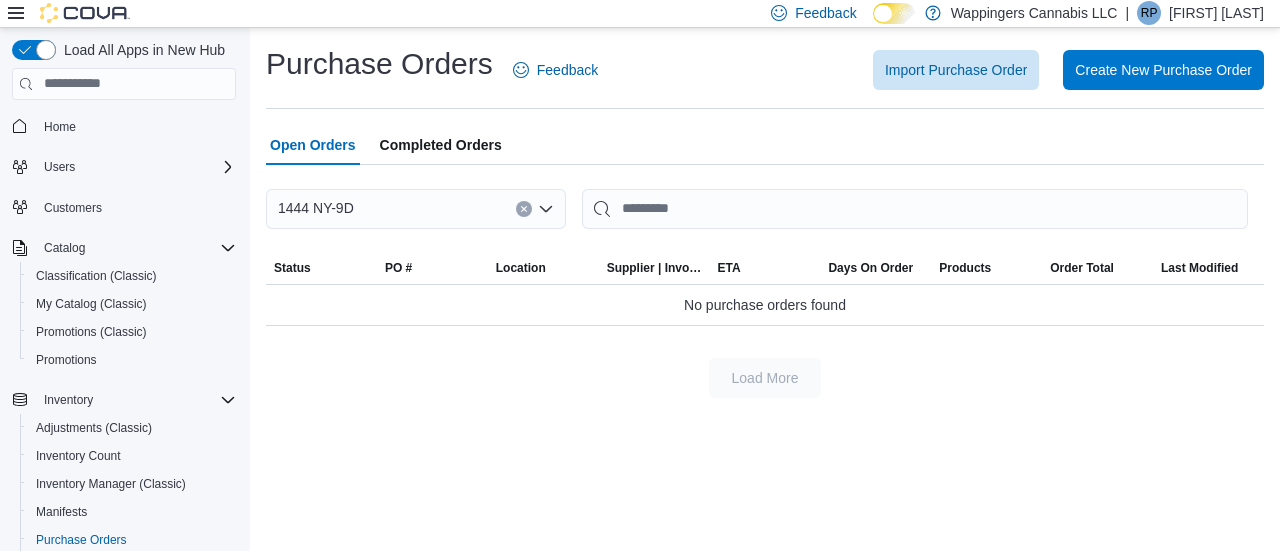 scroll, scrollTop: 0, scrollLeft: 0, axis: both 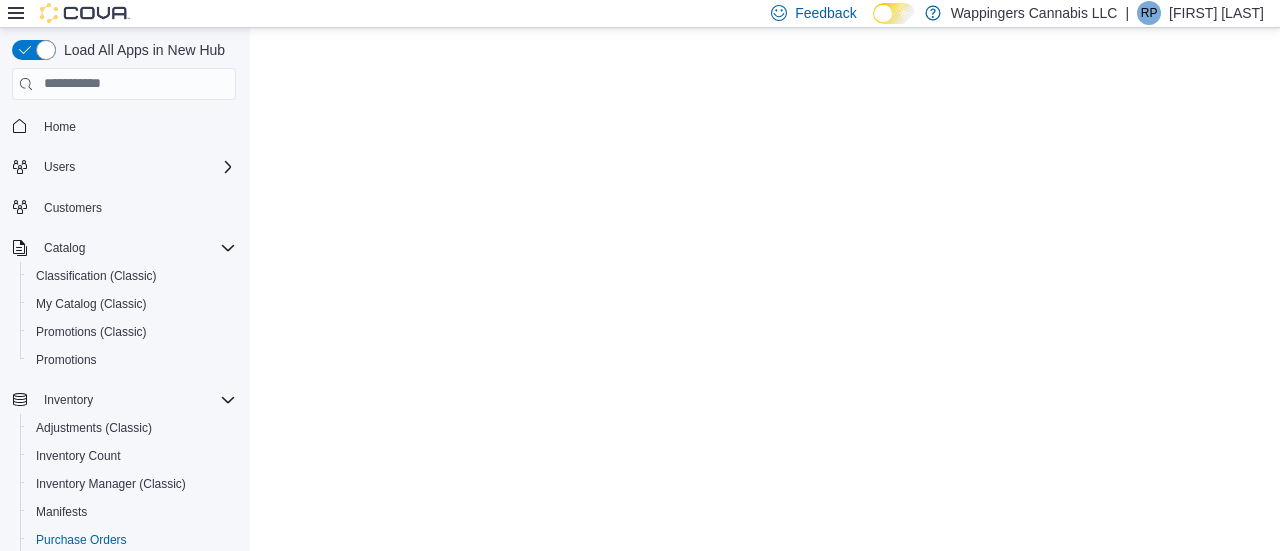 click on "My Catalog (Classic)" at bounding box center (91, 304) 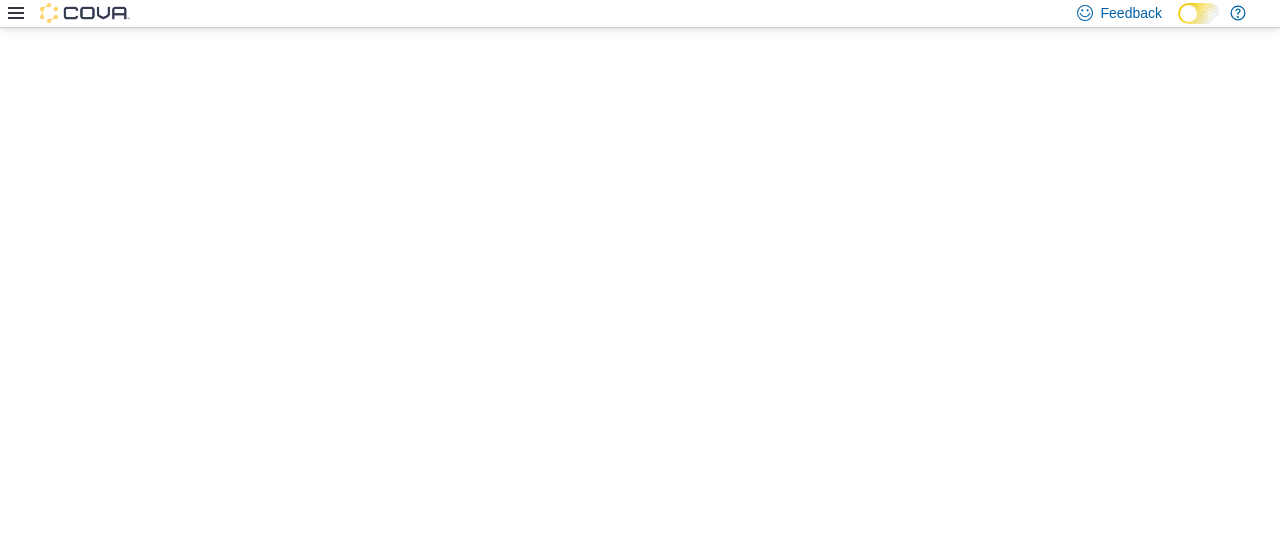 scroll, scrollTop: 0, scrollLeft: 0, axis: both 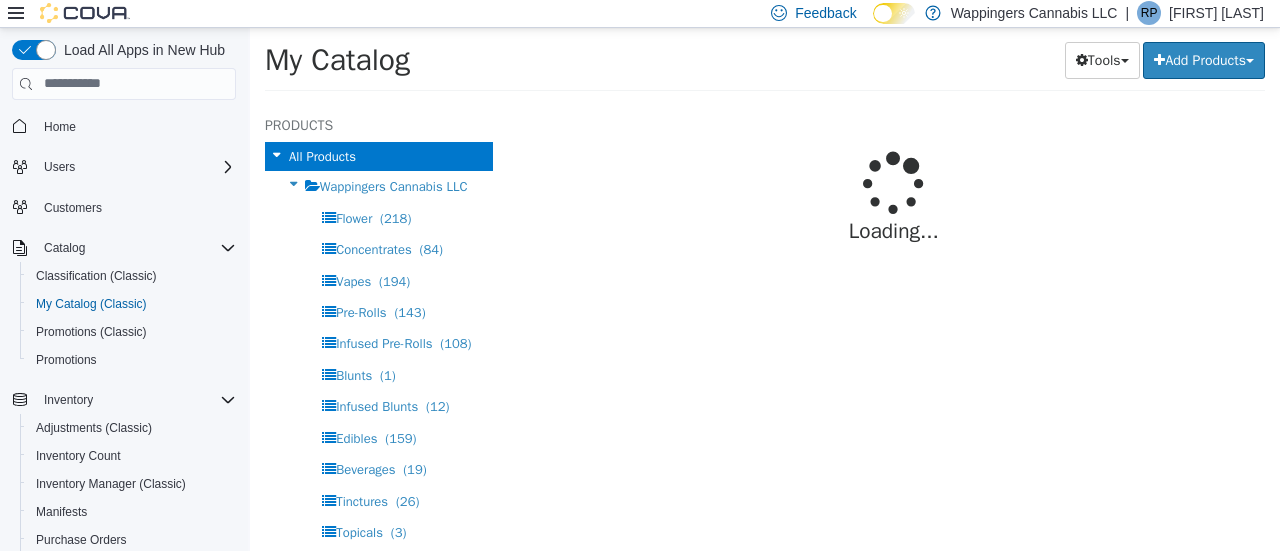 select on "**********" 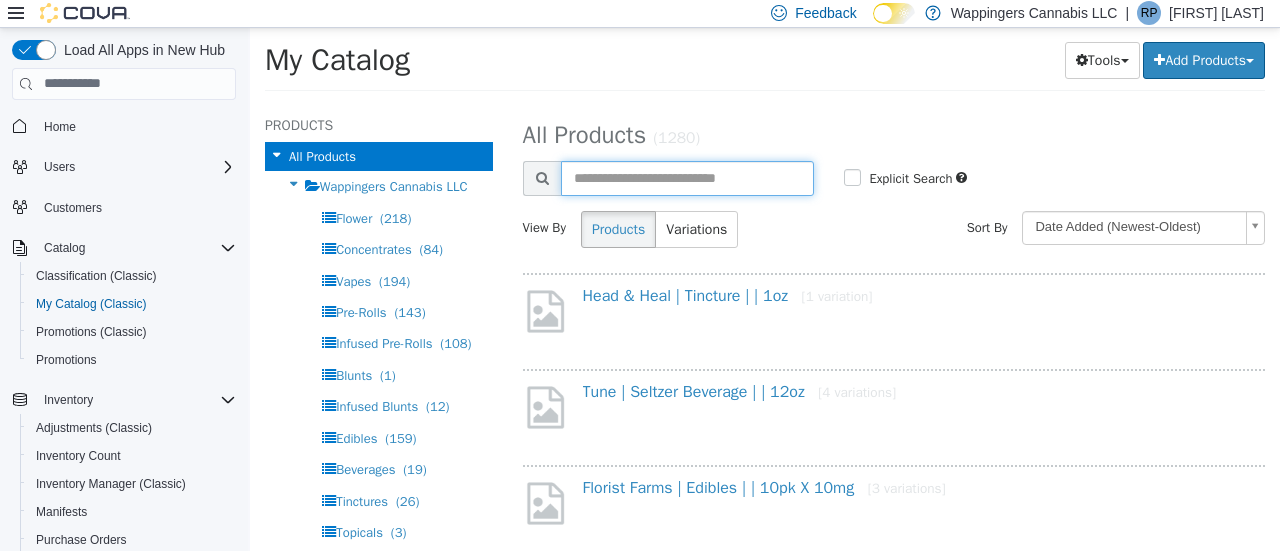 click at bounding box center (688, 177) 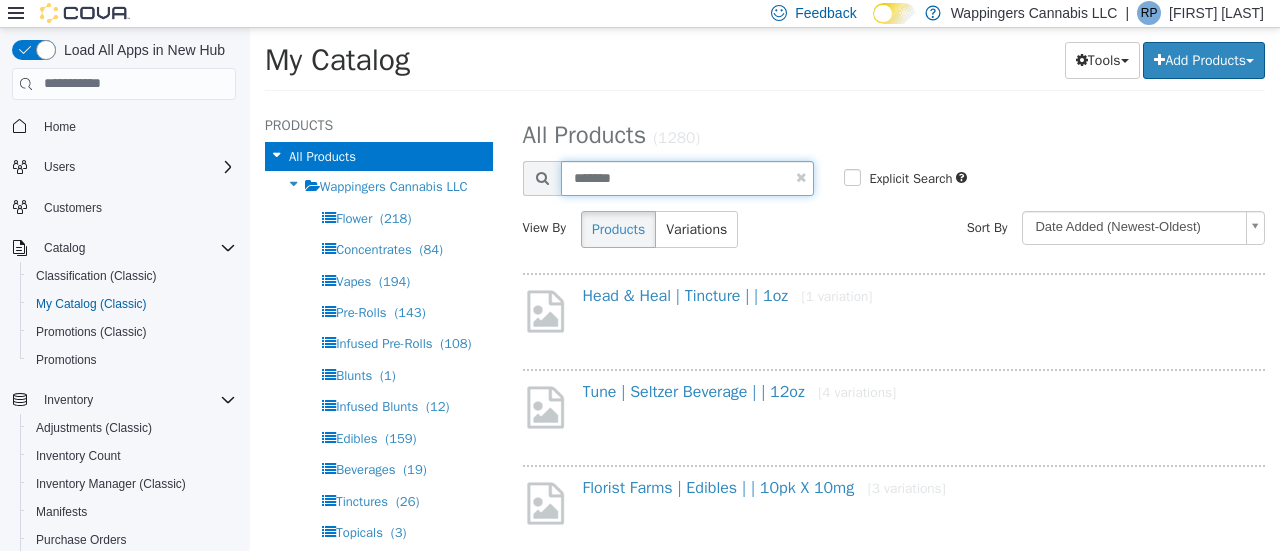 type on "******" 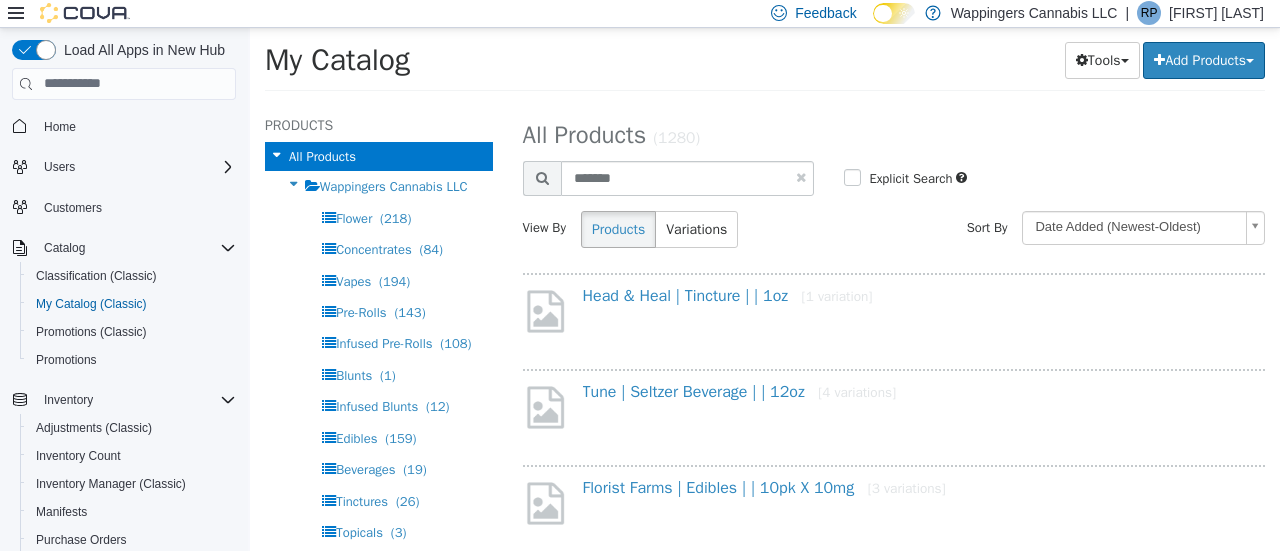 select on "**********" 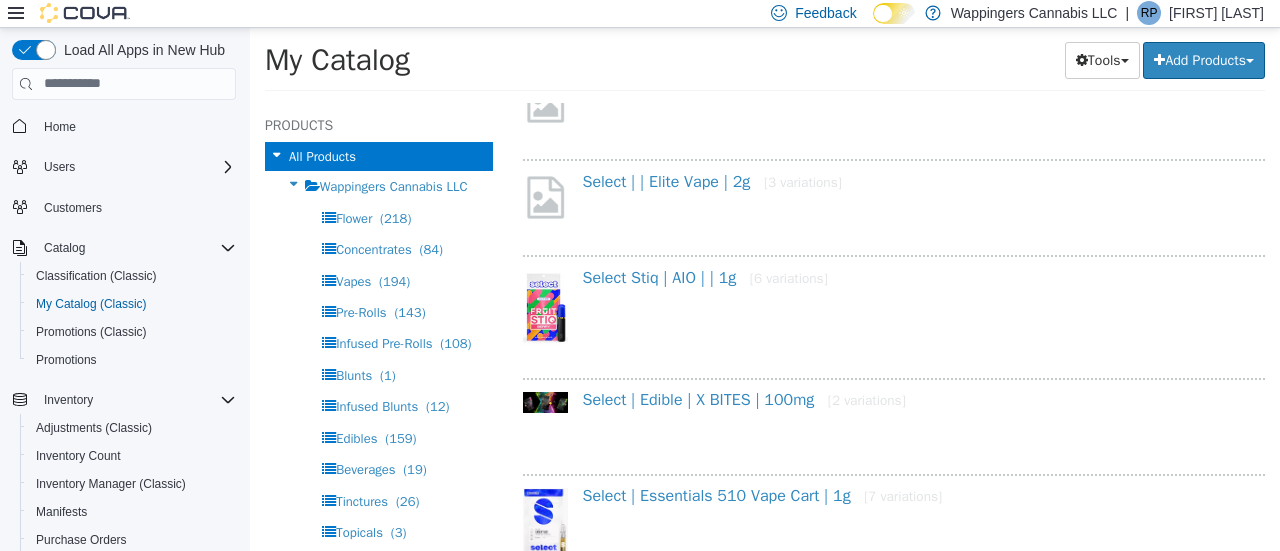 scroll, scrollTop: 572, scrollLeft: 0, axis: vertical 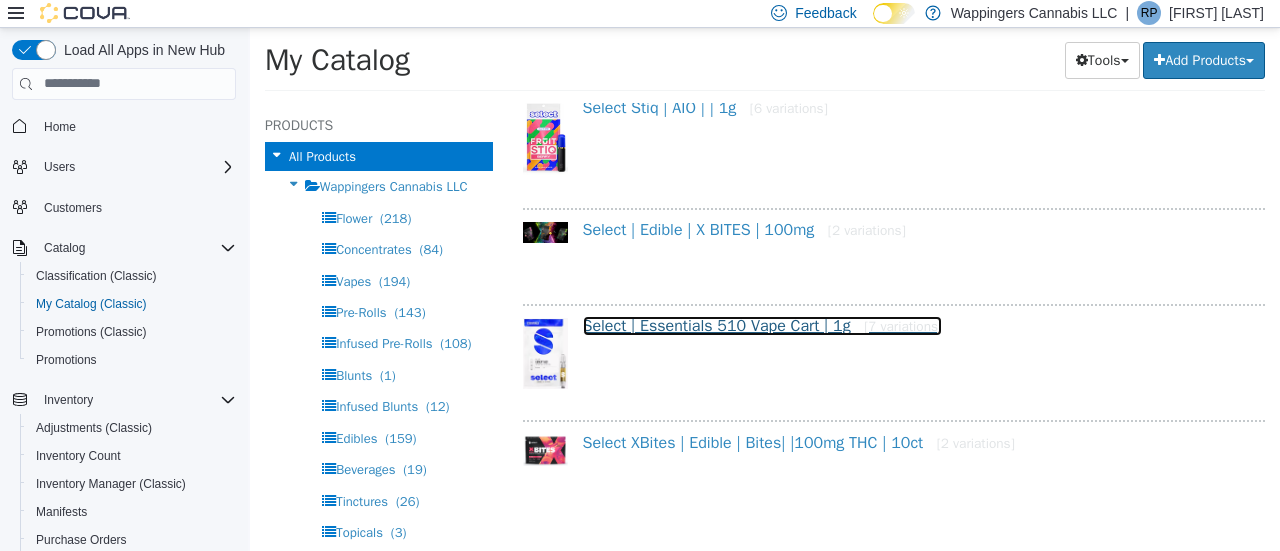 click on "Select | Essentials 510 Vape Cart | 1g
[7 variations]" at bounding box center (763, 325) 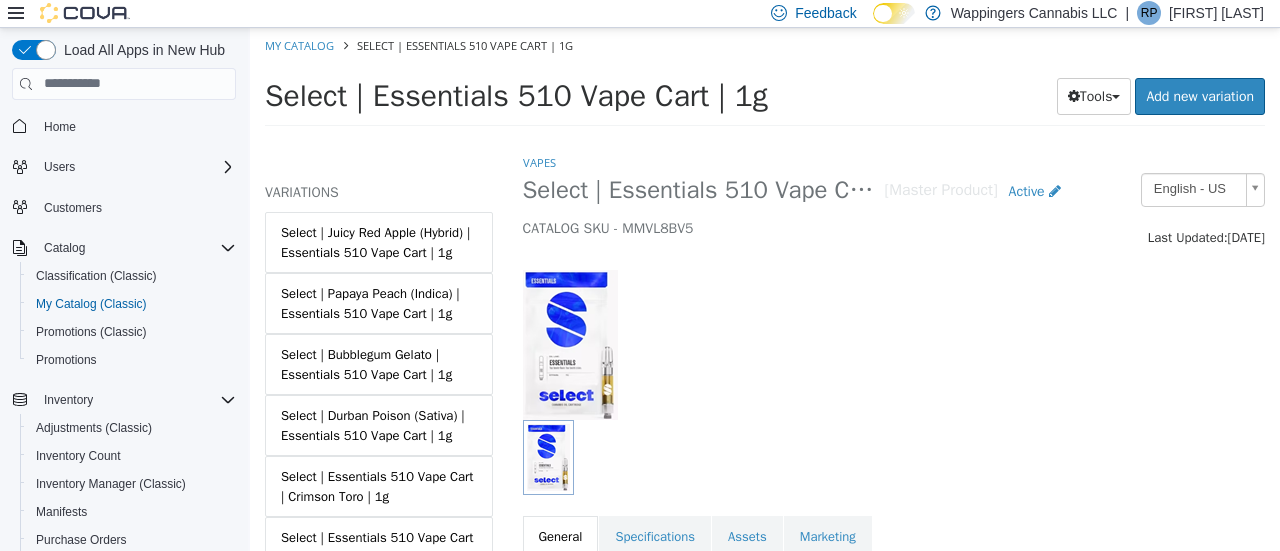 scroll, scrollTop: 291, scrollLeft: 0, axis: vertical 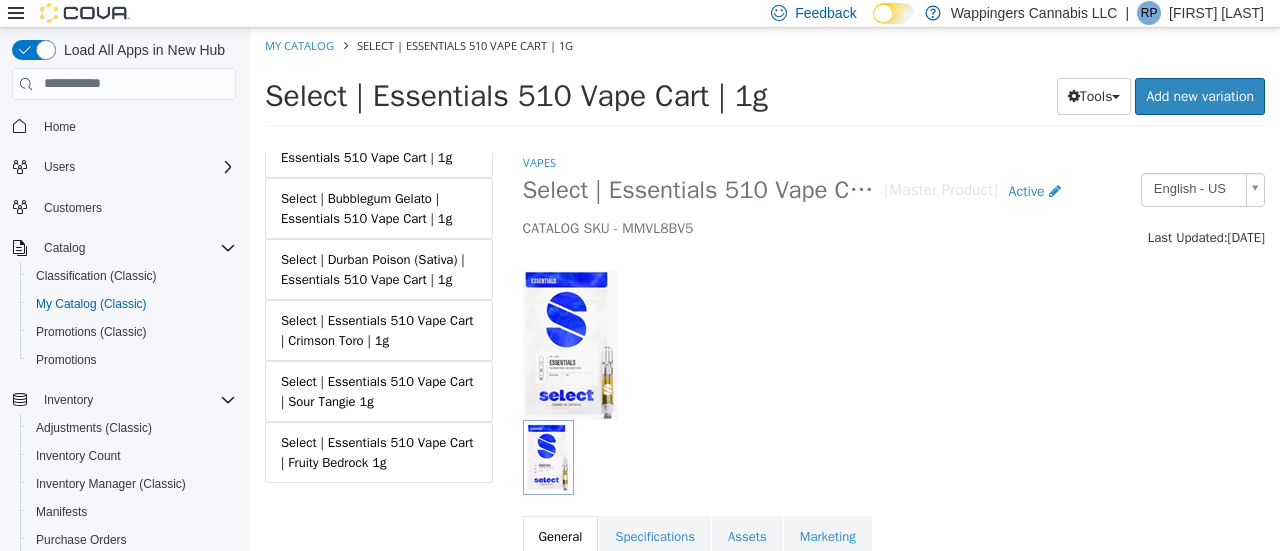 click on "Select | Essentials 510 Vape Cart | Crimson Toro | 1g" at bounding box center (379, 329) 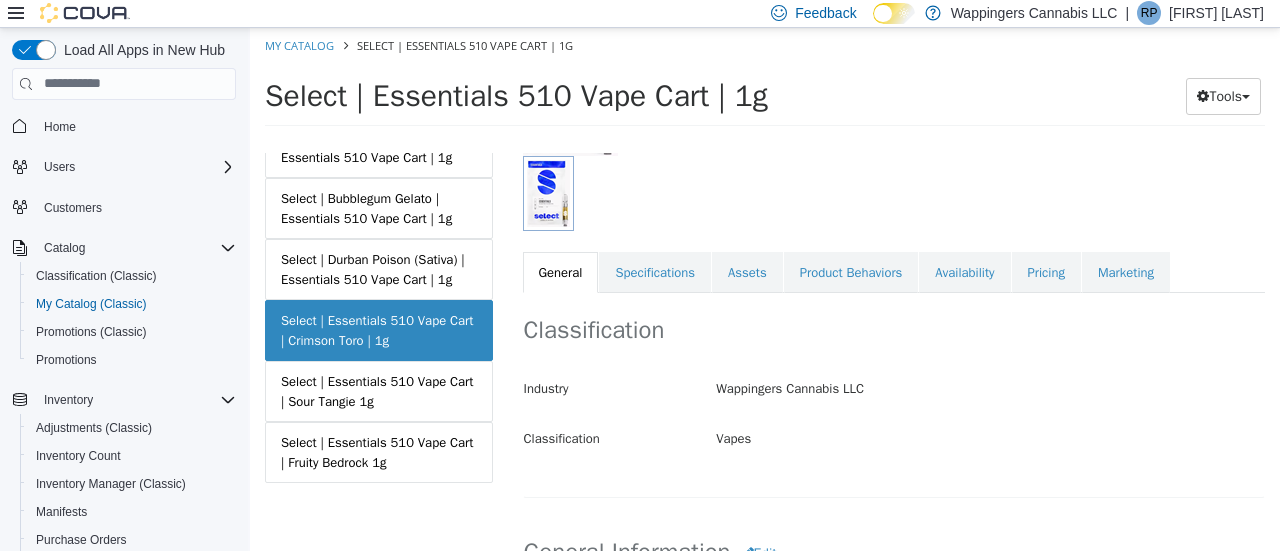 scroll, scrollTop: 268, scrollLeft: 0, axis: vertical 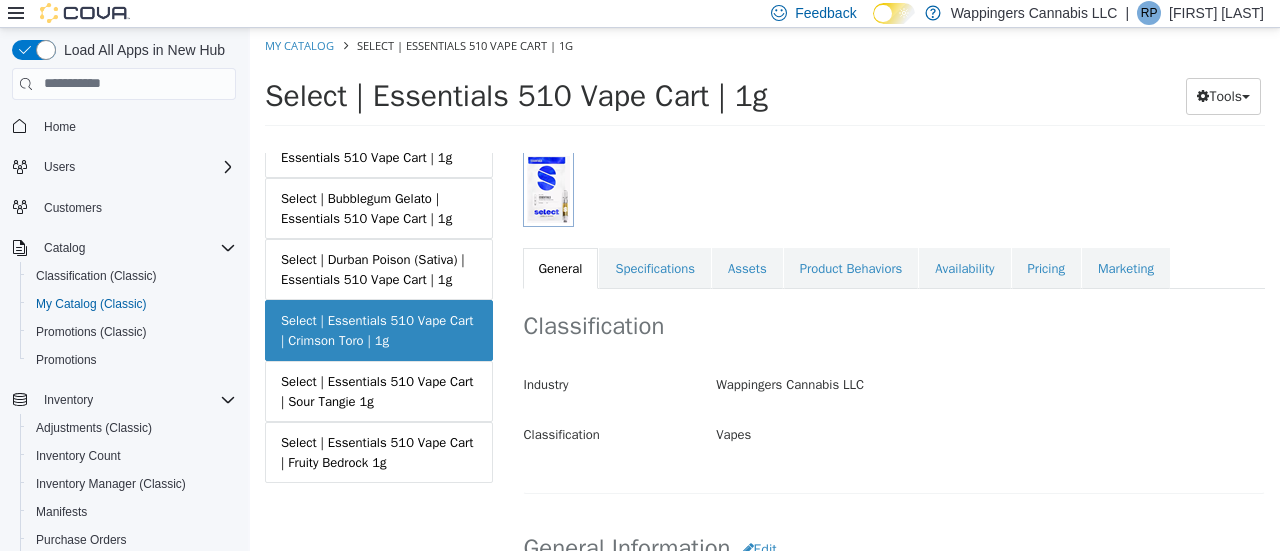 click on "Availability" at bounding box center (964, 268) 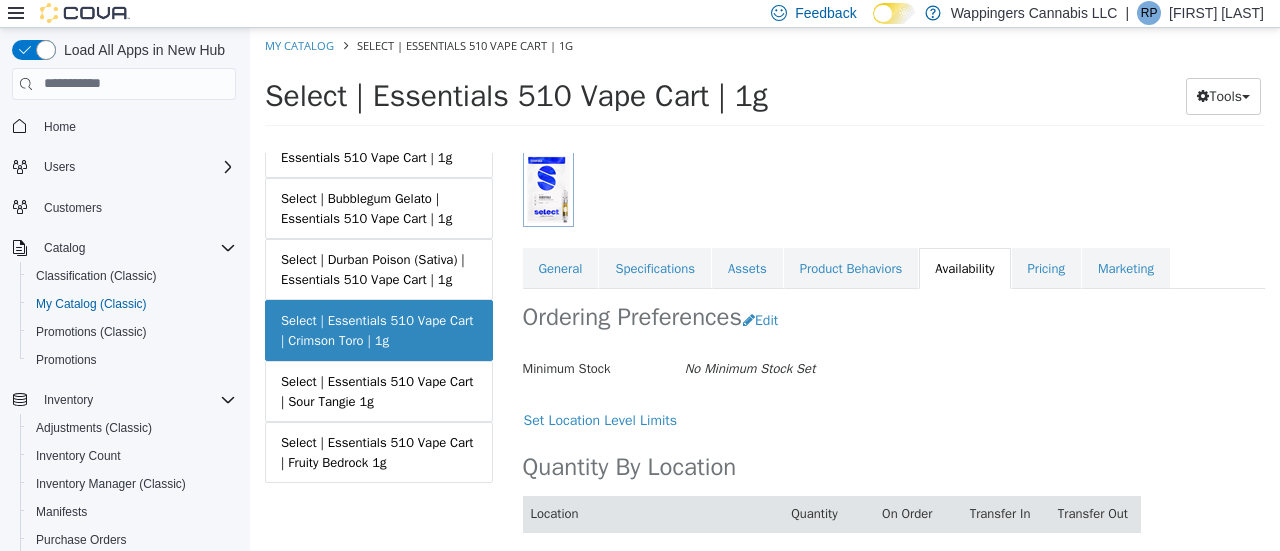 scroll, scrollTop: 320, scrollLeft: 0, axis: vertical 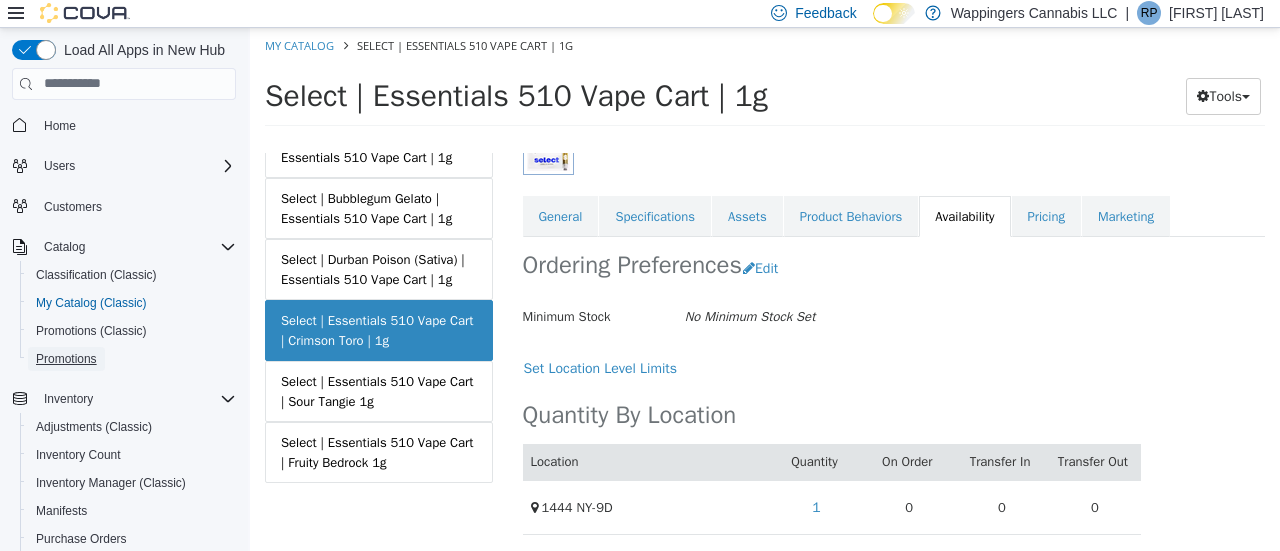 click on "Promotions" at bounding box center [66, 359] 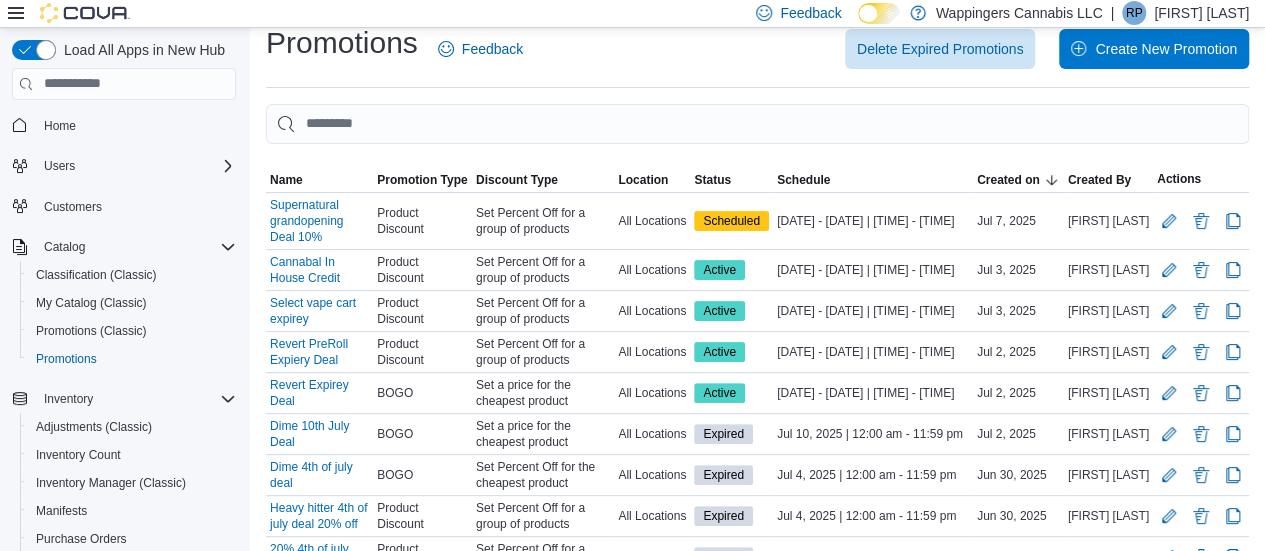 scroll, scrollTop: 130, scrollLeft: 0, axis: vertical 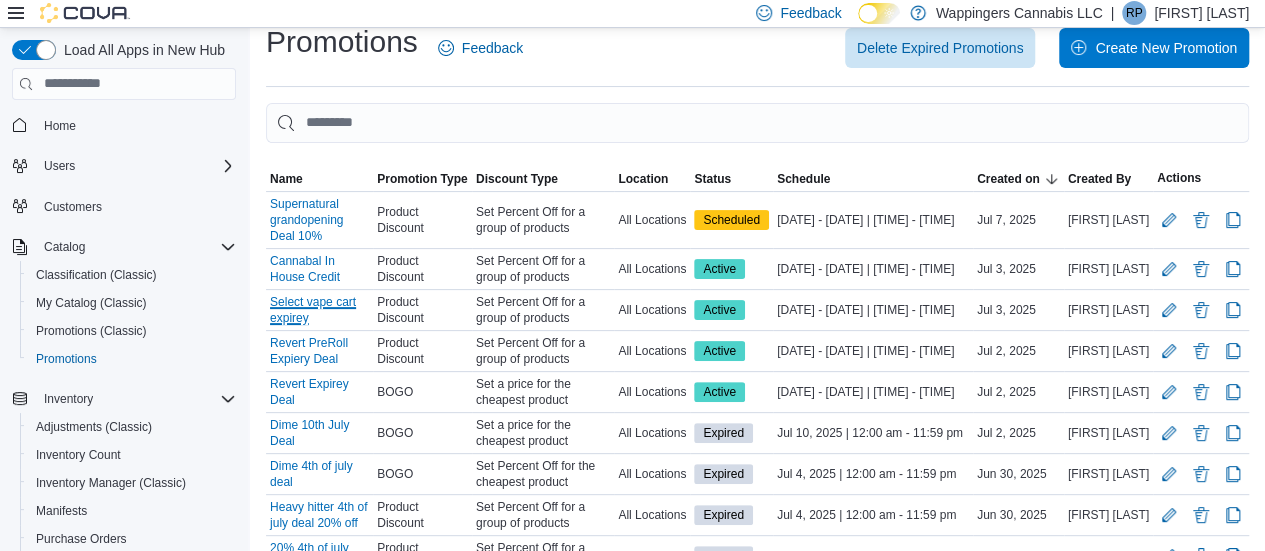 click on "Select vape cart expirey" at bounding box center [319, 310] 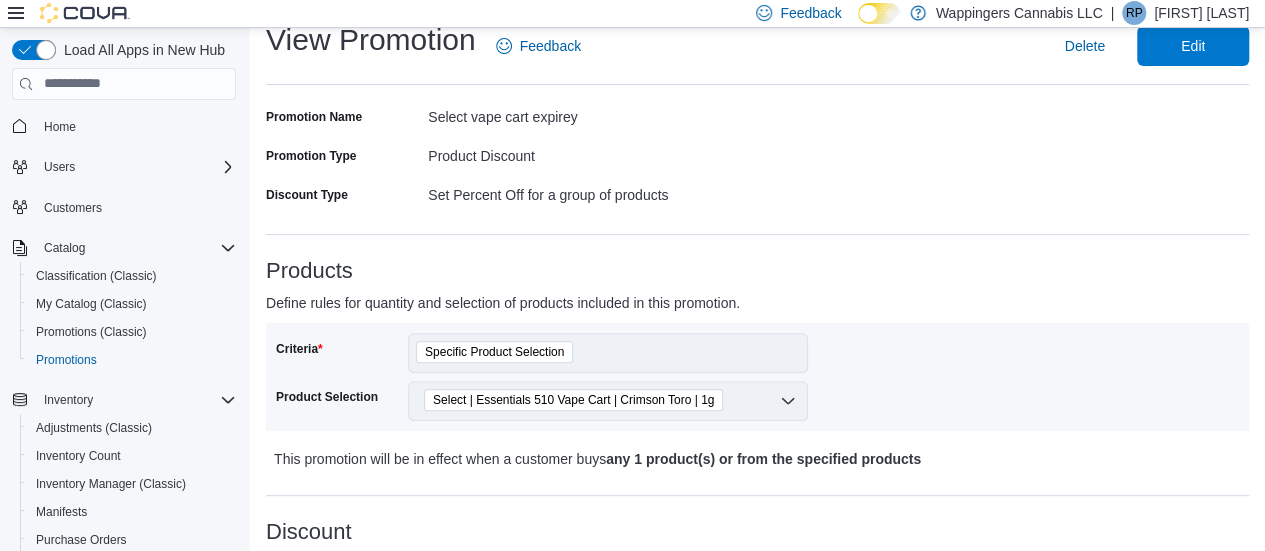 scroll, scrollTop: 0, scrollLeft: 0, axis: both 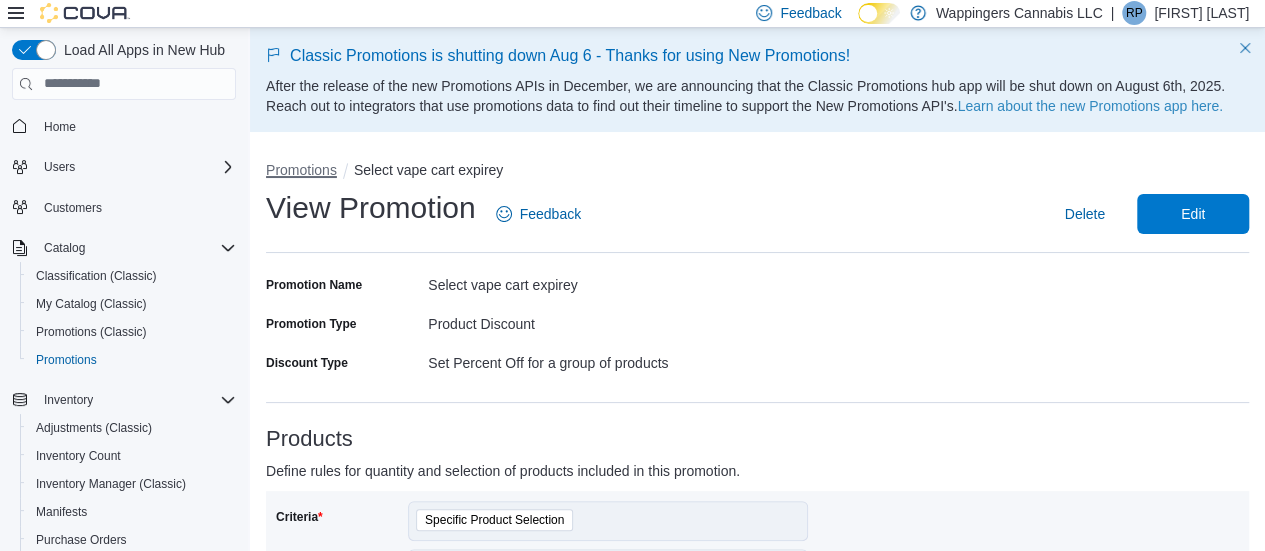 click on "Promotions" at bounding box center [301, 170] 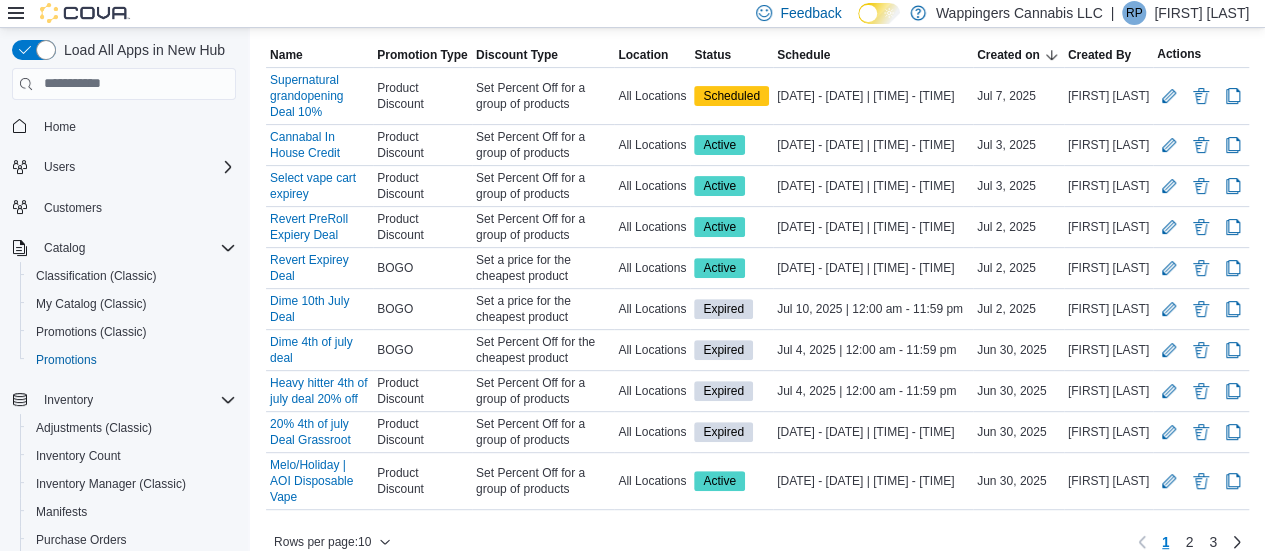 scroll, scrollTop: 0, scrollLeft: 0, axis: both 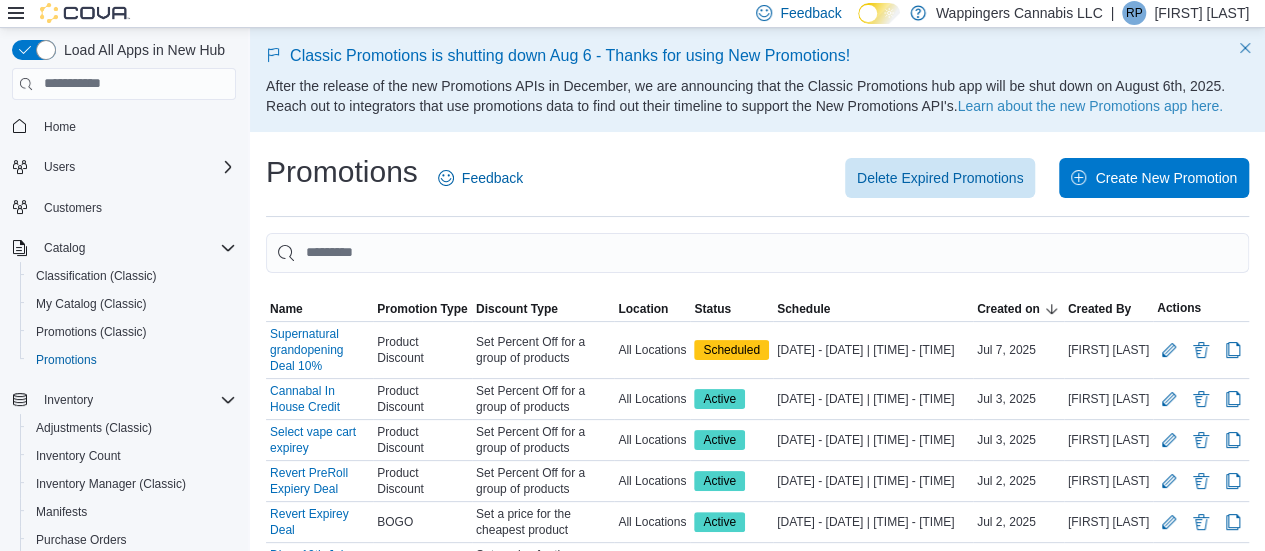 click on "Promotions Feedback Delete Expired Promotions Create New Promotion Sorting This table contains 10 rows out of 29 rows; Page 1 of 3. Name Promotion Type Discount Type Location Status Schedule Created on Created By Actions Name Supernatural grandopening Deal 10% Promotion Type Product Discount Discount Type Set Percent Off for a group of products Location All Locations Status Scheduled Schedule Jul 18, 2025 - Jul 20, 2025 | 12:00 am - 11:59 pm Created on Jul 7, 2025 Created By Ripal Patel Actions Name Cannabal In House Credit  Promotion Type Product Discount Discount Type Set Percent Off for a group of products Location All Locations Status Active Schedule Jul 3, 2025 - Aug 3, 2025 | 12:00 am - 11:59 pm Created on Jul 3, 2025 Created By Ripal Patel Actions Name Select vape cart expirey Promotion Type Product Discount Discount Type Set Percent Off for a group of products Location All Locations Status Active Schedule Jul 3, 2025 - Jul 26, 2025 | 12:00 am - 11:59 pm Created on Jul 3, 2025 Created By Ripal Patel :" at bounding box center [757, 482] 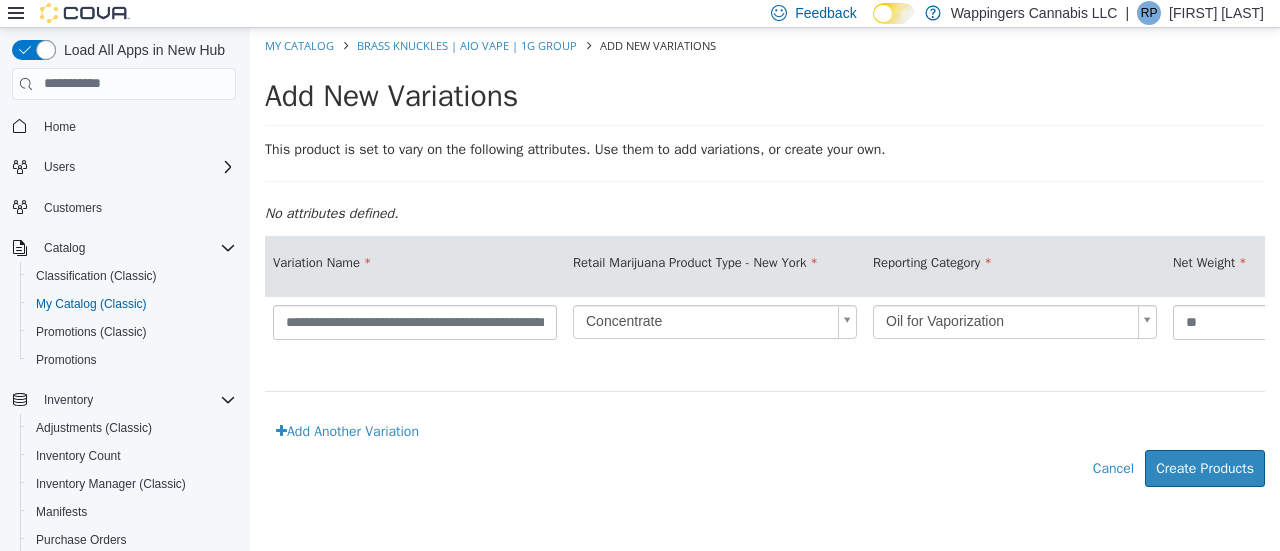 scroll, scrollTop: 0, scrollLeft: 0, axis: both 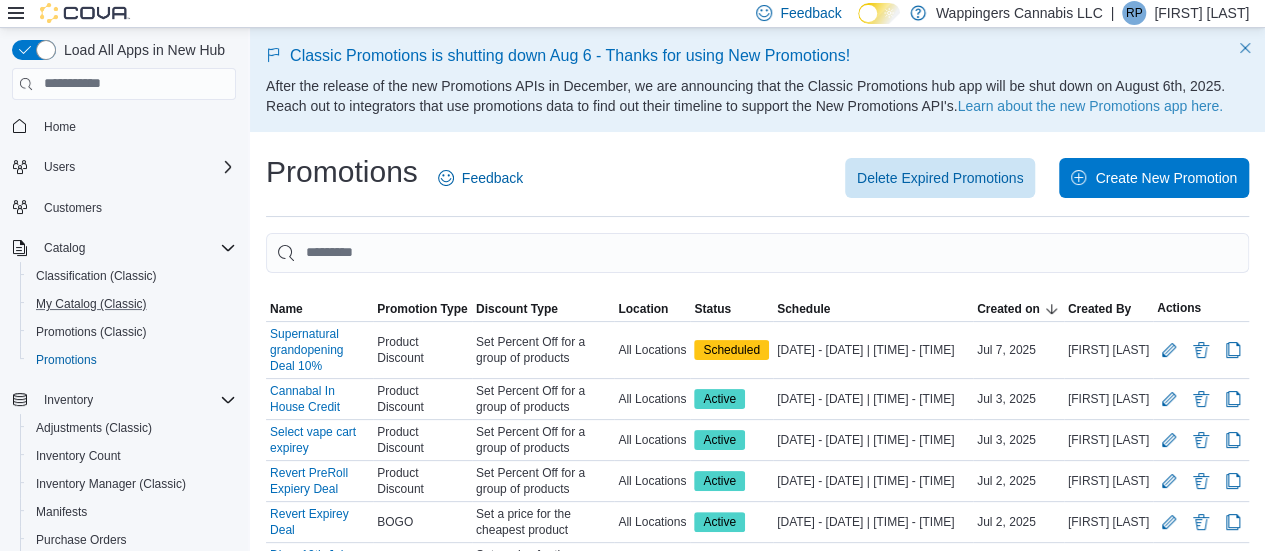click on "My Catalog (Classic)" at bounding box center [132, 304] 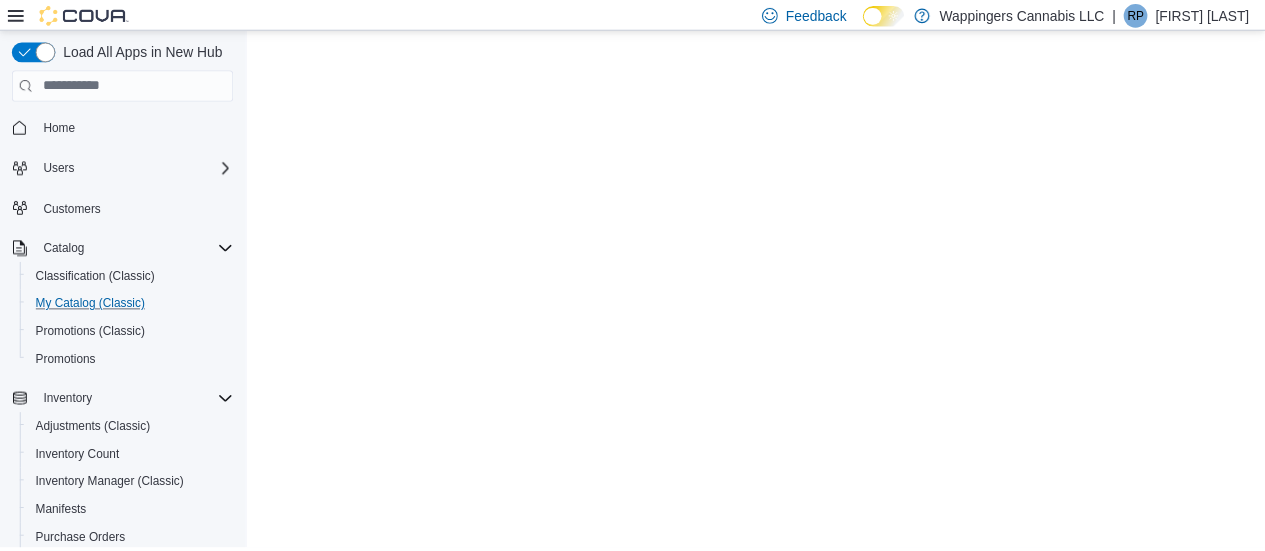 scroll, scrollTop: 0, scrollLeft: 0, axis: both 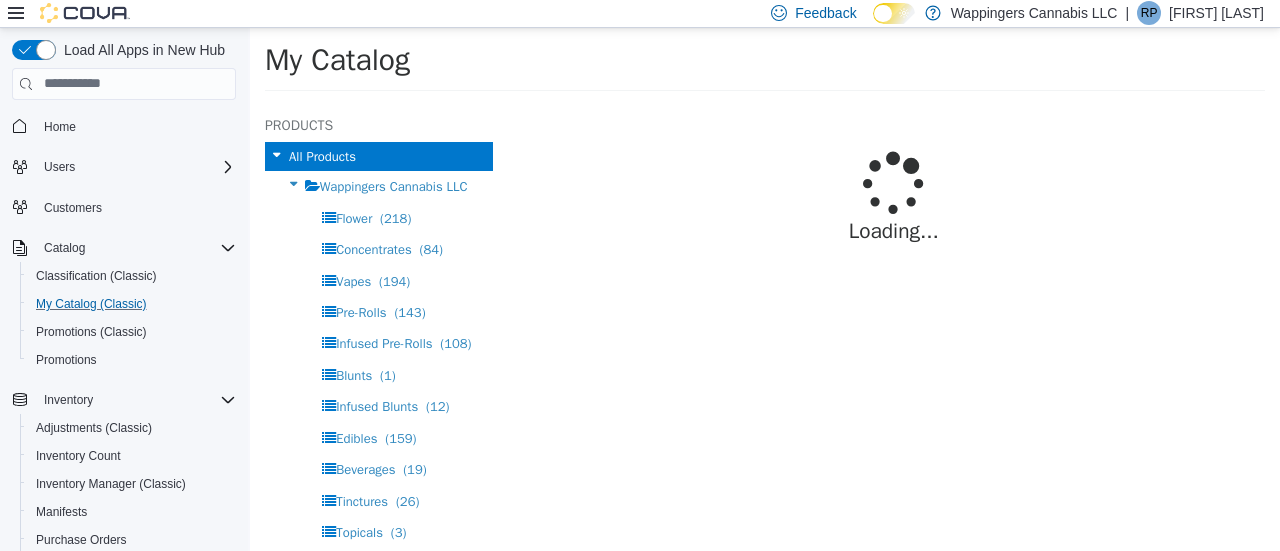 select on "**********" 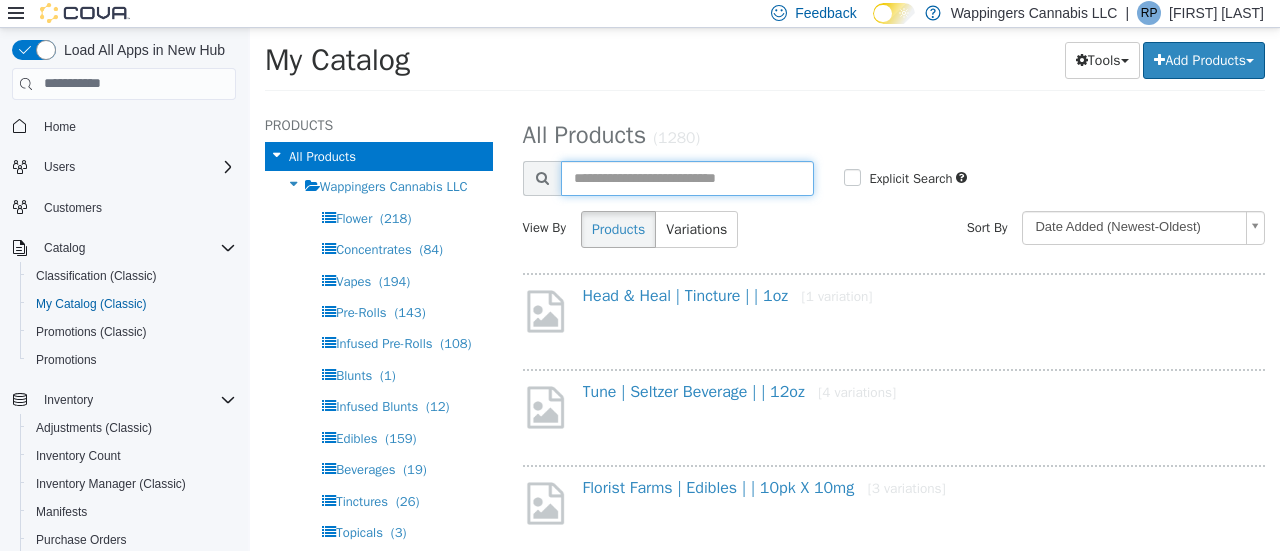 click at bounding box center (688, 177) 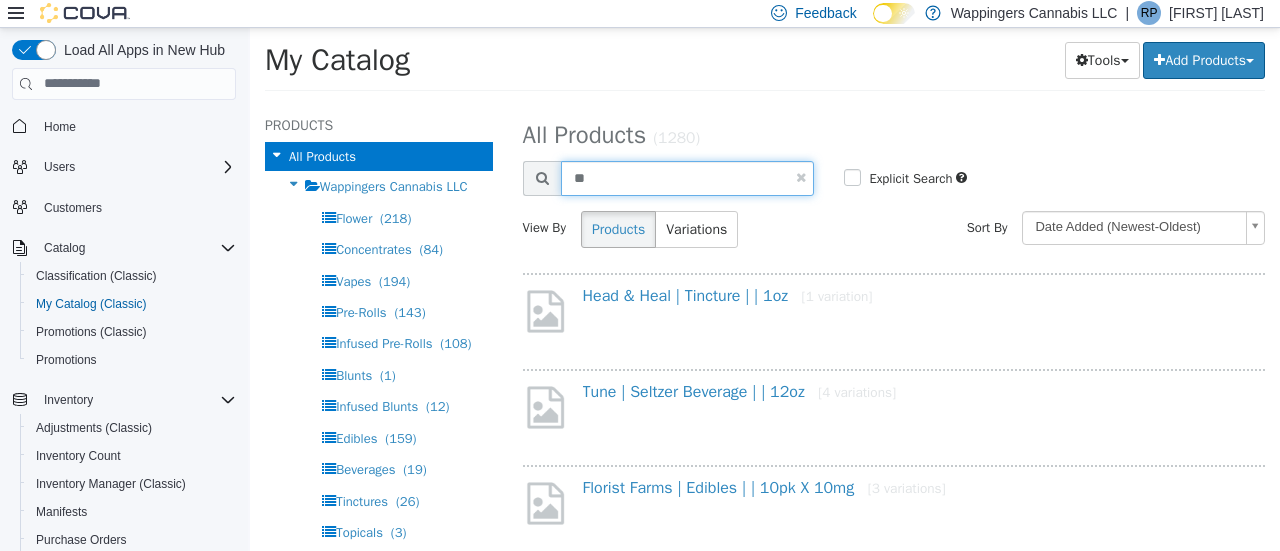 type on "*" 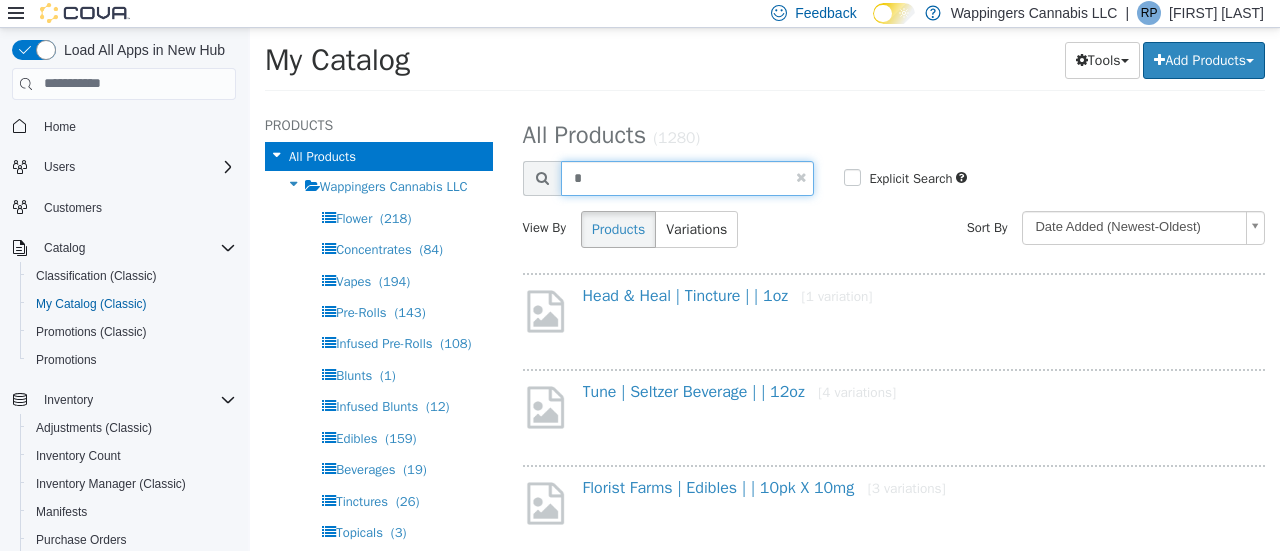 type 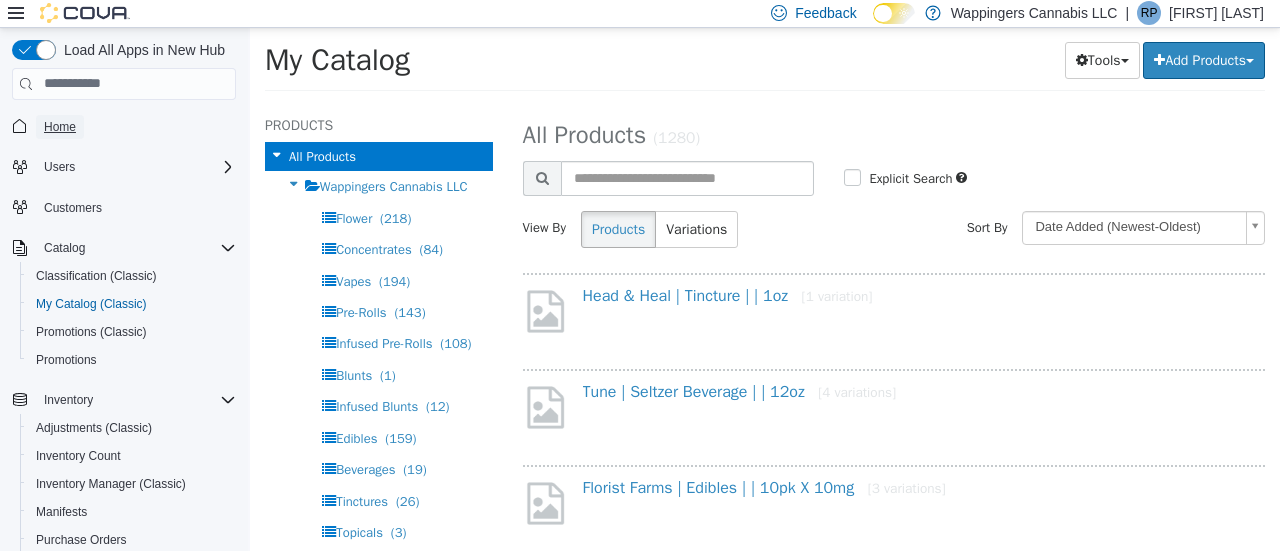 click on "Home" at bounding box center (60, 127) 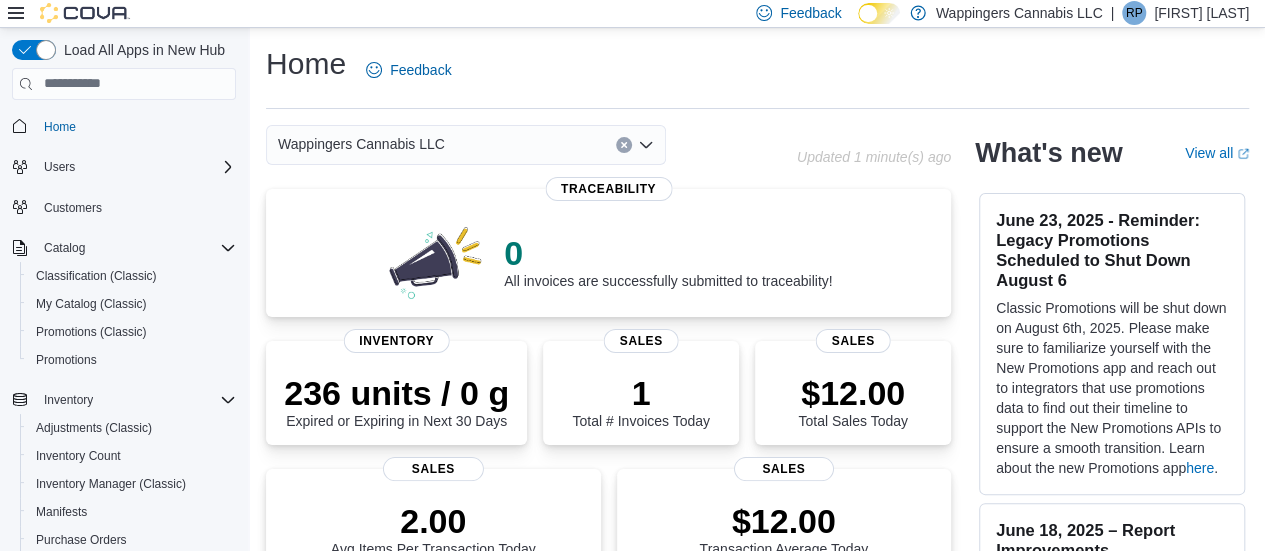 click on "236 units / 0 g" at bounding box center (396, 393) 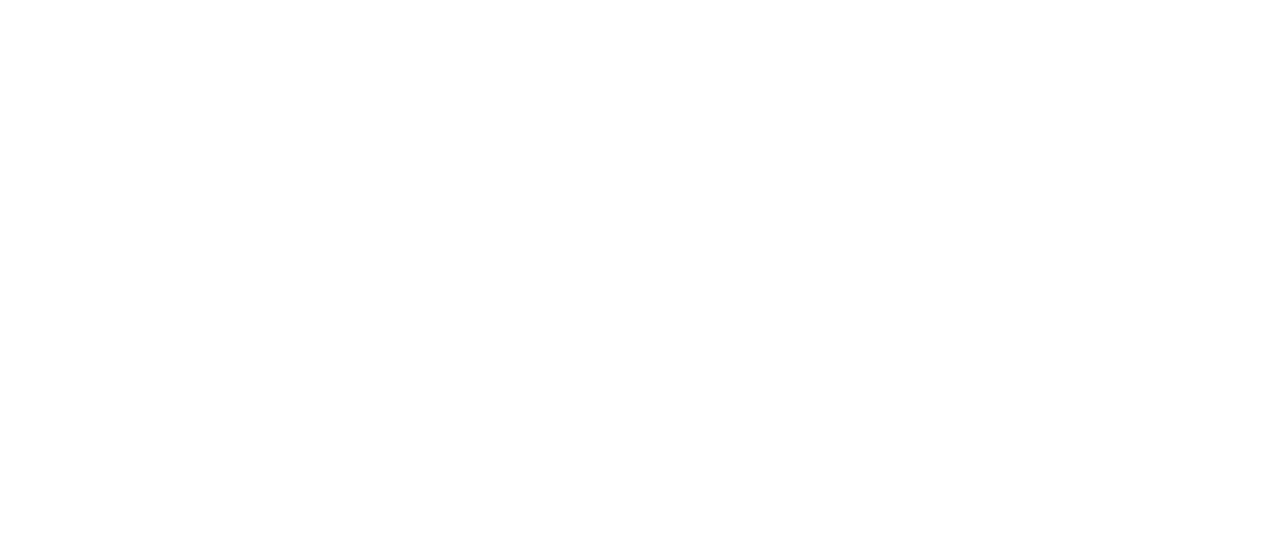scroll, scrollTop: 0, scrollLeft: 0, axis: both 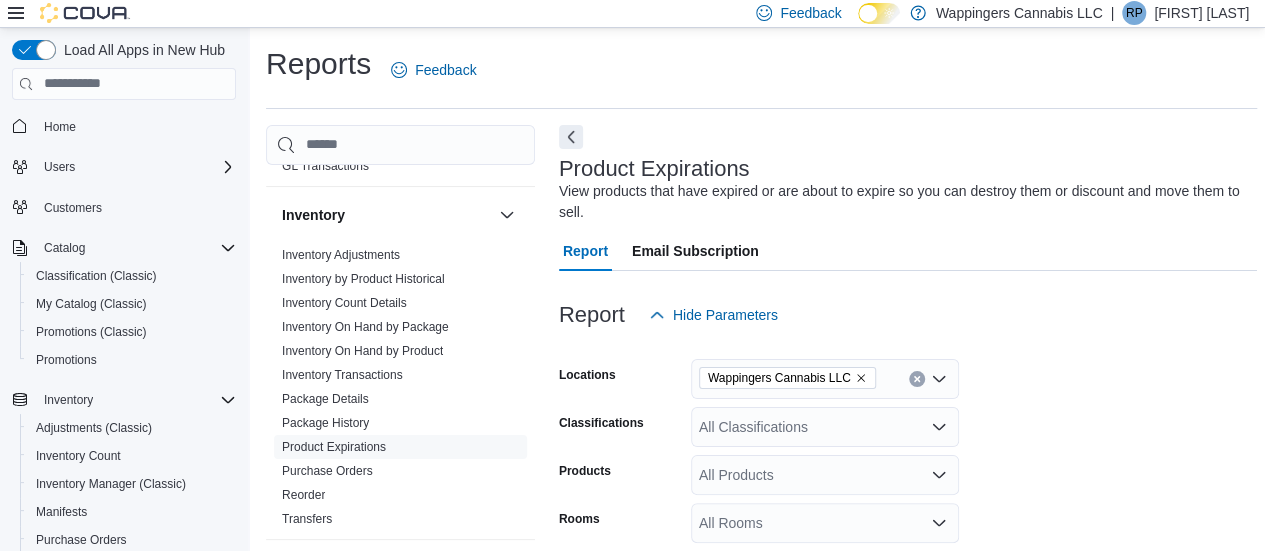 click on "Package History" at bounding box center (325, 423) 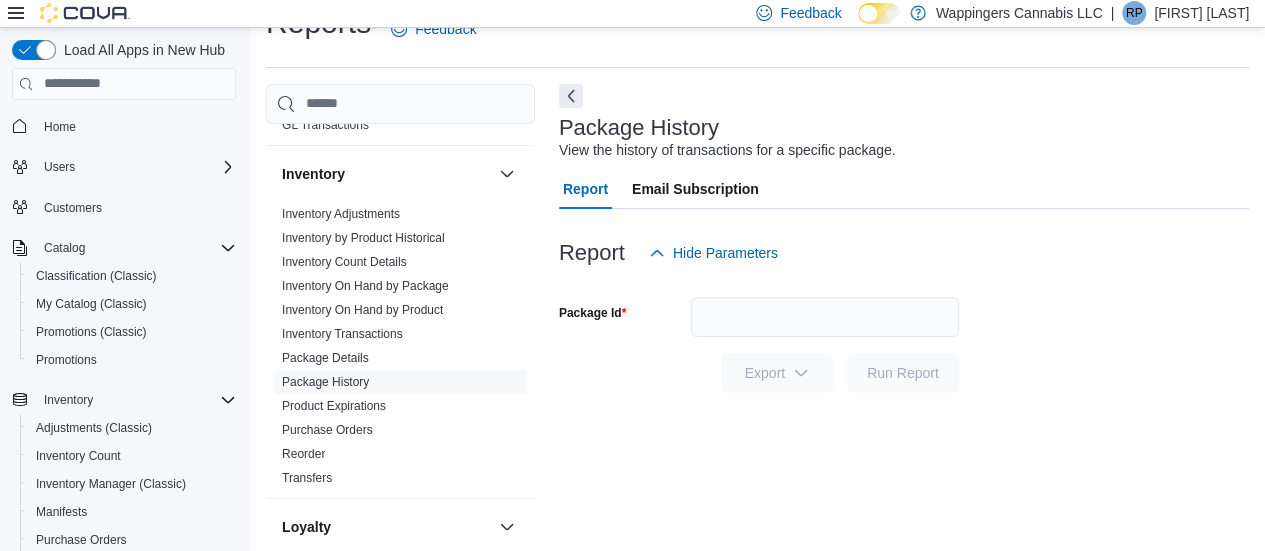 scroll, scrollTop: 42, scrollLeft: 0, axis: vertical 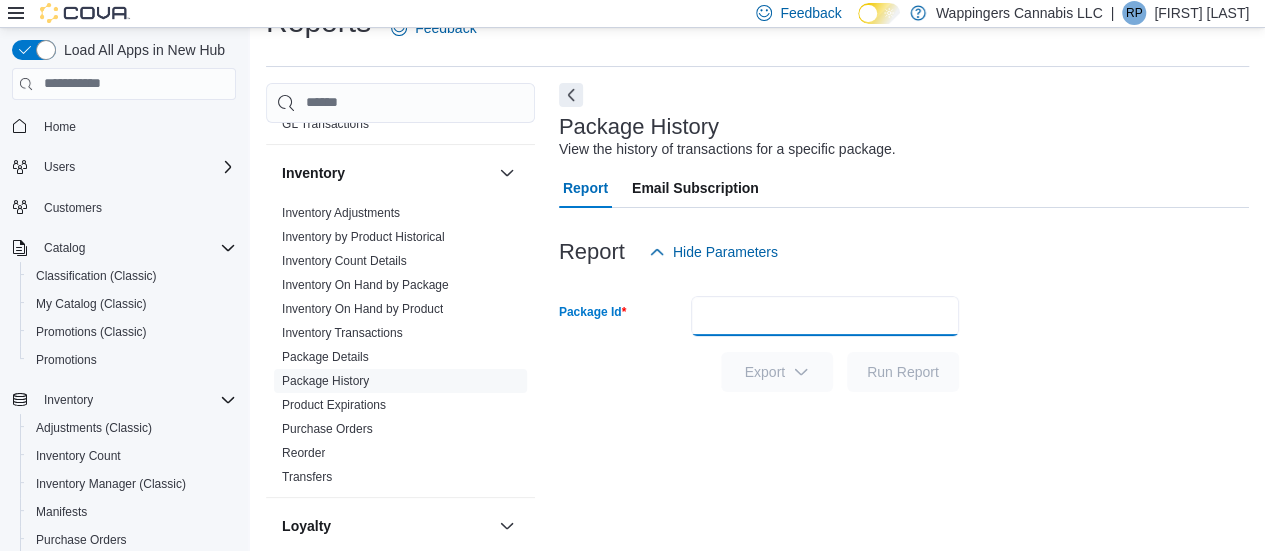 click on "Package Id" at bounding box center (825, 316) 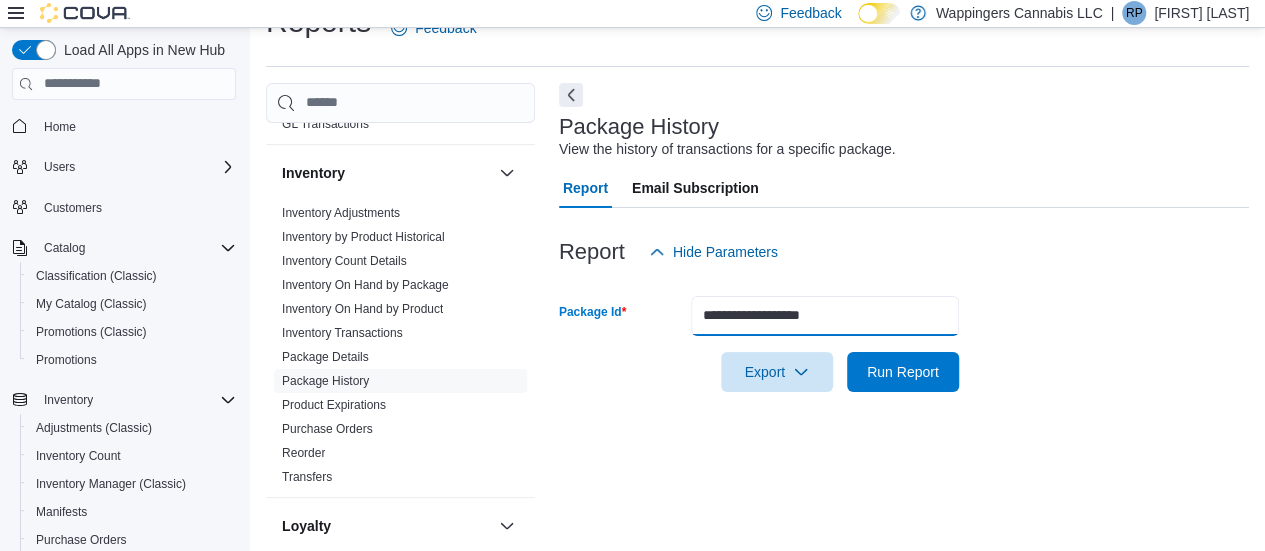 type on "**********" 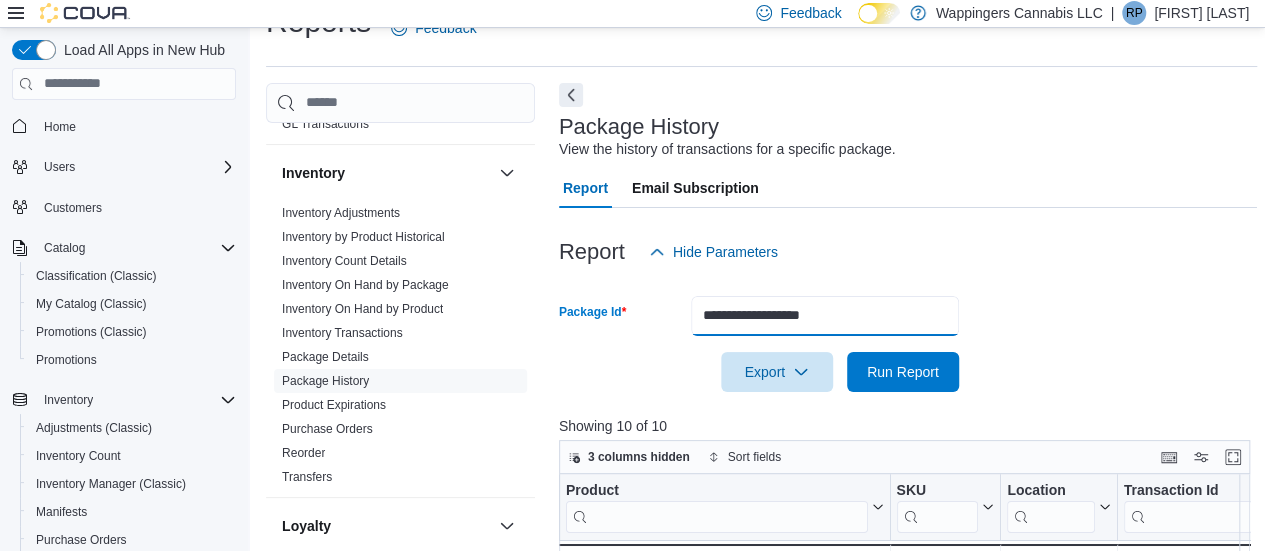 scroll, scrollTop: 387, scrollLeft: 0, axis: vertical 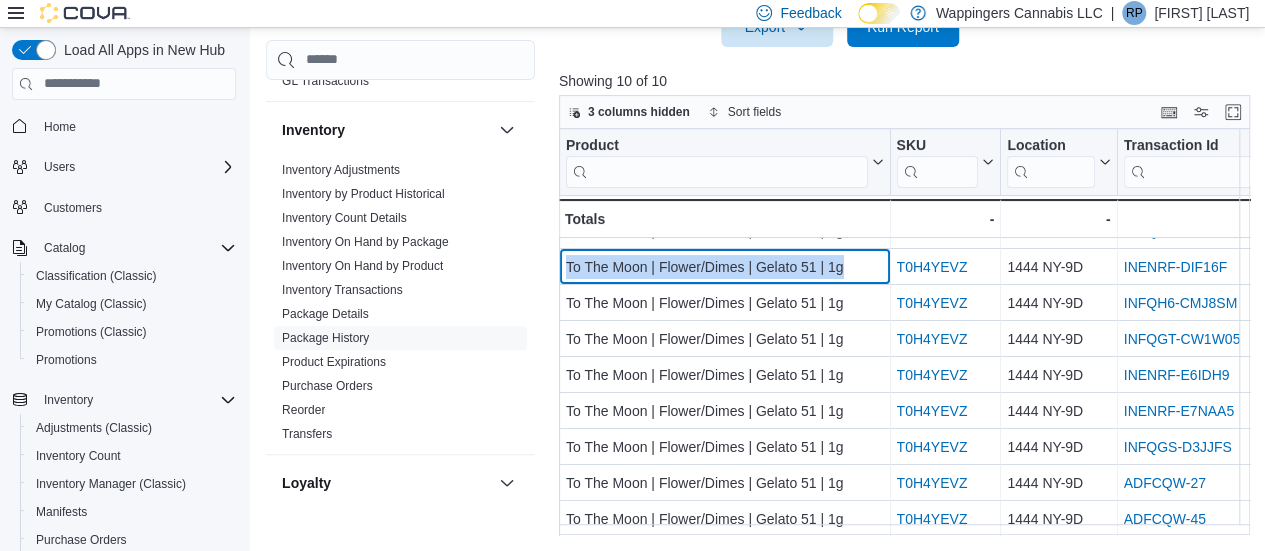 drag, startPoint x: 845, startPoint y: 251, endPoint x: 558, endPoint y: 252, distance: 287.00174 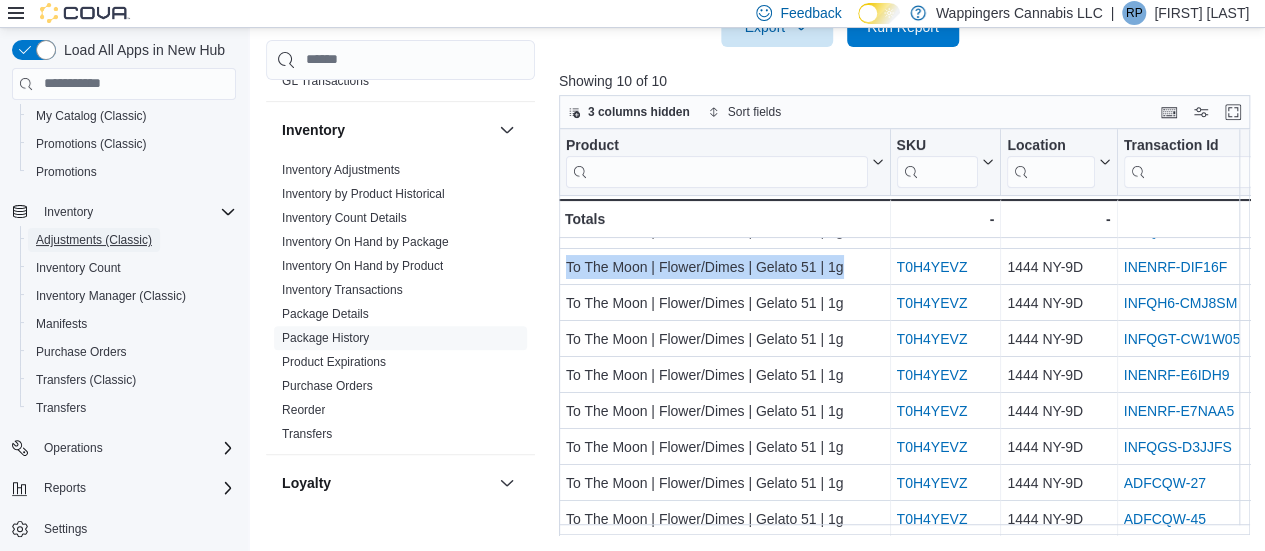 click on "Adjustments (Classic)" at bounding box center (94, 240) 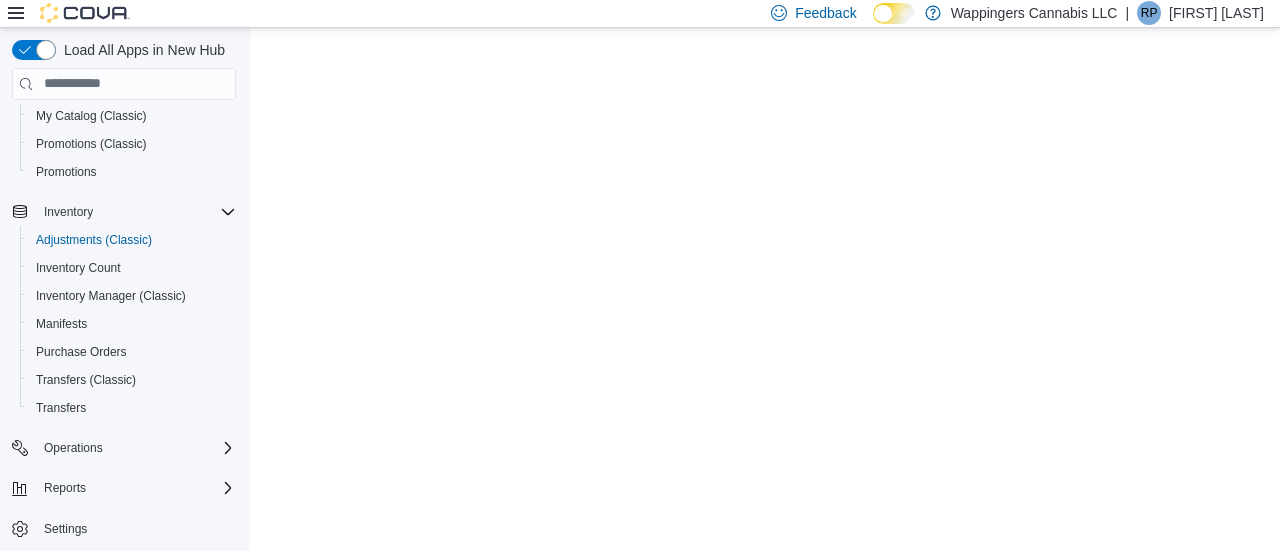 scroll, scrollTop: 0, scrollLeft: 0, axis: both 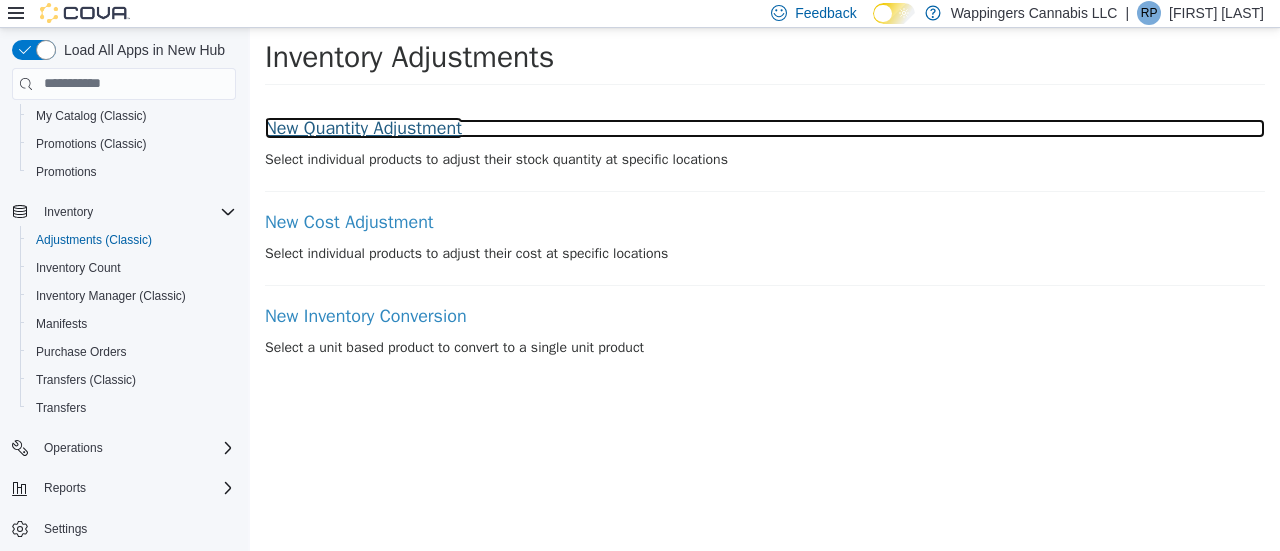 click on "New Quantity Adjustment" at bounding box center (765, 128) 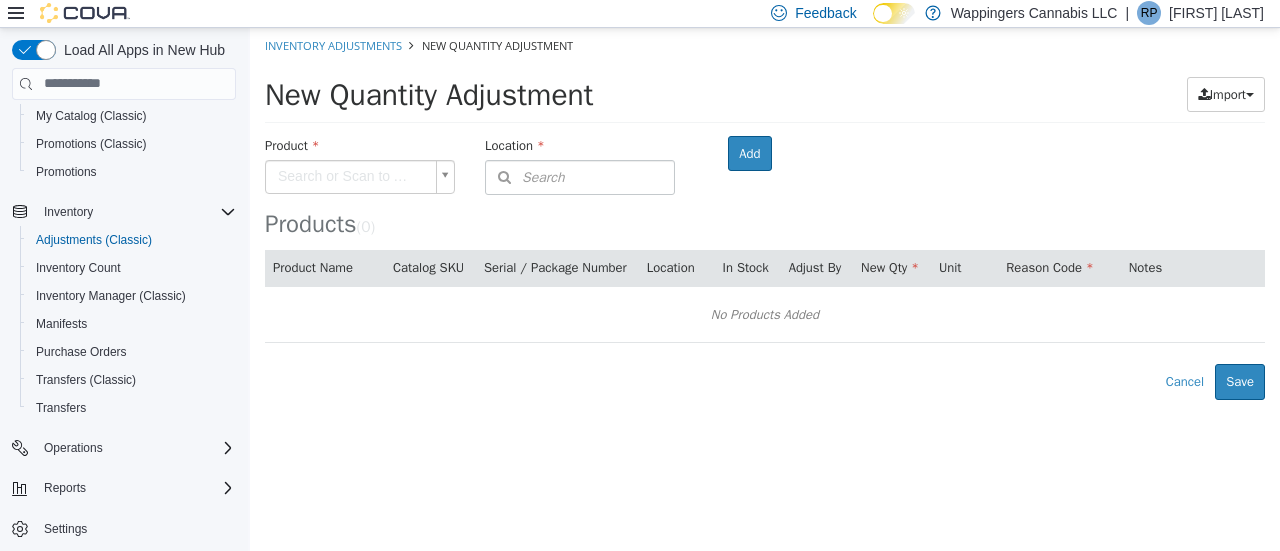 click on "×
Inventory Adjustments
New Quantity Adjustment
New Quantity Adjustment
Import  Inventory Export (.CSV) Package List (.TXT)
Product     Search or Scan to Add Product                             Location Search Type 3 or more characters or browse       Wappingers Cannabis LLC     (1)         1444 NY-9D         Room   Add Products  ( 0 ) Product Name Catalog SKU Serial / Package Number Location In Stock Adjust By New Qty Unit Reason Code Notes No Products Added Error saving adjustment please resolve the errors above. Cancel Save" at bounding box center (765, 213) 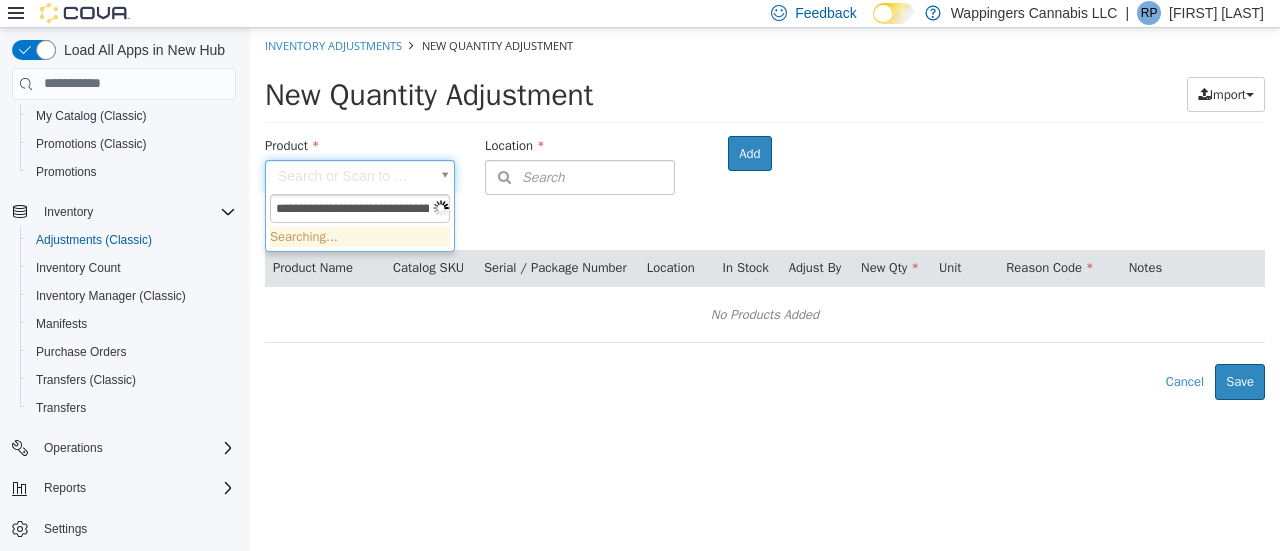 scroll, scrollTop: 0, scrollLeft: 103, axis: horizontal 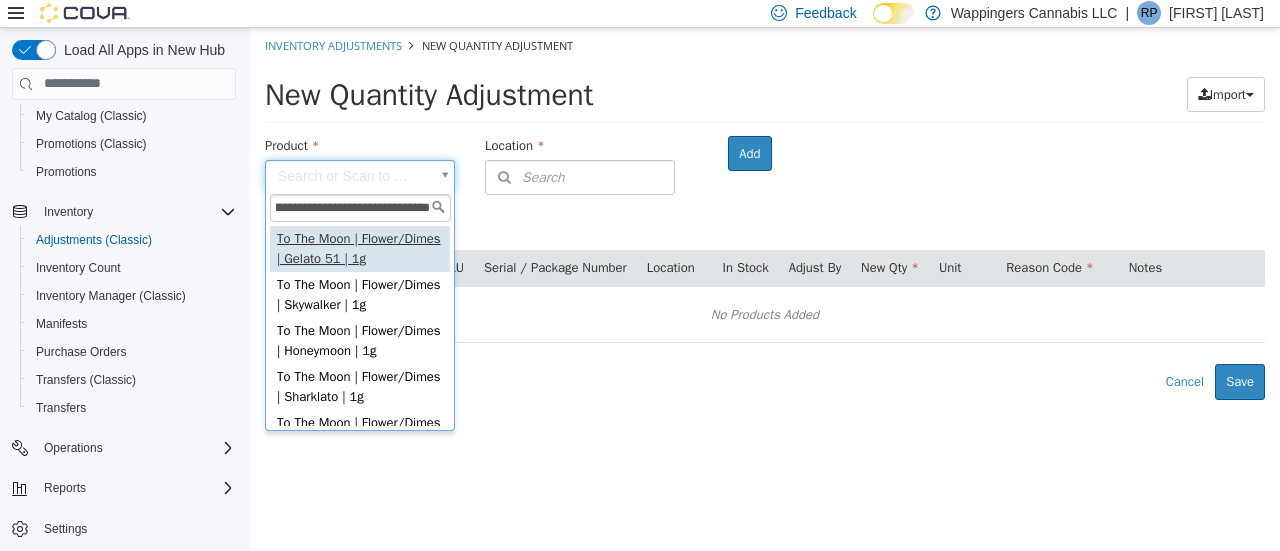 type on "**********" 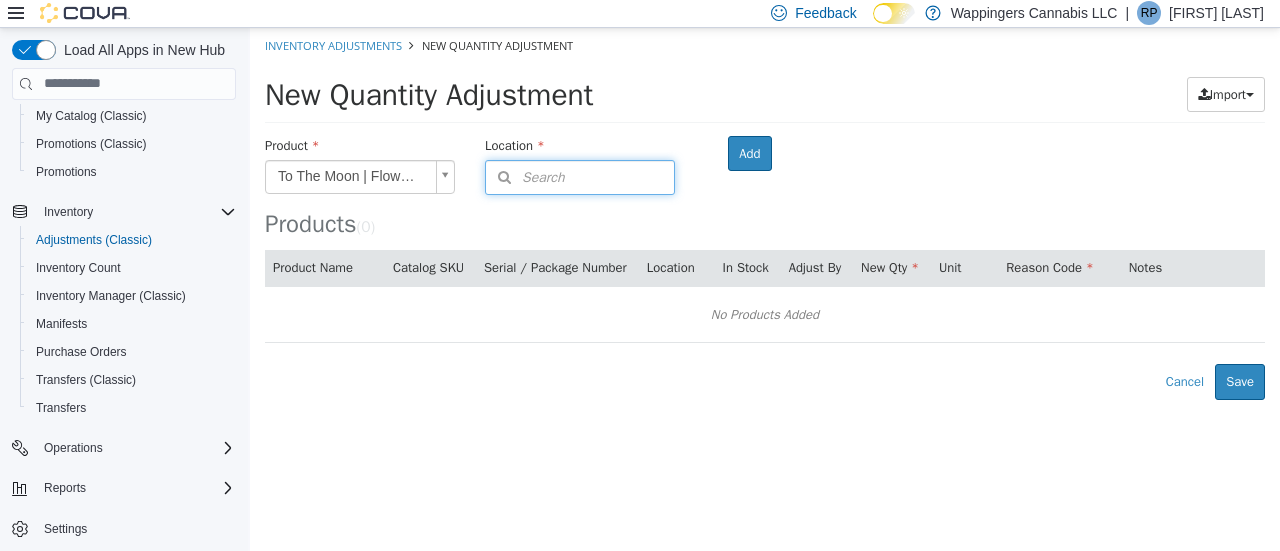 click on "Search" at bounding box center (580, 176) 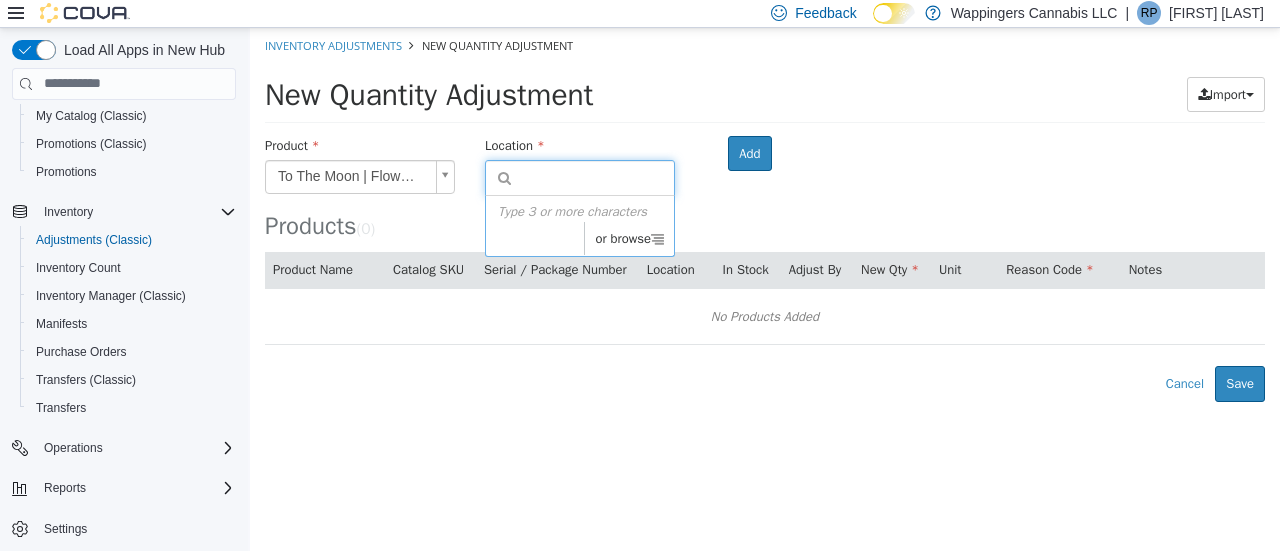 click on "or browse" at bounding box center (629, 238) 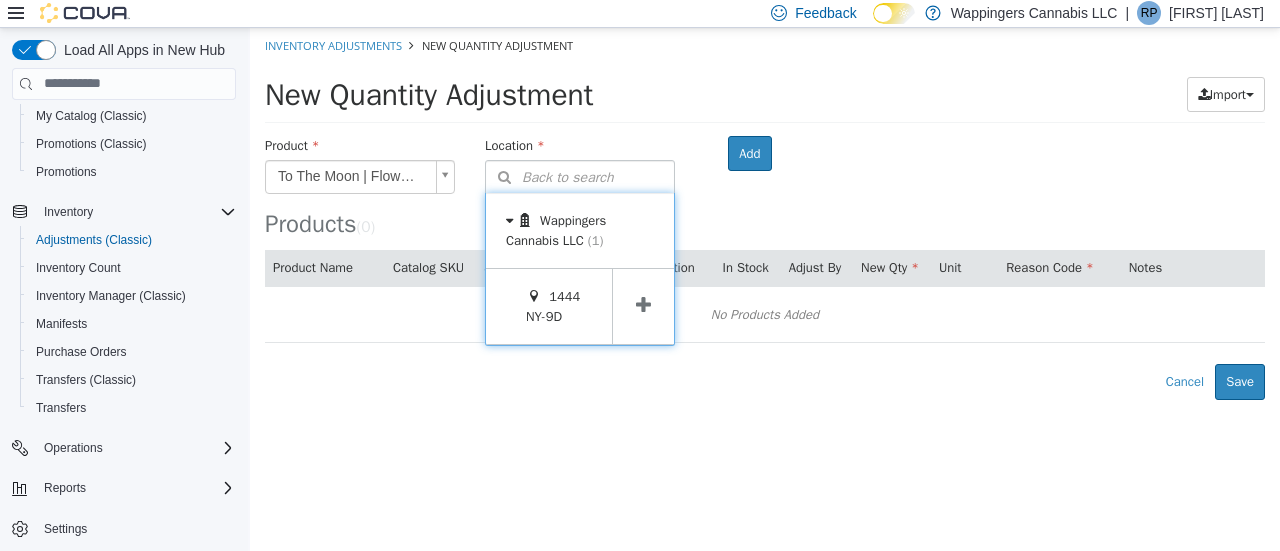 click at bounding box center (643, 305) 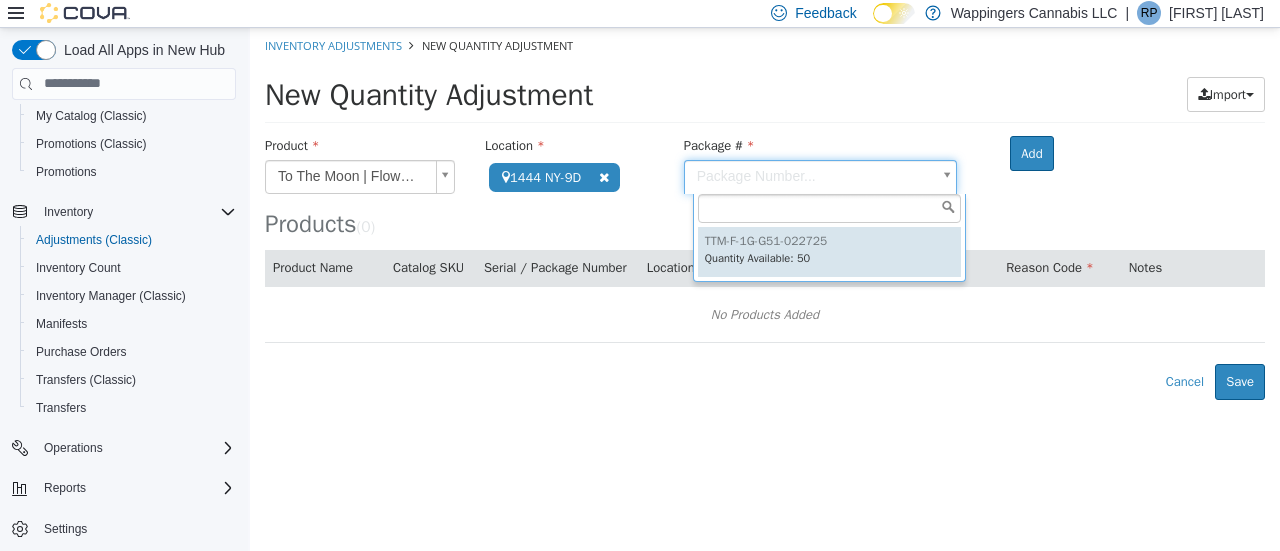 click on "**********" at bounding box center (765, 213) 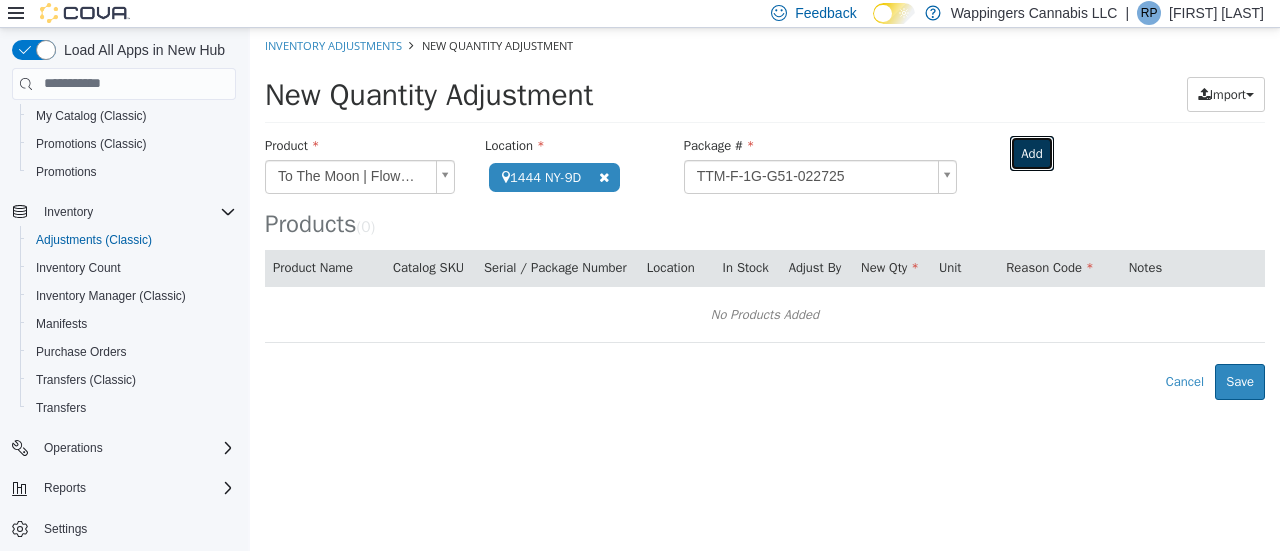 click on "Add" at bounding box center (1031, 153) 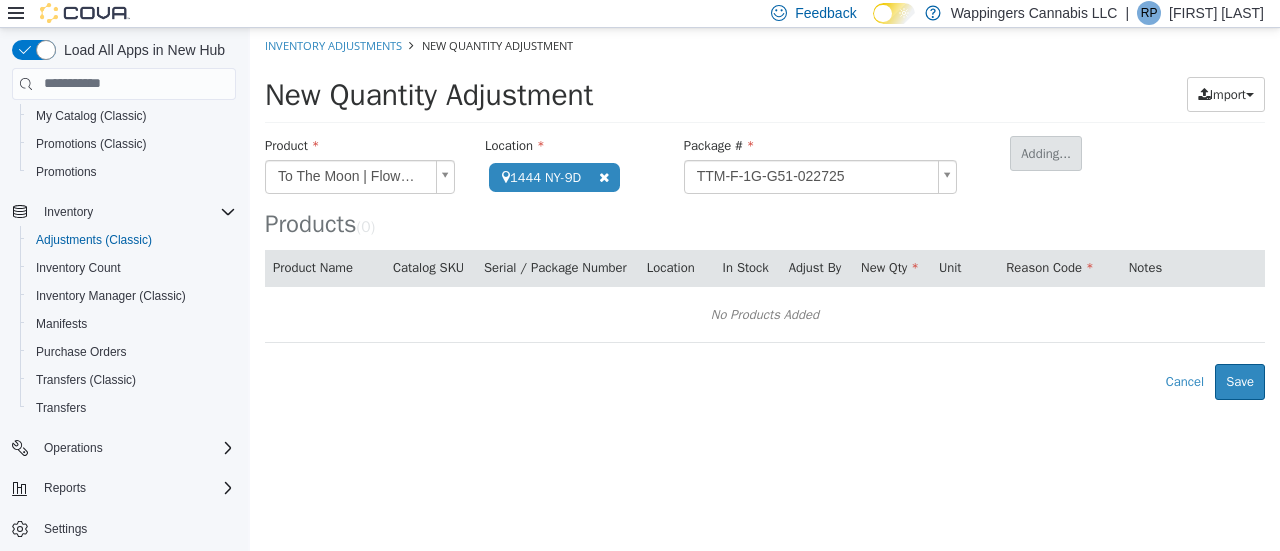 type 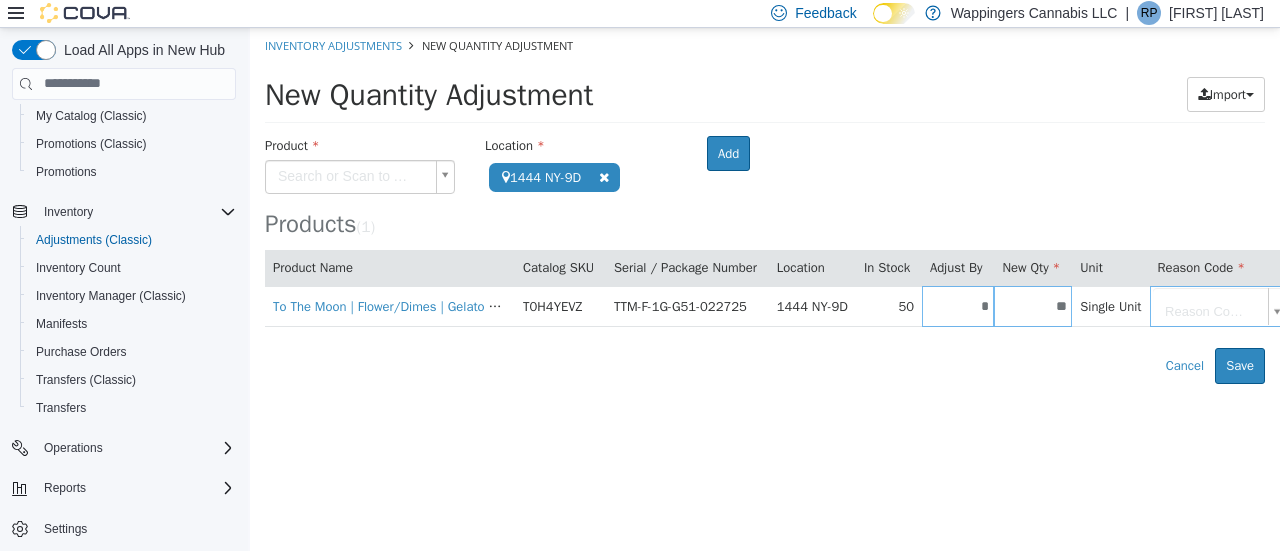 click on "*" at bounding box center (958, 305) 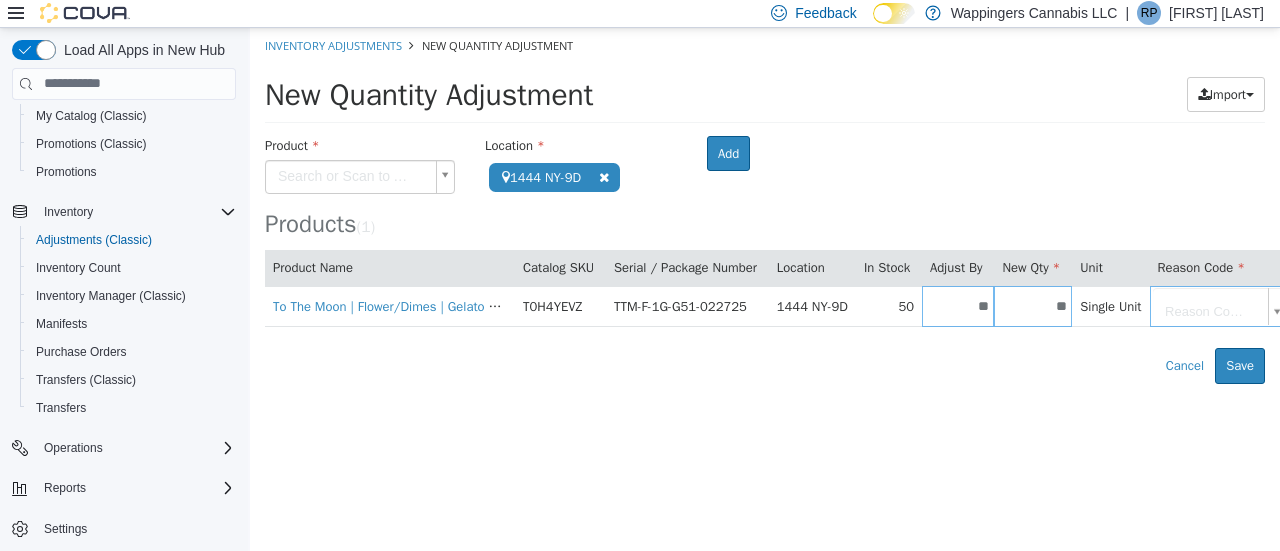 type on "**" 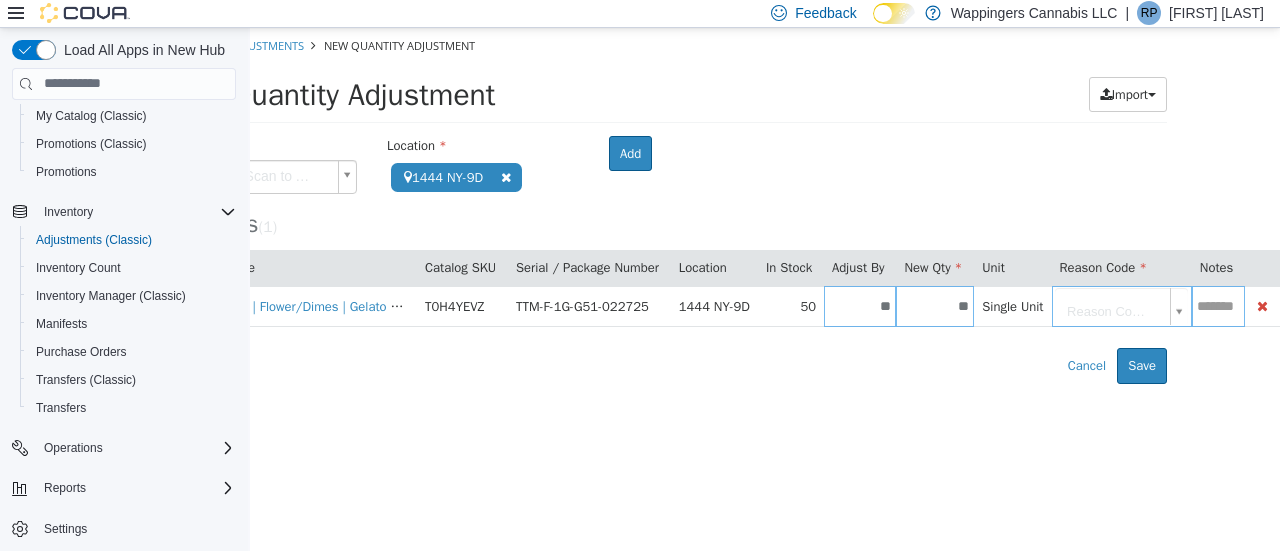 scroll, scrollTop: 0, scrollLeft: 37, axis: horizontal 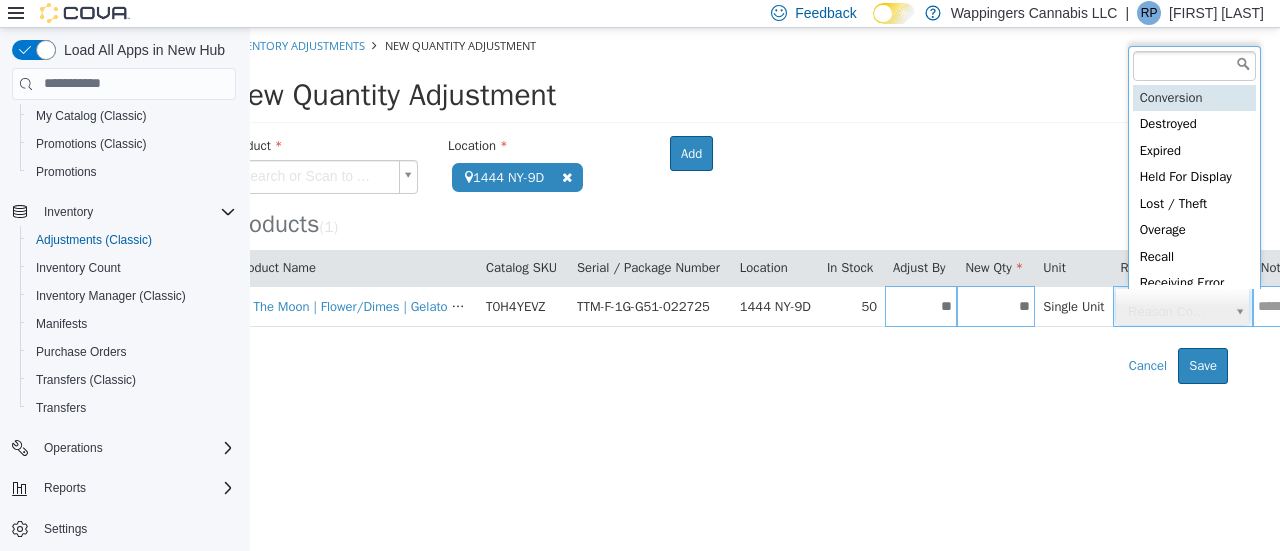 click on "**********" at bounding box center [728, 205] 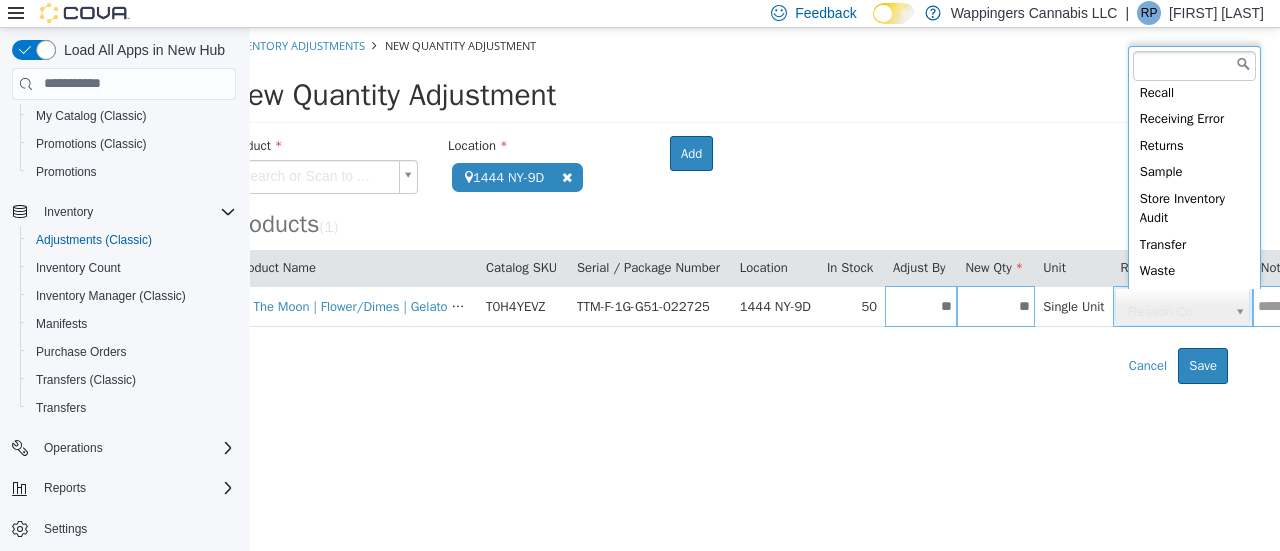 scroll, scrollTop: 159, scrollLeft: 0, axis: vertical 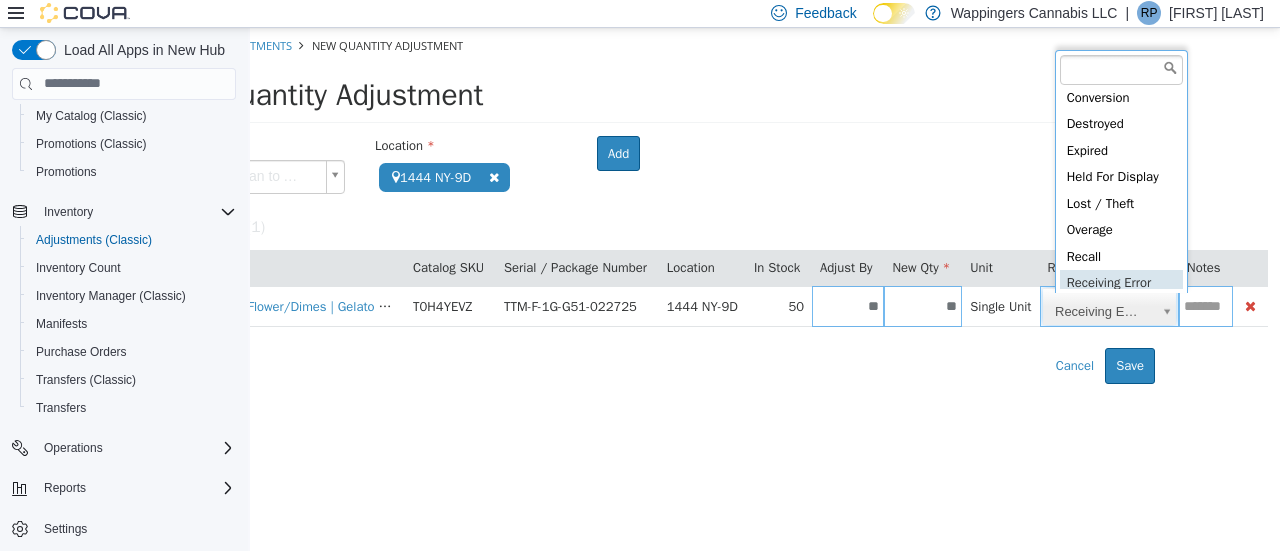 click on "**********" at bounding box center (655, 205) 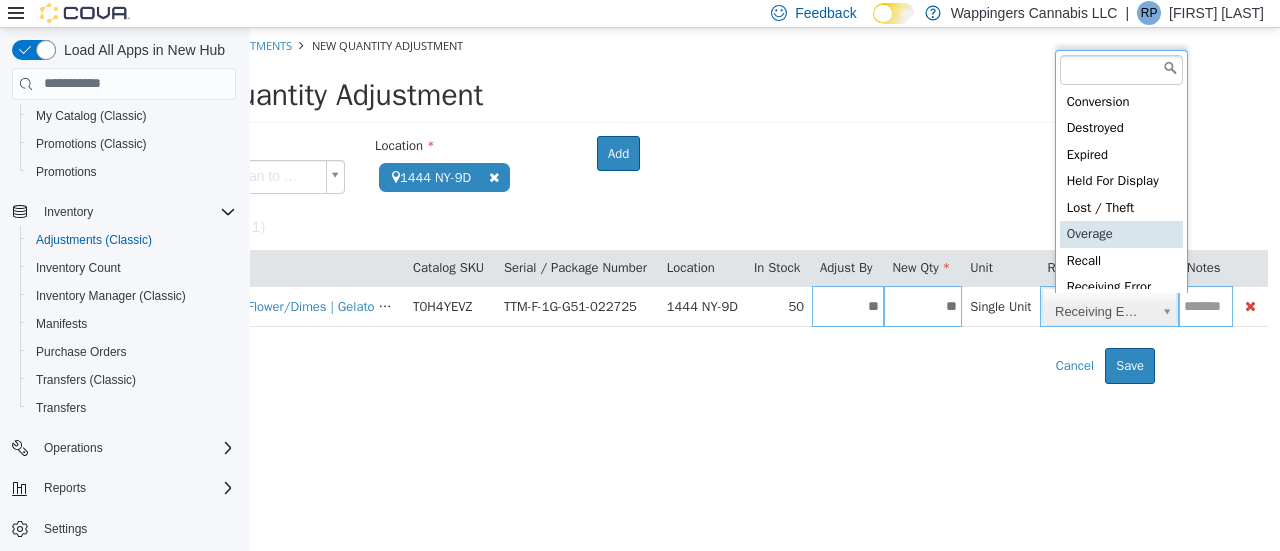 scroll, scrollTop: 164, scrollLeft: 0, axis: vertical 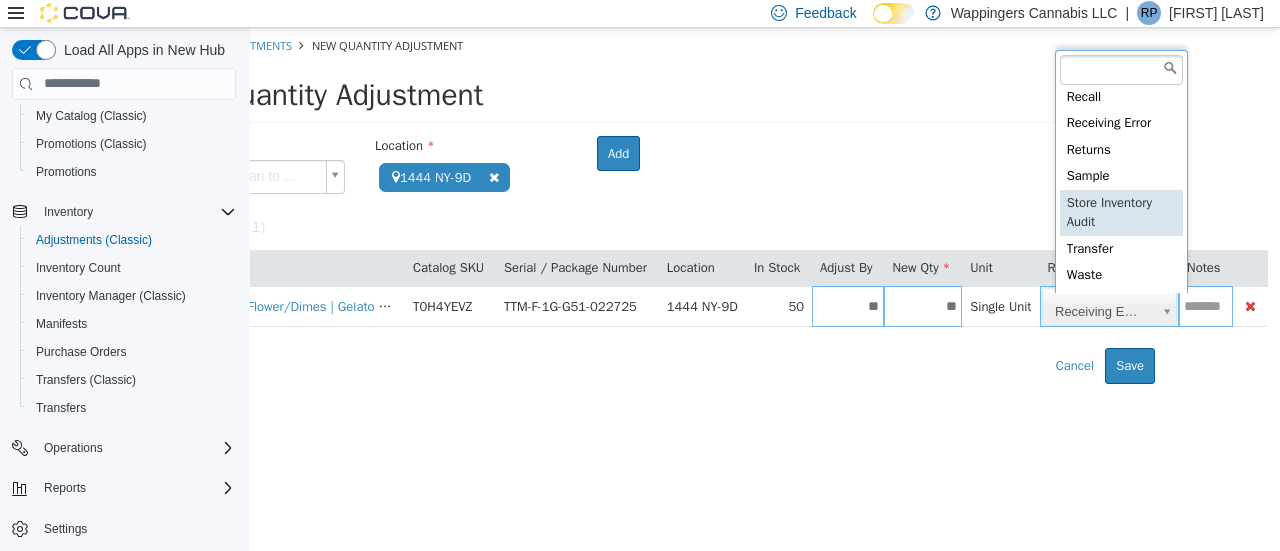 type on "**********" 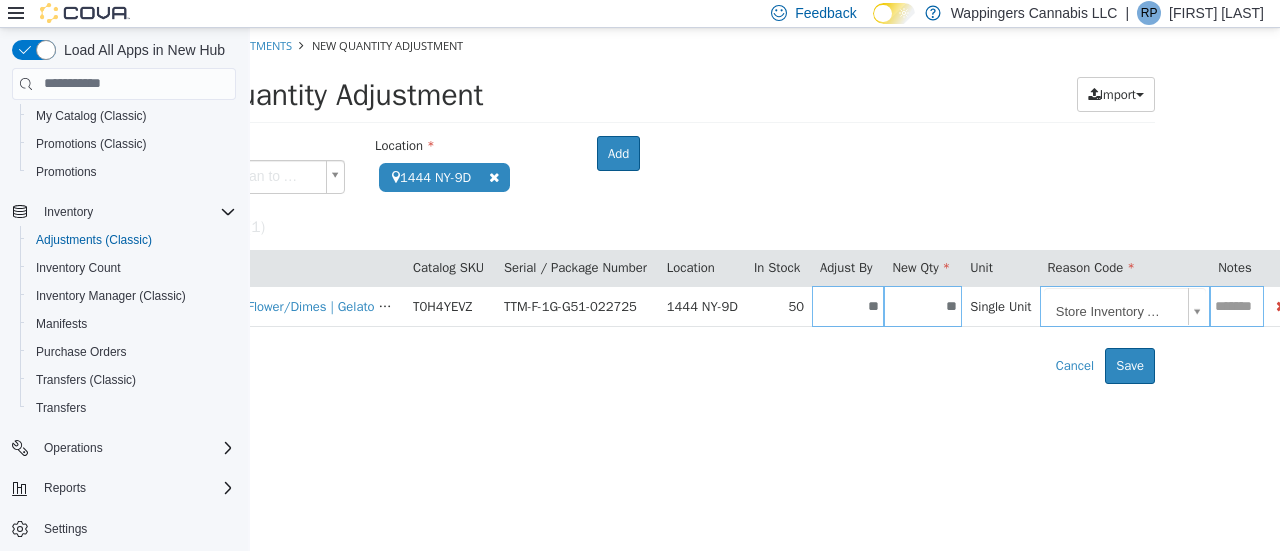 scroll, scrollTop: 0, scrollLeft: 140, axis: horizontal 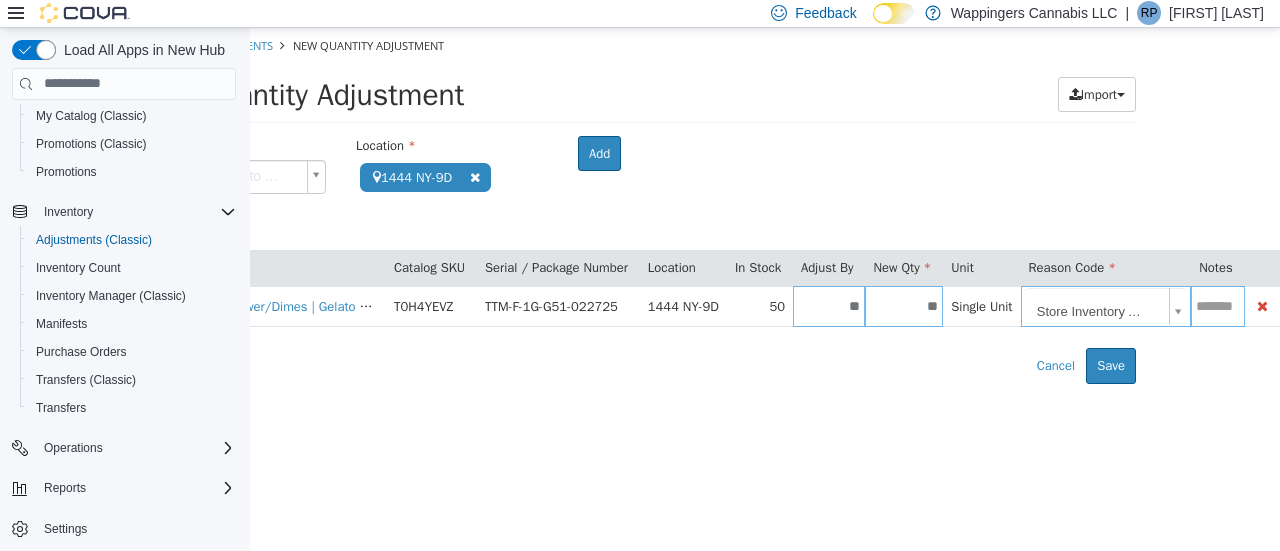 click at bounding box center (1217, 305) 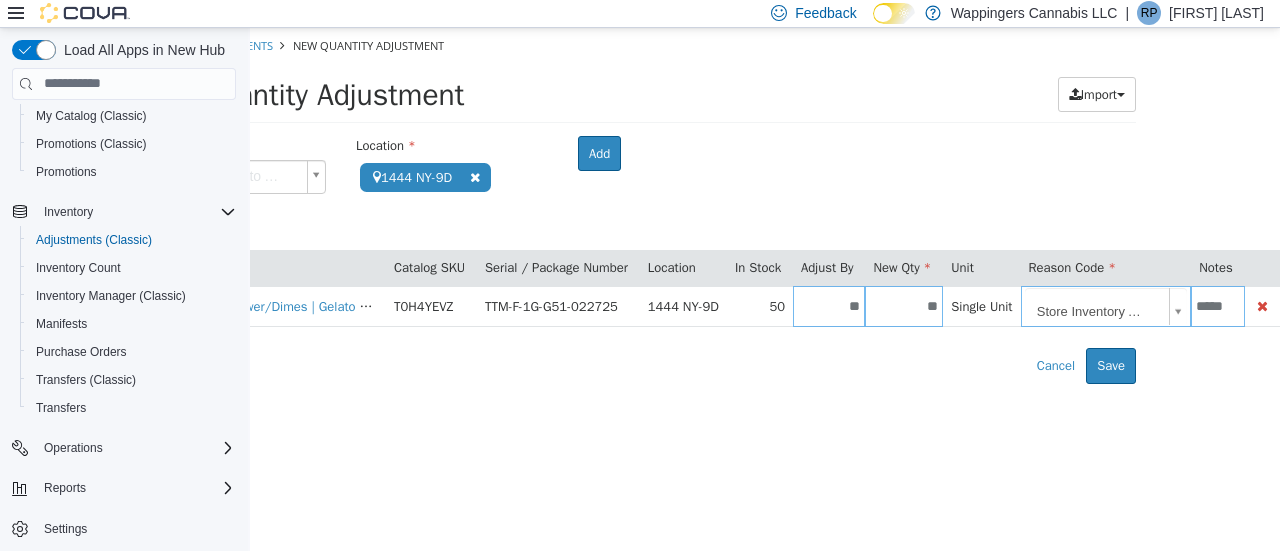 type on "*****" 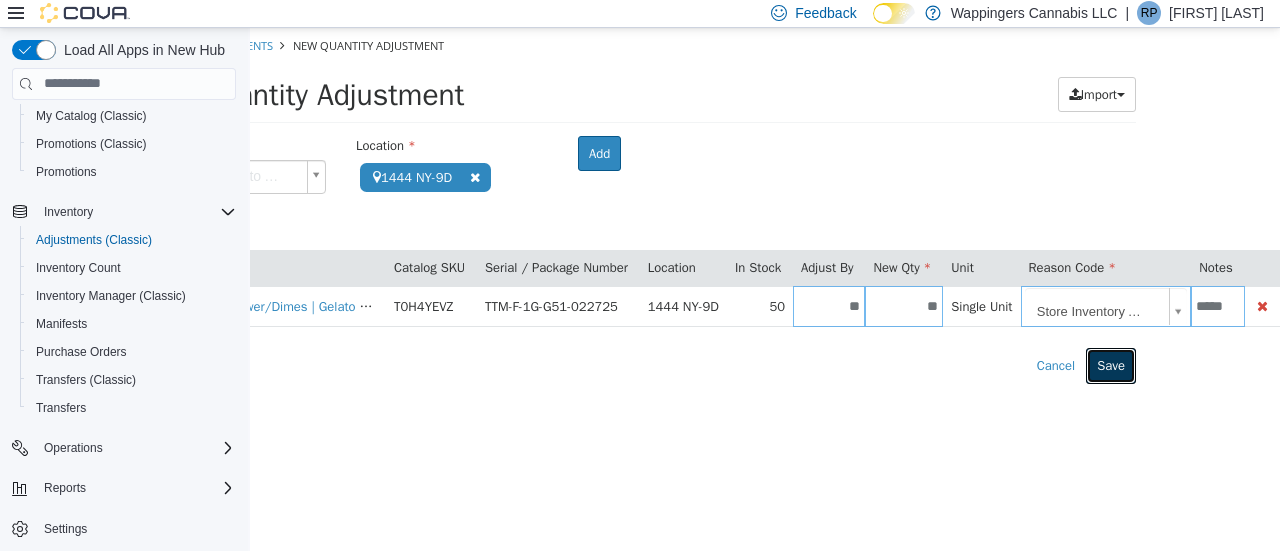 click on "Save" at bounding box center [1111, 365] 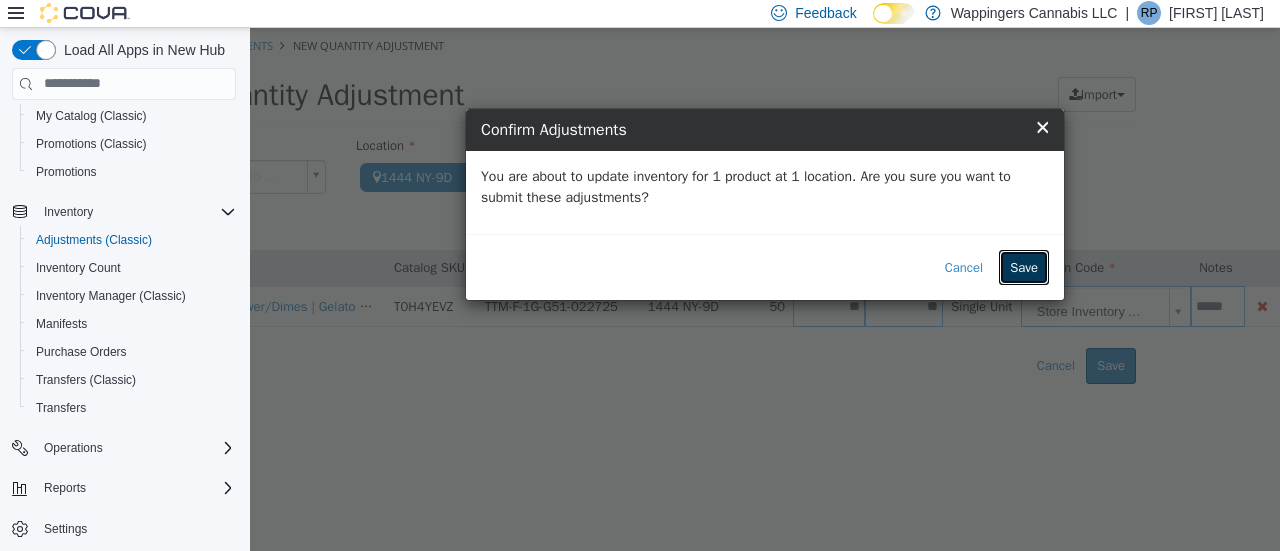 click on "Save" at bounding box center [1024, 267] 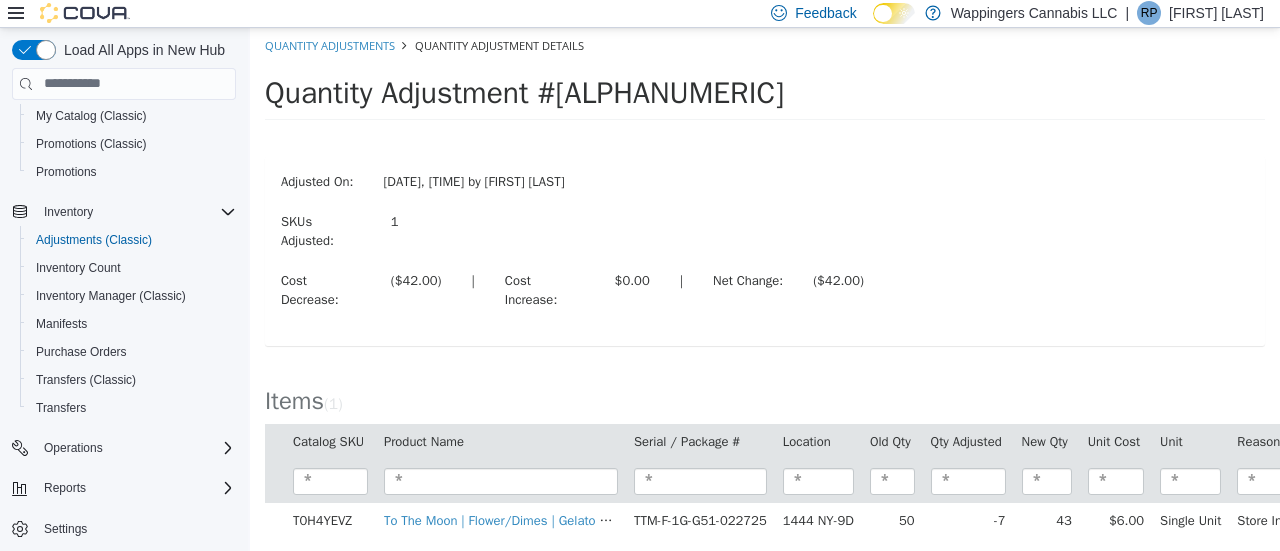 scroll, scrollTop: 44, scrollLeft: 0, axis: vertical 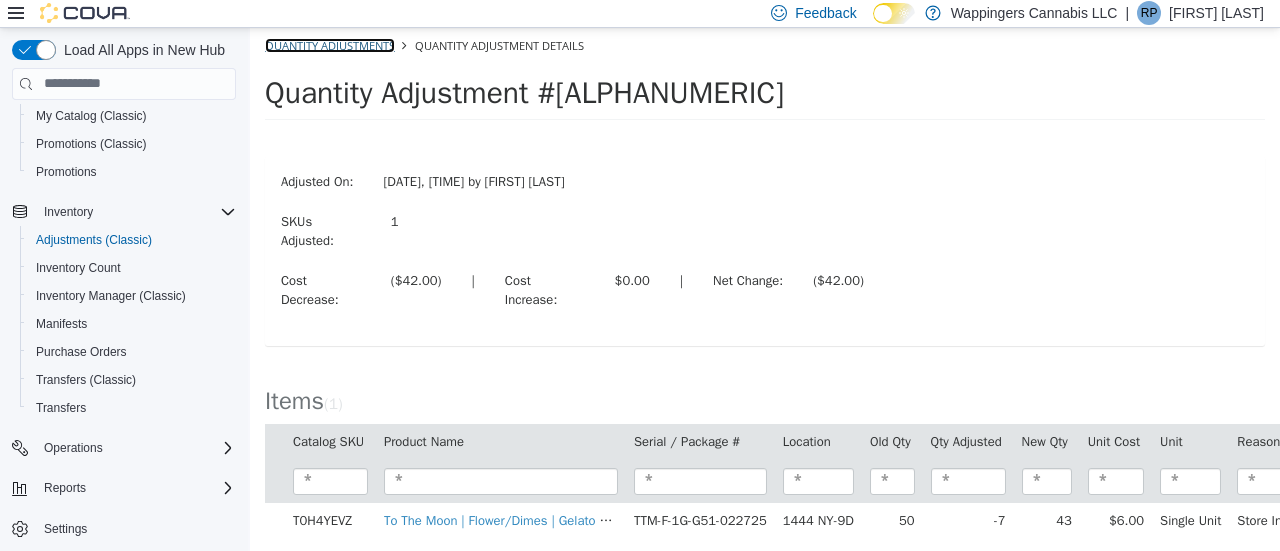click on "Quantity Adjustments" at bounding box center [330, 44] 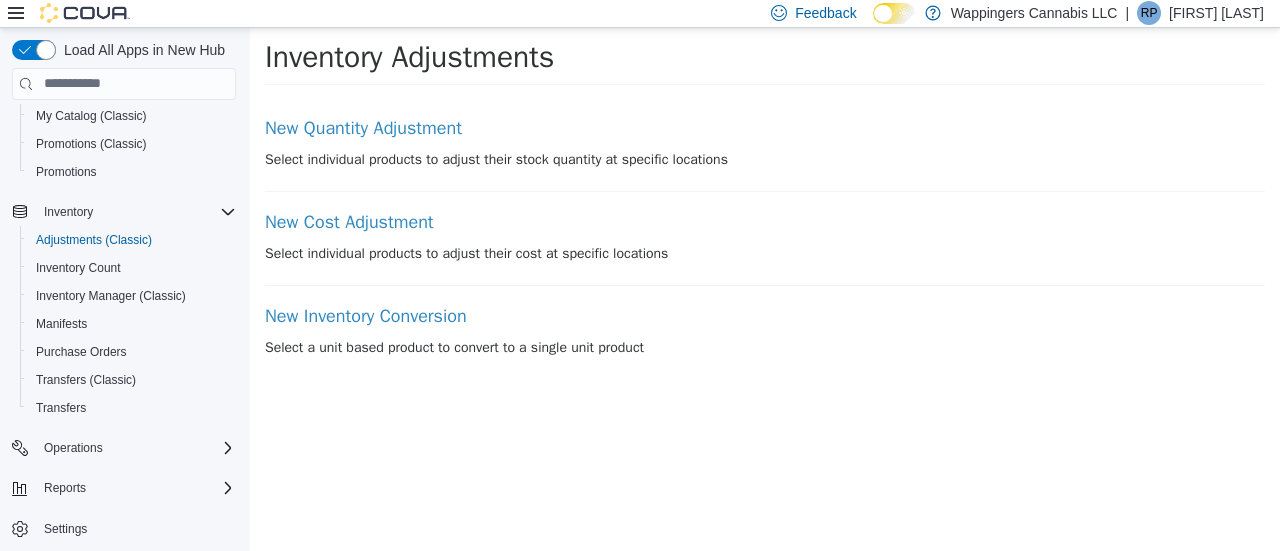 click on "New Quantity Adjustment Select individual products to adjust their stock quantity at specific locations" at bounding box center [765, 154] 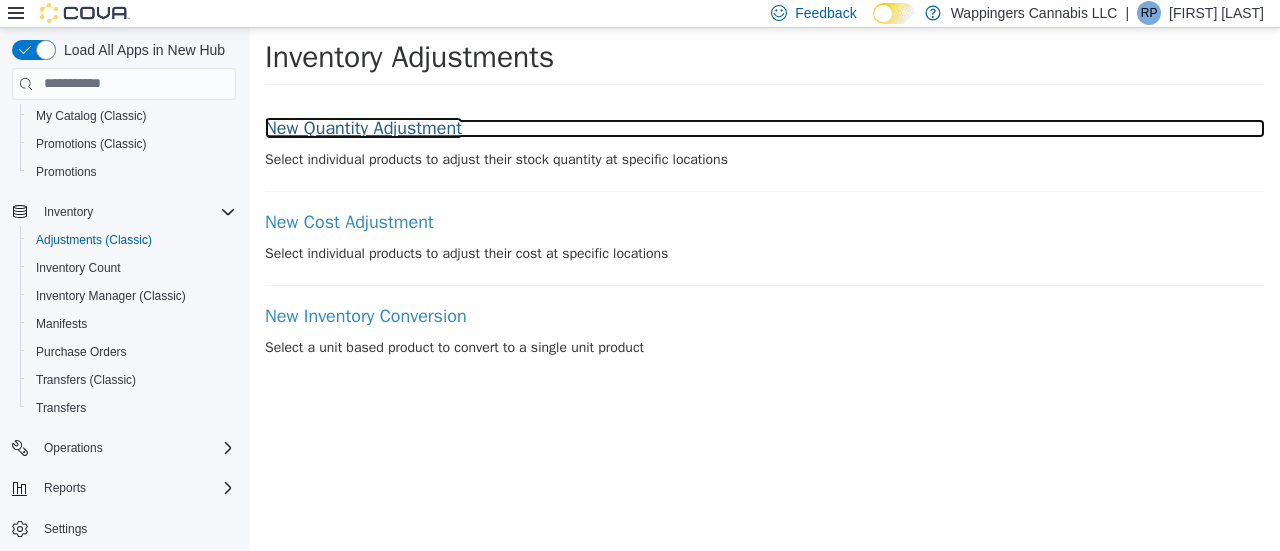 click on "New Quantity Adjustment" at bounding box center (765, 128) 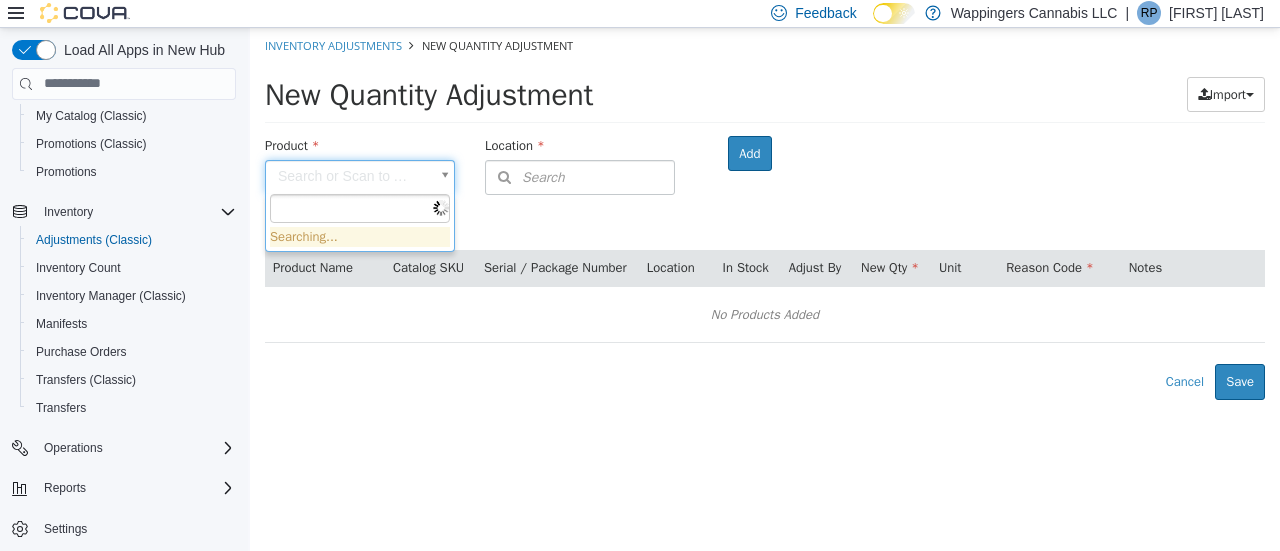 click on "×
The adjustment request was successfully processed.
Inventory Adjustments
New Quantity Adjustment
New Quantity Adjustment
Import  Inventory Export (.CSV) Package List (.TXT)
Product     Search or Scan to Add Product     Location Search Type 3 or more characters or browse       Wappingers Cannabis LLC     (1)         1444 NY-9D         Room   Add Products  ( 0 ) Product Name Catalog SKU Serial / Package Number Location In Stock Adjust By New Qty Unit Reason Code Notes No Products Added Error saving adjustment please resolve the errors above. Cancel Save
Searching..." at bounding box center [765, 213] 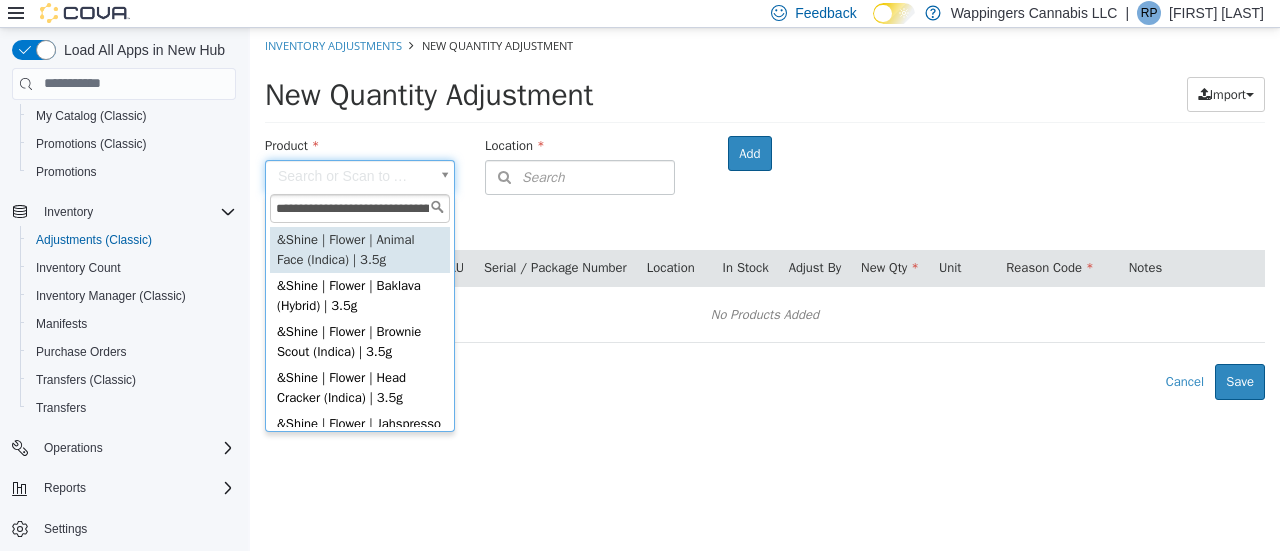 scroll, scrollTop: 0, scrollLeft: 116, axis: horizontal 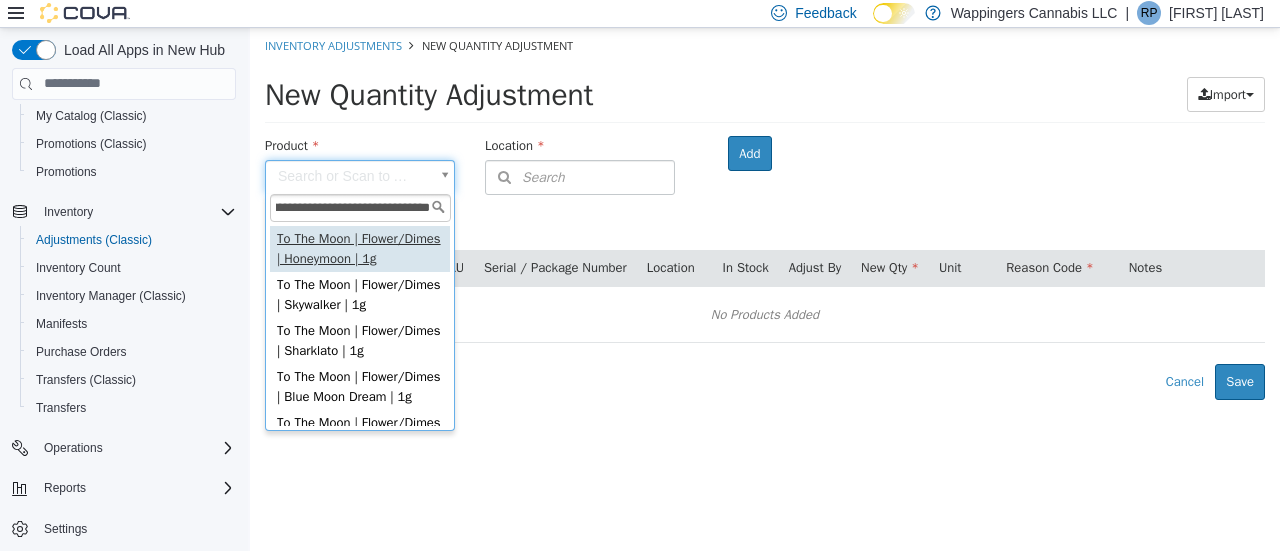type on "**********" 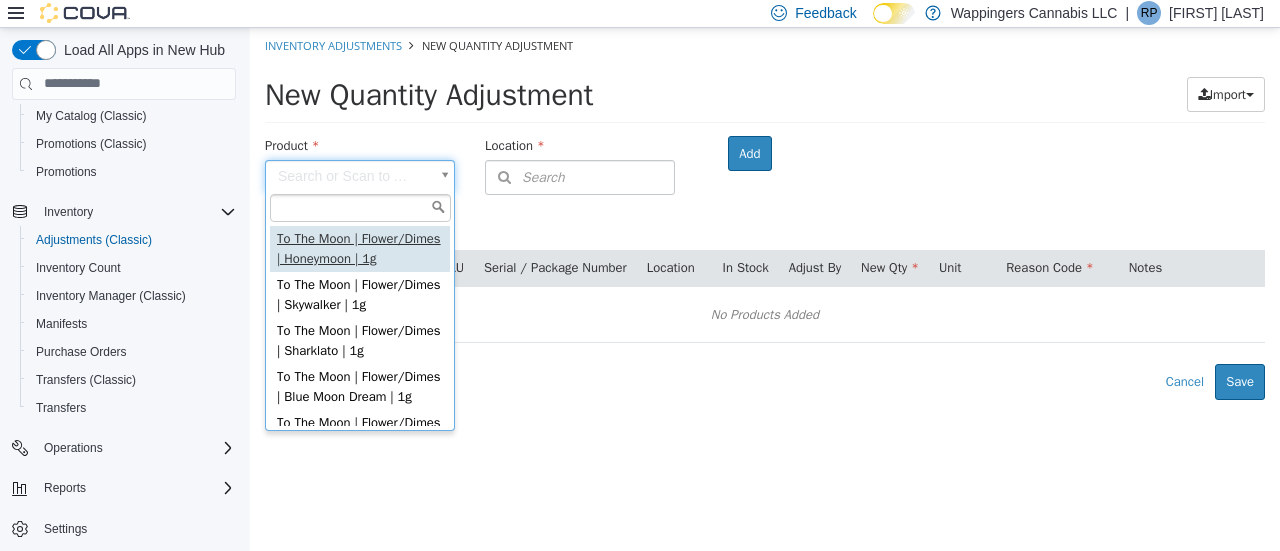 scroll, scrollTop: 0, scrollLeft: 0, axis: both 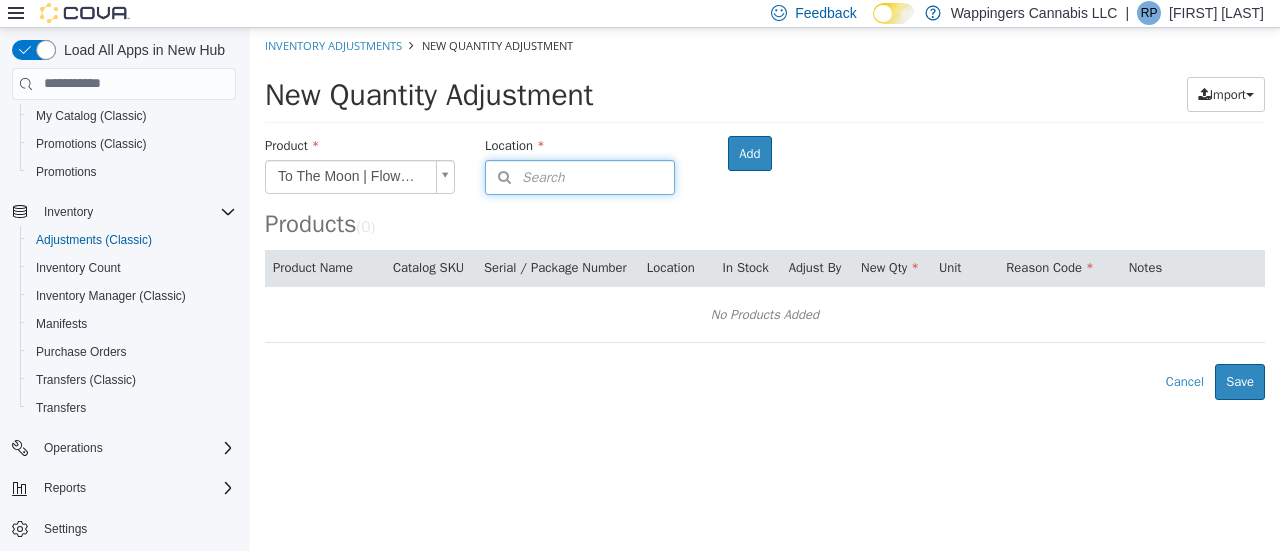 click on "Search" at bounding box center (580, 176) 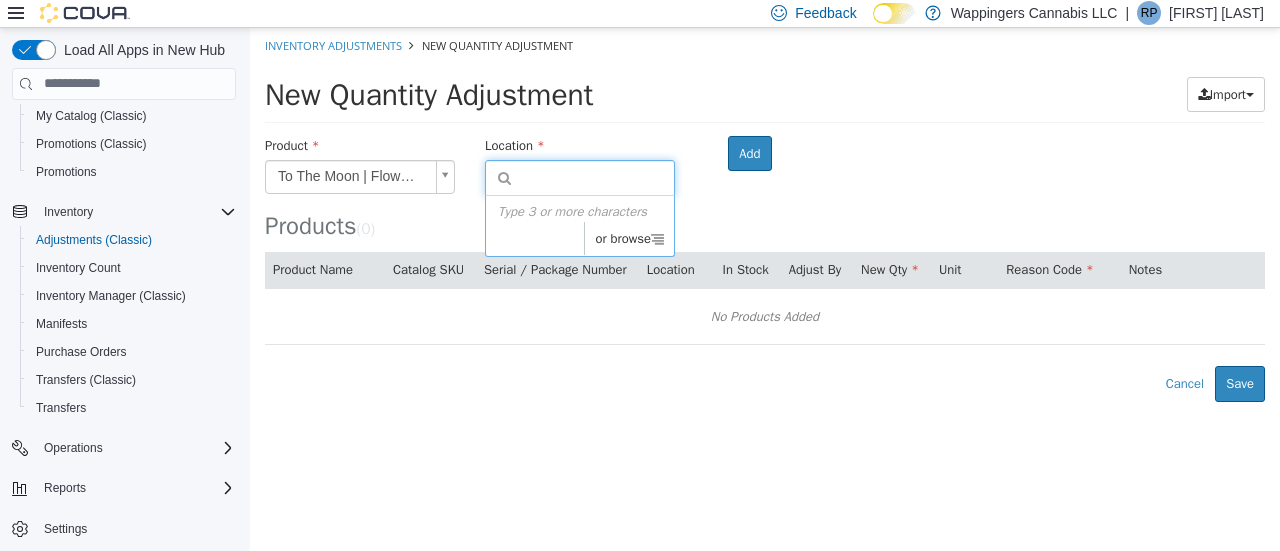 click at bounding box center (657, 237) 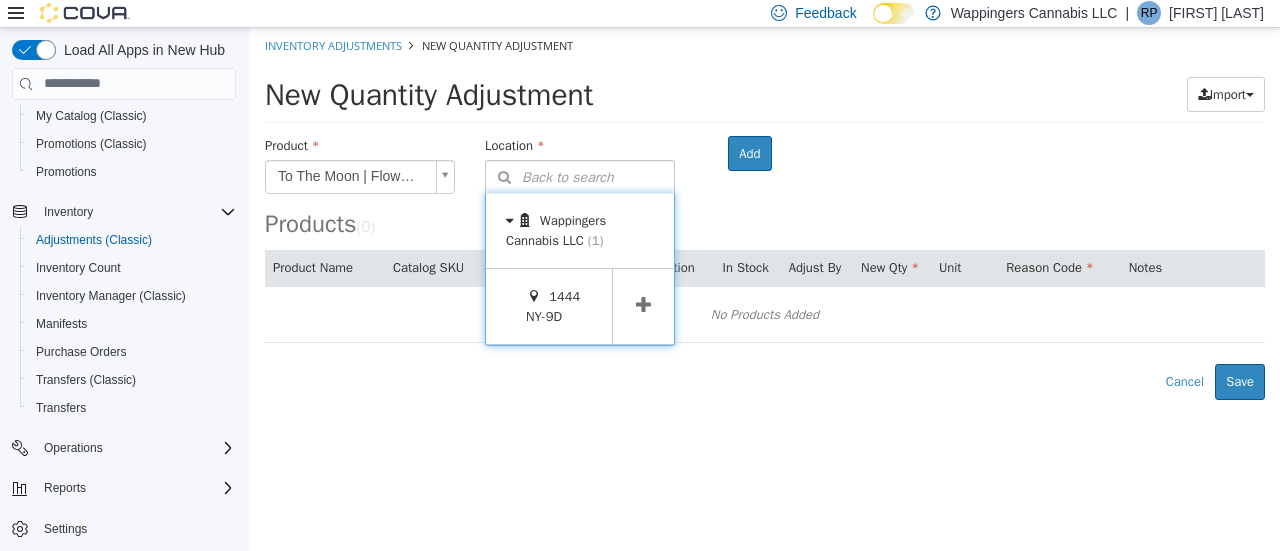 click at bounding box center (643, 304) 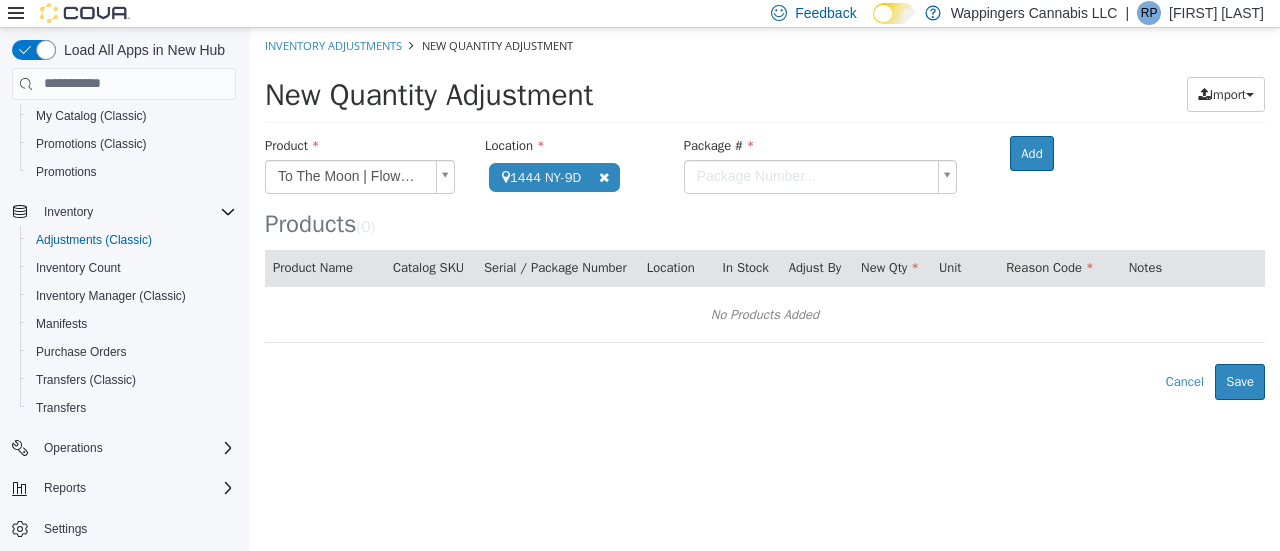 click on "**********" at bounding box center [765, 213] 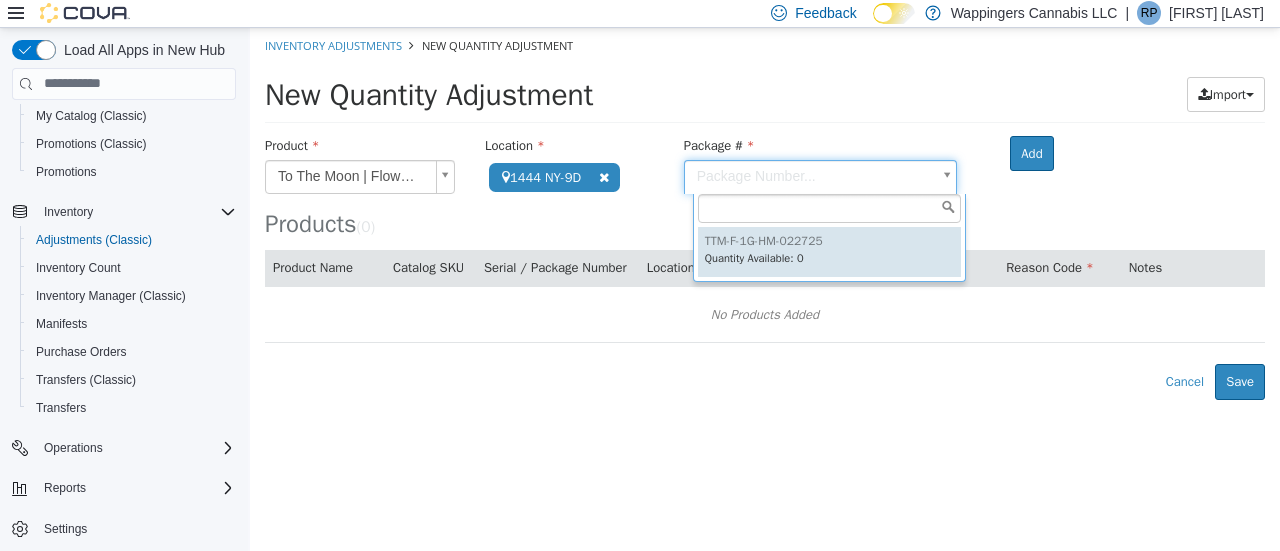 type on "**********" 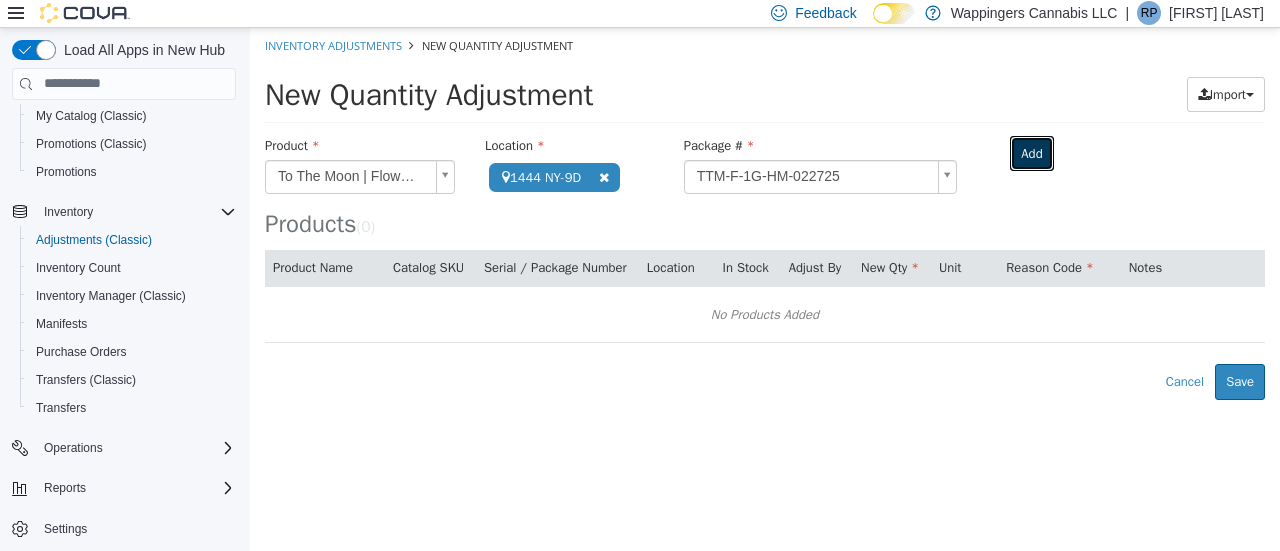 click on "Add" at bounding box center (1031, 153) 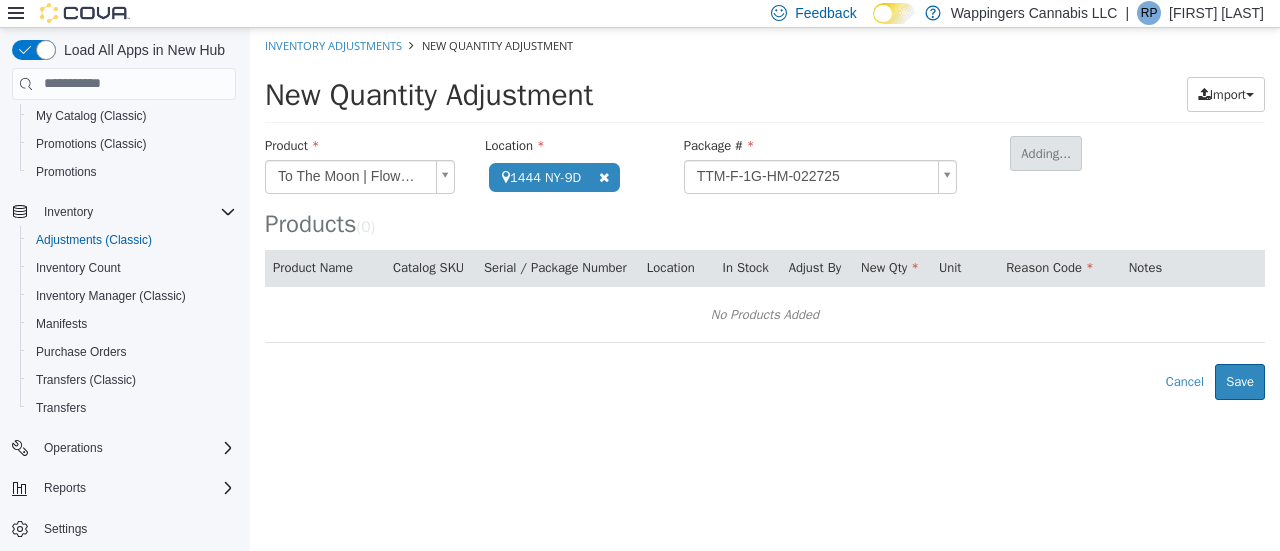 type 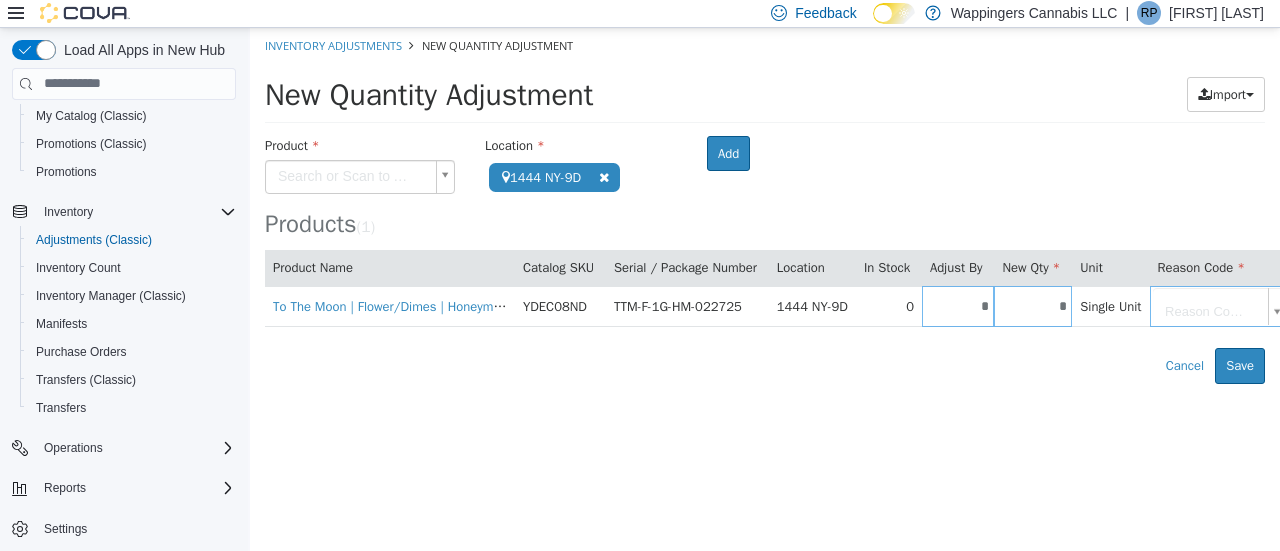 click on "**********" at bounding box center (765, 205) 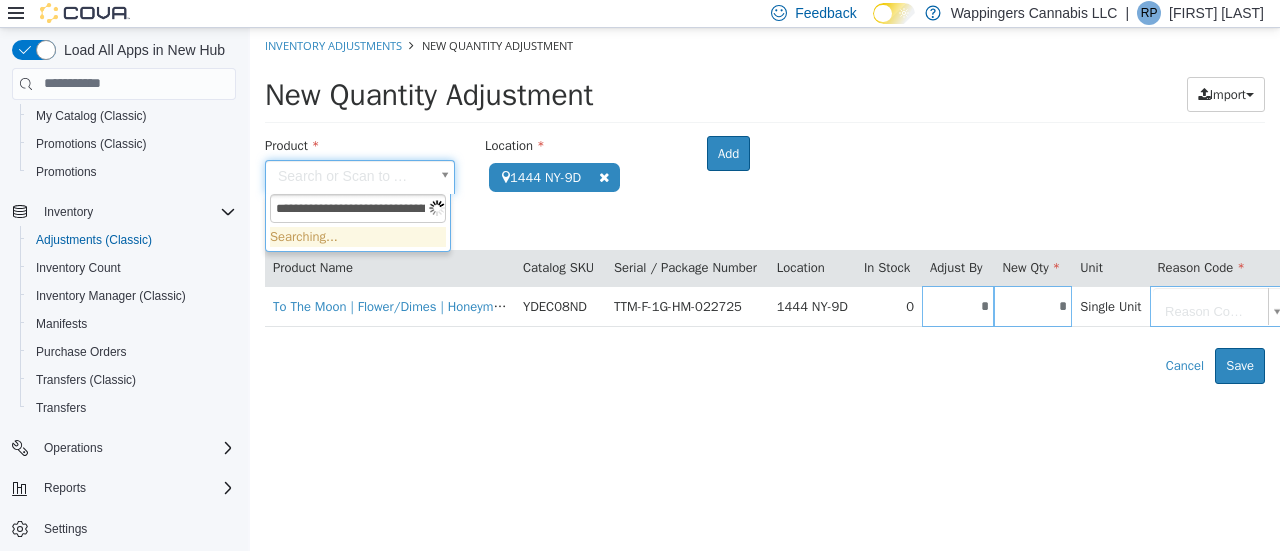 scroll, scrollTop: 0, scrollLeft: 102, axis: horizontal 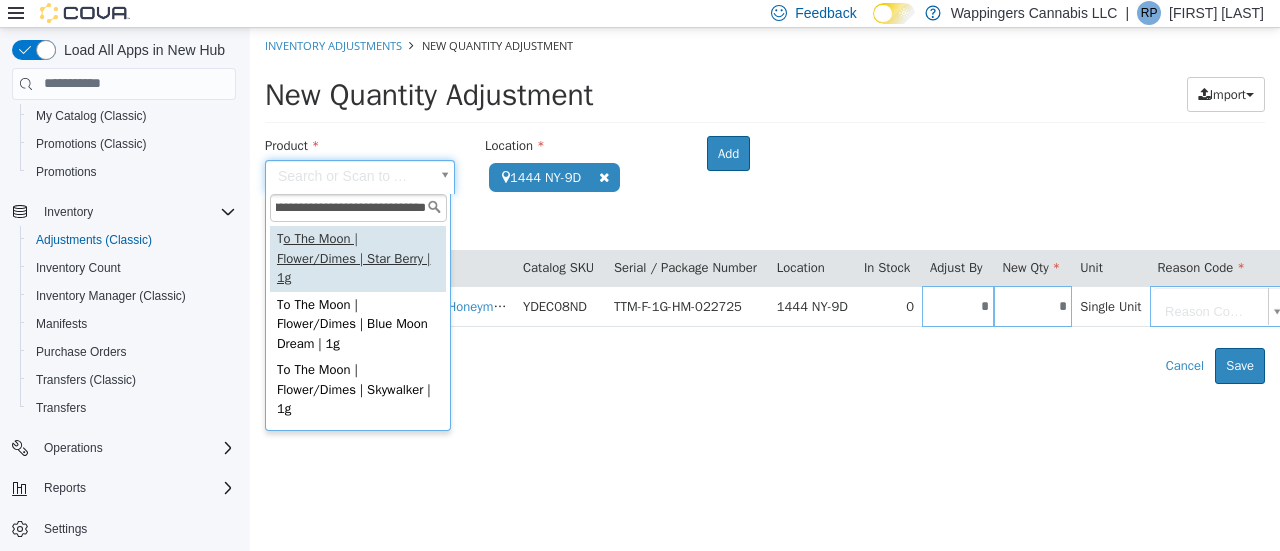 type on "**********" 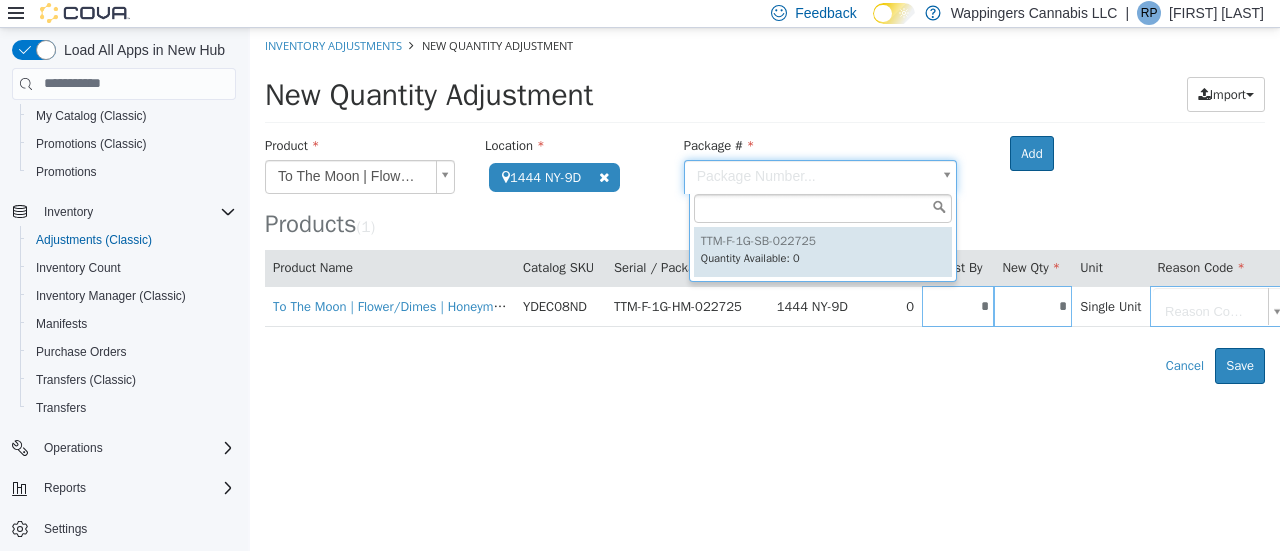 click on "**********" at bounding box center [765, 205] 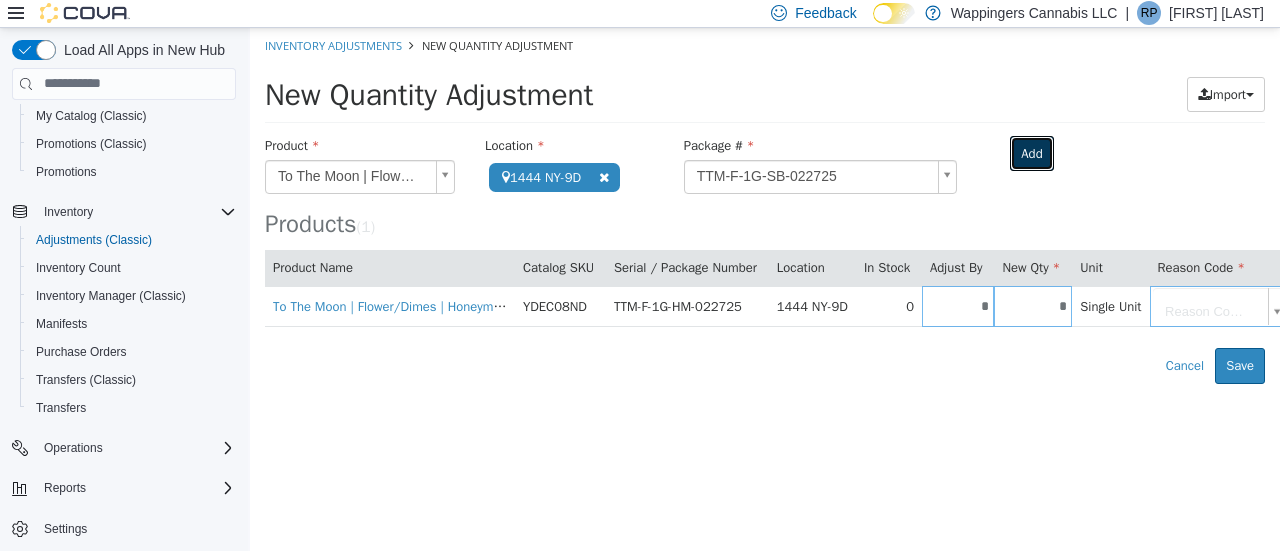 click on "Add" at bounding box center [1031, 153] 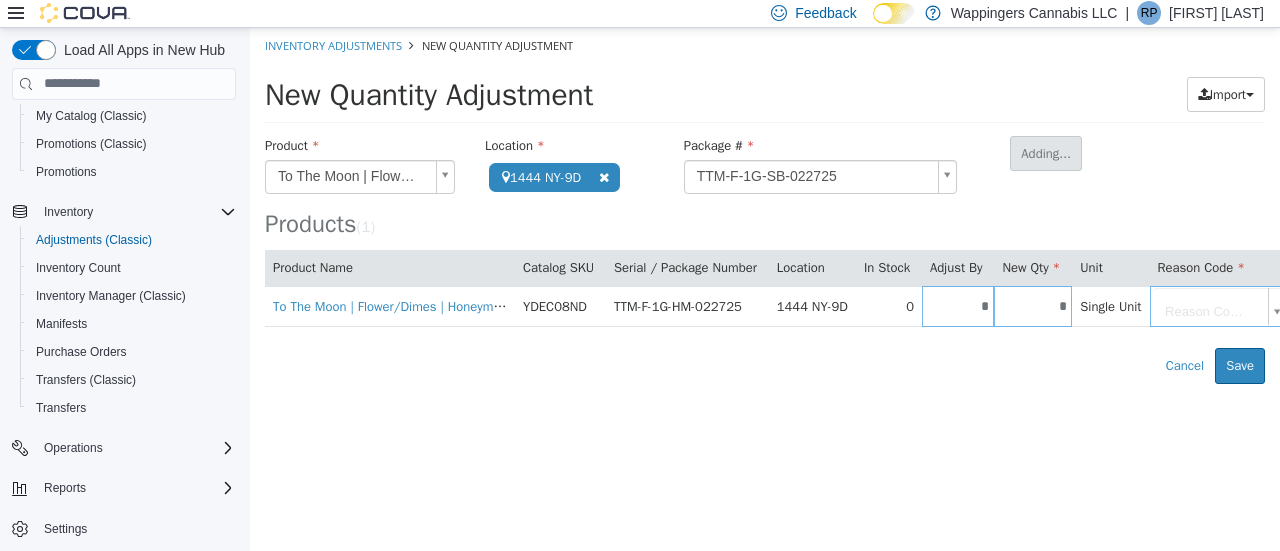 type 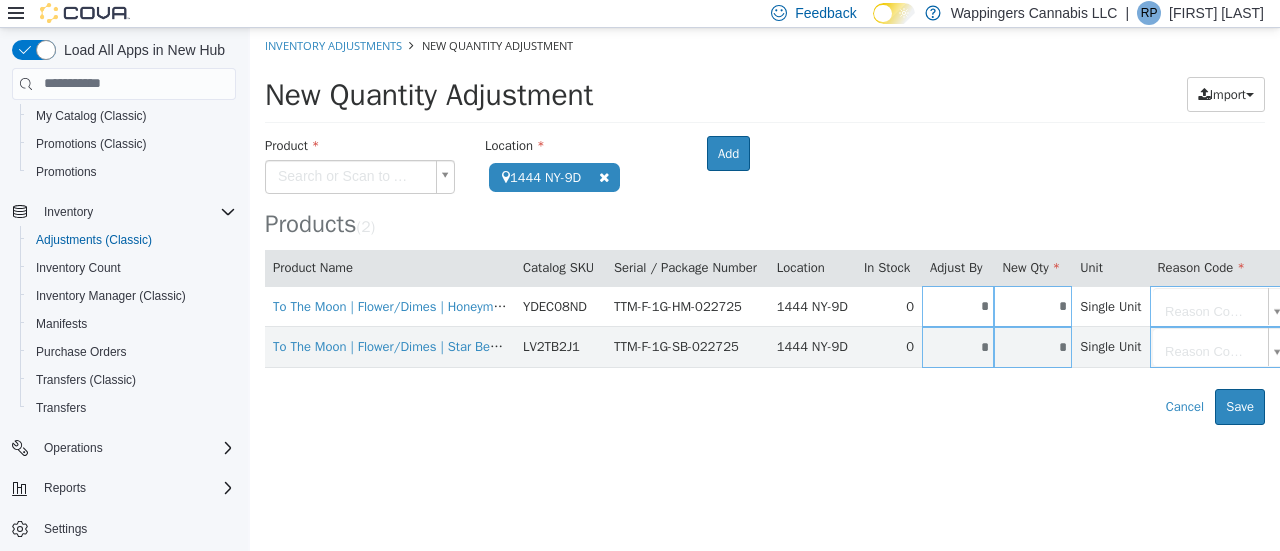 click on "*" at bounding box center [958, 346] 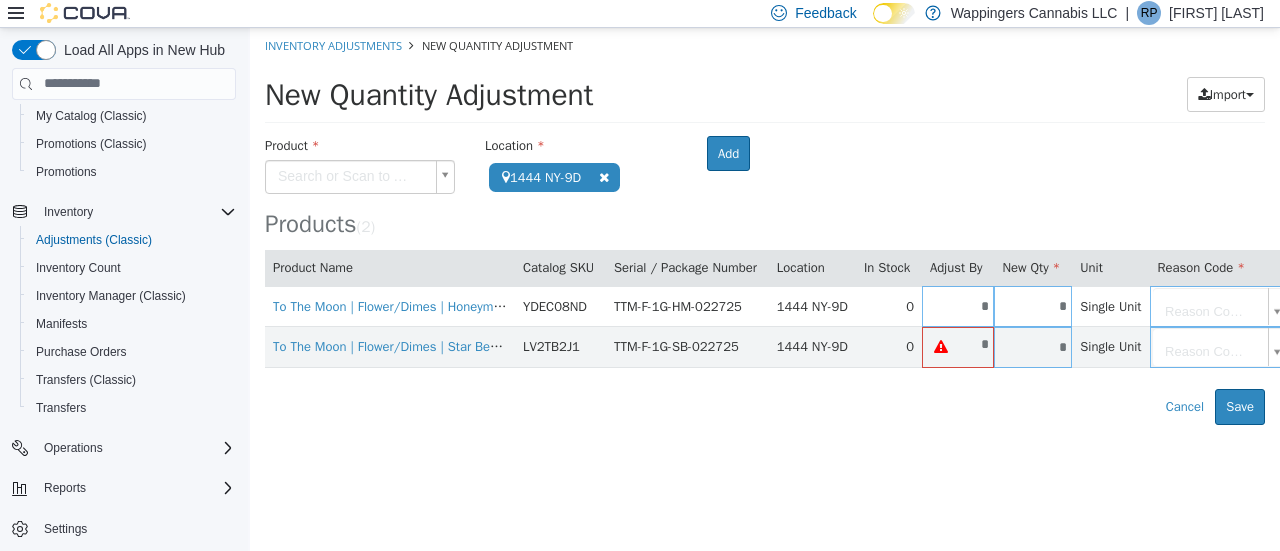 click on "*" at bounding box center [1033, 346] 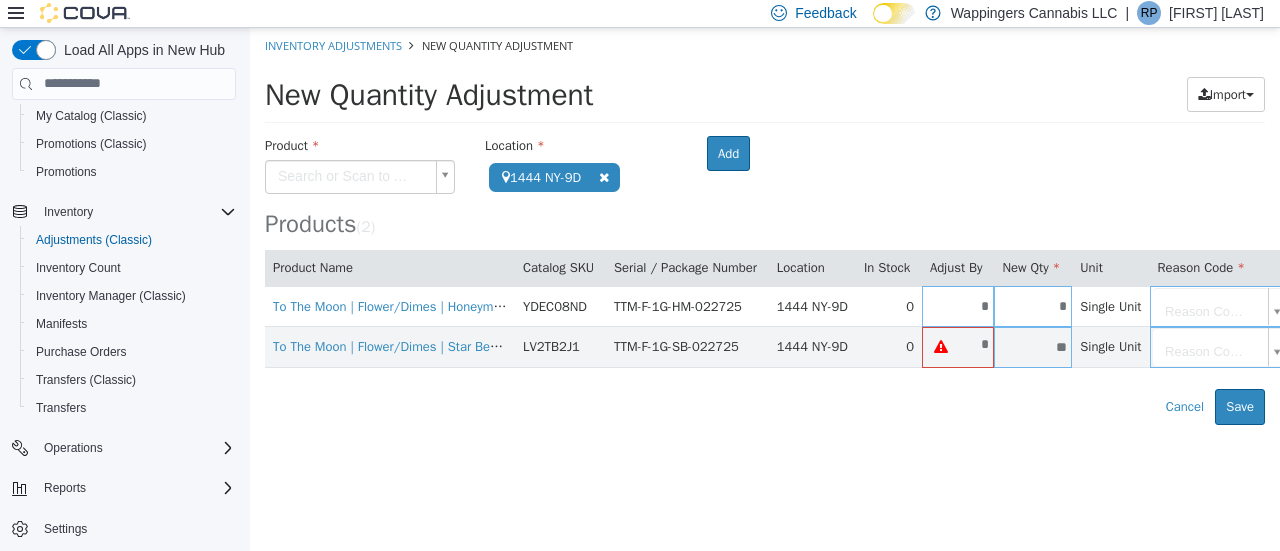 type on "**" 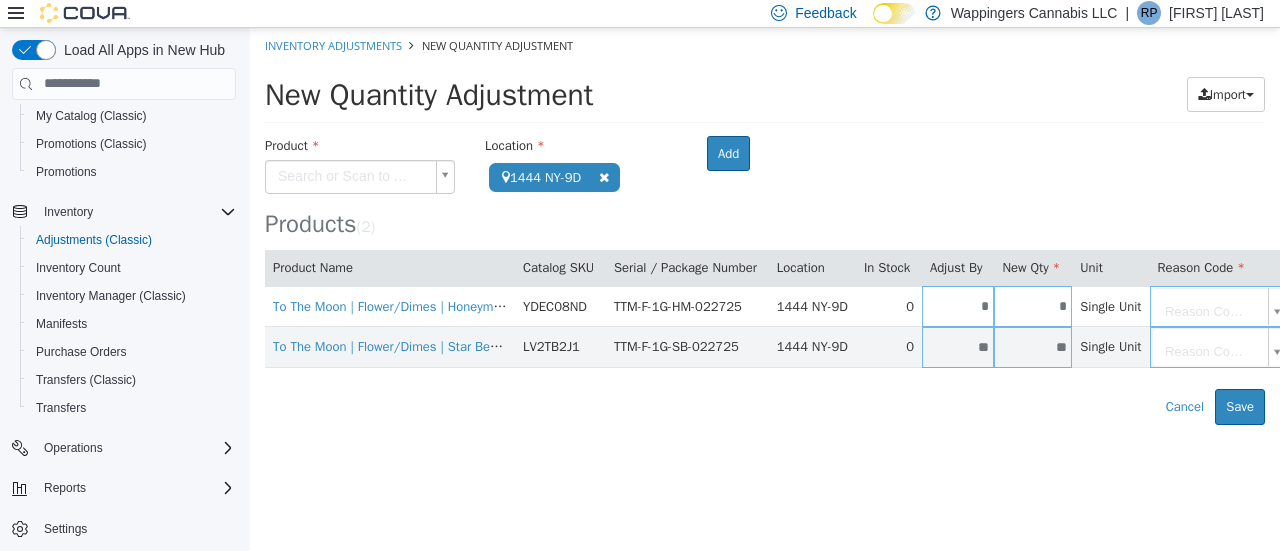 click on "**********" at bounding box center (765, 225) 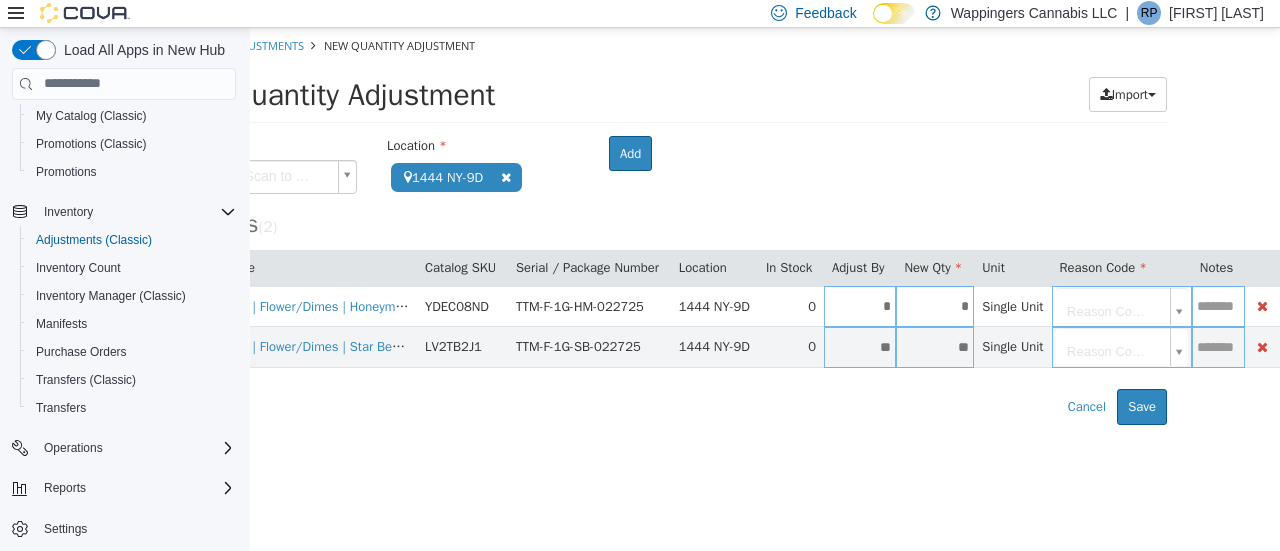 scroll, scrollTop: 0, scrollLeft: 0, axis: both 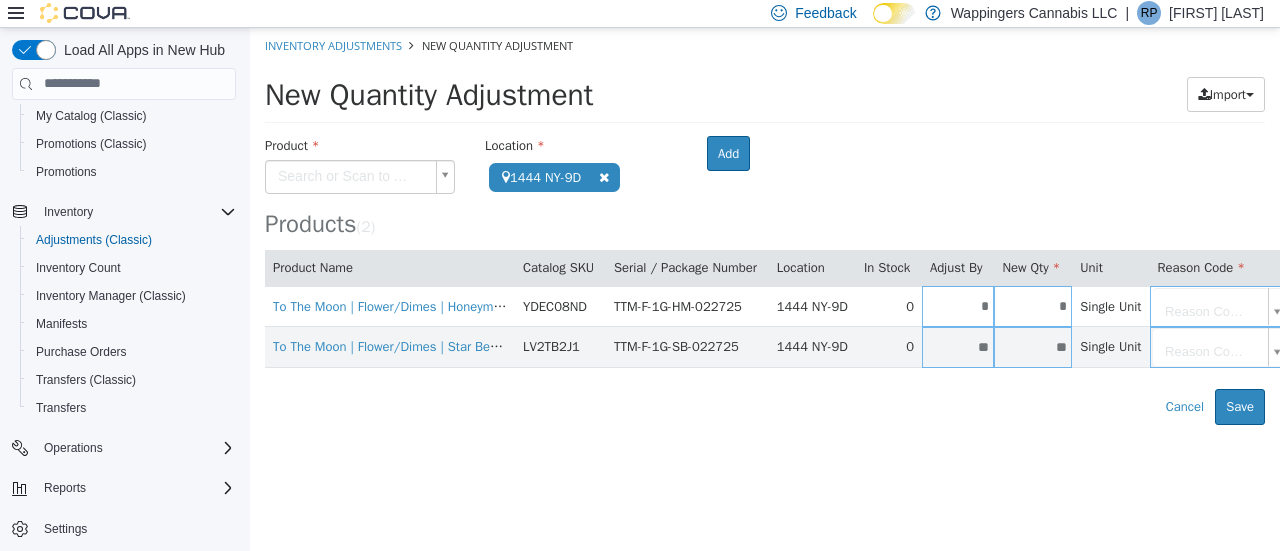 drag, startPoint x: 442, startPoint y: 543, endPoint x: 389, endPoint y: 496, distance: 70.837845 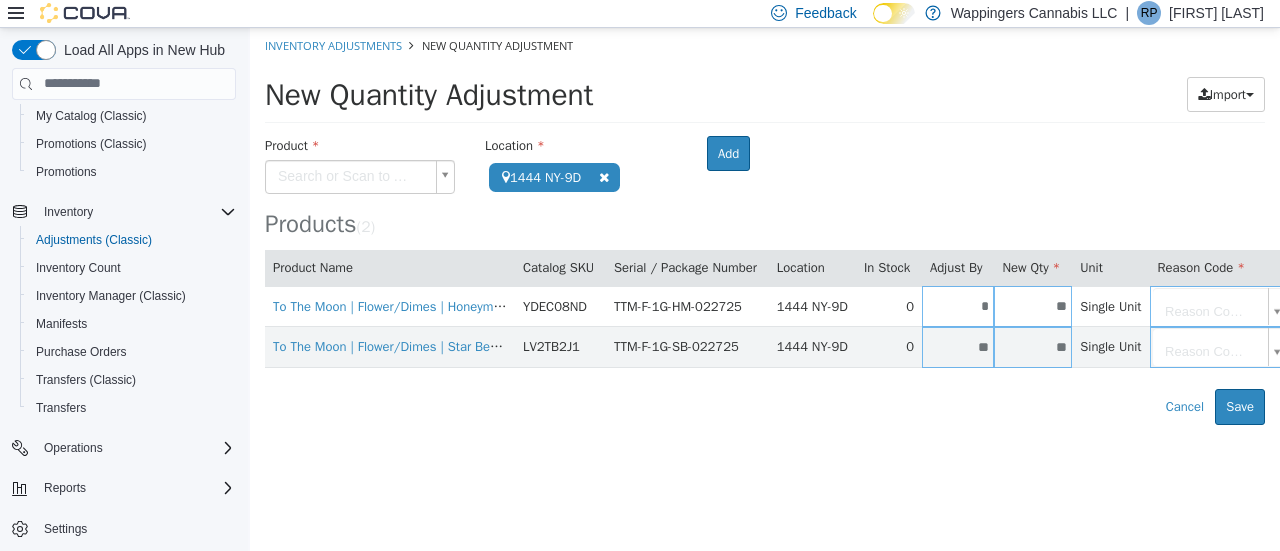 type on "**" 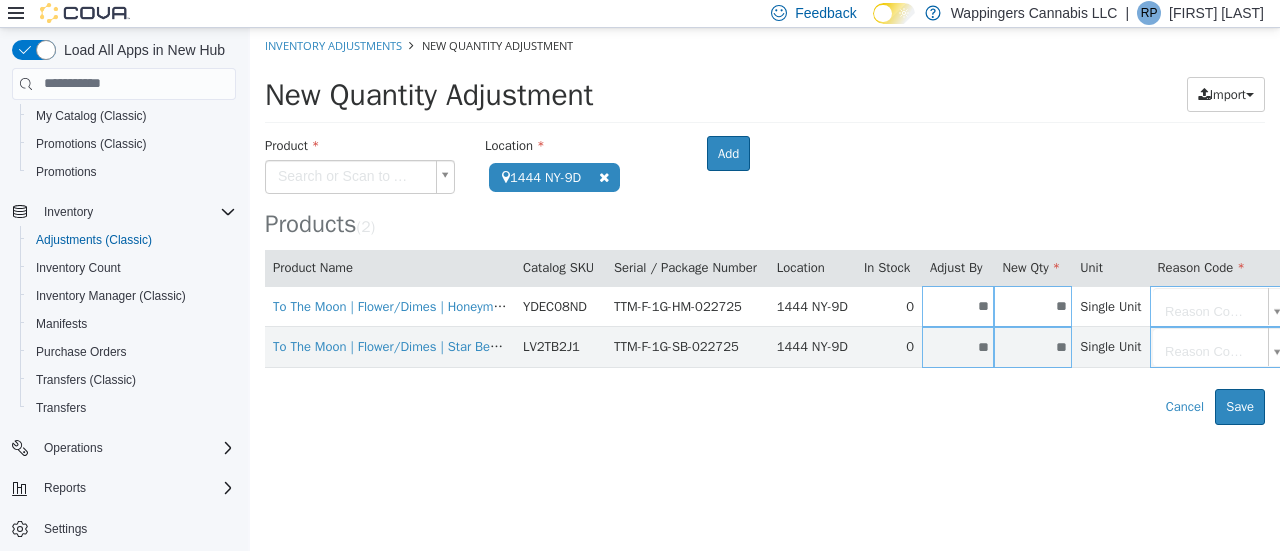 click on "Error saving adjustment please resolve the errors above. Cancel Save" at bounding box center [765, 406] 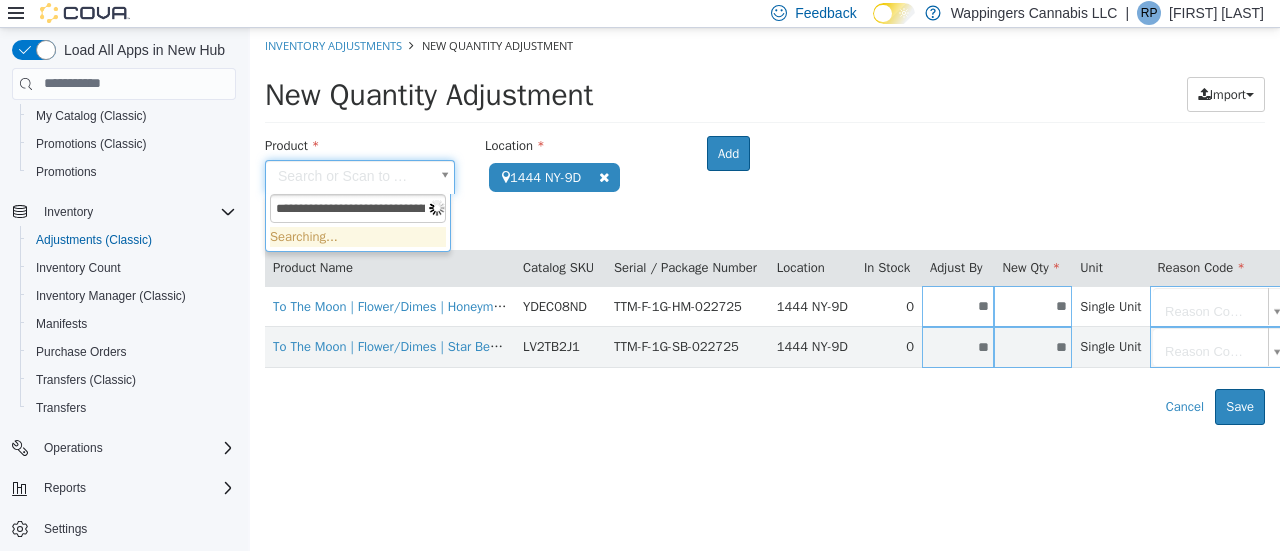 scroll, scrollTop: 0, scrollLeft: 202, axis: horizontal 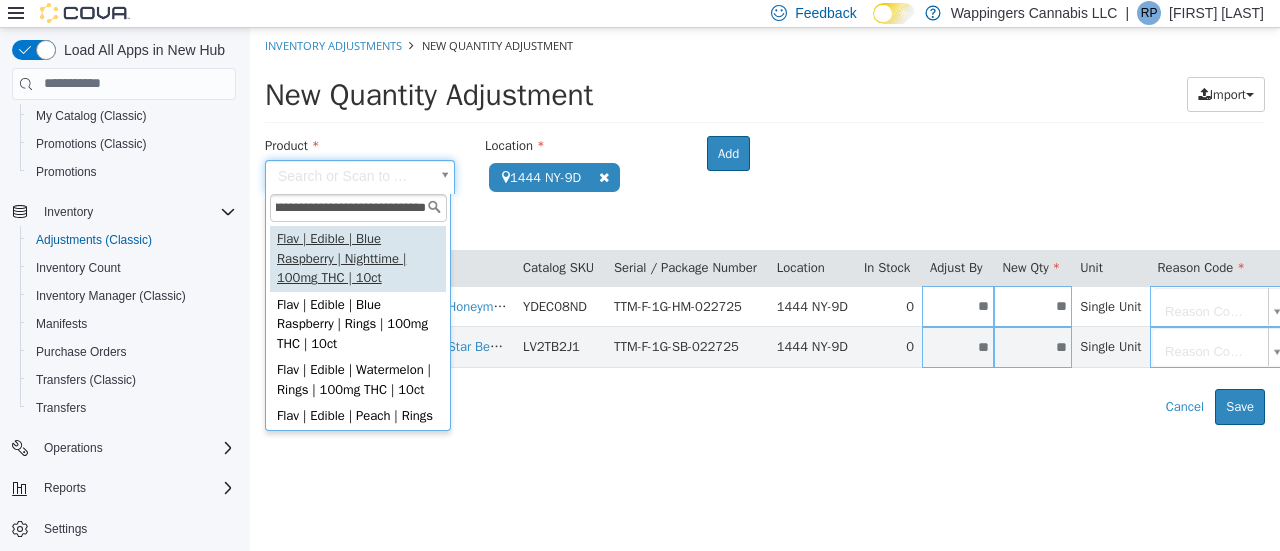 type on "**********" 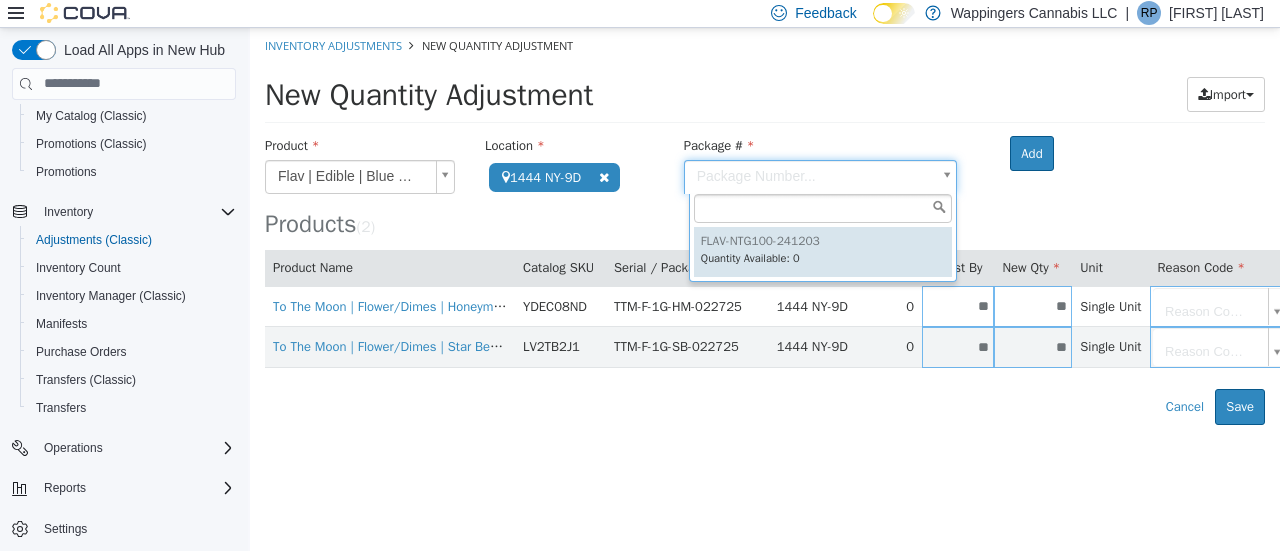 click on "**********" at bounding box center [765, 225] 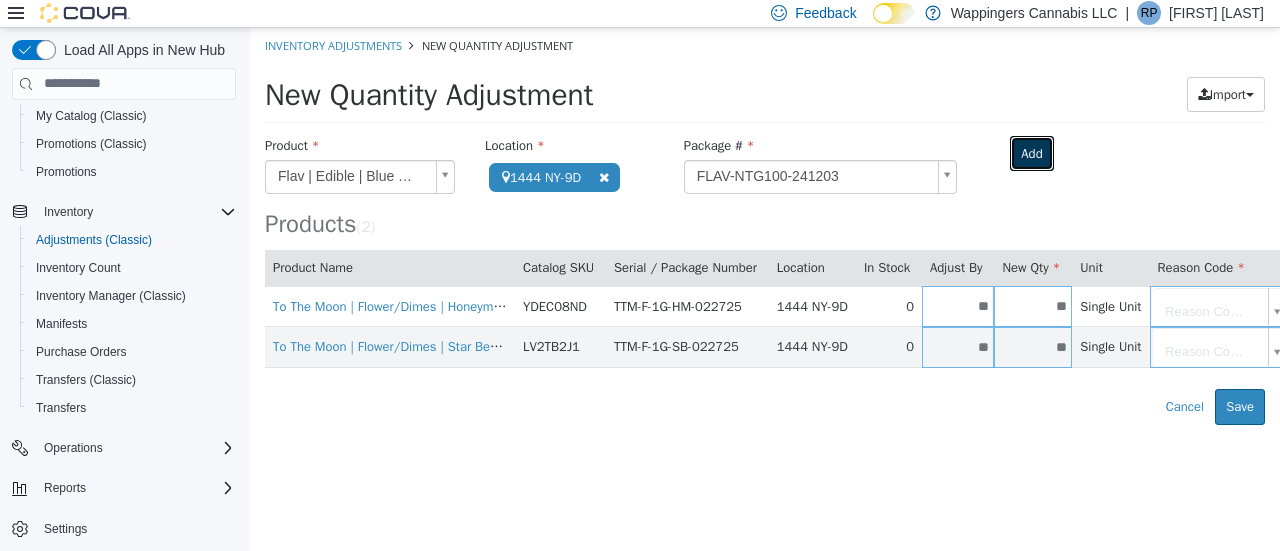 click on "Add" at bounding box center (1031, 153) 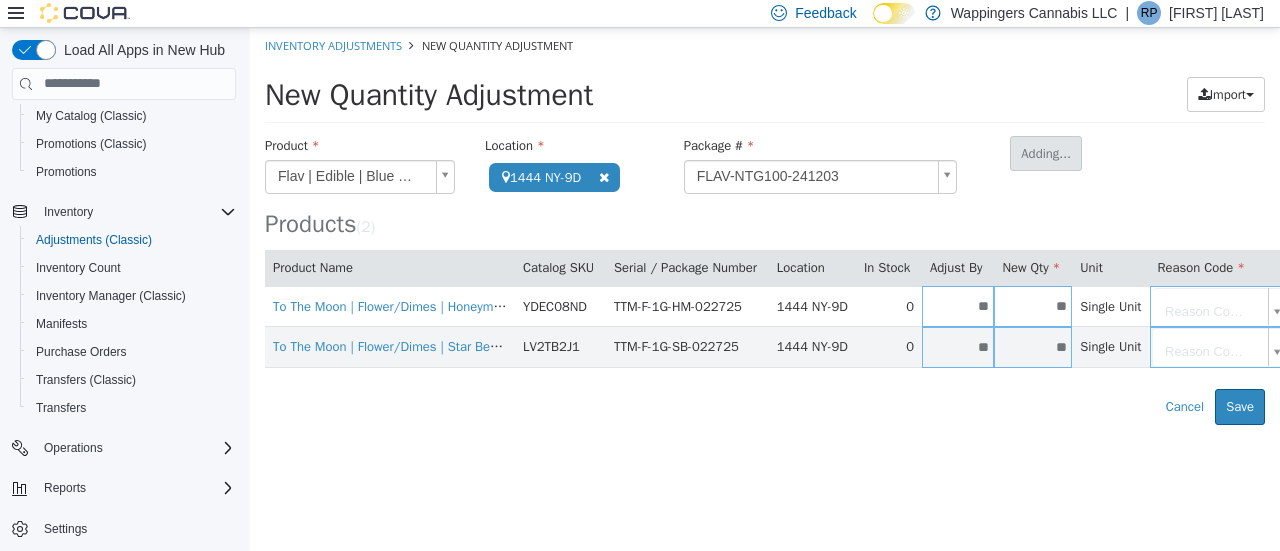 type 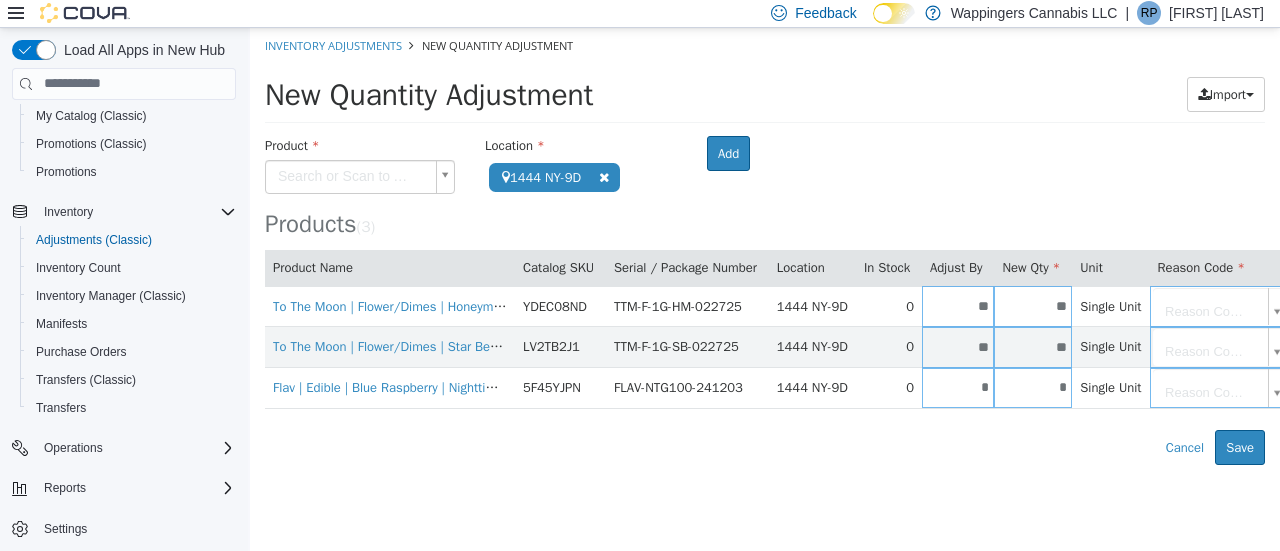 click on "*" at bounding box center [958, 386] 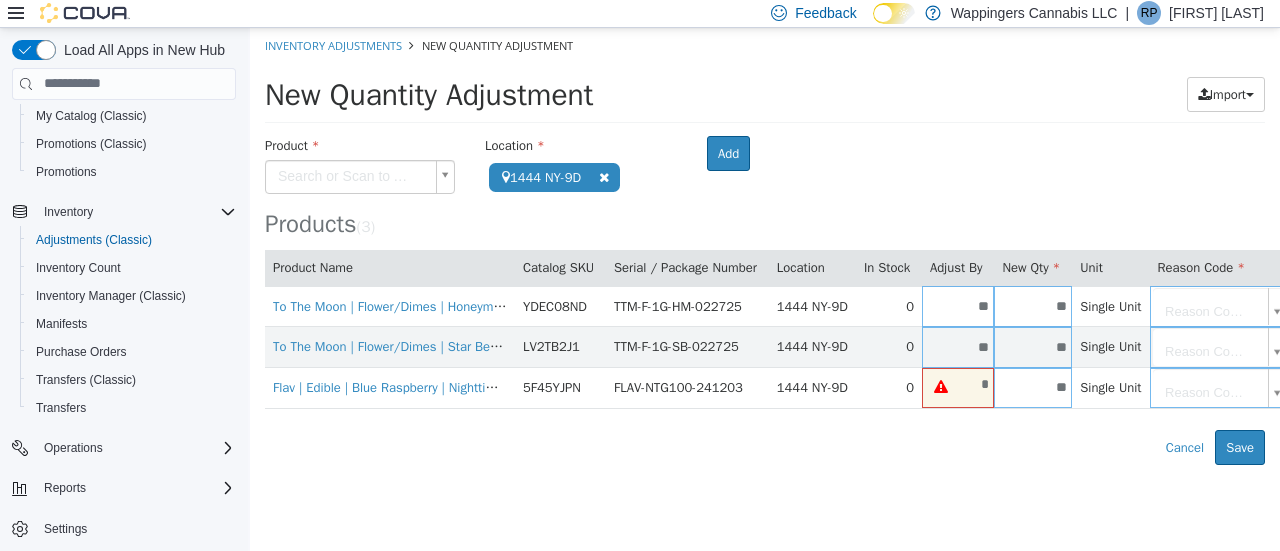 type on "**" 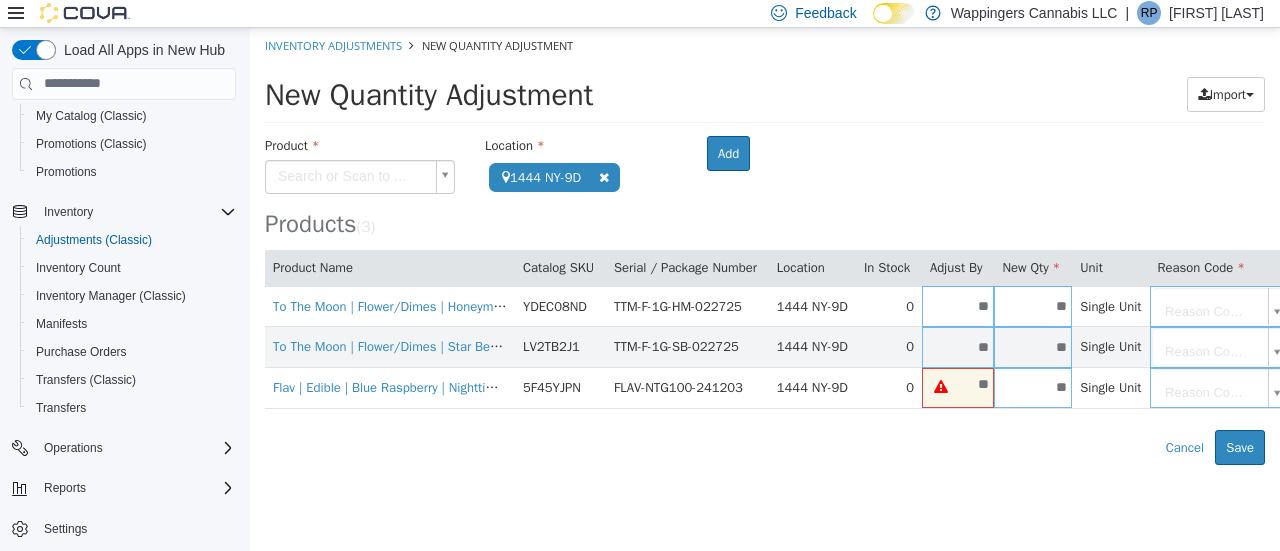 click on "Error saving adjustment please resolve the errors above. Cancel Save" at bounding box center (765, 447) 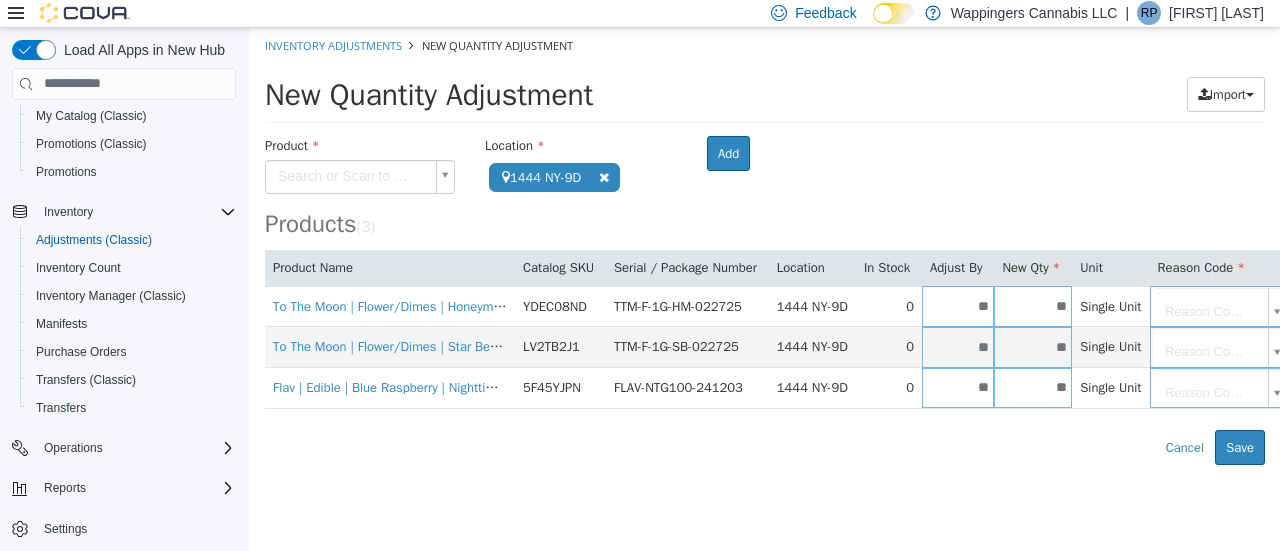 click on "**********" at bounding box center [765, 245] 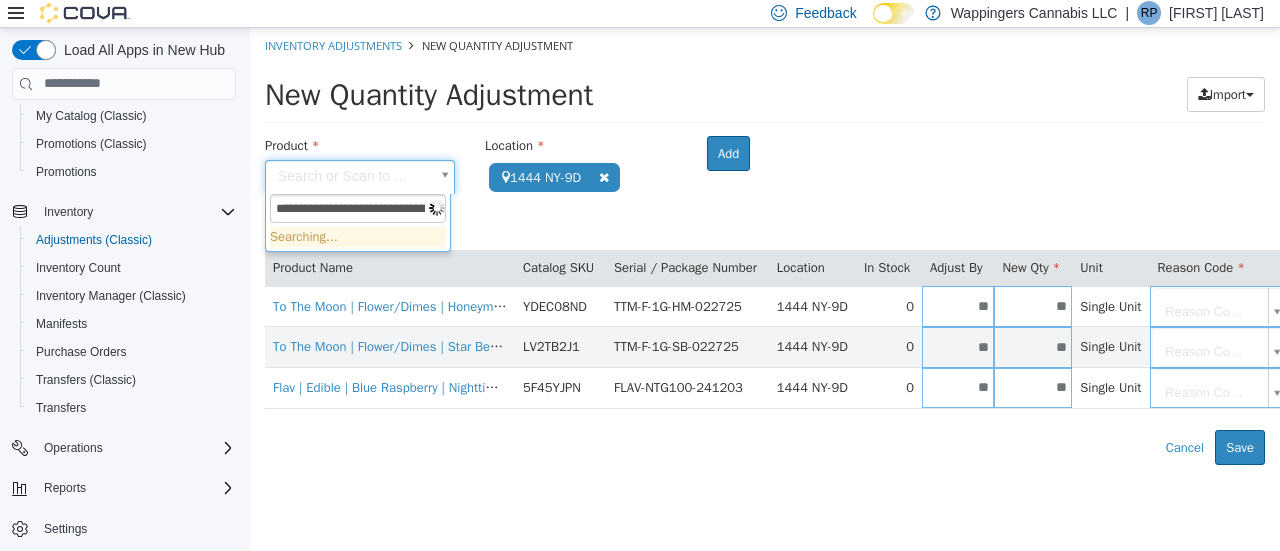 scroll, scrollTop: 0, scrollLeft: 3390, axis: horizontal 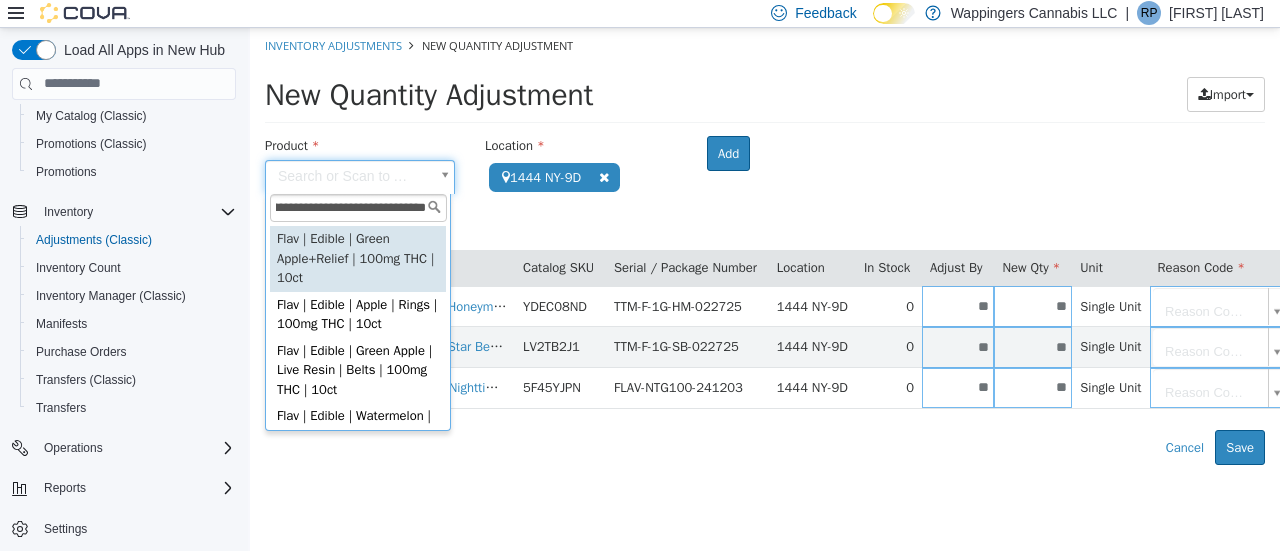 type on "**********" 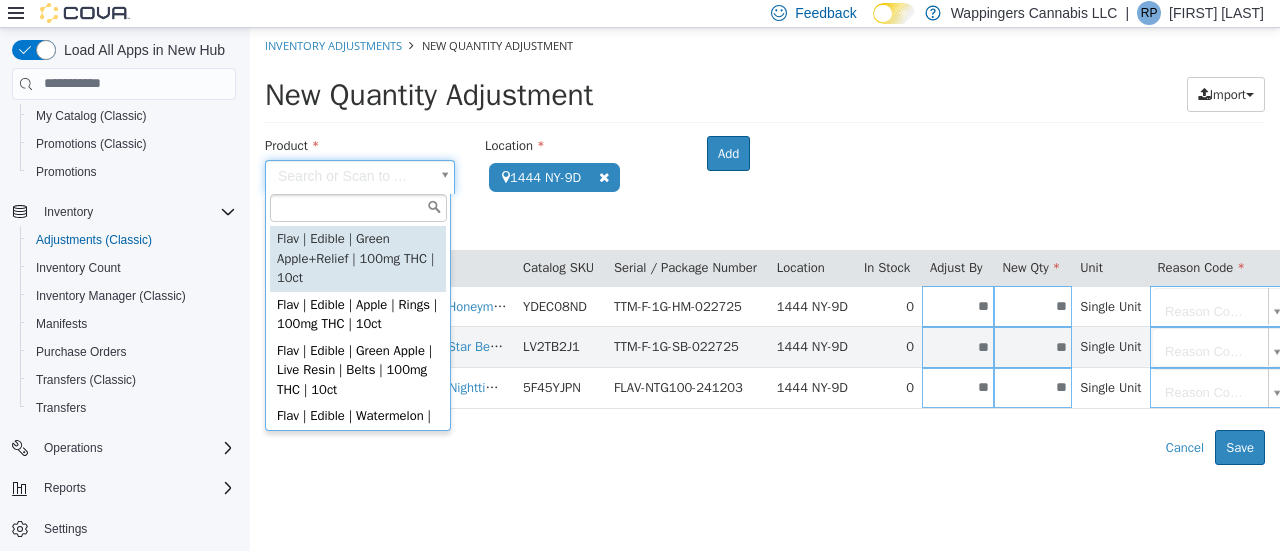 scroll, scrollTop: 0, scrollLeft: 0, axis: both 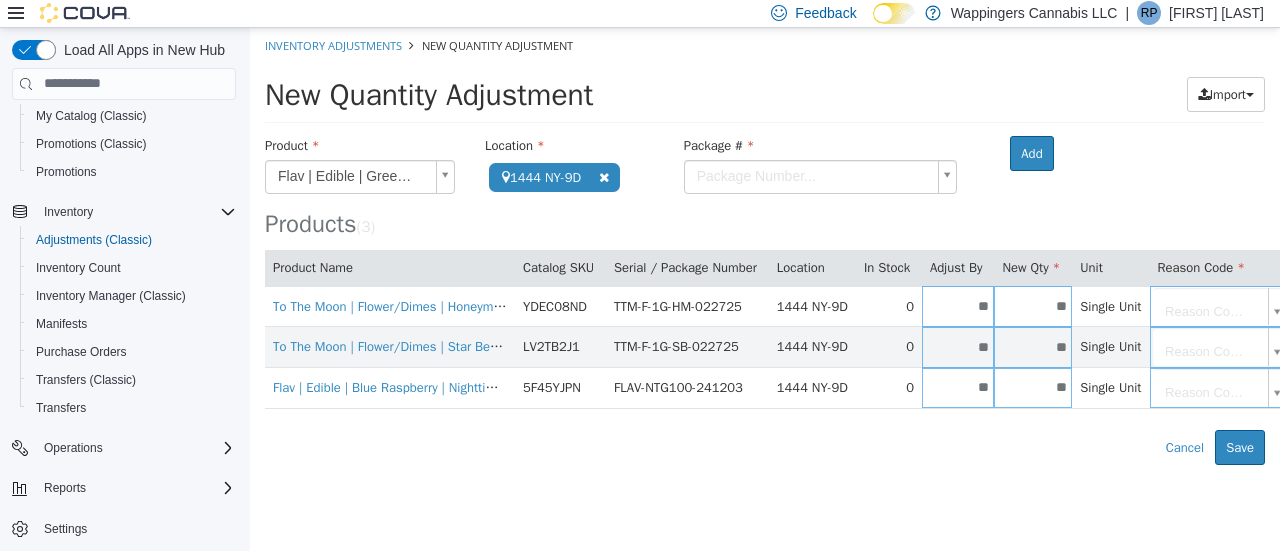 click on "**********" at bounding box center (765, 245) 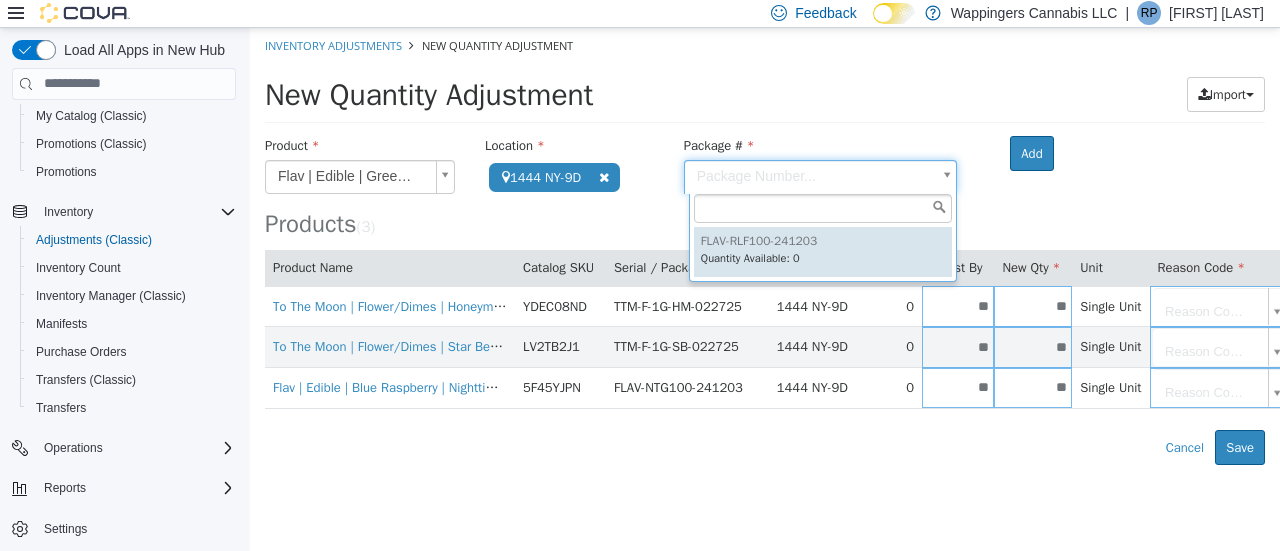 type on "**********" 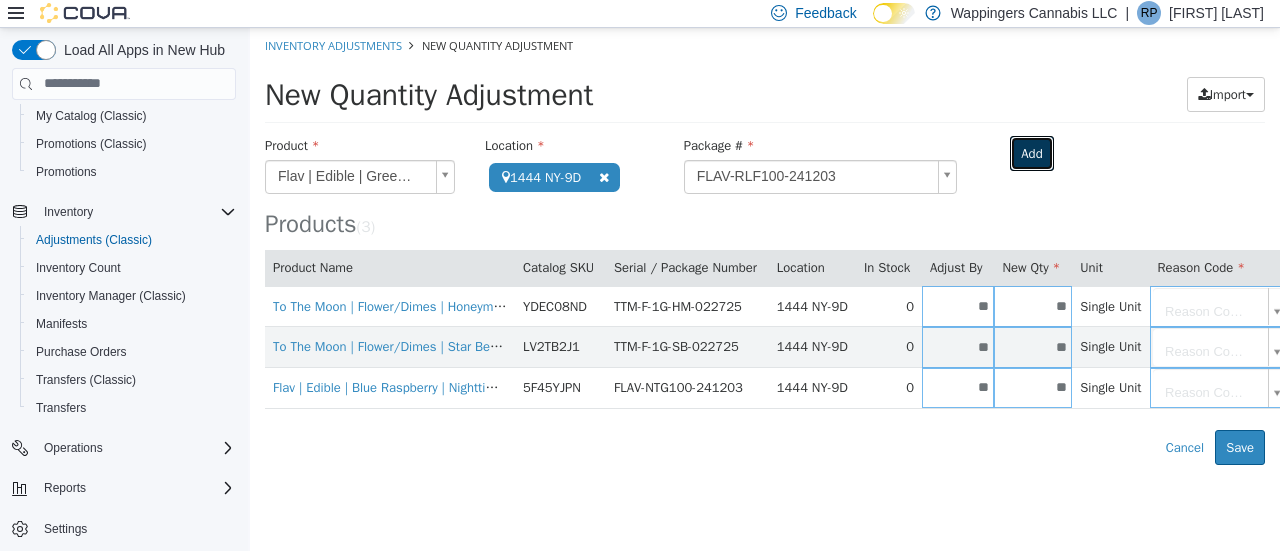 click on "Add" at bounding box center (1031, 153) 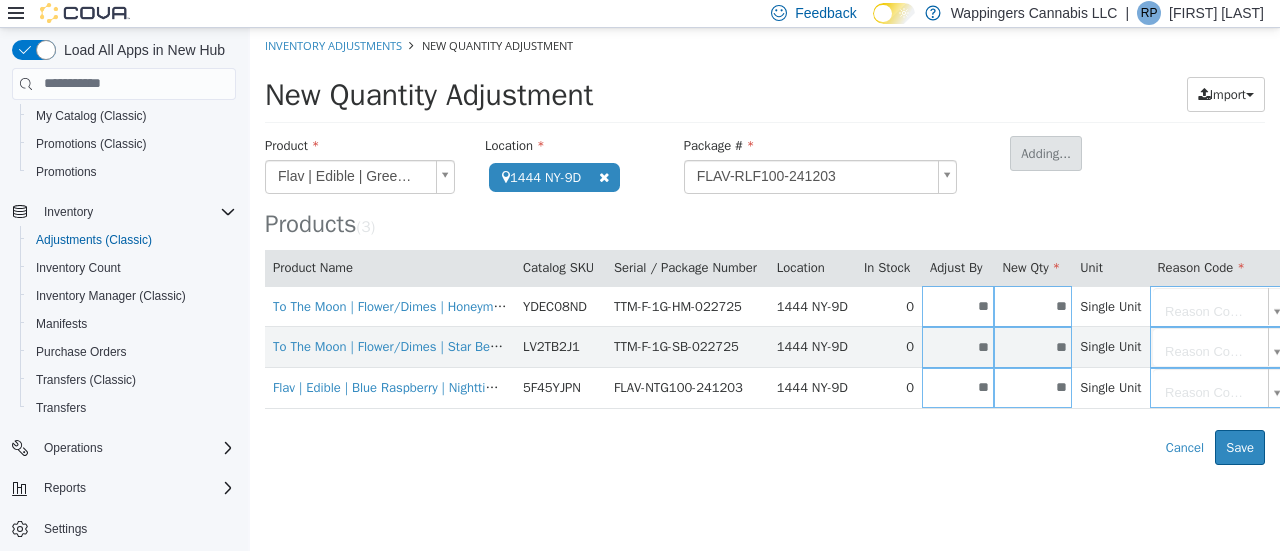 type 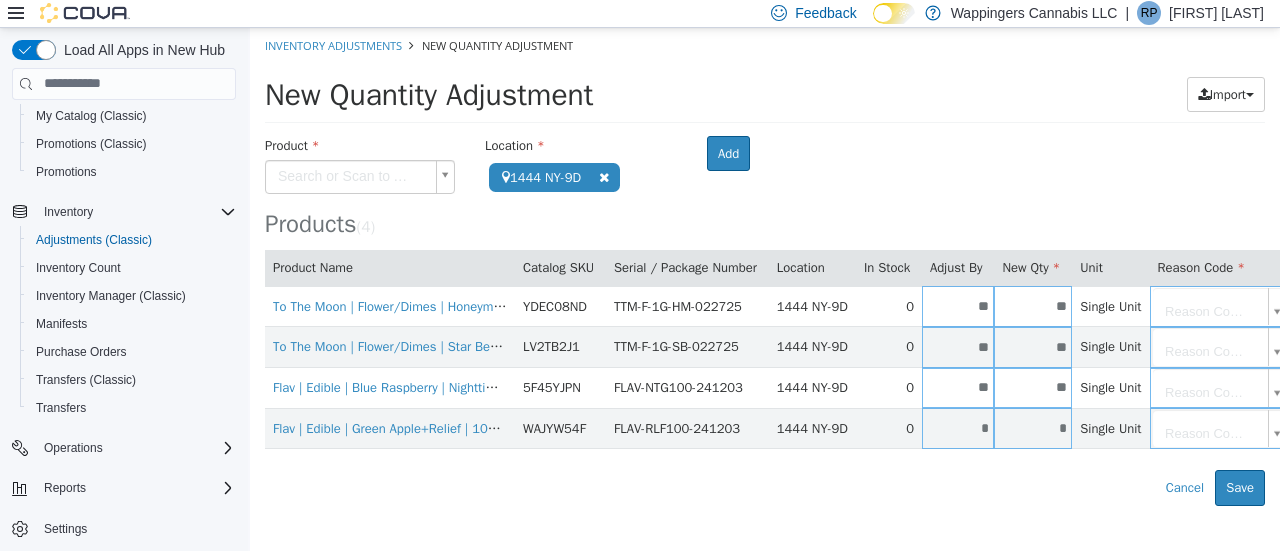 click on "*" at bounding box center (1033, 427) 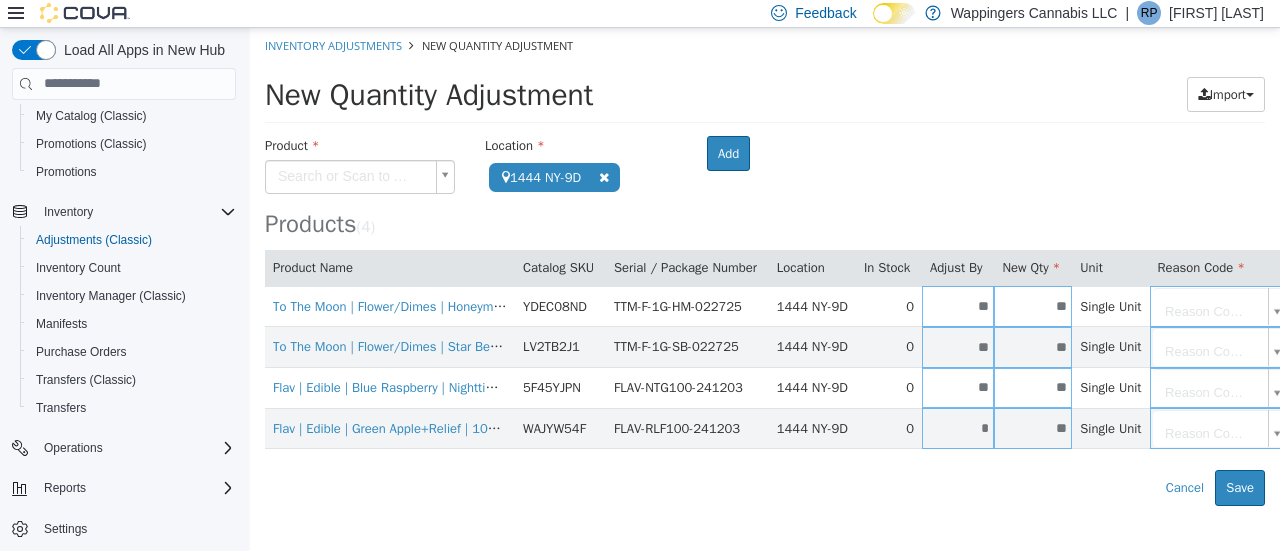 type on "**" 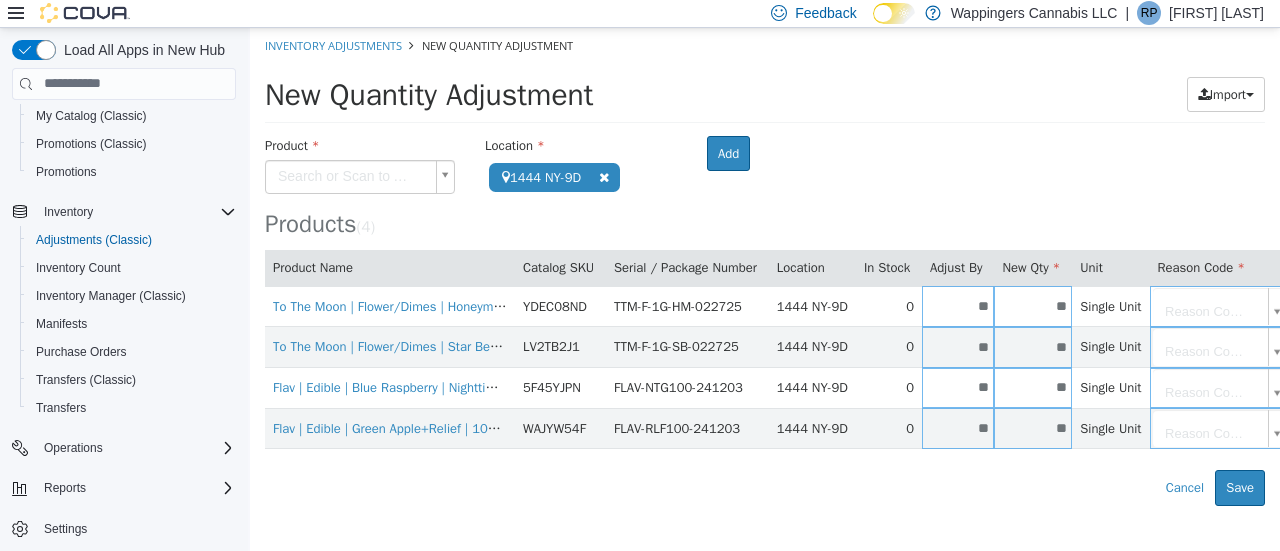 click on "Error saving adjustment please resolve the errors above. Cancel Save" at bounding box center [765, 487] 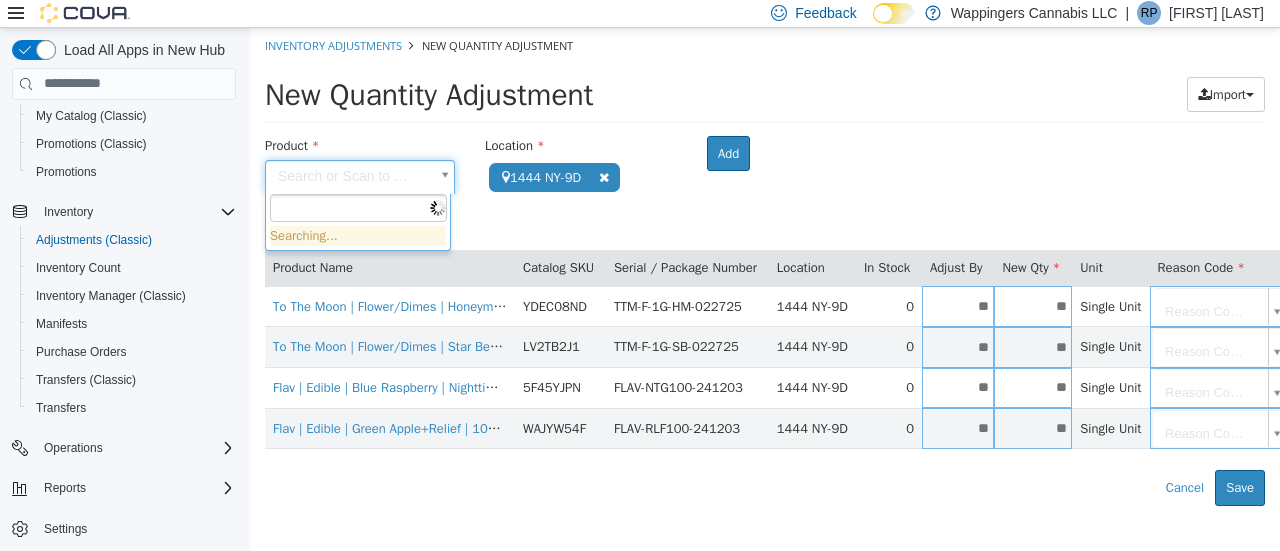 click on "**********" at bounding box center [765, 266] 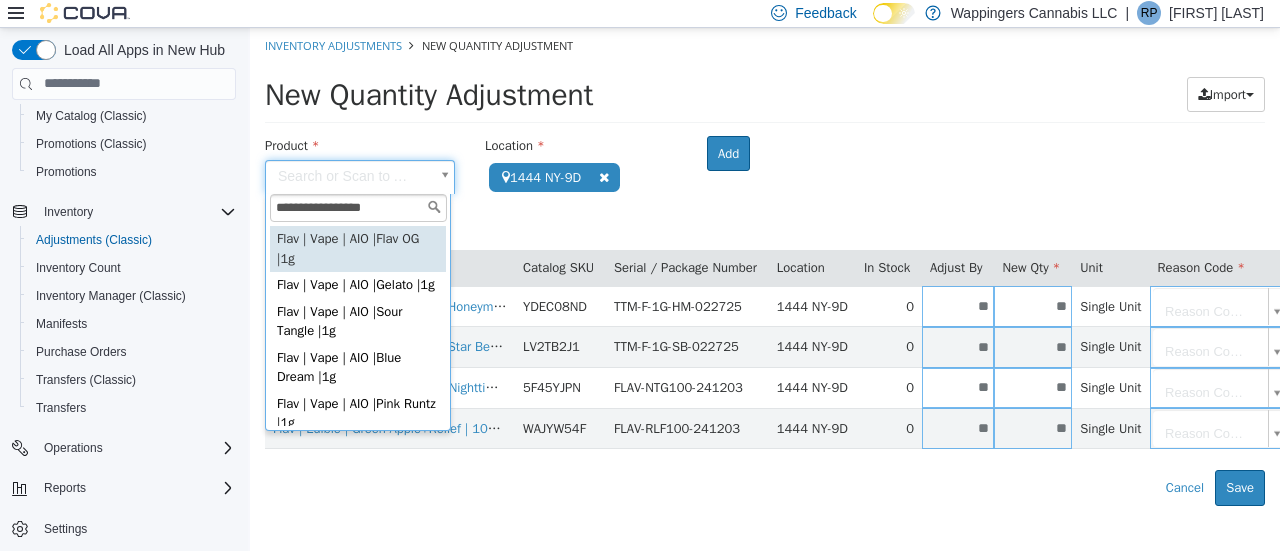 type on "**********" 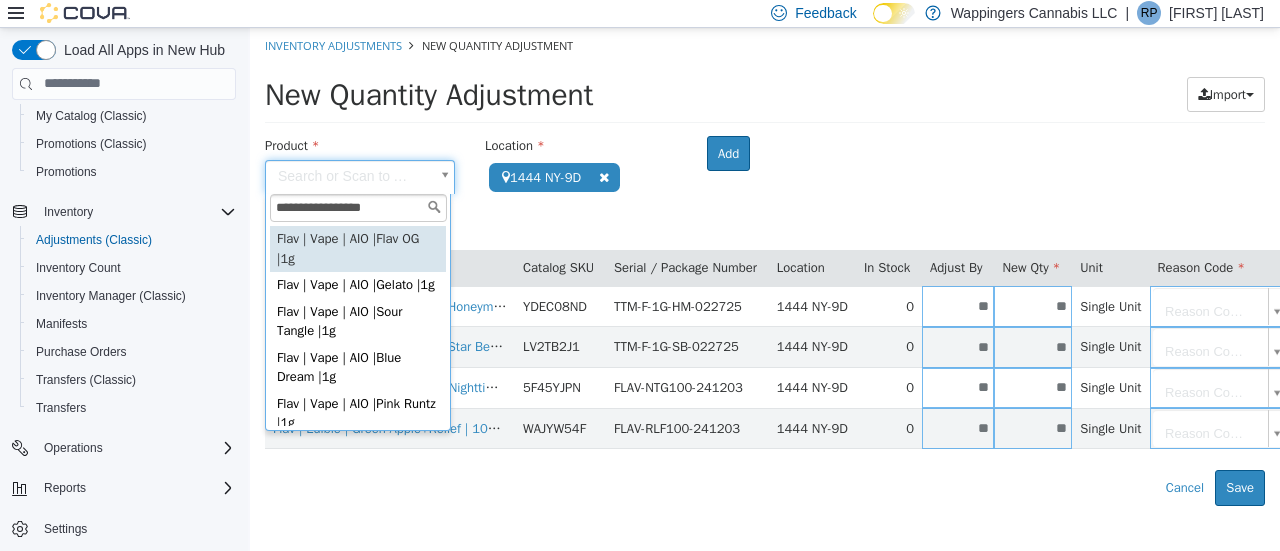 drag, startPoint x: 351, startPoint y: 201, endPoint x: 464, endPoint y: 230, distance: 116.6619 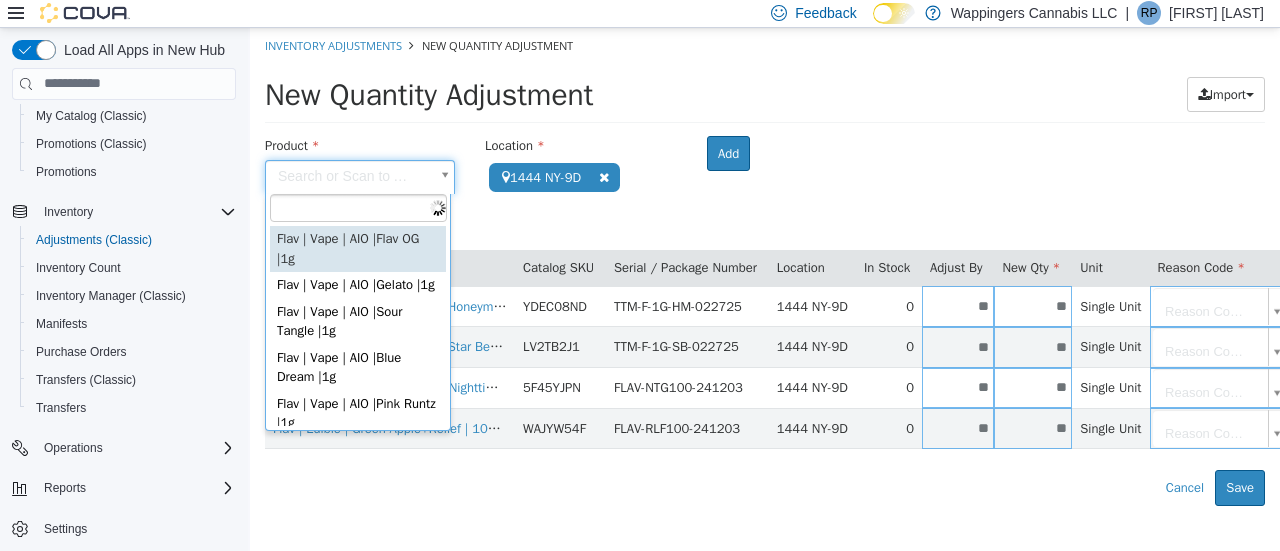 paste on "**********" 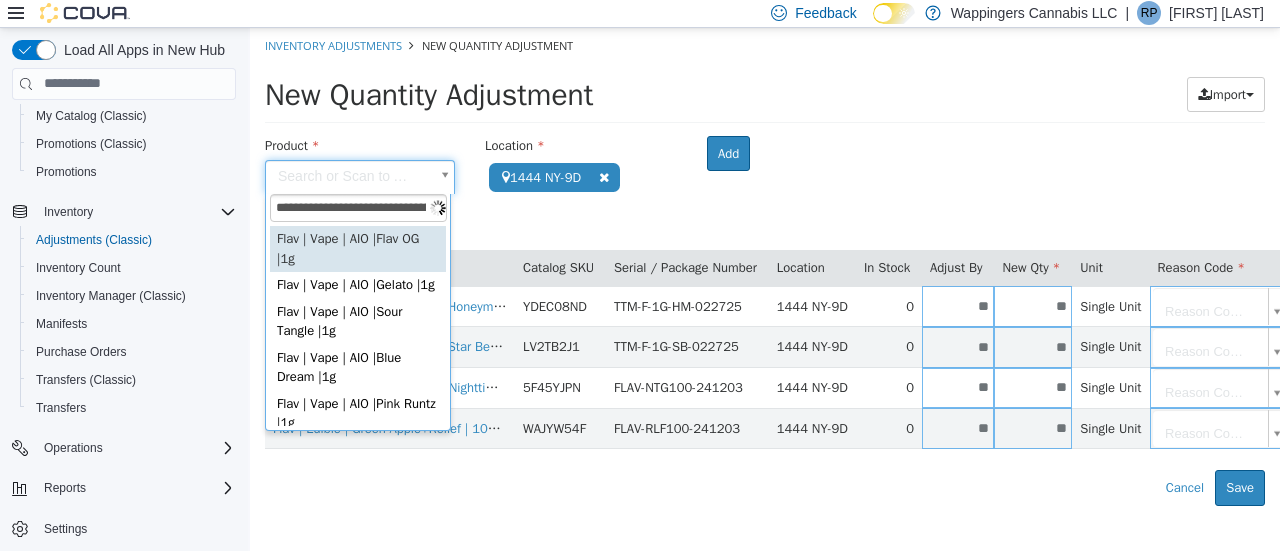 scroll, scrollTop: 0, scrollLeft: 120, axis: horizontal 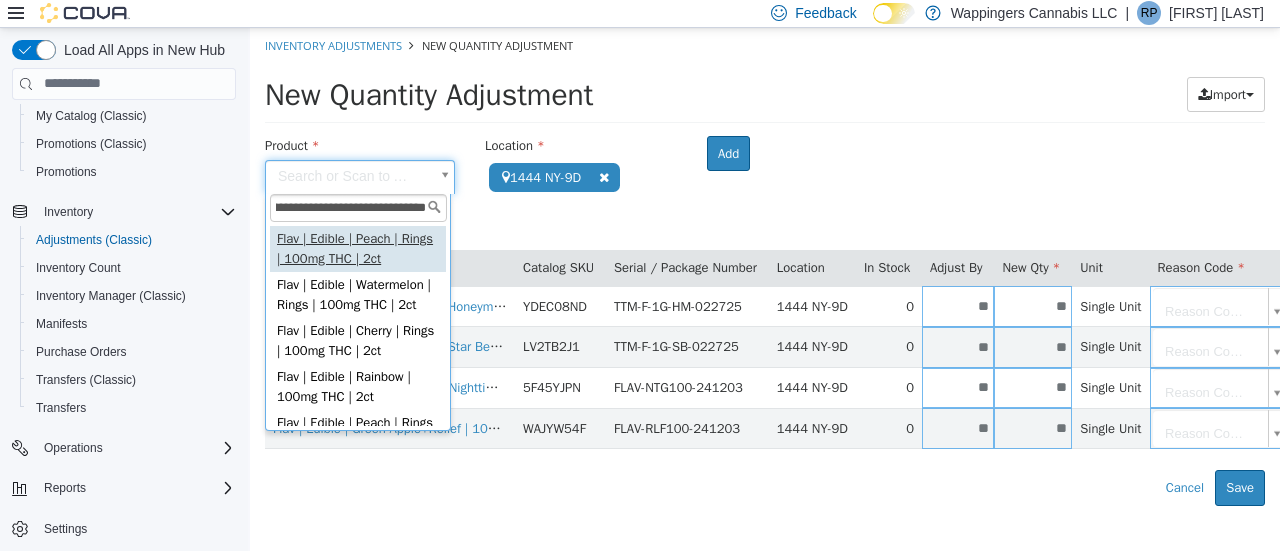 type on "**********" 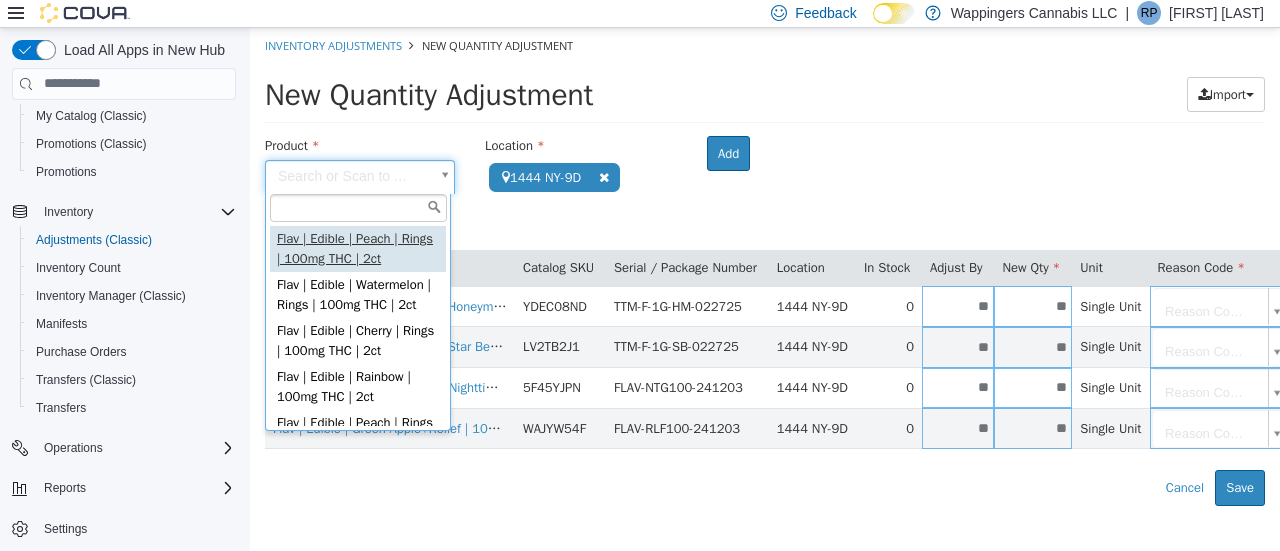 scroll, scrollTop: 0, scrollLeft: 0, axis: both 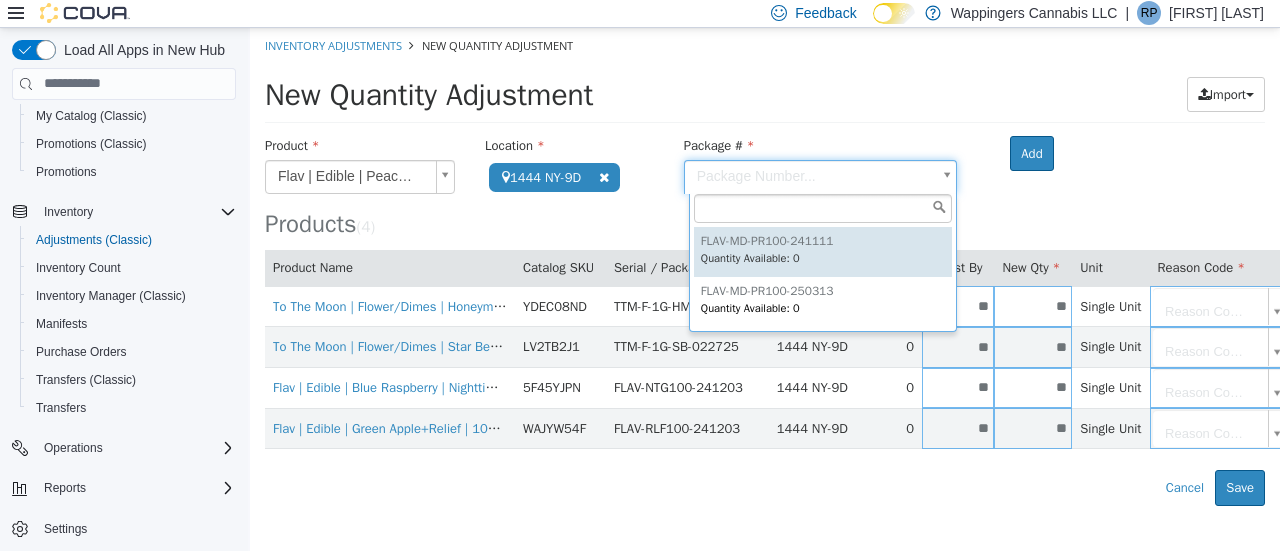 click on "**********" at bounding box center (765, 266) 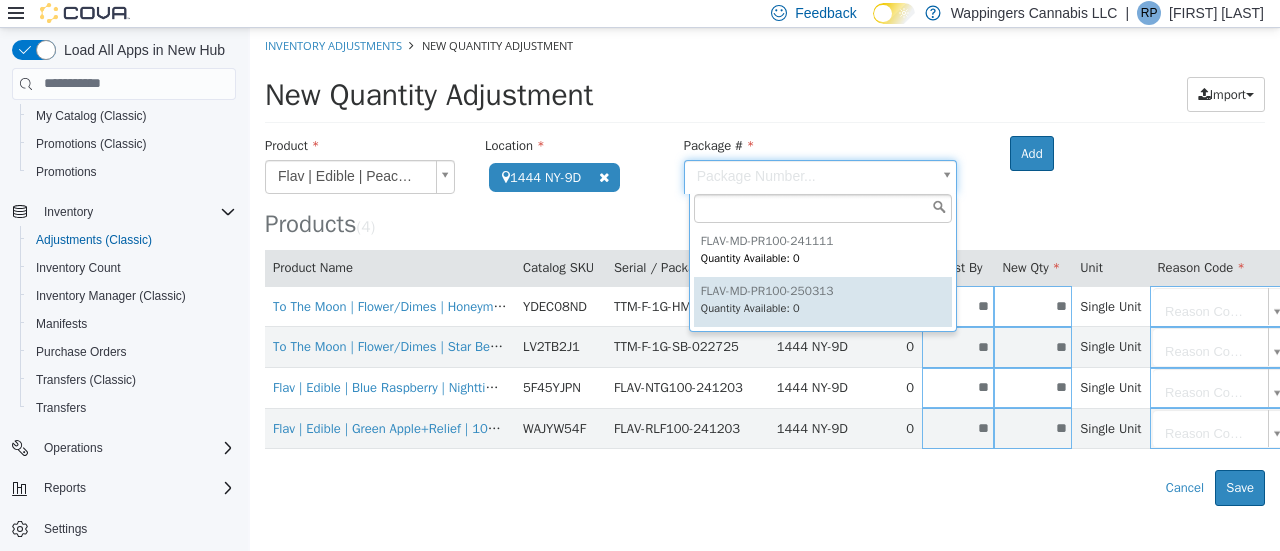 type on "**********" 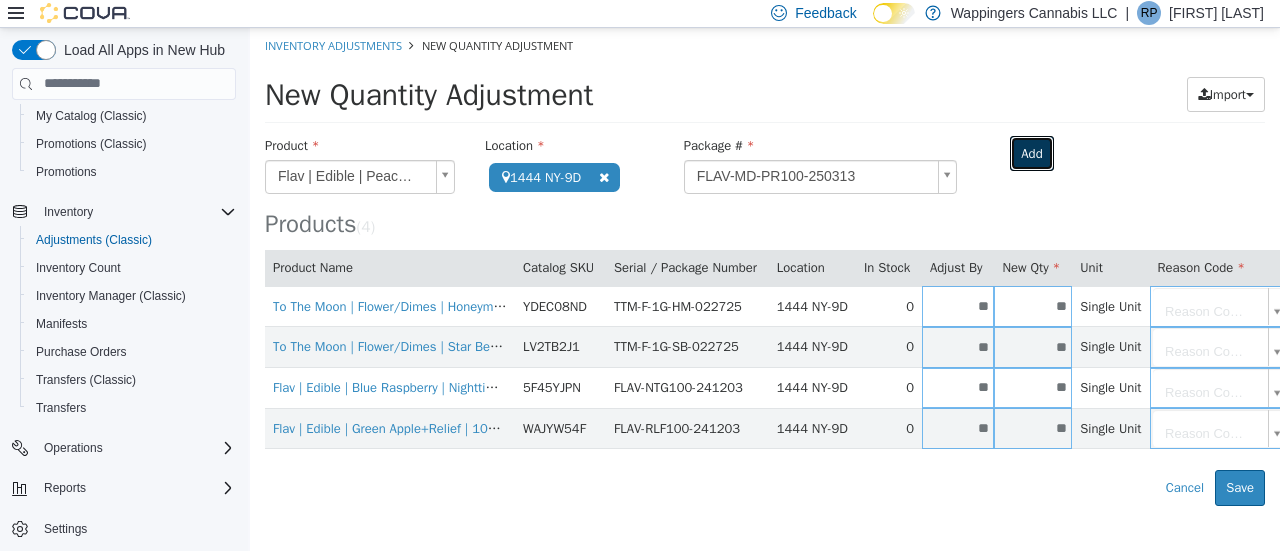 click on "Add" at bounding box center [1031, 153] 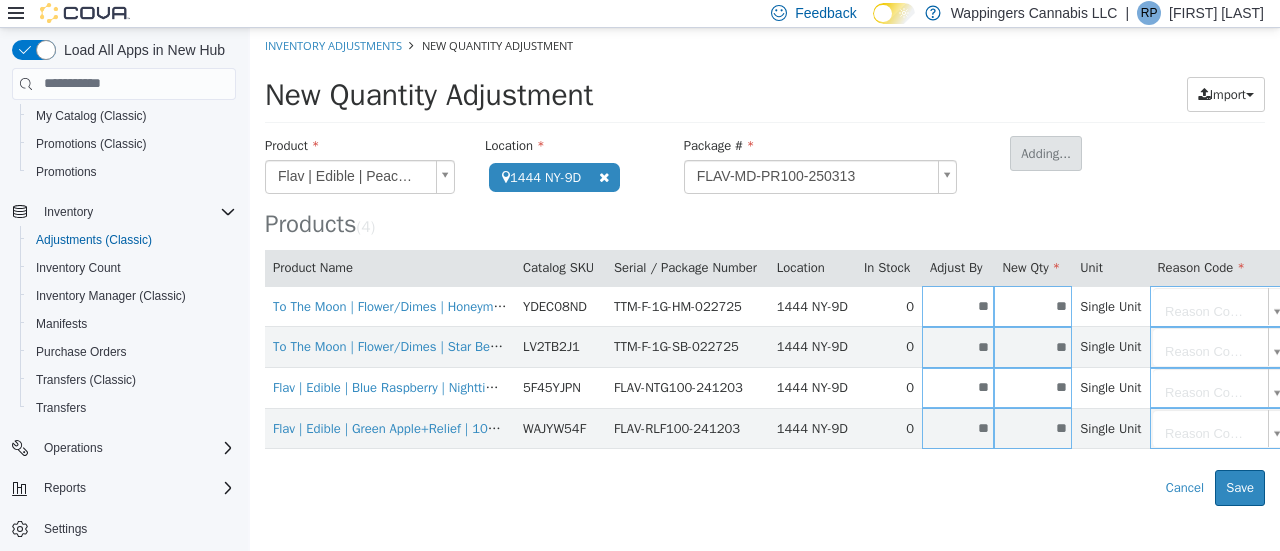type 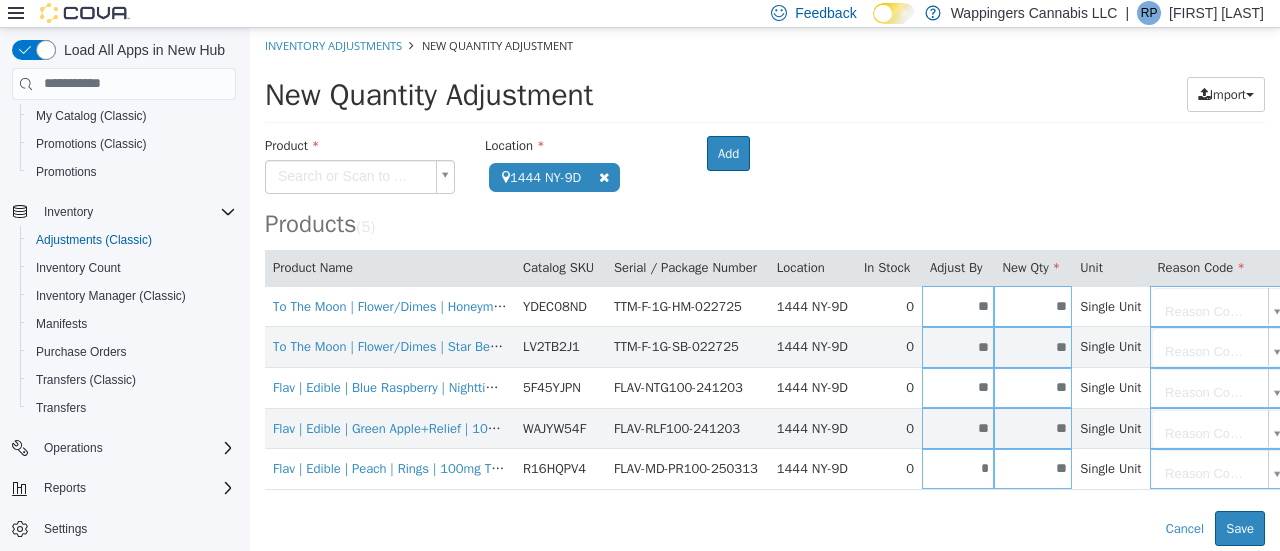 type on "**" 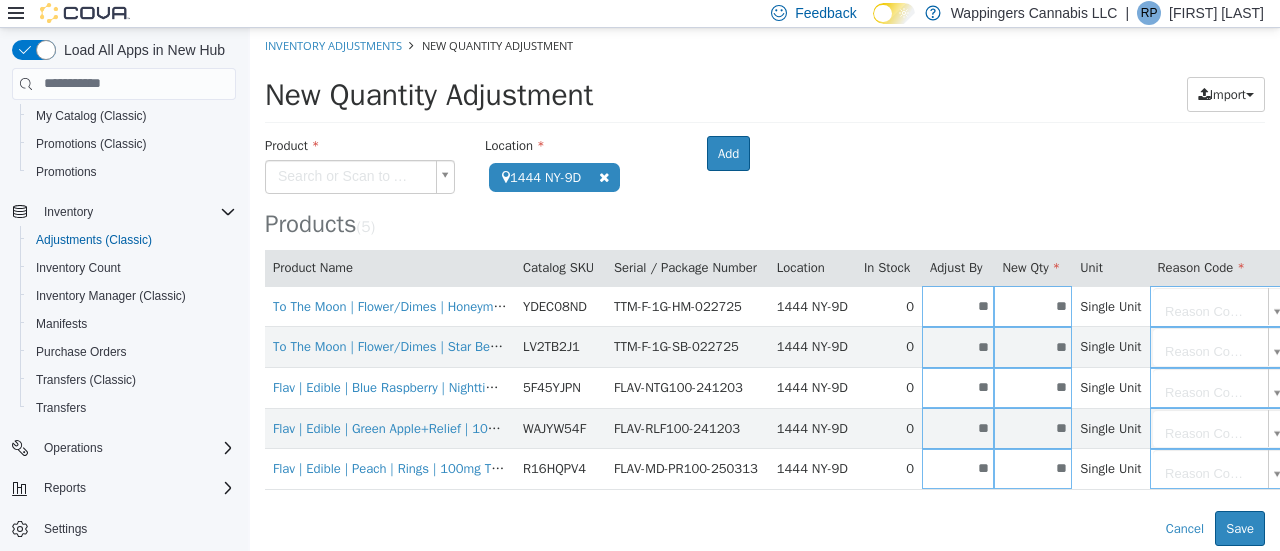 click on "Error saving adjustment please resolve the errors above. Cancel Save" at bounding box center [765, 528] 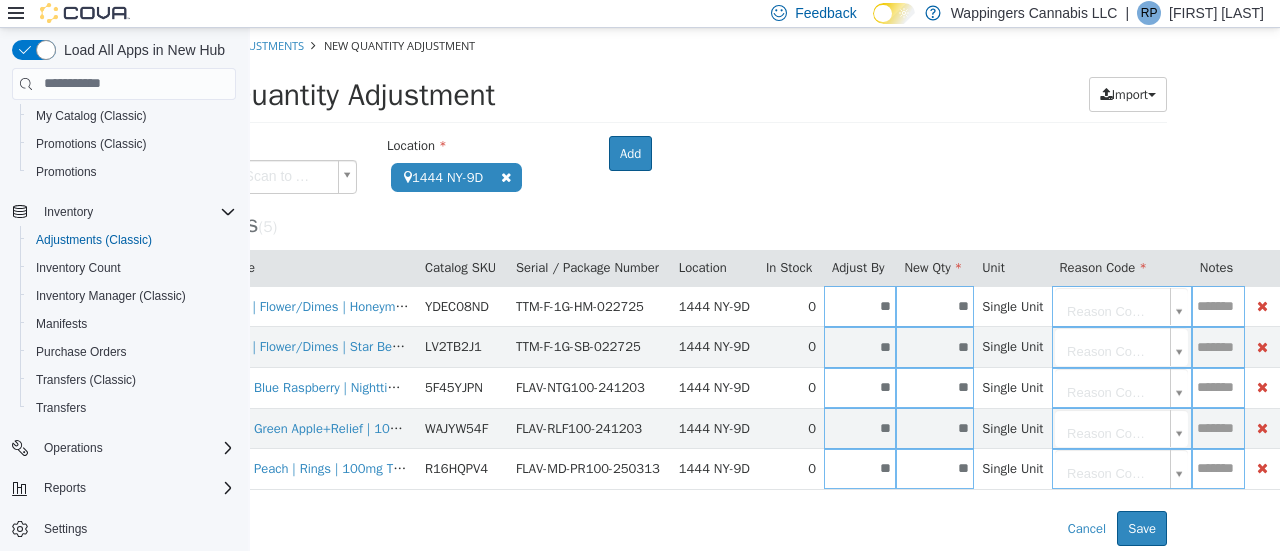 scroll, scrollTop: 6, scrollLeft: 0, axis: vertical 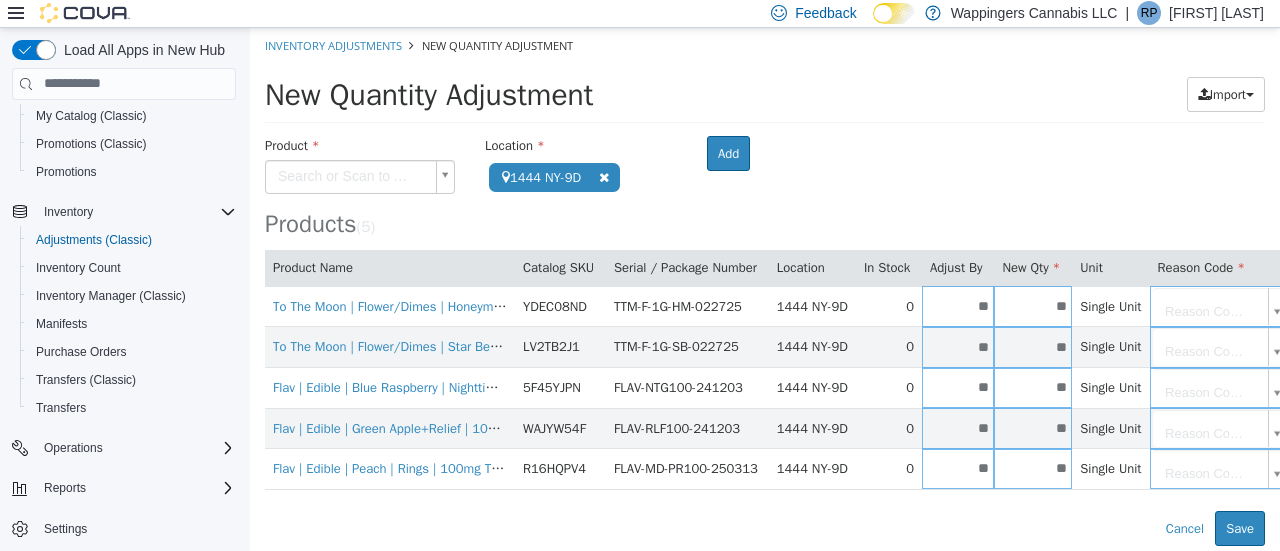 click on "**********" at bounding box center [765, 286] 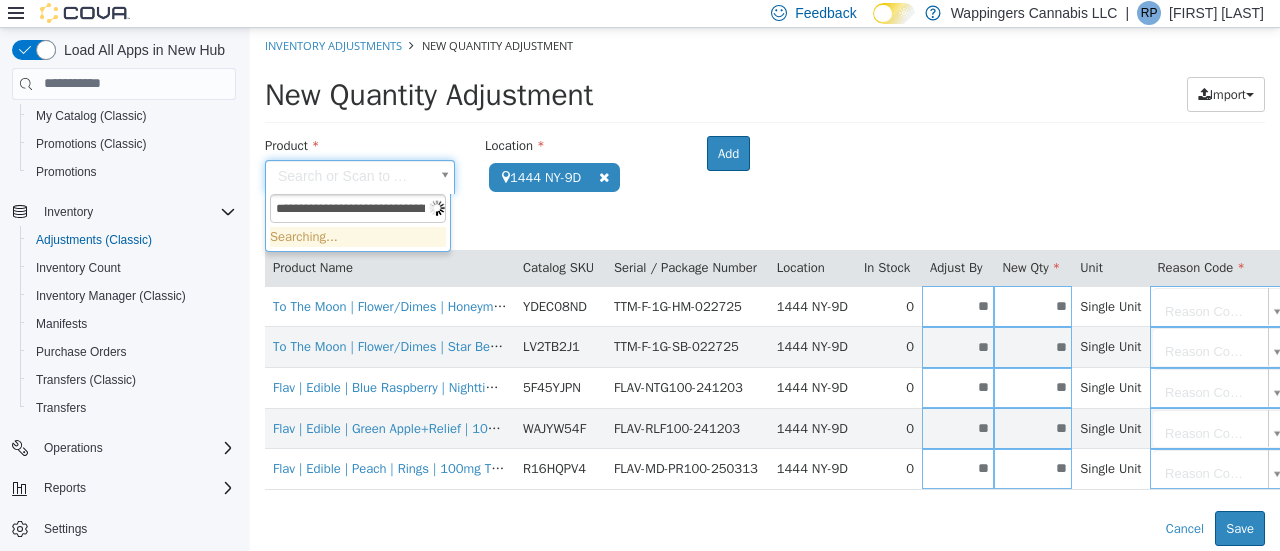 scroll, scrollTop: 0, scrollLeft: 124, axis: horizontal 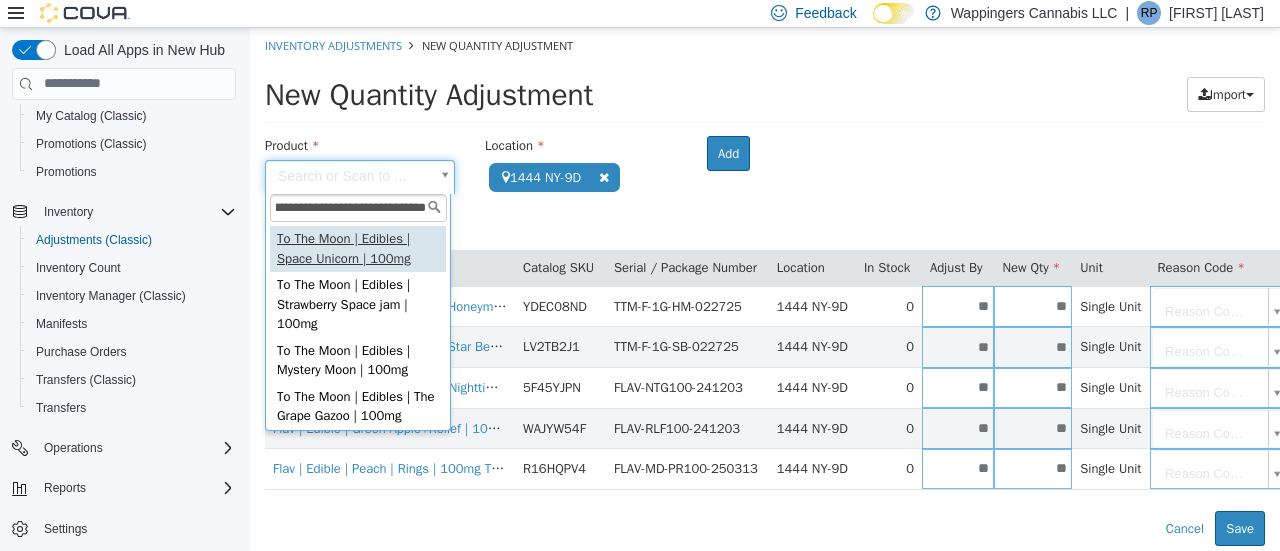 type on "**********" 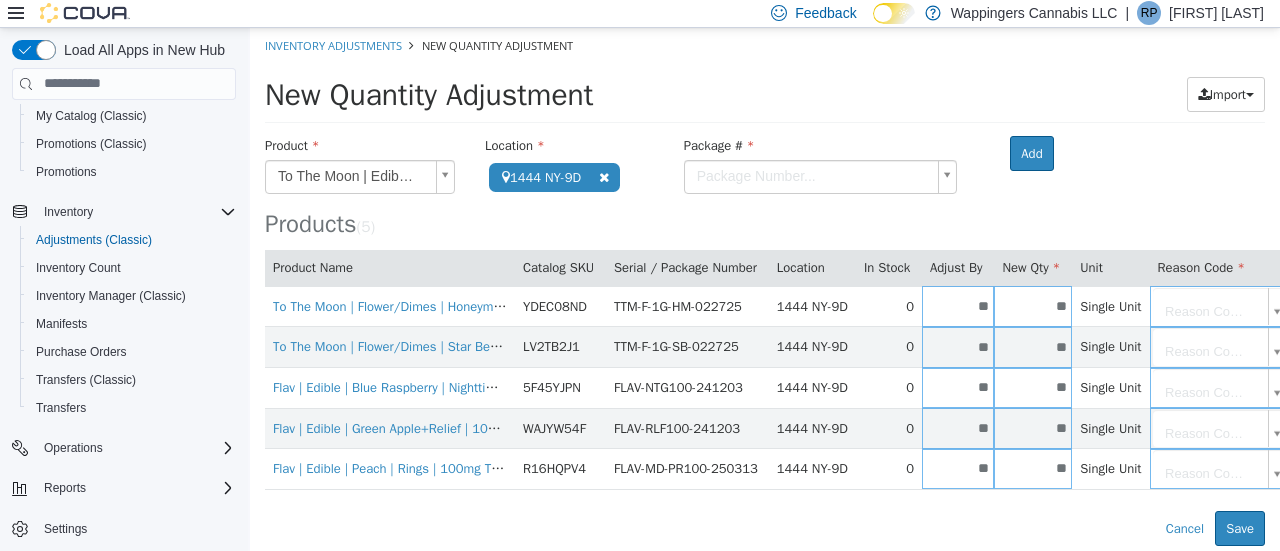 click on "**********" at bounding box center (765, 286) 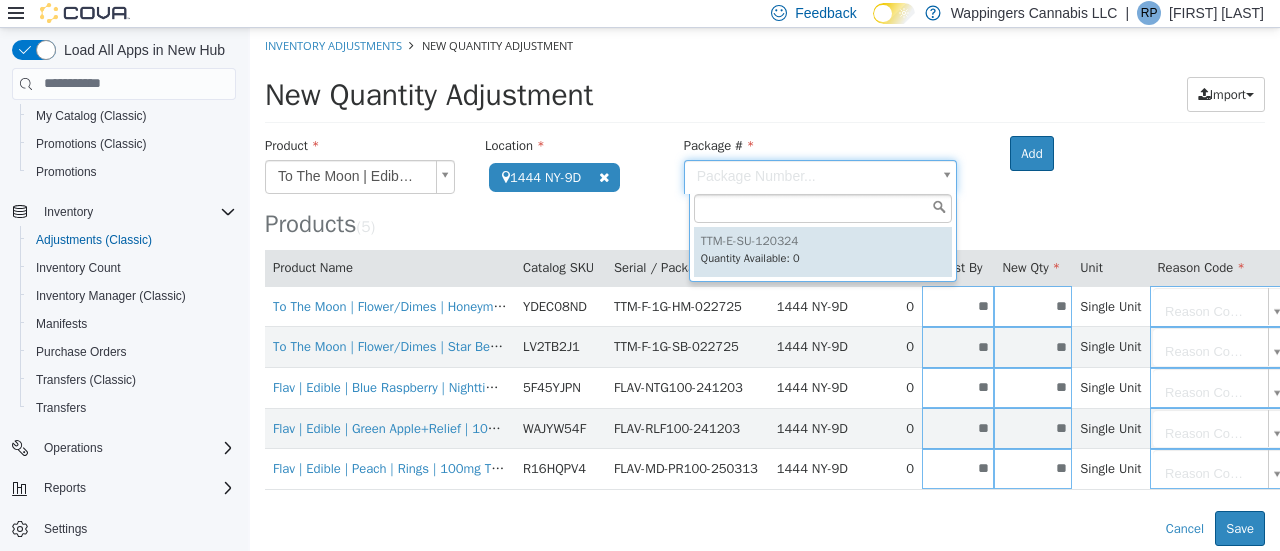 type on "**********" 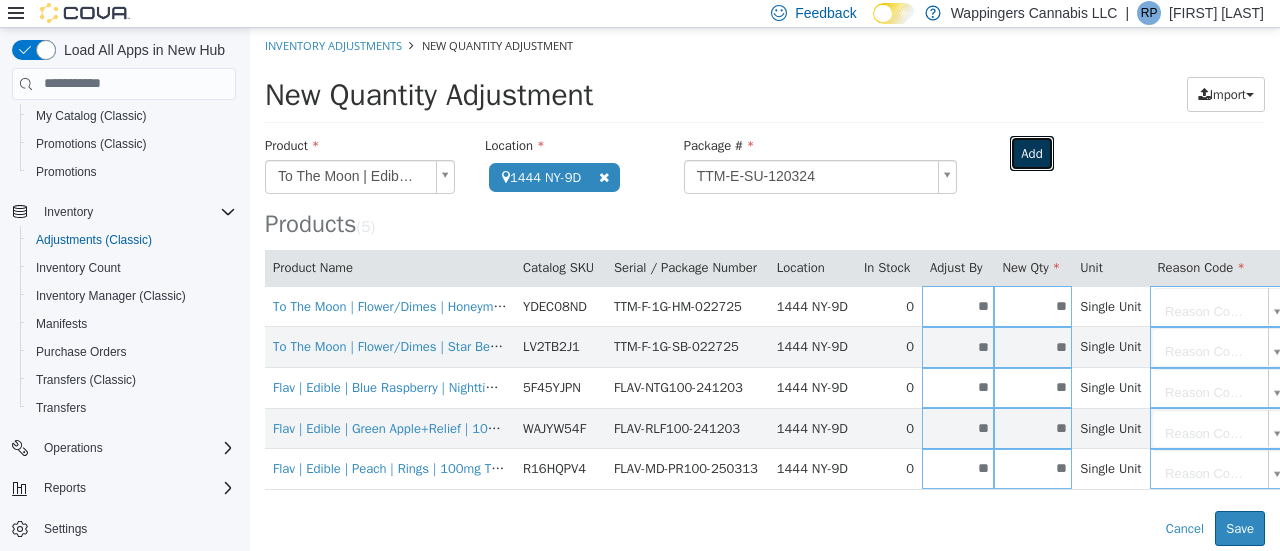 click on "Add" at bounding box center [1031, 153] 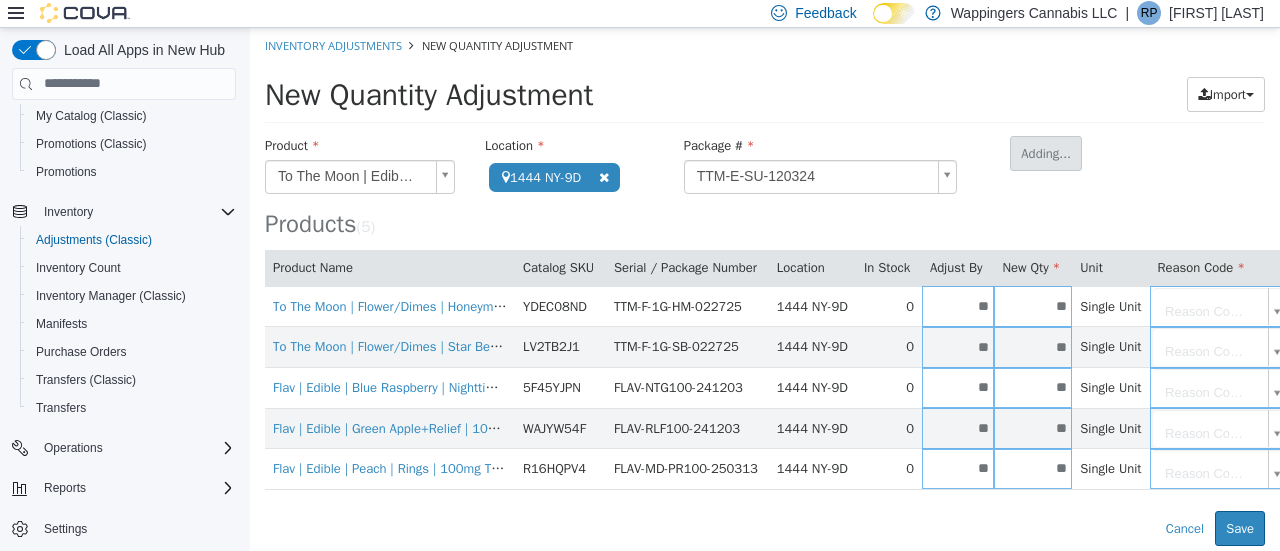 type 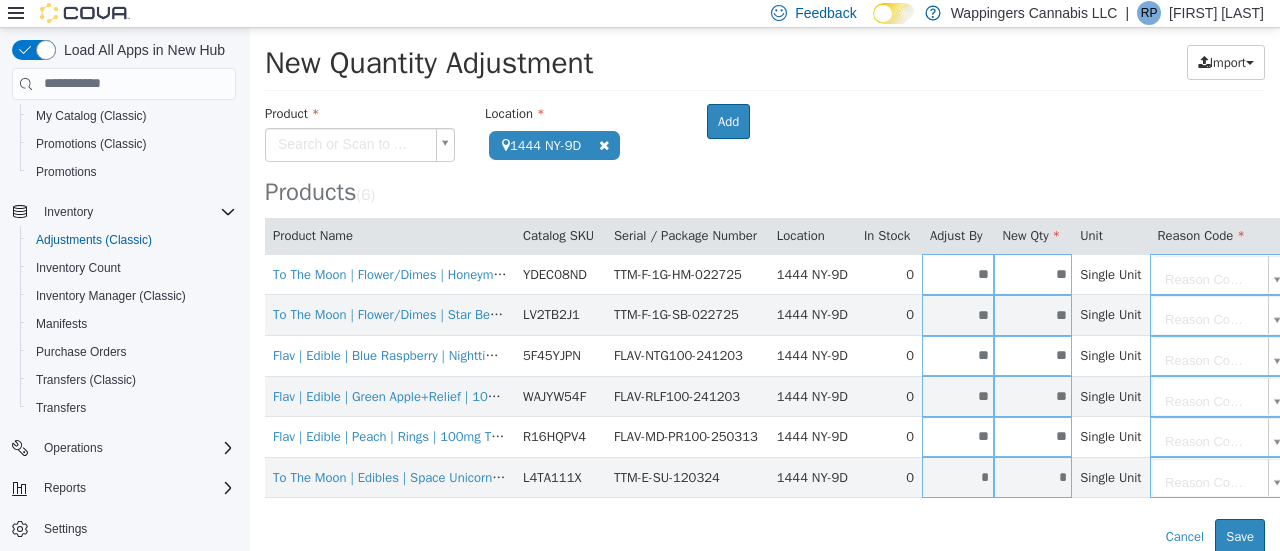 scroll, scrollTop: 46, scrollLeft: 0, axis: vertical 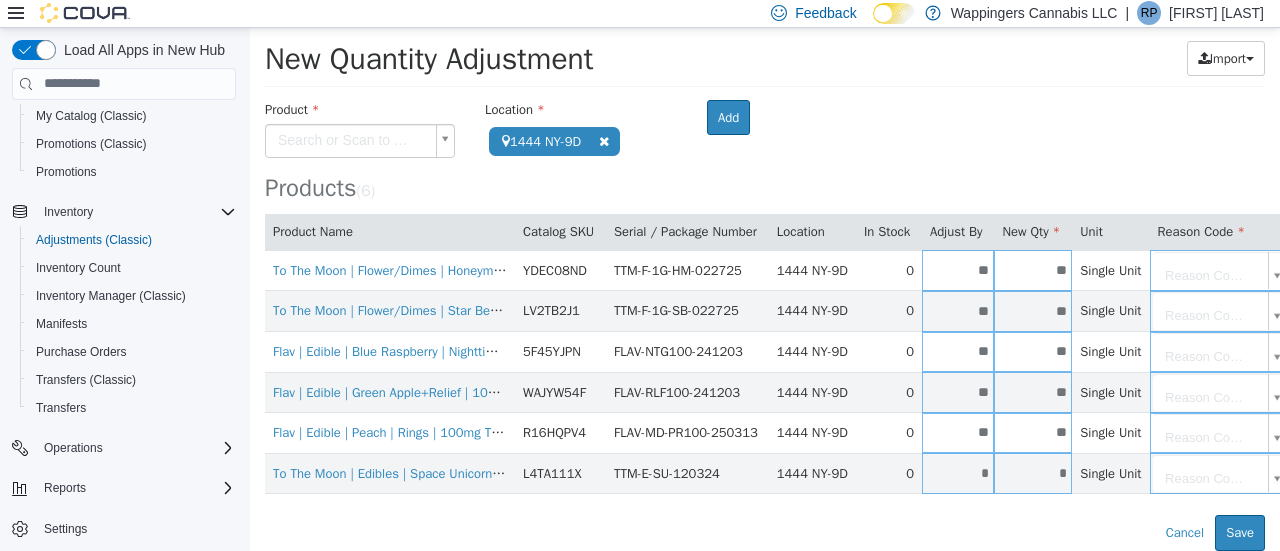 click on "*" at bounding box center (1033, 472) 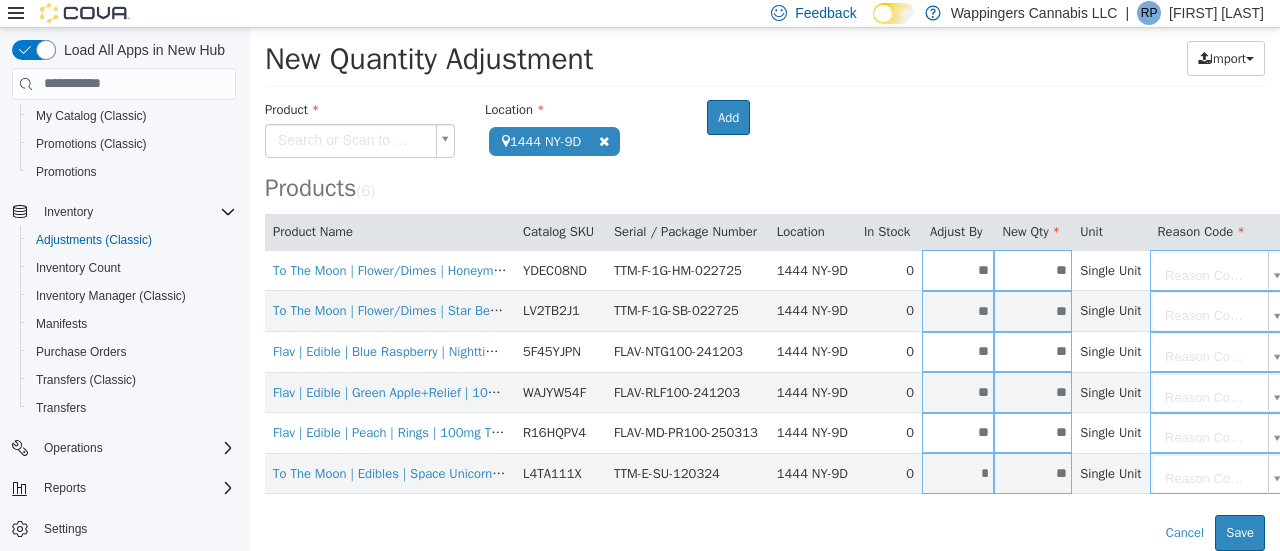 type on "**" 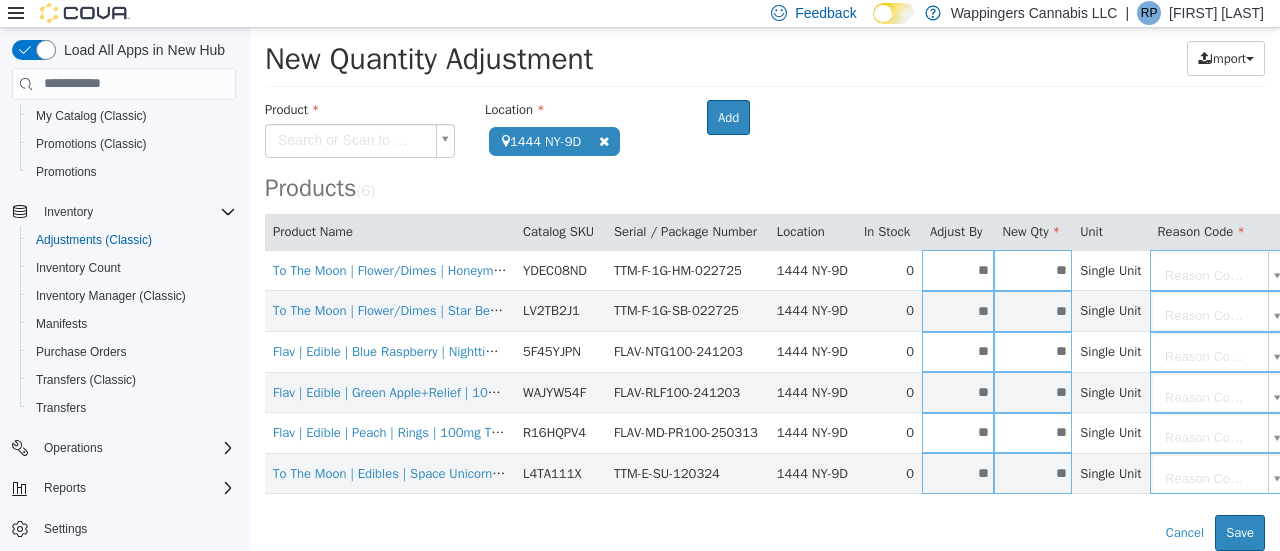 drag, startPoint x: 1024, startPoint y: 515, endPoint x: 1022, endPoint y: 501, distance: 14.142136 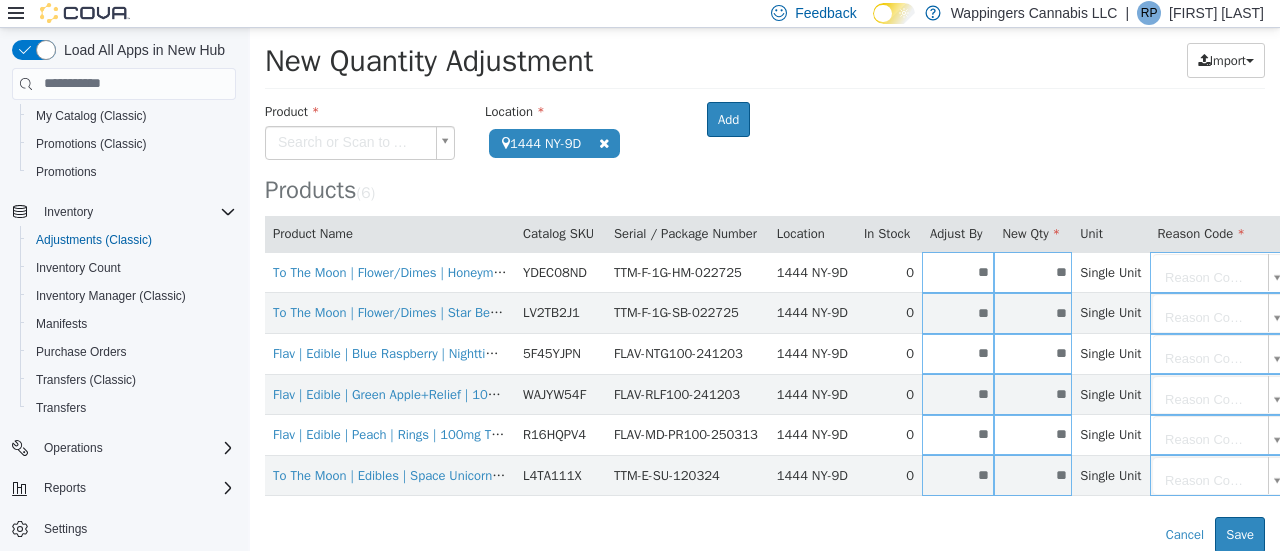 scroll, scrollTop: 0, scrollLeft: 0, axis: both 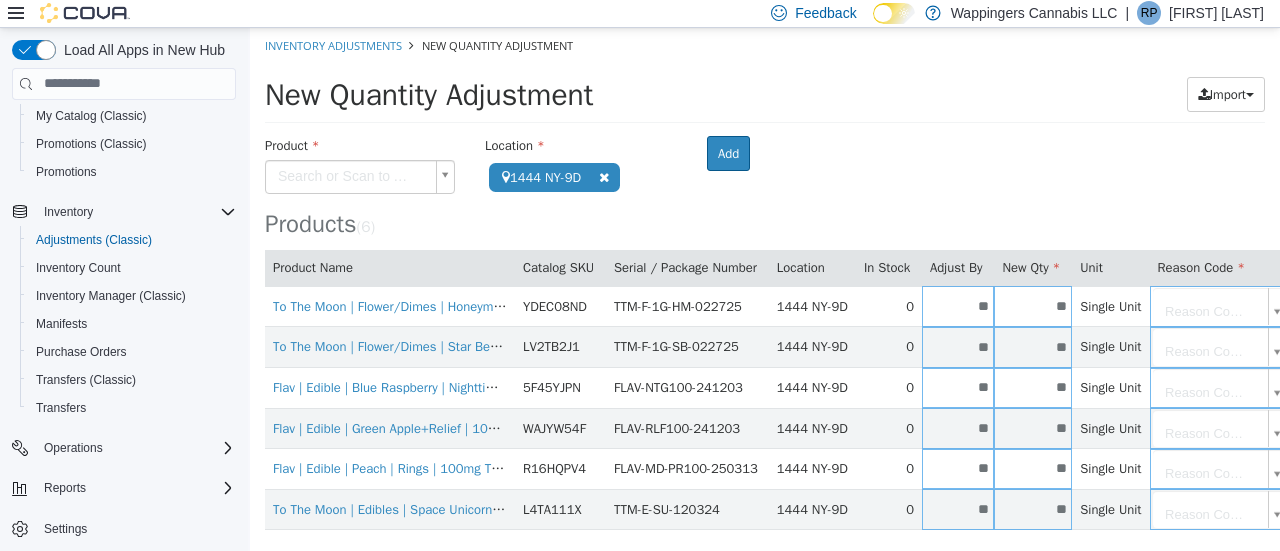 click on "**********" at bounding box center (765, 306) 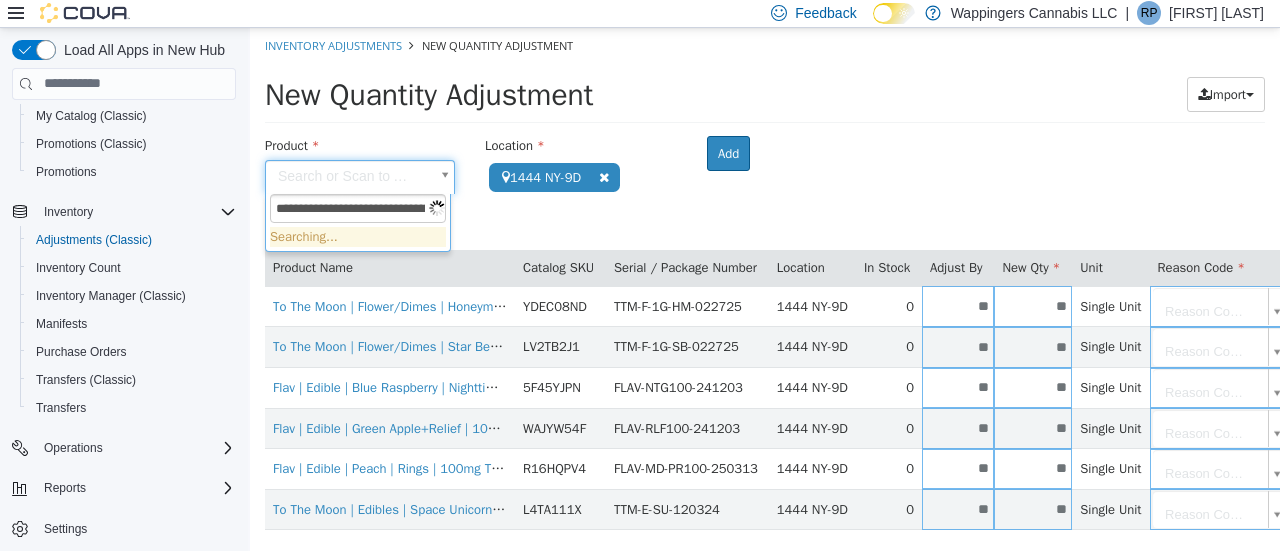 scroll, scrollTop: 0, scrollLeft: 167, axis: horizontal 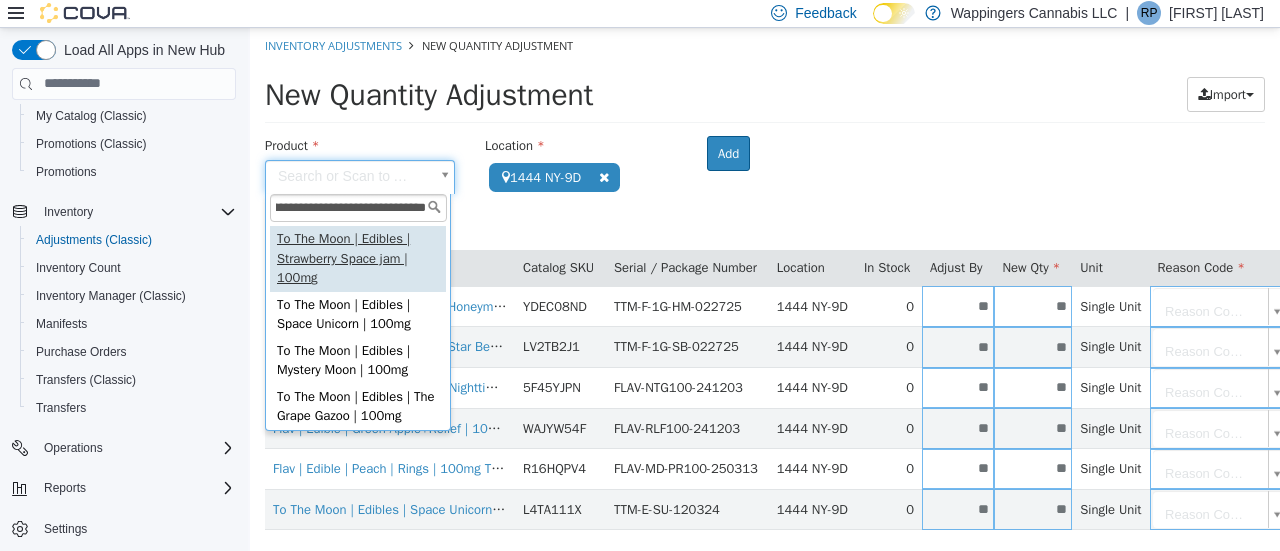 type on "**********" 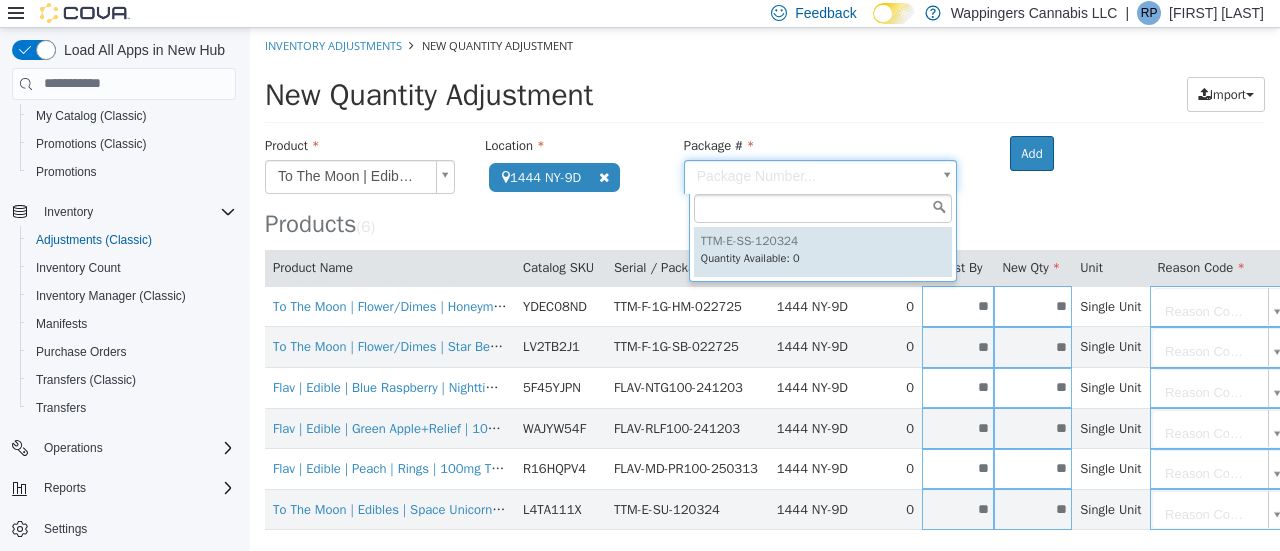 click on "**********" at bounding box center [765, 306] 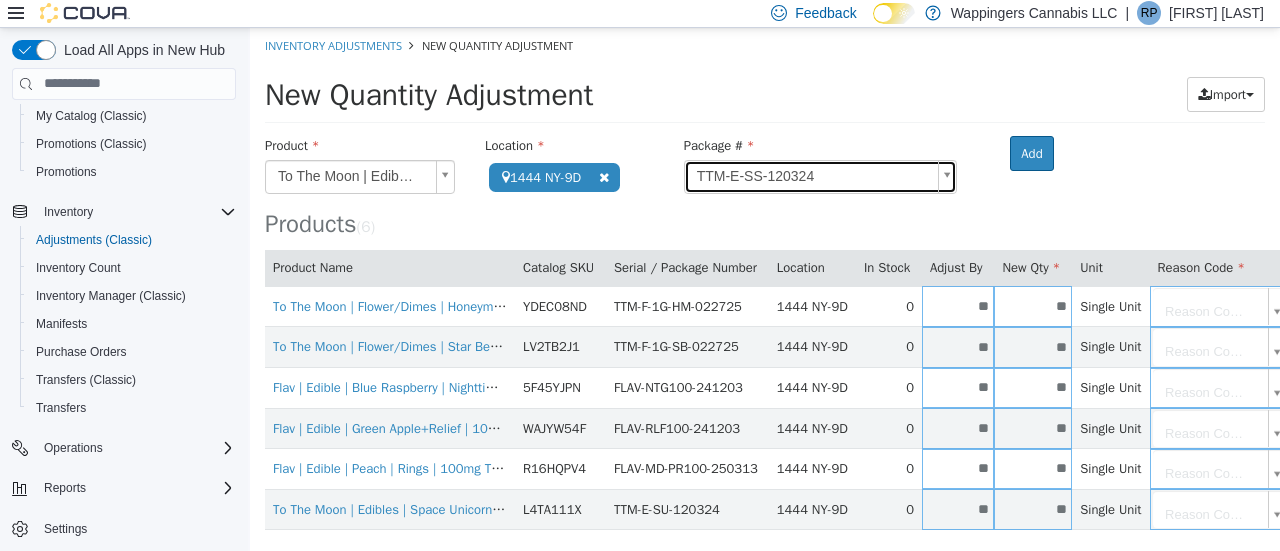 scroll, scrollTop: 46, scrollLeft: 0, axis: vertical 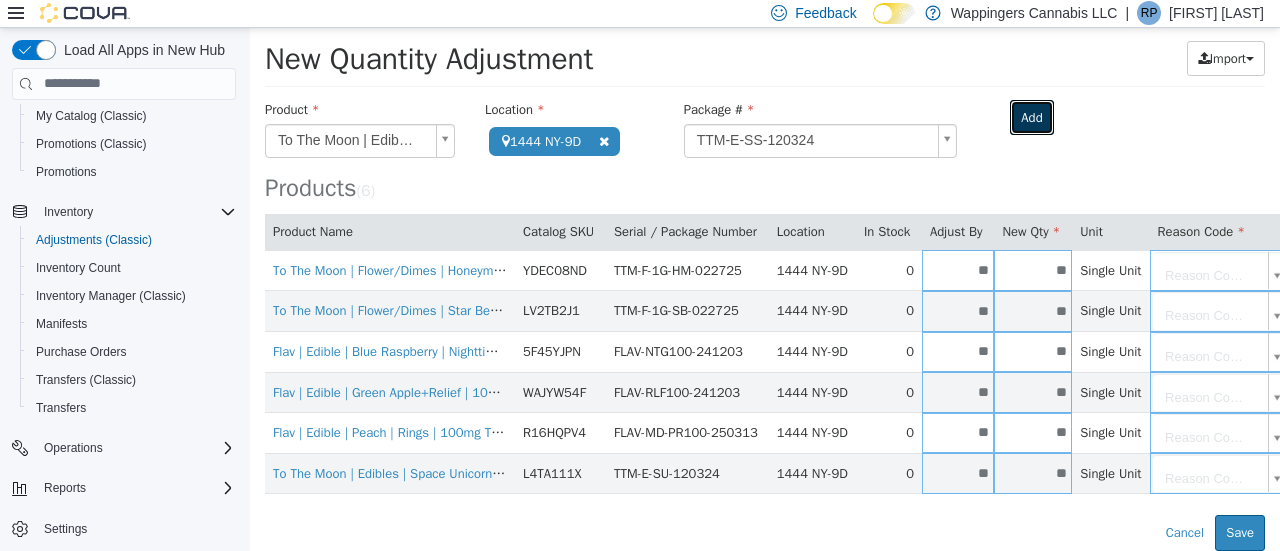 click on "Add" at bounding box center (1031, 117) 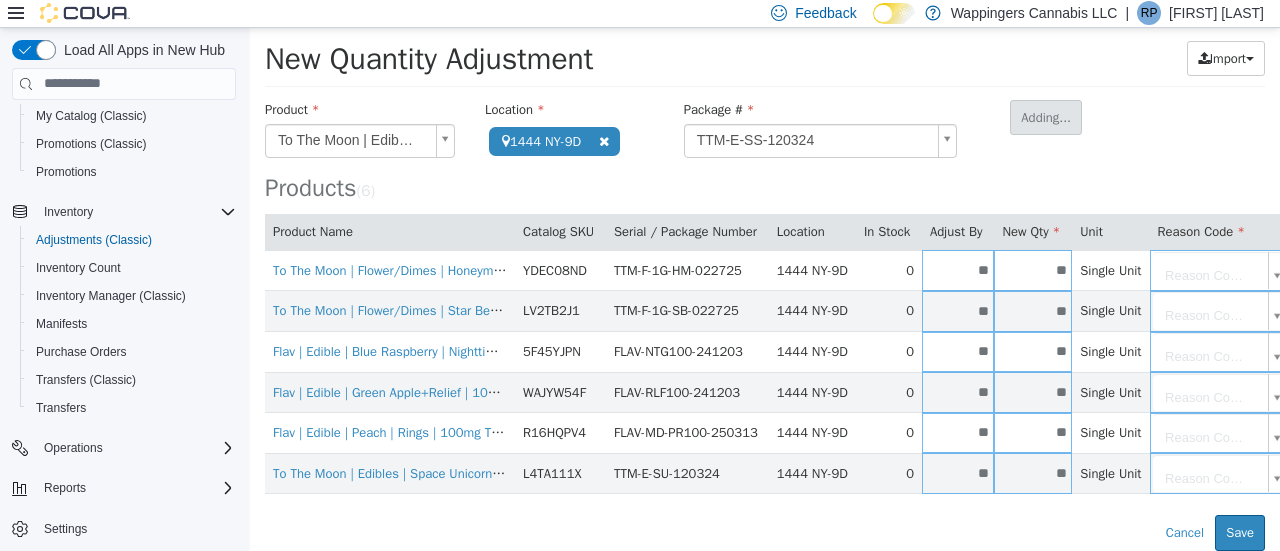 type 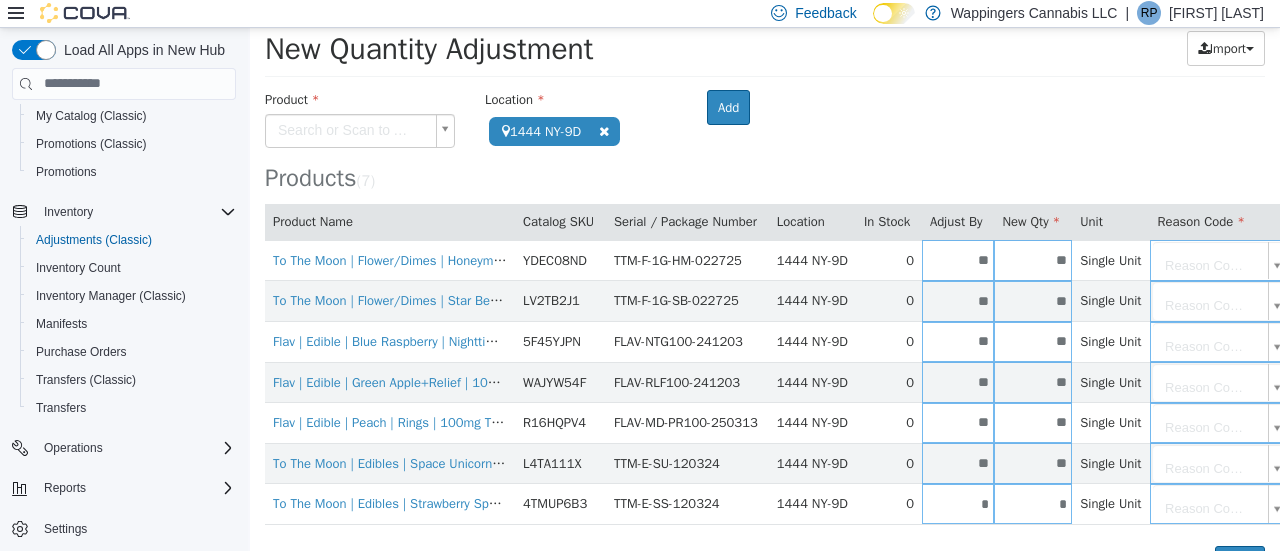 click on "*" at bounding box center [1033, 503] 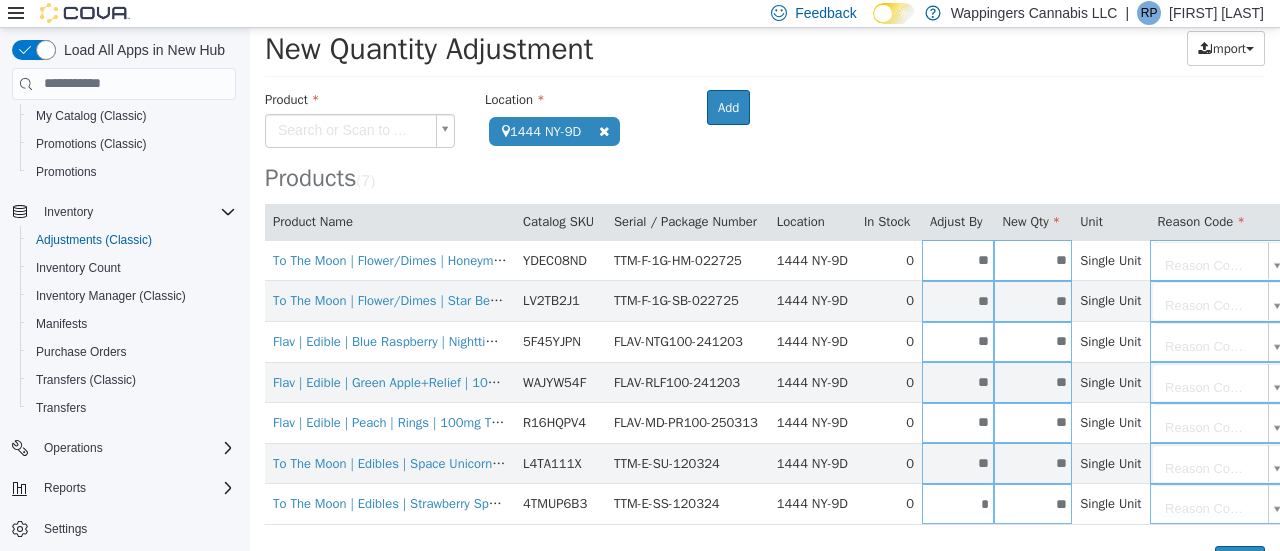 type on "**" 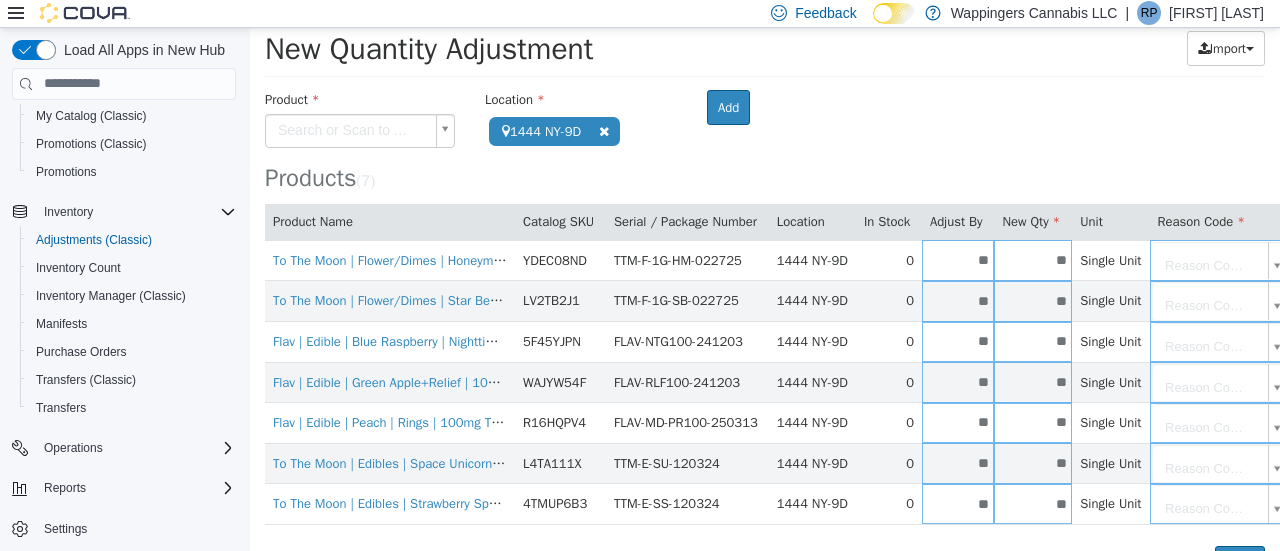 click on "**********" at bounding box center (765, 335) 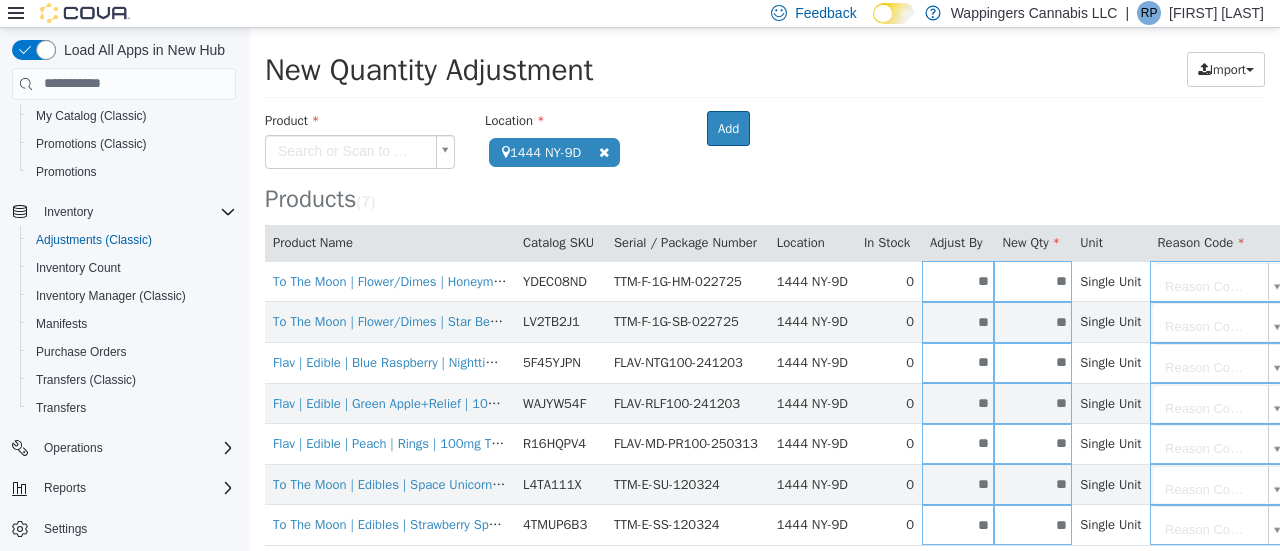scroll, scrollTop: 0, scrollLeft: 0, axis: both 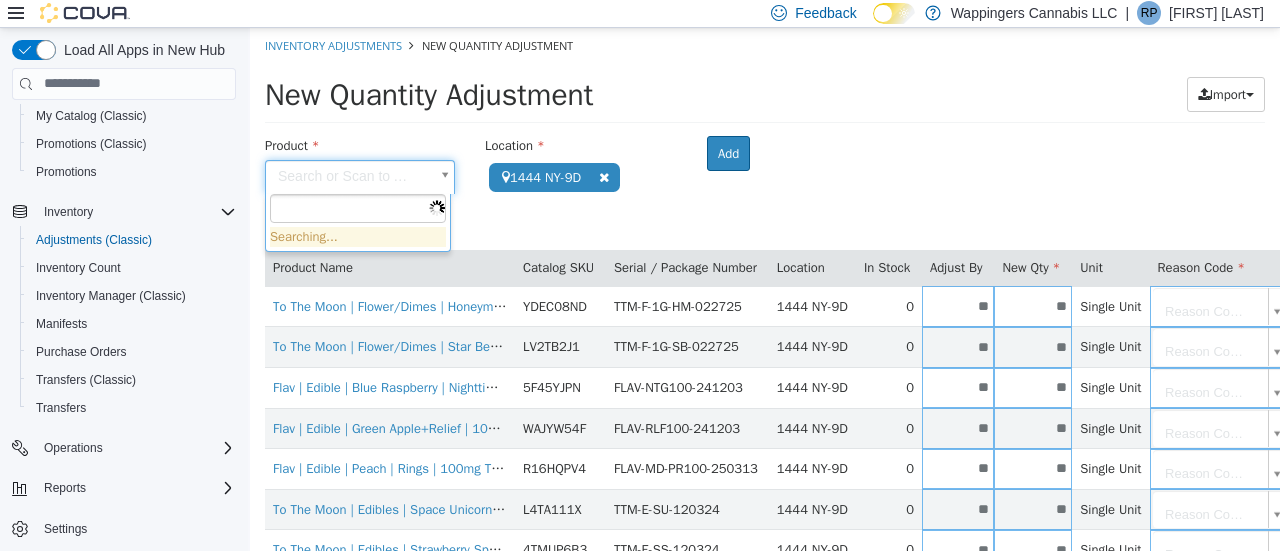 click on "**********" at bounding box center [765, 326] 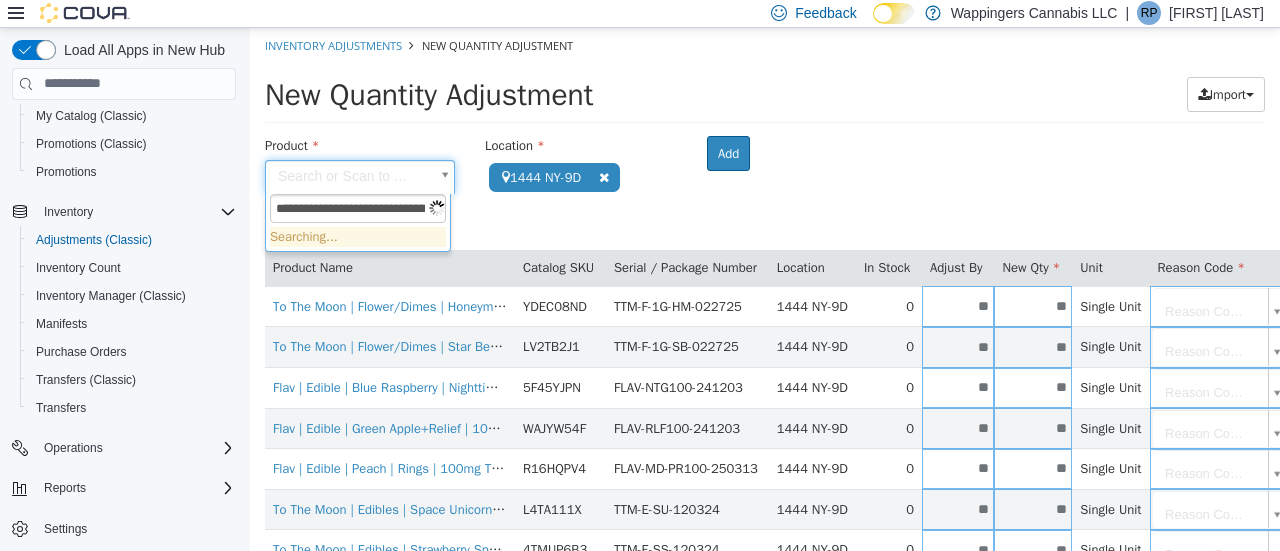 scroll, scrollTop: 0, scrollLeft: 109, axis: horizontal 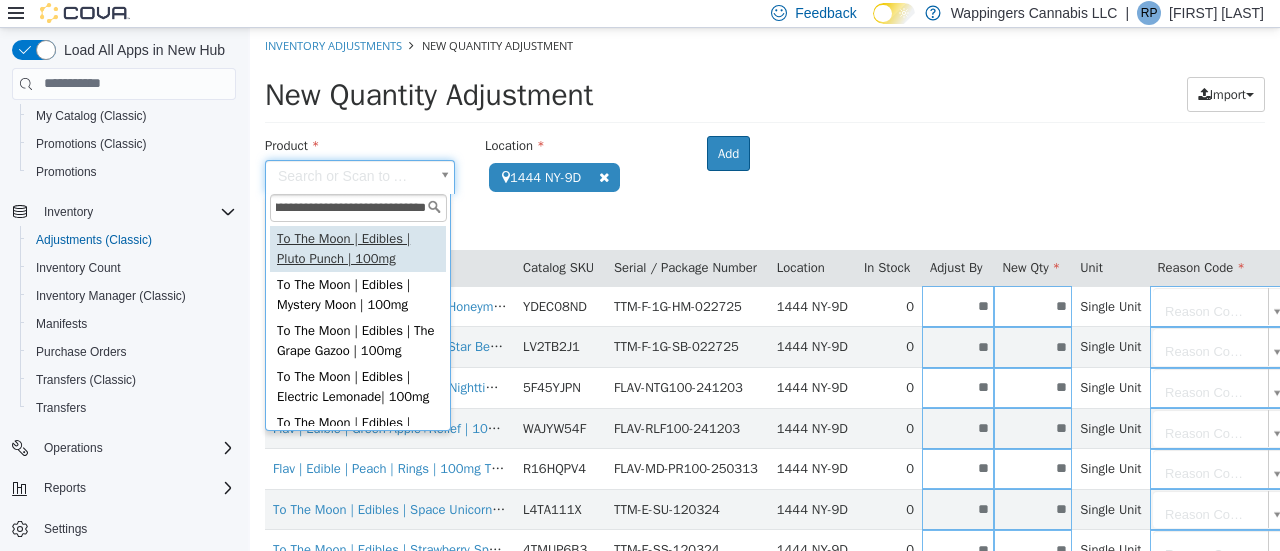 type on "**********" 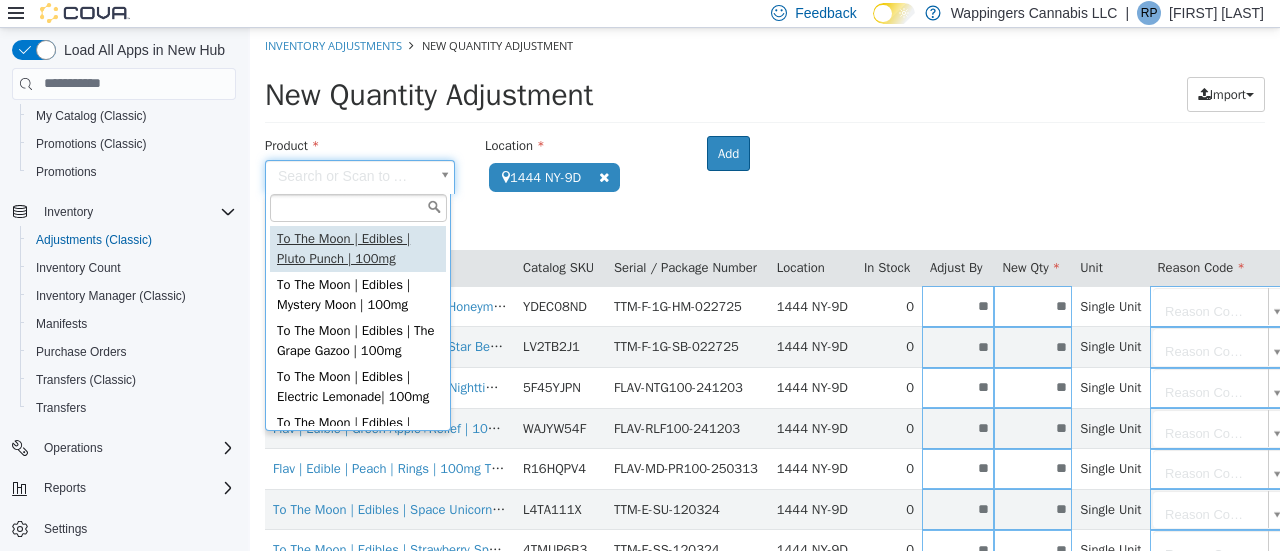 scroll, scrollTop: 0, scrollLeft: 0, axis: both 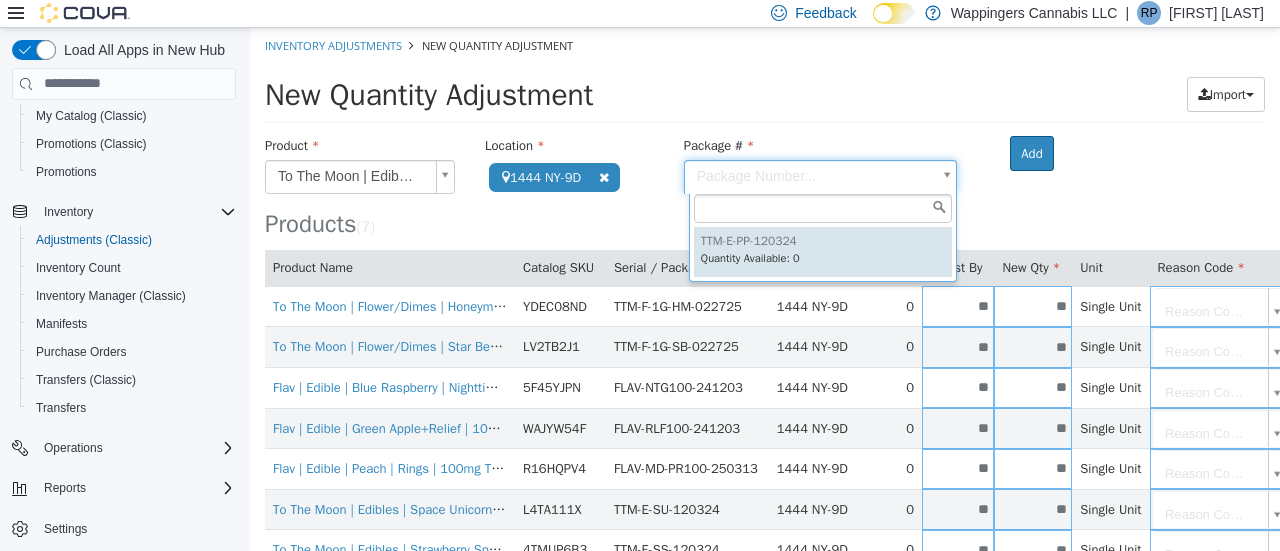 click on "**********" at bounding box center (765, 326) 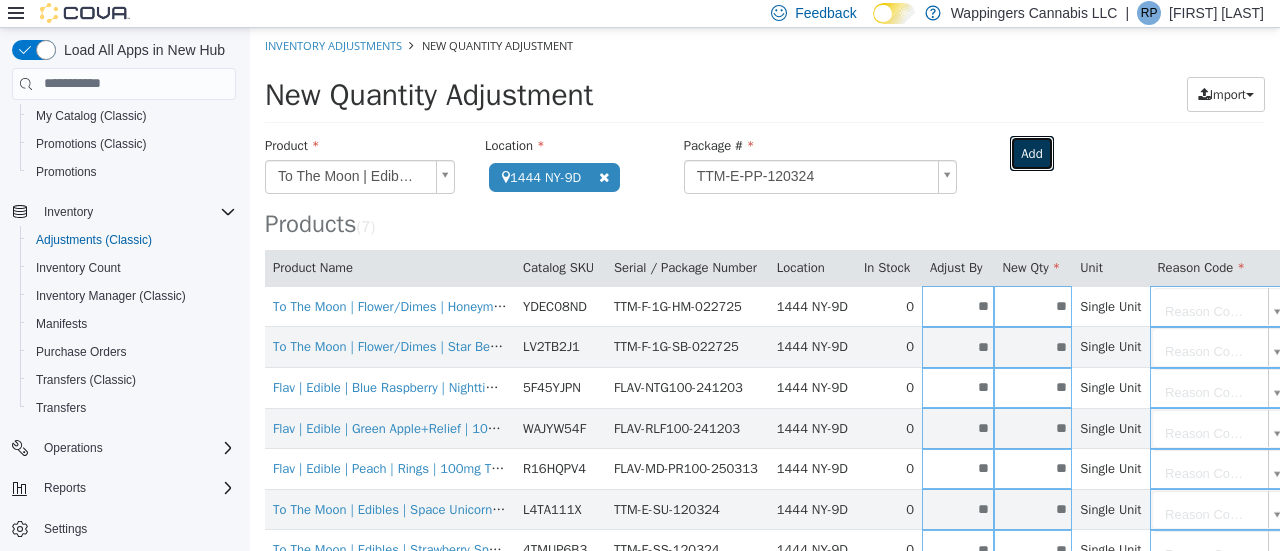 click on "Add" at bounding box center [1031, 153] 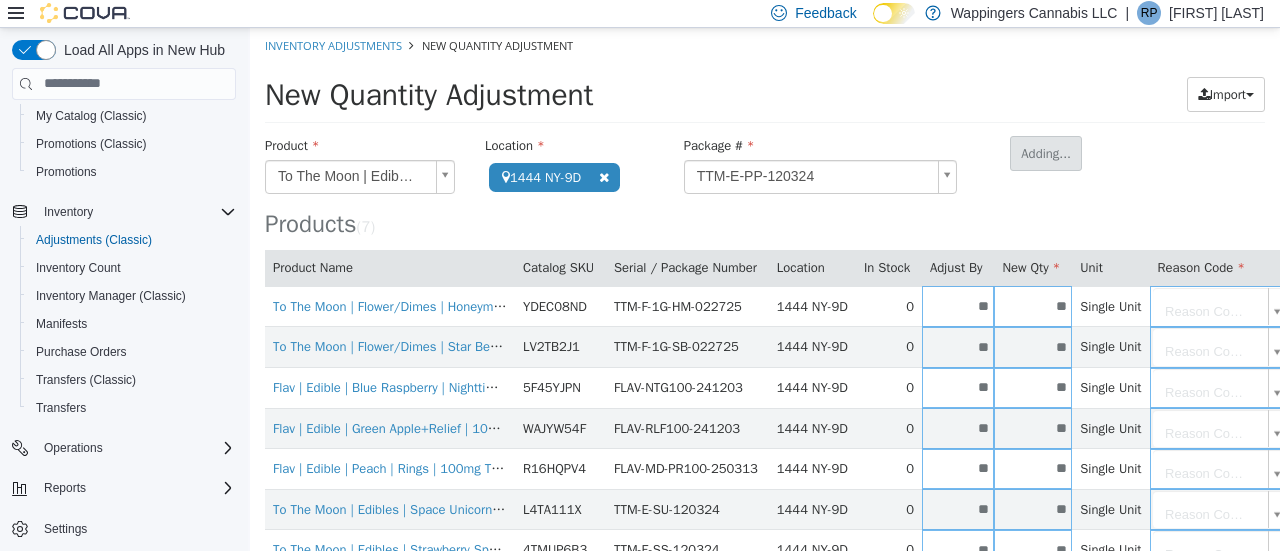 type 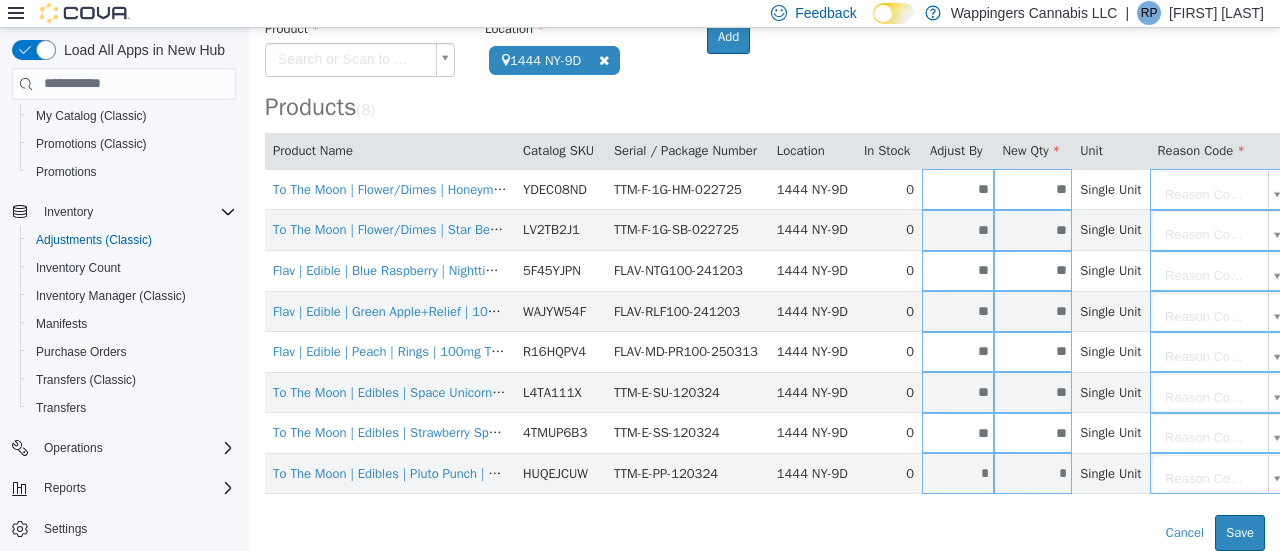 scroll, scrollTop: 127, scrollLeft: 0, axis: vertical 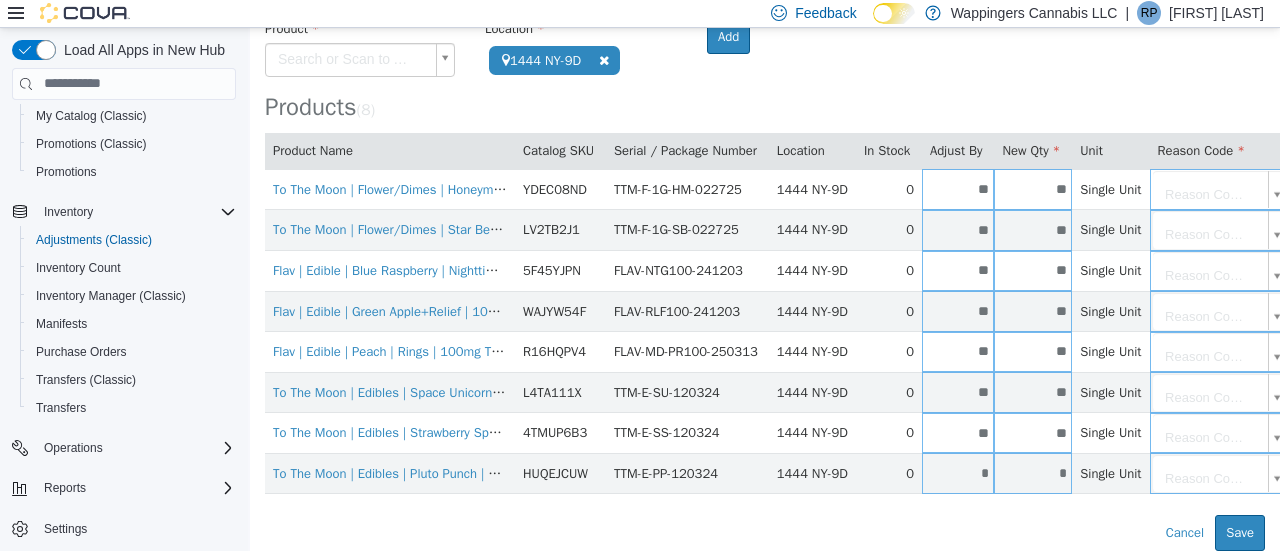 type on "*" 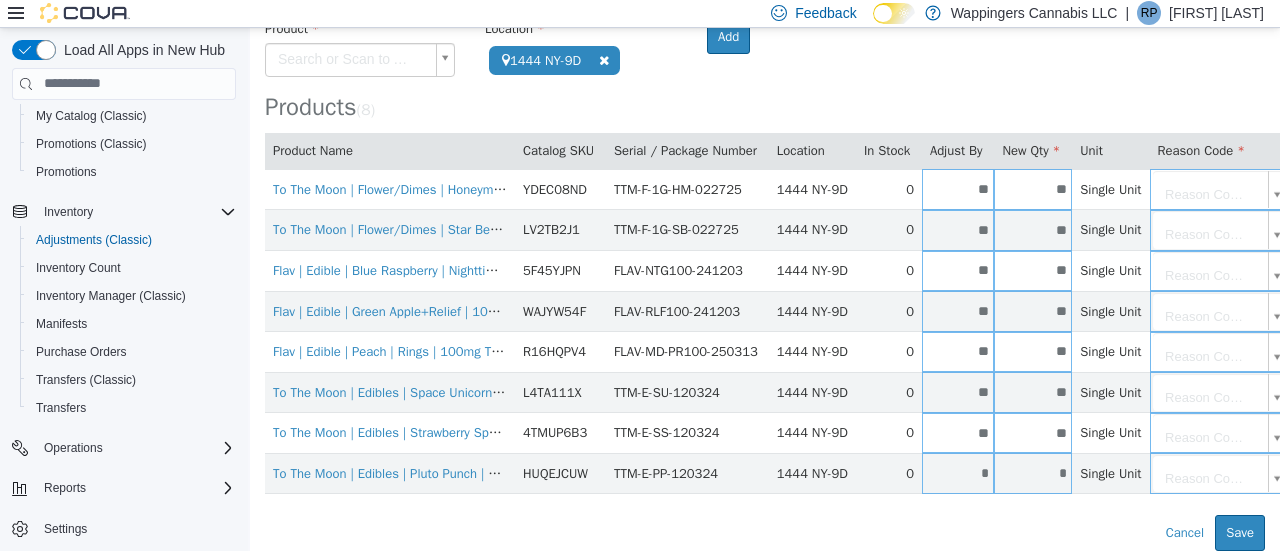 type on "*" 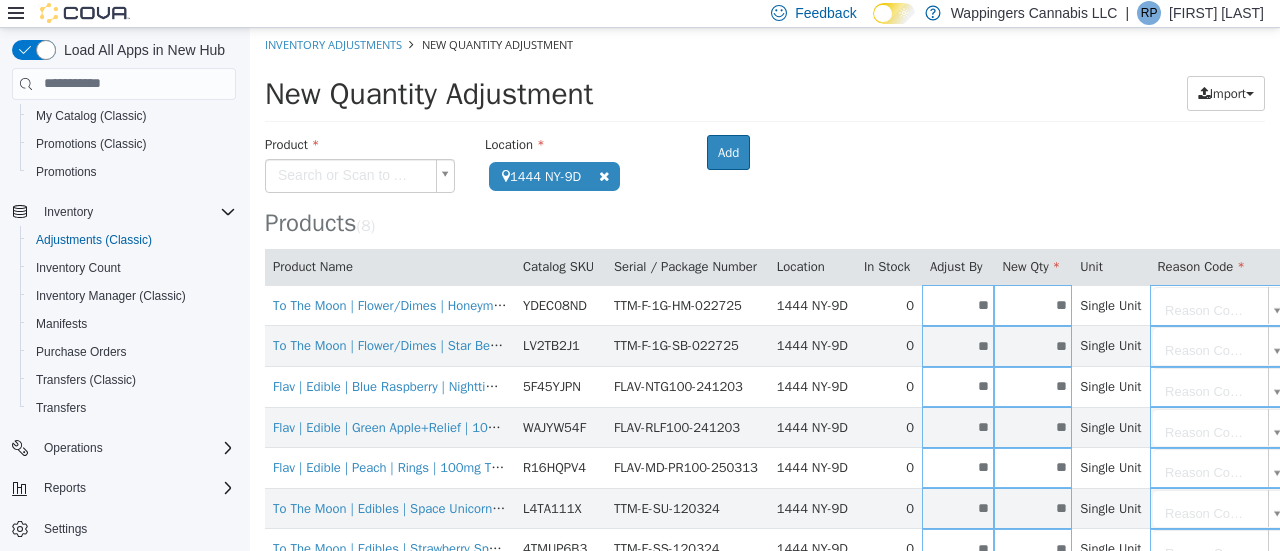 scroll, scrollTop: 0, scrollLeft: 0, axis: both 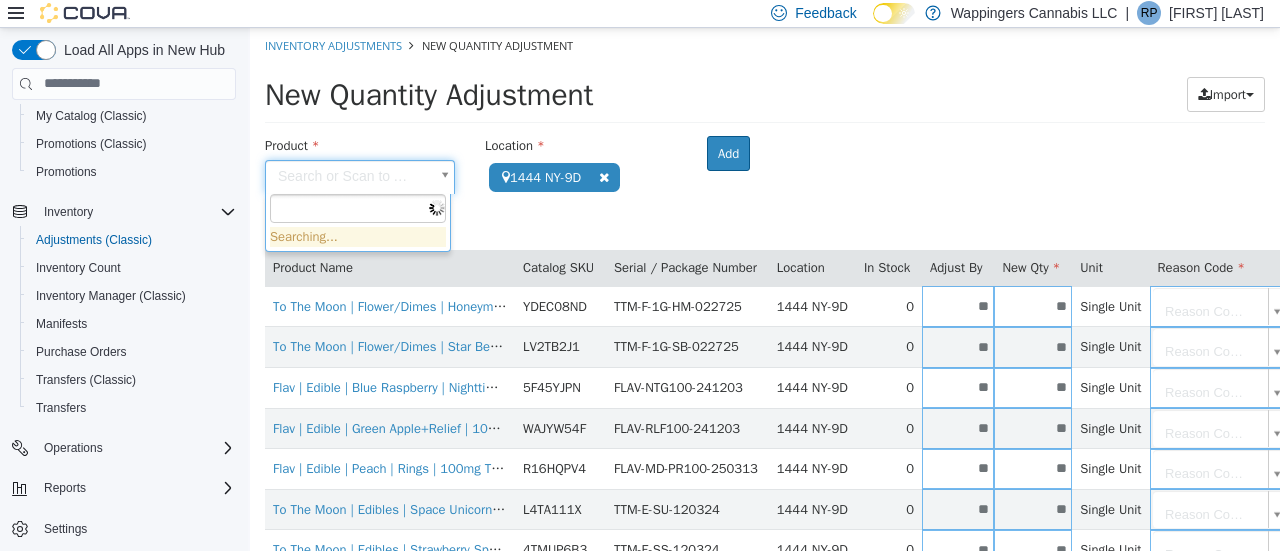 click on "**********" at bounding box center [765, 347] 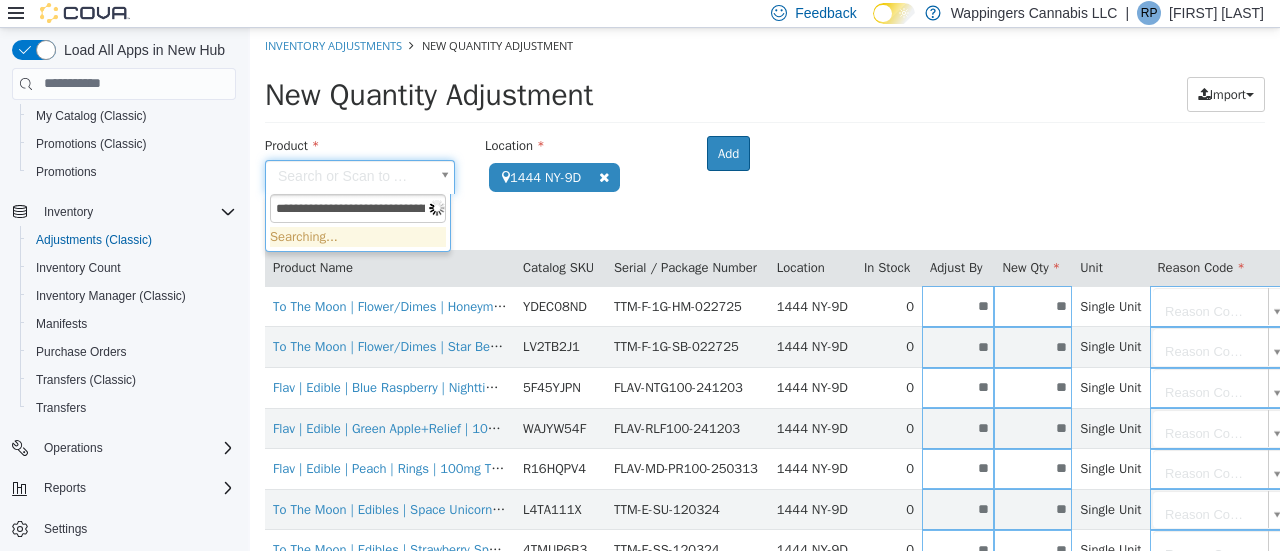 scroll, scrollTop: 0, scrollLeft: 120, axis: horizontal 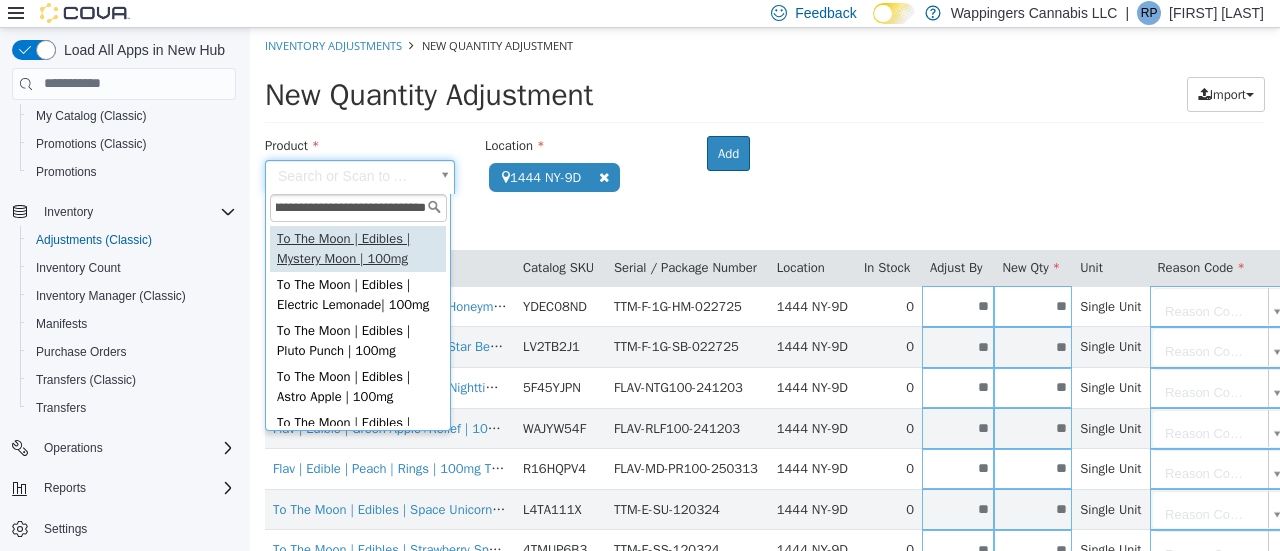 type on "**********" 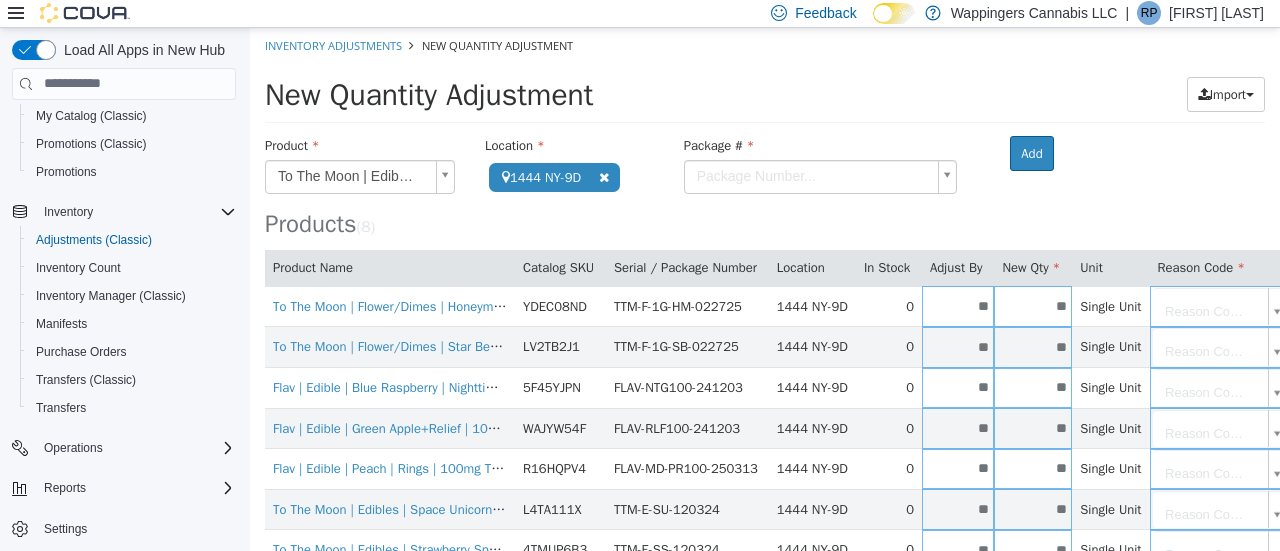 click on "**********" at bounding box center (765, 347) 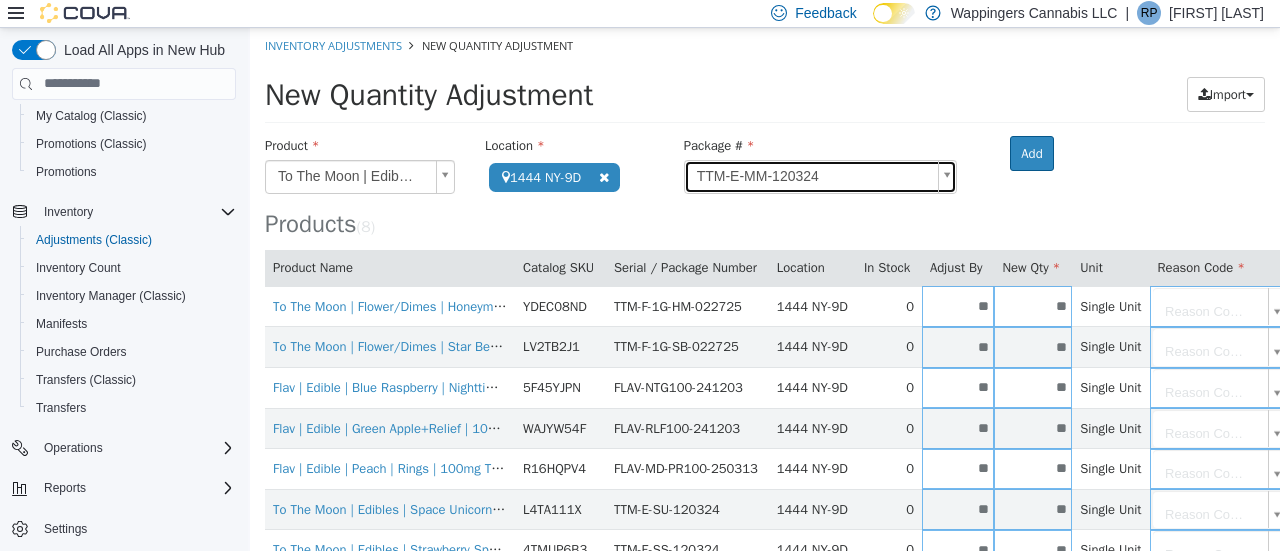 type on "**********" 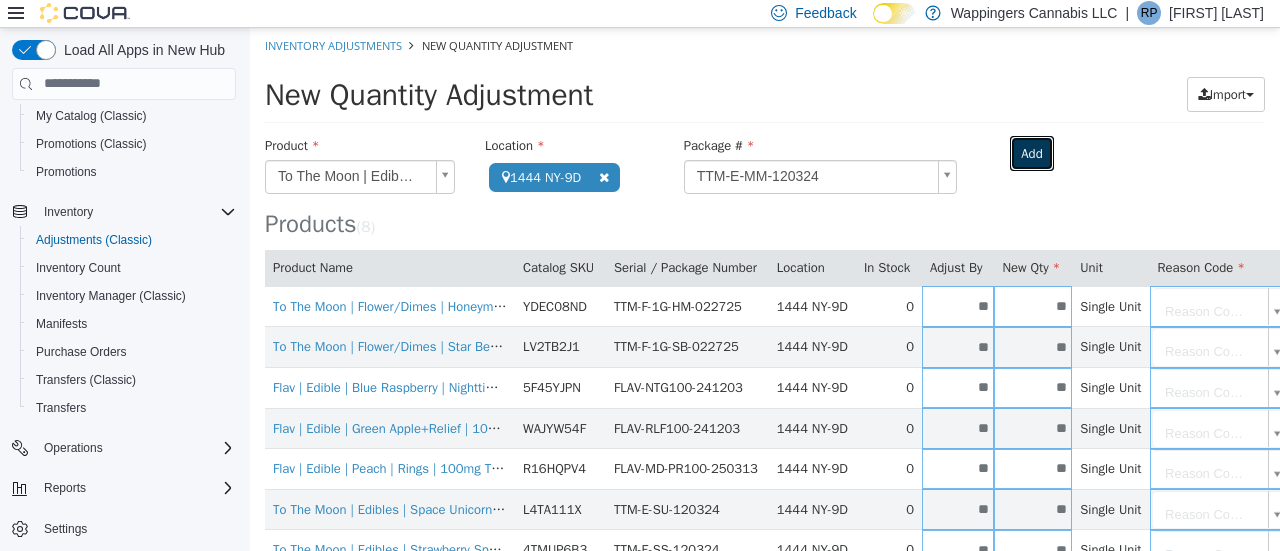 click on "Add" at bounding box center [1031, 153] 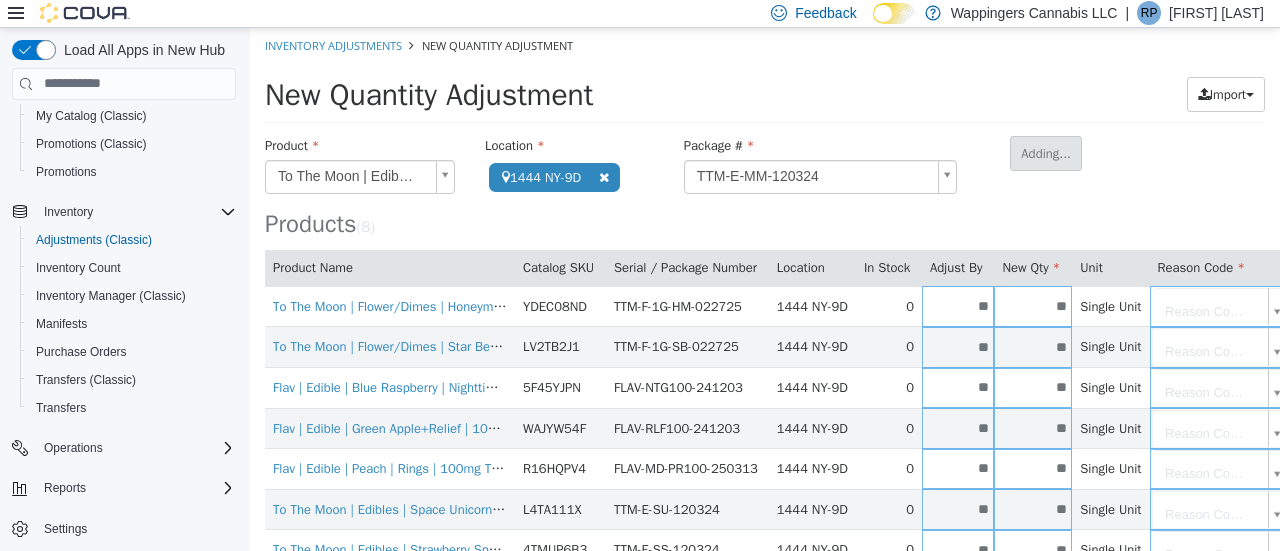 type 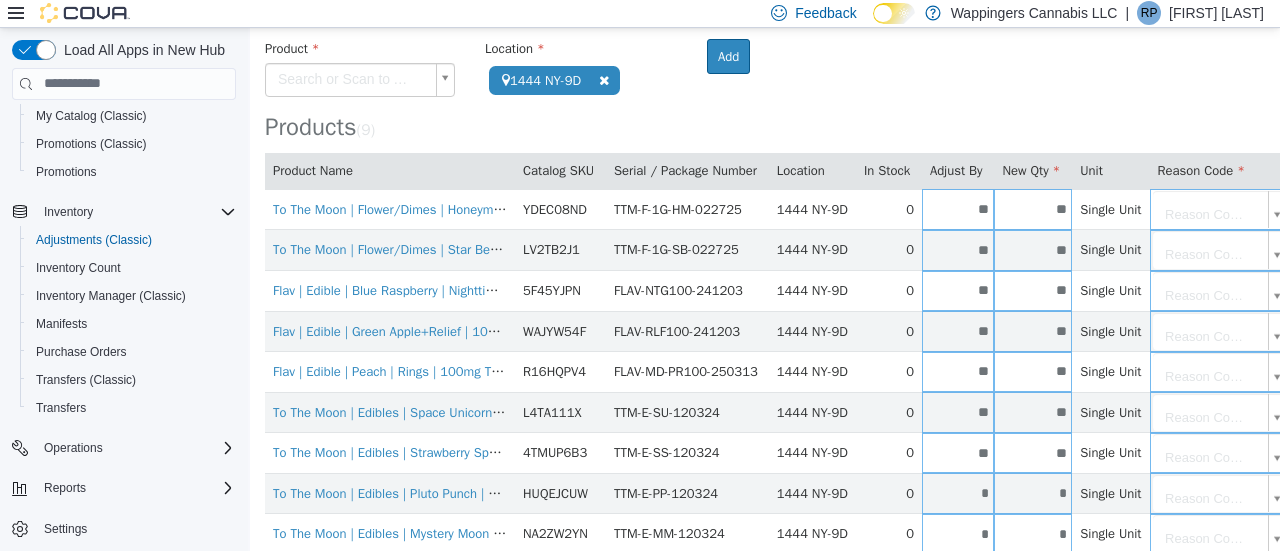 scroll, scrollTop: 167, scrollLeft: 0, axis: vertical 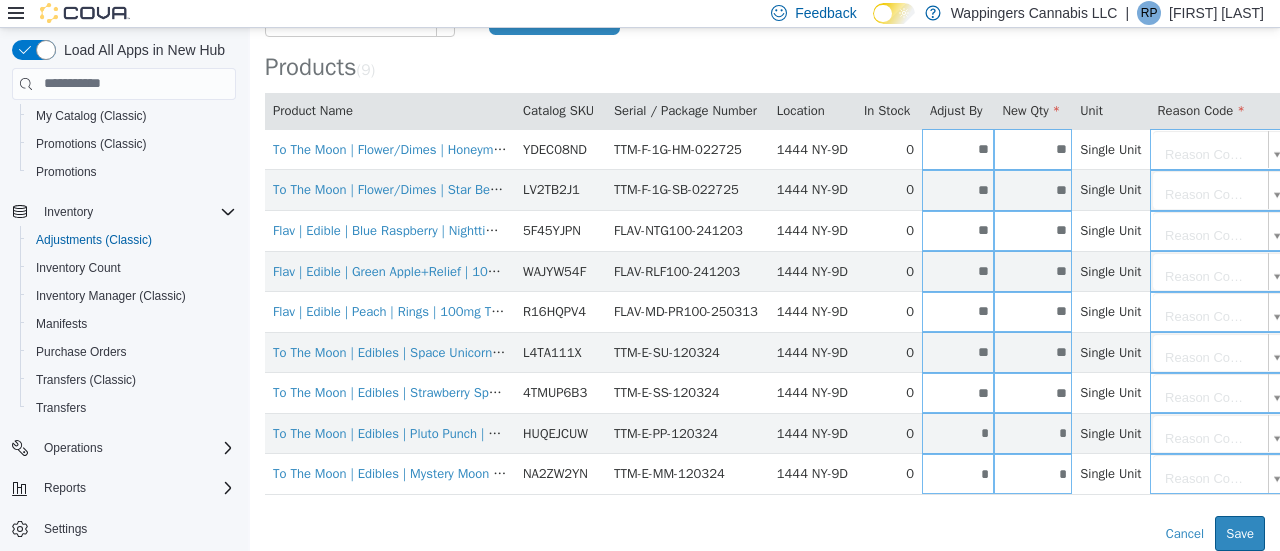 click on "*" at bounding box center [958, 473] 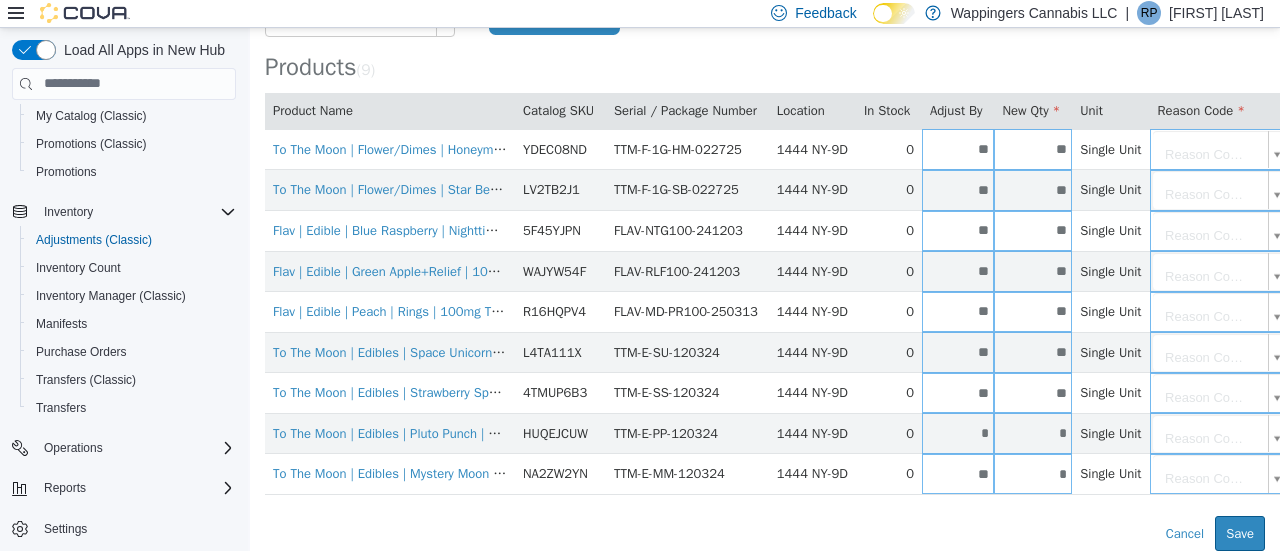 type on "**" 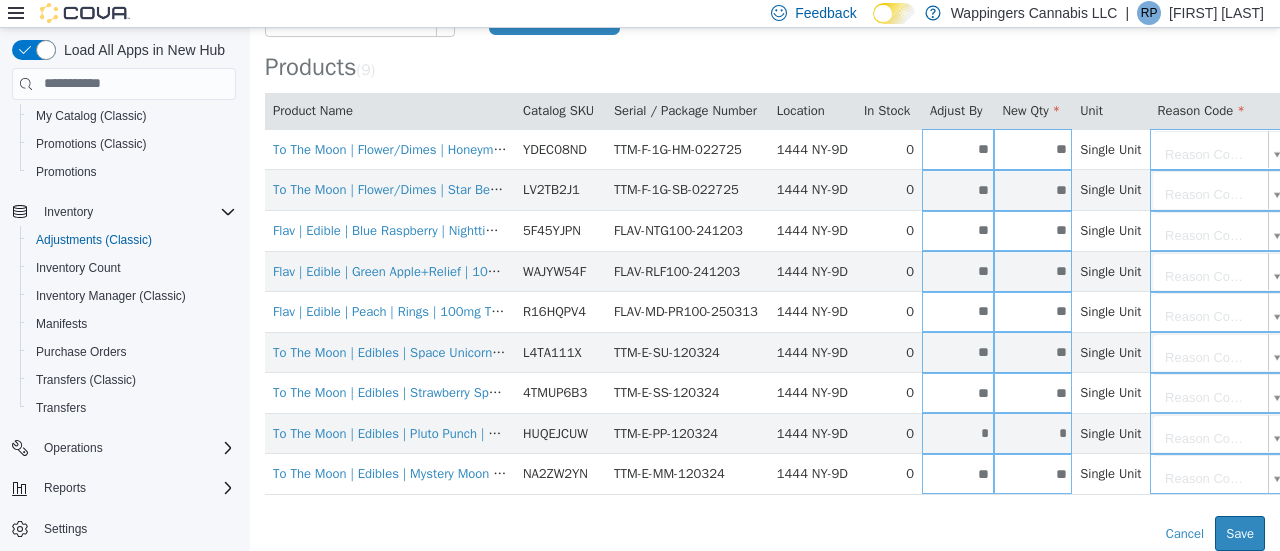 click on "**********" at bounding box center (765, 264) 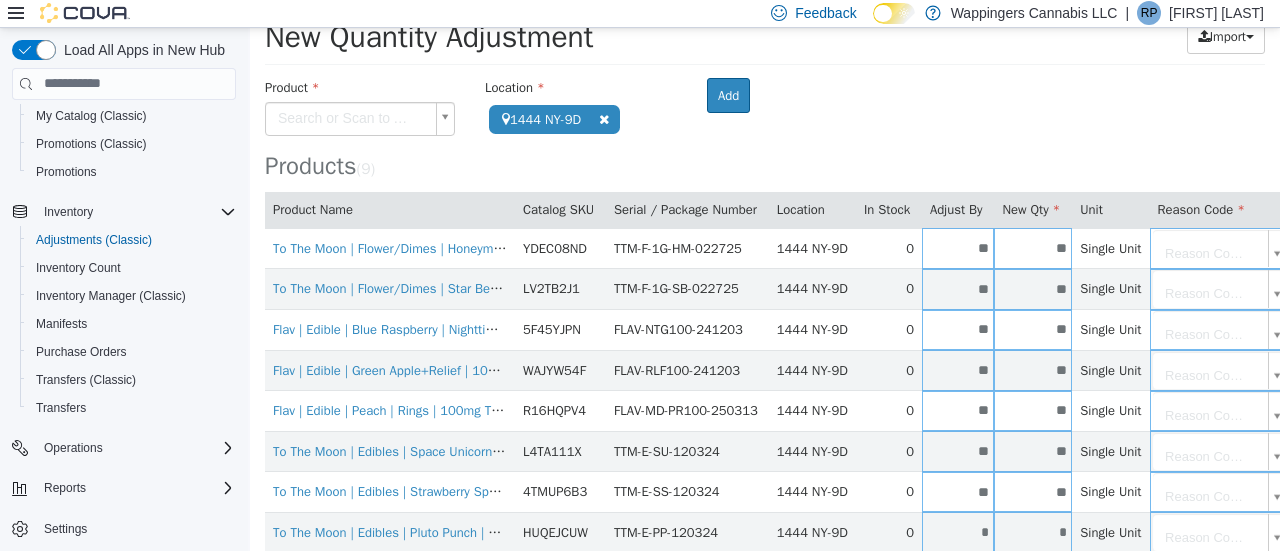 scroll, scrollTop: 0, scrollLeft: 0, axis: both 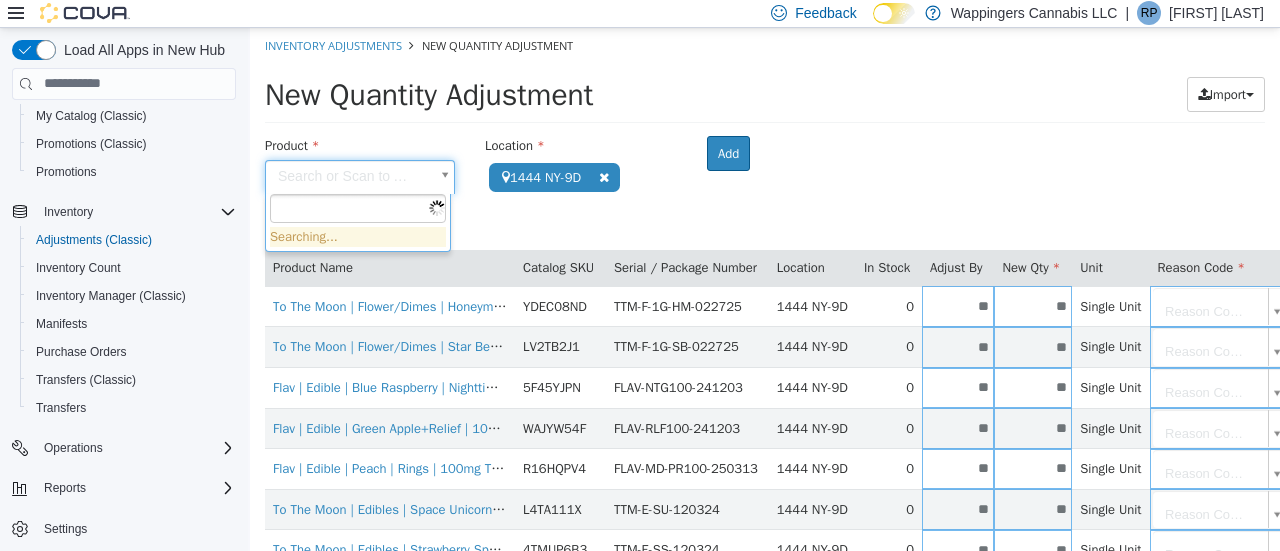 click on "**********" at bounding box center [765, 367] 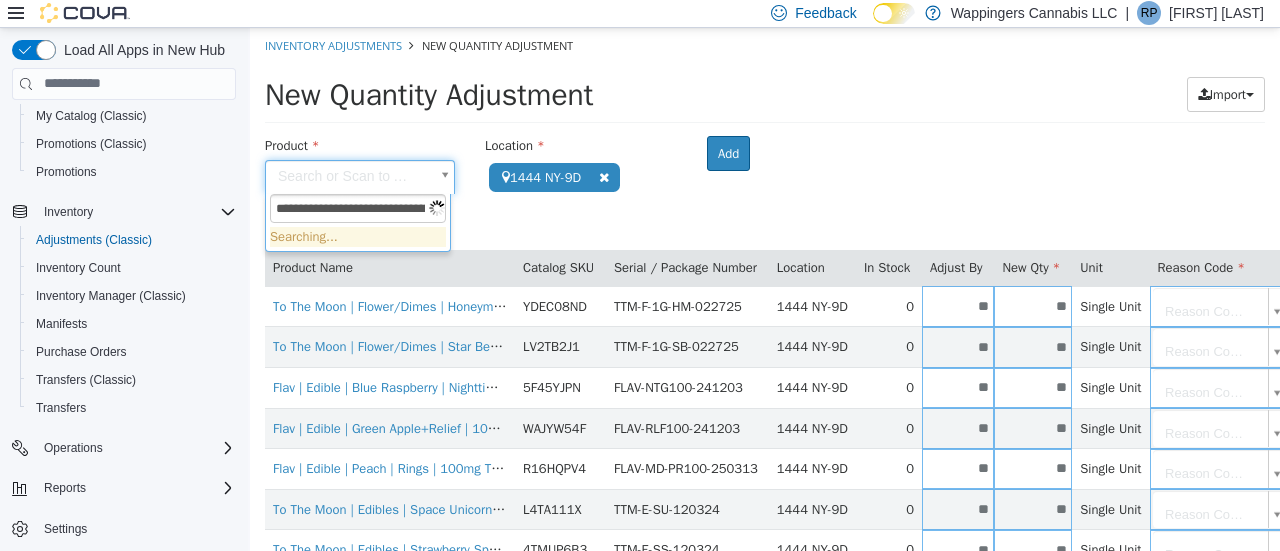 scroll, scrollTop: 0, scrollLeft: 142, axis: horizontal 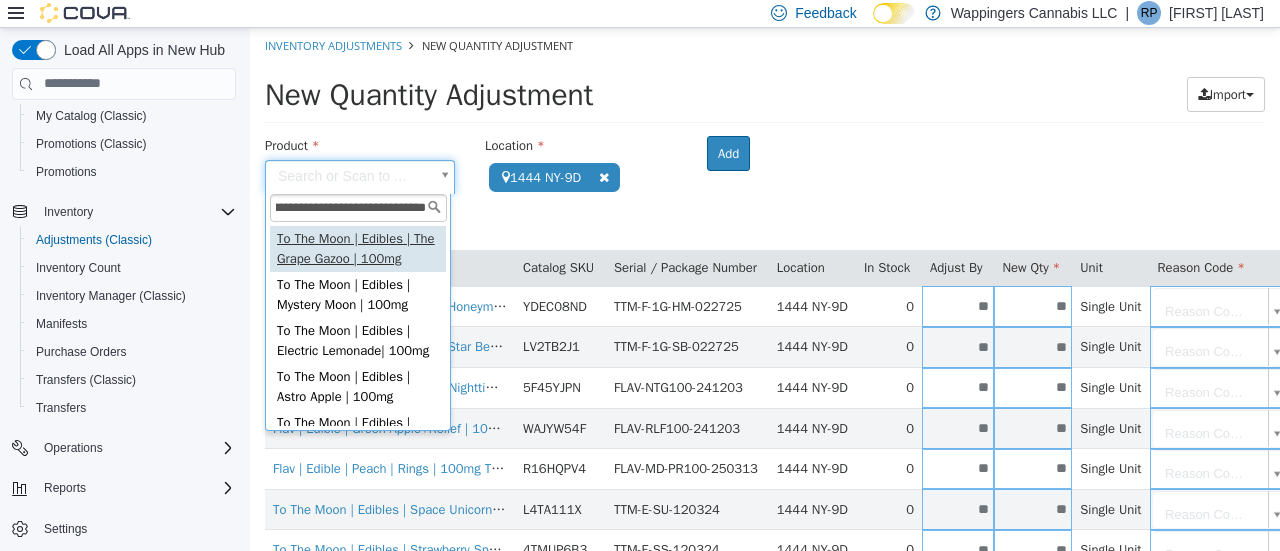 type on "**********" 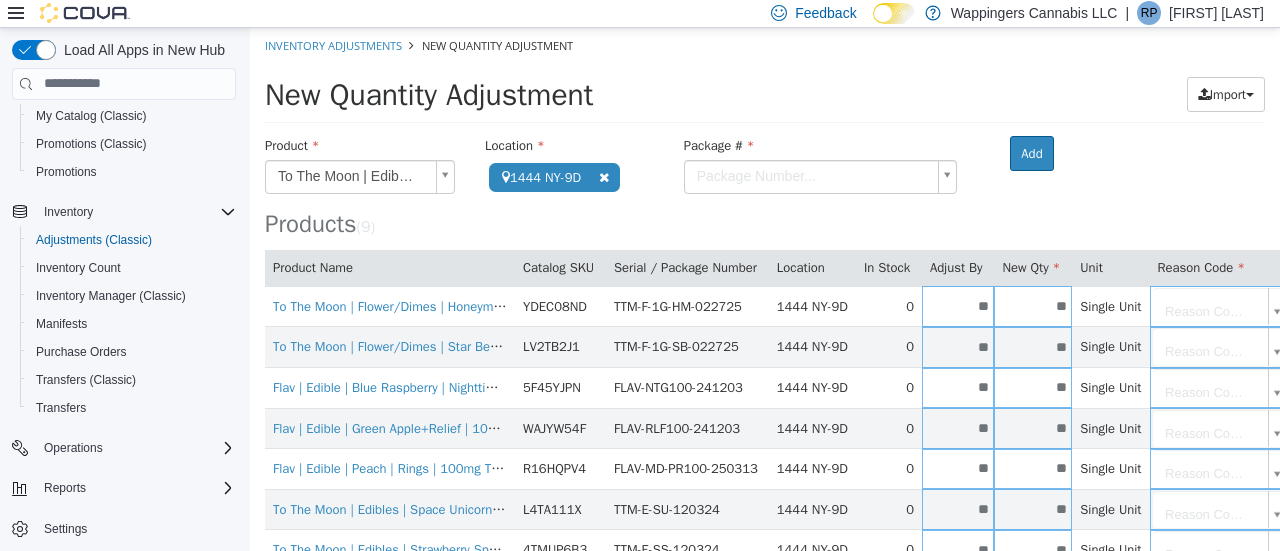 click on "**********" at bounding box center (765, 367) 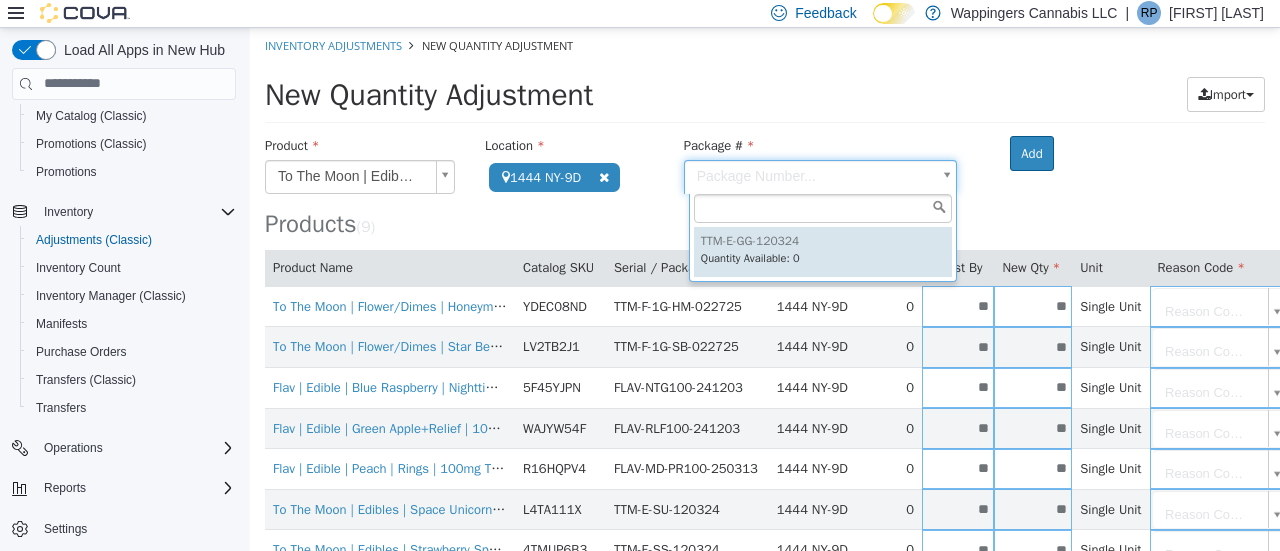 type on "**********" 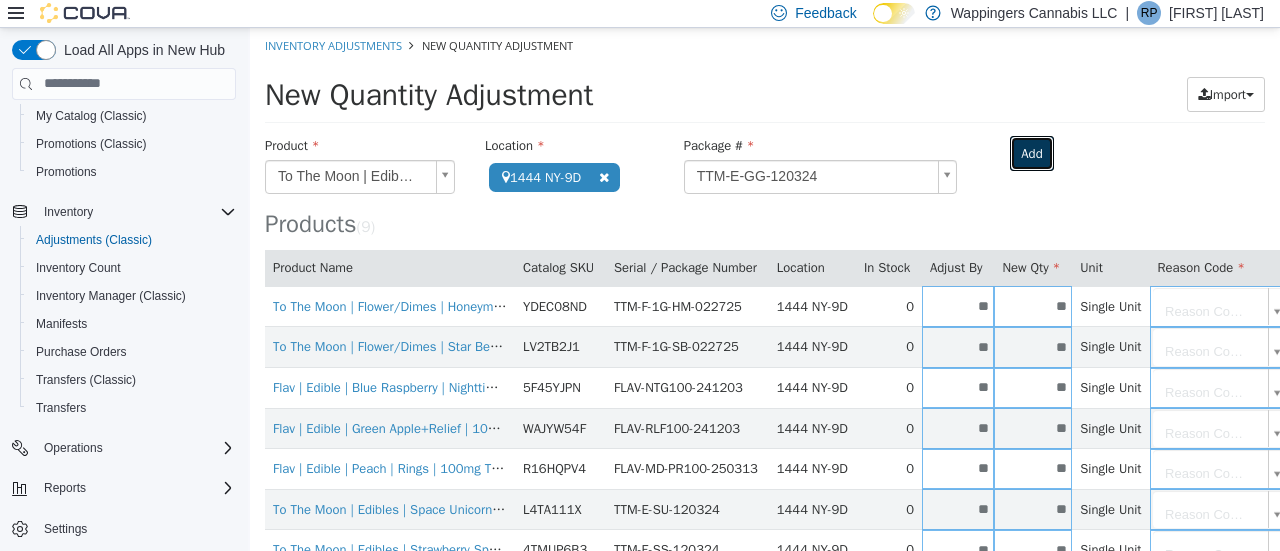 click on "Add" at bounding box center (1031, 153) 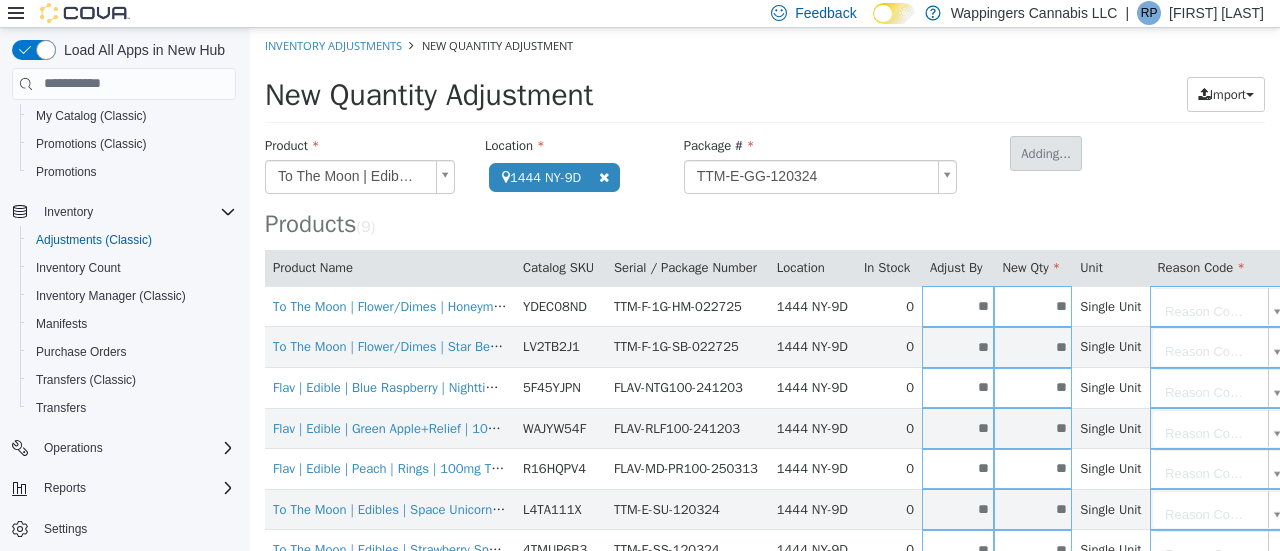 type 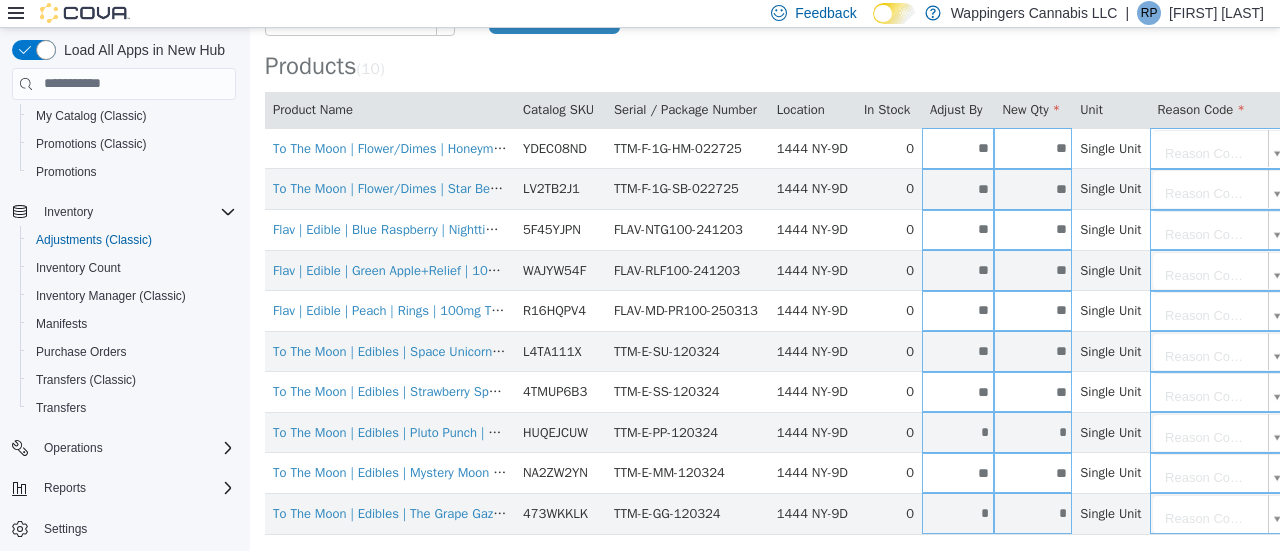scroll, scrollTop: 208, scrollLeft: 0, axis: vertical 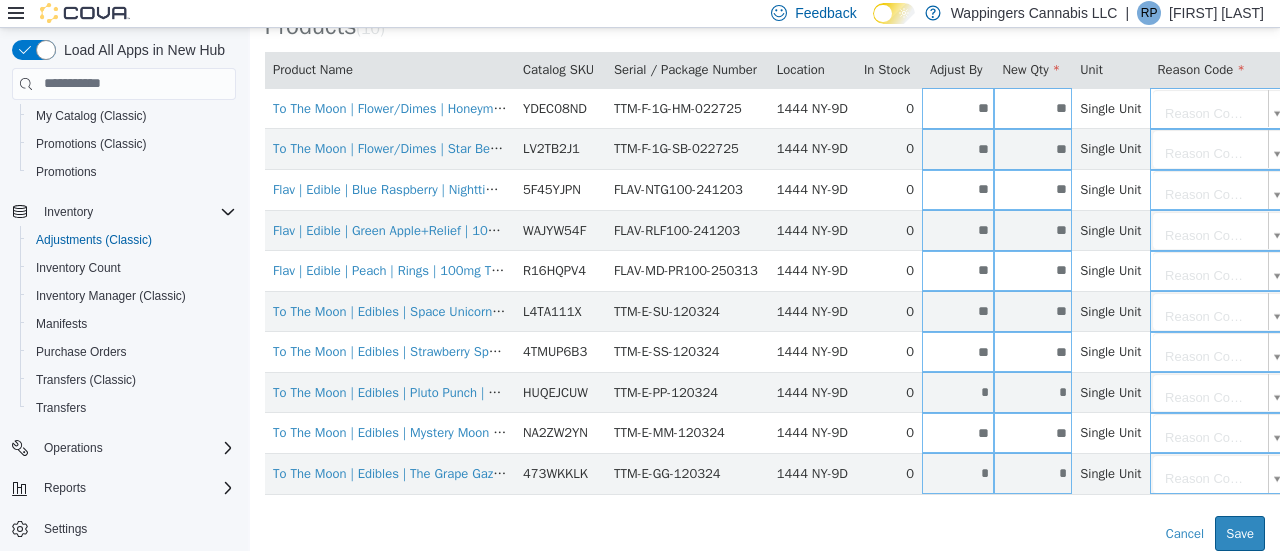click on "*" at bounding box center (1033, 472) 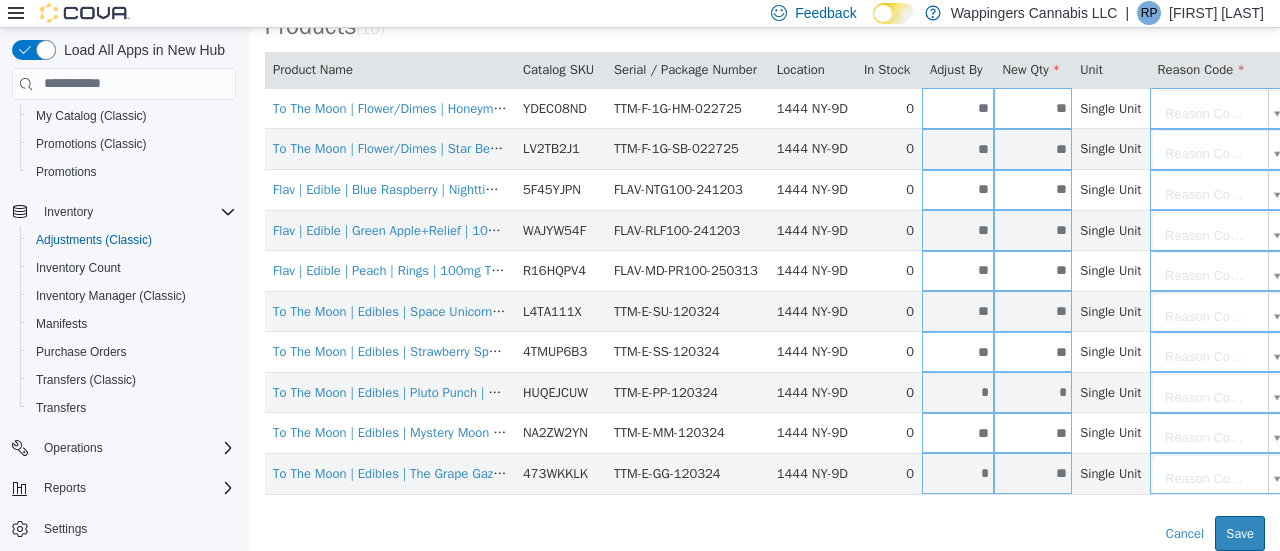 type on "**" 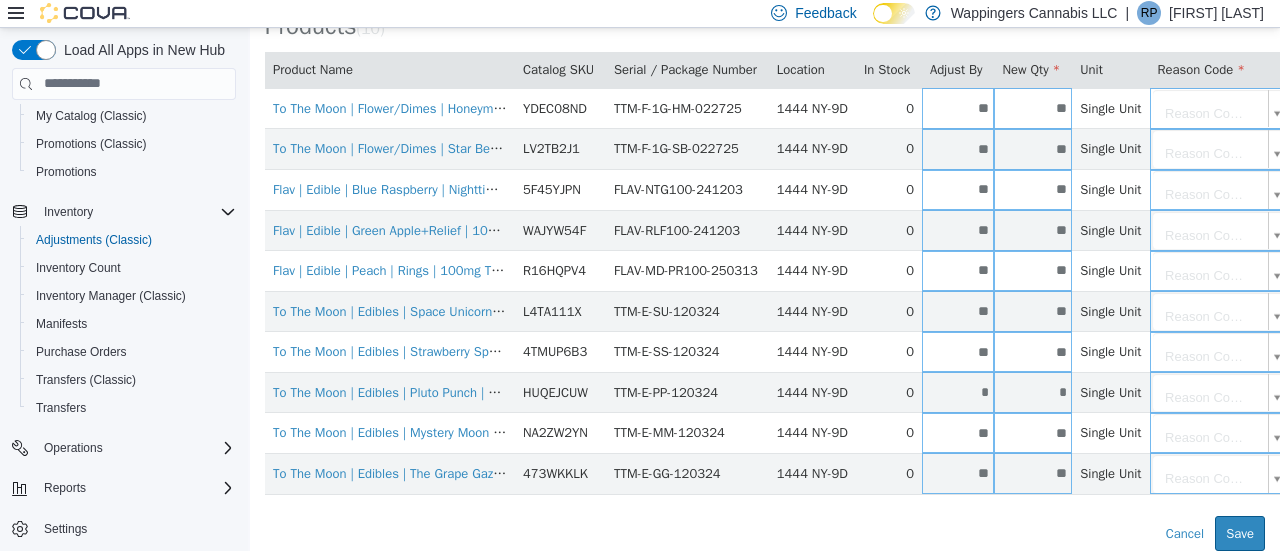 click on "**********" at bounding box center [765, 244] 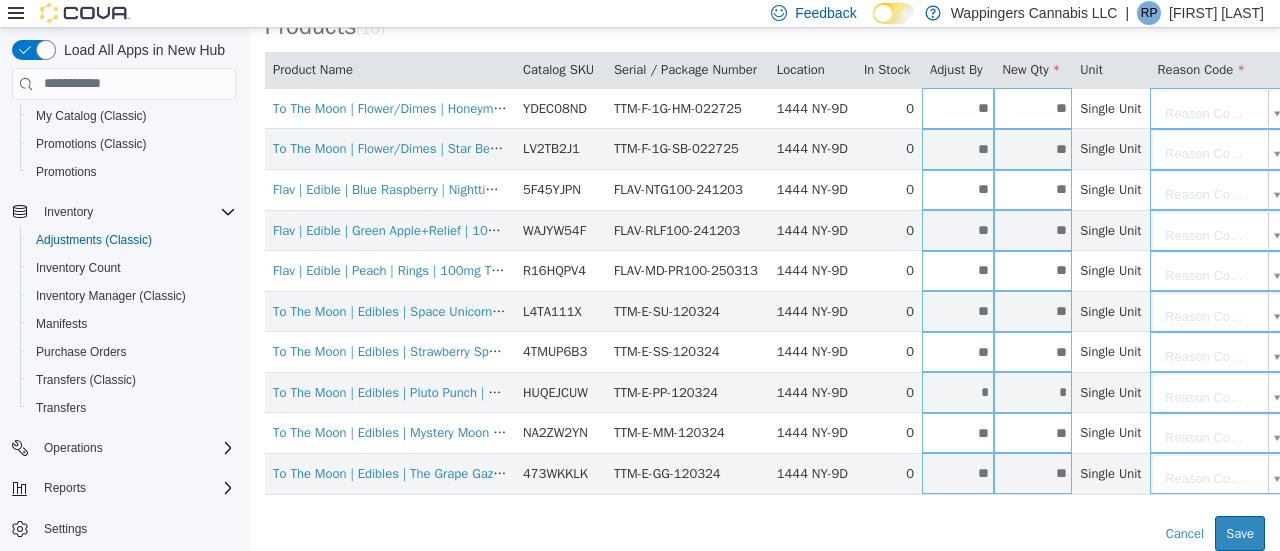 scroll, scrollTop: 0, scrollLeft: 0, axis: both 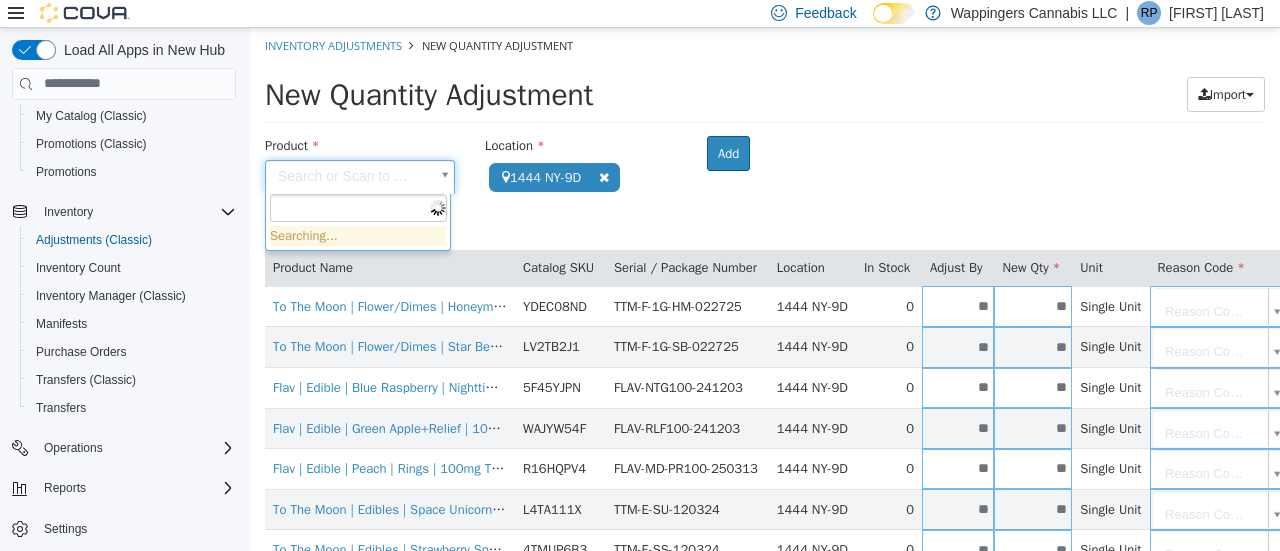 click on "**********" at bounding box center (765, 387) 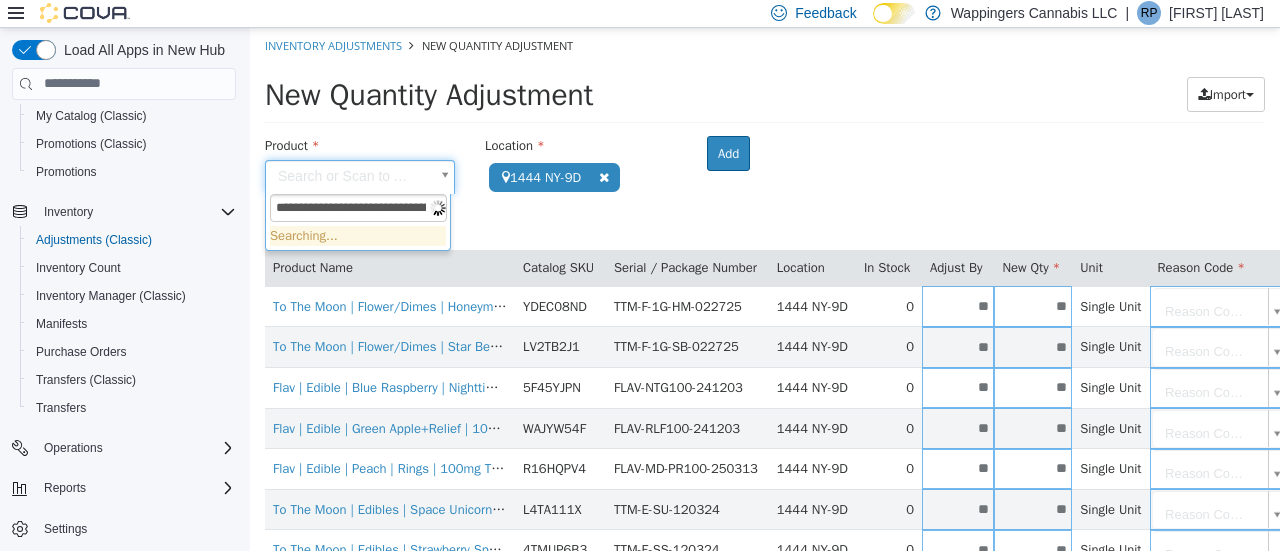 scroll, scrollTop: 0, scrollLeft: 143, axis: horizontal 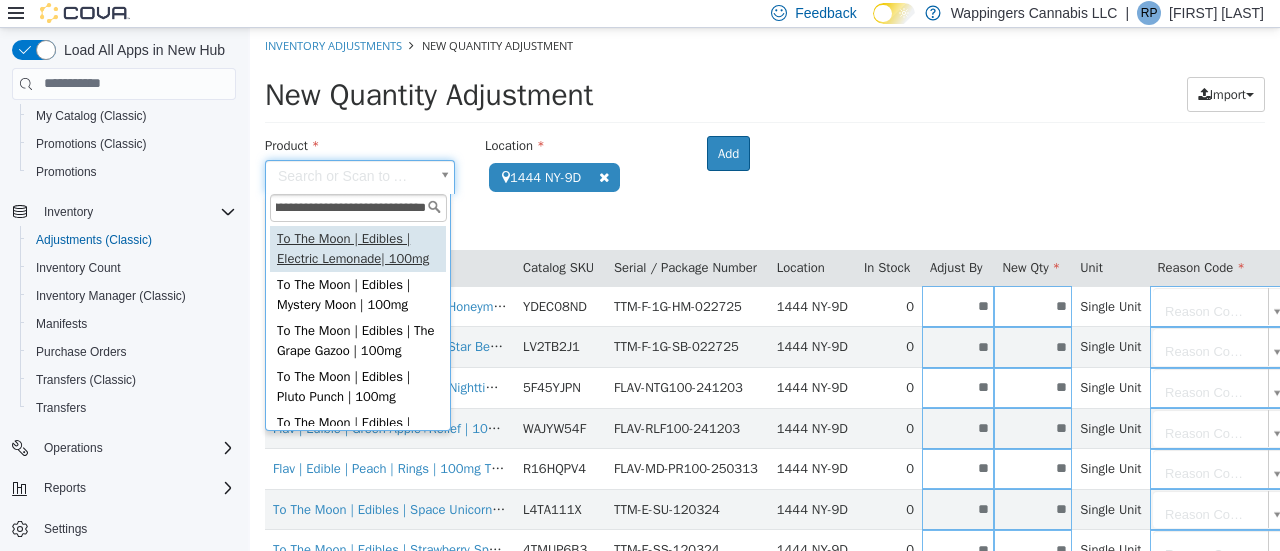 type on "**********" 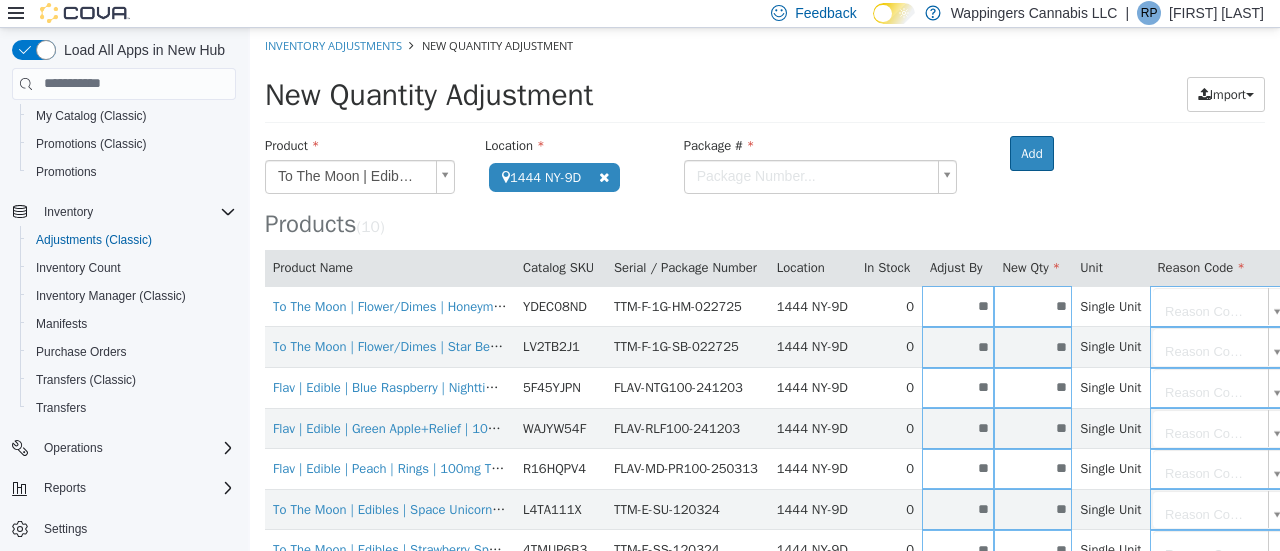 click on "**********" at bounding box center [765, 387] 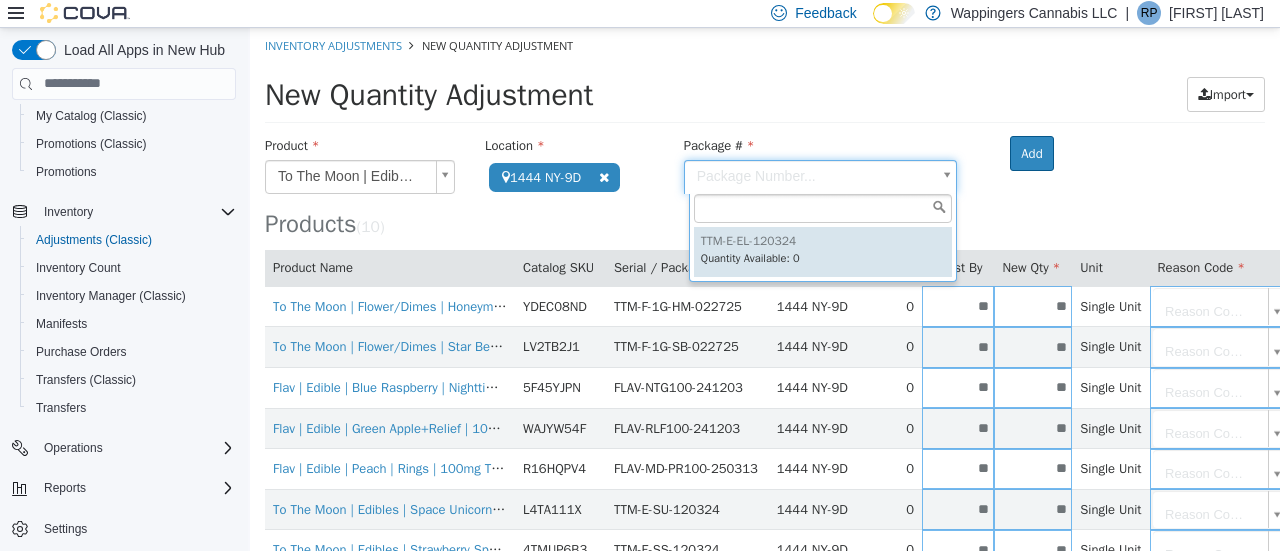 type on "**********" 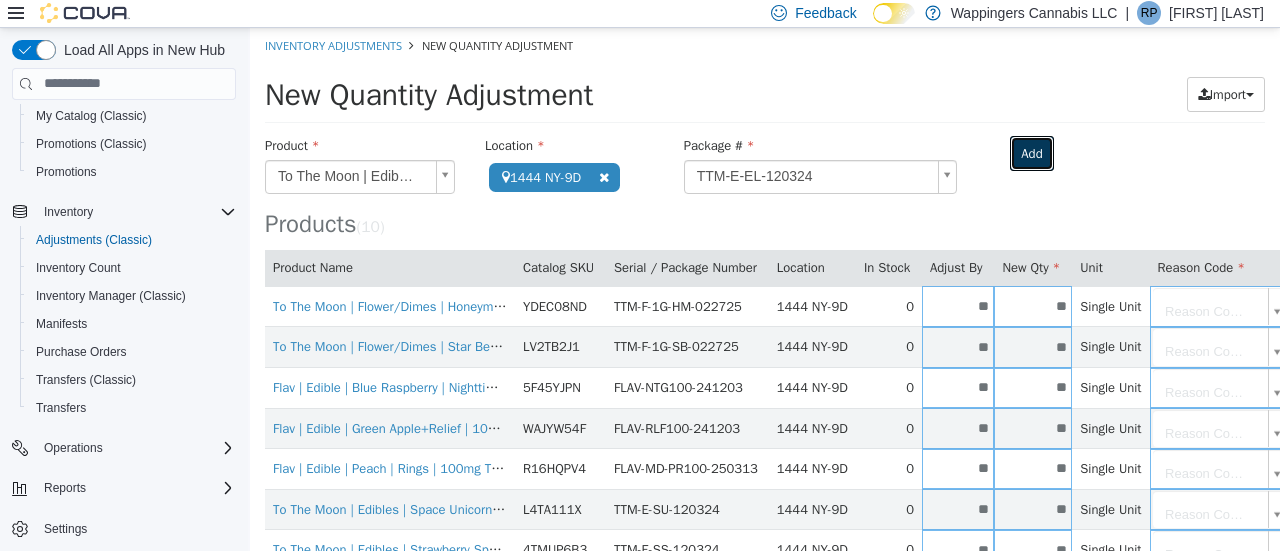 click on "Add" at bounding box center [1031, 153] 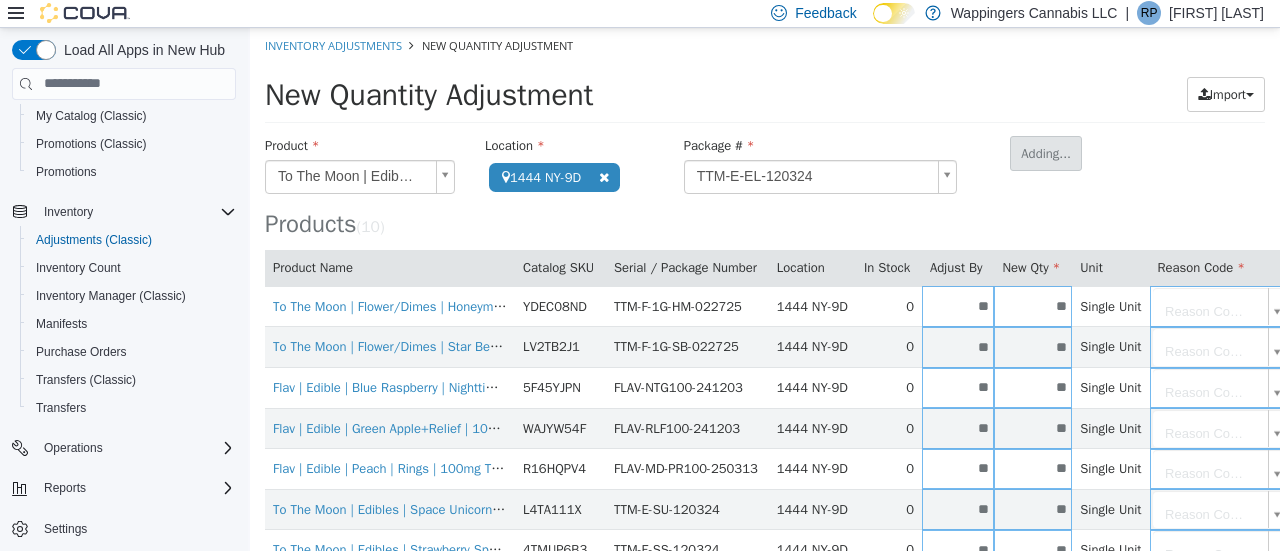 type 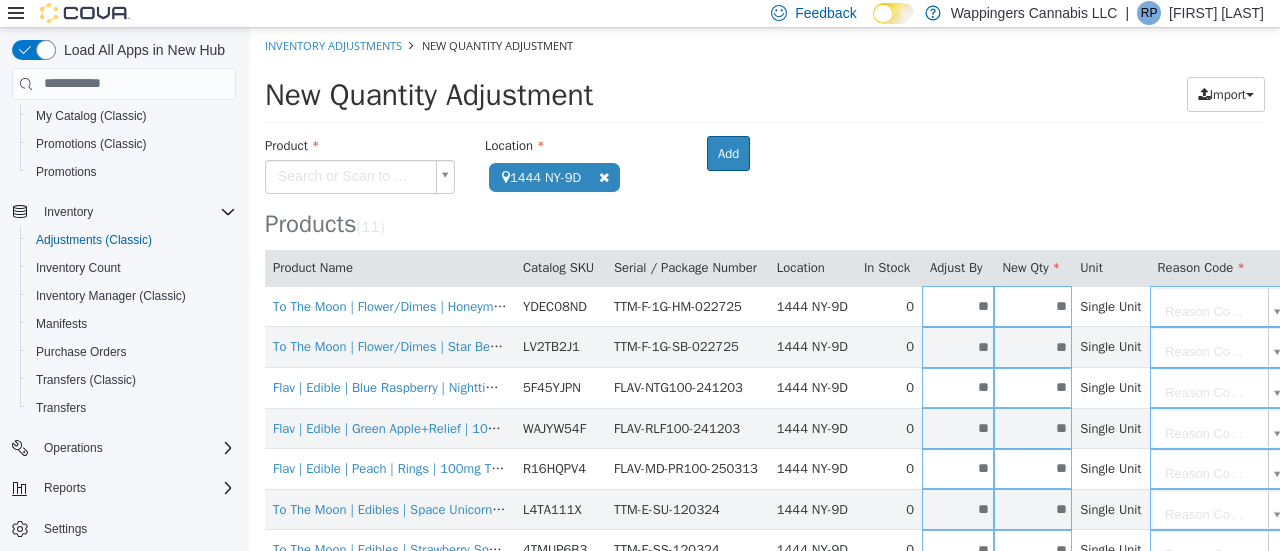scroll, scrollTop: 248, scrollLeft: 0, axis: vertical 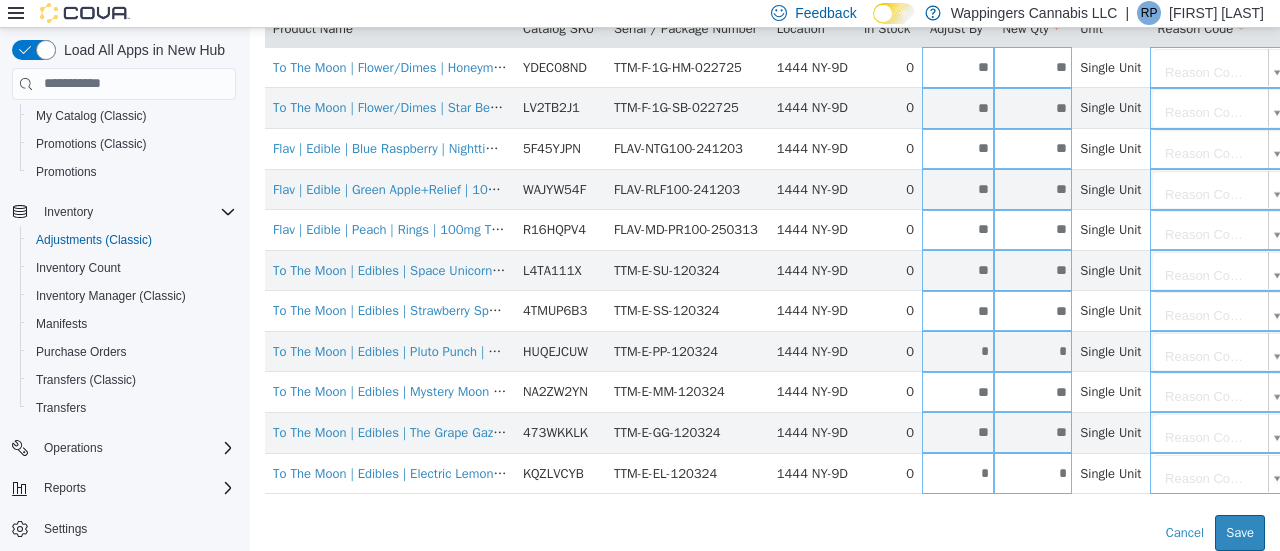 click on "*" at bounding box center [1033, 472] 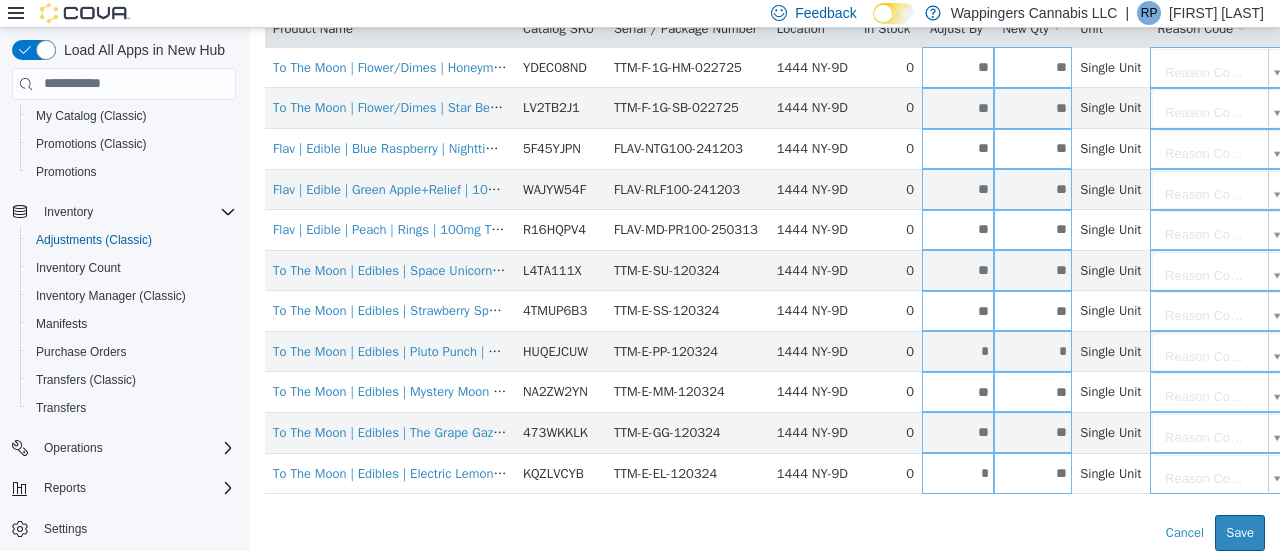 type on "**" 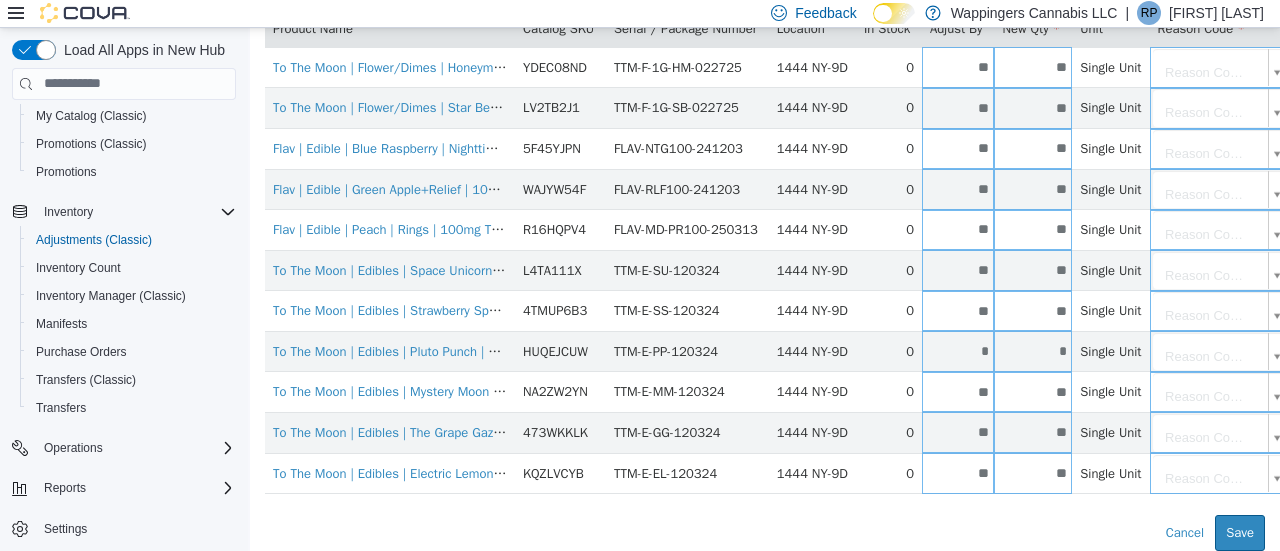 click on "Error saving adjustment please resolve the errors above. Cancel Save" at bounding box center (765, 532) 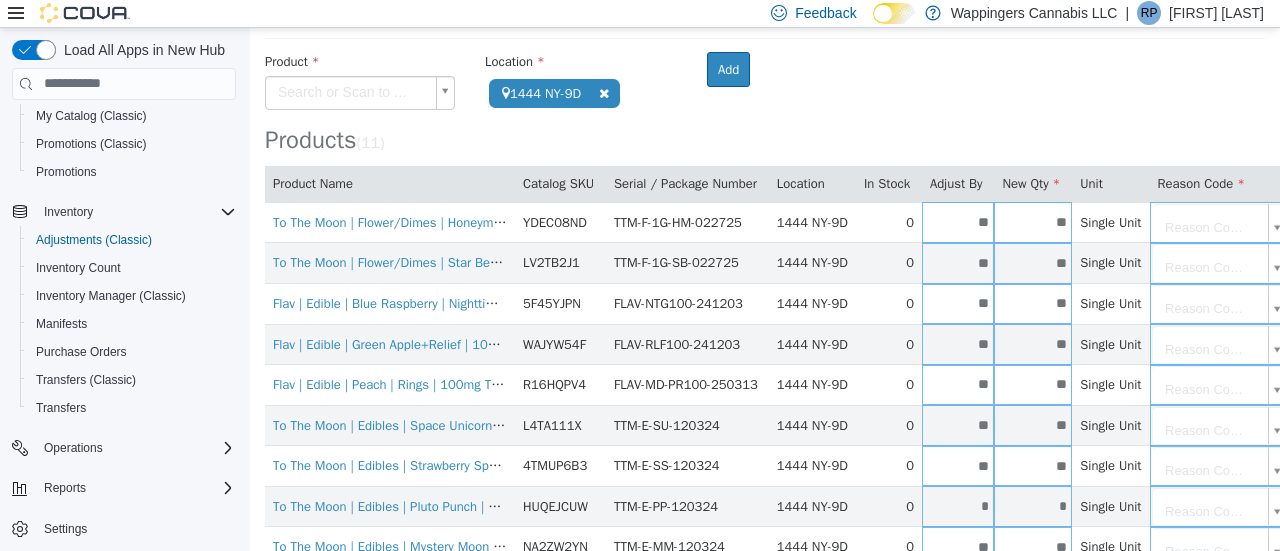 scroll, scrollTop: 0, scrollLeft: 0, axis: both 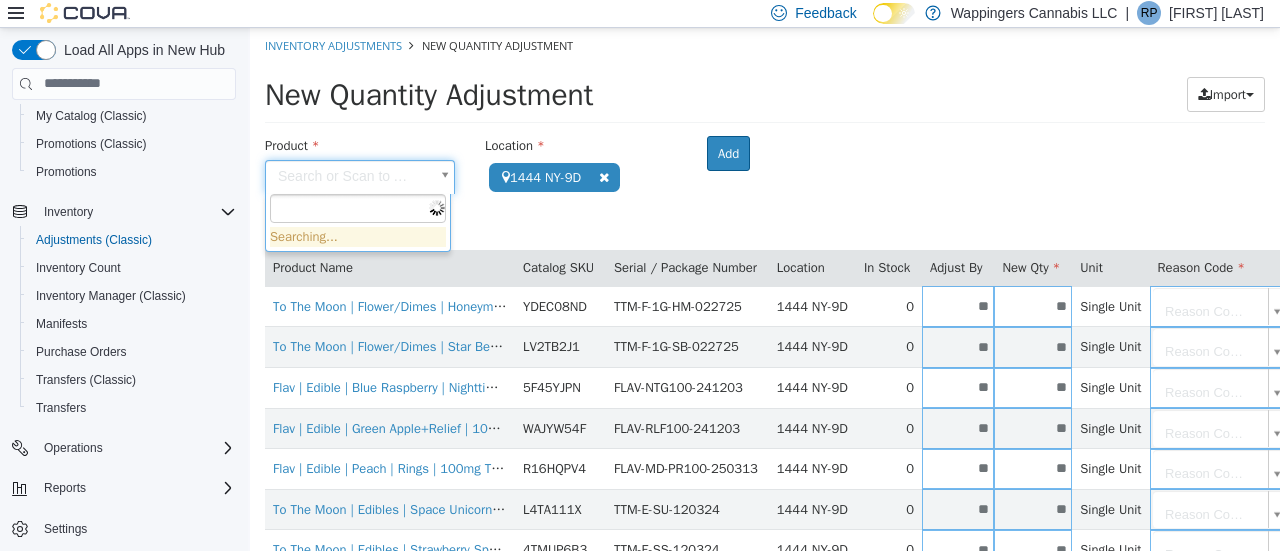click on "**********" at bounding box center (765, 408) 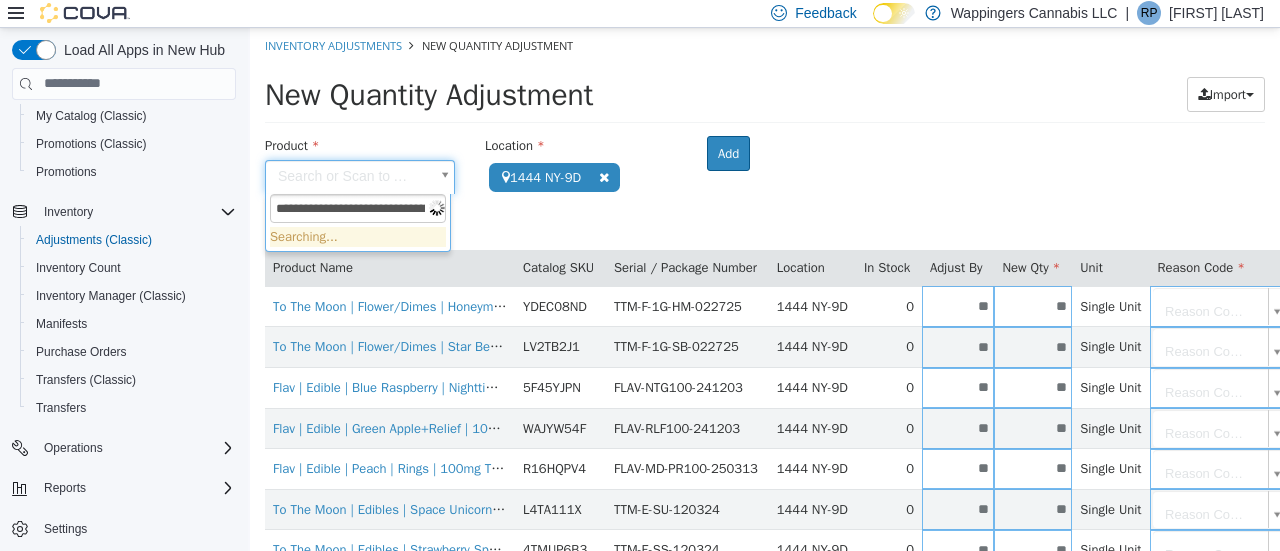 scroll, scrollTop: 0, scrollLeft: 104, axis: horizontal 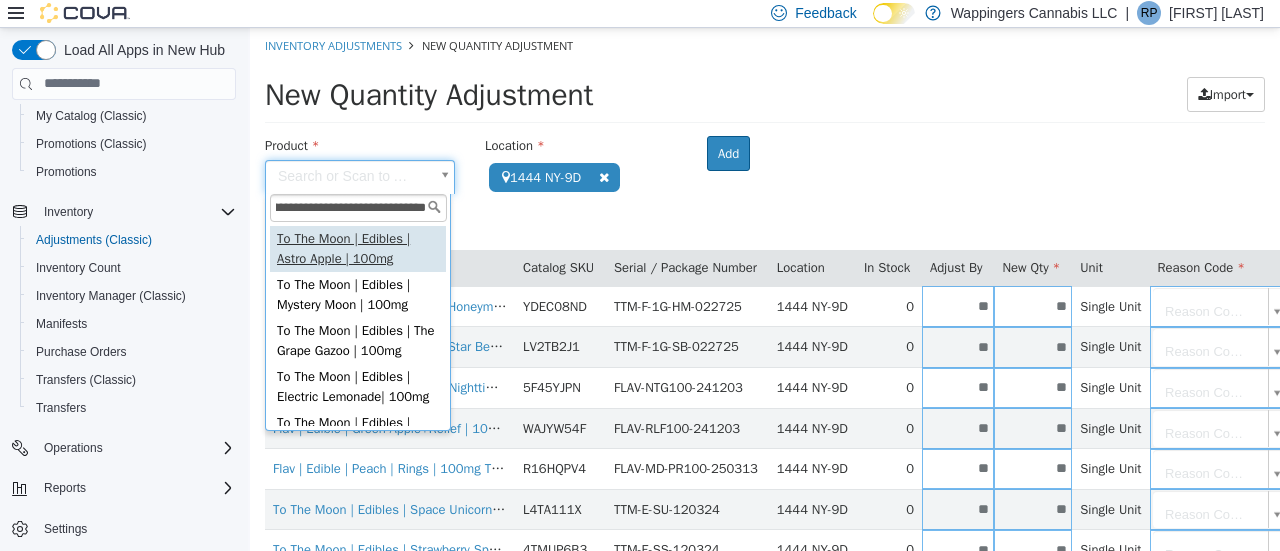 type on "**********" 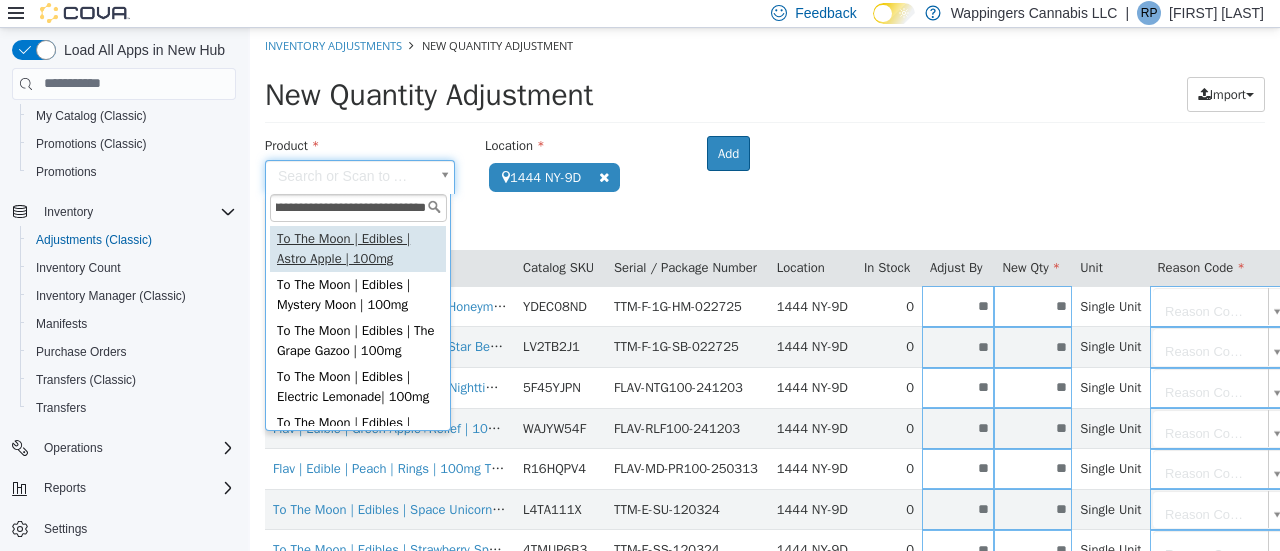 scroll, scrollTop: 0, scrollLeft: 0, axis: both 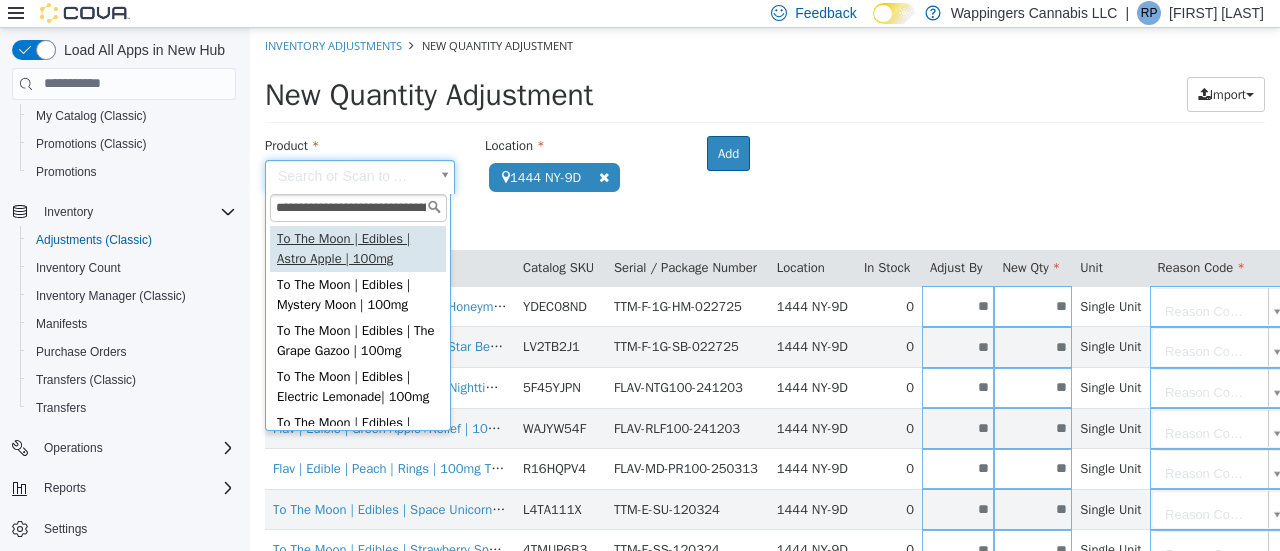 type on "**********" 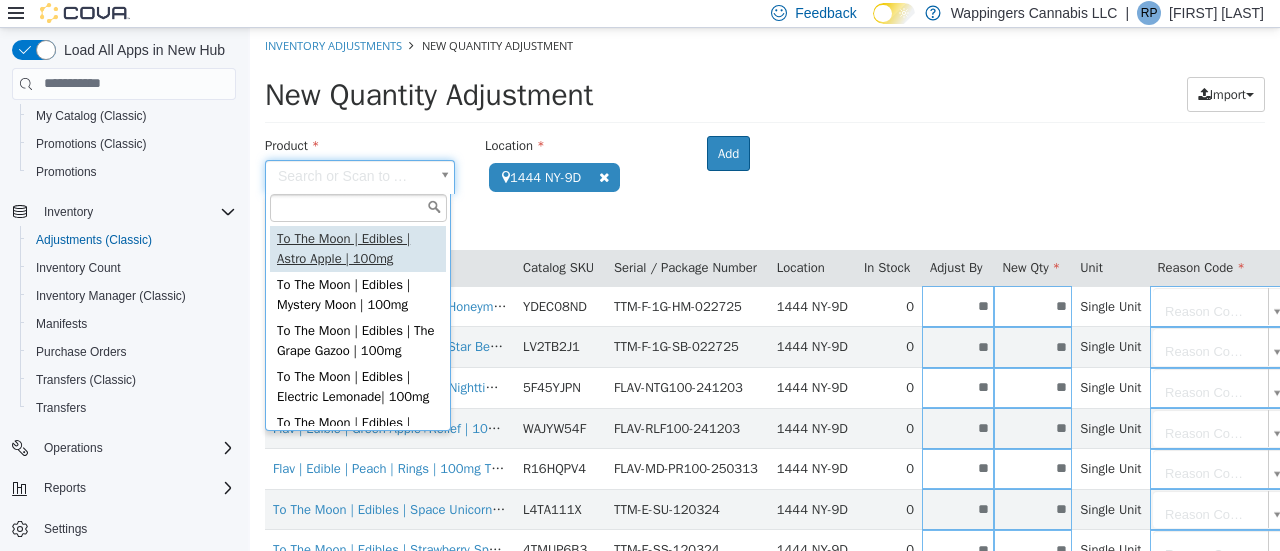 scroll, scrollTop: 0, scrollLeft: 0, axis: both 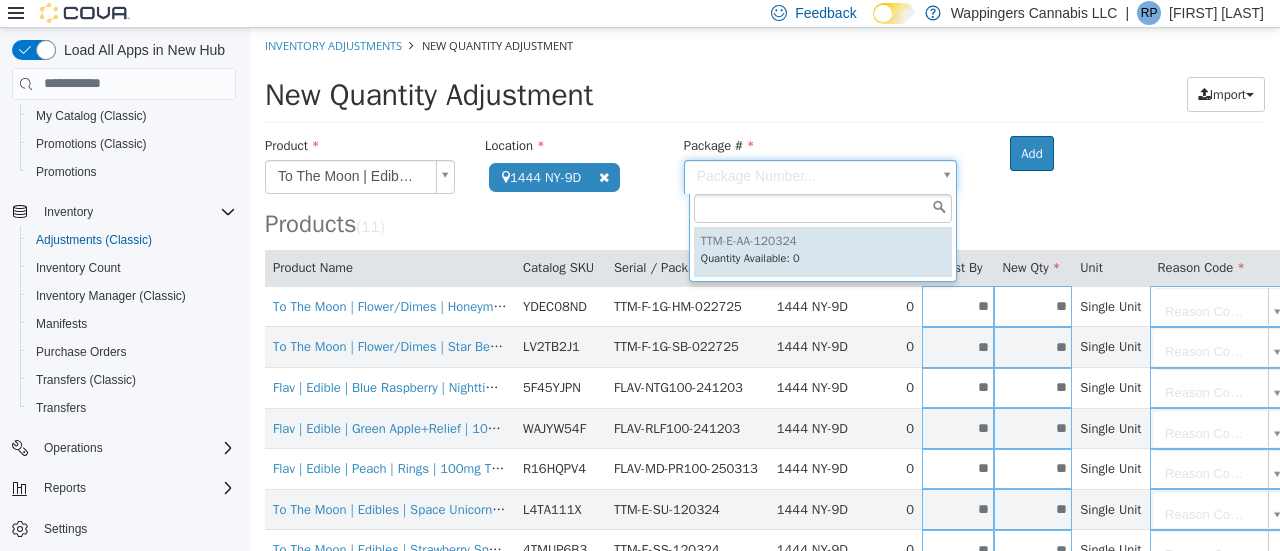 click on "**********" at bounding box center (765, 408) 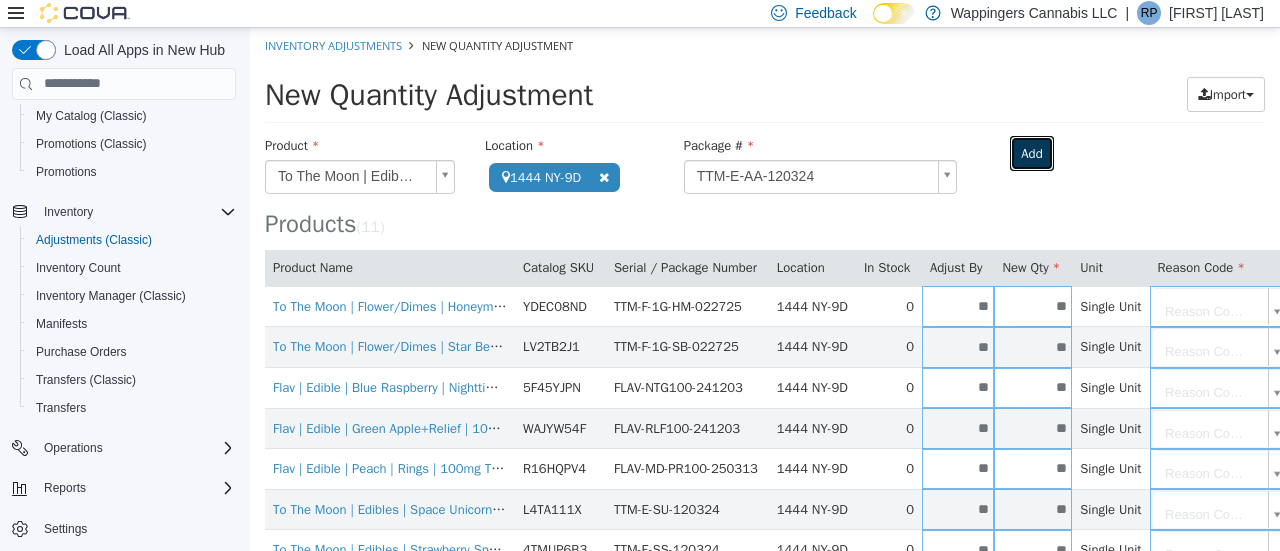 click on "Add" at bounding box center (1031, 153) 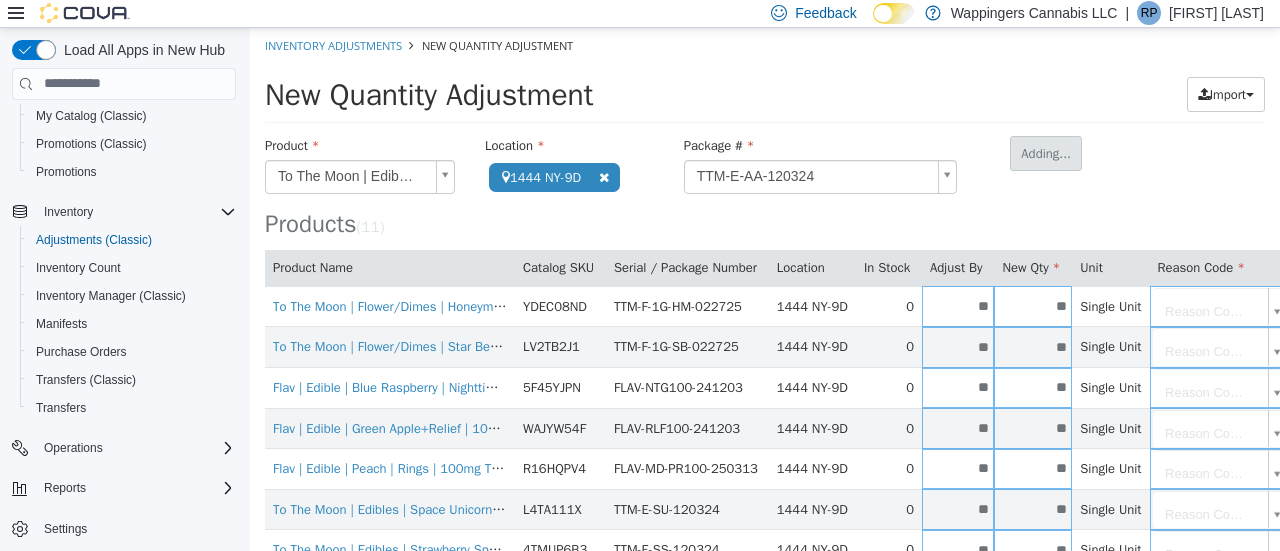 type 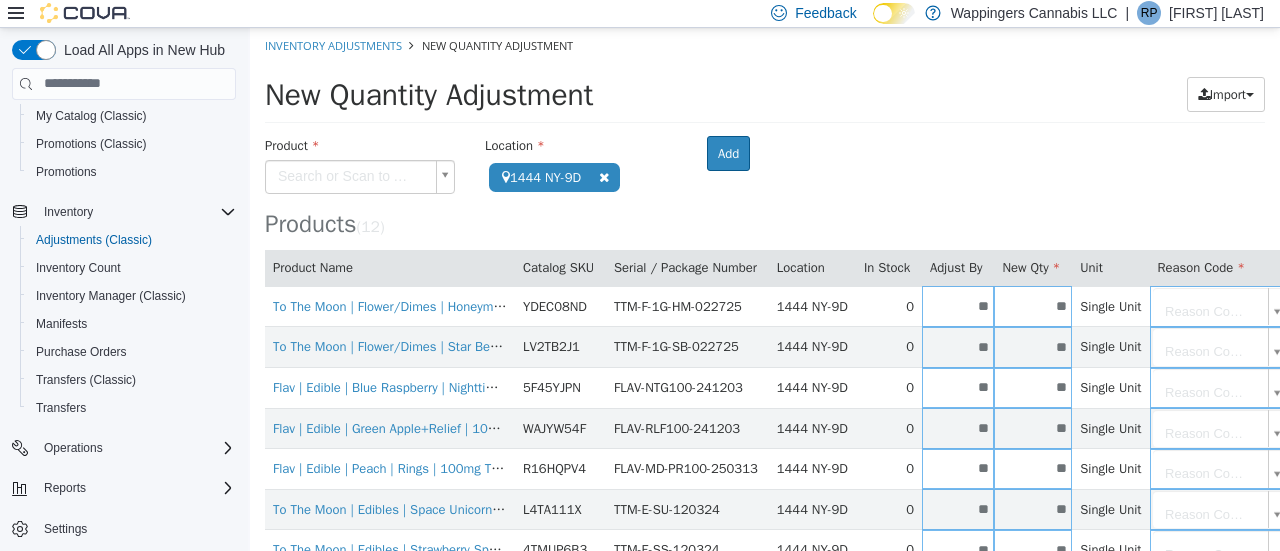 scroll, scrollTop: 288, scrollLeft: 0, axis: vertical 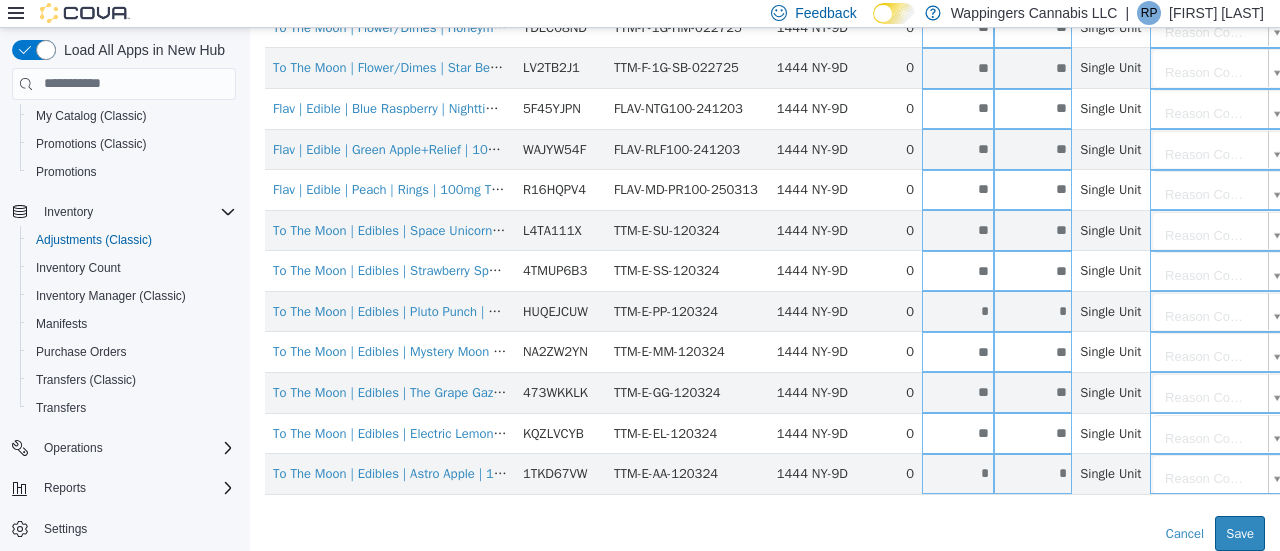 click on "*" at bounding box center [1033, 472] 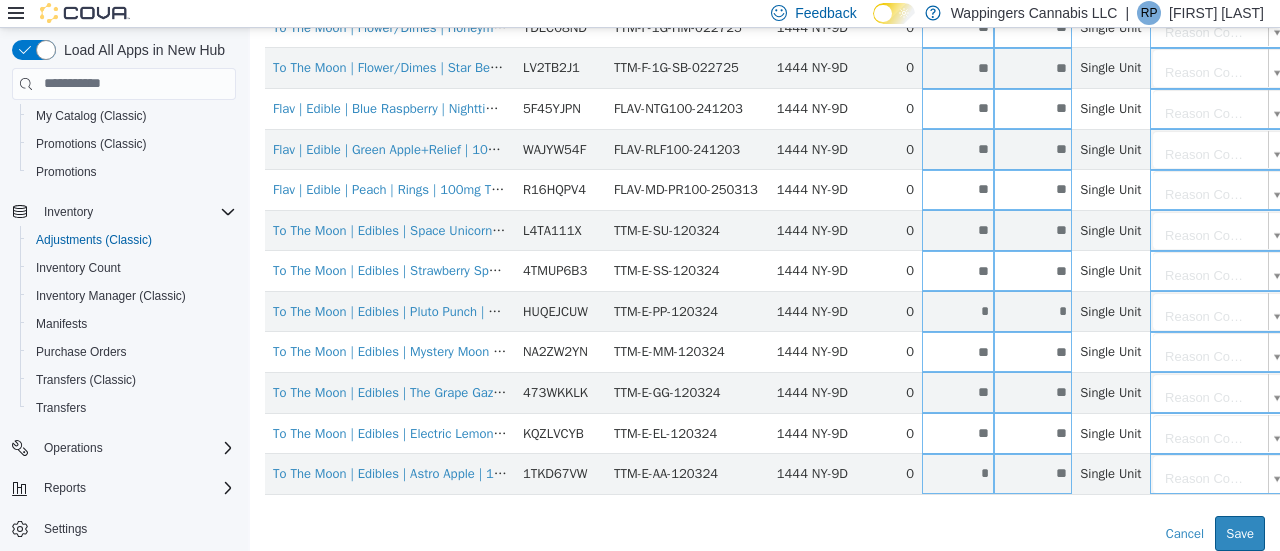 type on "**" 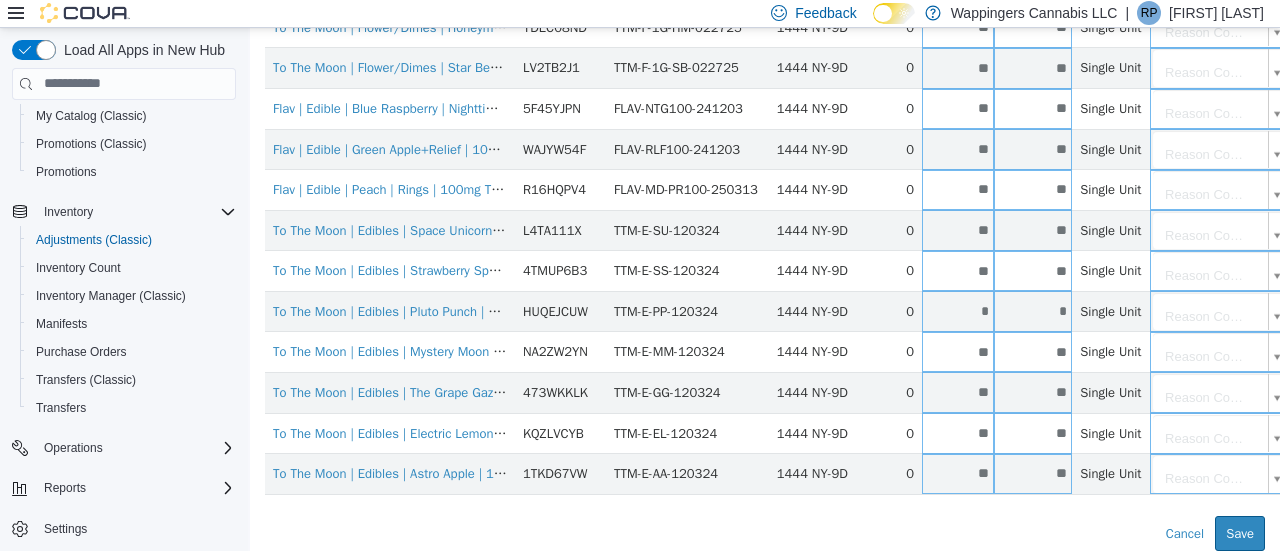 click on "Error saving adjustment please resolve the errors above. Cancel Save" at bounding box center (765, 533) 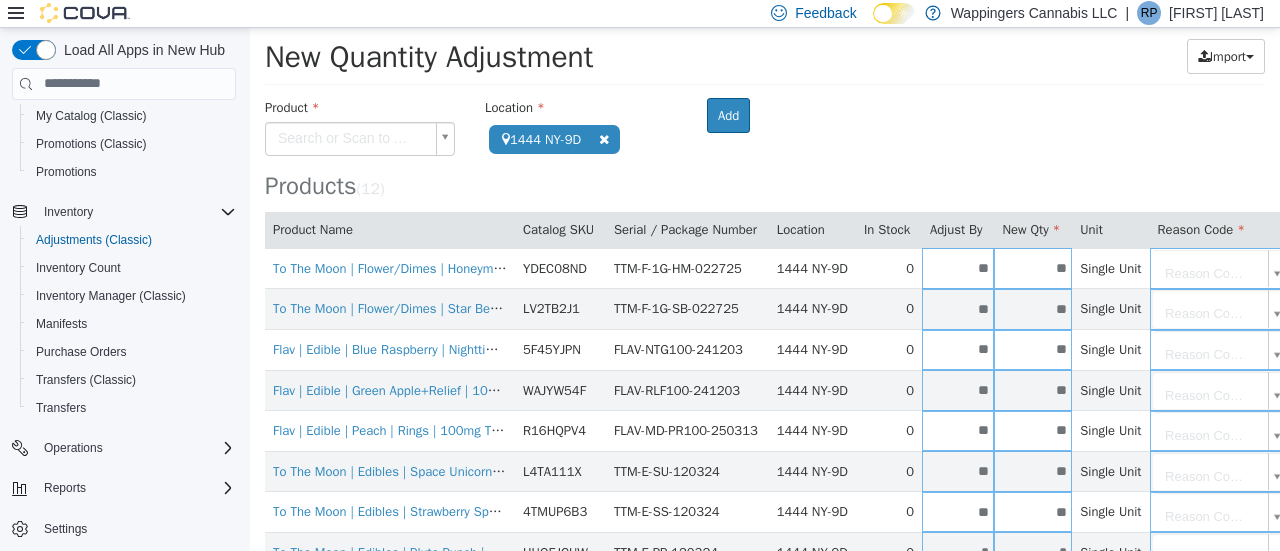 scroll, scrollTop: 0, scrollLeft: 0, axis: both 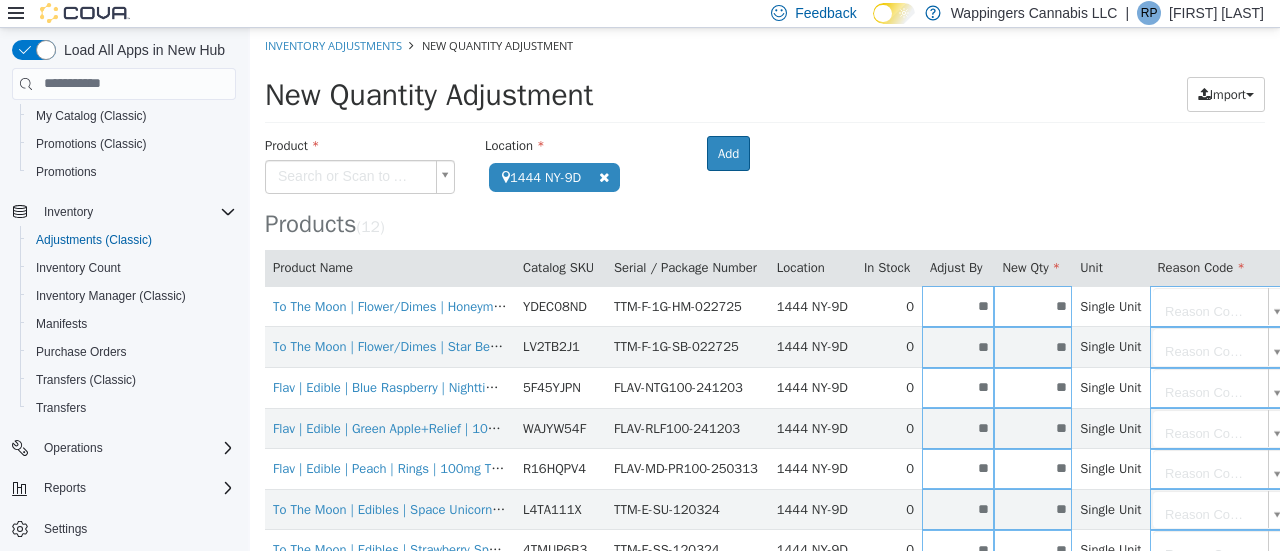 click on "**********" at bounding box center [765, 428] 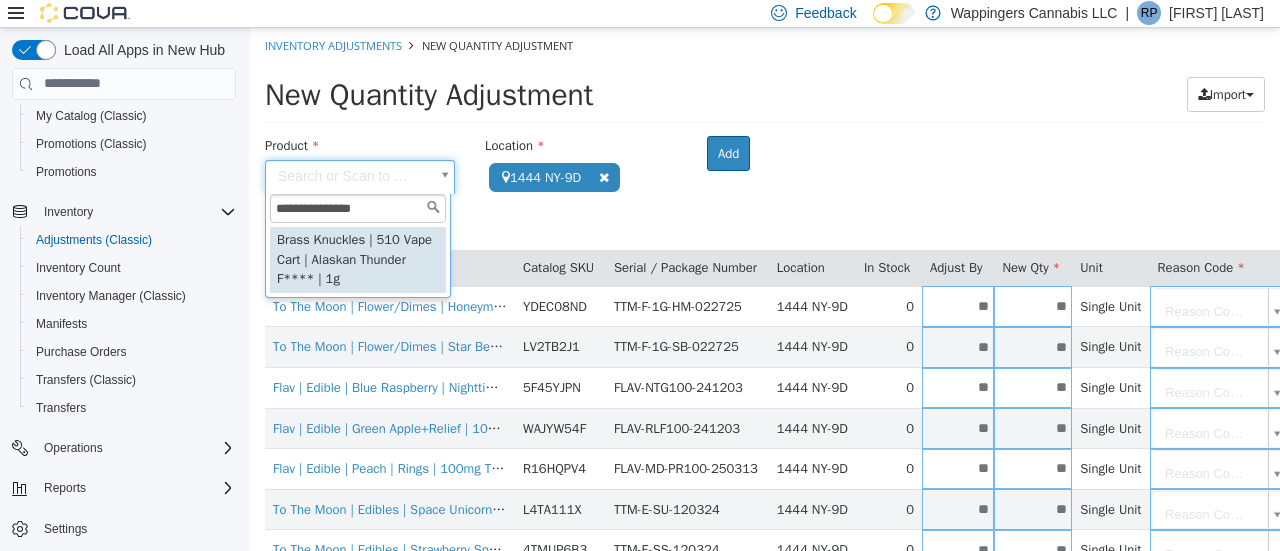 type on "**********" 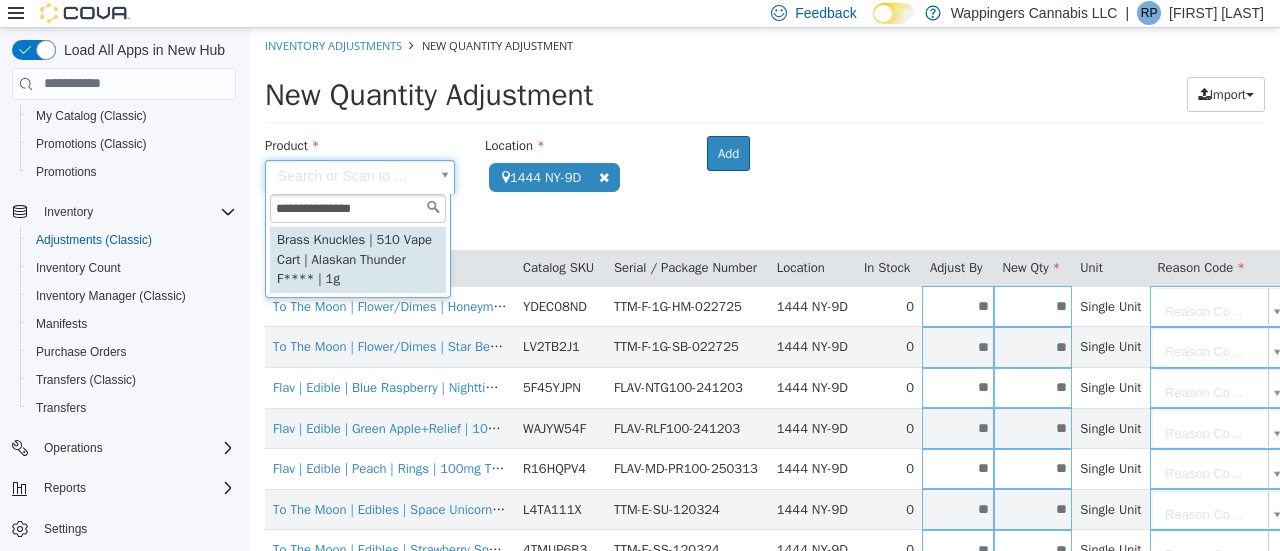 drag, startPoint x: 409, startPoint y: 201, endPoint x: 189, endPoint y: 198, distance: 220.02045 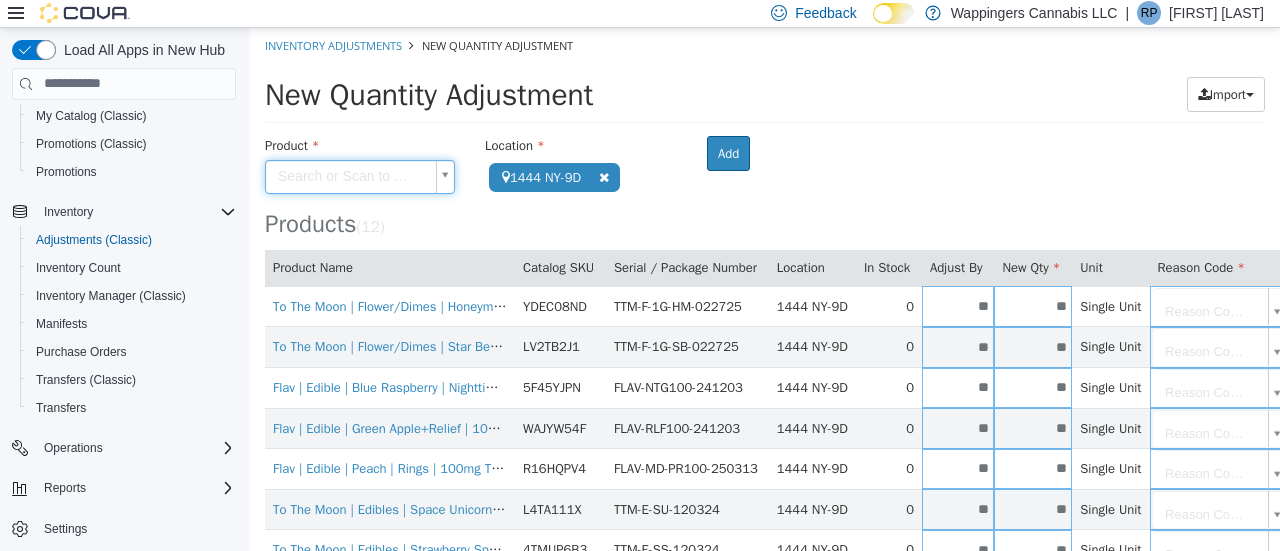 click on "**********" at bounding box center [765, 428] 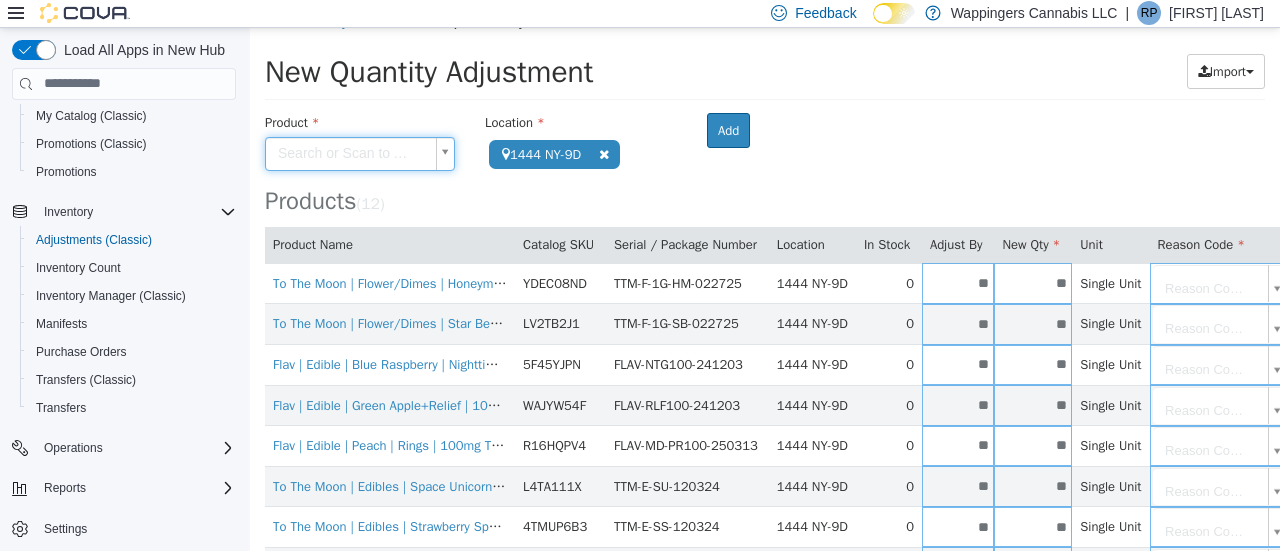 scroll, scrollTop: 0, scrollLeft: 0, axis: both 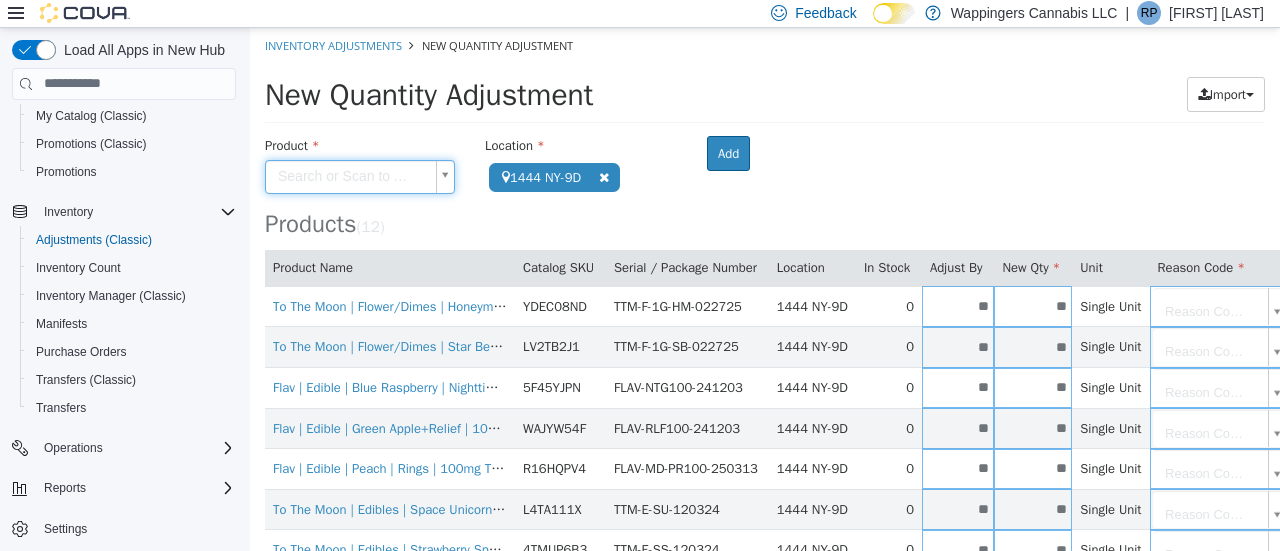 click on "**********" at bounding box center (765, 428) 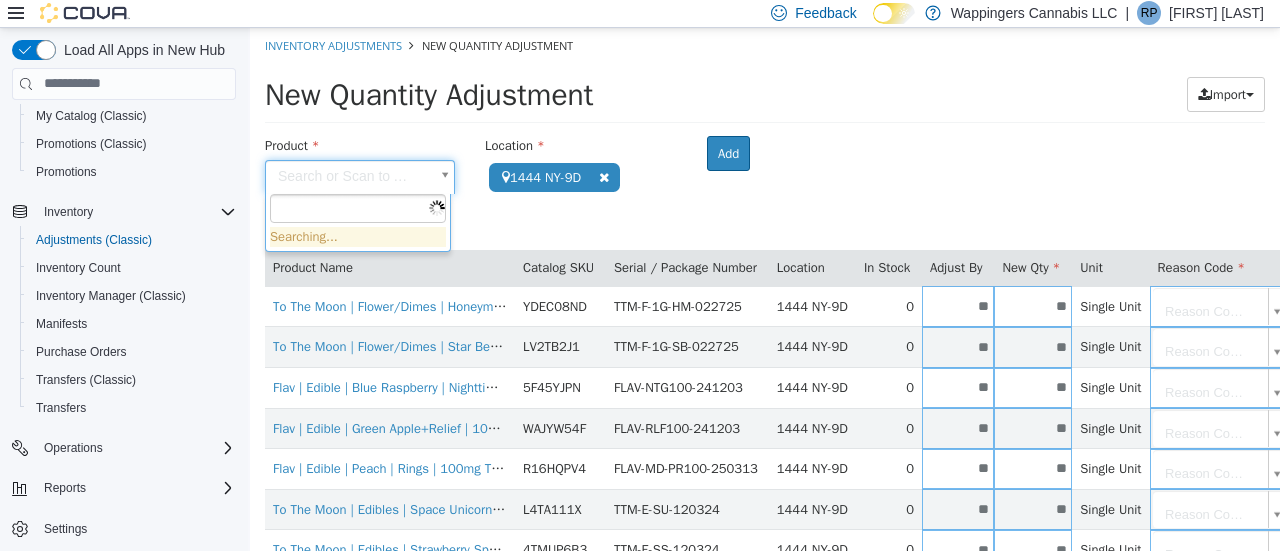 paste on "**********" 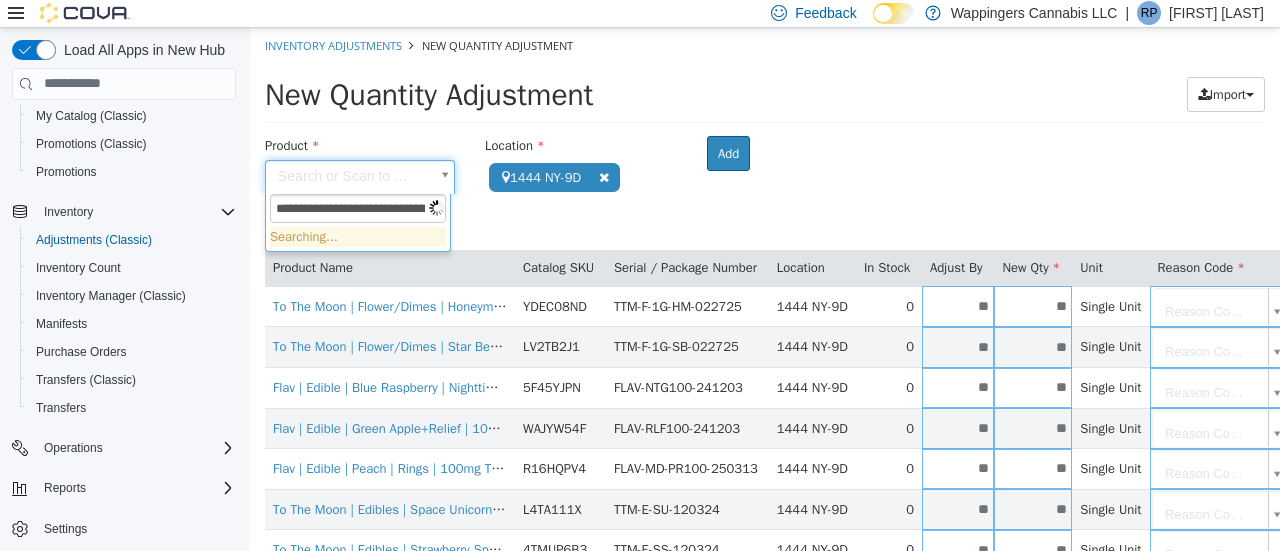 scroll, scrollTop: 0, scrollLeft: 105, axis: horizontal 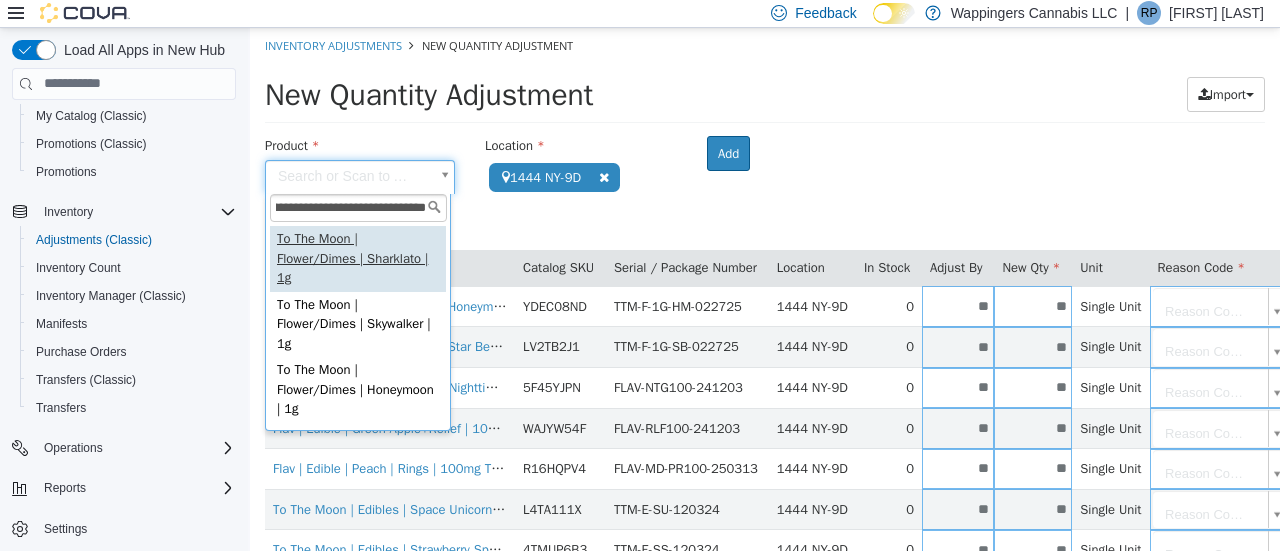 type on "**********" 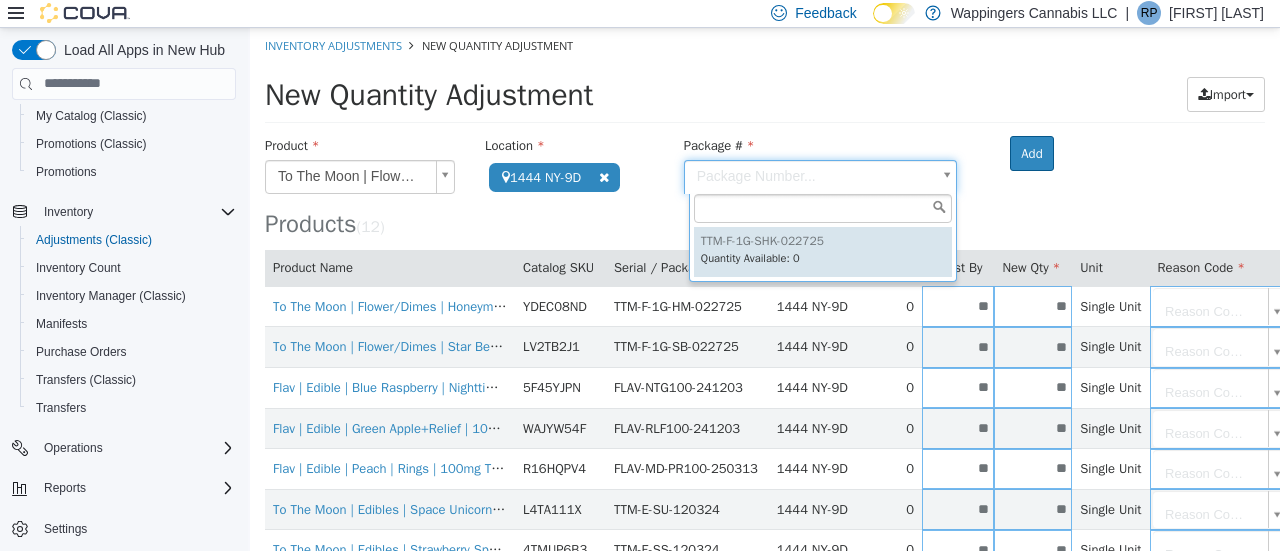 click on "**********" at bounding box center (765, 428) 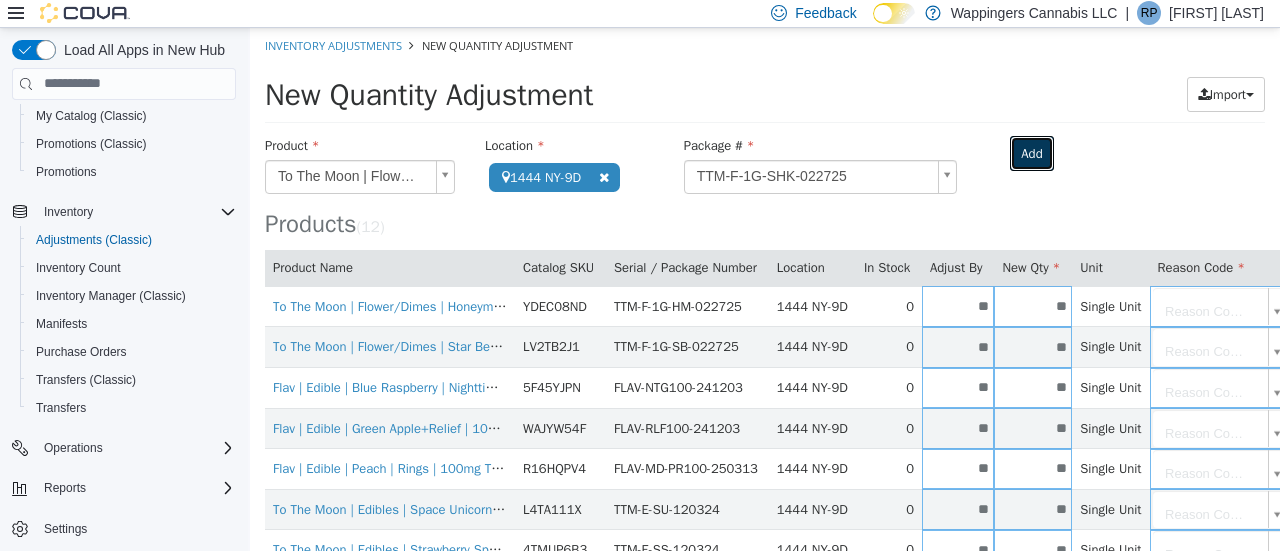 click on "Add" at bounding box center (1031, 153) 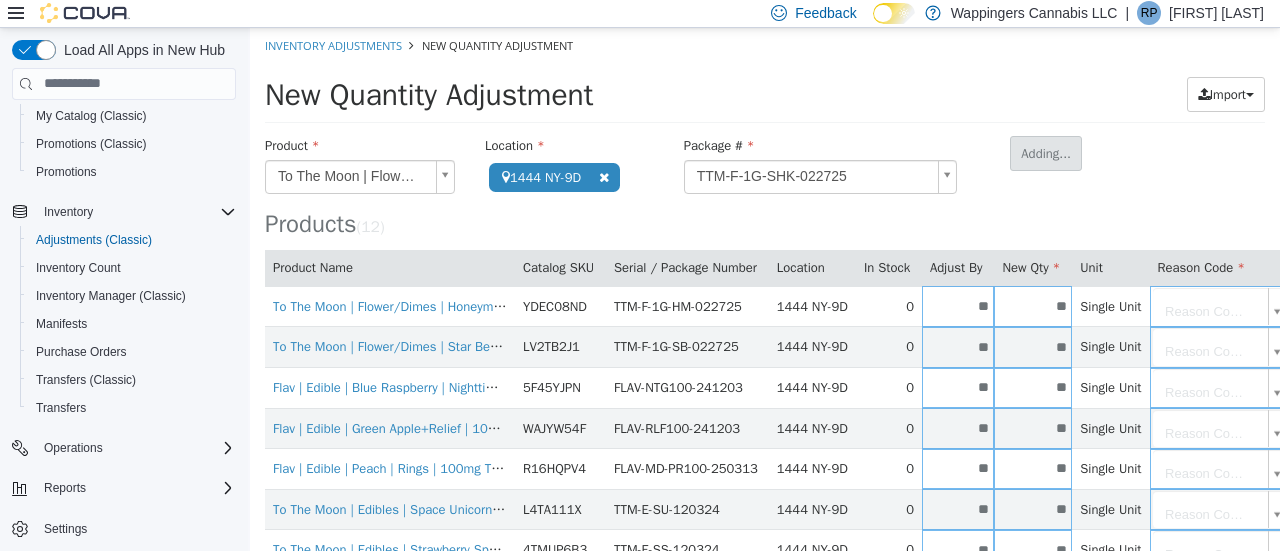 type 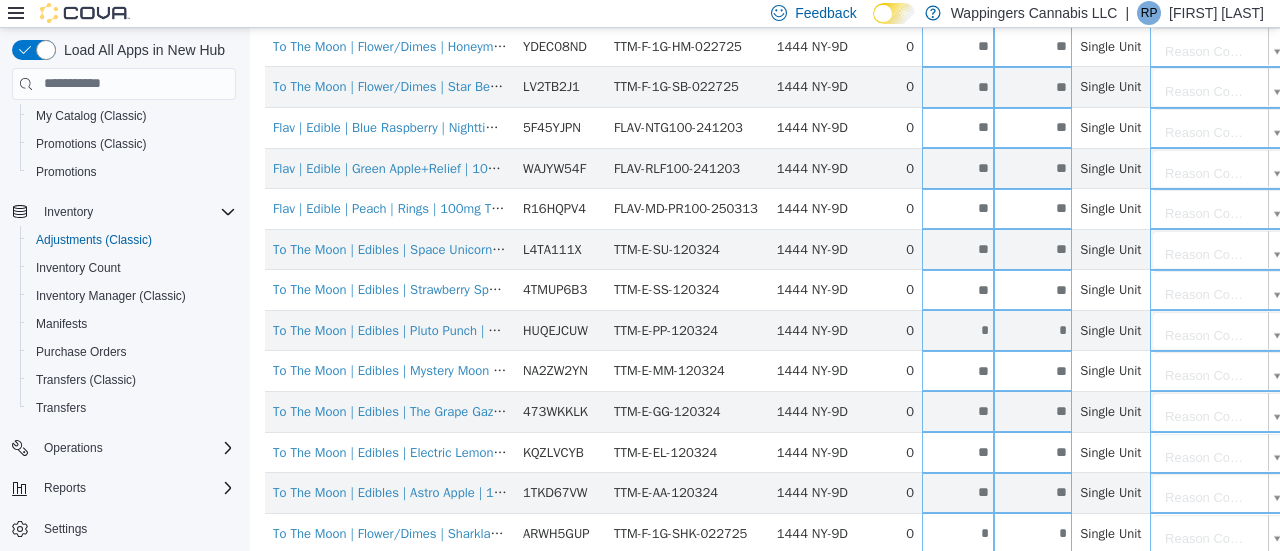 scroll, scrollTop: 328, scrollLeft: 0, axis: vertical 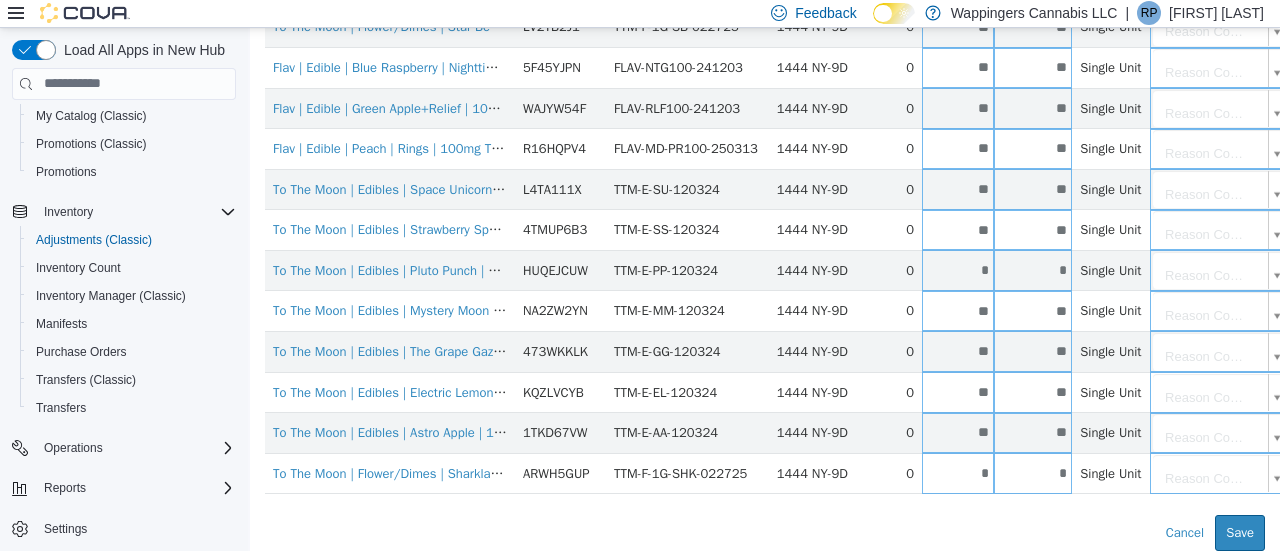 click on "*" at bounding box center (1033, 472) 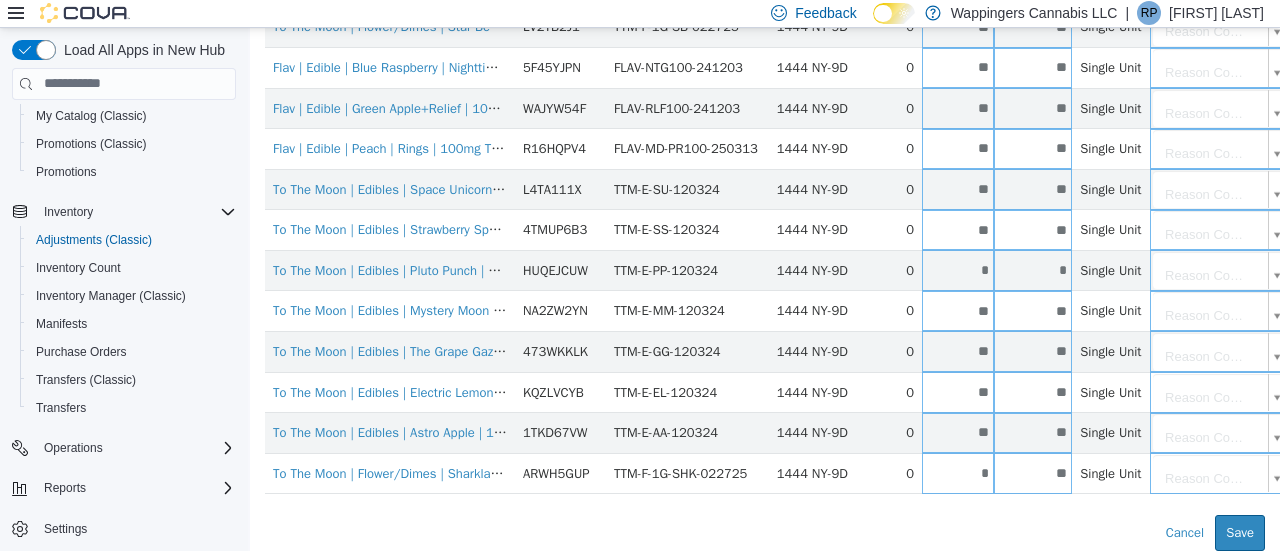 type on "**" 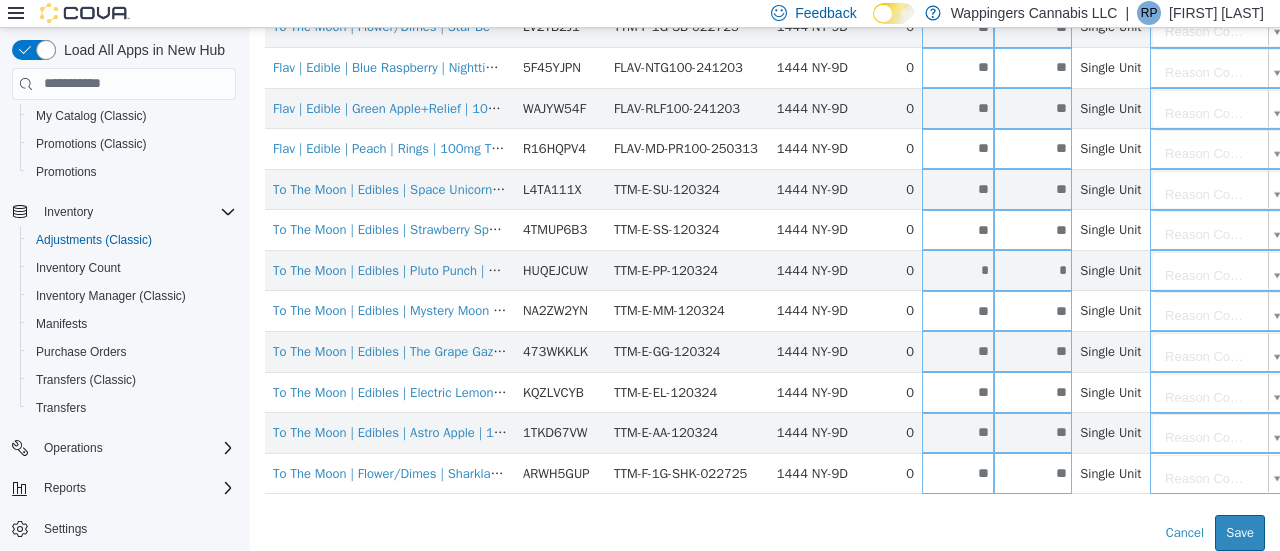 click on "Error saving adjustment please resolve the errors above. Cancel Save" at bounding box center (765, 532) 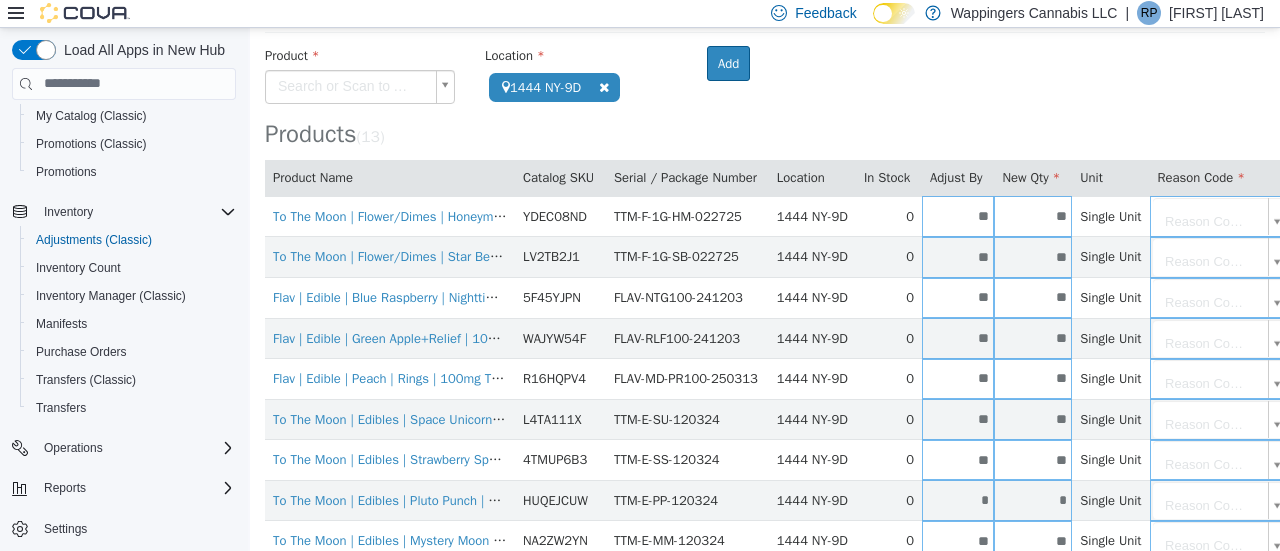 scroll, scrollTop: 0, scrollLeft: 0, axis: both 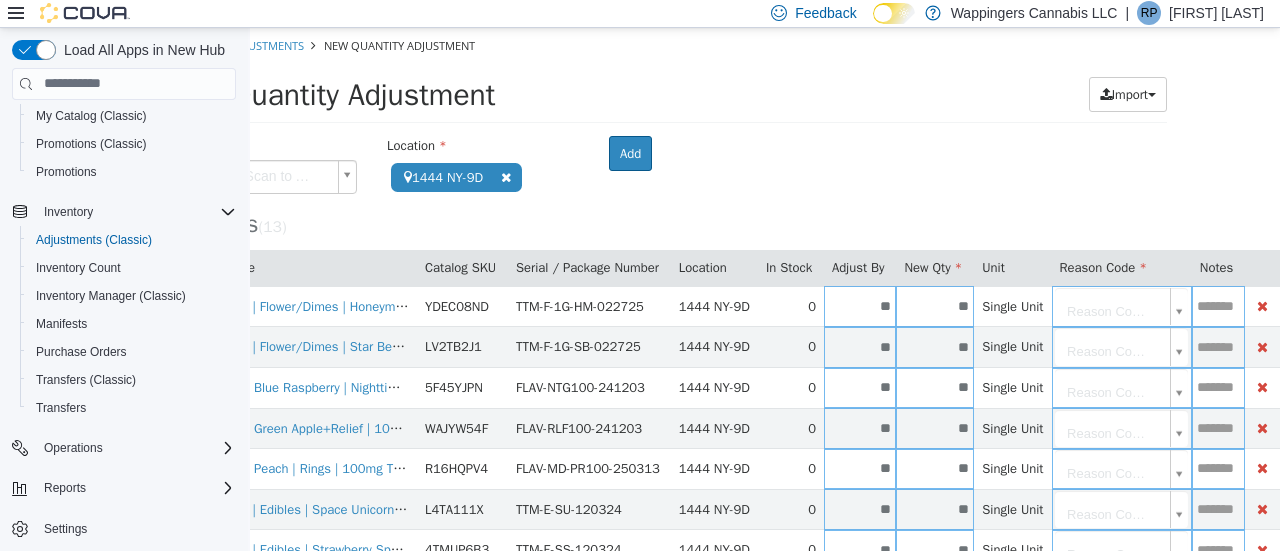 click on "**********" at bounding box center [667, 448] 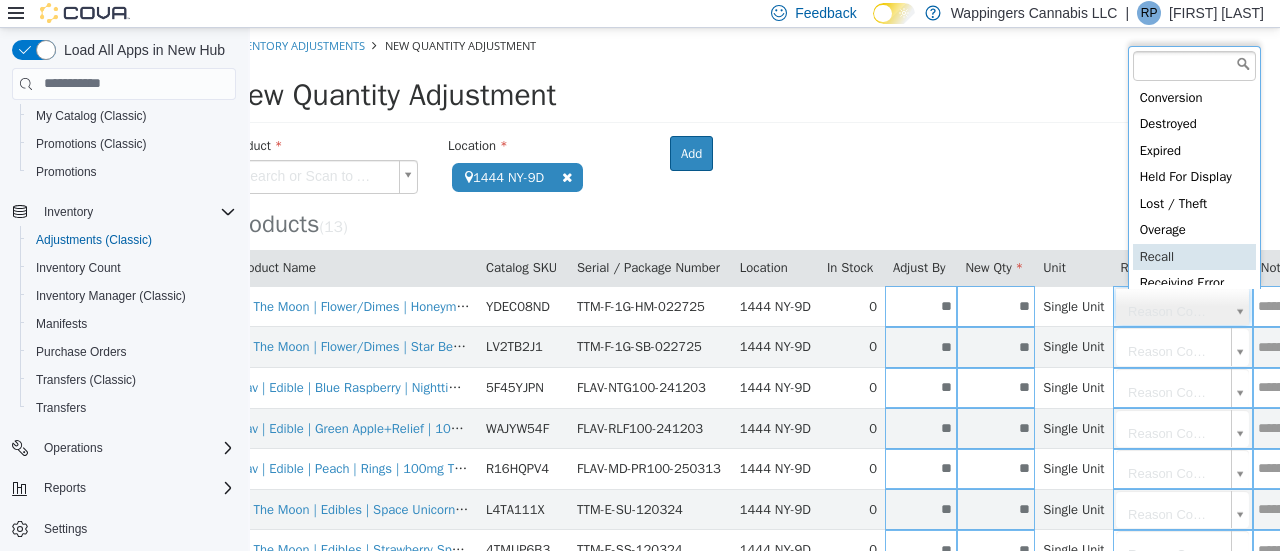 type on "**********" 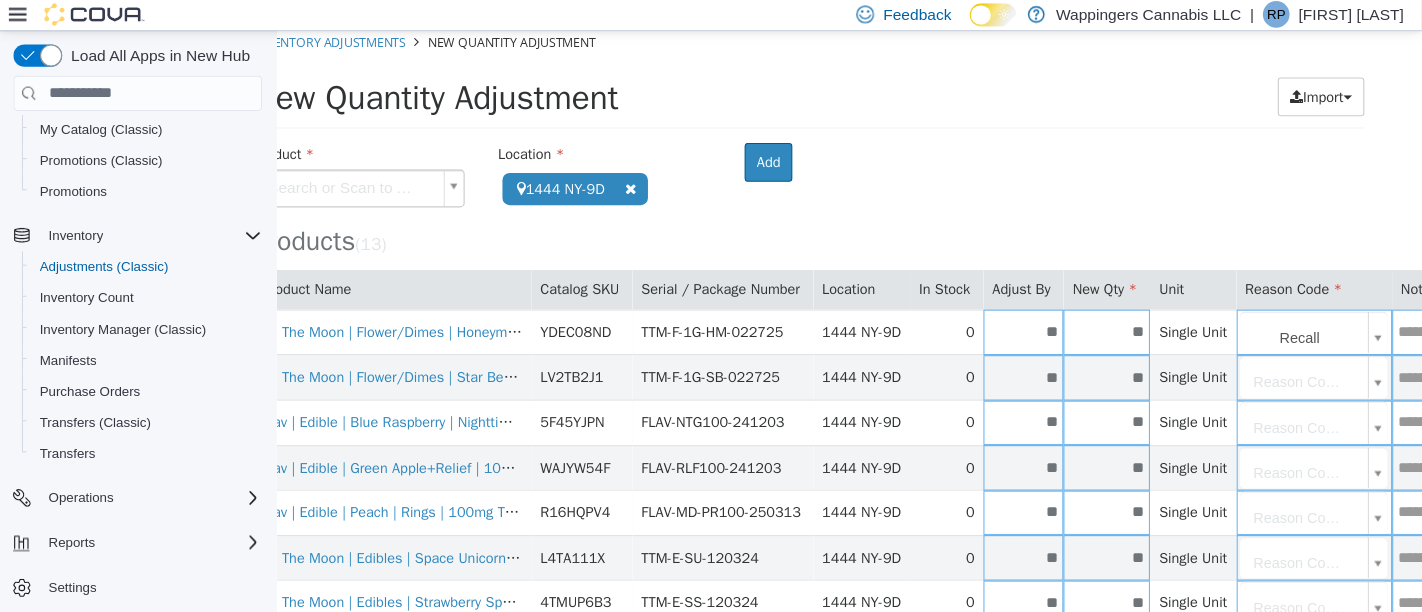 scroll, scrollTop: 104, scrollLeft: 0, axis: vertical 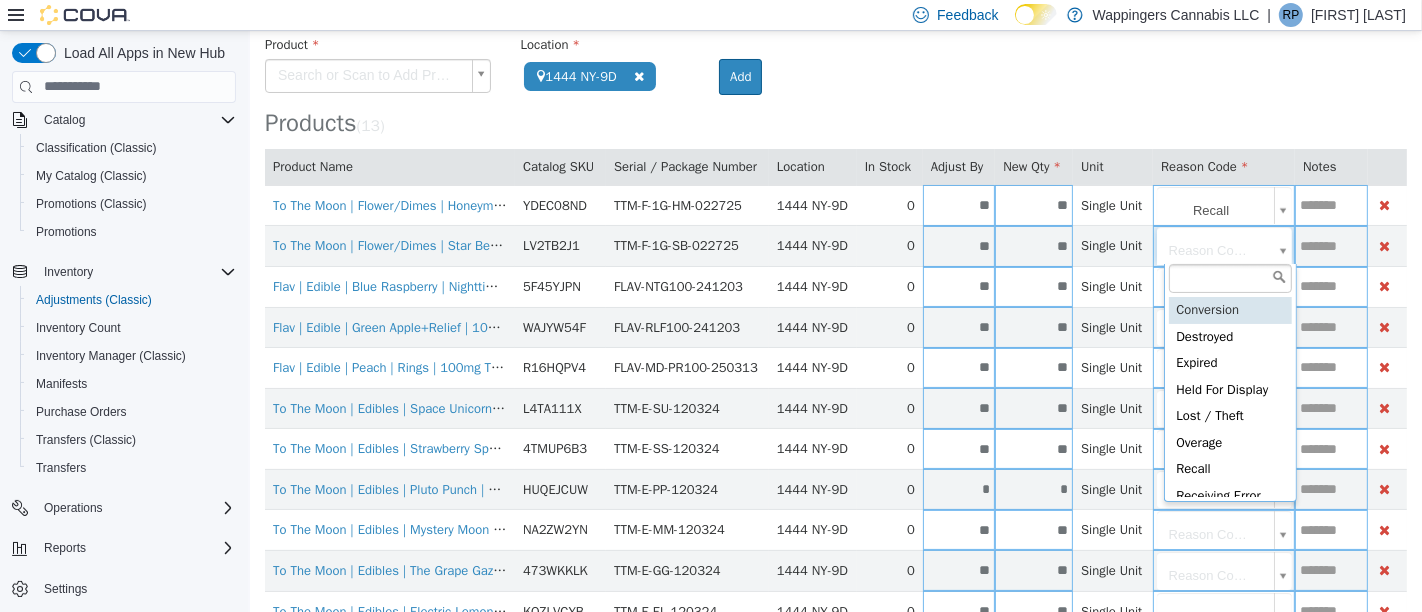 click on "**********" at bounding box center (835, 347) 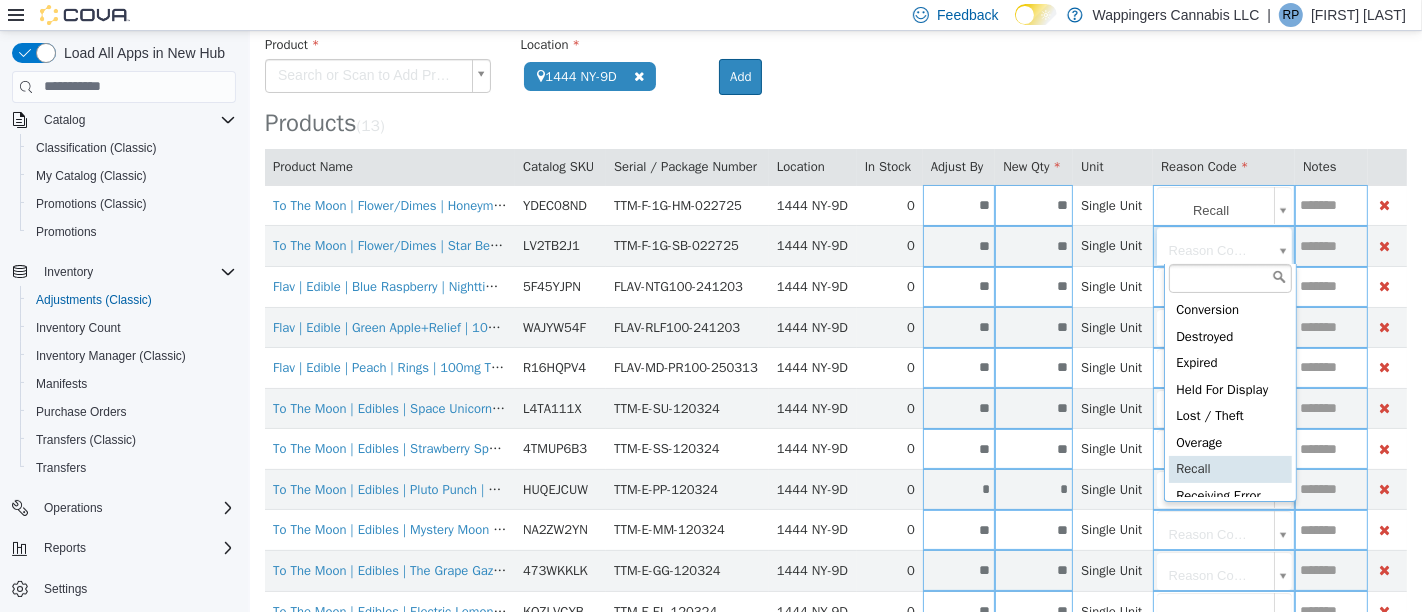 type on "**********" 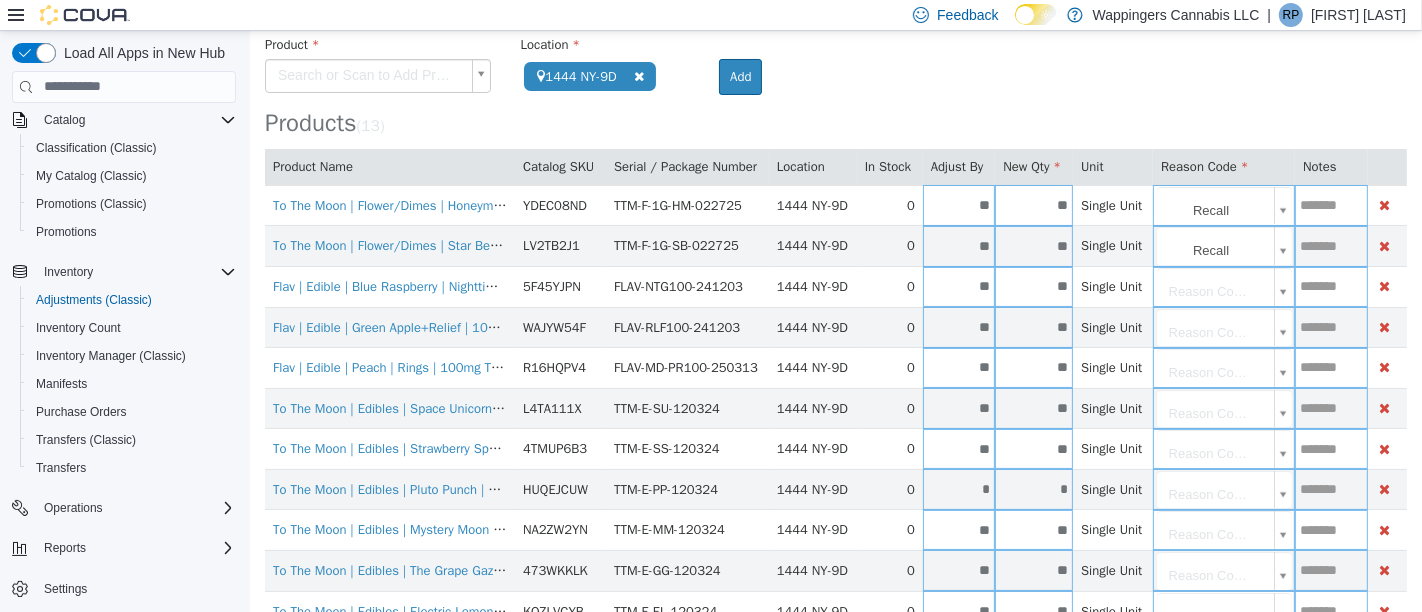 click on "**********" at bounding box center [835, 347] 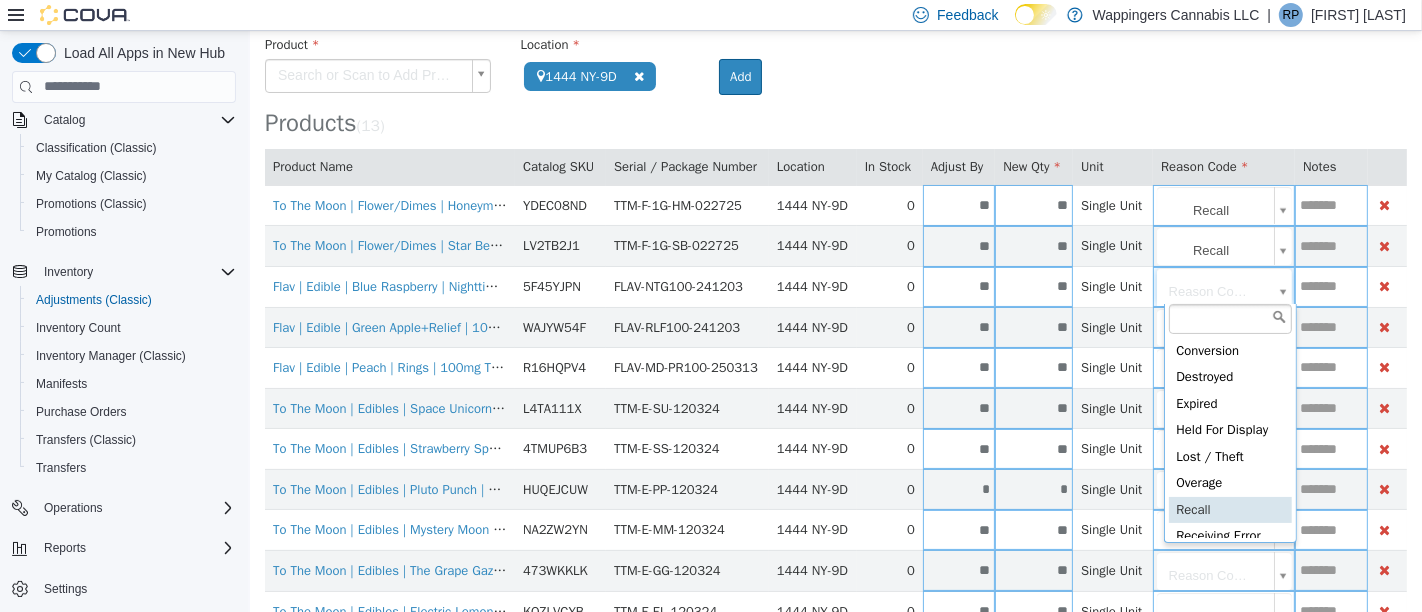 type on "**********" 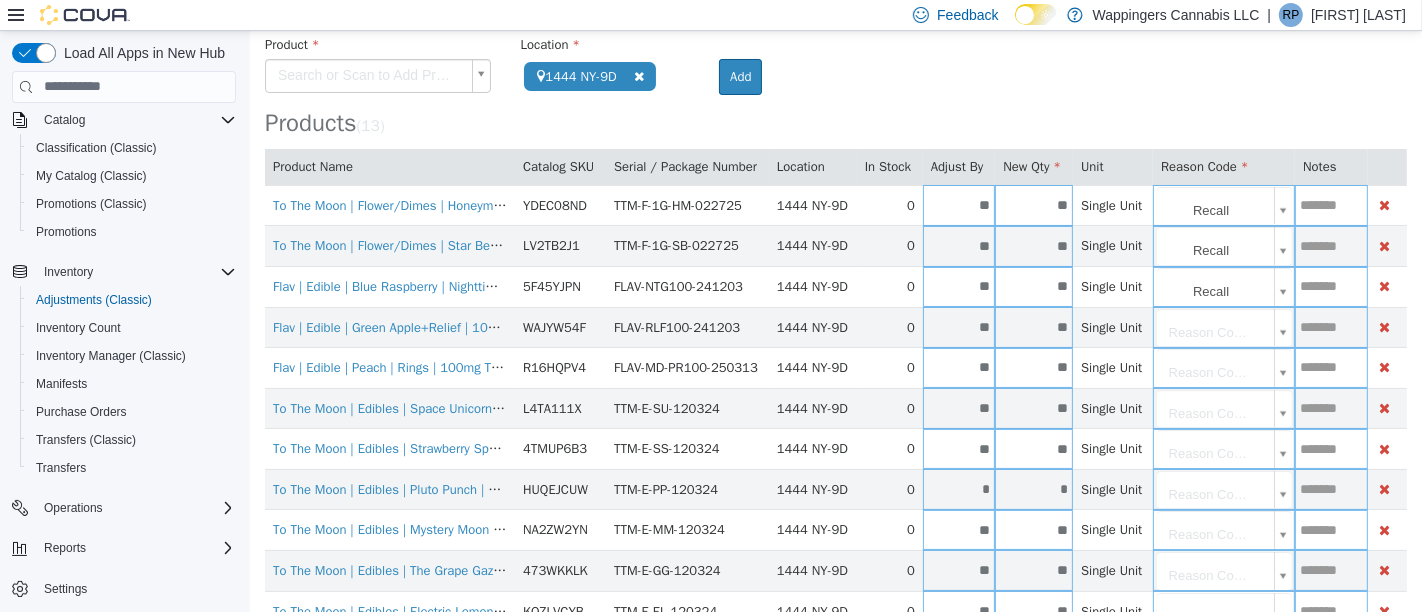 click on "**********" at bounding box center [835, 347] 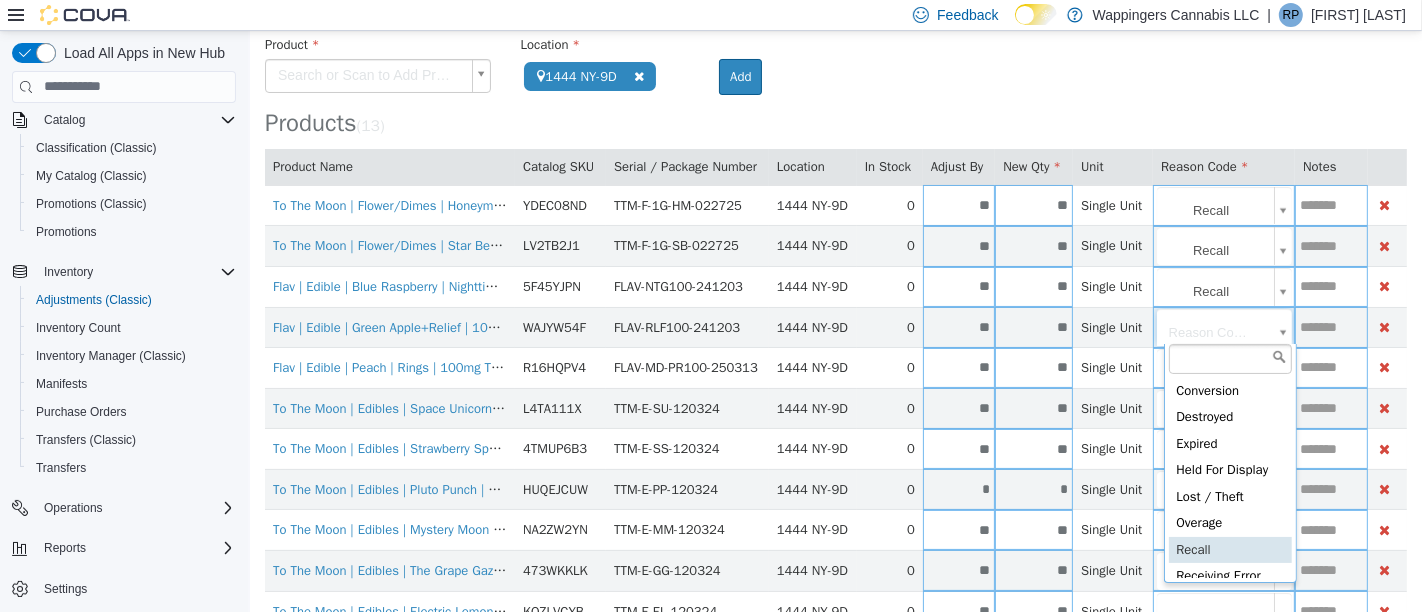 type on "**********" 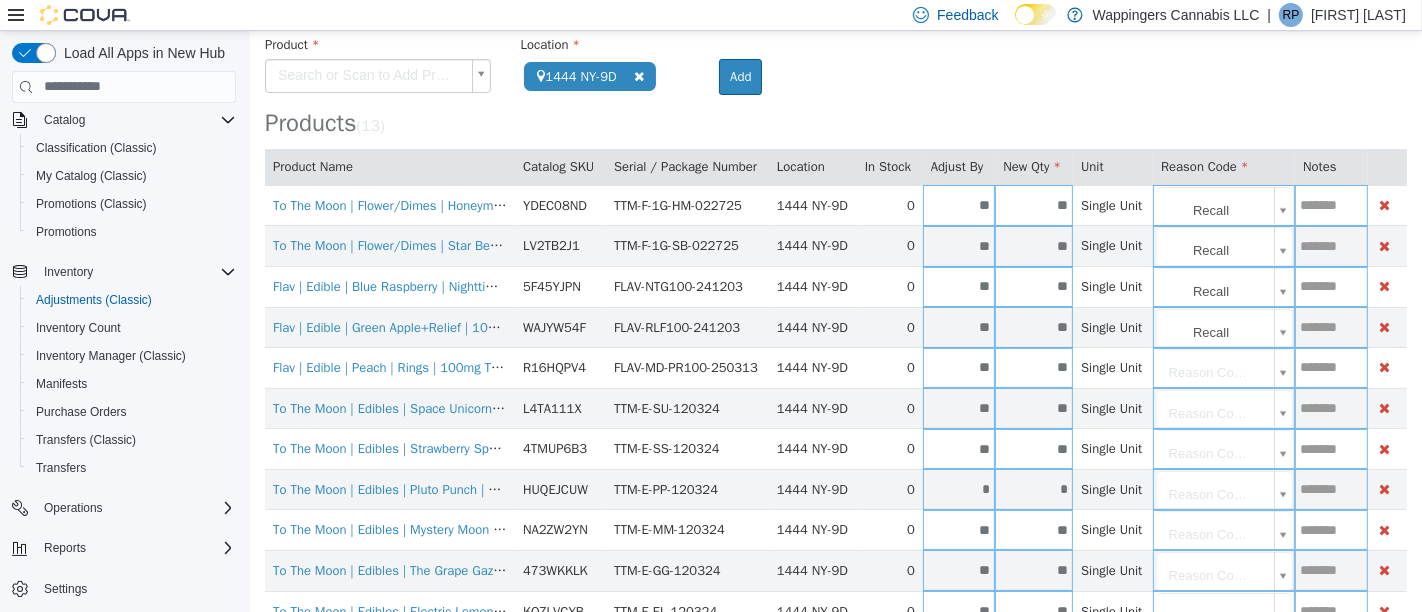 click on "**********" at bounding box center (835, 347) 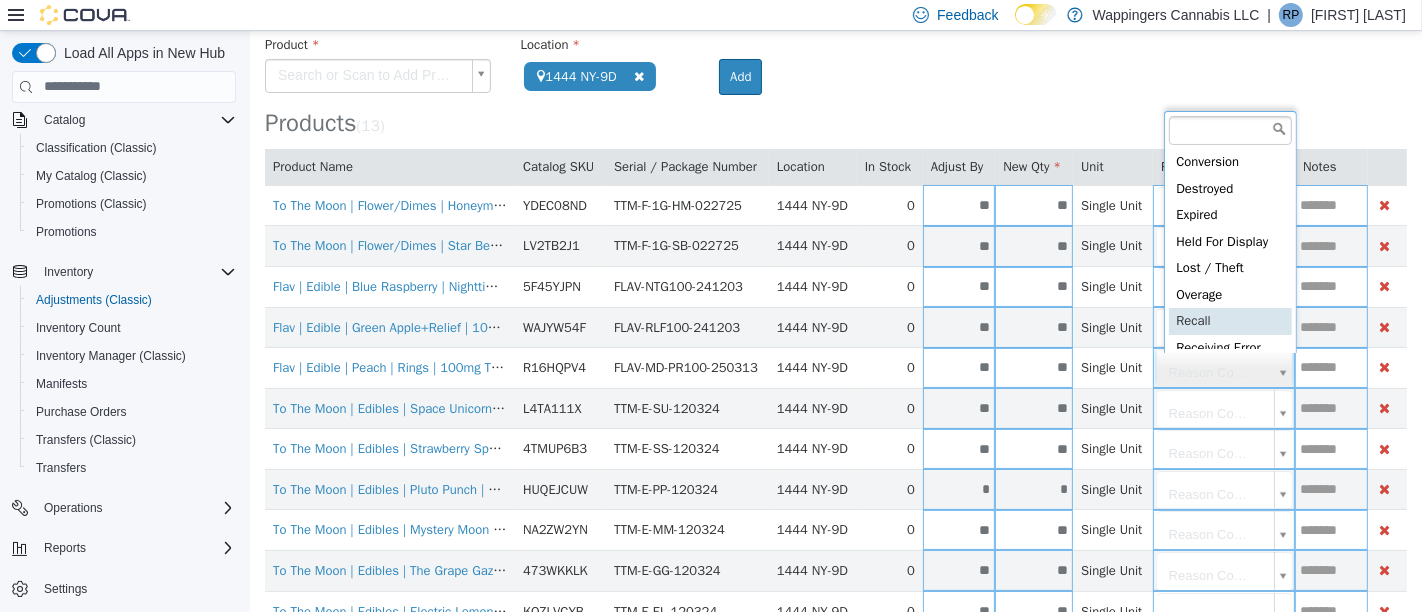 type on "**********" 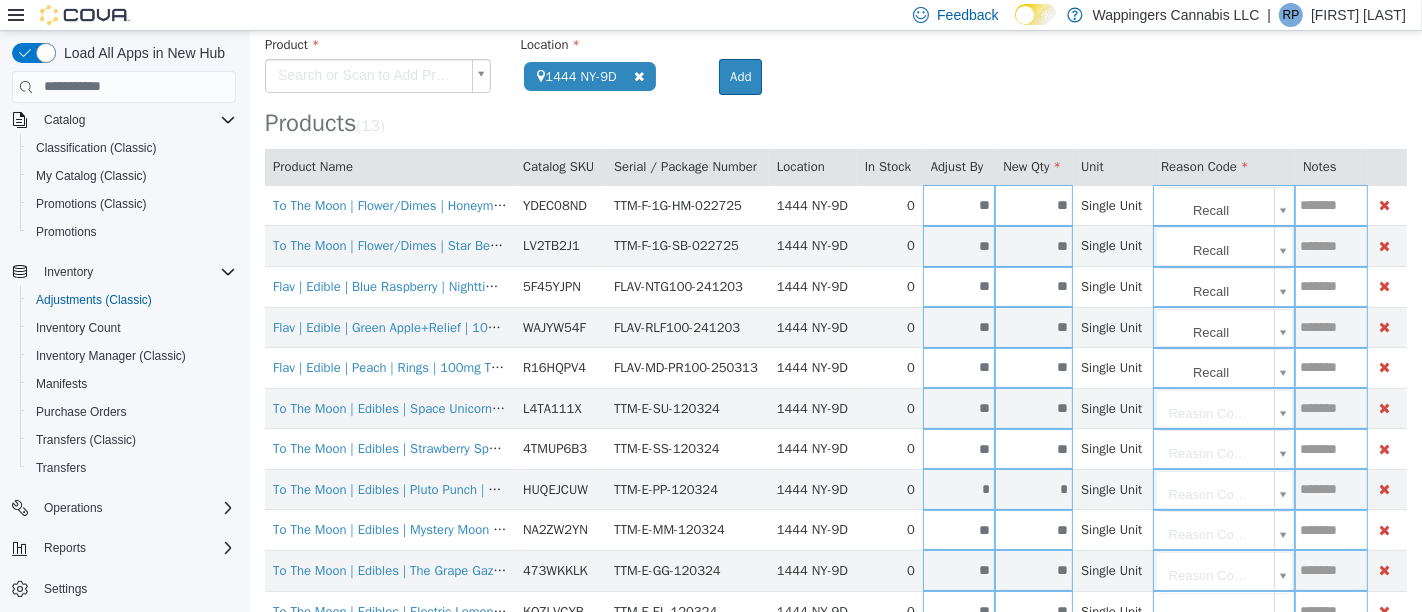 click on "**********" at bounding box center [835, 347] 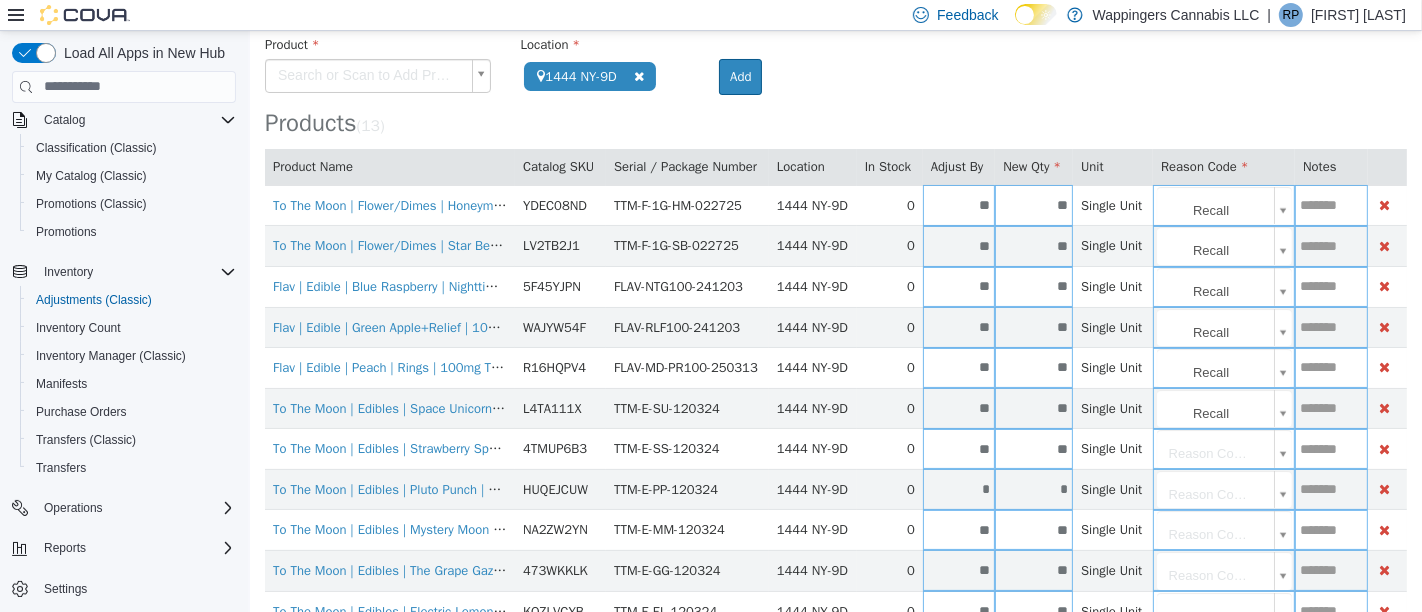 type on "**********" 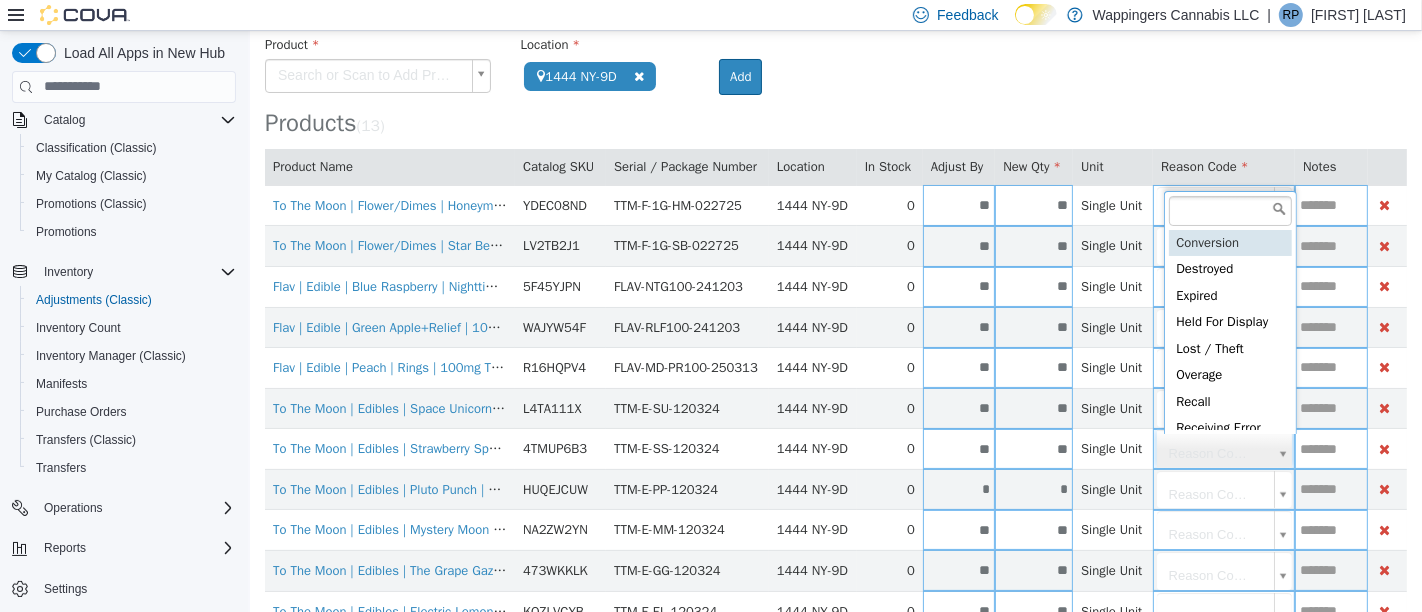 click on "**********" at bounding box center [835, 347] 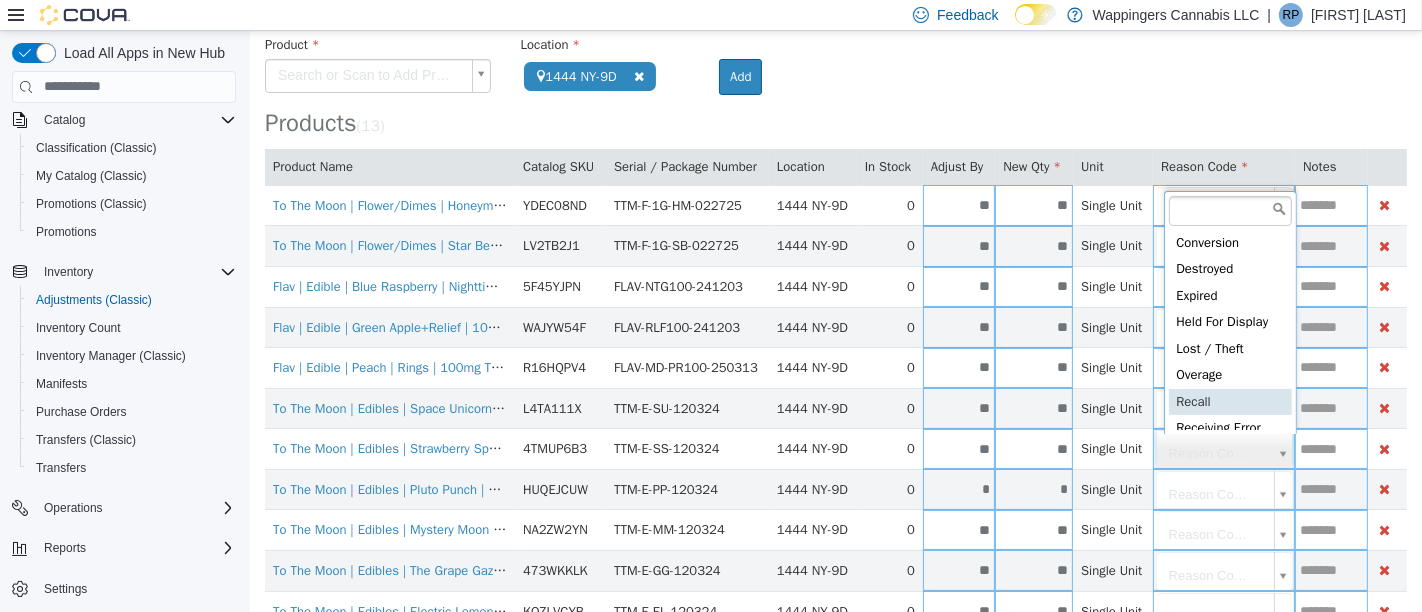 type on "**********" 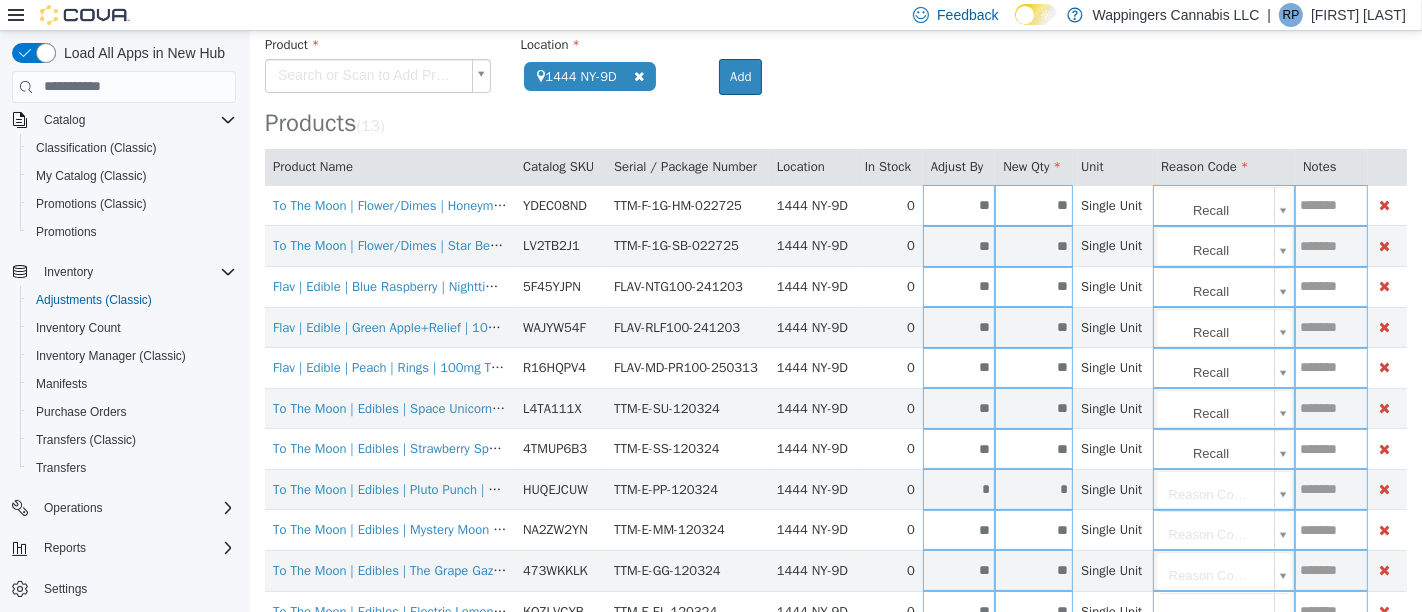 click on "**********" at bounding box center [835, 347] 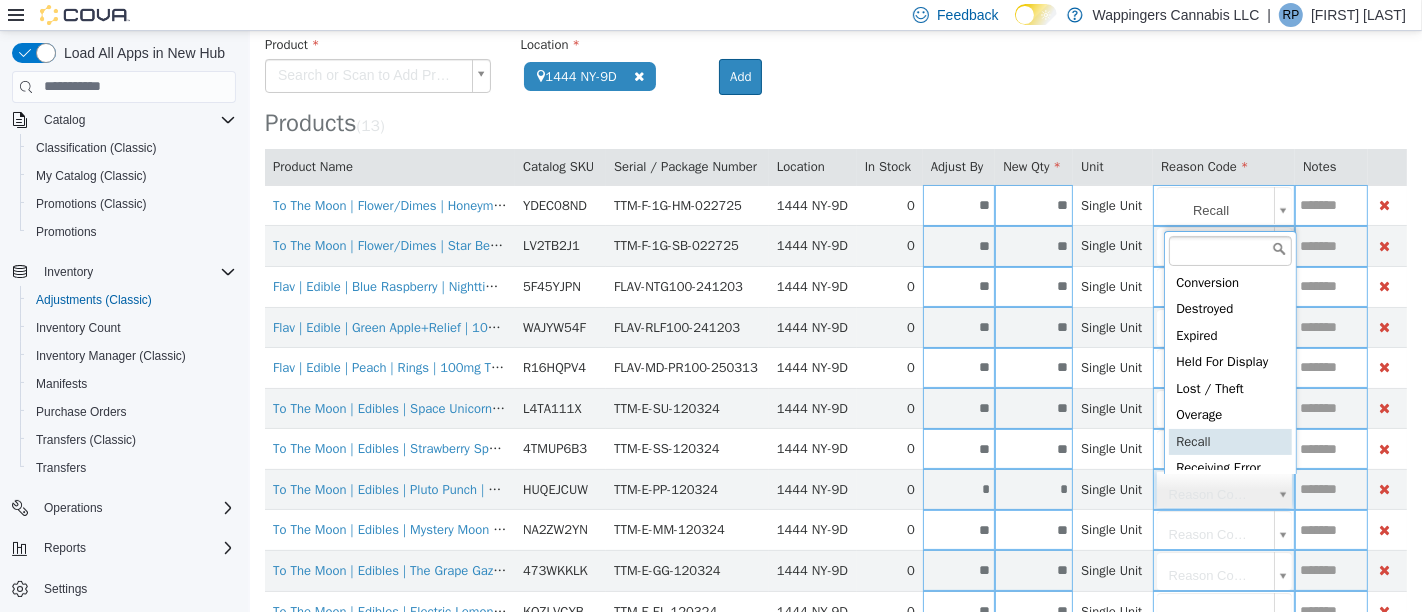 type on "**********" 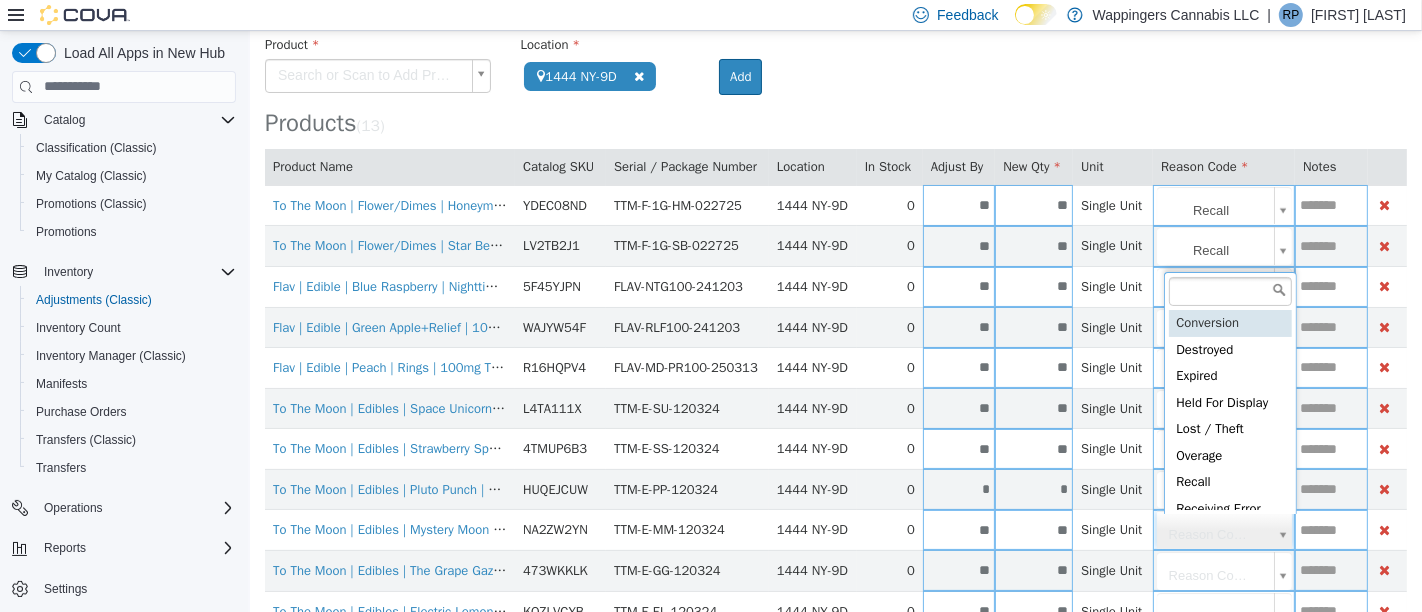 click on "**********" at bounding box center (835, 347) 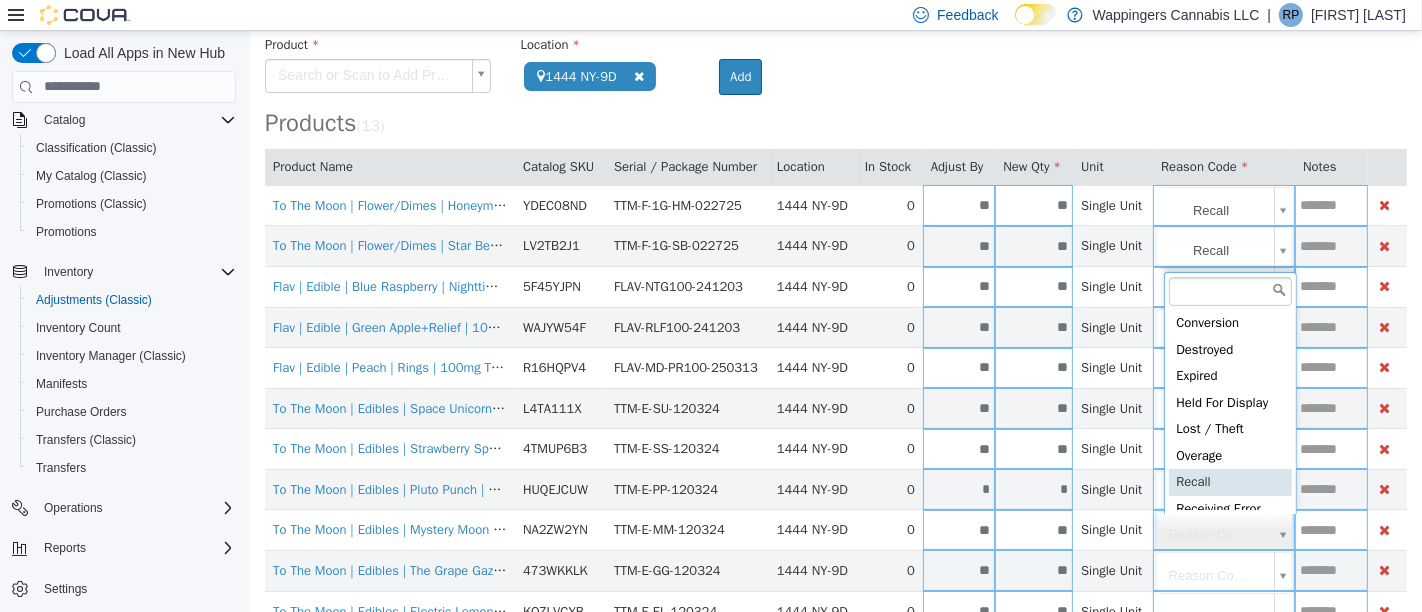type on "**********" 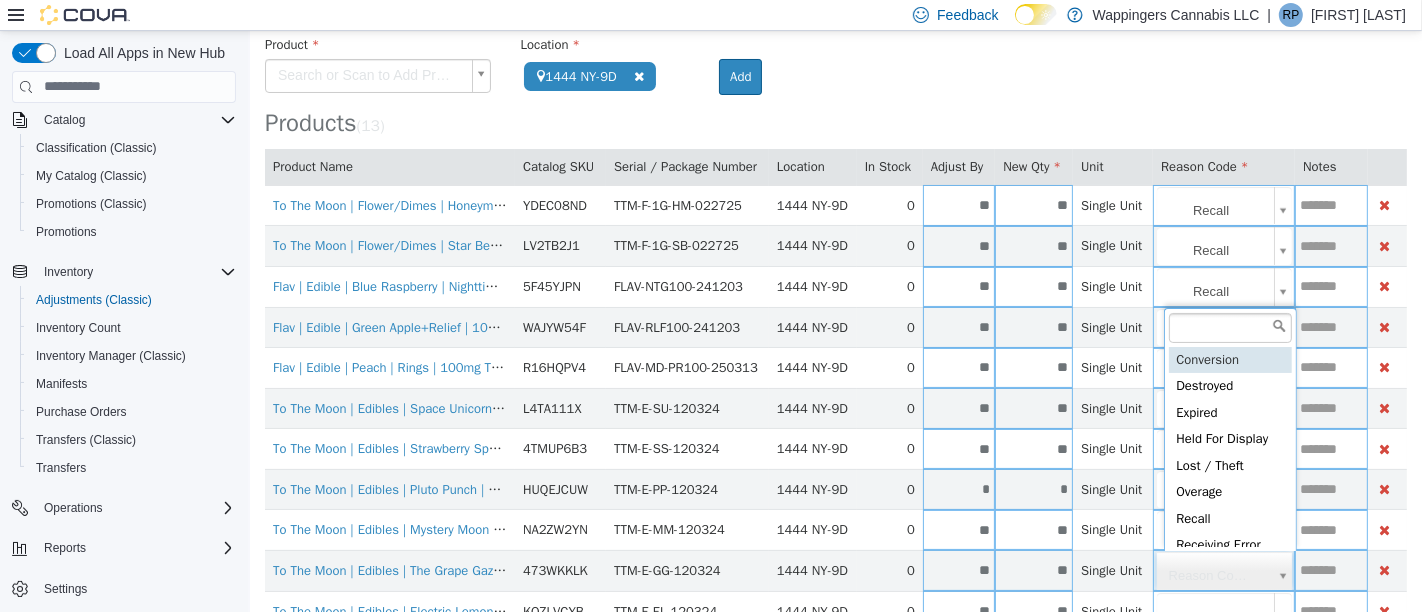 click on "**********" at bounding box center (835, 347) 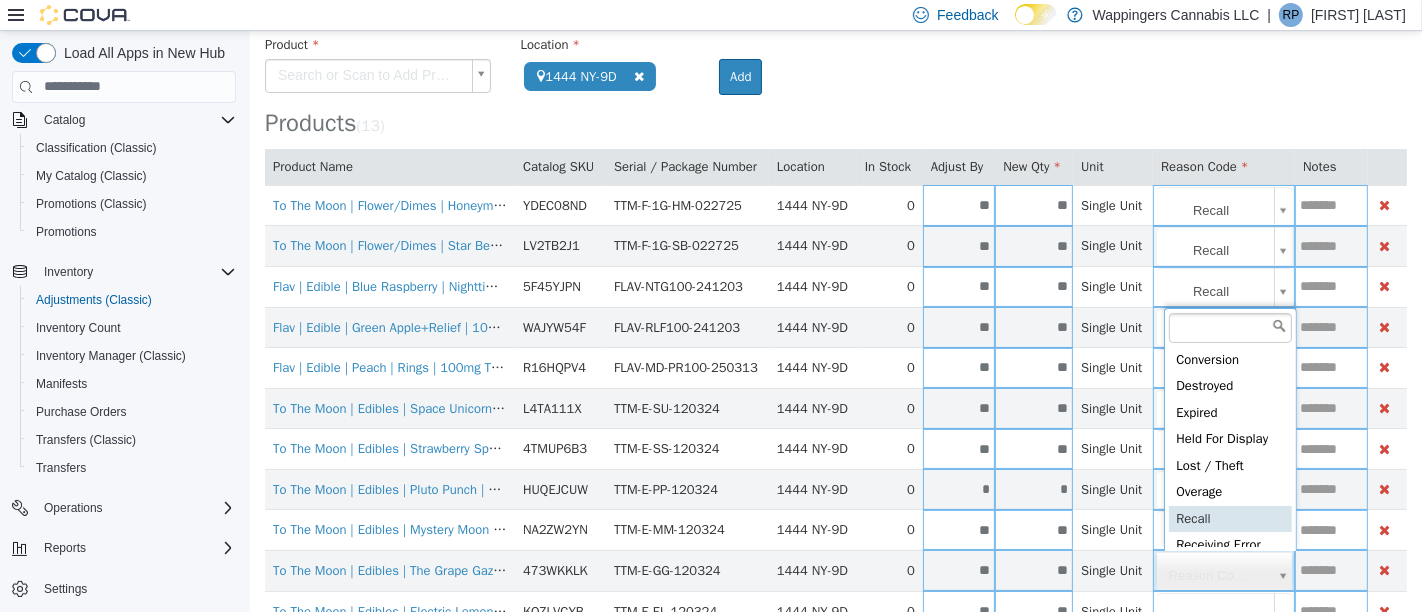 type on "**********" 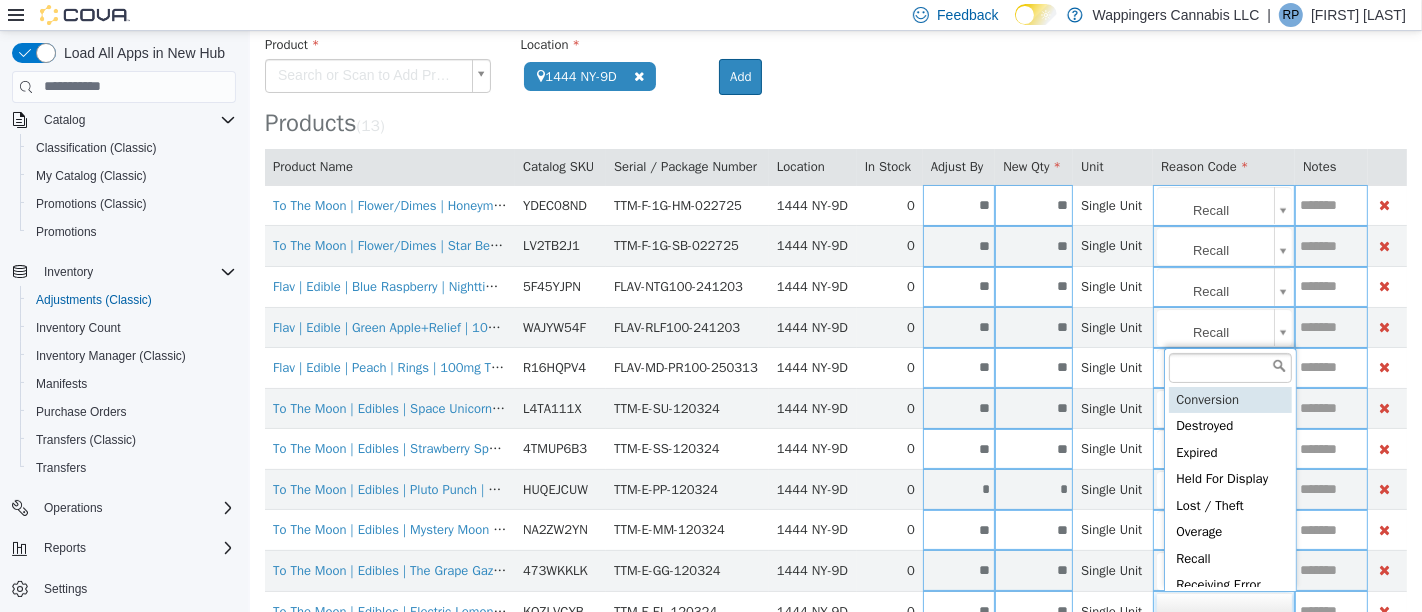 click on "**********" at bounding box center (835, 347) 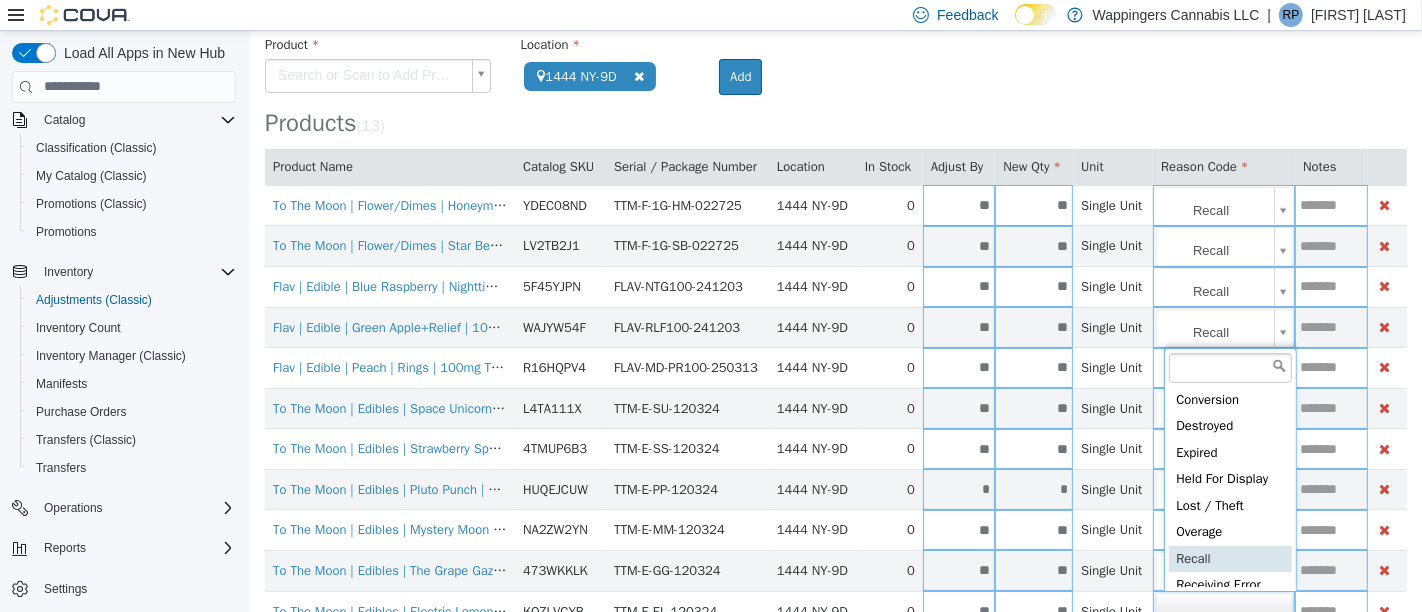 type on "**********" 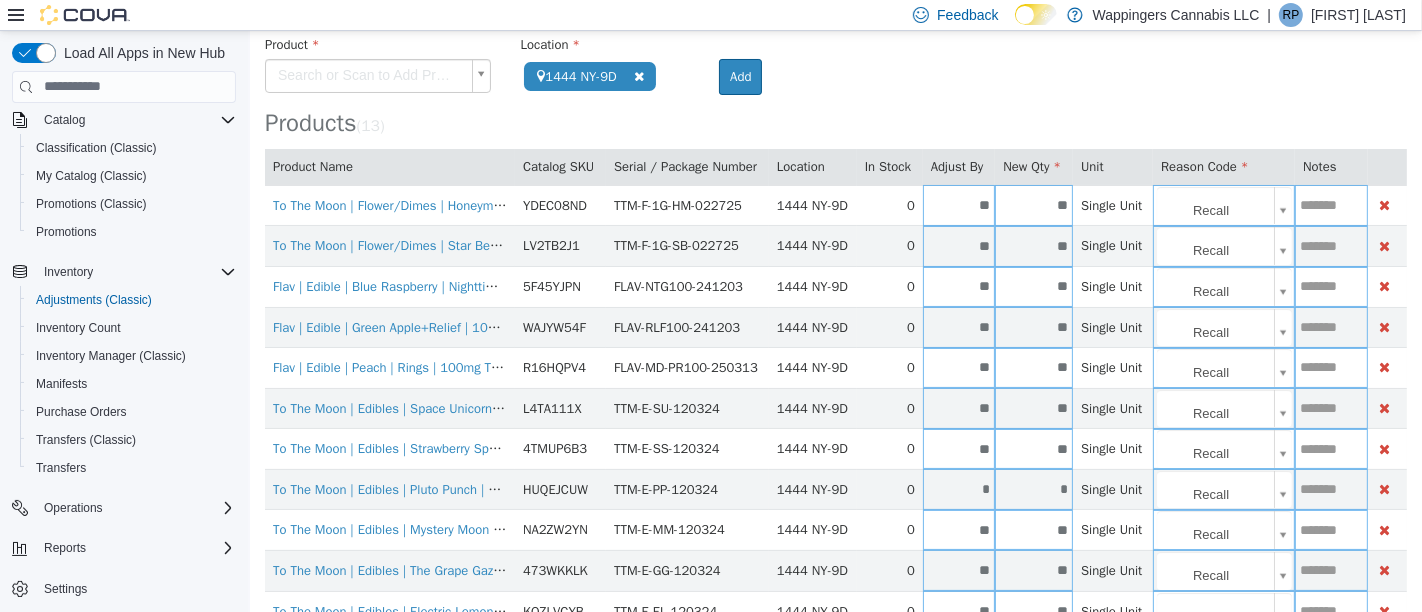 scroll, scrollTop: 256, scrollLeft: 0, axis: vertical 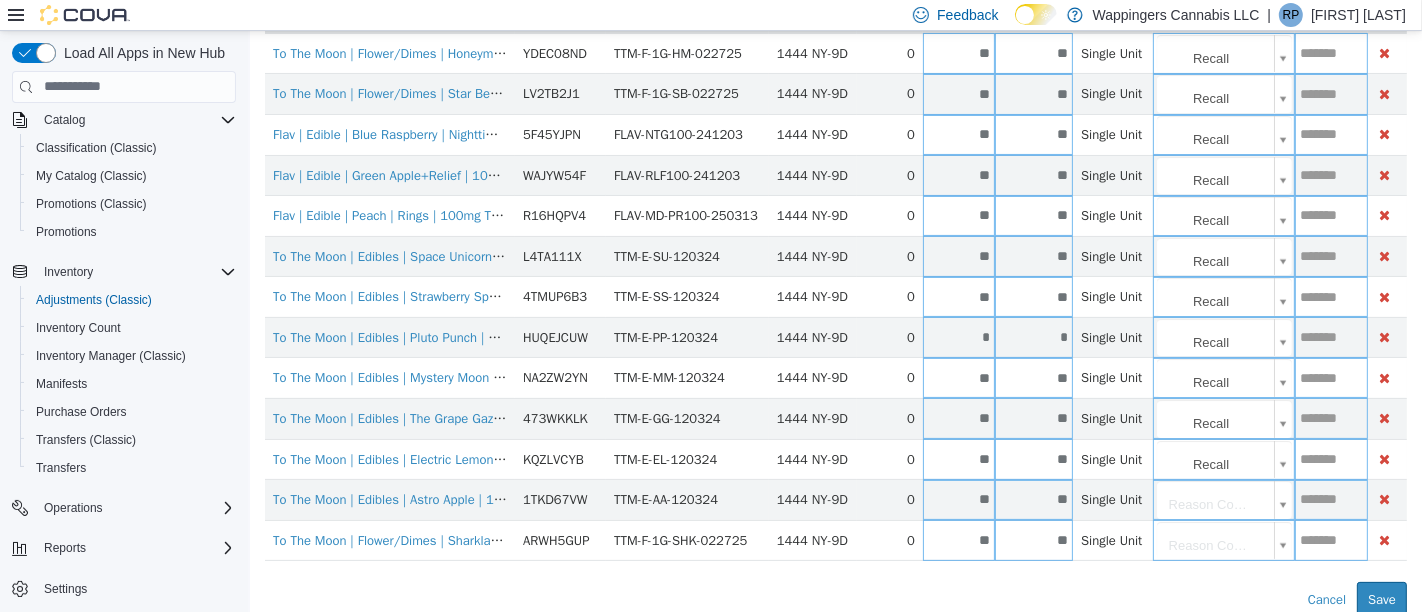 click on "**********" at bounding box center (835, 195) 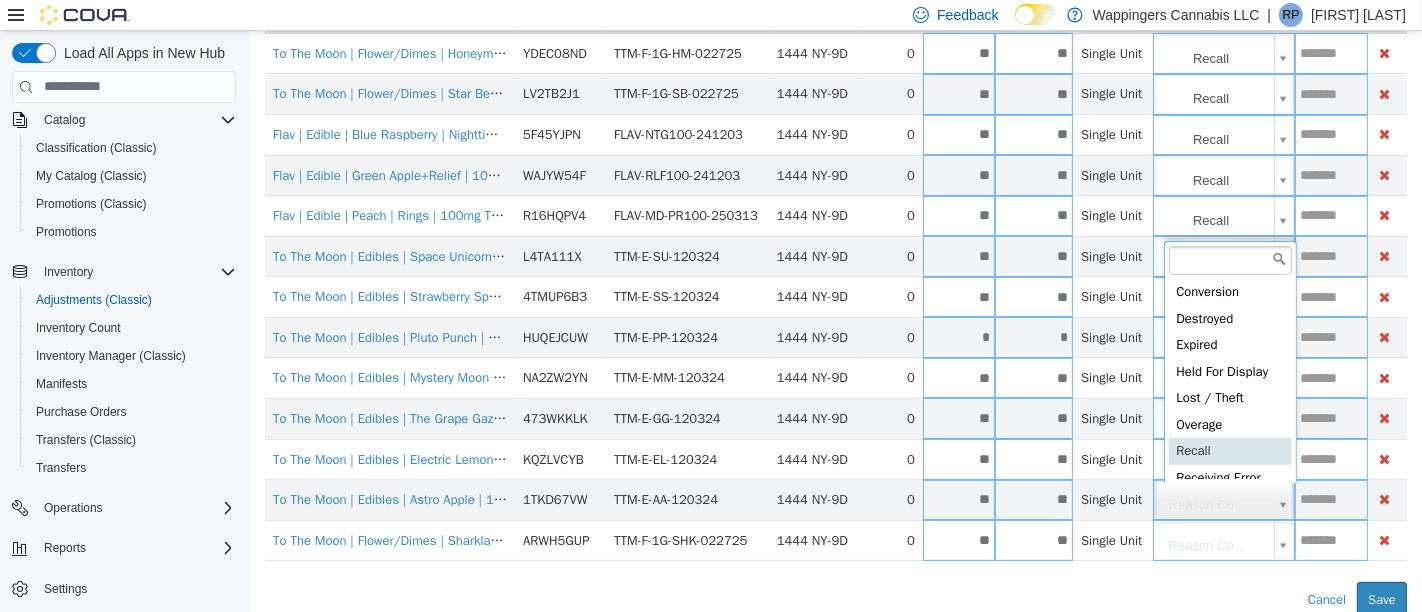 type on "**********" 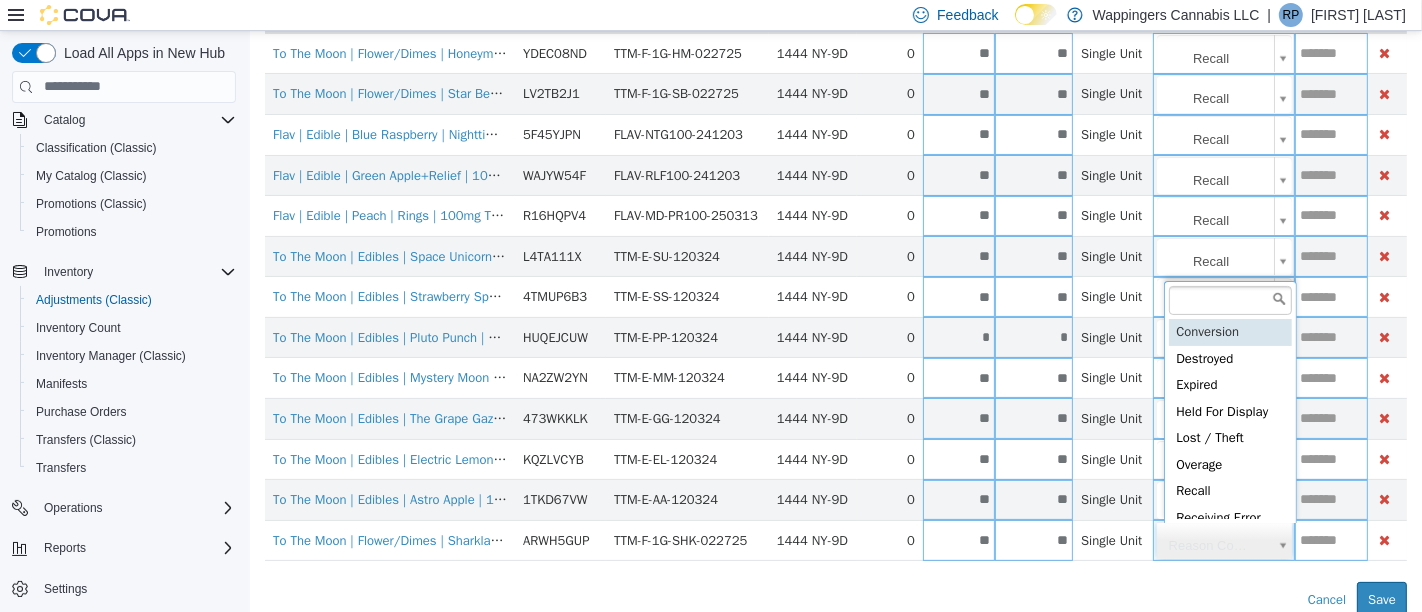 click on "**********" at bounding box center [835, 195] 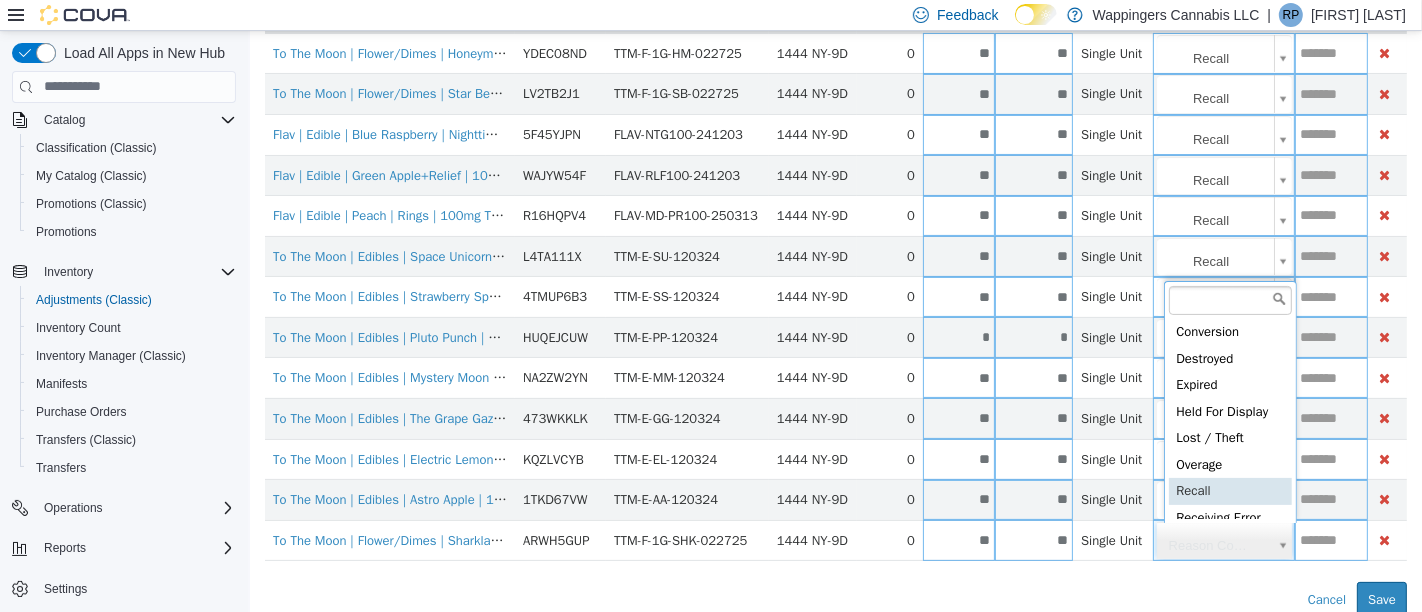 type on "**********" 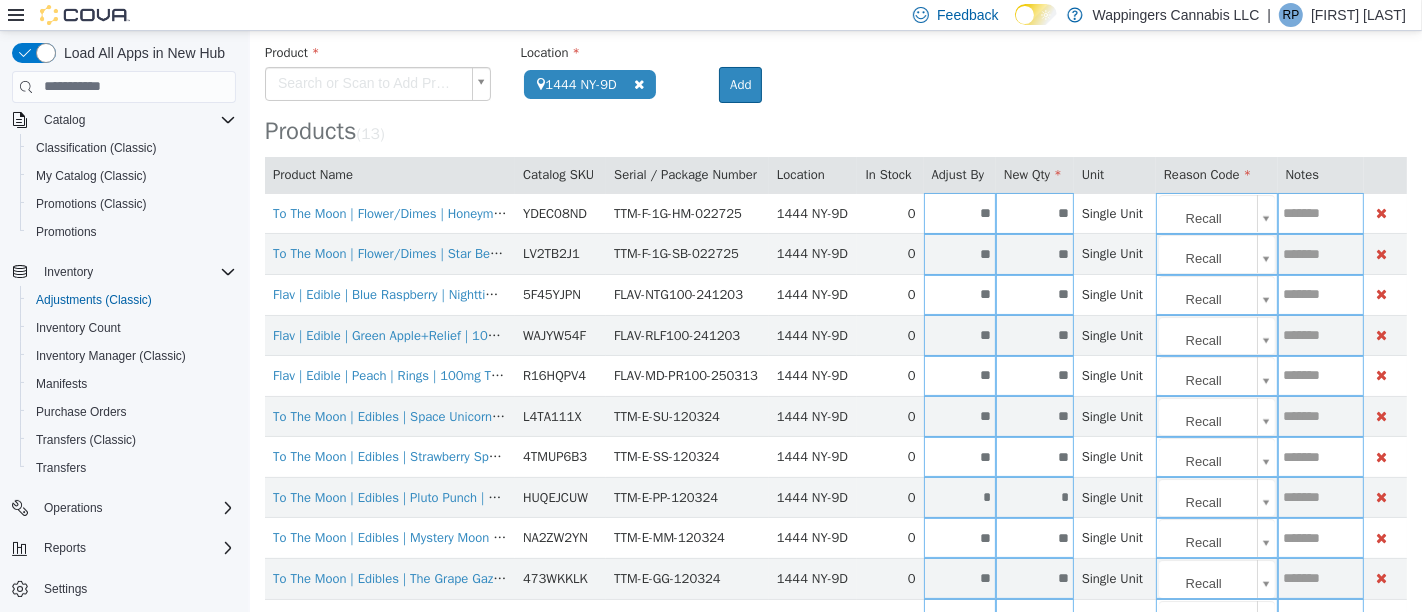 scroll, scrollTop: 0, scrollLeft: 0, axis: both 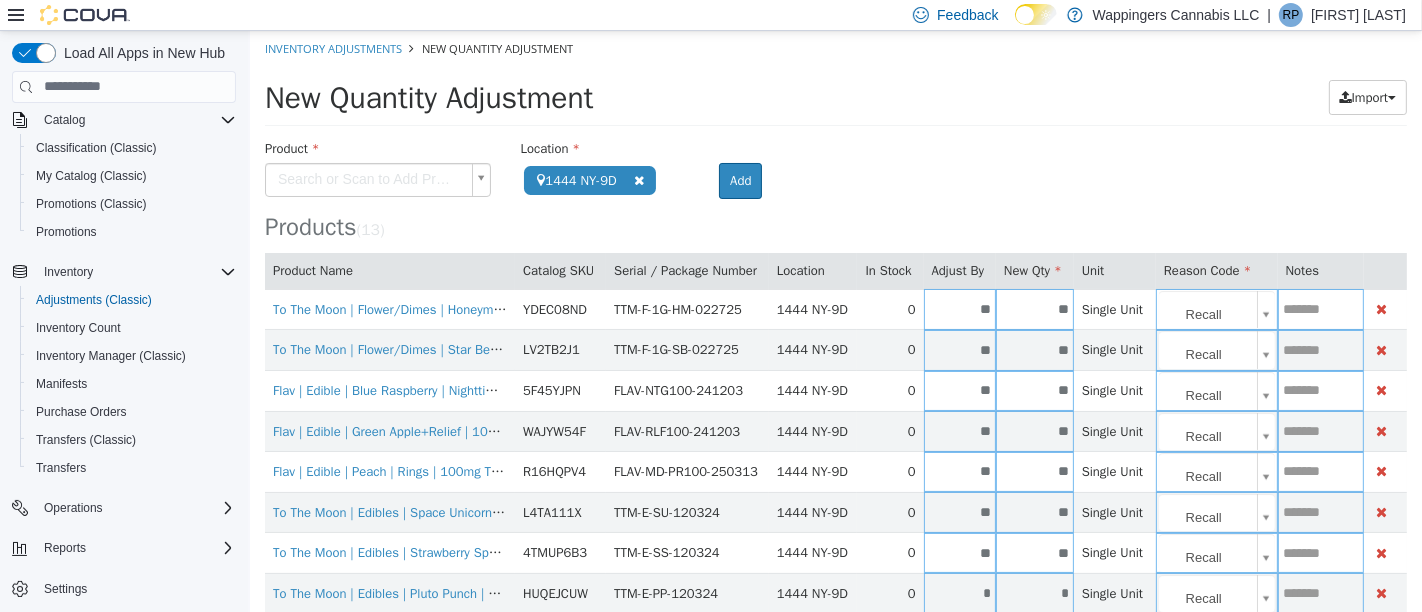 click at bounding box center [1320, 308] 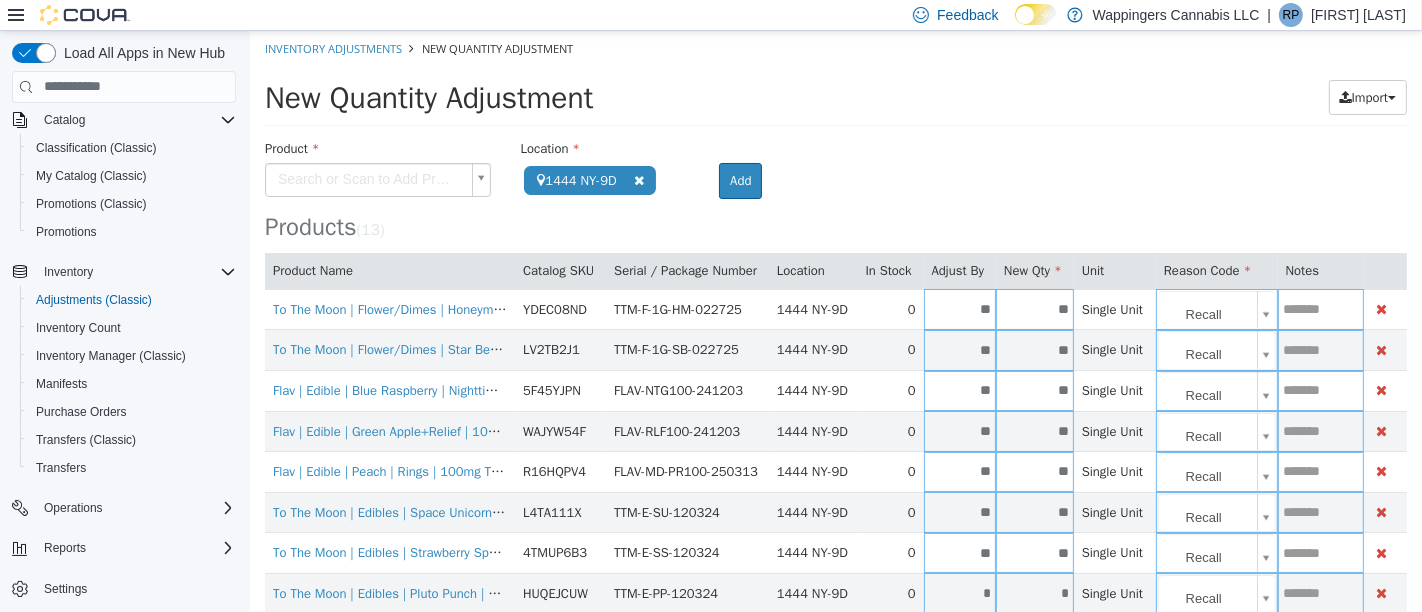 click at bounding box center [1320, 308] 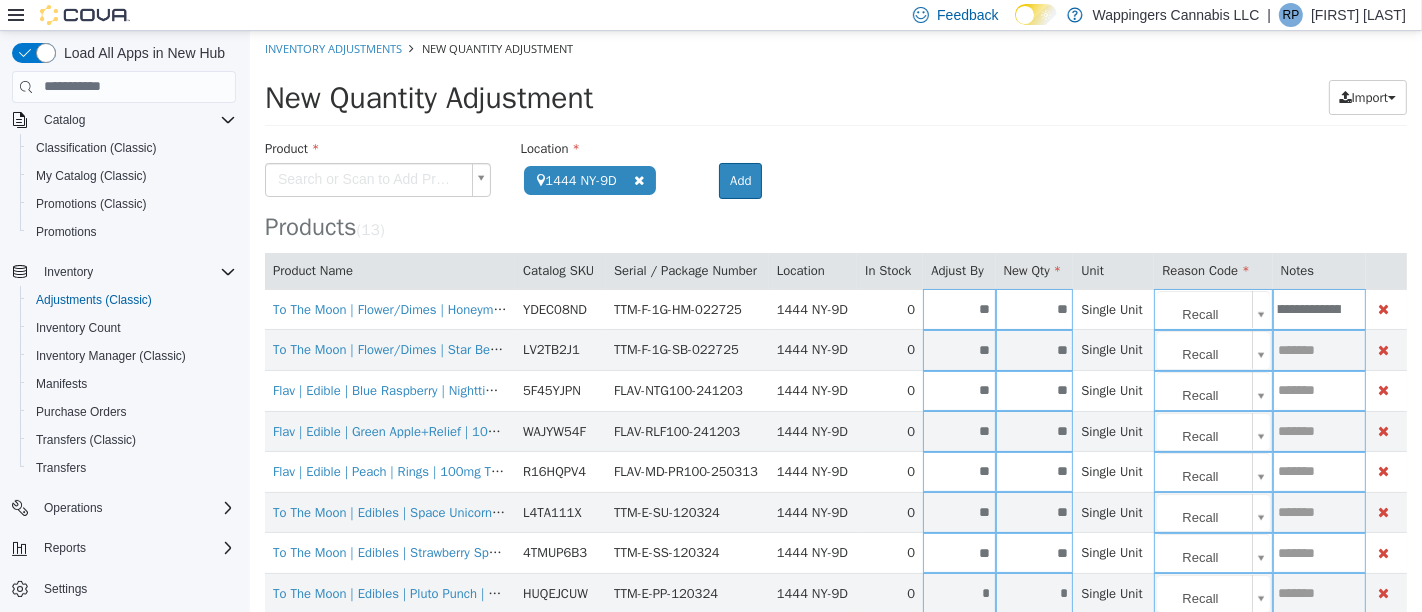scroll, scrollTop: 0, scrollLeft: 0, axis: both 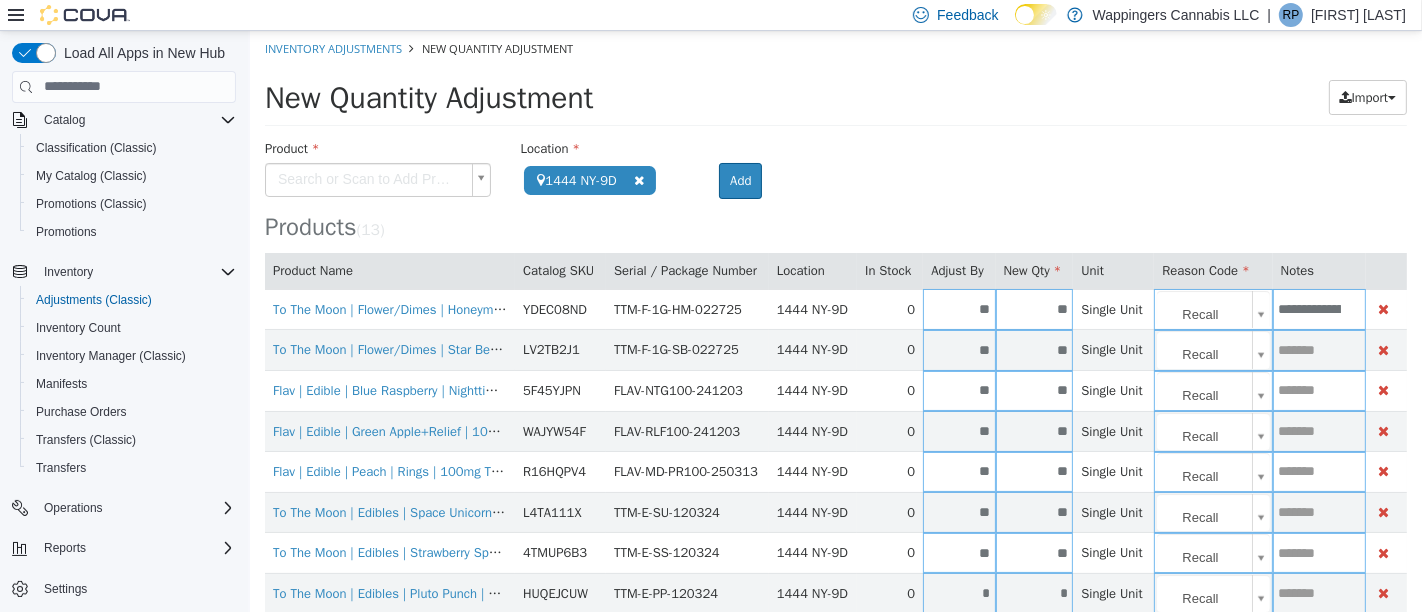 type on "**********" 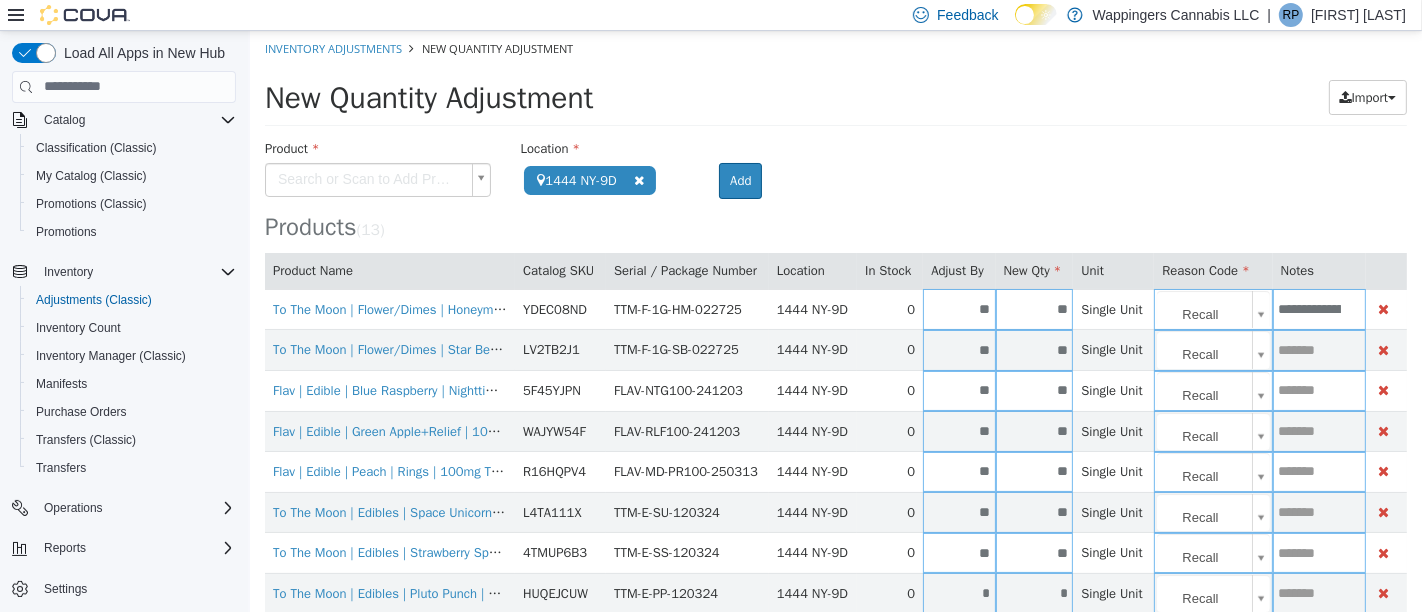 click at bounding box center [1318, 349] 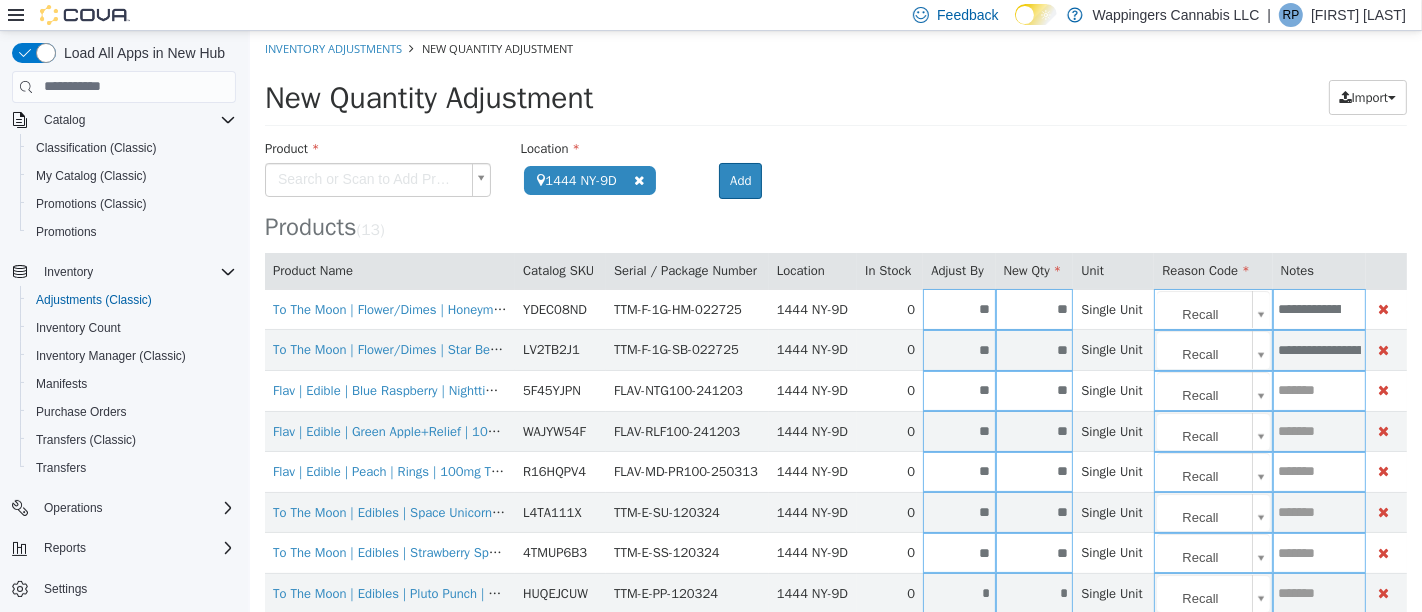 scroll, scrollTop: 0, scrollLeft: 112, axis: horizontal 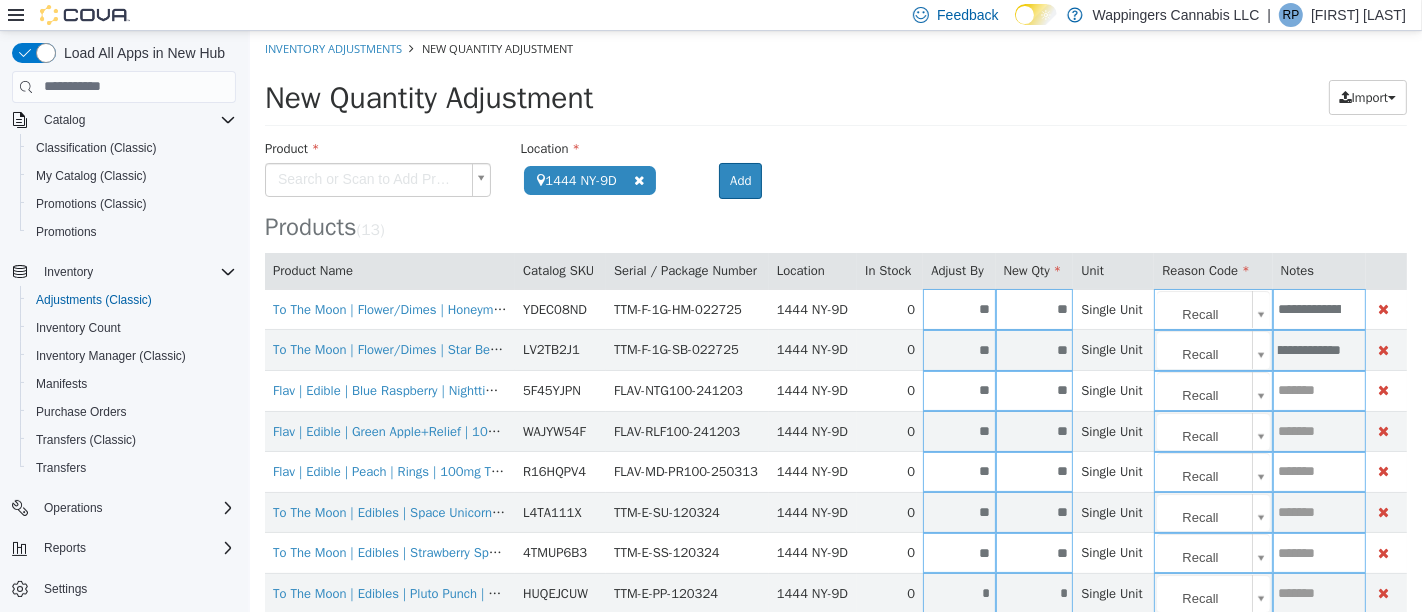 type on "**********" 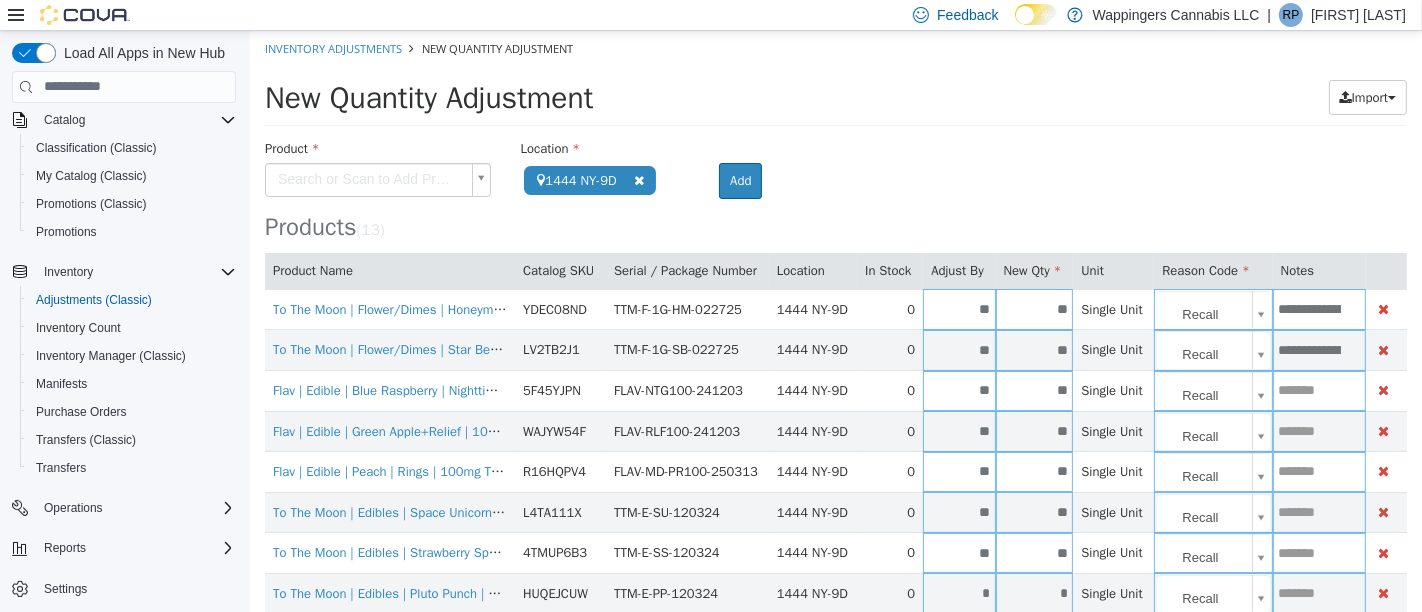 click at bounding box center [1318, 389] 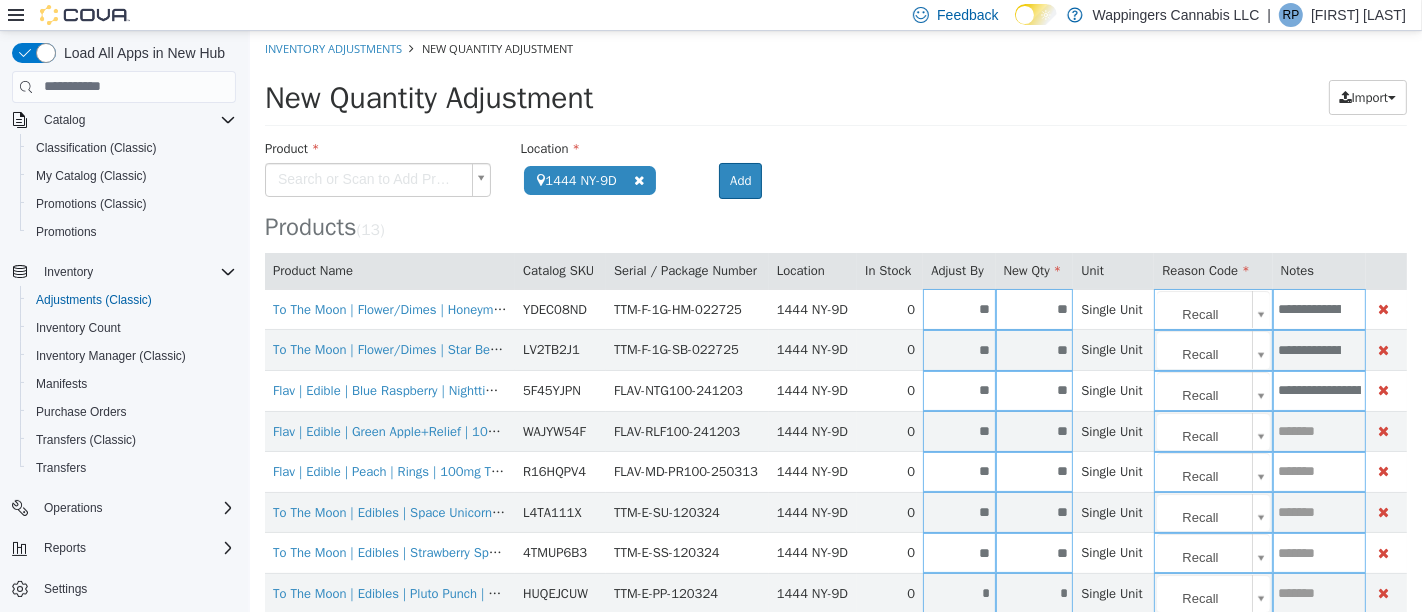 scroll, scrollTop: 0, scrollLeft: 112, axis: horizontal 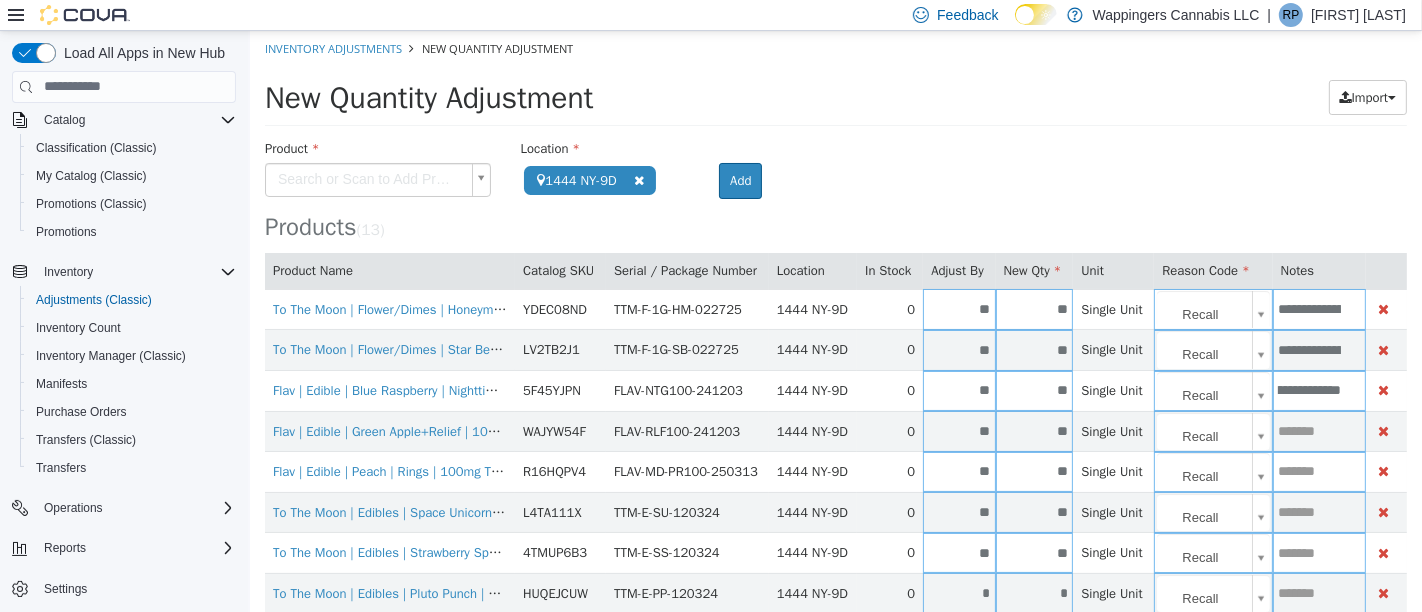 type on "**********" 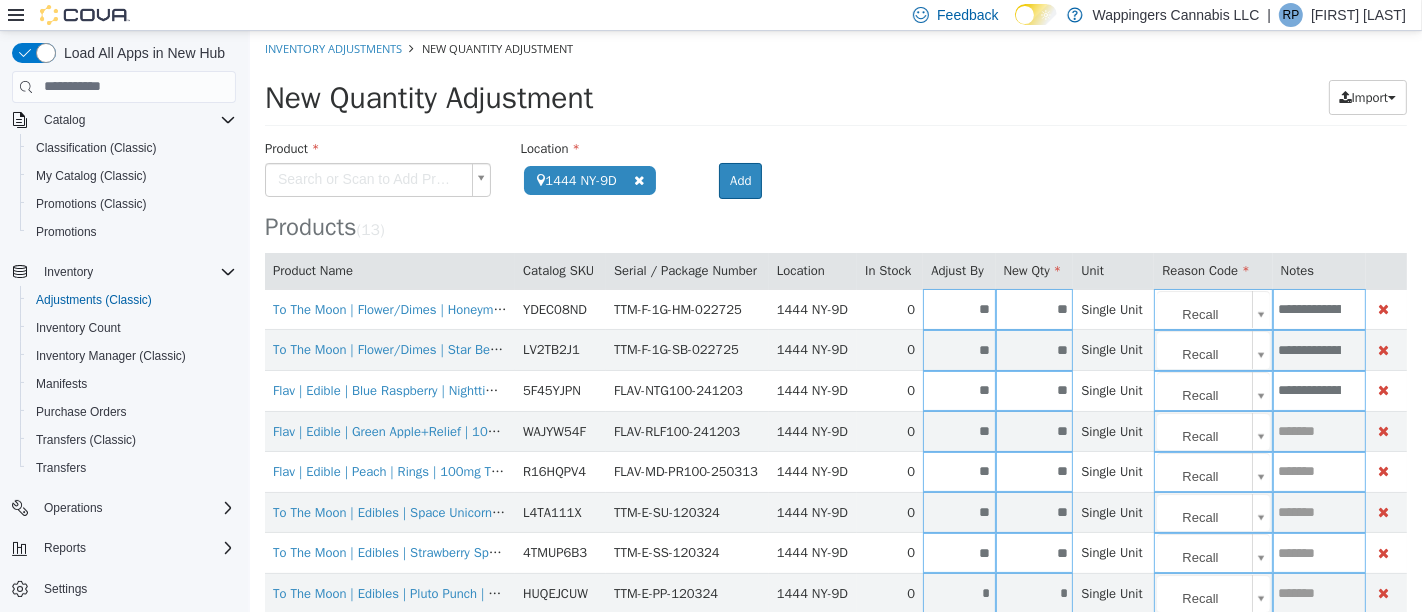 click at bounding box center (1318, 430) 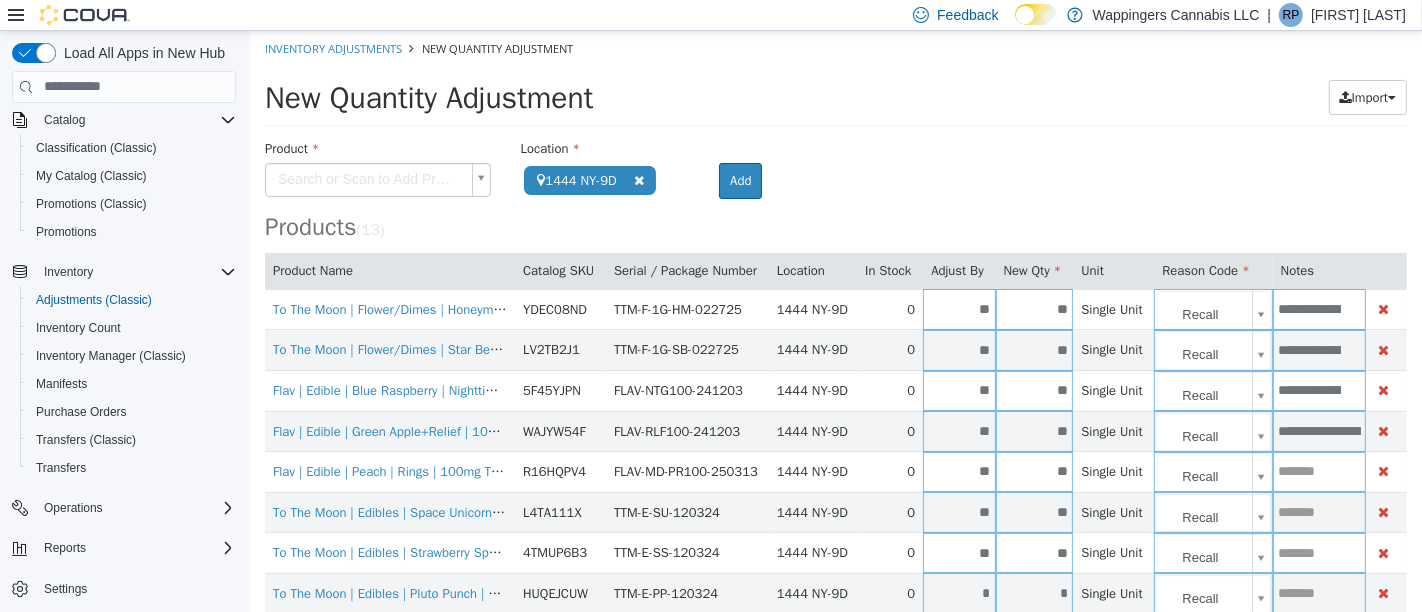 scroll, scrollTop: 0, scrollLeft: 112, axis: horizontal 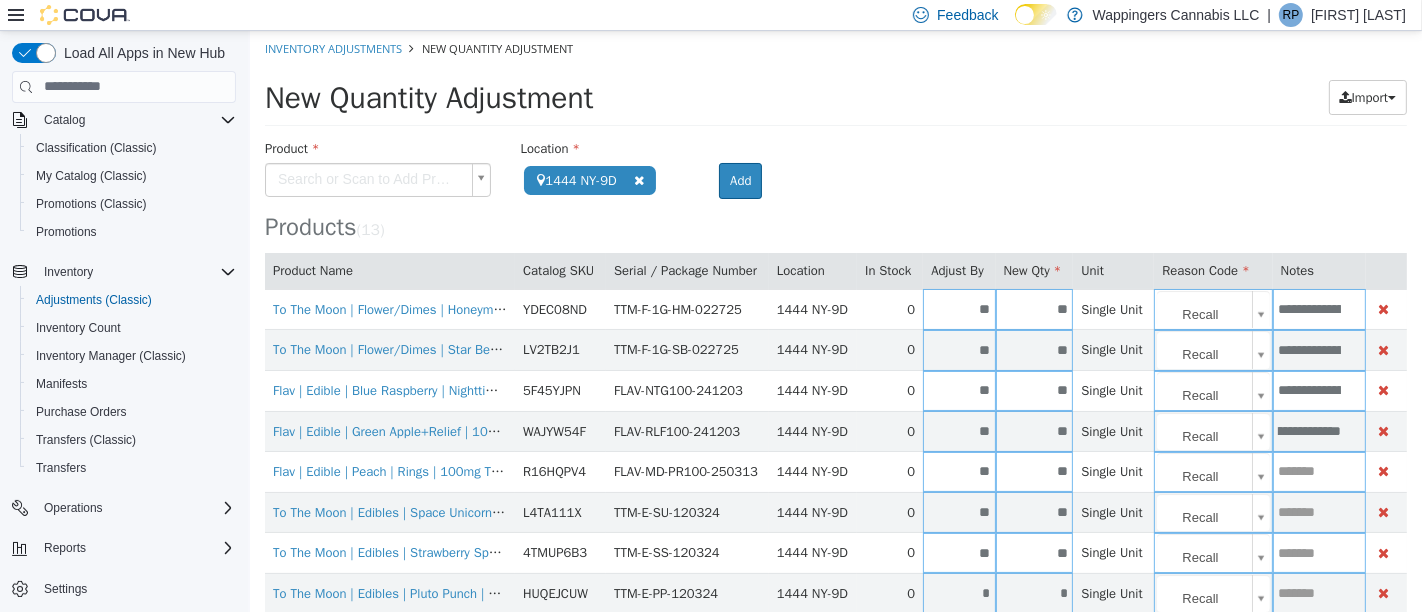 type on "**********" 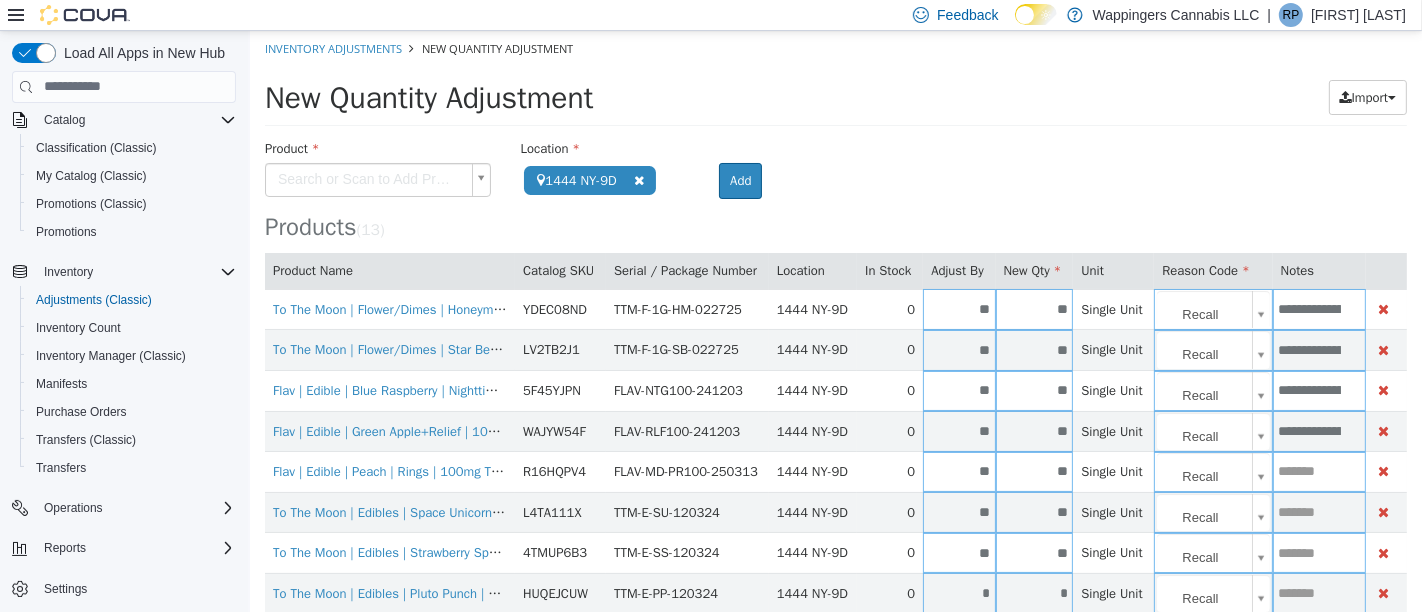 click at bounding box center [1318, 470] 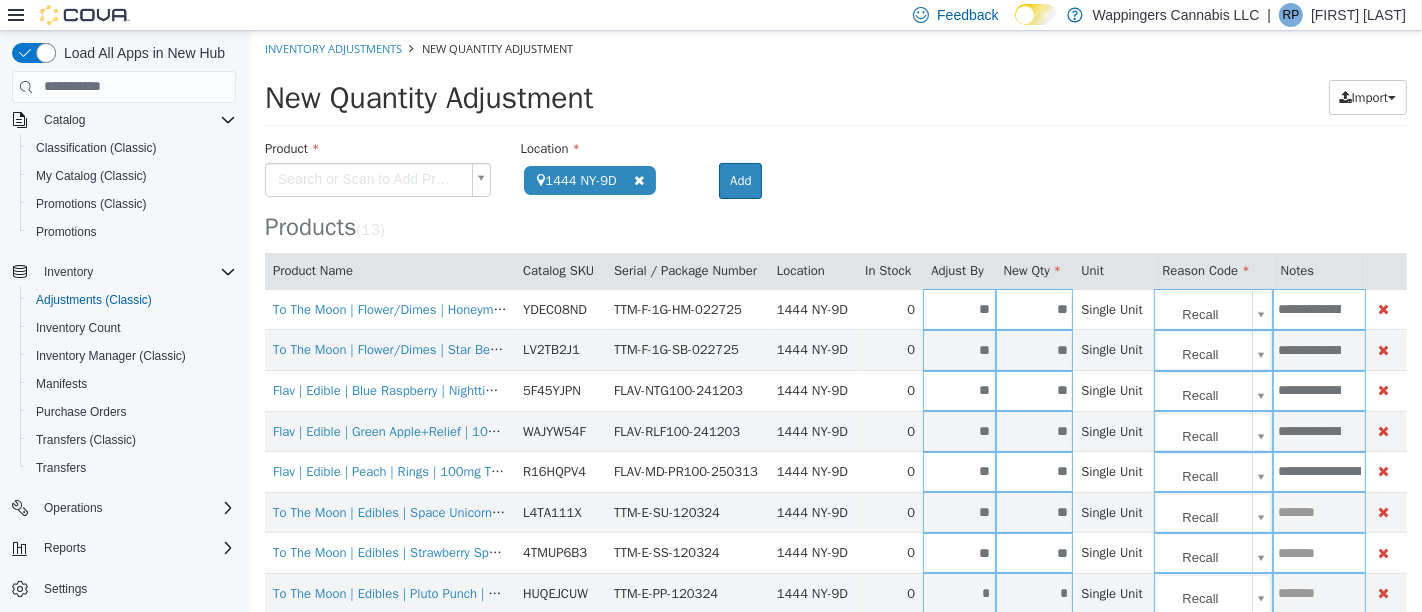 scroll, scrollTop: 0, scrollLeft: 112, axis: horizontal 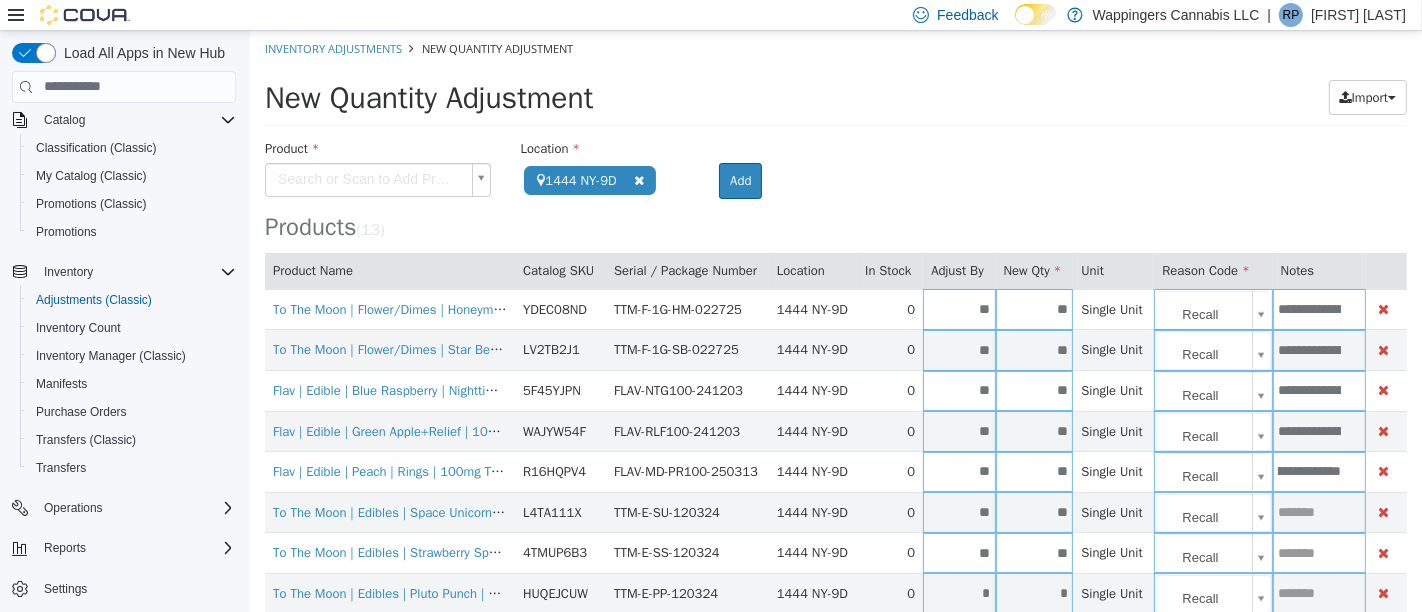 type on "**********" 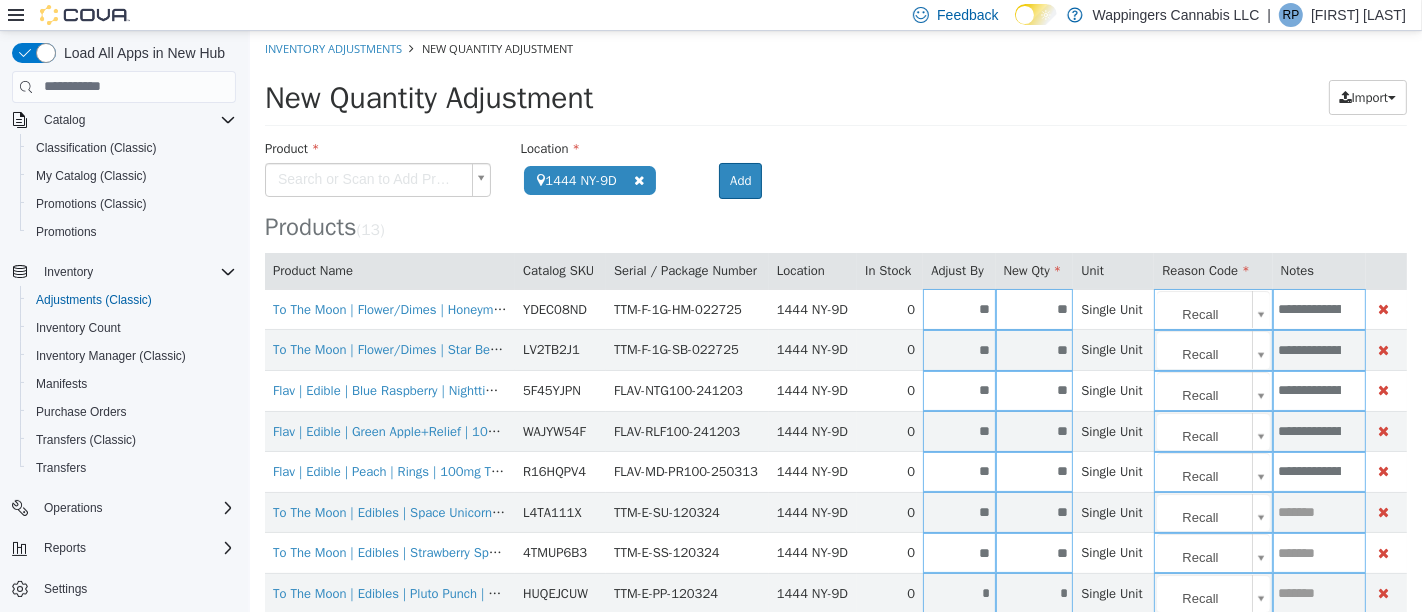 click at bounding box center [1318, 511] 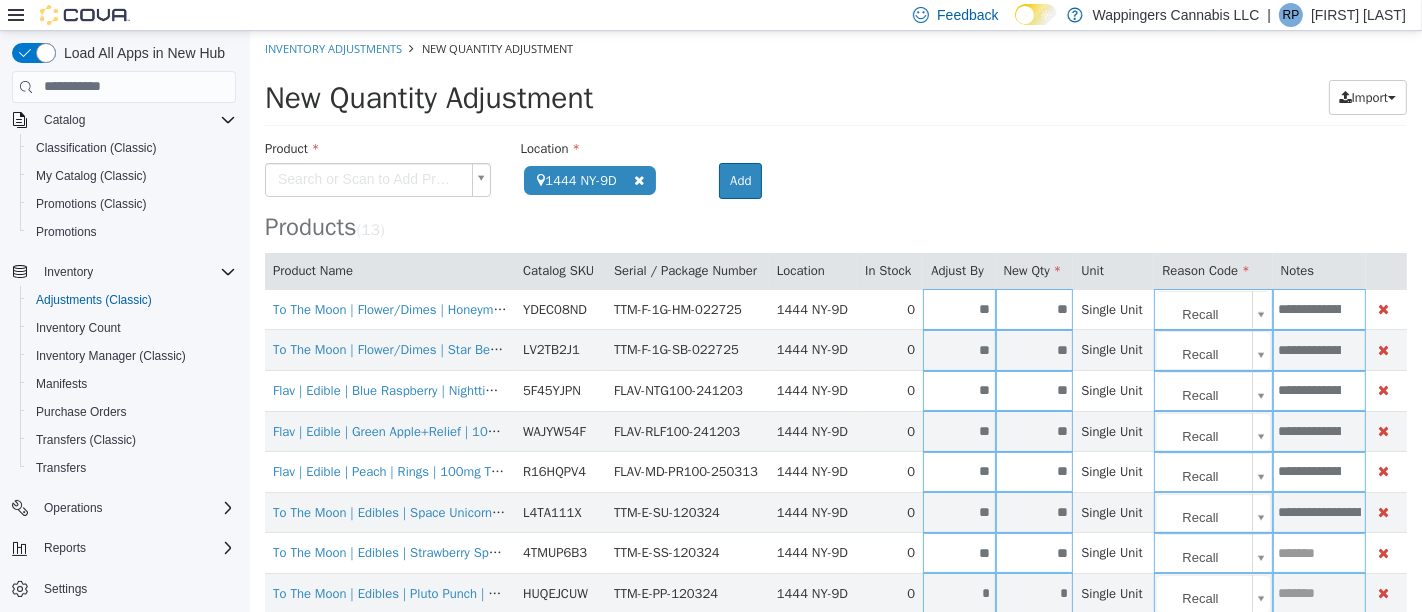 scroll, scrollTop: 0, scrollLeft: 112, axis: horizontal 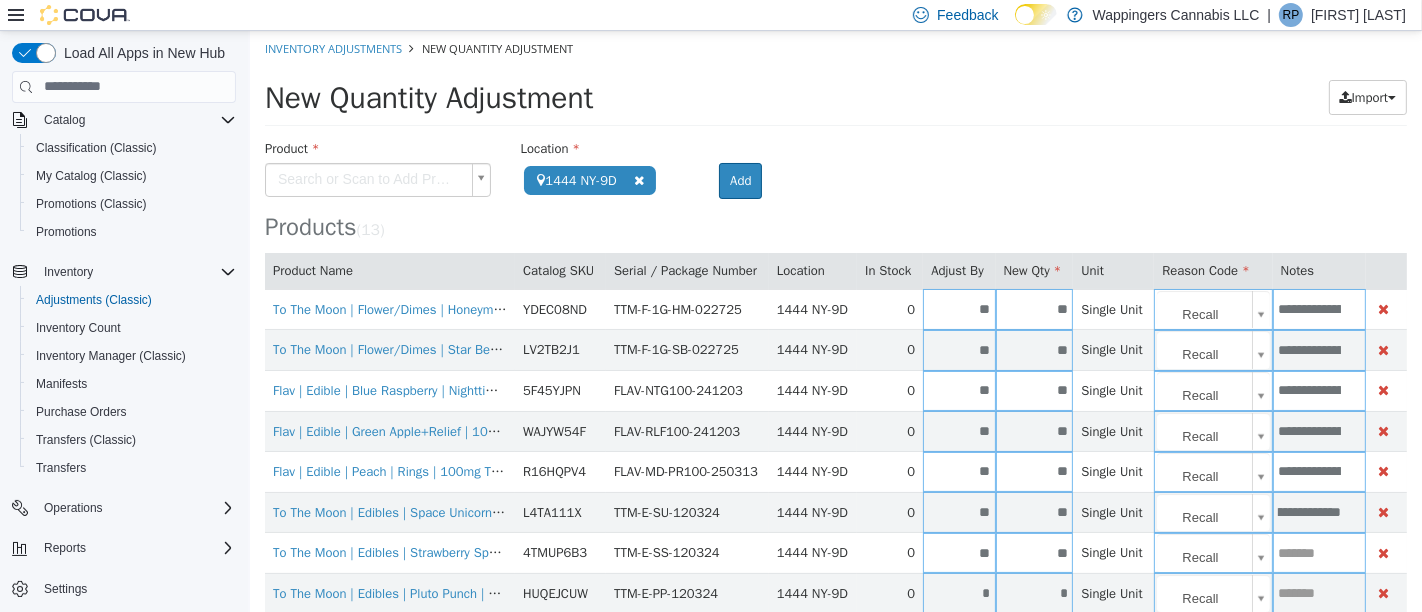 type on "**********" 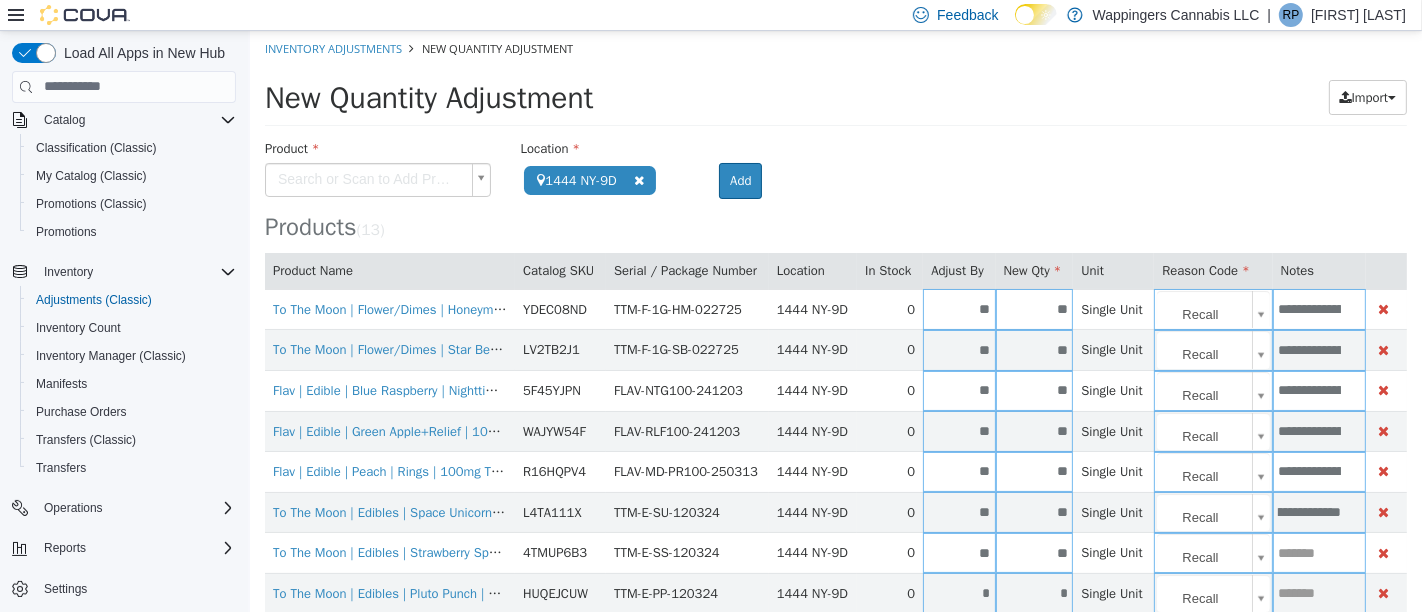 click at bounding box center [1318, 552] 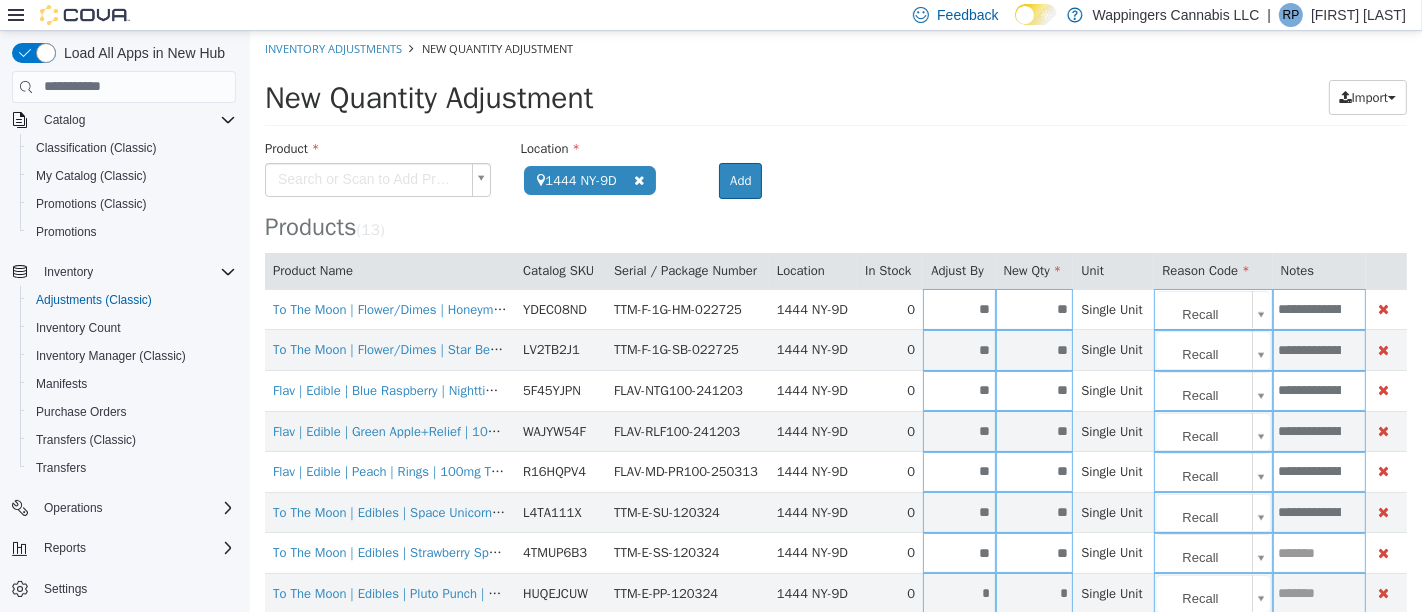 paste on "**********" 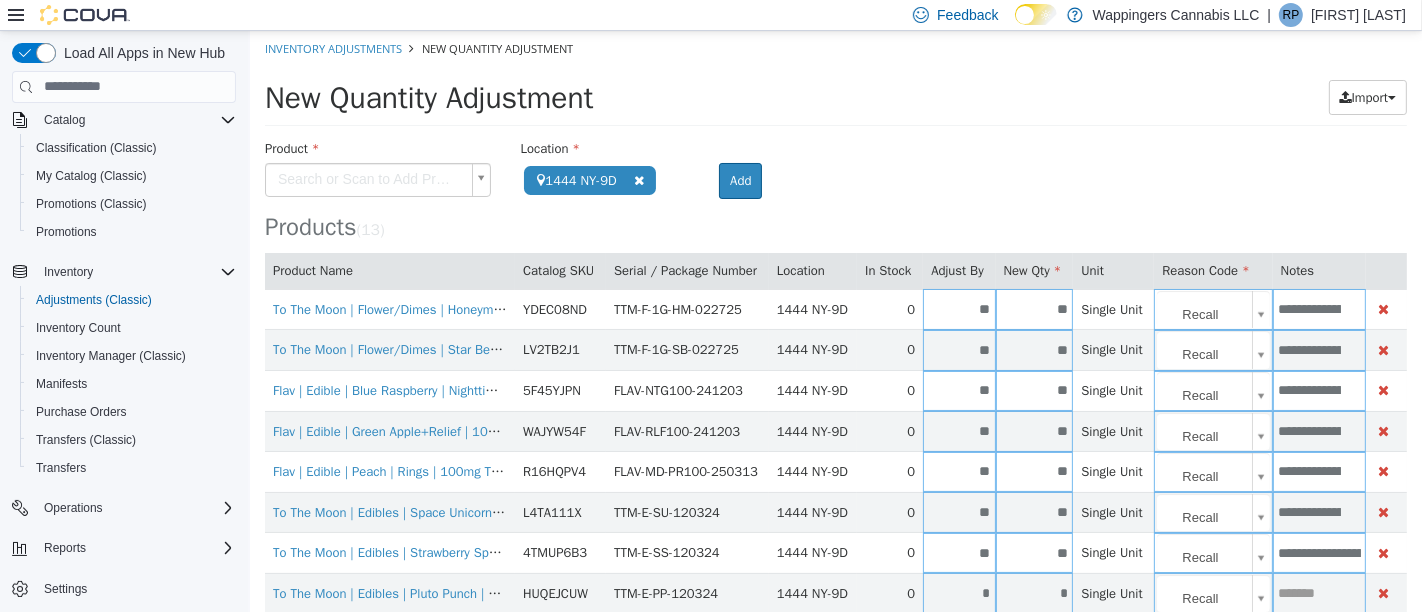 scroll, scrollTop: 0, scrollLeft: 112, axis: horizontal 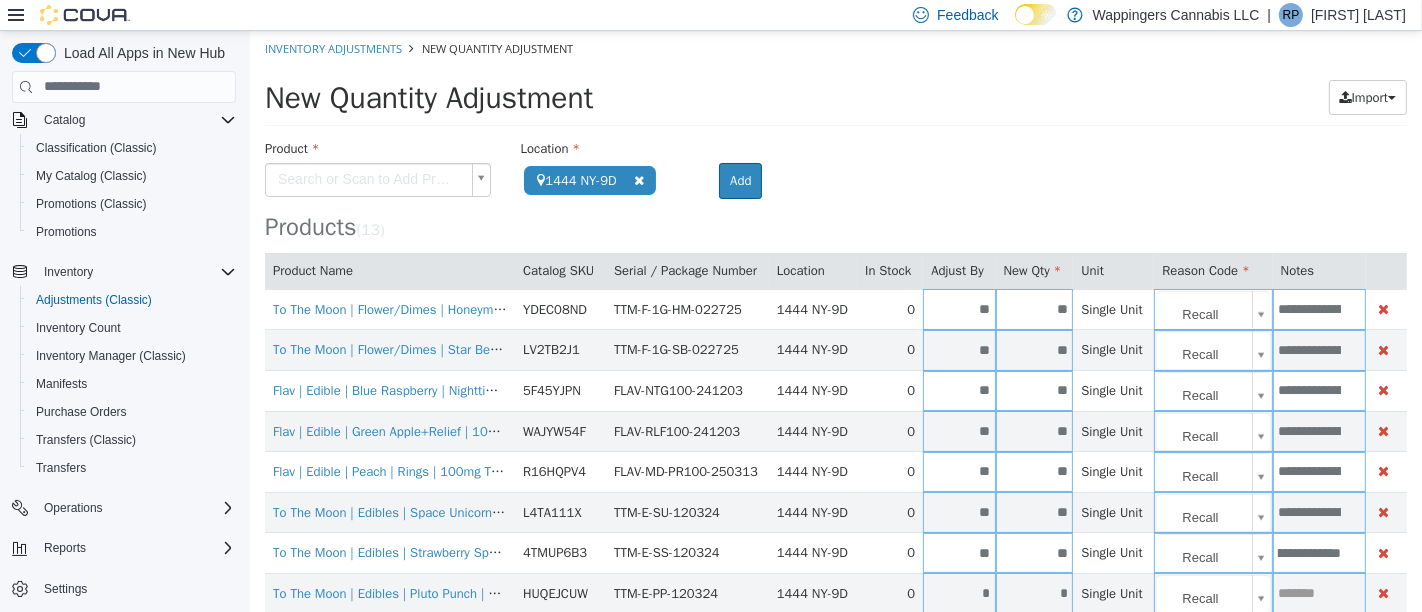 type on "**********" 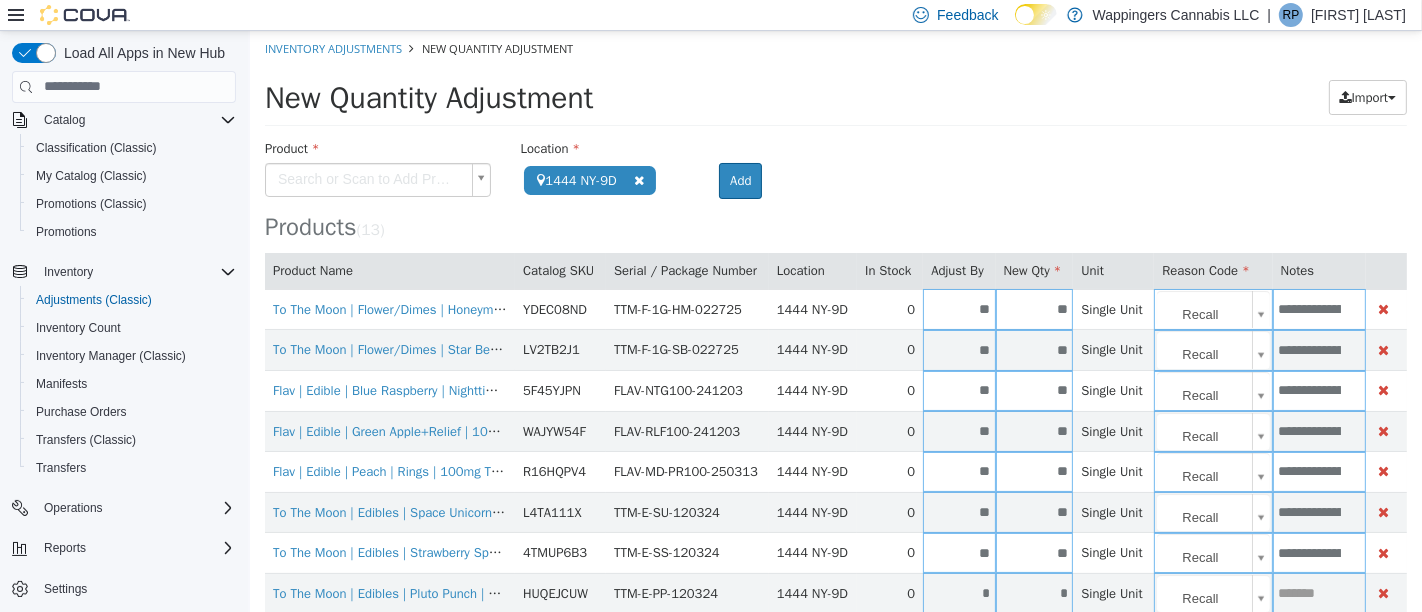 click at bounding box center (1318, 592) 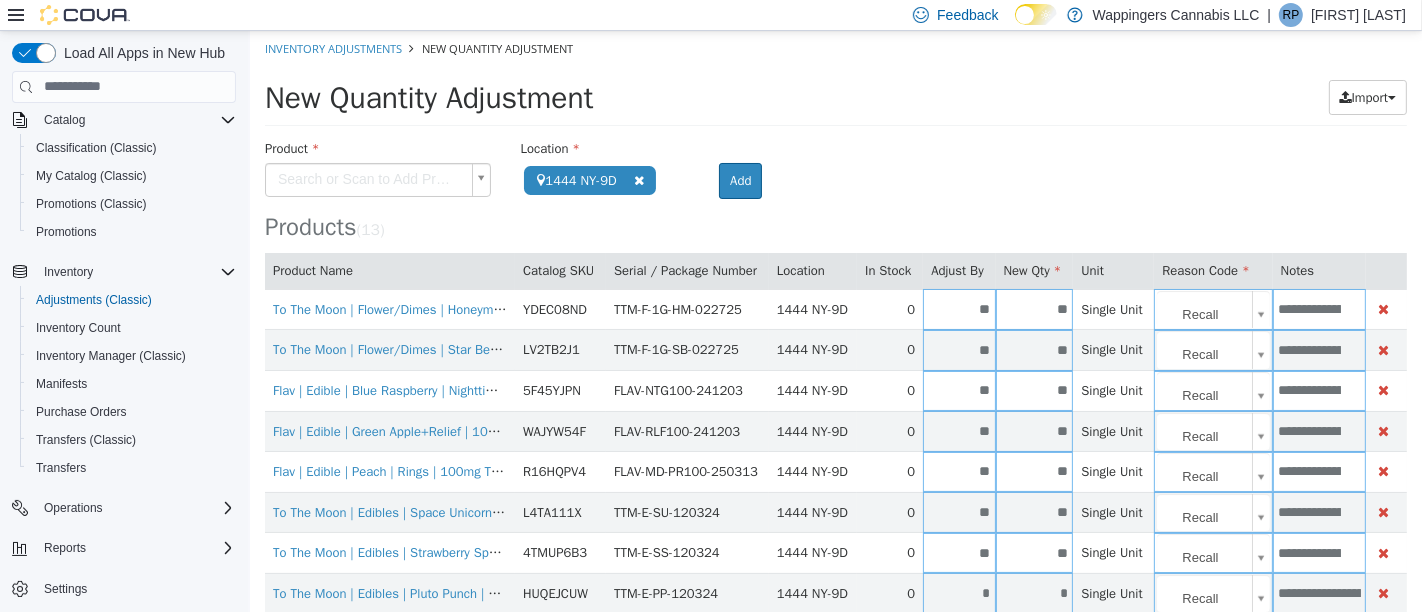 scroll, scrollTop: 0, scrollLeft: 112, axis: horizontal 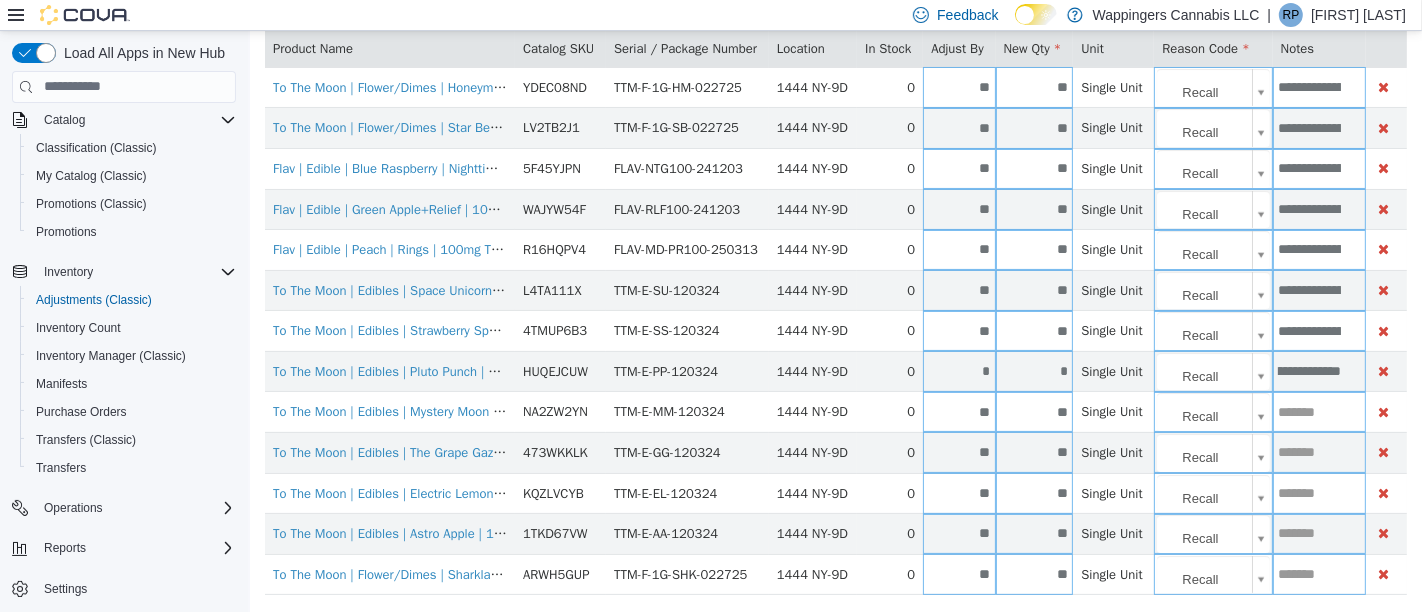type on "**********" 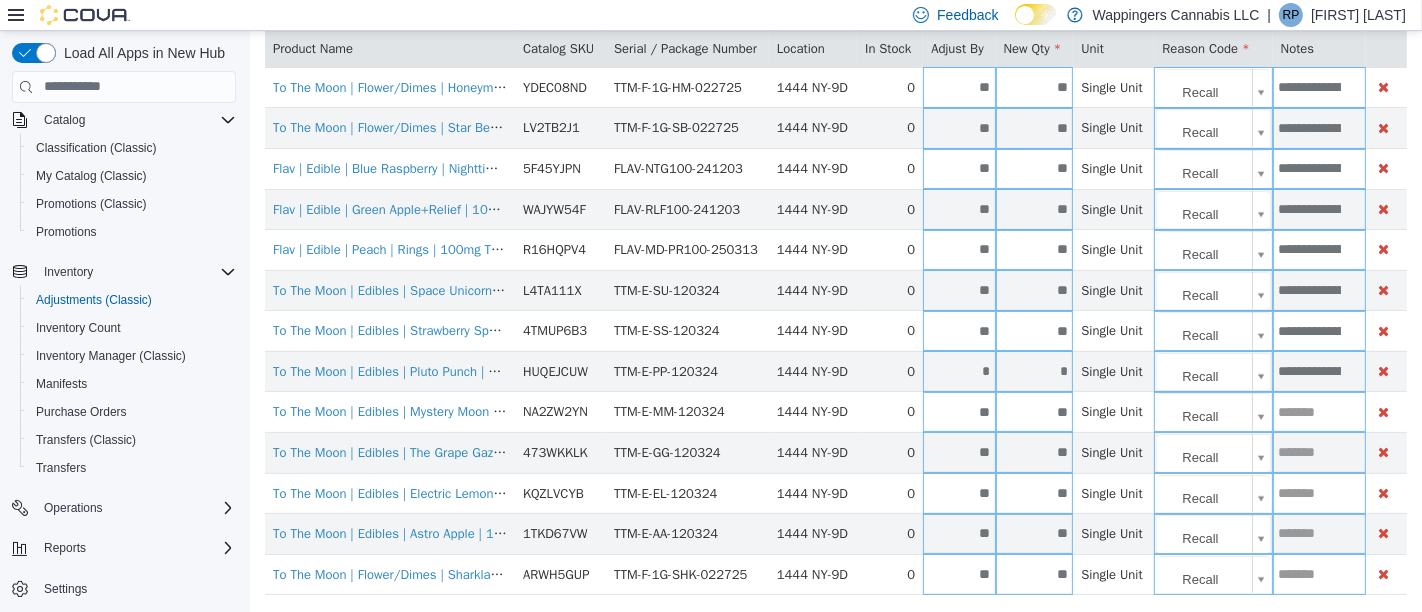 click at bounding box center (1318, 411) 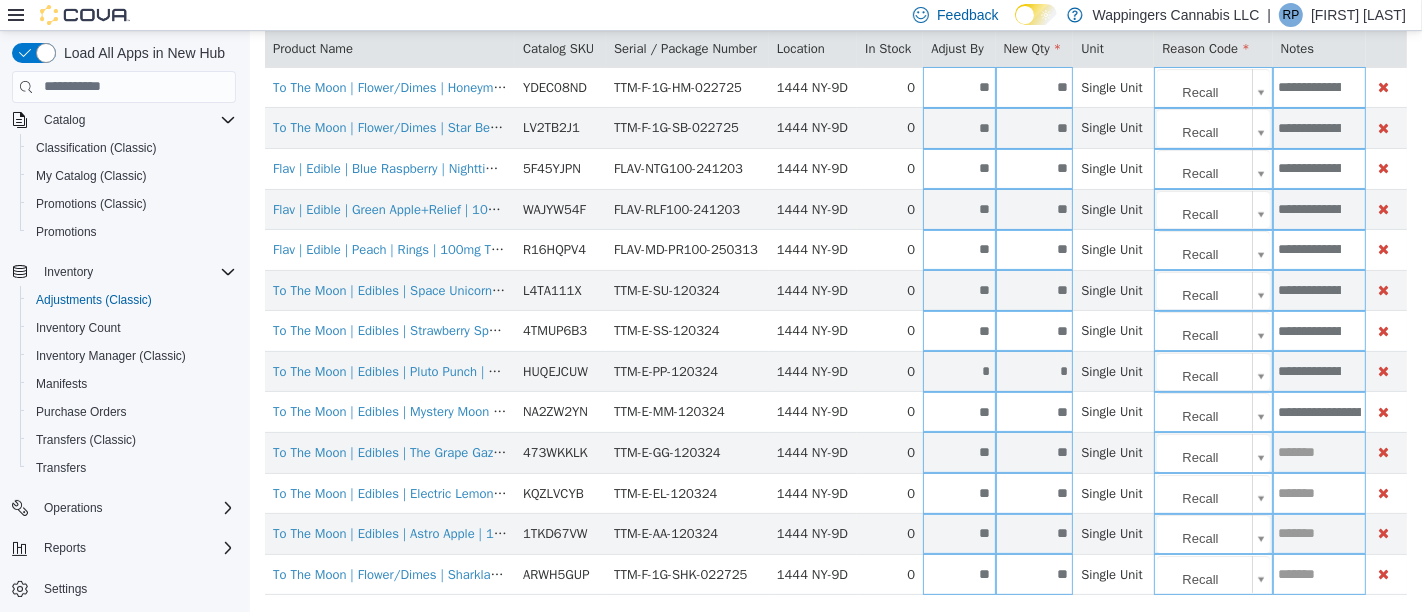 scroll, scrollTop: 0, scrollLeft: 112, axis: horizontal 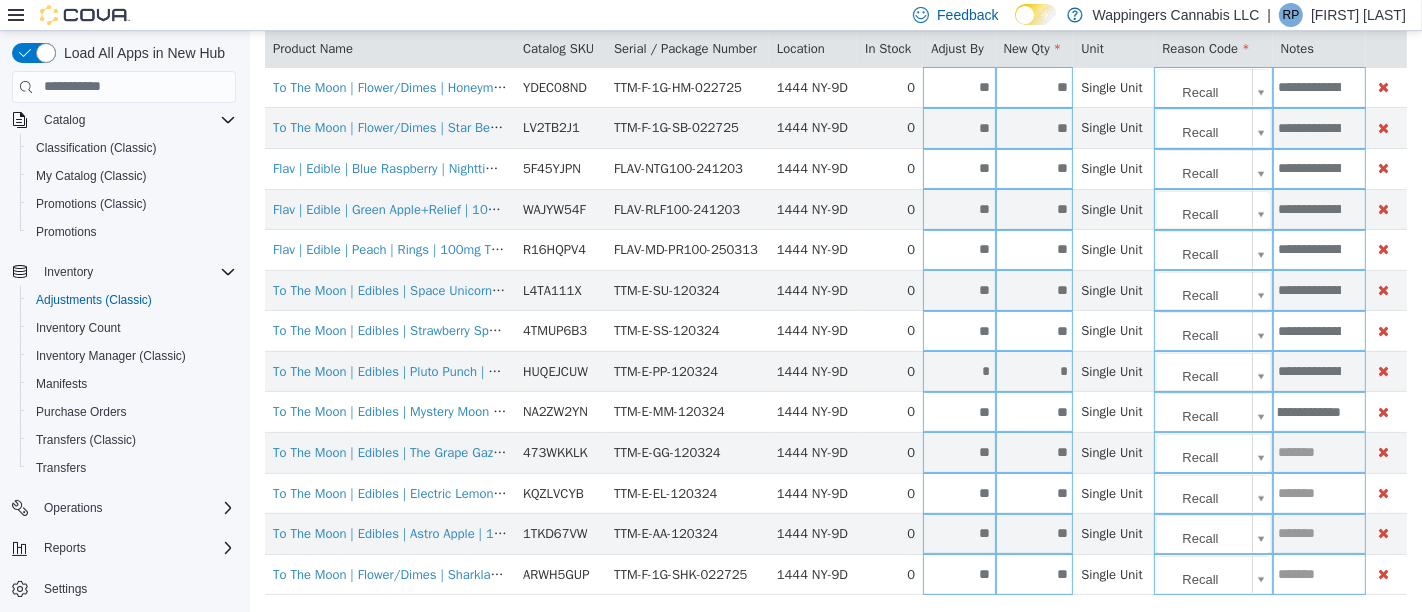 type on "**********" 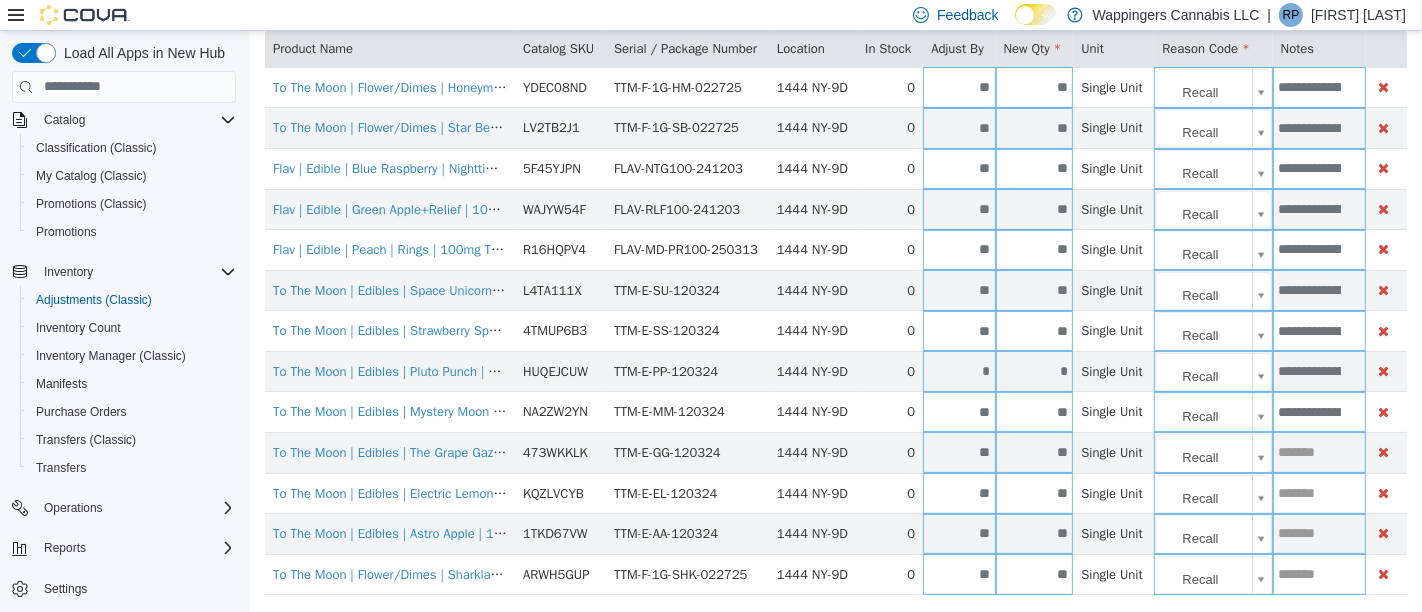 click at bounding box center [1318, 451] 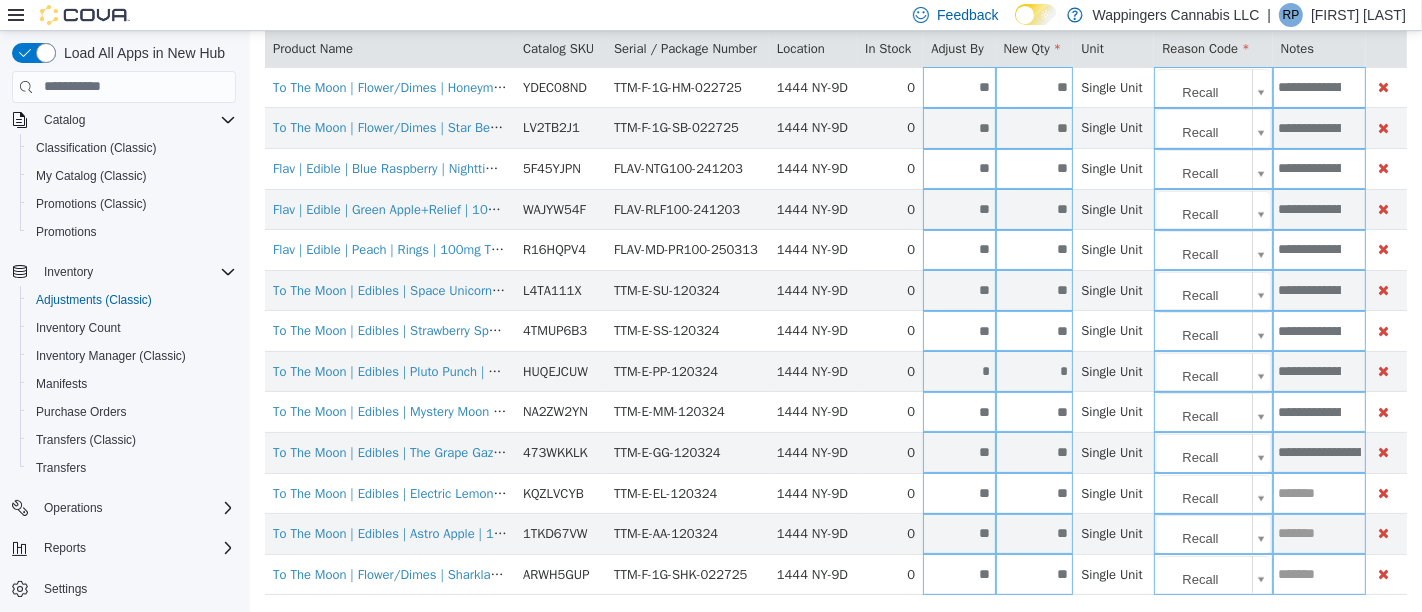 scroll 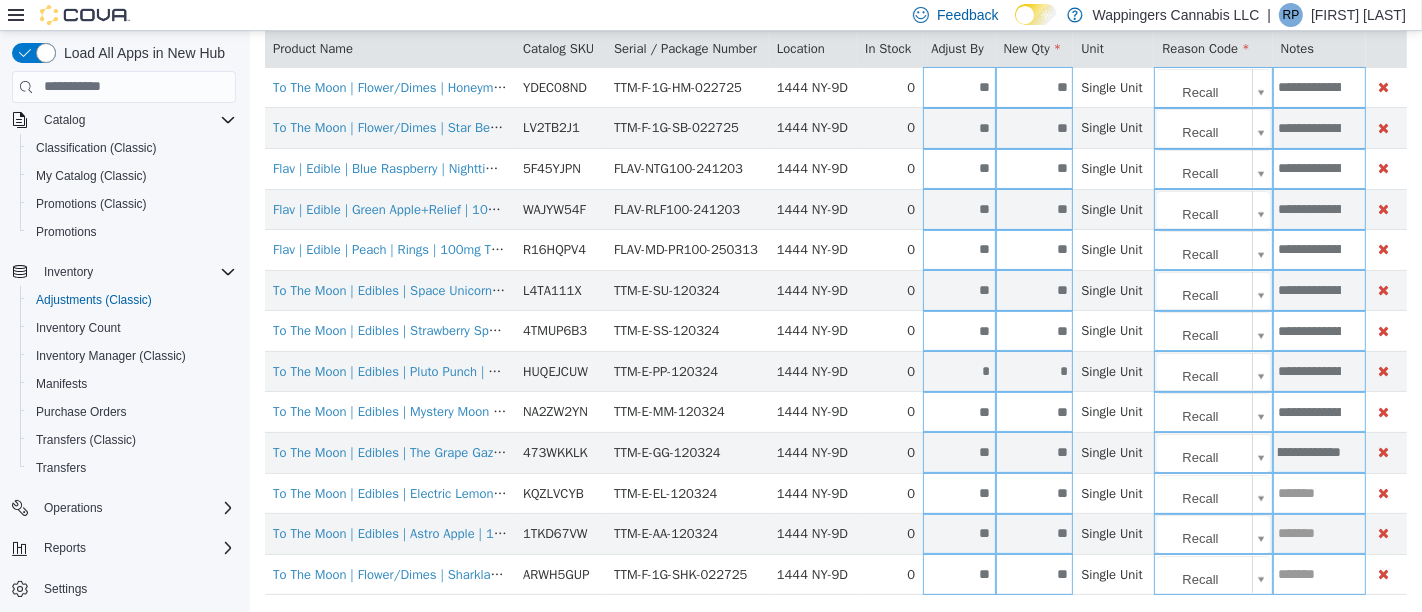 type on "**********" 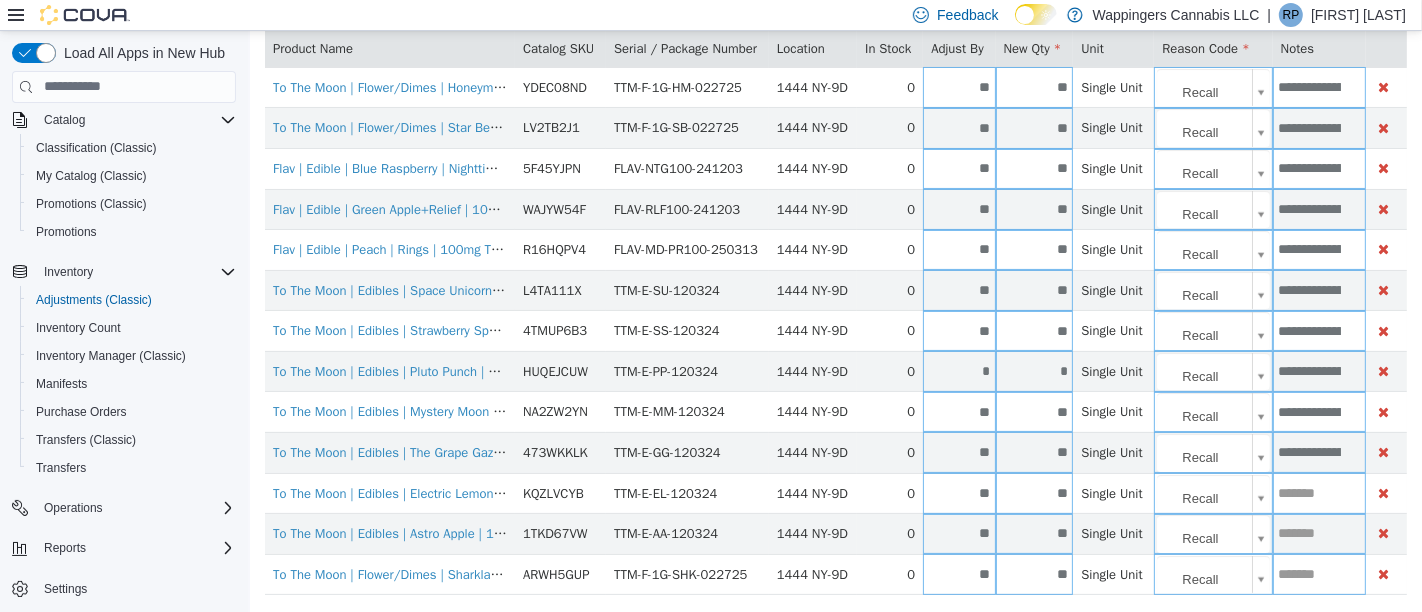 click at bounding box center (1318, 492) 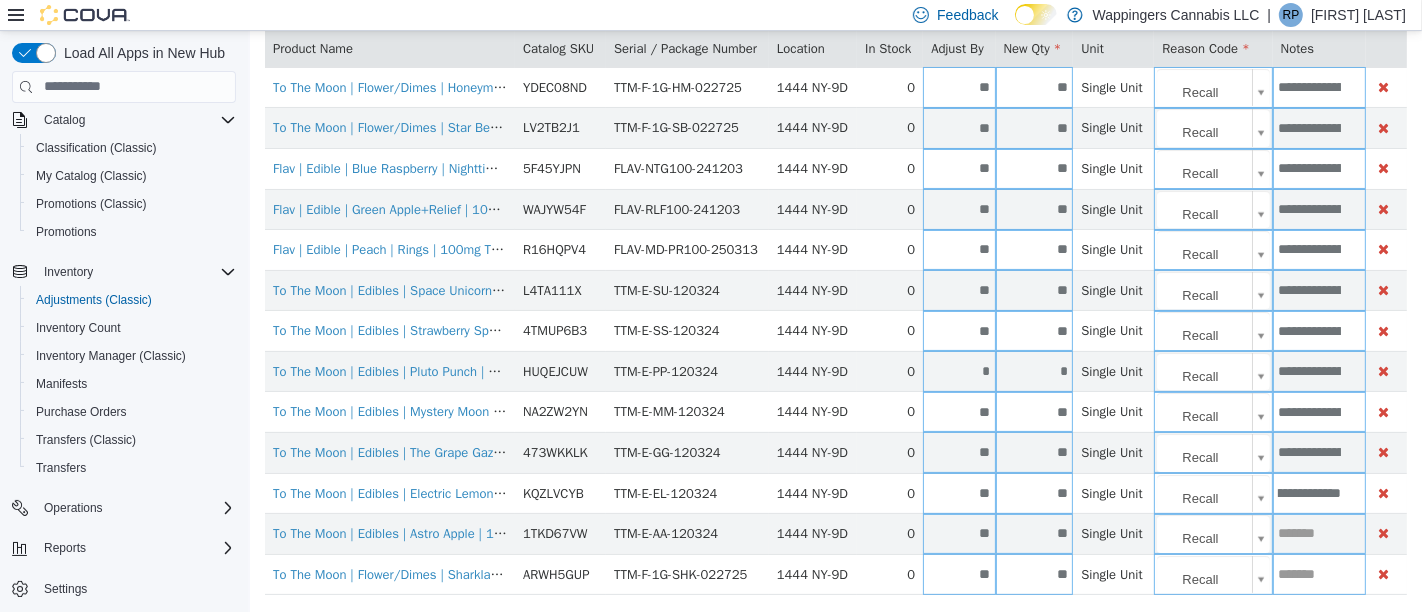 type on "**********" 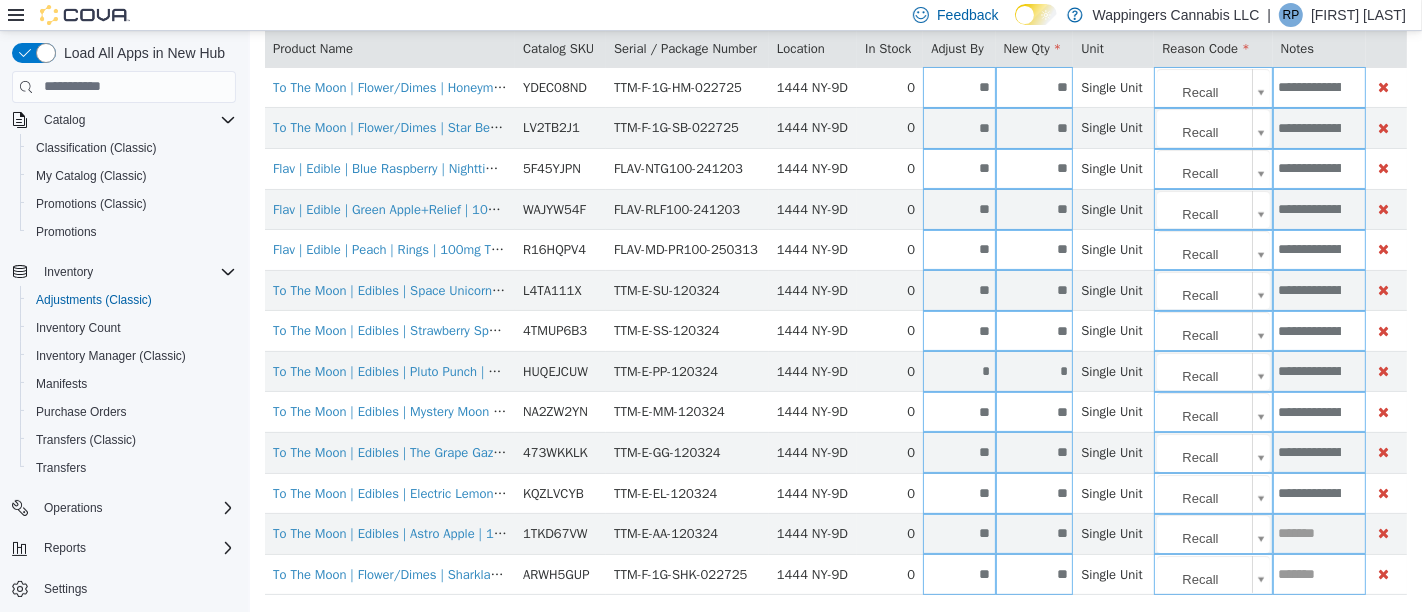 paste on "**********" 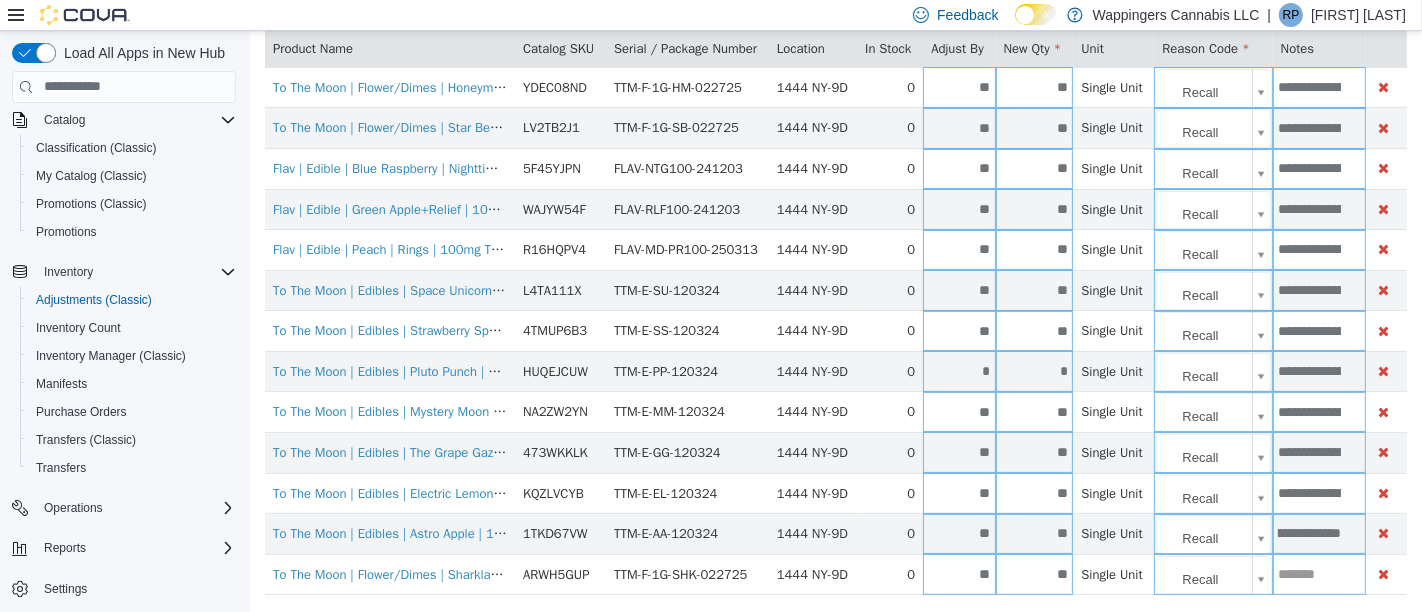 type on "**********" 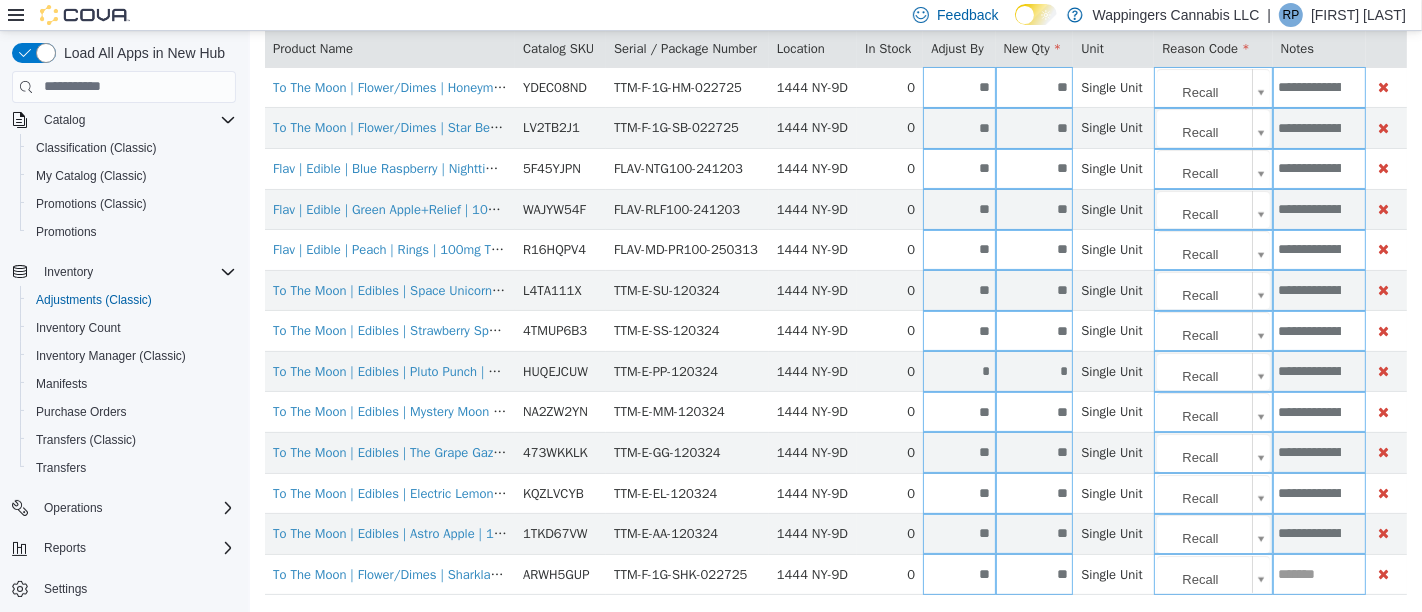 paste on "**********" 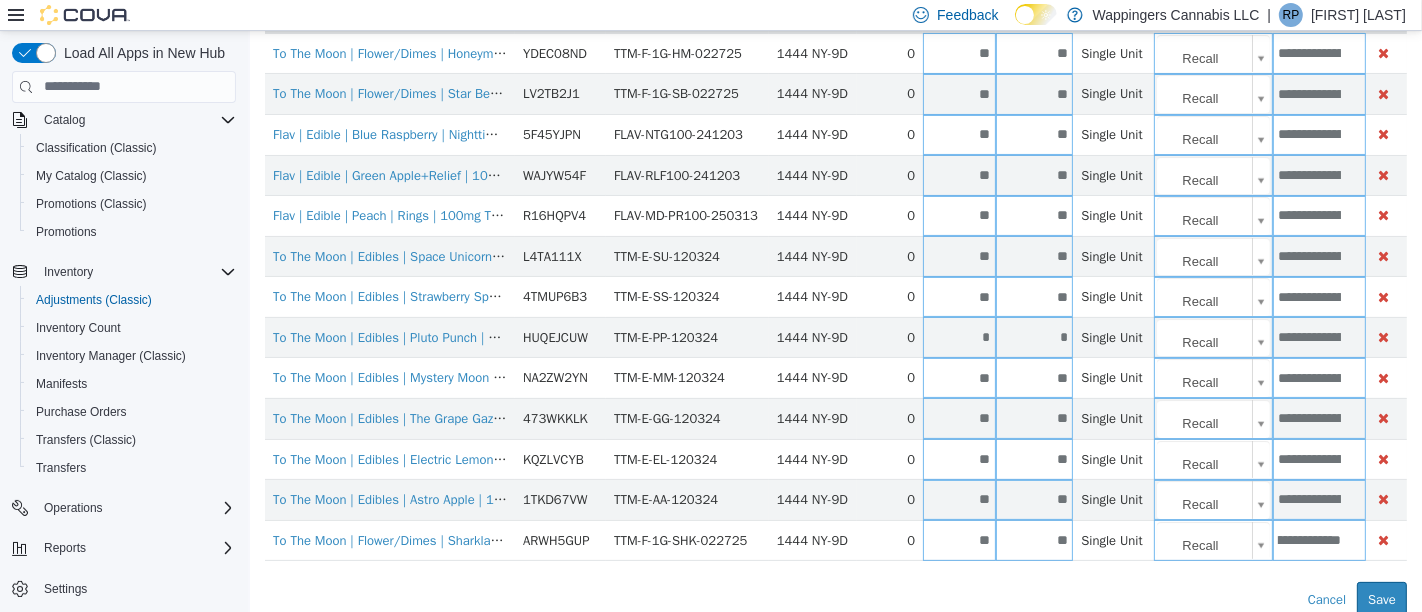type on "**********" 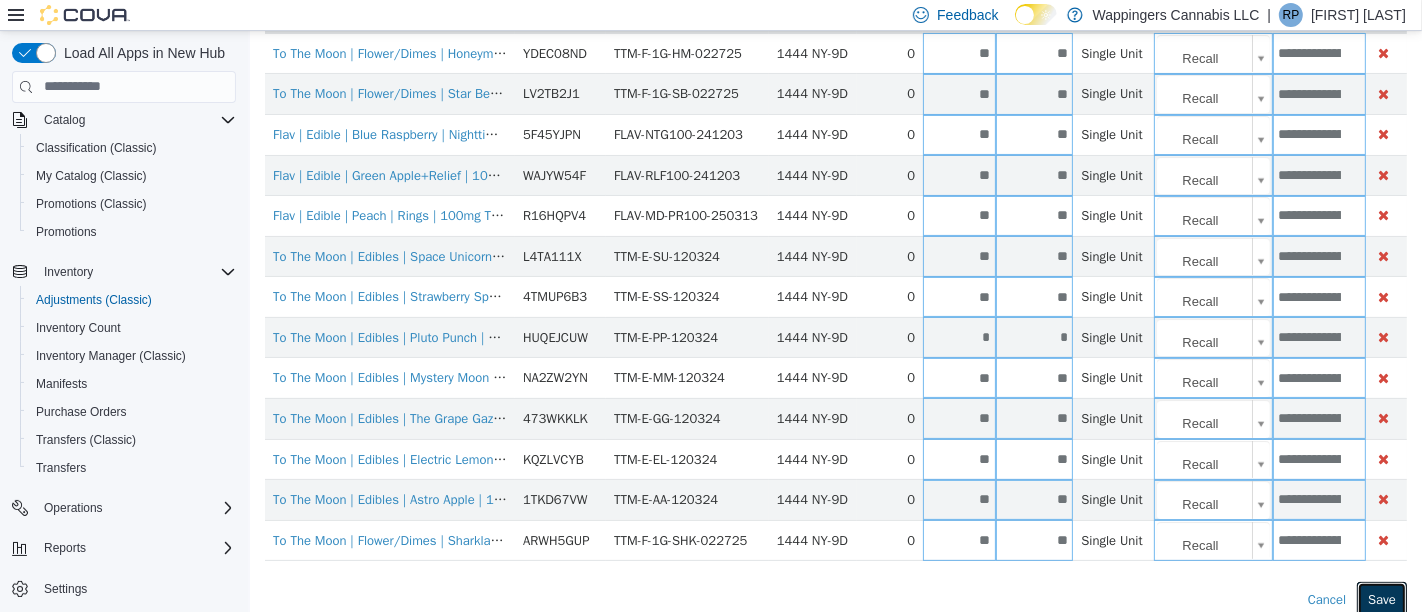 click on "Save" at bounding box center (1381, 599) 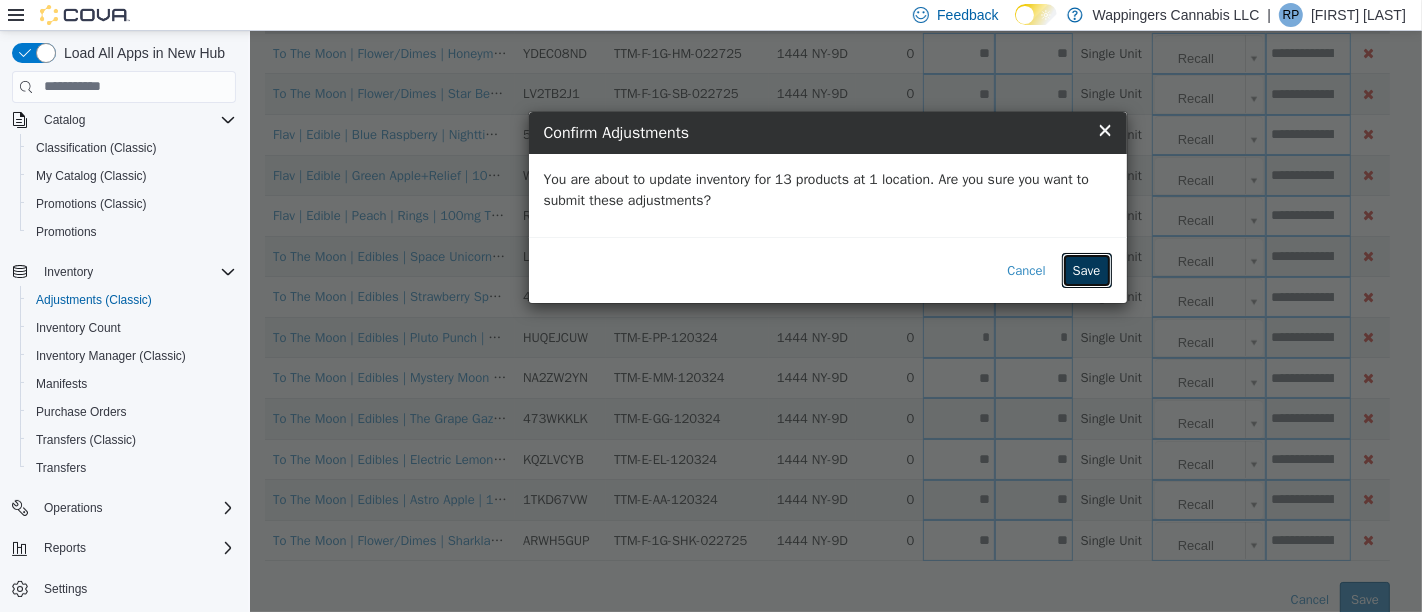 click on "Save" at bounding box center (1086, 270) 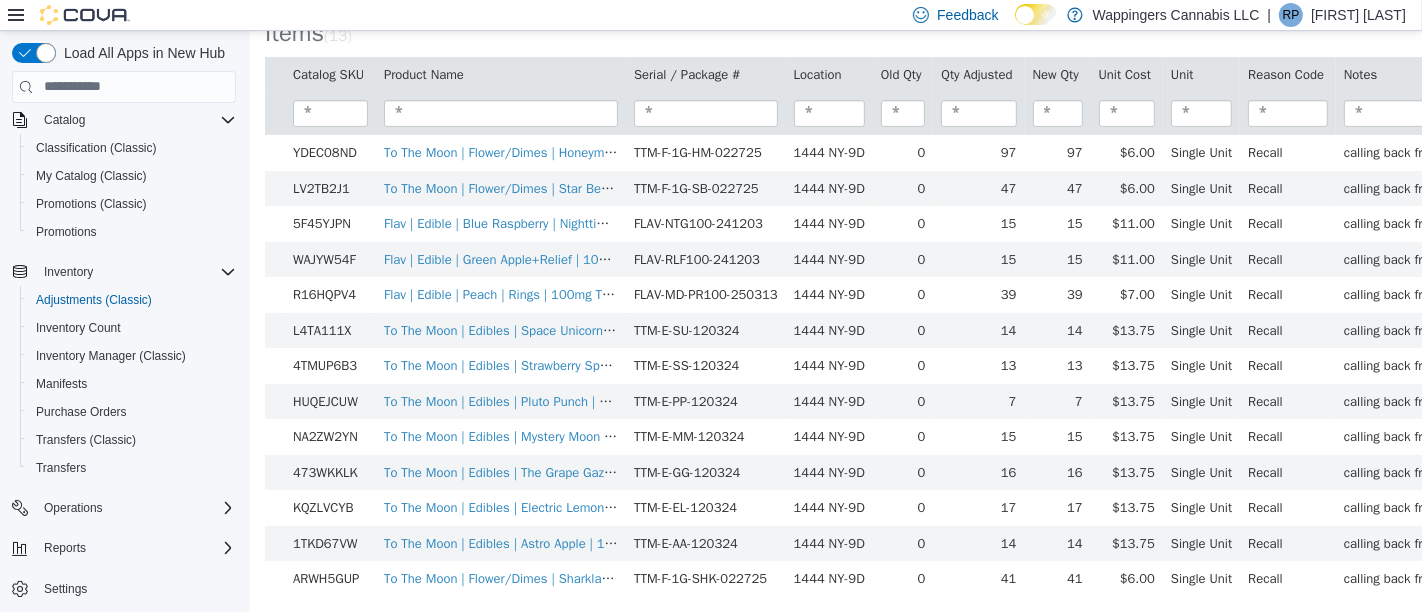 scroll, scrollTop: 355, scrollLeft: 0, axis: vertical 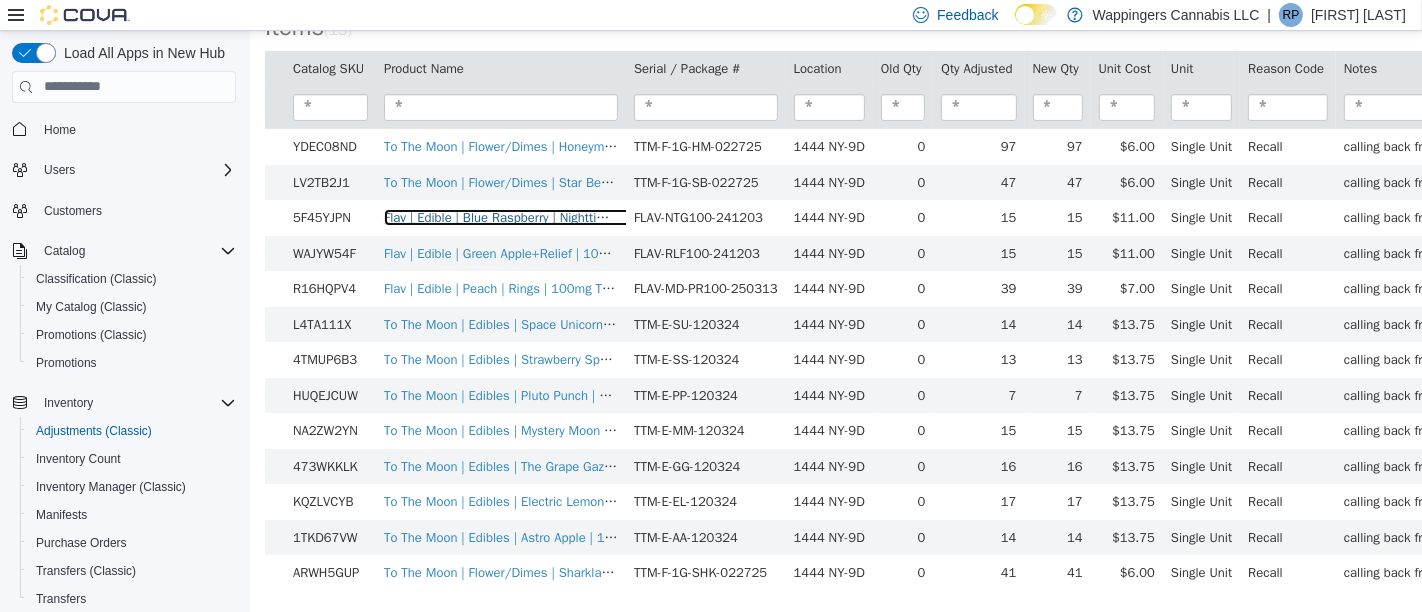 click on "Flav | Edible | Blue Raspberry | Nighttime | 100mg THC | 10ct" at bounding box center (556, 216) 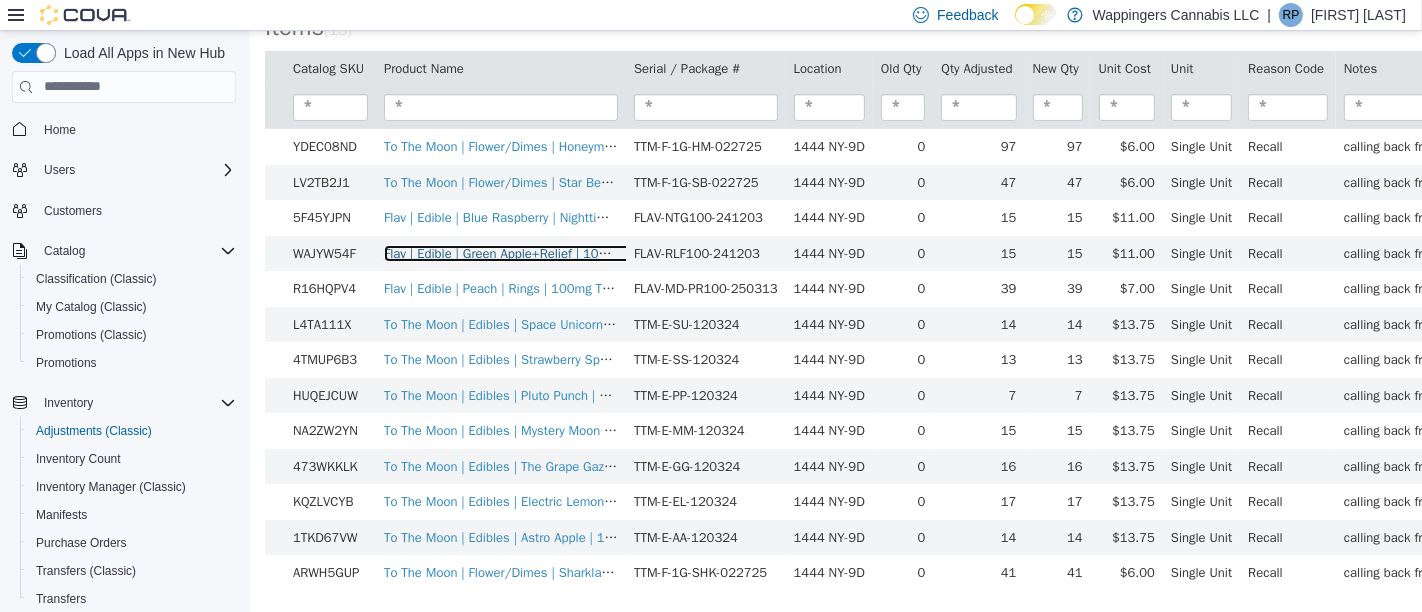 click on "Flav | Edible | Green Apple+Relief | 100mg THC | 10ct" at bounding box center [535, 252] 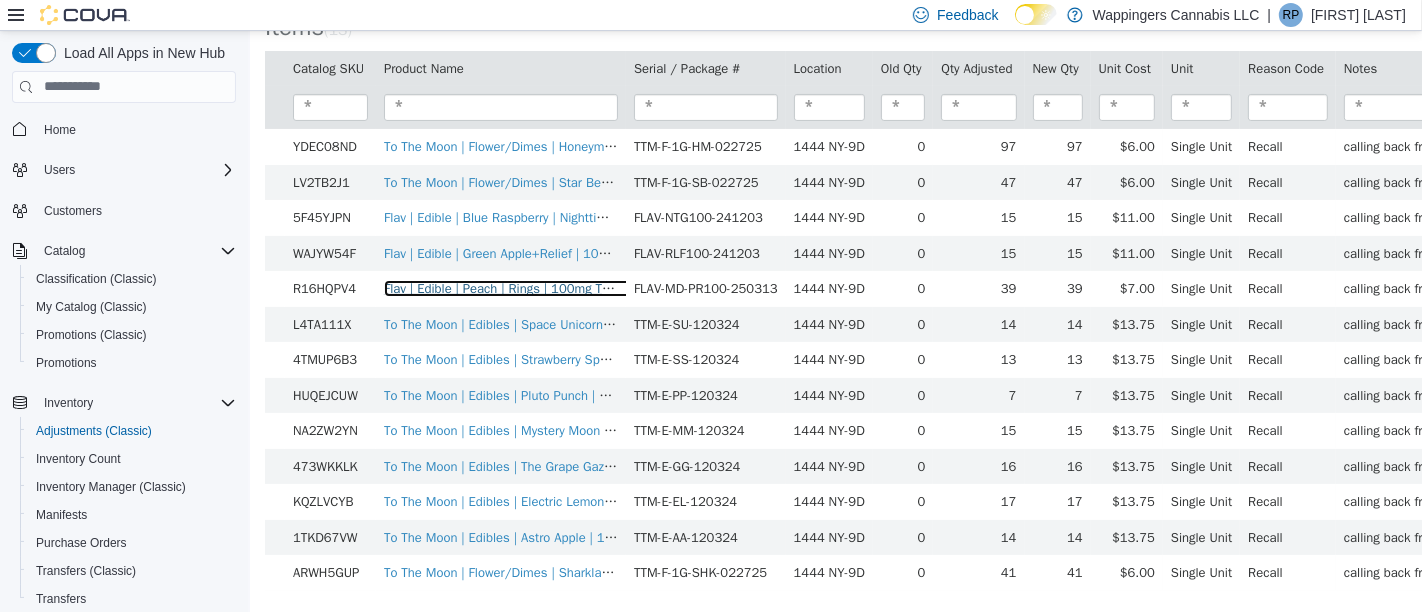 click on "Flav | Edible | Peach | Rings | 100mg THC | 2ct" at bounding box center (515, 287) 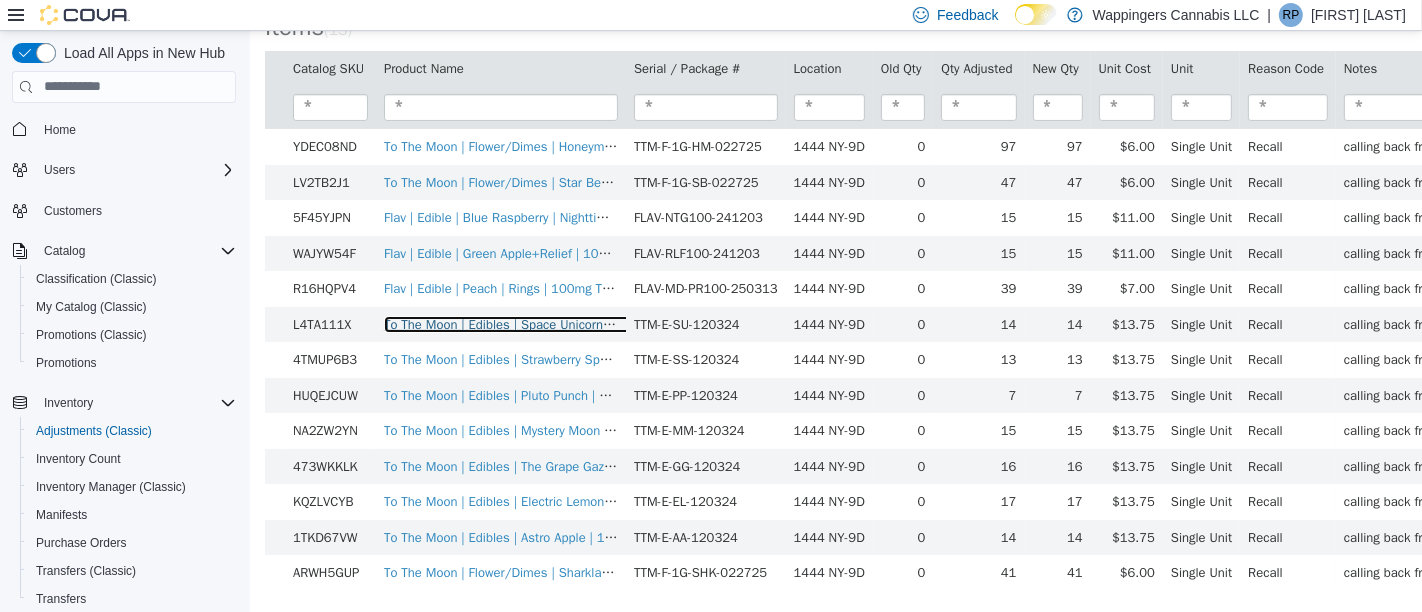click on "To The Moon | Edibles | Space Unicorn | 100mg" at bounding box center [518, 323] 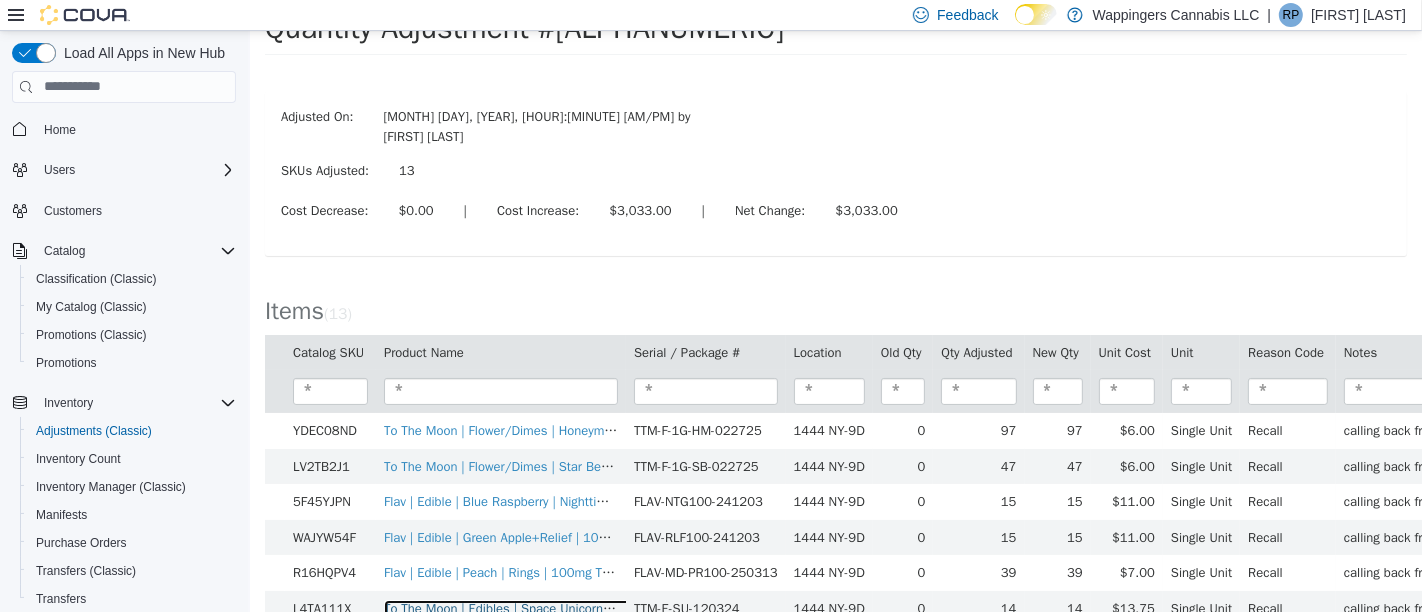scroll, scrollTop: 0, scrollLeft: 0, axis: both 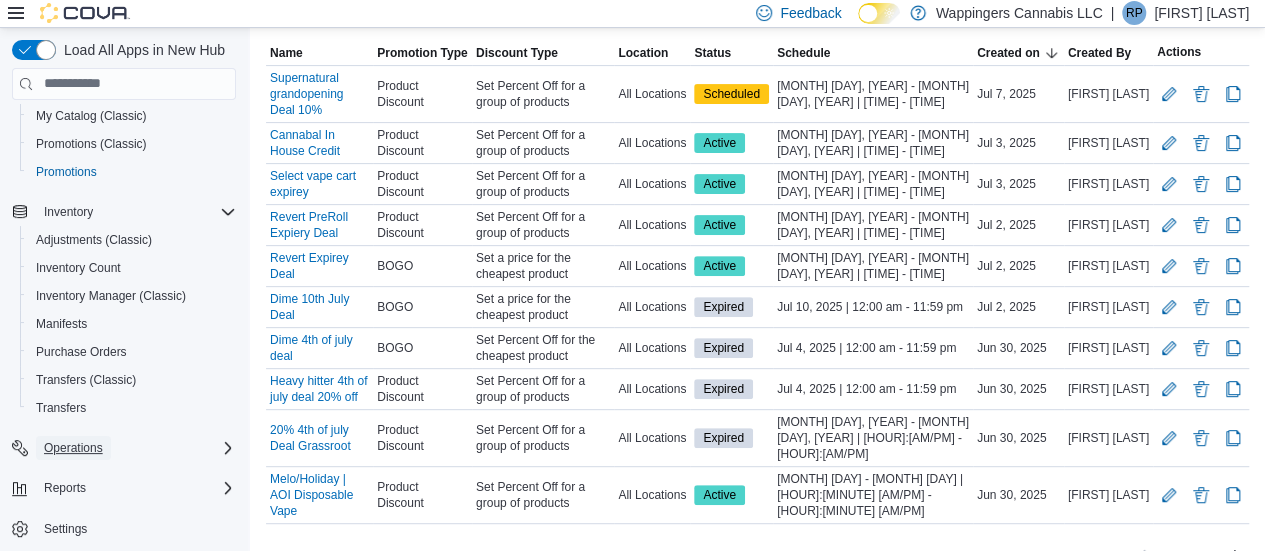 click on "Operations" at bounding box center [73, 448] 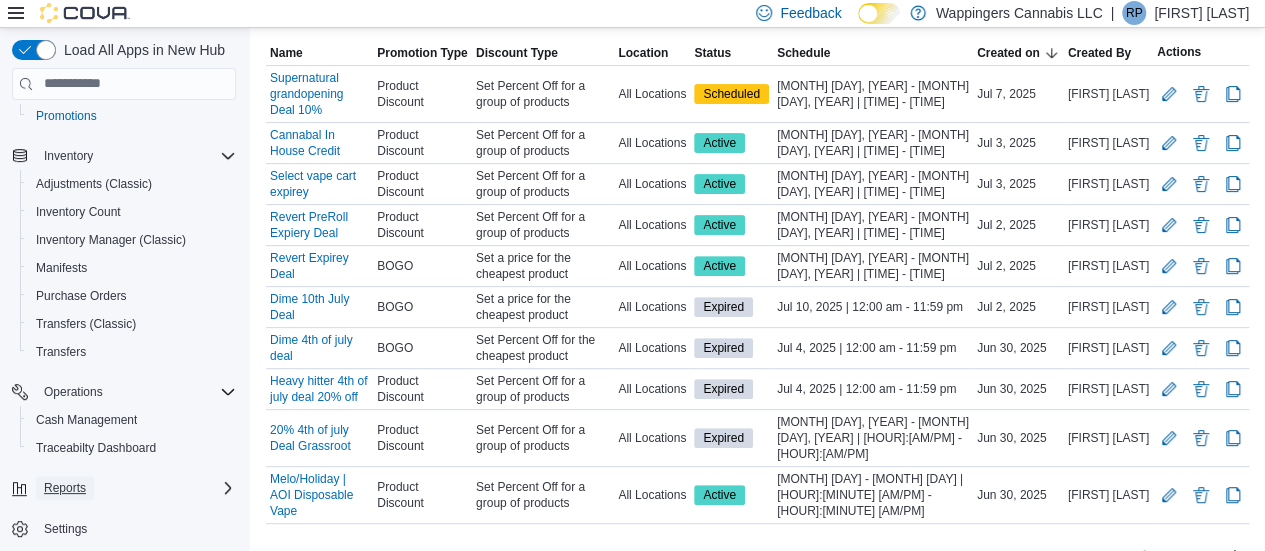 click on "Reports" at bounding box center (65, 488) 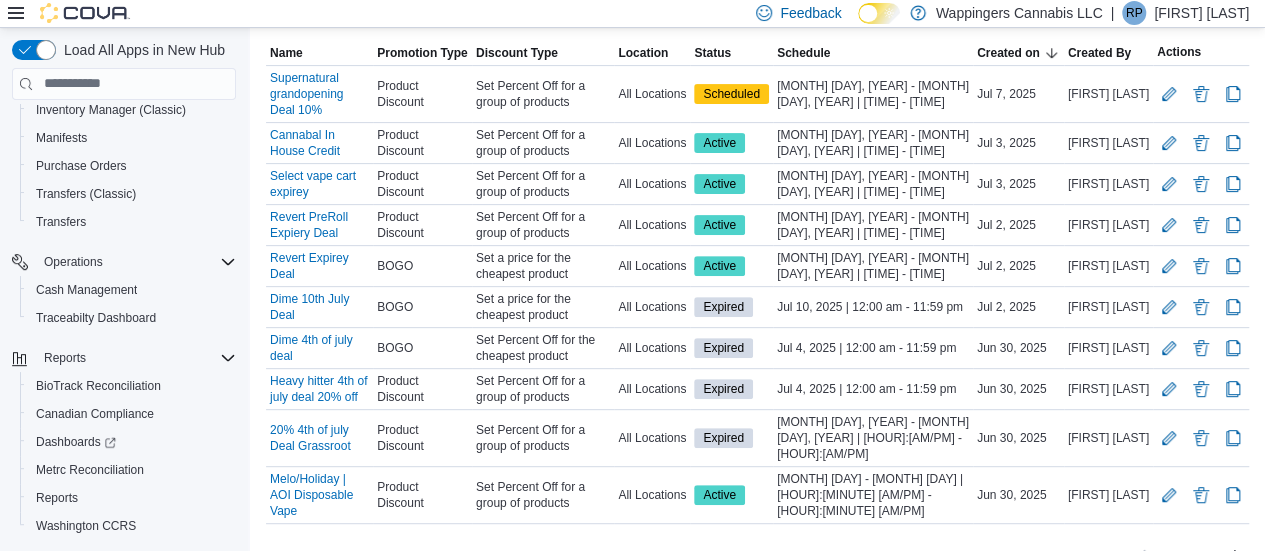 scroll, scrollTop: 412, scrollLeft: 0, axis: vertical 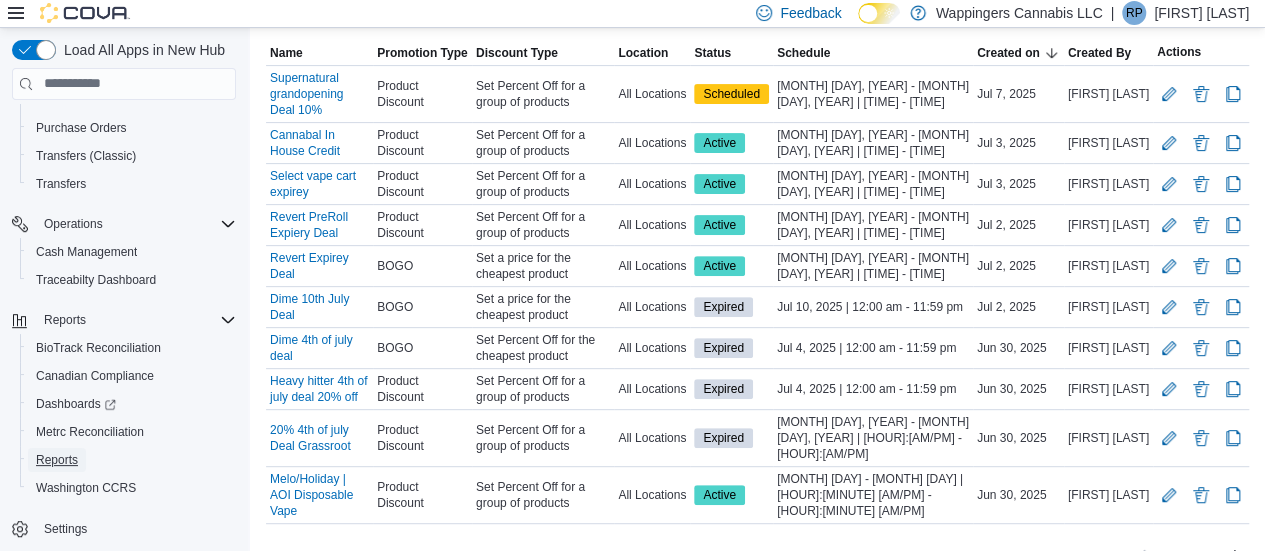 click on "Reports" at bounding box center [57, 460] 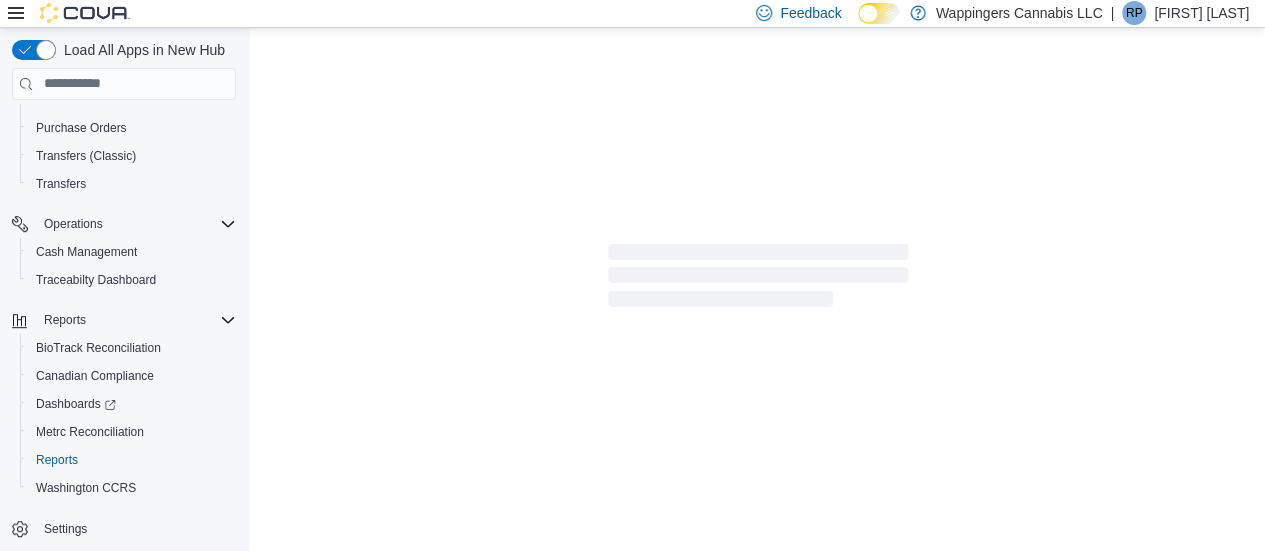 scroll, scrollTop: 0, scrollLeft: 0, axis: both 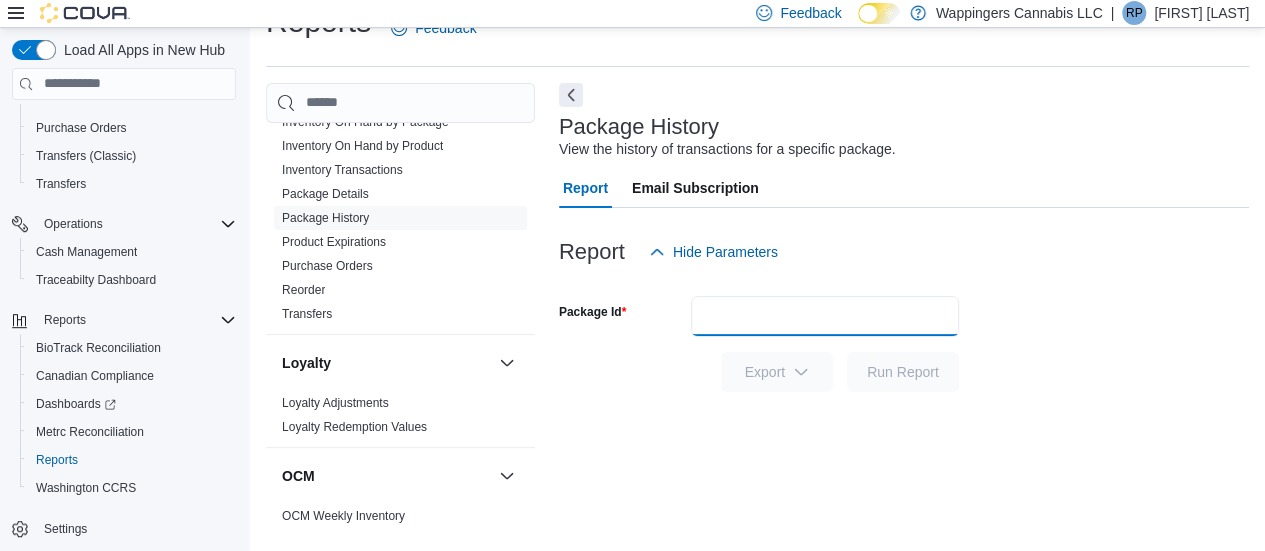 click on "Package Id" at bounding box center (825, 316) 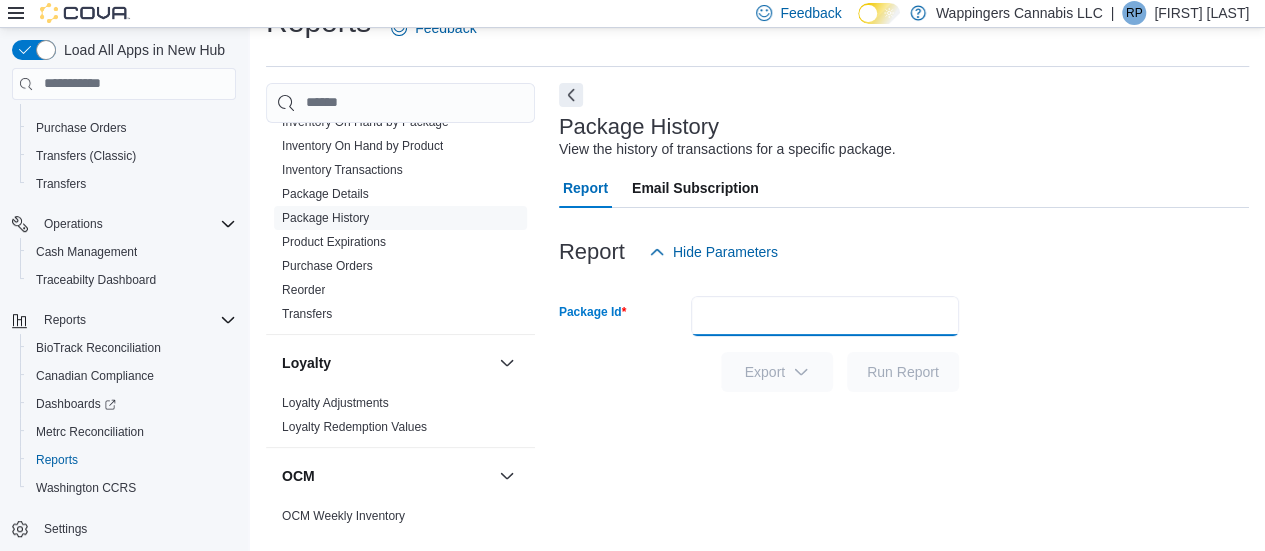 paste on "**********" 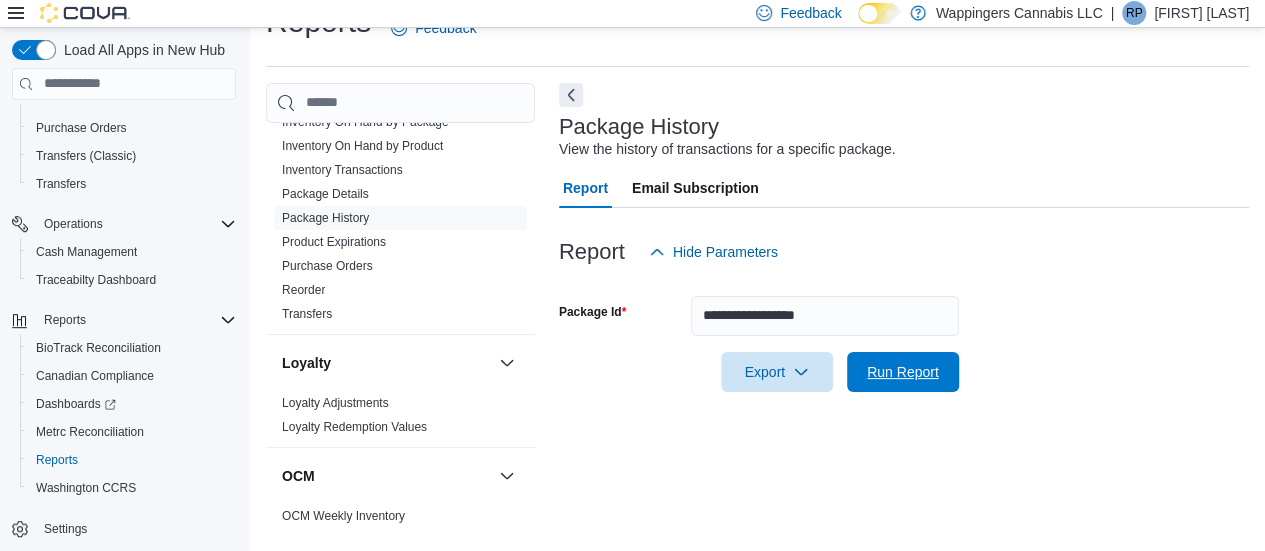 click on "Run Report" at bounding box center [903, 372] 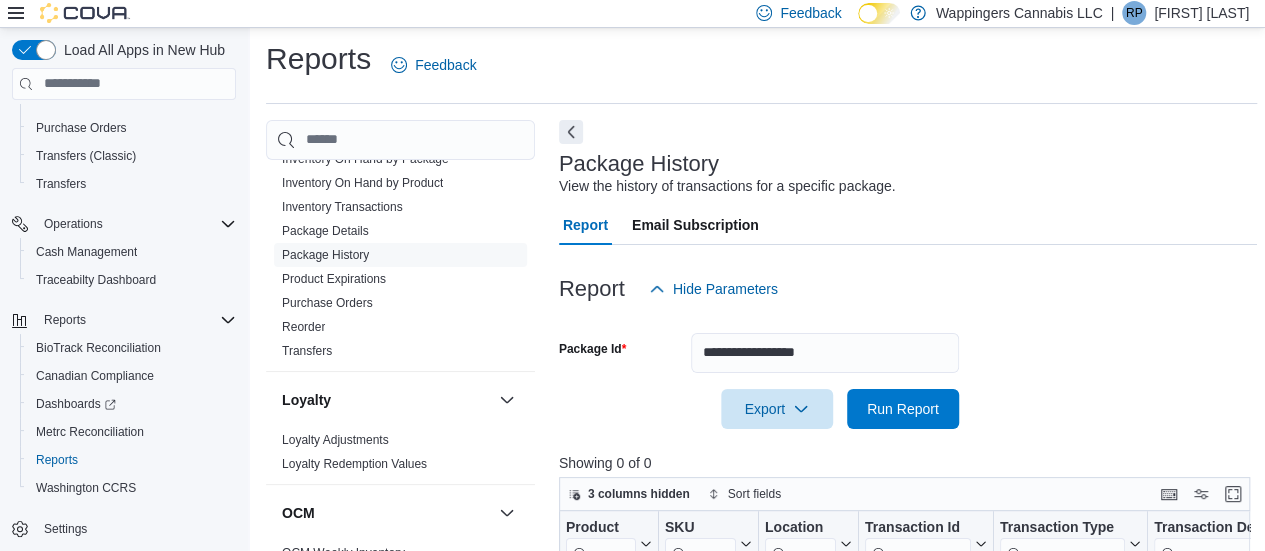 scroll, scrollTop: 0, scrollLeft: 0, axis: both 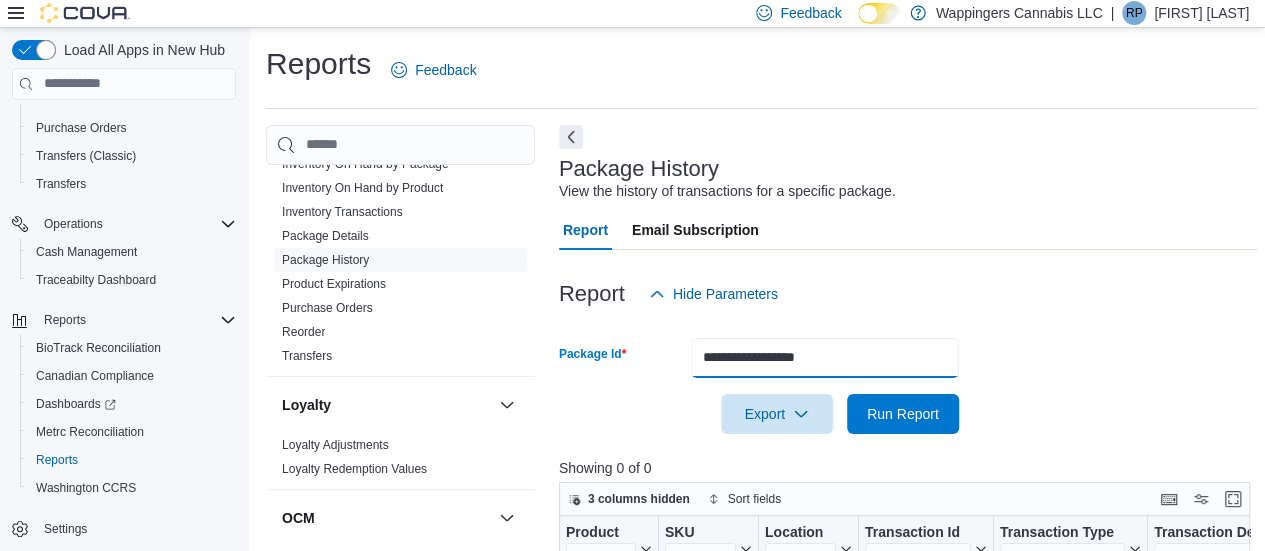 drag, startPoint x: 772, startPoint y: 366, endPoint x: 642, endPoint y: 369, distance: 130.0346 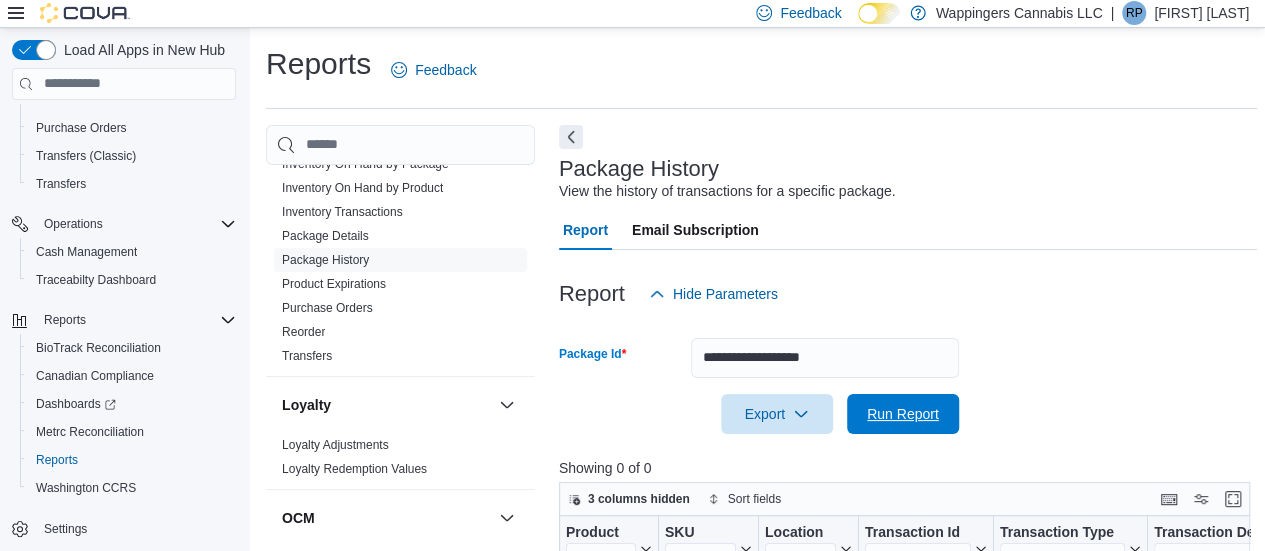 click on "Run Report" at bounding box center (903, 414) 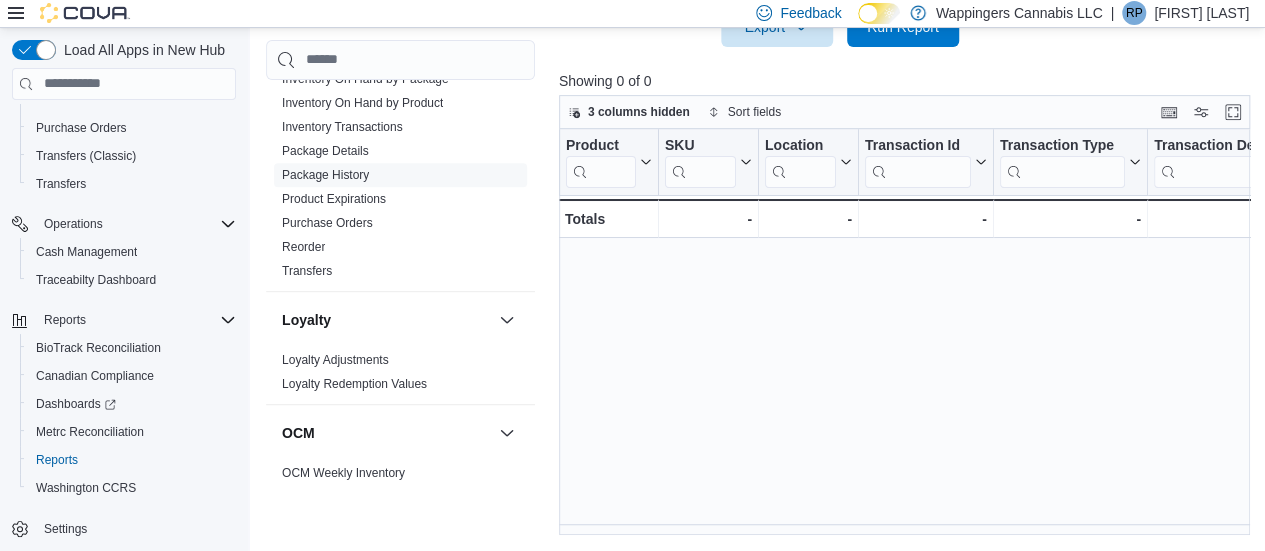 scroll, scrollTop: 0, scrollLeft: 0, axis: both 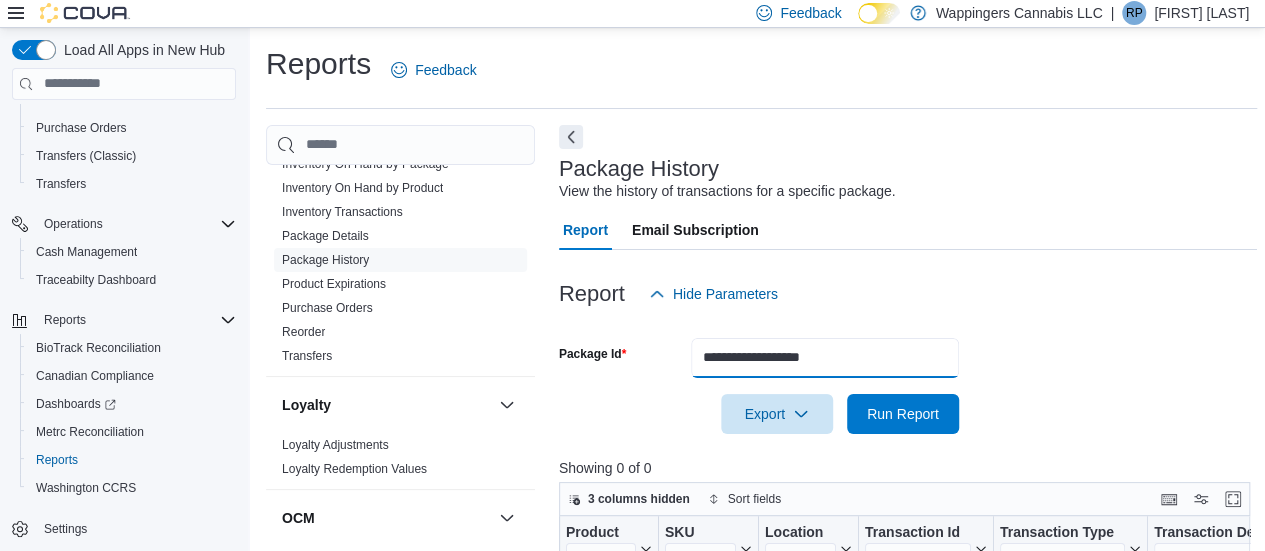 drag, startPoint x: 708, startPoint y: 355, endPoint x: 723, endPoint y: 359, distance: 15.524175 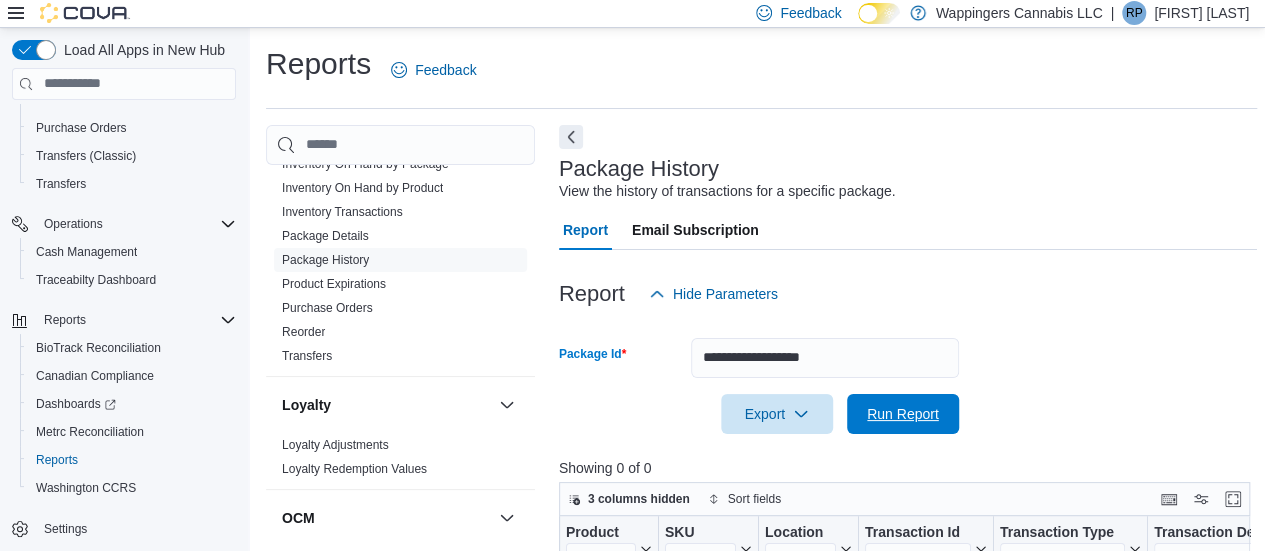click on "Run Report" at bounding box center (903, 414) 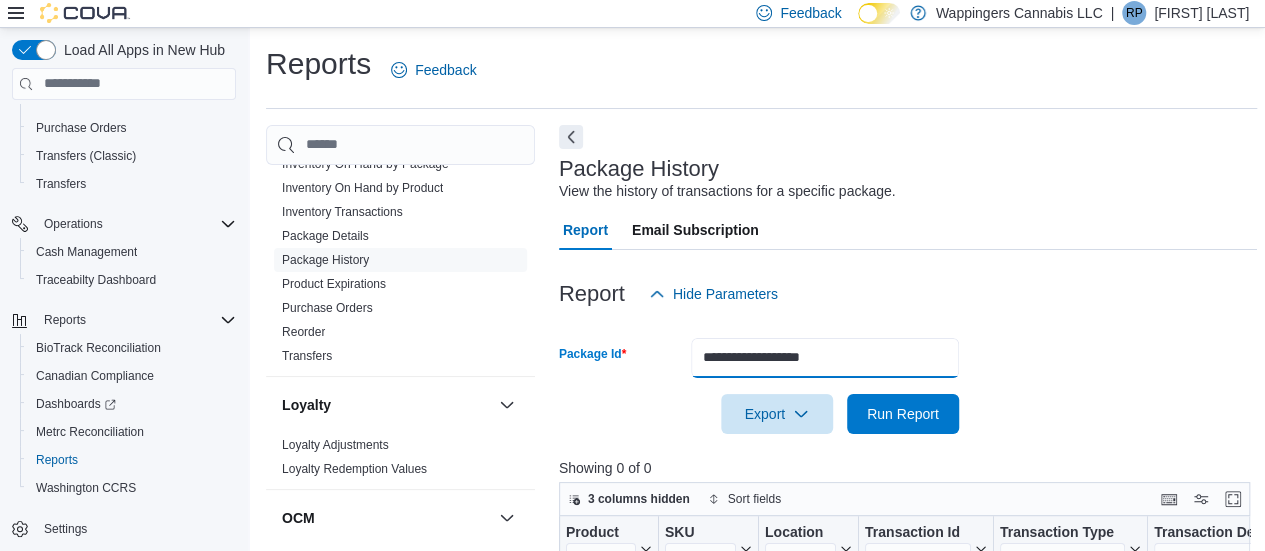 drag, startPoint x: 848, startPoint y: 360, endPoint x: 648, endPoint y: 360, distance: 200 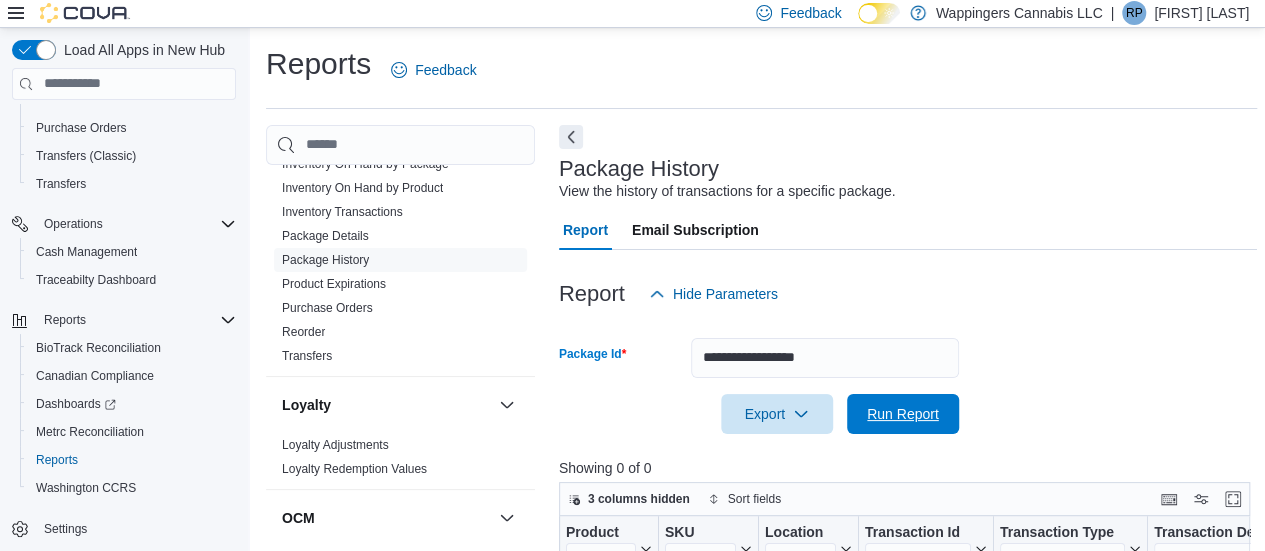 click on "Run Report" at bounding box center (903, 414) 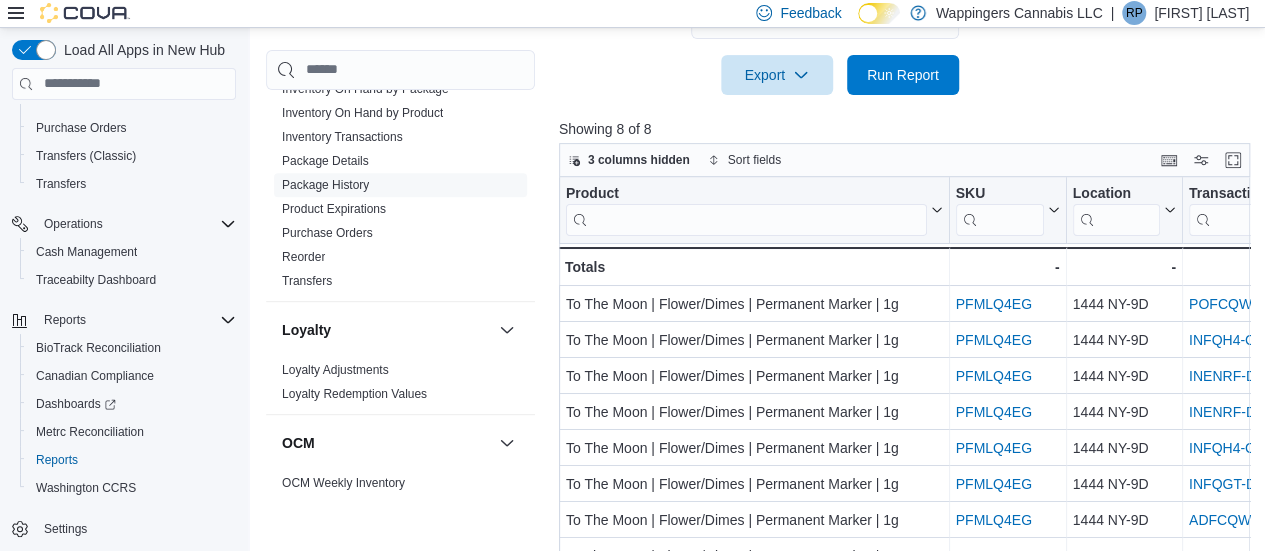 scroll, scrollTop: 387, scrollLeft: 0, axis: vertical 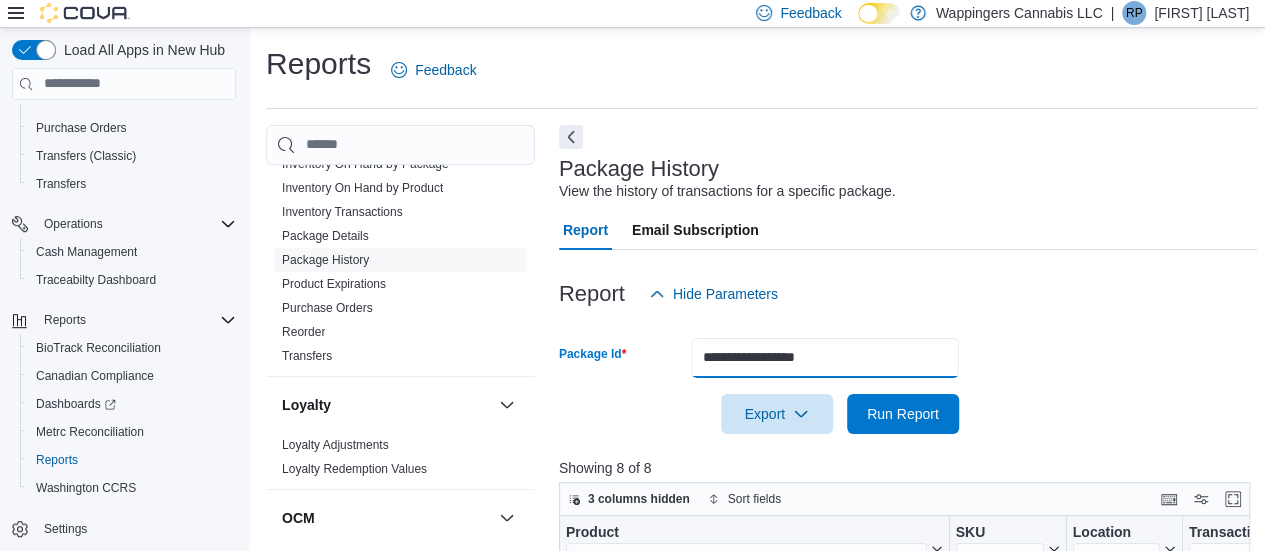 drag, startPoint x: 870, startPoint y: 361, endPoint x: 593, endPoint y: 346, distance: 277.40585 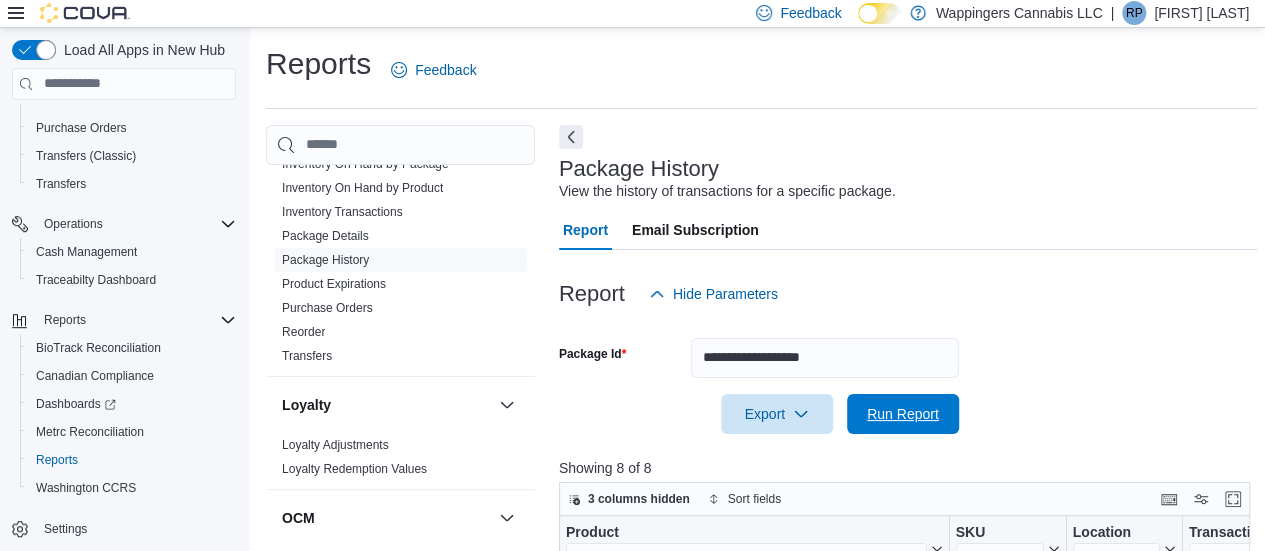 click on "Run Report" at bounding box center (903, 414) 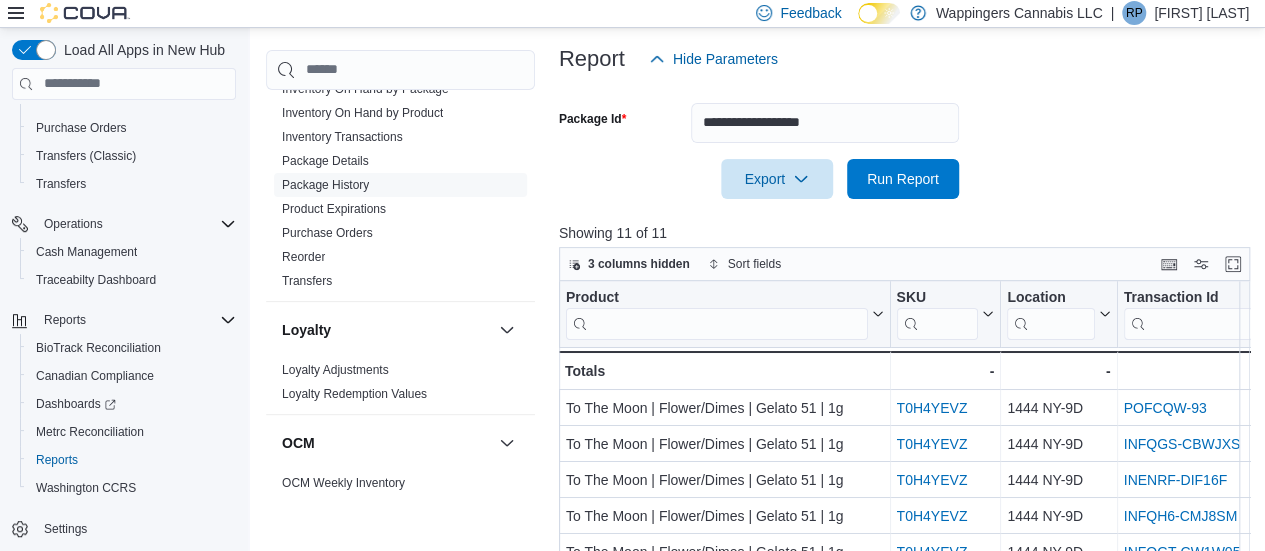scroll, scrollTop: 387, scrollLeft: 0, axis: vertical 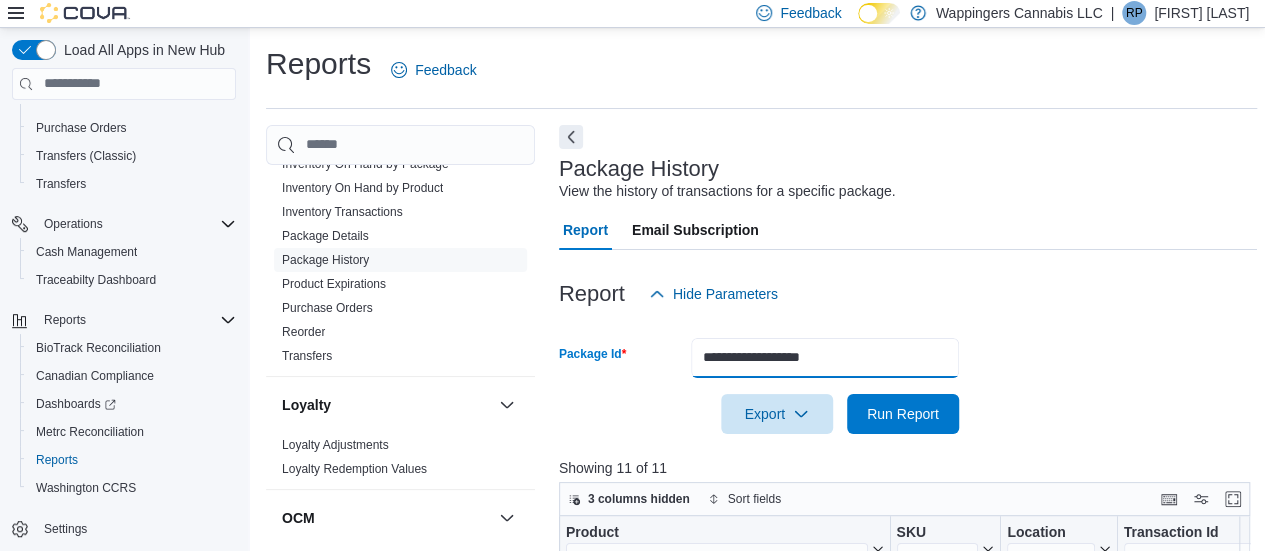 drag, startPoint x: 882, startPoint y: 360, endPoint x: 672, endPoint y: 361, distance: 210.00238 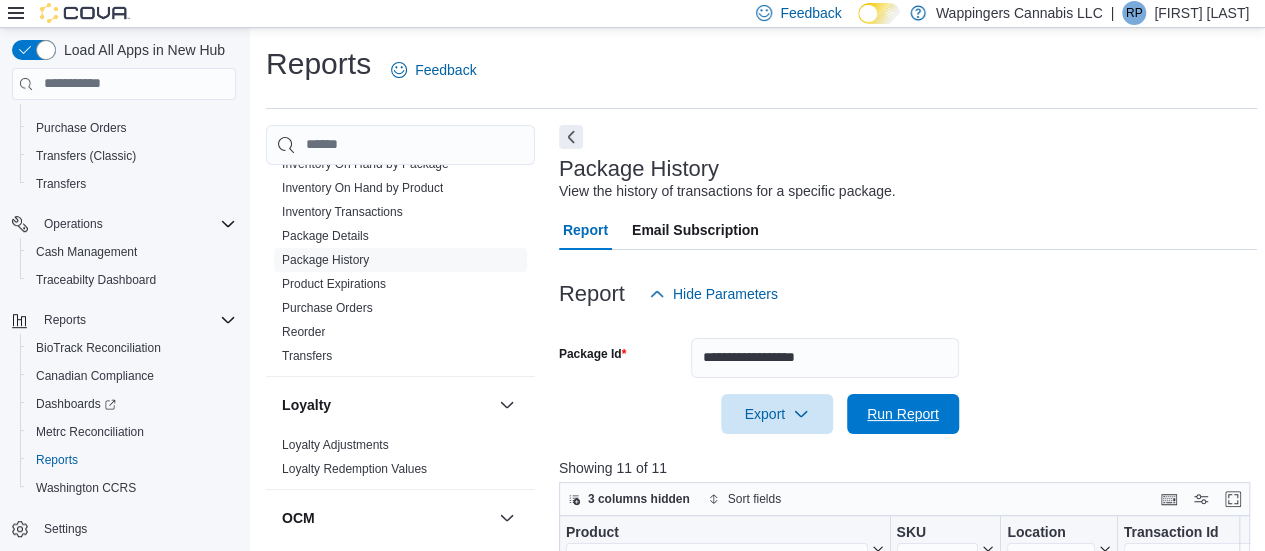 click on "Run Report" at bounding box center (903, 414) 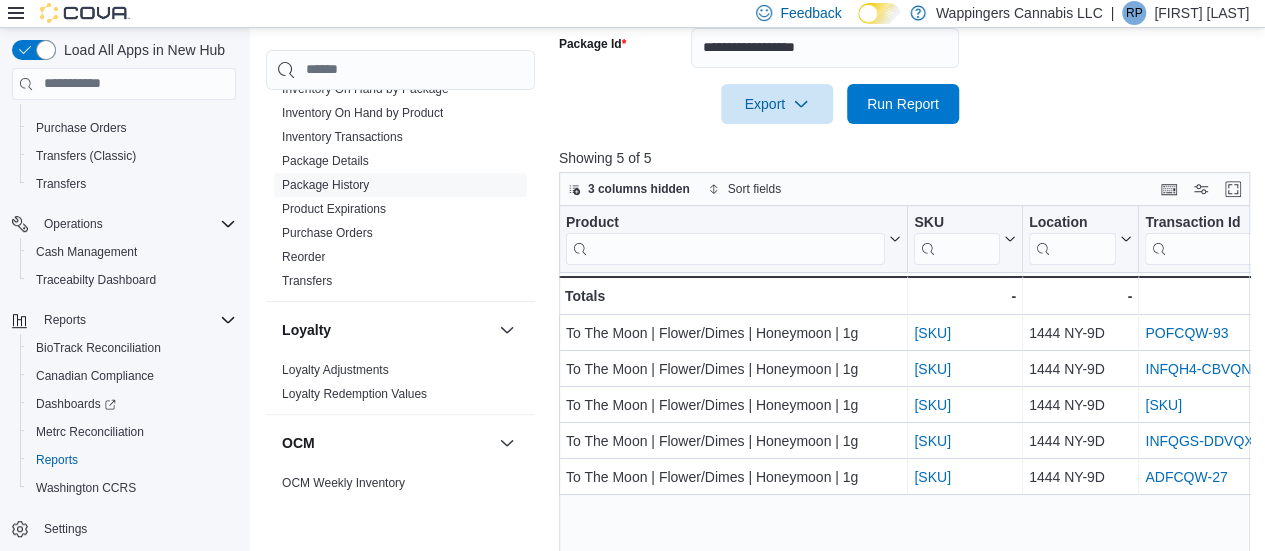 scroll, scrollTop: 387, scrollLeft: 0, axis: vertical 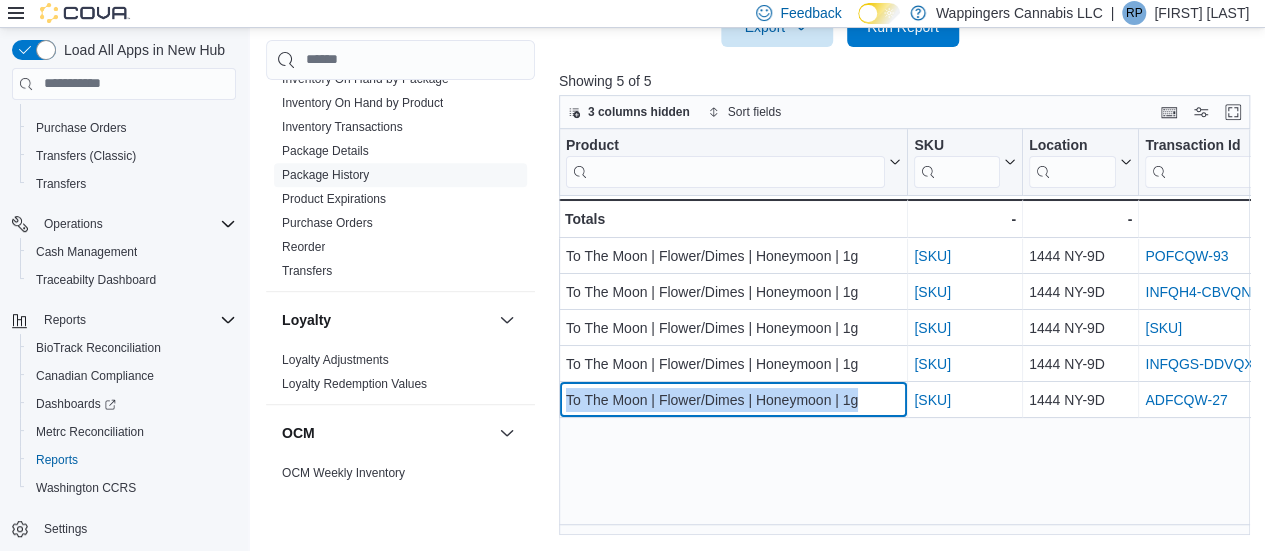 drag, startPoint x: 857, startPoint y: 401, endPoint x: 566, endPoint y: 391, distance: 291.17178 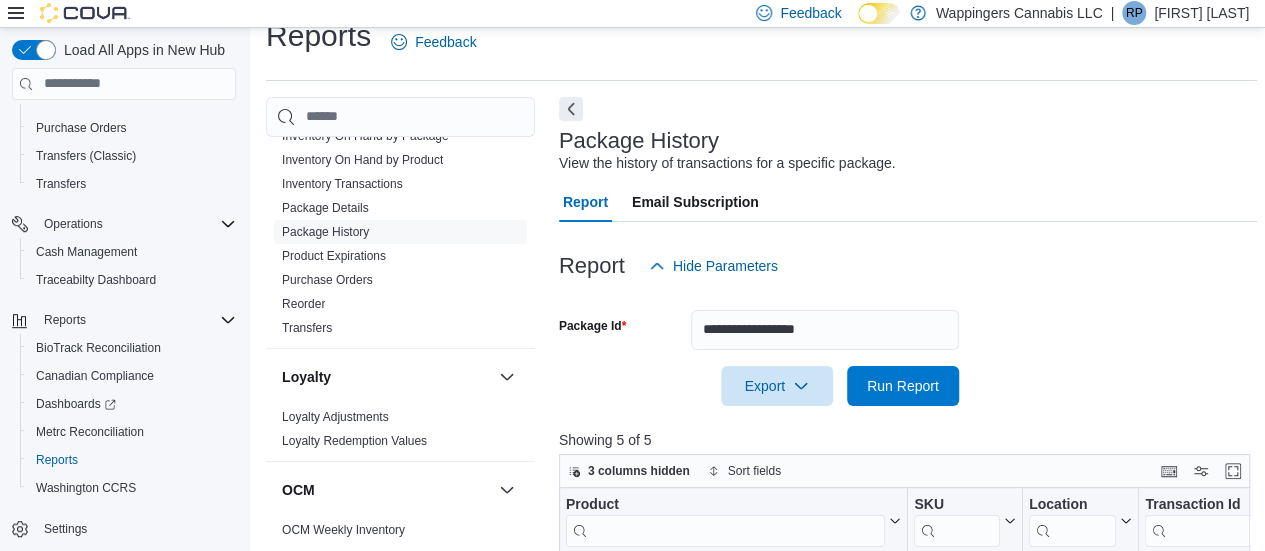 scroll, scrollTop: 0, scrollLeft: 0, axis: both 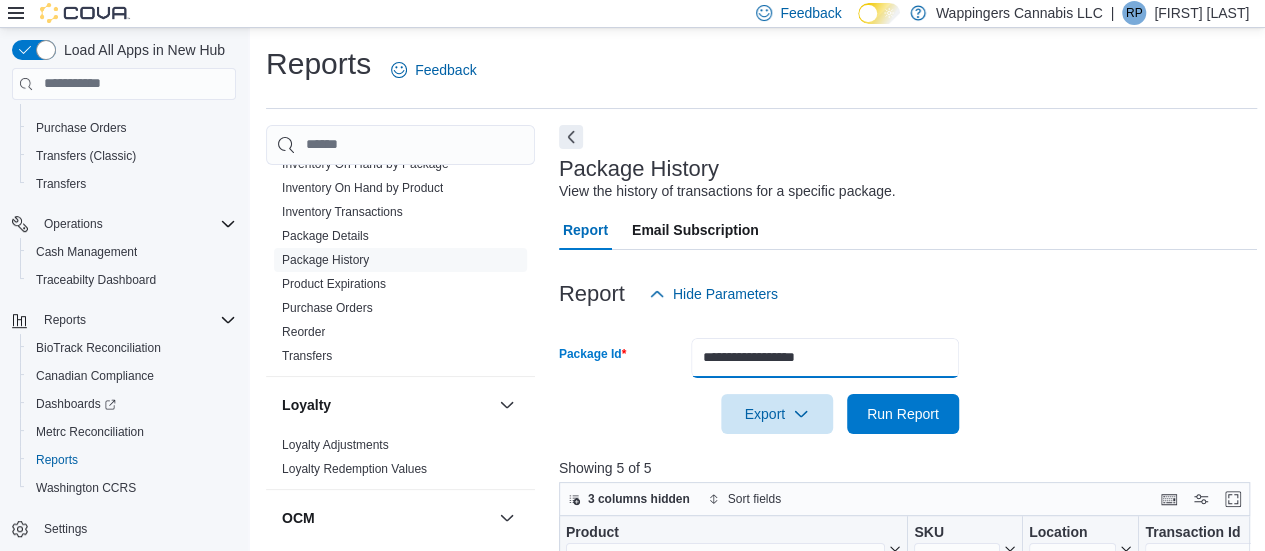 drag, startPoint x: 694, startPoint y: 362, endPoint x: 681, endPoint y: 364, distance: 13.152946 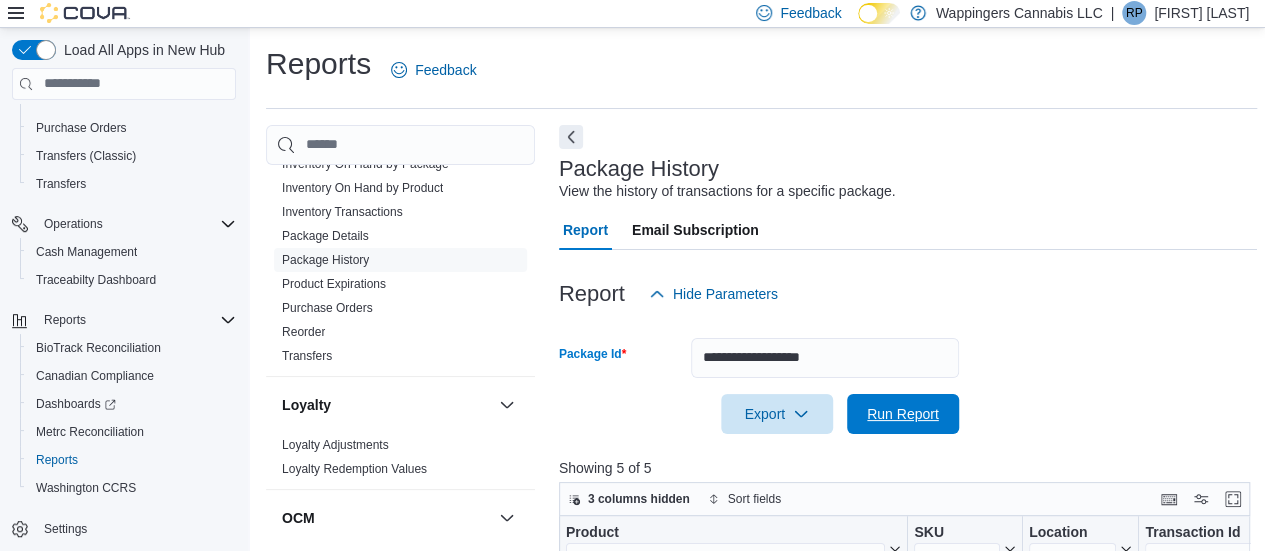 click on "Run Report" at bounding box center [903, 414] 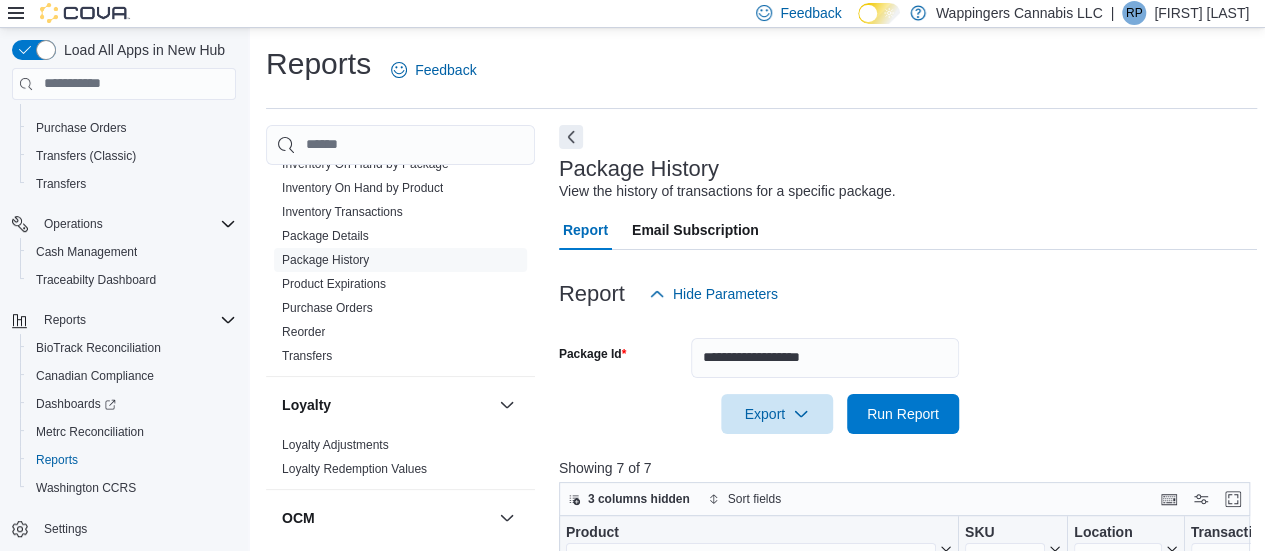 scroll, scrollTop: 387, scrollLeft: 0, axis: vertical 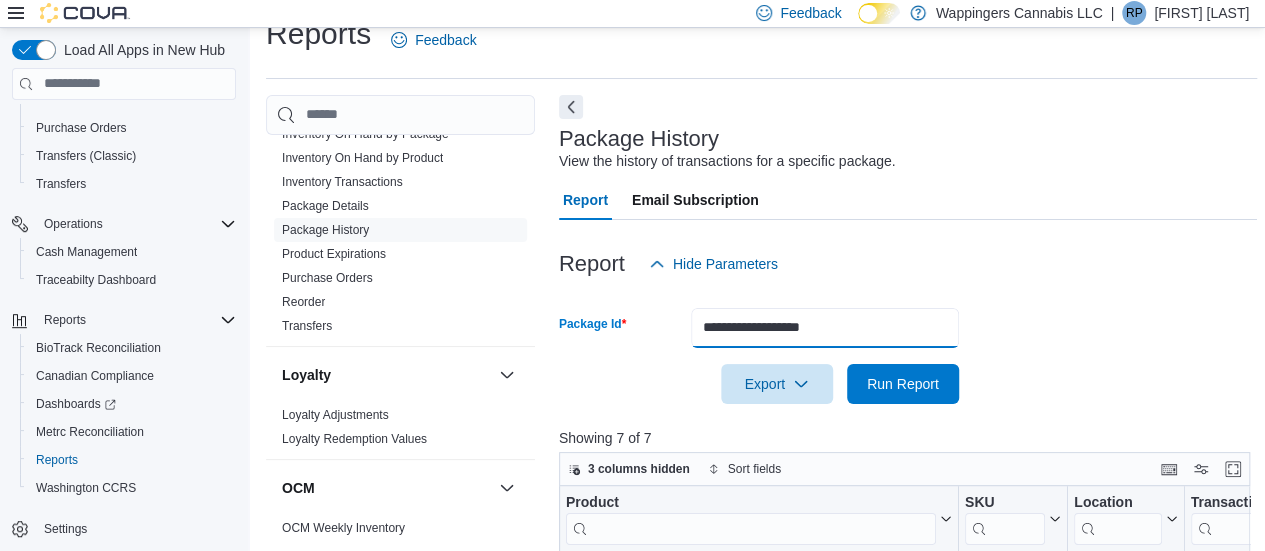 drag, startPoint x: 893, startPoint y: 331, endPoint x: 682, endPoint y: 329, distance: 211.00948 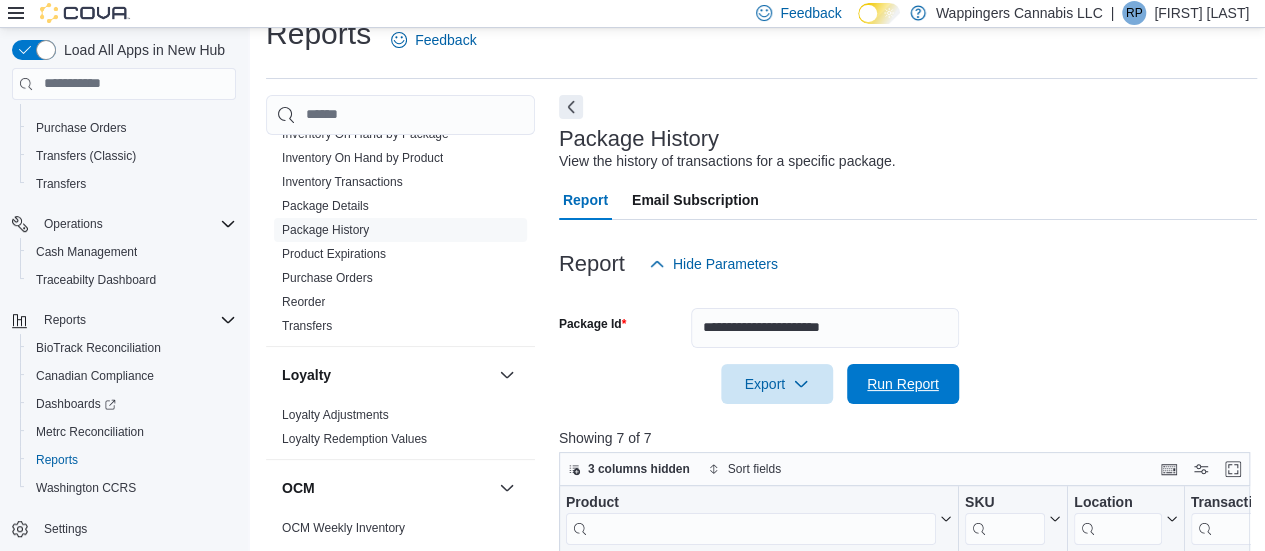 click on "Run Report" at bounding box center [903, 384] 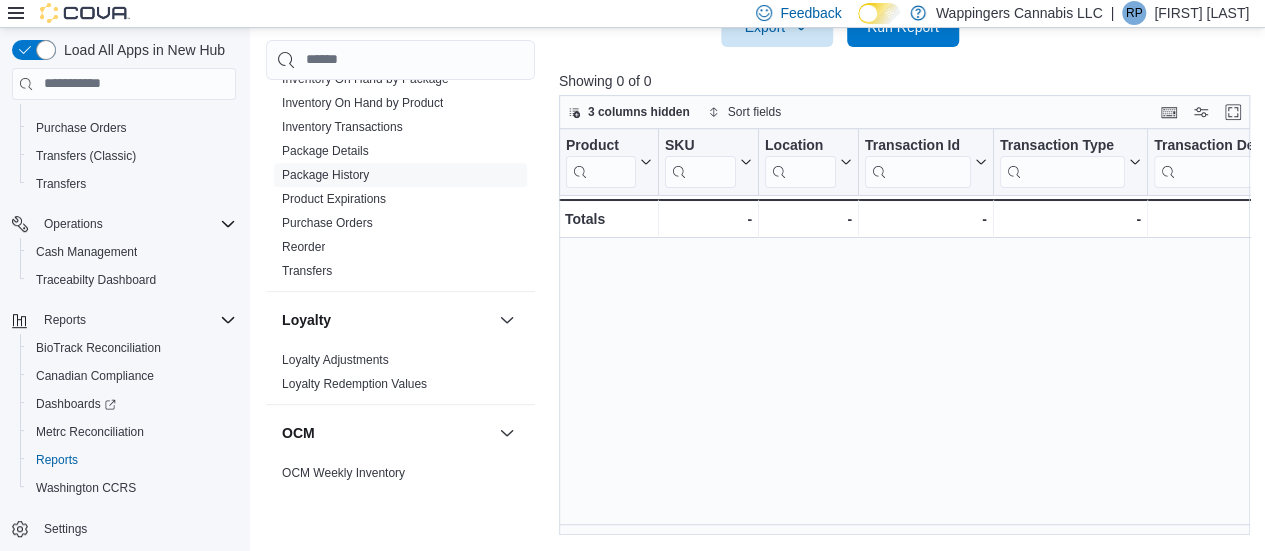 scroll, scrollTop: 0, scrollLeft: 0, axis: both 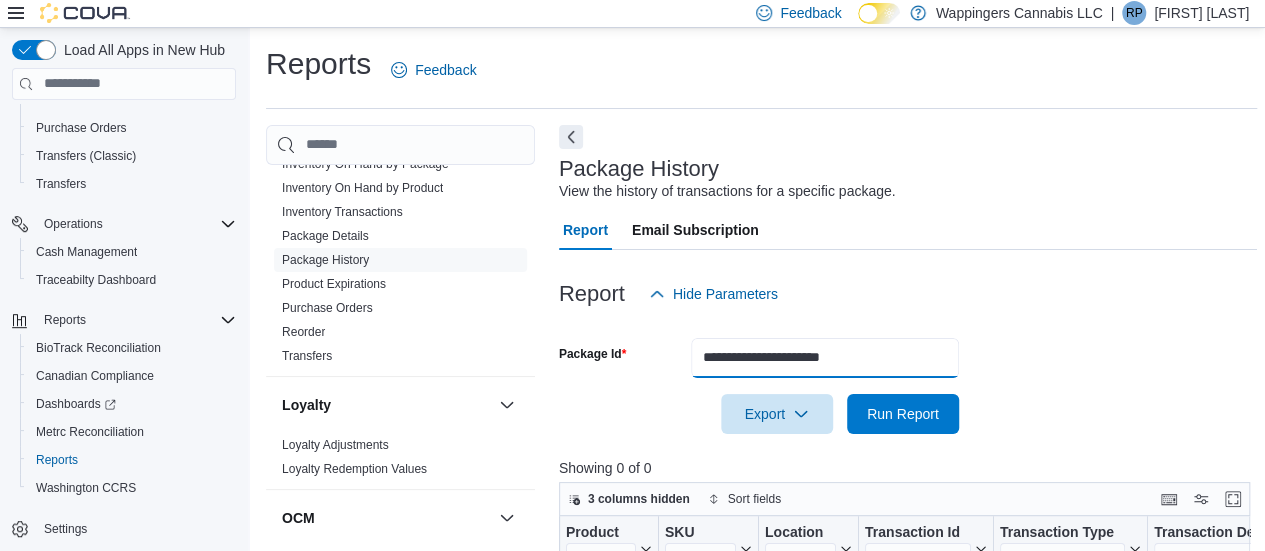 click on "**********" at bounding box center [825, 358] 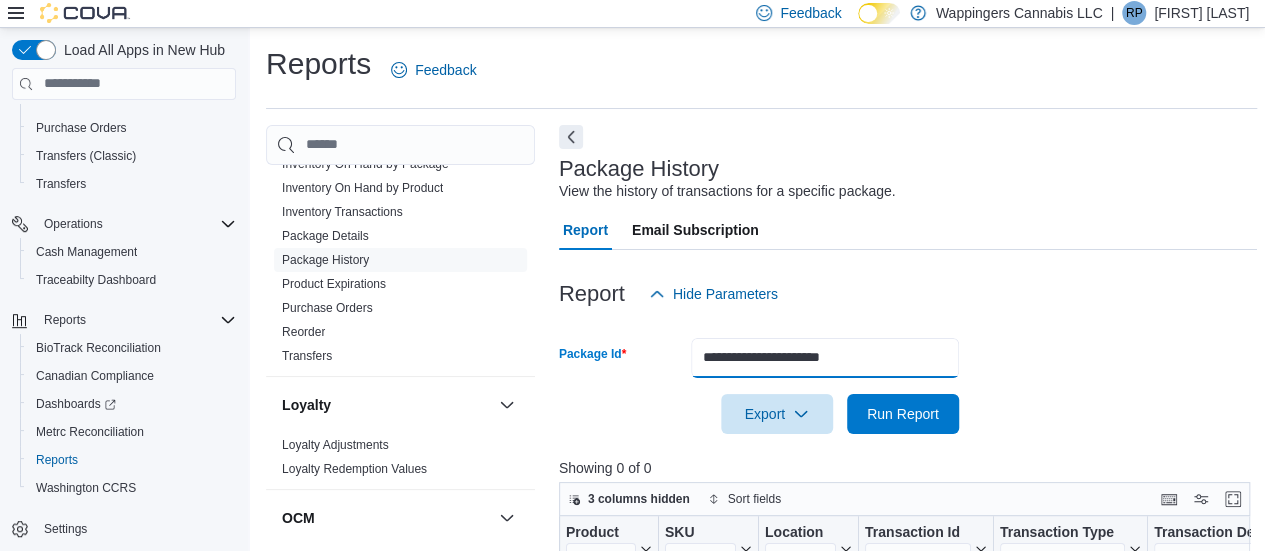 drag, startPoint x: 908, startPoint y: 356, endPoint x: 698, endPoint y: 361, distance: 210.05951 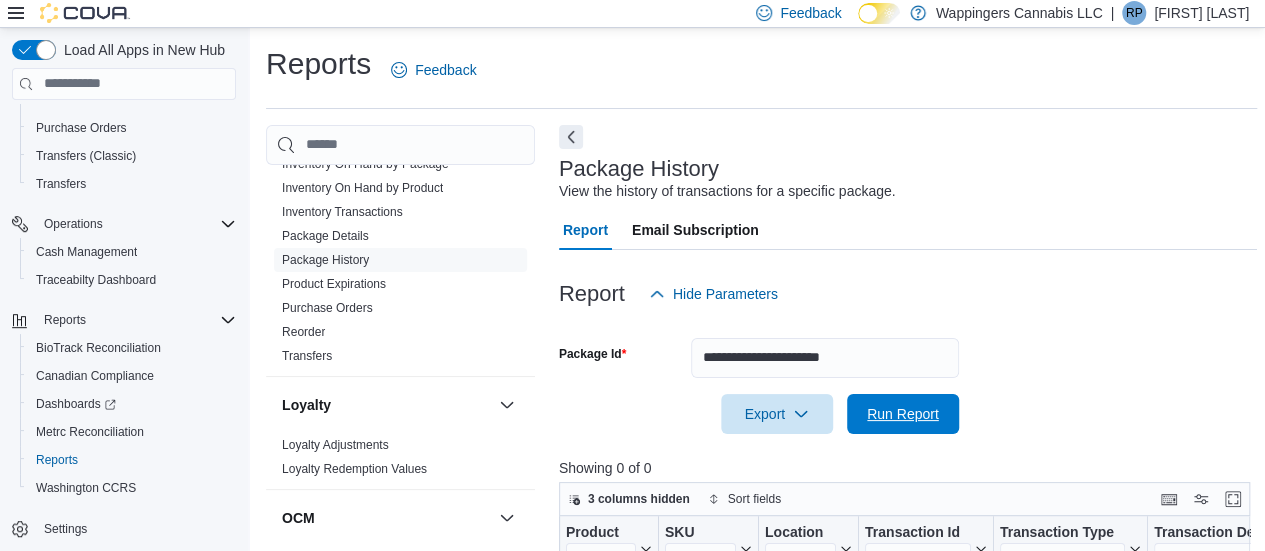 click on "Run Report" at bounding box center (903, 414) 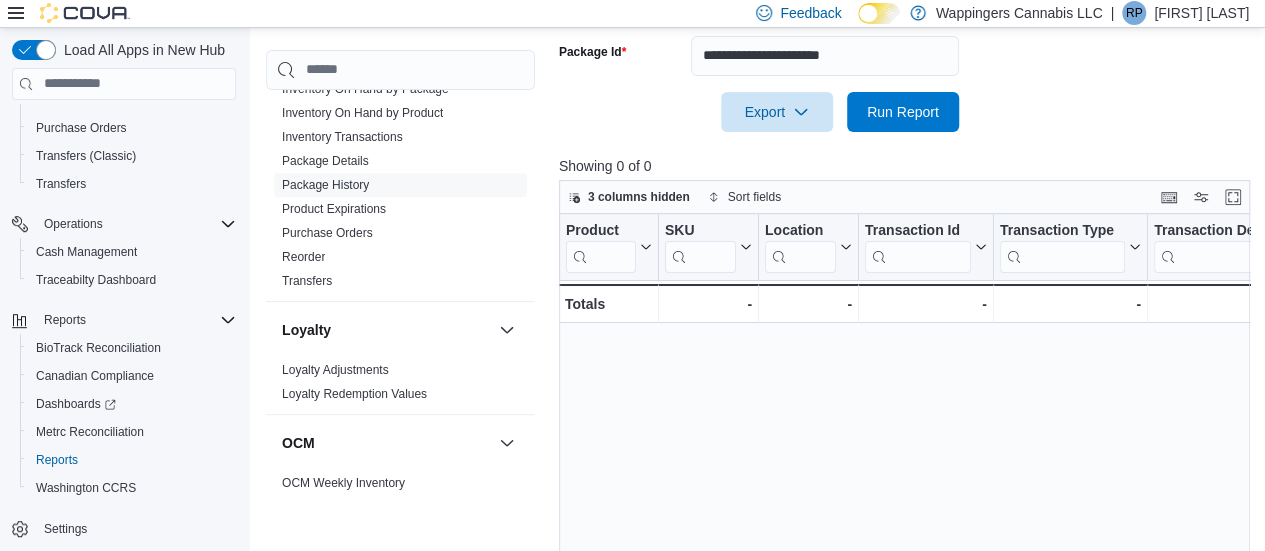 scroll, scrollTop: 87, scrollLeft: 0, axis: vertical 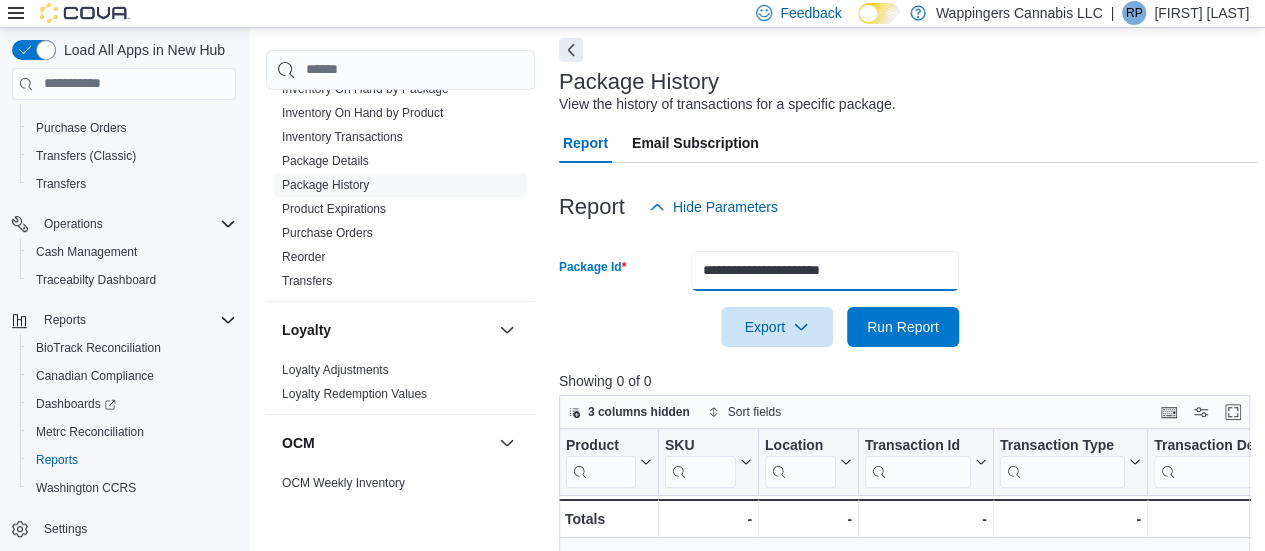 drag, startPoint x: 878, startPoint y: 270, endPoint x: 642, endPoint y: 295, distance: 237.32047 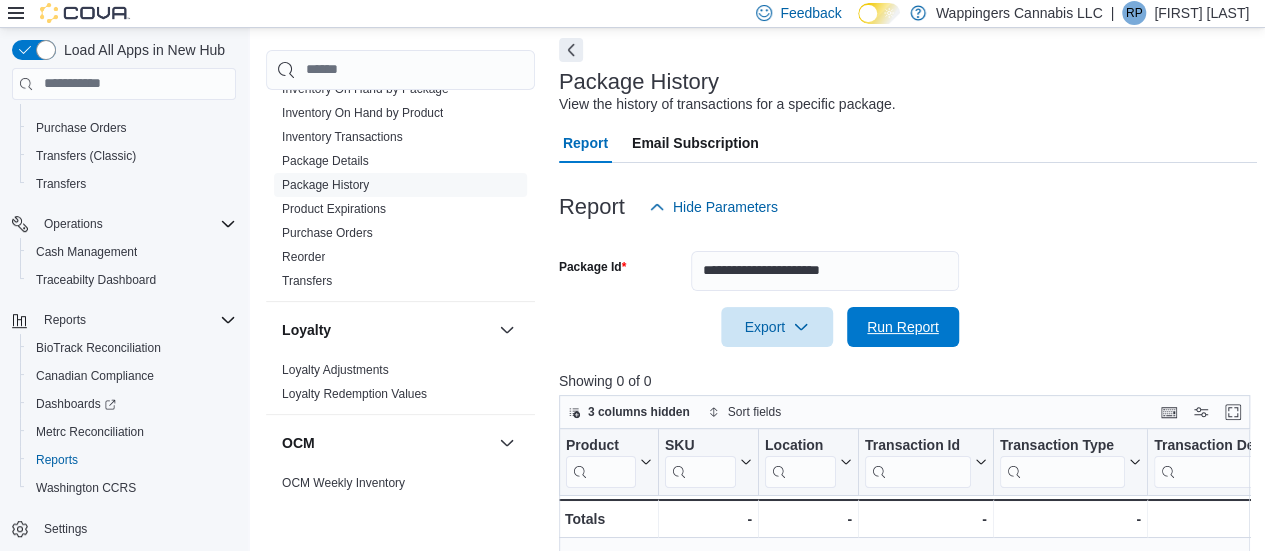 click on "Run Report" at bounding box center [903, 327] 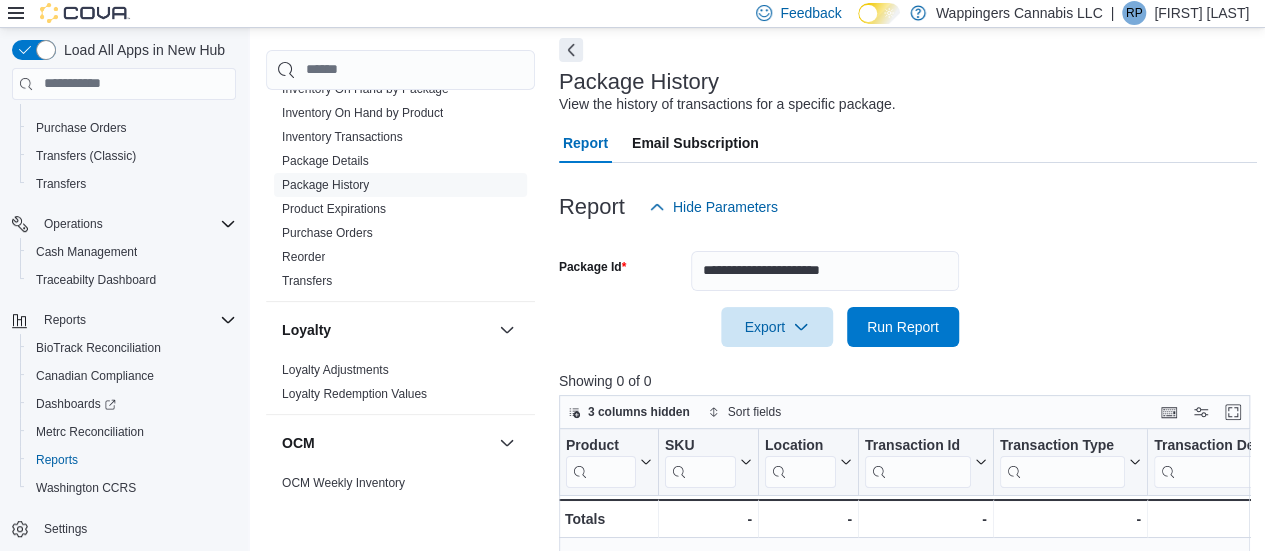 scroll, scrollTop: 187, scrollLeft: 0, axis: vertical 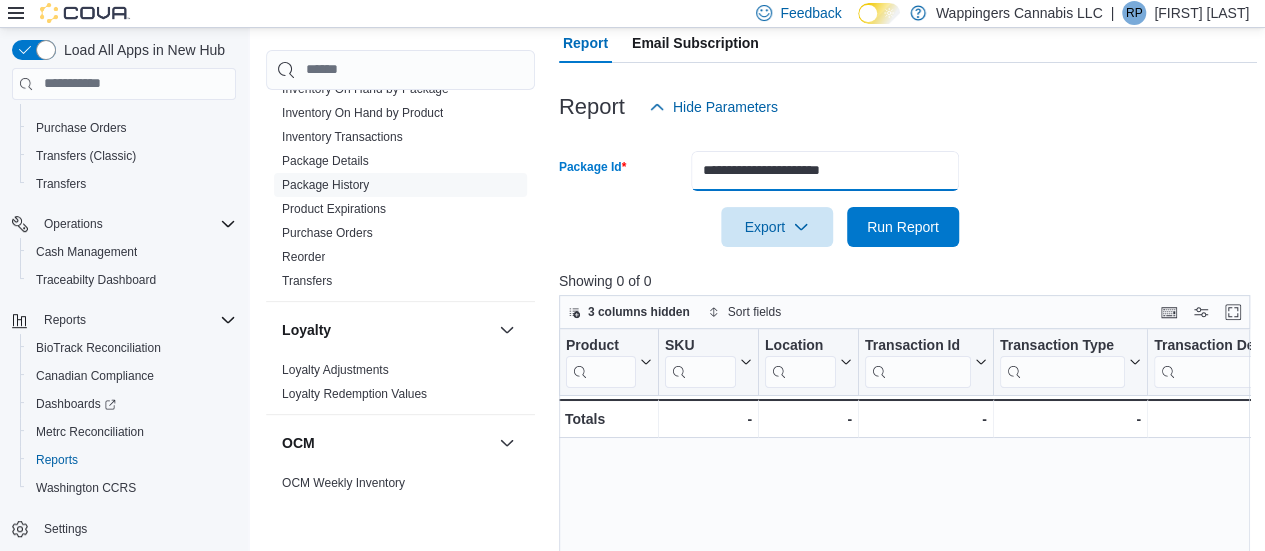 drag, startPoint x: 759, startPoint y: 171, endPoint x: 687, endPoint y: 175, distance: 72.11102 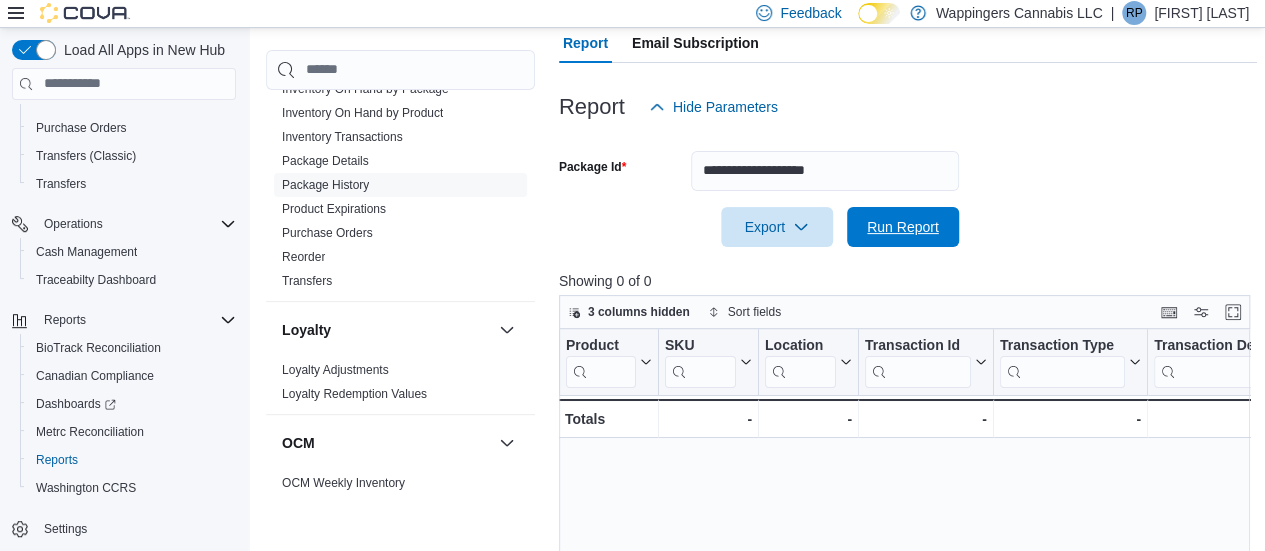 click on "Run Report" at bounding box center (903, 227) 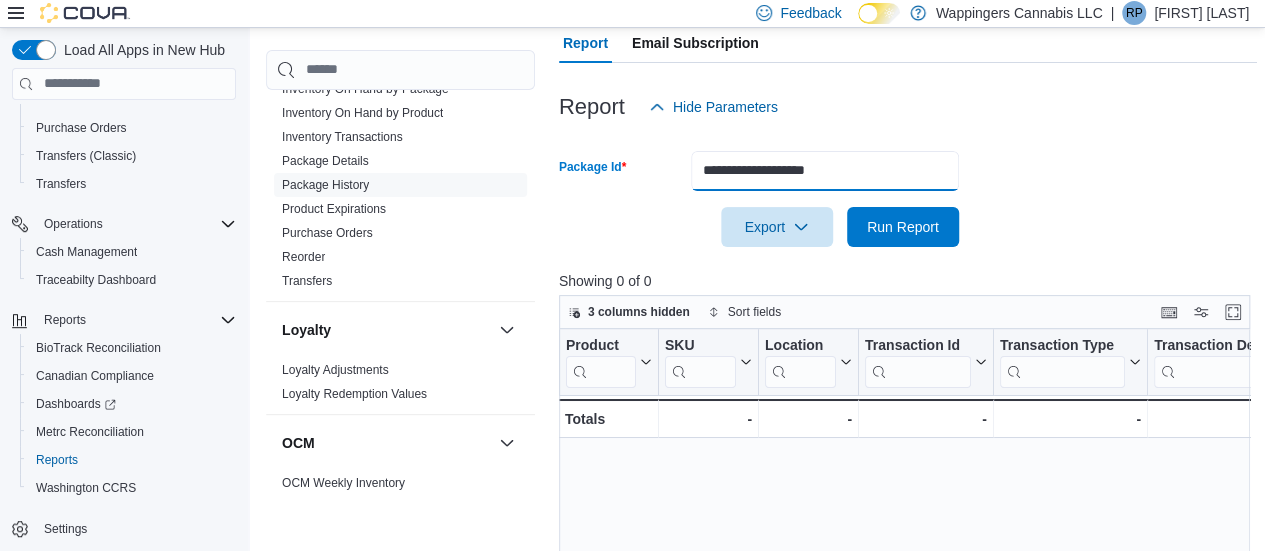 drag, startPoint x: 858, startPoint y: 171, endPoint x: 576, endPoint y: 170, distance: 282.00177 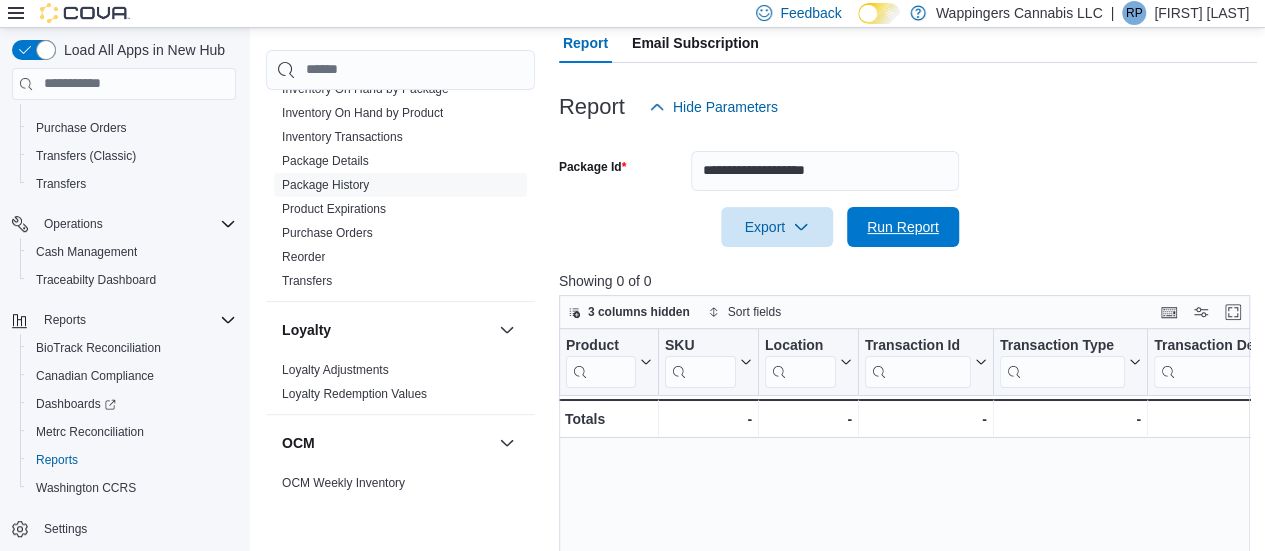 click on "Run Report" at bounding box center (903, 227) 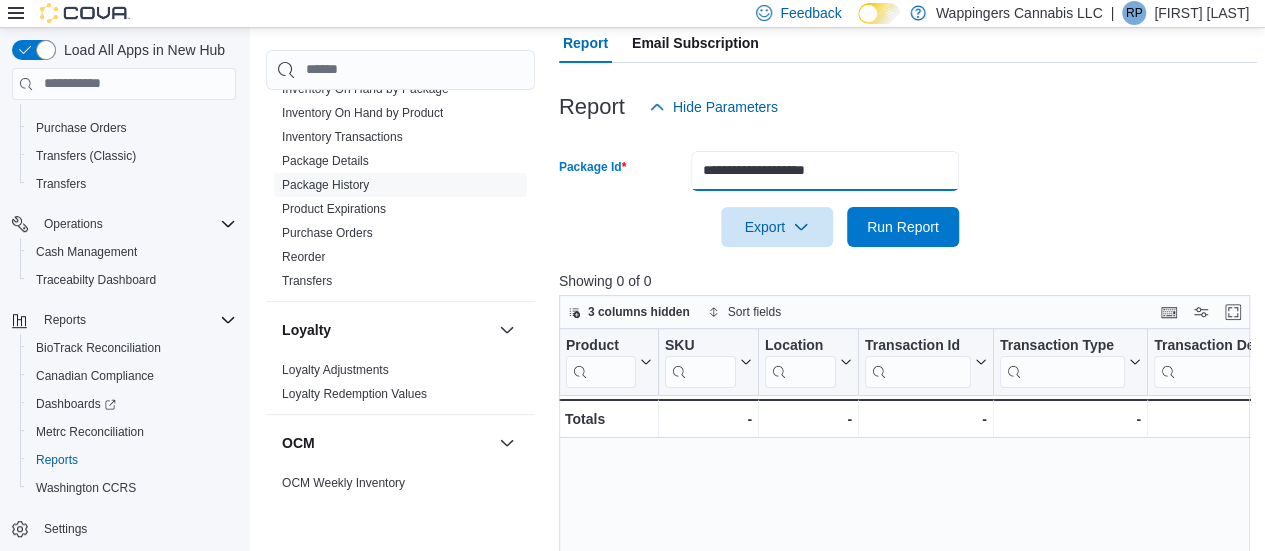 drag, startPoint x: 847, startPoint y: 168, endPoint x: 677, endPoint y: 174, distance: 170.10585 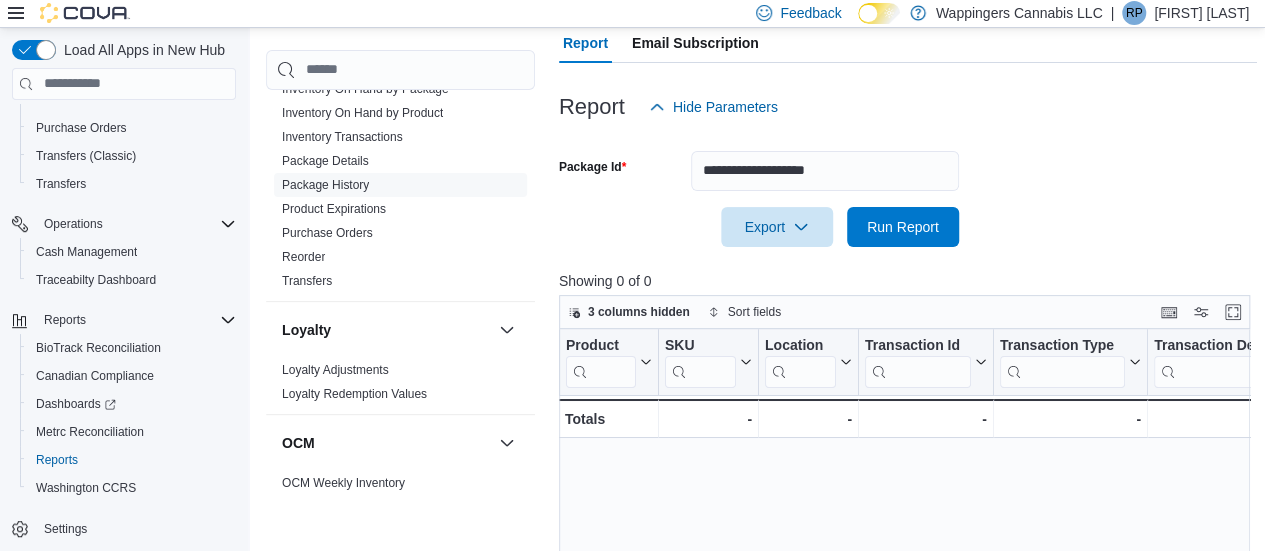click on "**********" at bounding box center [908, 187] 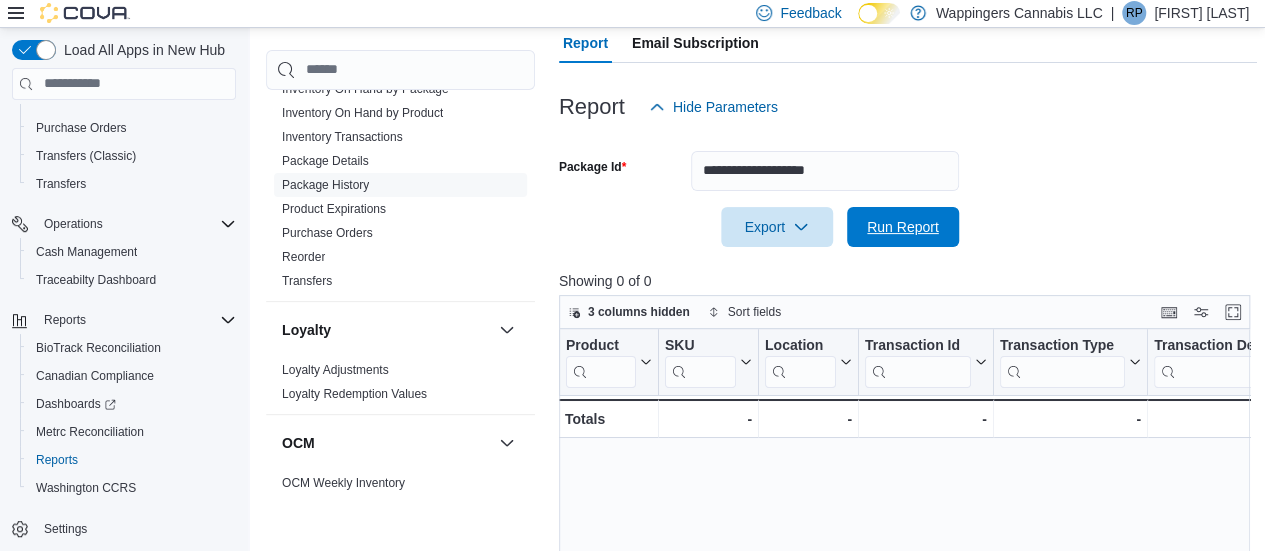 click on "Run Report" at bounding box center [903, 227] 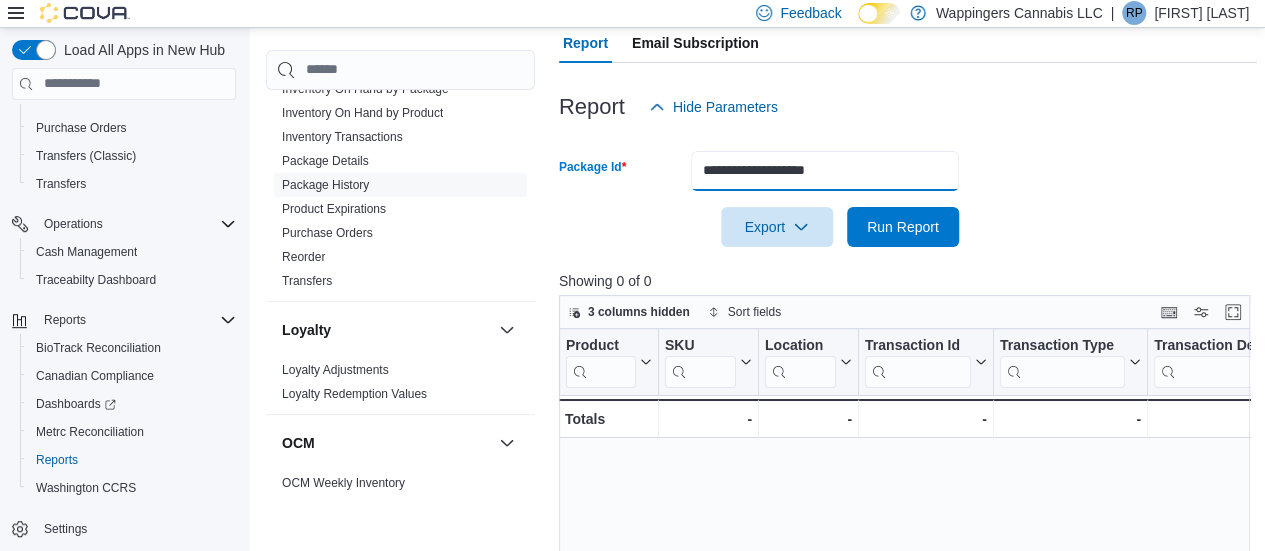 drag, startPoint x: 788, startPoint y: 168, endPoint x: 695, endPoint y: 168, distance: 93 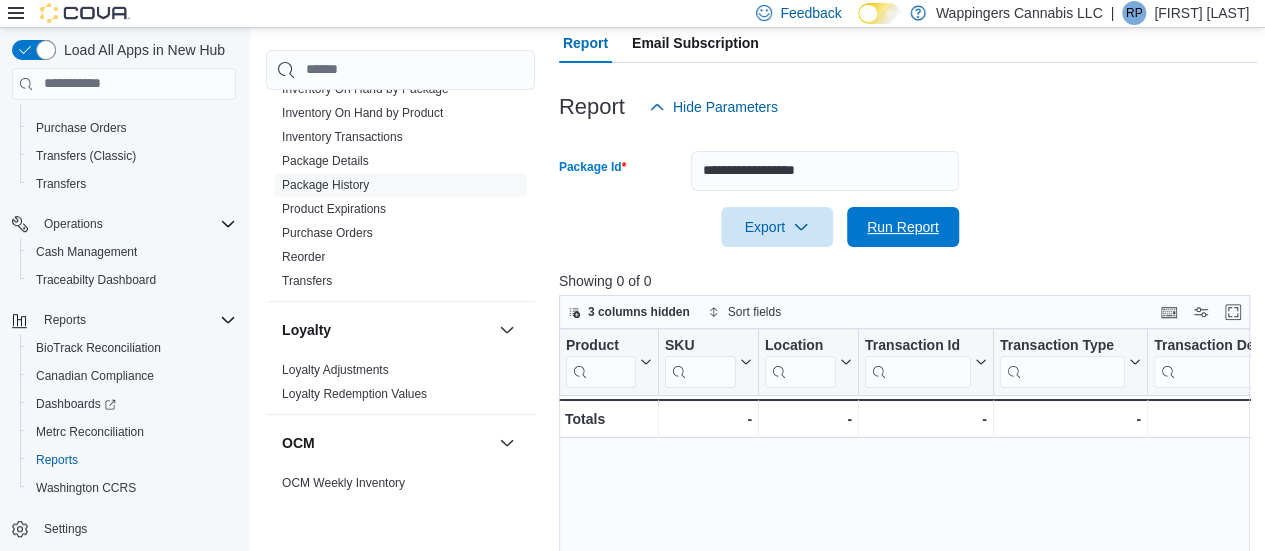 click on "Run Report" at bounding box center [903, 227] 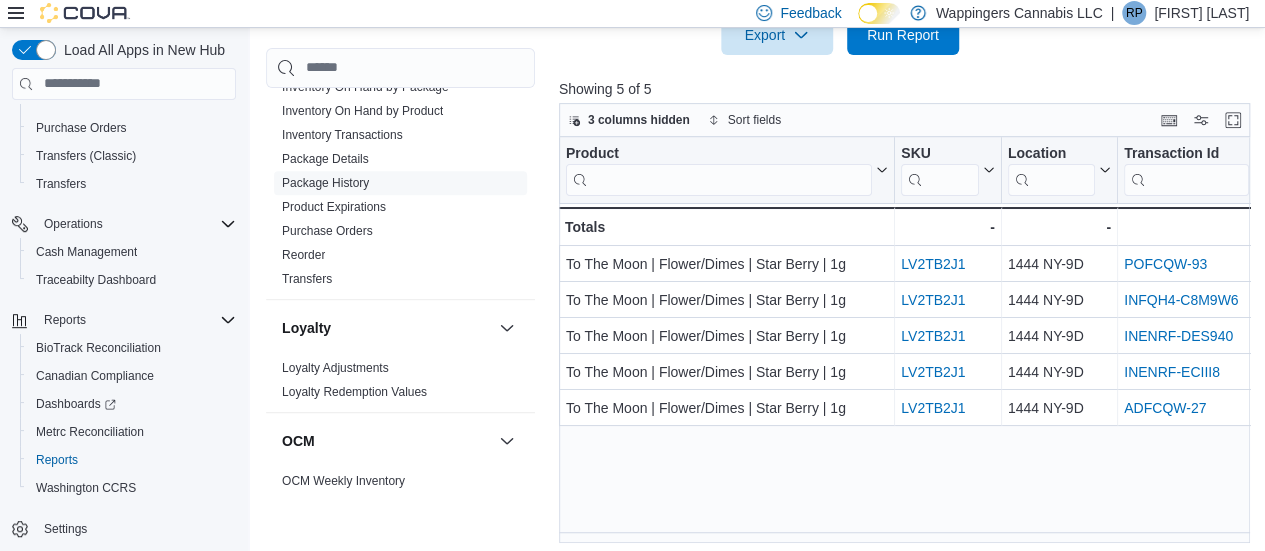 scroll, scrollTop: 387, scrollLeft: 0, axis: vertical 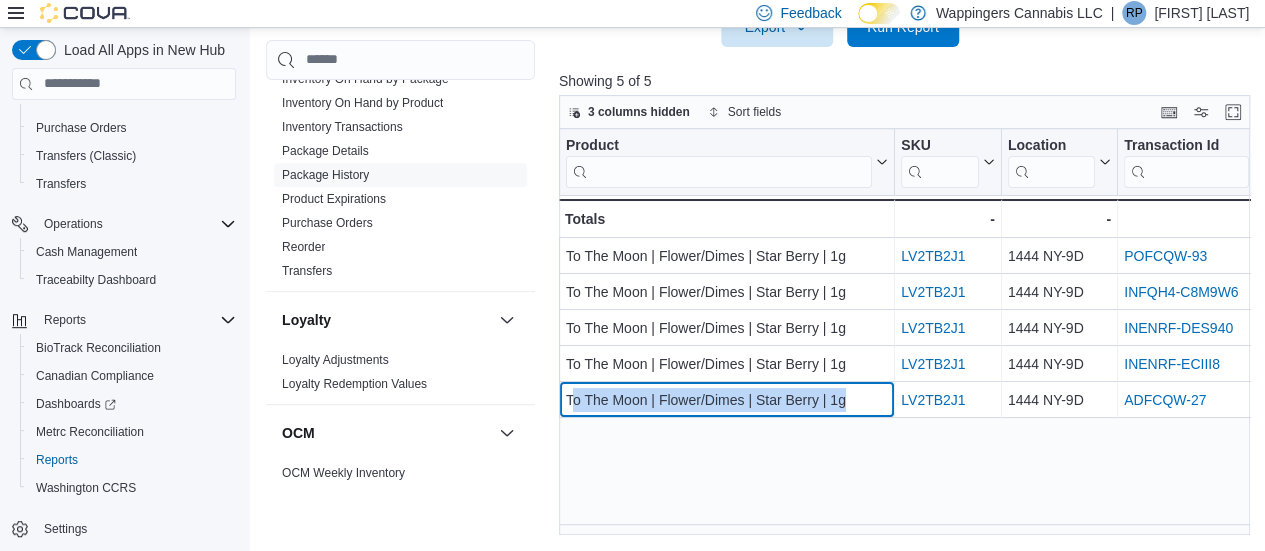 drag, startPoint x: 582, startPoint y: 396, endPoint x: 844, endPoint y: 387, distance: 262.15454 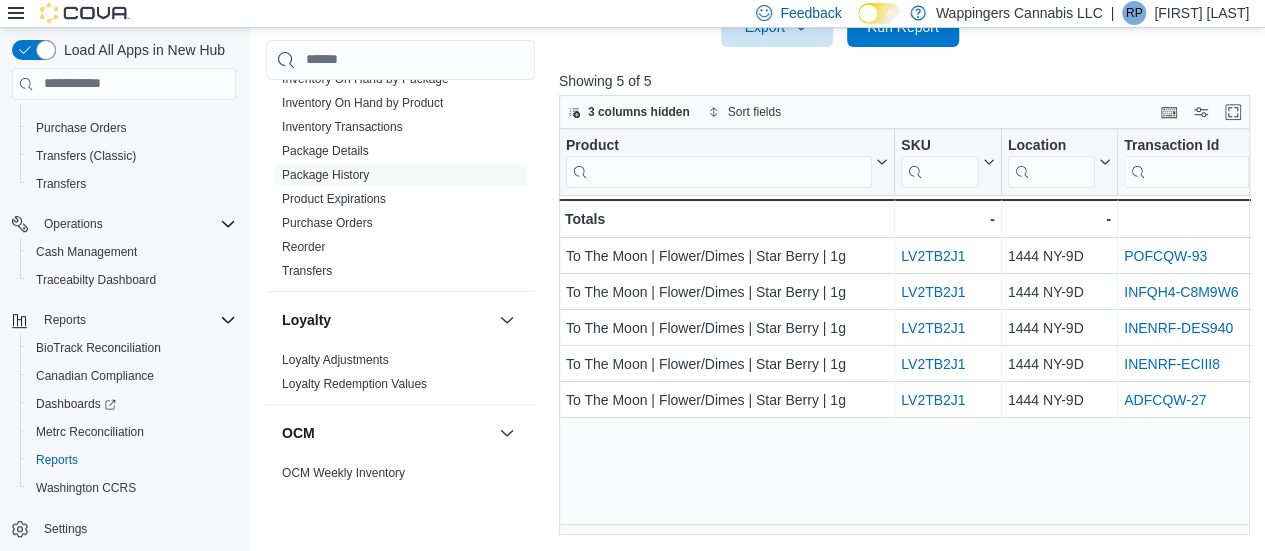 click on "Product Click to view column header actions SKU Click to view column header actions Location Click to view column header actions Transaction Id Click to view column header actions Transaction Type Click to view column header actions Transaction Details Click to view column header actions Unit Type Click to view column header actions Package Quantity Change Click to view column header actions Package Total Click to view column header actions Date Time Click to view column header actions Employee Click to view column header actions Package # Click to view column header actions Room Click to view column header actions 1444 NY-9D -  Location, column 3, row 1 POFCQW-93 -  Transaction Id URL, column 4, row 1 PO Receive -  Transaction Type, column 5, row 1 LV2TB2J1 -  SKU URL, column 2, row 1 To The Moon | Flower/Dimes | Star Berry | 1g -  Product, column 1, row 1 1444 NY-9D -  Location, column 3, row 2 INFQH4-C8M9W6 -  Transaction Id URL, column 4, row 2 Sale -  Transaction Type, column 5, row 2 LV2TB2J1 -  -  -  -" at bounding box center (908, 333) 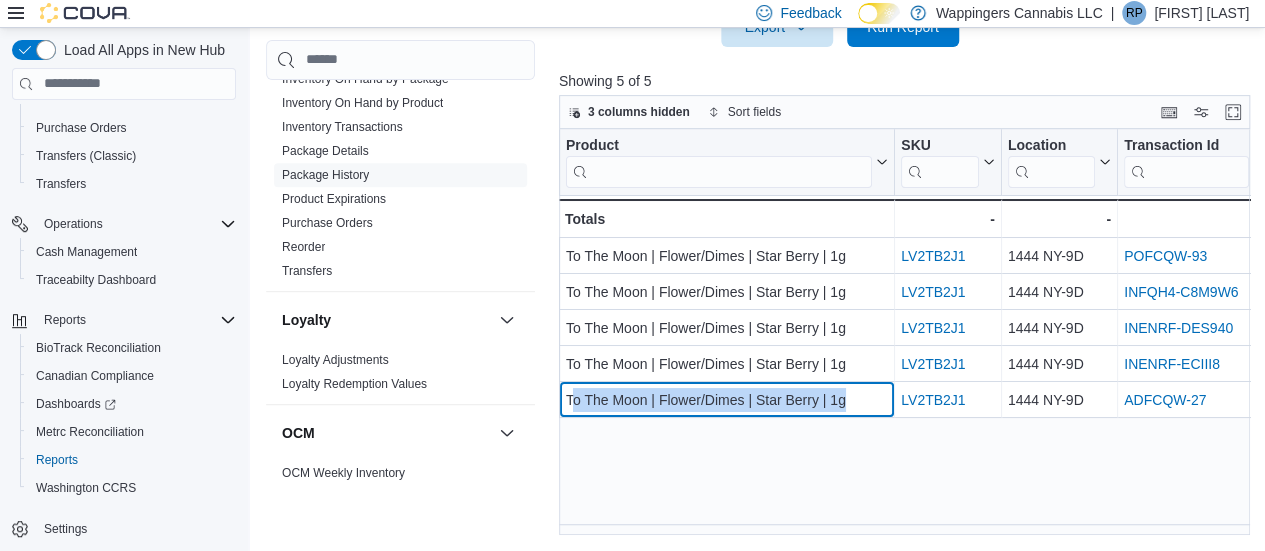 drag, startPoint x: 575, startPoint y: 400, endPoint x: 850, endPoint y: 405, distance: 275.04544 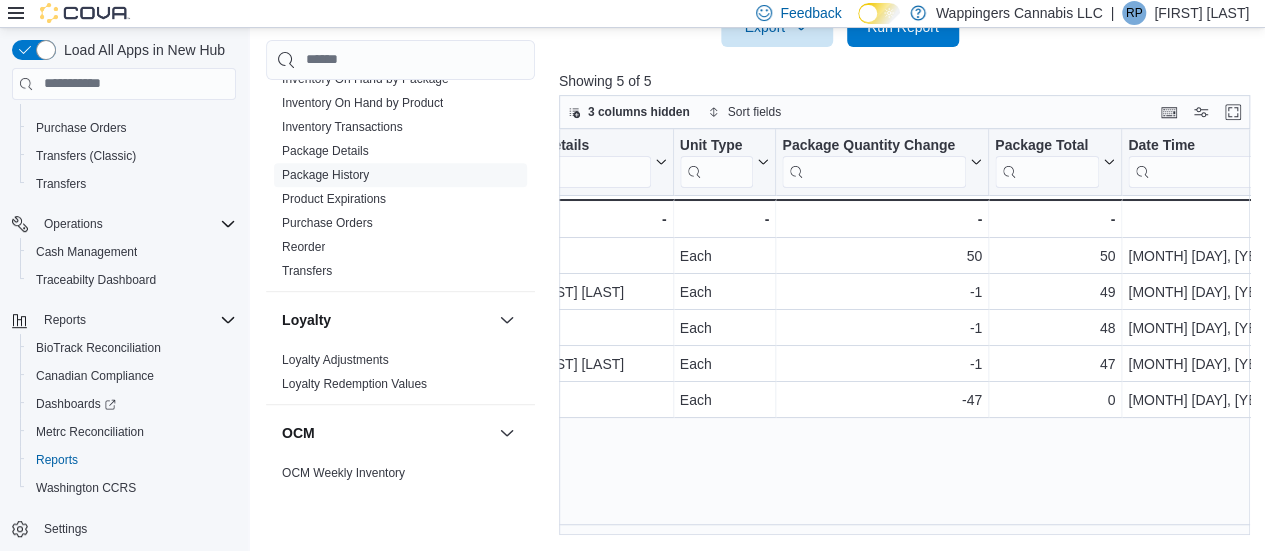 scroll, scrollTop: 0, scrollLeft: 963, axis: horizontal 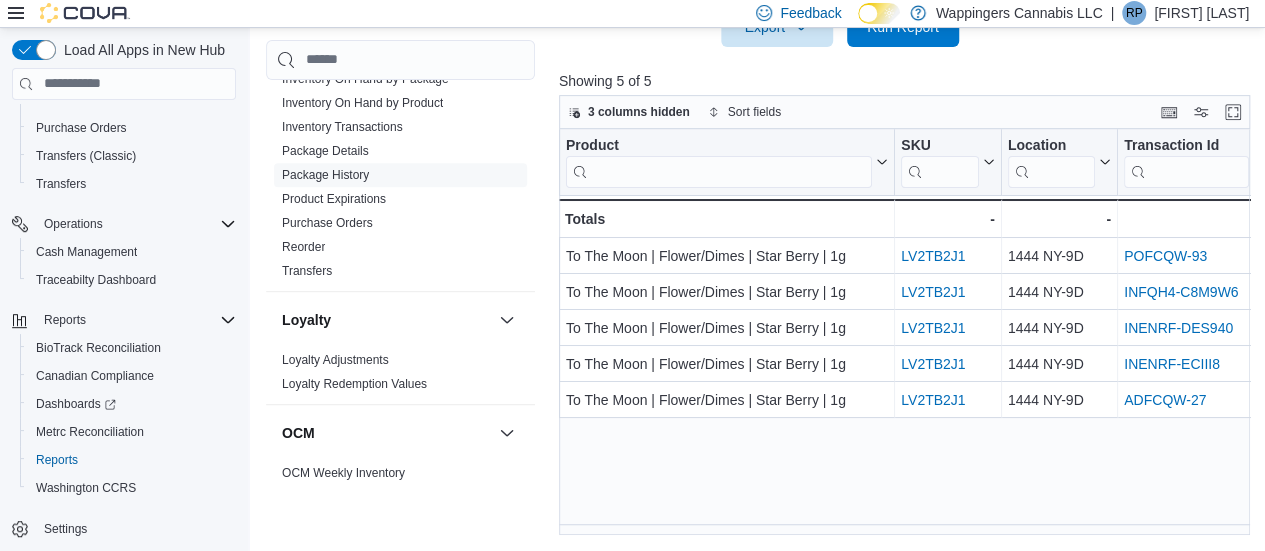 click on "Product Click to view column header actions SKU Click to view column header actions Location Click to view column header actions Transaction Id Click to view column header actions Transaction Type Click to view column header actions Transaction Details Click to view column header actions Unit Type Click to view column header actions Package Quantity Change Click to view column header actions Package Total Click to view column header actions Date Time Click to view column header actions Employee Click to view column header actions Package # Click to view column header actions Room Click to view column header actions POFCQW-93 -  Transaction Id URL, column 4, row 1 PO Receive -  Transaction Type, column 5, row 1 To The Moon | Flower/Dimes | Star Berry | 1g -  Product, column 1, row 1 LV2TB2J1 -  SKU URL, column 2, row 1 1444 NY-9D -  Location, column 3, row 1 INFQH4-C8M9W6 -  Transaction Id URL, column 4, row 2 Sale -  Transaction Type, column 5, row 2 To The Moon | Flower/Dimes | Star Berry | 1g -  LV2TB2J1 -" at bounding box center (908, 333) 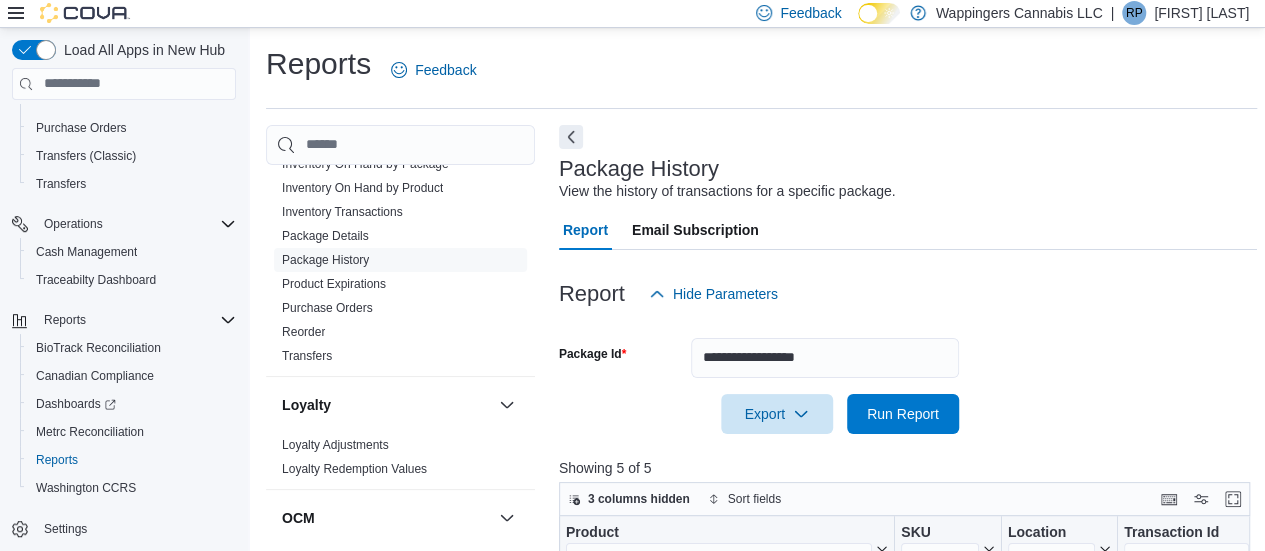 scroll, scrollTop: 387, scrollLeft: 0, axis: vertical 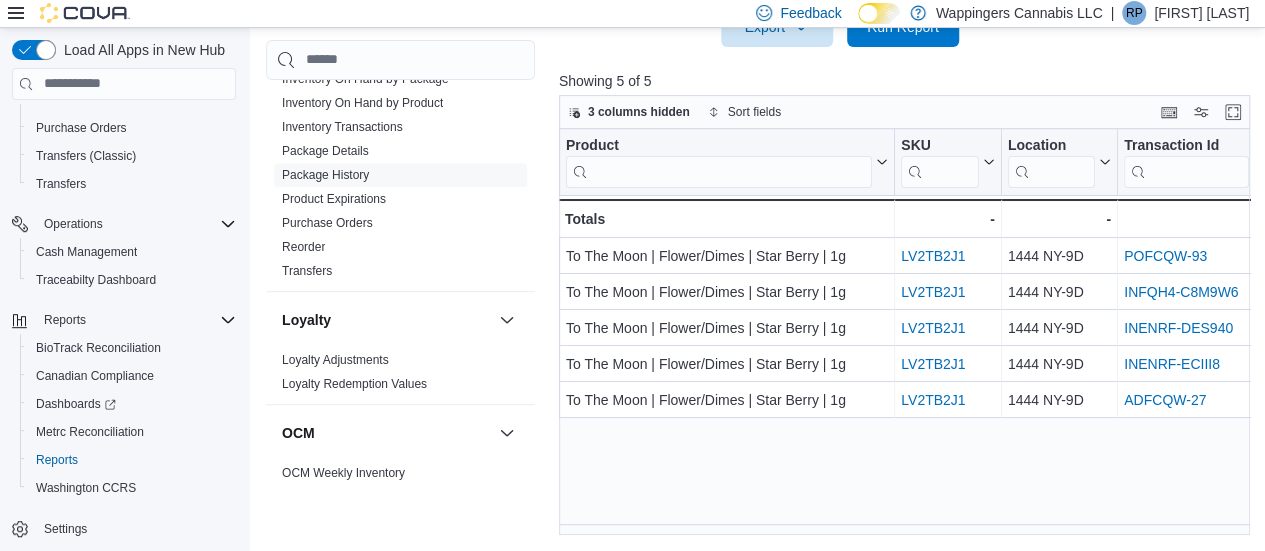 click on "Product Click to view column header actions SKU Click to view column header actions Location Click to view column header actions Transaction Id Click to view column header actions Transaction Type Click to view column header actions Transaction Details Click to view column header actions Unit Type Click to view column header actions Package Quantity Change Click to view column header actions Package Total Click to view column header actions Date Time Click to view column header actions Employee Click to view column header actions Package # Click to view column header actions Room Click to view column header actions PO Receive -  Transaction Type, column 5, row 1 POFCQW-93 -  Transaction Id URL, column 4, row 1 LV2TB2J1 -  SKU URL, column 2, row 1 1444 NY-9D -  Location, column 3, row 1 To The Moon | Flower/Dimes | Star Berry | 1g -  Product, column 1, row 1 Sale -  Transaction Type, column 5, row 2 INFQH4-C8M9W6 -  Transaction Id URL, column 4, row 2 LV2TB2J1 -  SKU URL, column 2, row 2 1444 NY-9D -  -  Sale" at bounding box center (908, 333) 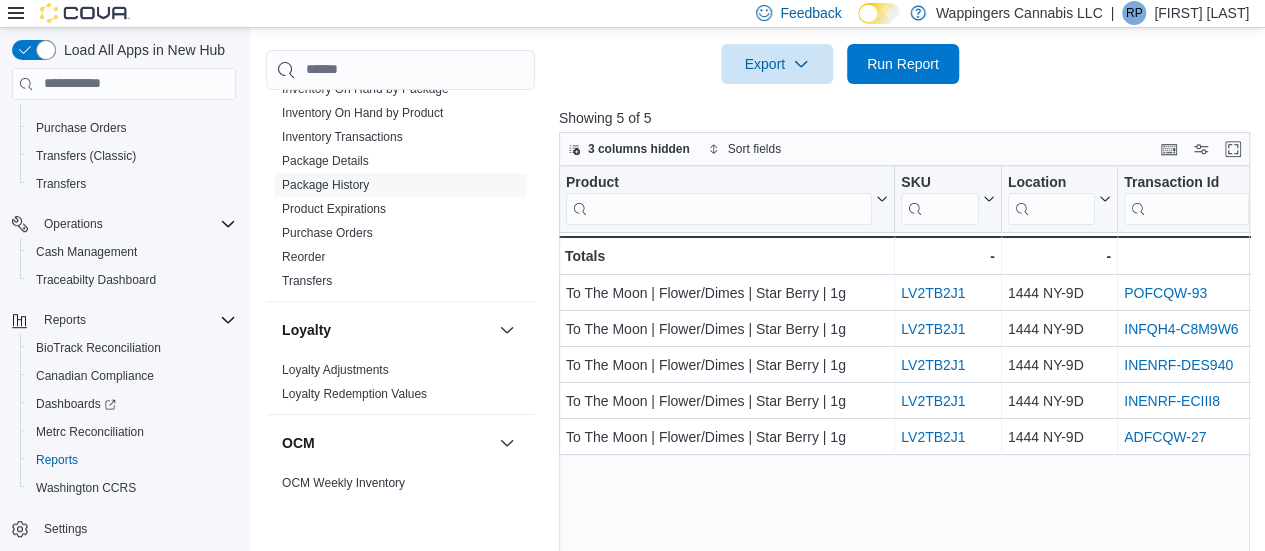 scroll, scrollTop: 387, scrollLeft: 0, axis: vertical 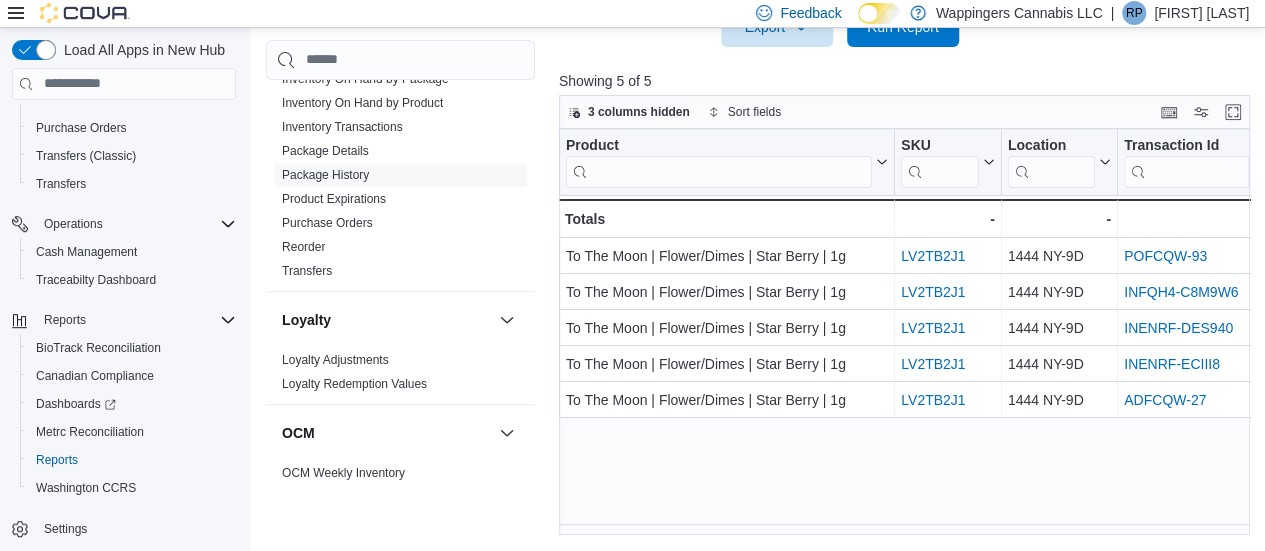 drag, startPoint x: 896, startPoint y: 141, endPoint x: 912, endPoint y: 140, distance: 16.03122 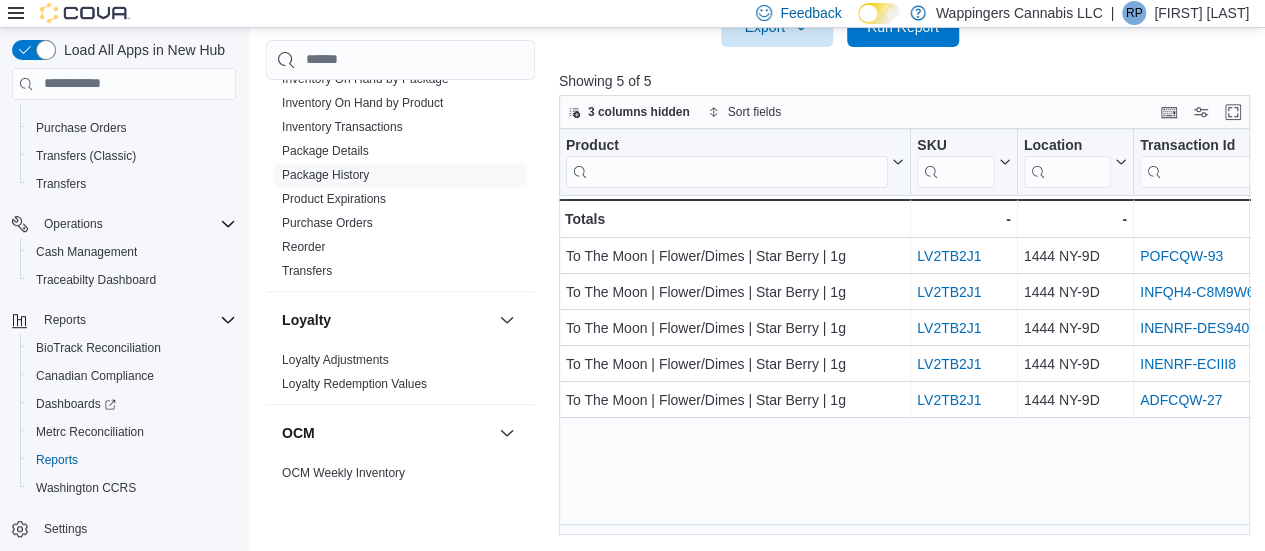 drag, startPoint x: 910, startPoint y: 155, endPoint x: 880, endPoint y: 158, distance: 30.149628 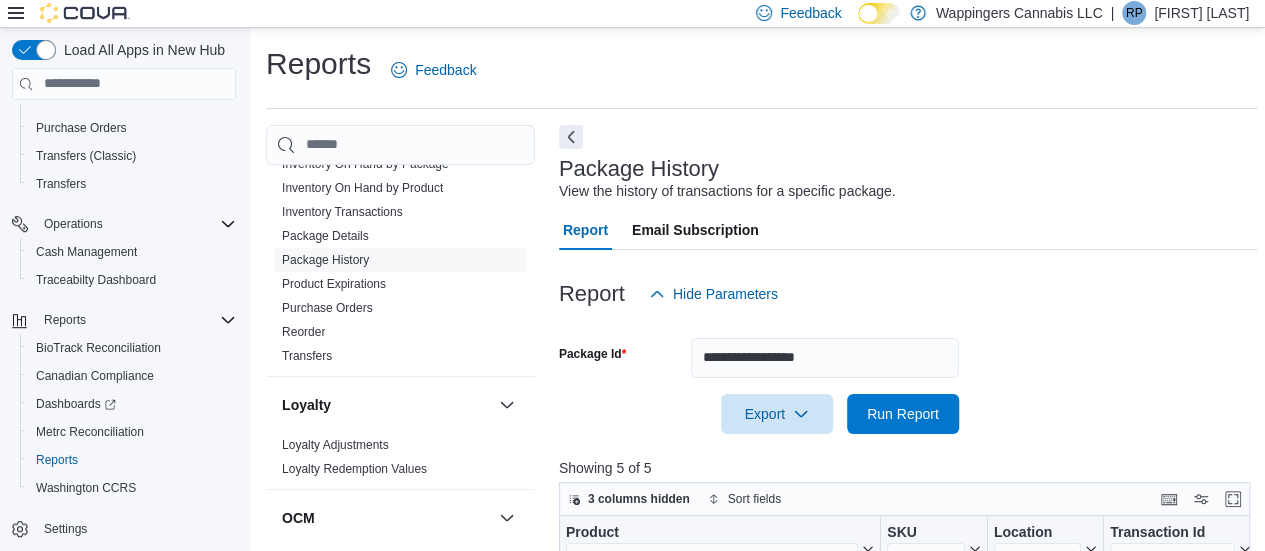 scroll, scrollTop: 387, scrollLeft: 0, axis: vertical 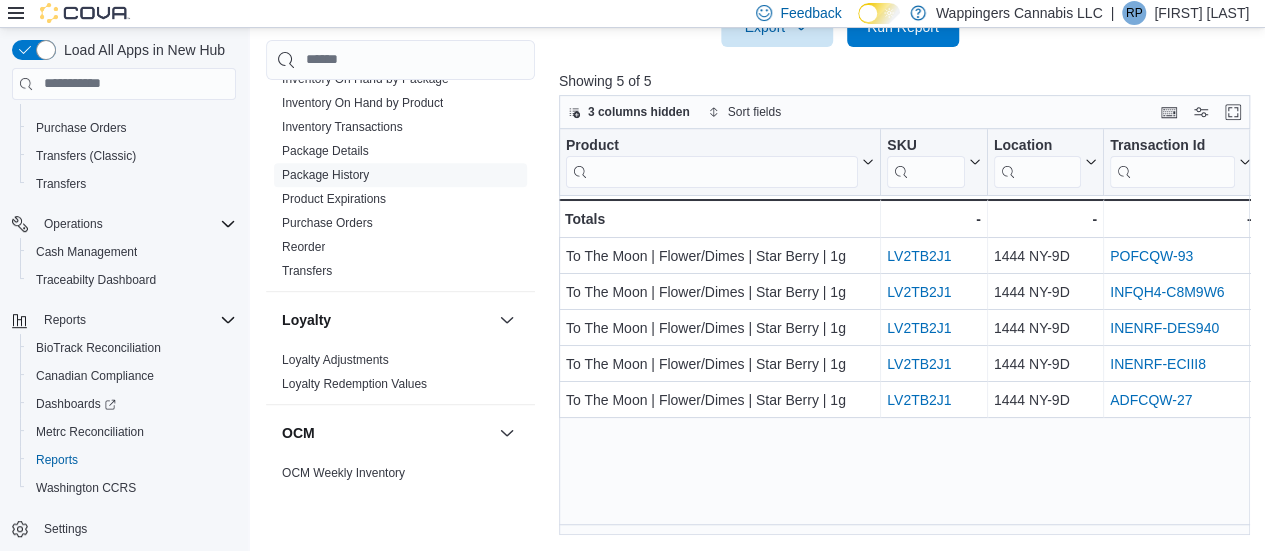 click on "Product Click to view column header actions SKU Click to view column header actions Location Click to view column header actions Transaction Id Click to view column header actions Transaction Type Click to view column header actions Transaction Details Click to view column header actions Unit Type Click to view column header actions Package Quantity Change Click to view column header actions Package Total Click to view column header actions Date Time Click to view column header actions Employee Click to view column header actions Package # Click to view column header actions Room Click to view column header actions PO Receive -  Transaction Type, column 5, row 1 1444 NY-9D -  Location, column 3, row 1 POFCQW-93 -  Transaction Id URL, column 4, row 1 To The Moon | Flower/Dimes | Star Berry | 1g -  Product, column 1, row 1 LV2TB2J1 -  SKU URL, column 2, row 1 Sale -  Transaction Type, column 5, row 2 1444 NY-9D -  Location, column 3, row 2 INFQH4-C8M9W6 -  Transaction Id URL, column 4, row 2 -  LV2TB2J1 -  Sale" at bounding box center [908, 333] 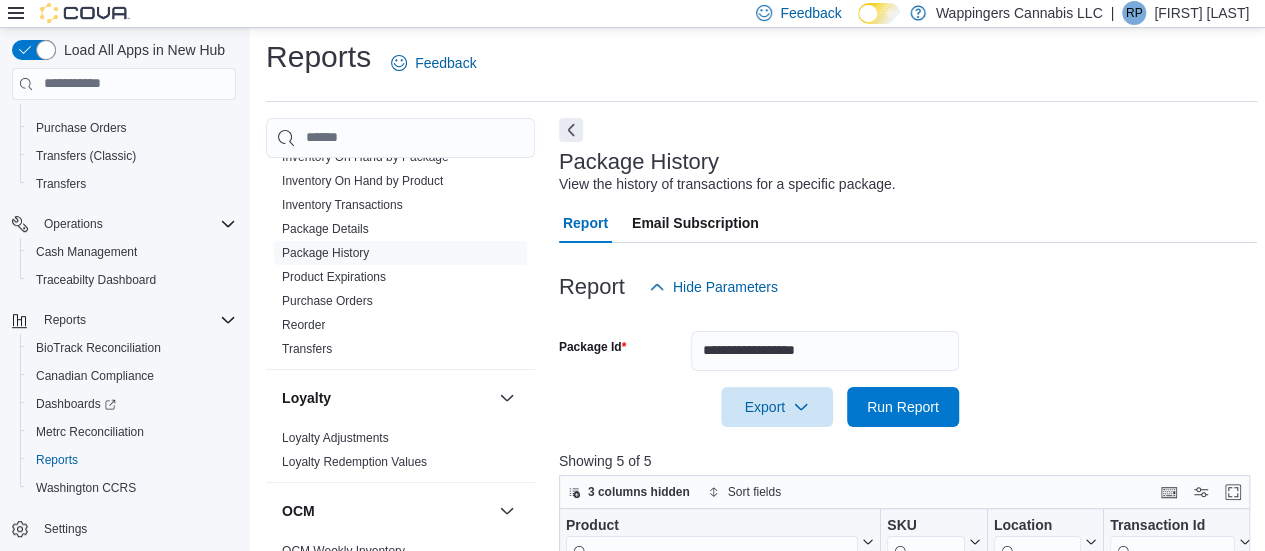 scroll, scrollTop: 387, scrollLeft: 0, axis: vertical 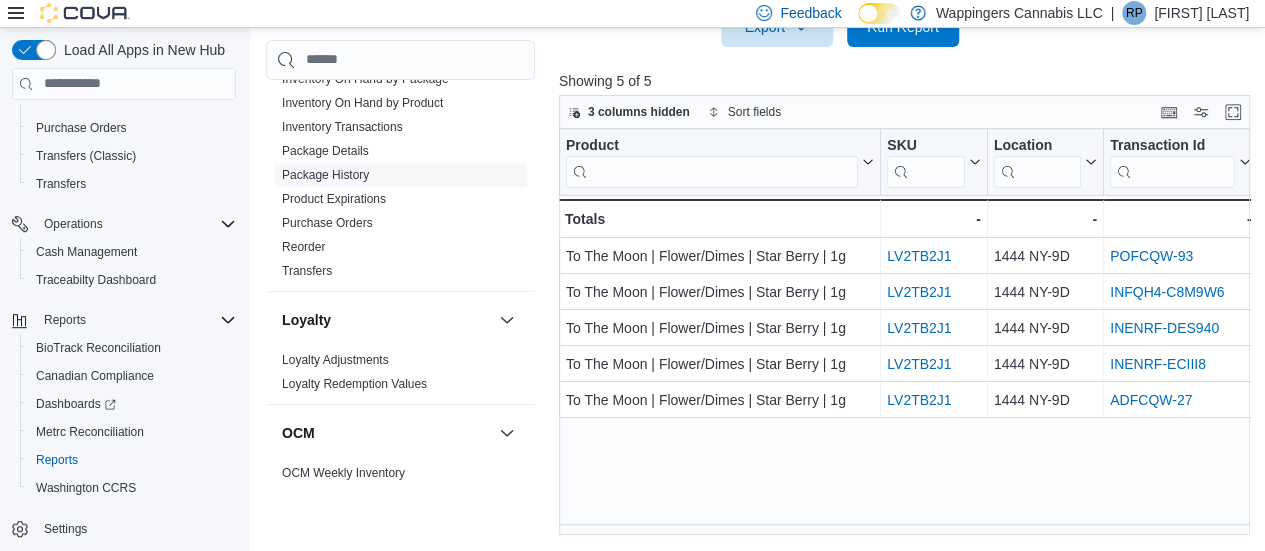 click at bounding box center (876, 162) 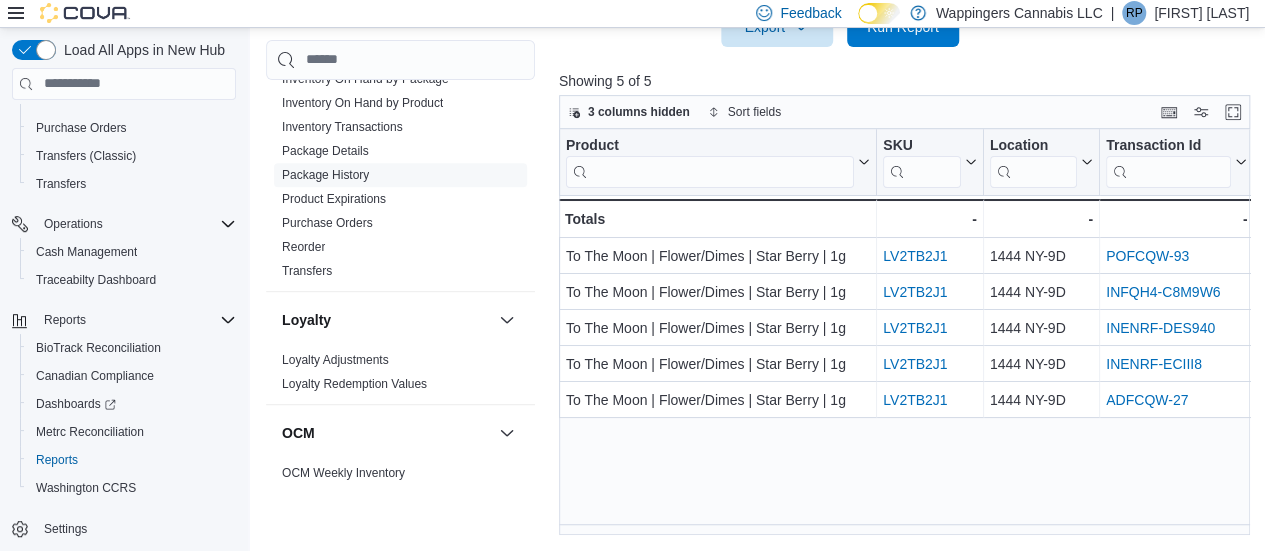 click on "Product Click to view column header actions SKU Click to view column header actions Location Click to view column header actions Transaction Id Click to view column header actions Transaction Type Click to view column header actions Transaction Details Click to view column header actions Unit Type Click to view column header actions Package Quantity Change Click to view column header actions Package Total Click to view column header actions Date Time Click to view column header actions Employee Click to view column header actions Package # Click to view column header actions Room Click to view column header actions PO Receive -  Transaction Type, column 5, row 1 1444 NY-9D -  Location, column 3, row 1 POFCQW-93 -  Transaction Id URL, column 4, row 1 To The Moon | Flower/Dimes | Star Berry | 1g -  Product, column 1, row 1 LV2TB2J1 -  SKU URL, column 2, row 1 -  Transaction Details, column 6, row 1 Sale -  Transaction Type, column 5, row 2 1444 NY-9D -  Location, column 3, row 2 INFQH4-C8M9W6 -  -  LV2TB2J1 -" at bounding box center [908, 333] 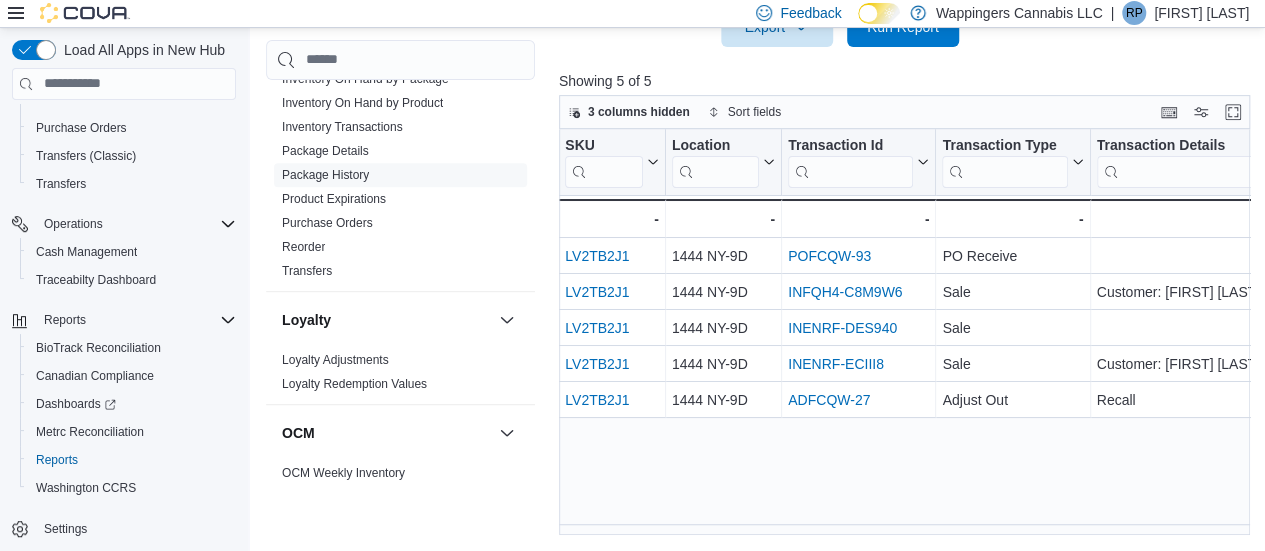 scroll, scrollTop: 0, scrollLeft: 0, axis: both 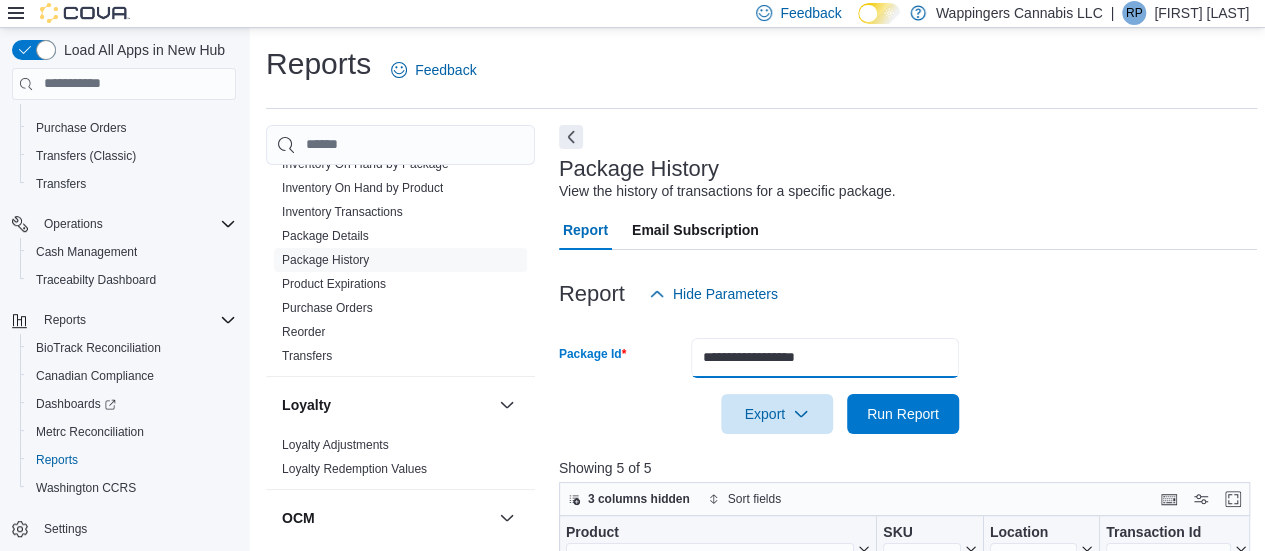 drag, startPoint x: 870, startPoint y: 361, endPoint x: 671, endPoint y: 355, distance: 199.09044 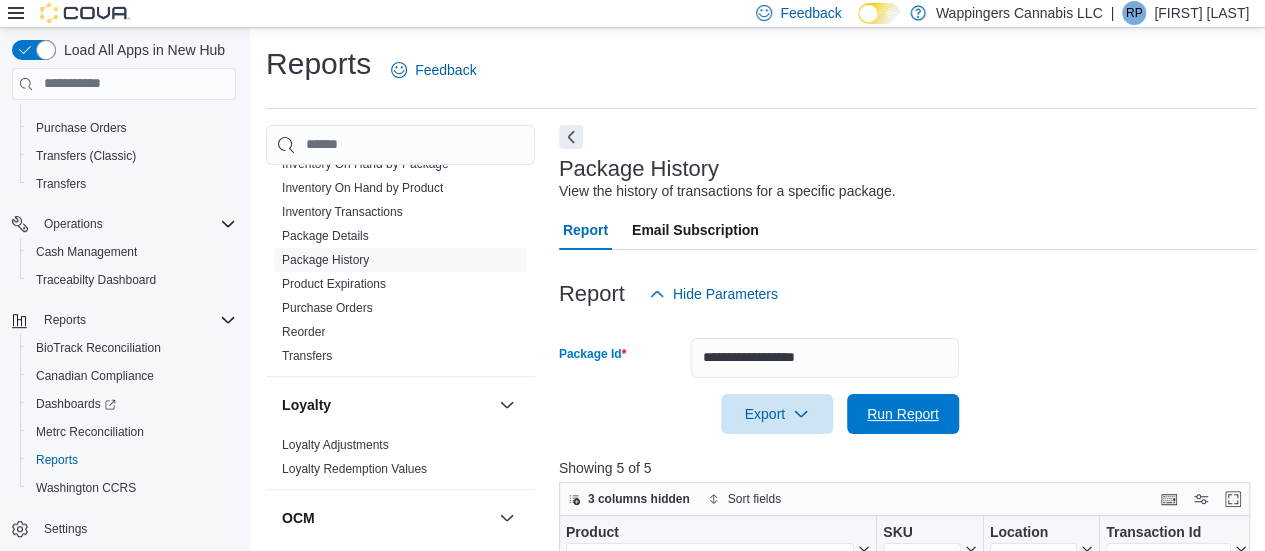 click on "Run Report" at bounding box center (903, 414) 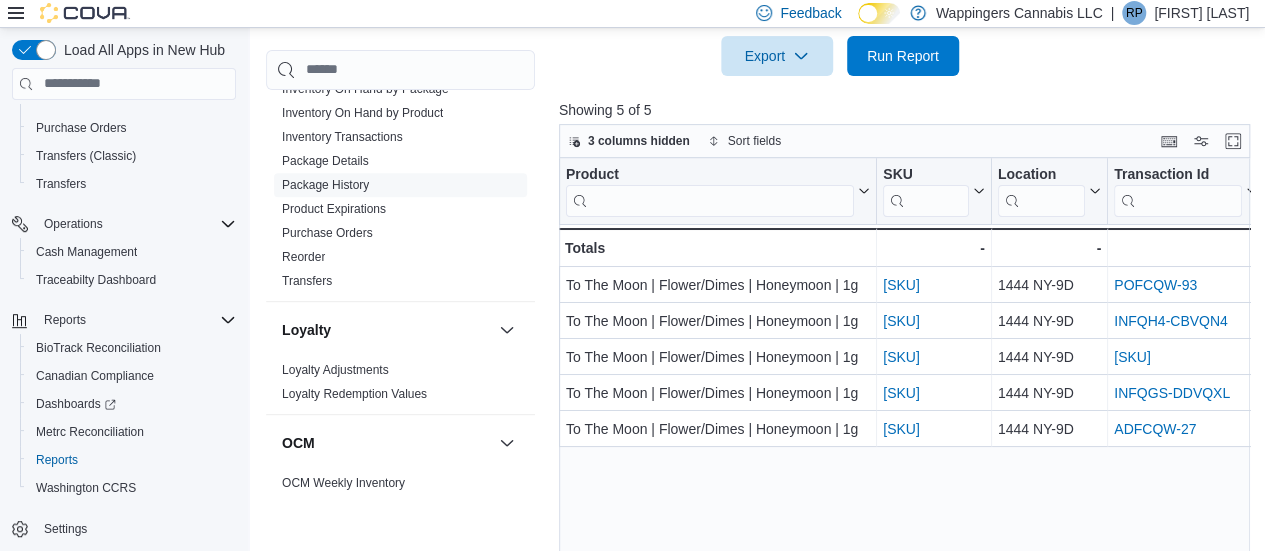 scroll, scrollTop: 387, scrollLeft: 0, axis: vertical 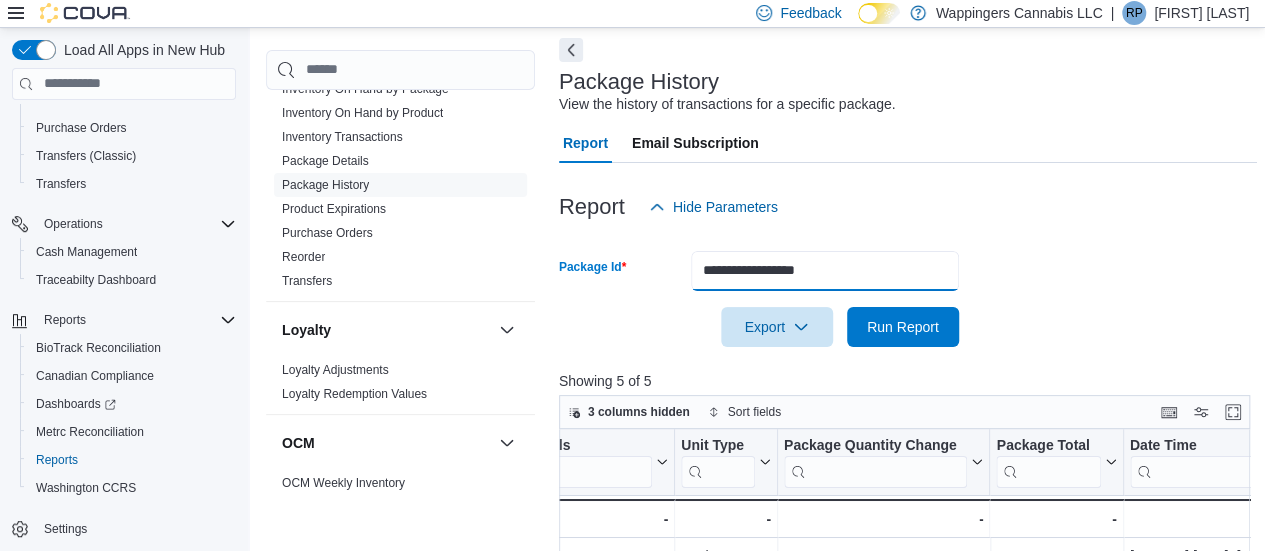 drag, startPoint x: 849, startPoint y: 275, endPoint x: 676, endPoint y: 273, distance: 173.01157 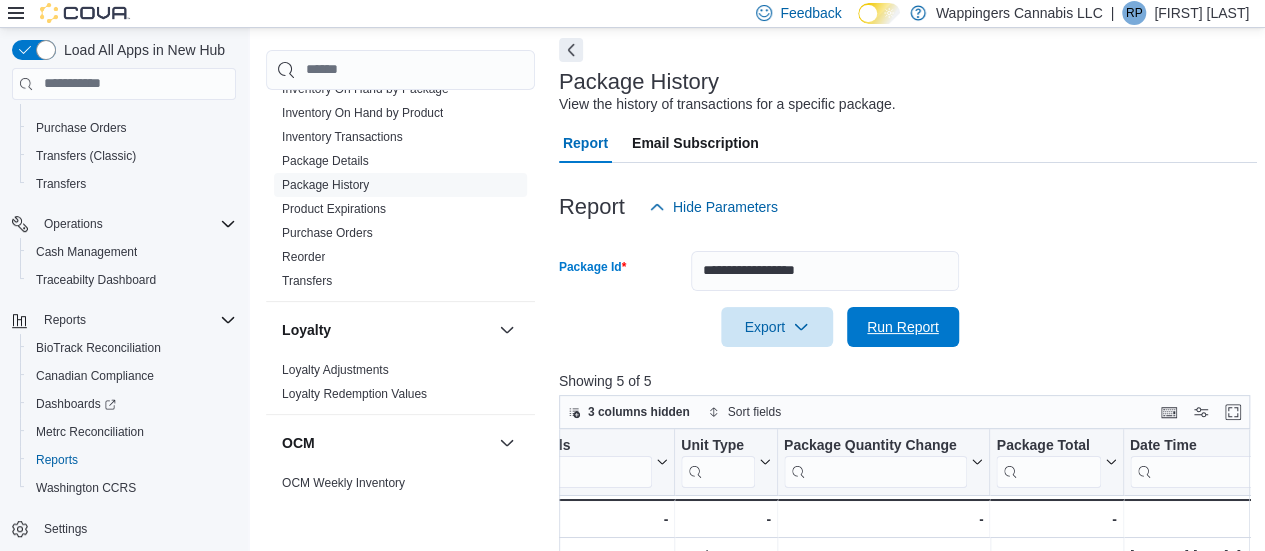 click on "Run Report" at bounding box center (903, 327) 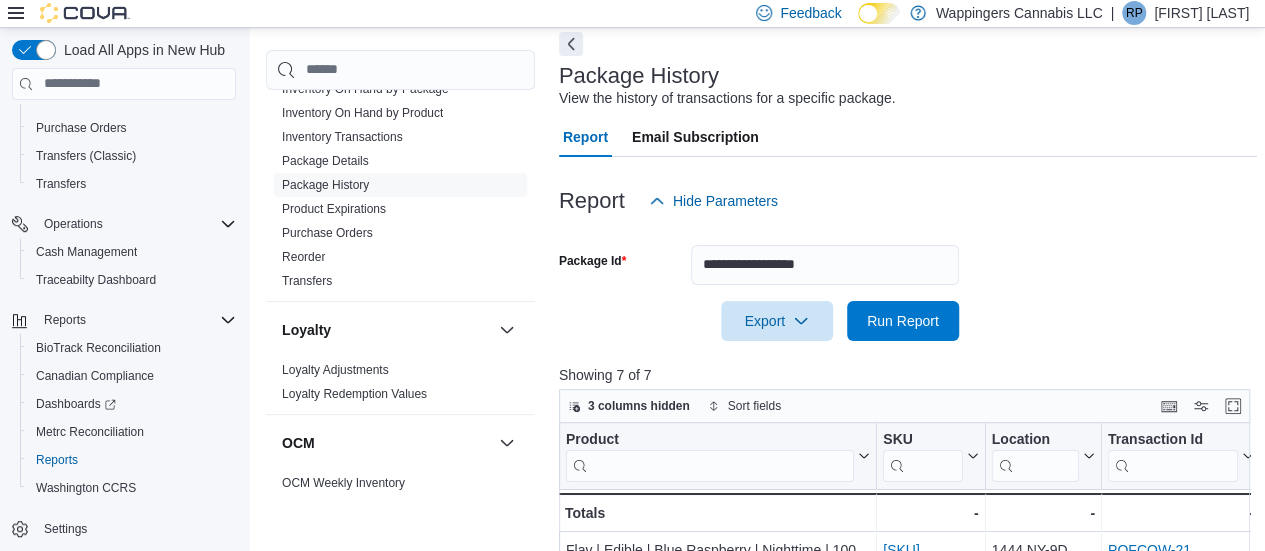 scroll, scrollTop: 387, scrollLeft: 0, axis: vertical 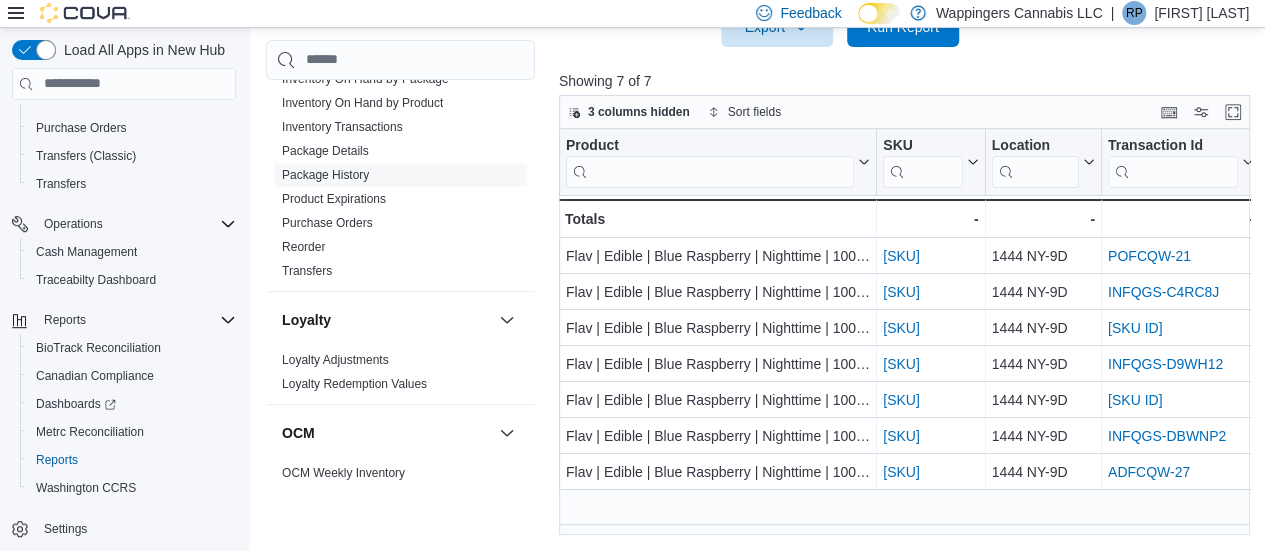 drag, startPoint x: 890, startPoint y: 141, endPoint x: 949, endPoint y: 141, distance: 59 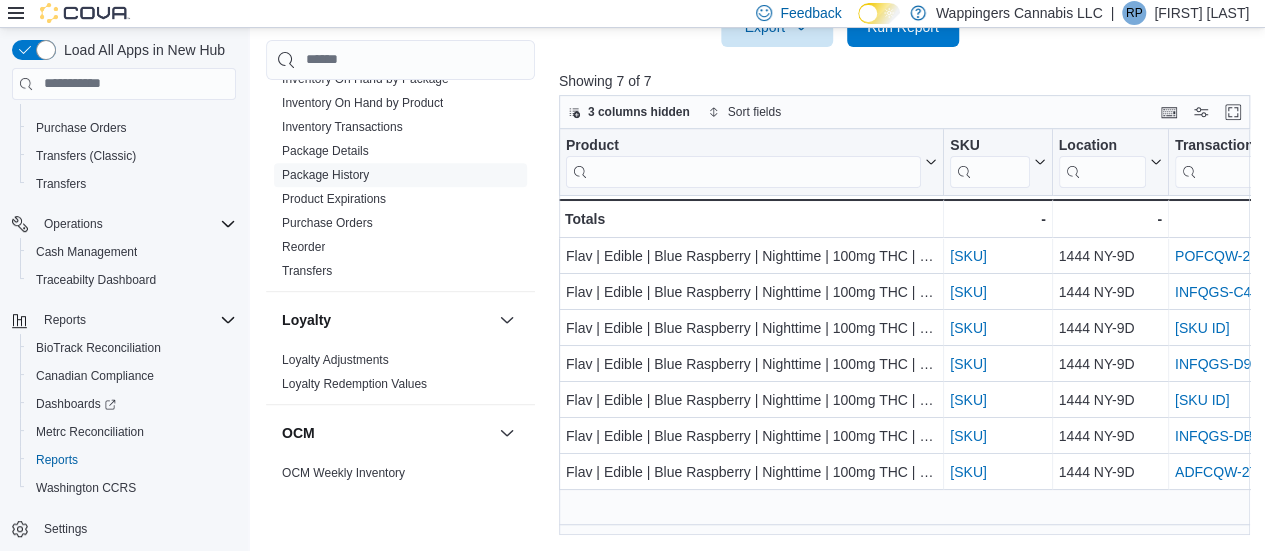 drag, startPoint x: 964, startPoint y: 151, endPoint x: 1093, endPoint y: 147, distance: 129.062 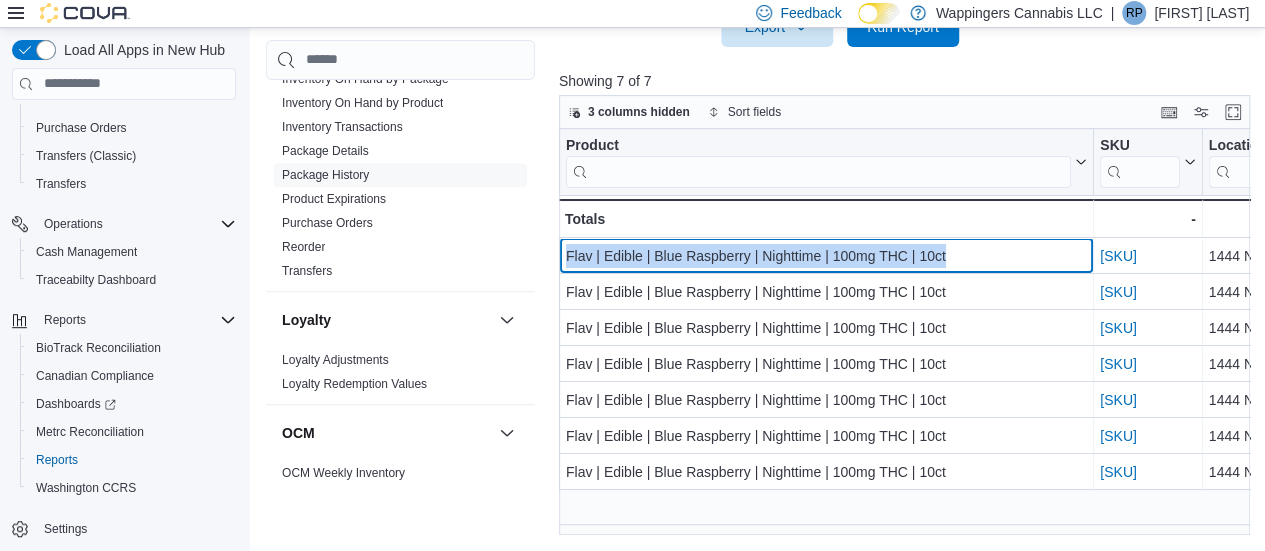 drag, startPoint x: 960, startPoint y: 252, endPoint x: 565, endPoint y: 254, distance: 395.00507 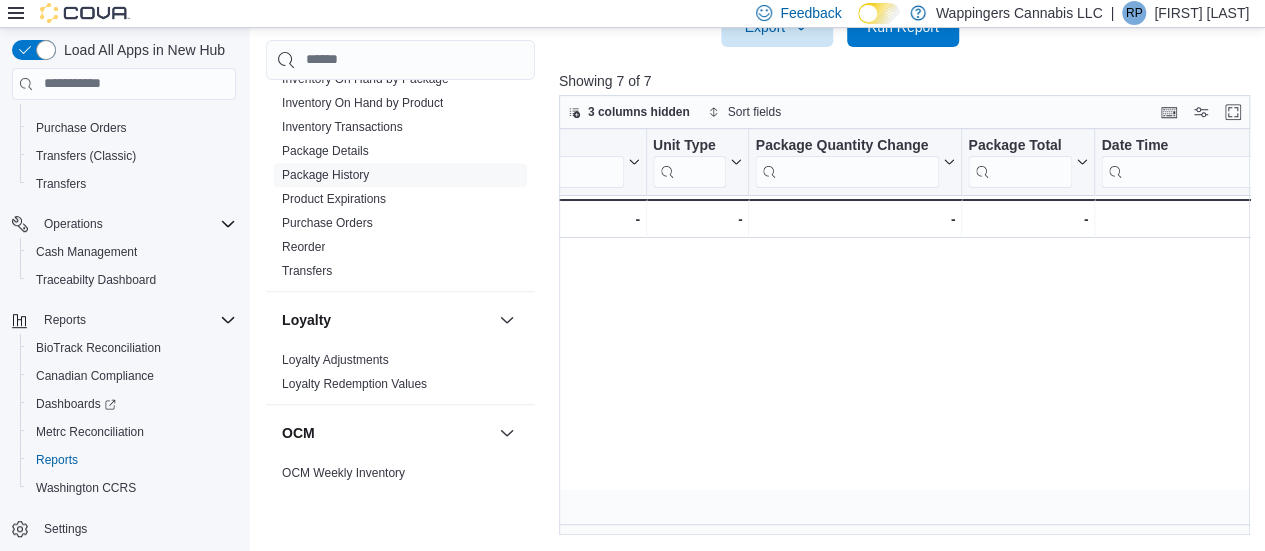 scroll, scrollTop: 0, scrollLeft: 0, axis: both 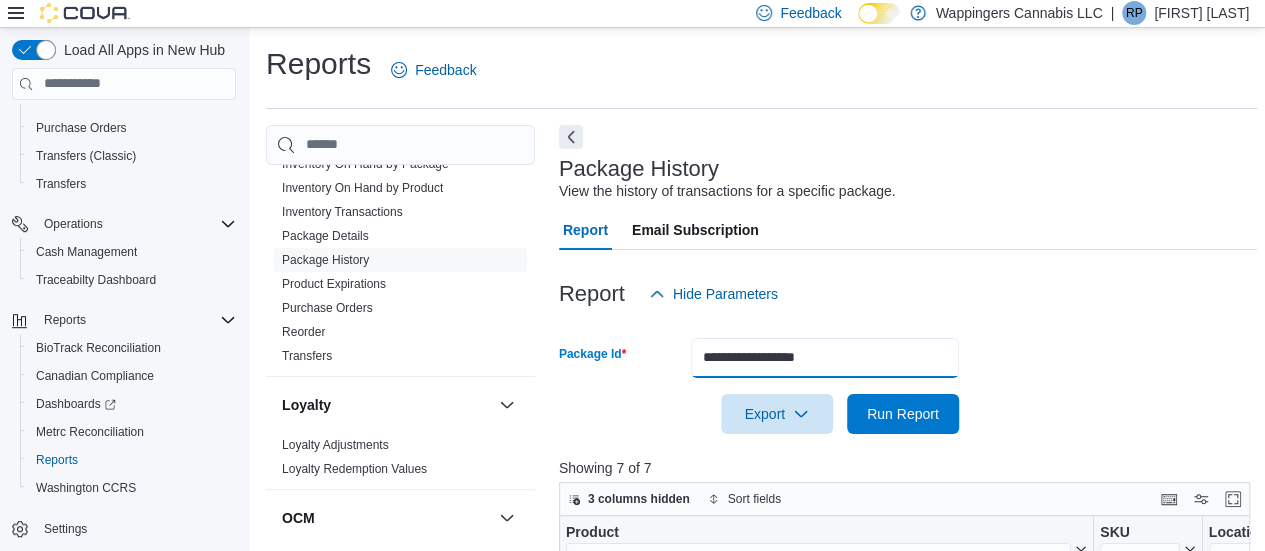 drag, startPoint x: 842, startPoint y: 350, endPoint x: 690, endPoint y: 359, distance: 152.26622 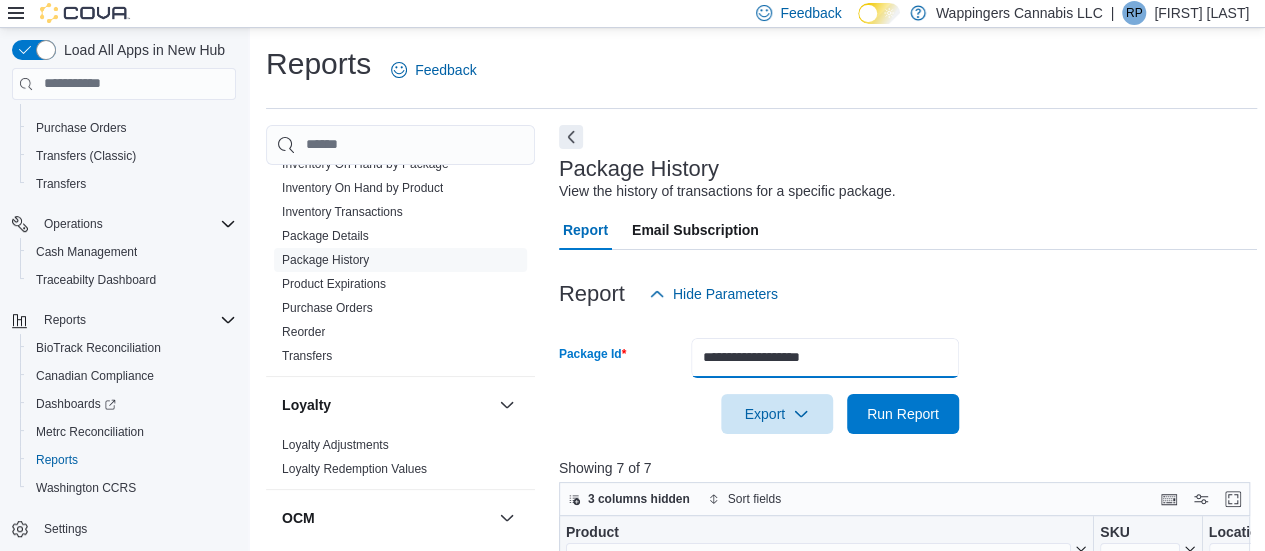 click on "**********" at bounding box center [825, 358] 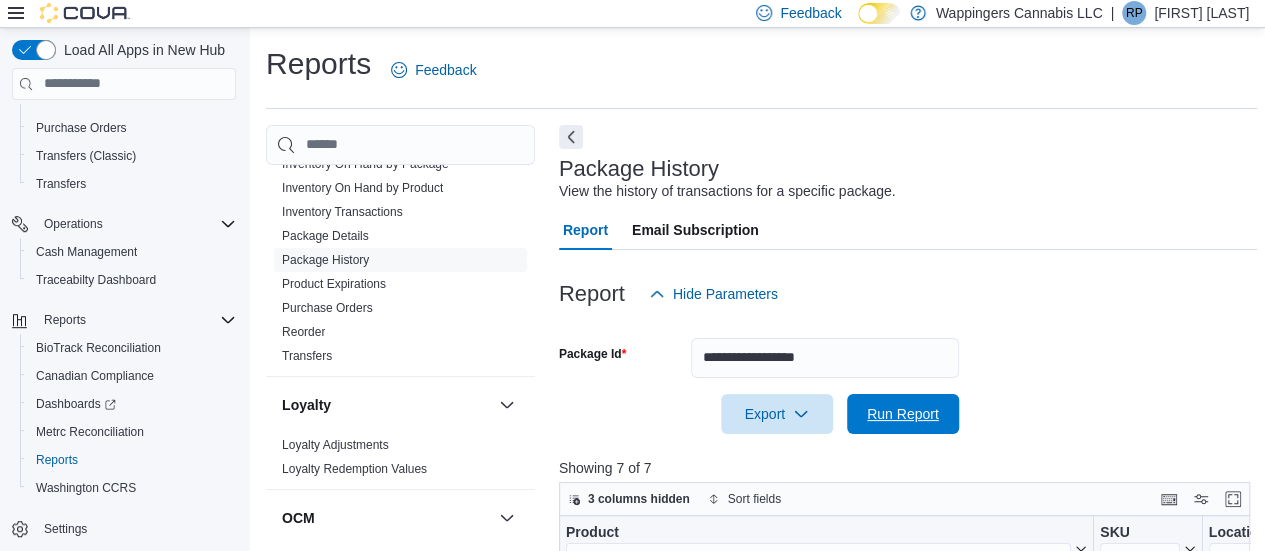 click on "Run Report" at bounding box center (903, 414) 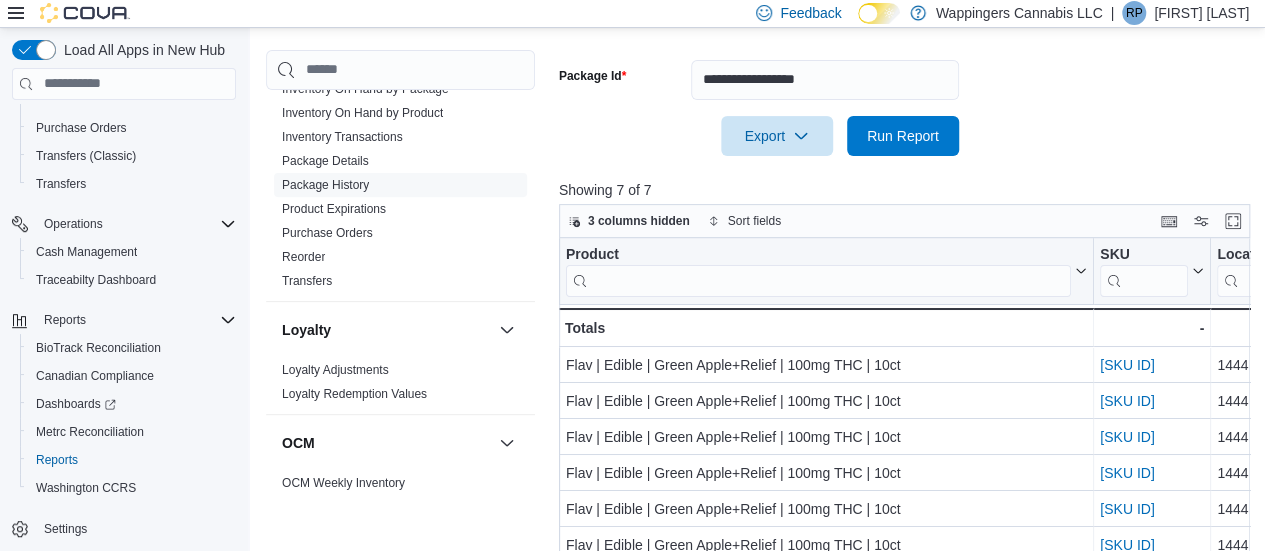 scroll, scrollTop: 387, scrollLeft: 0, axis: vertical 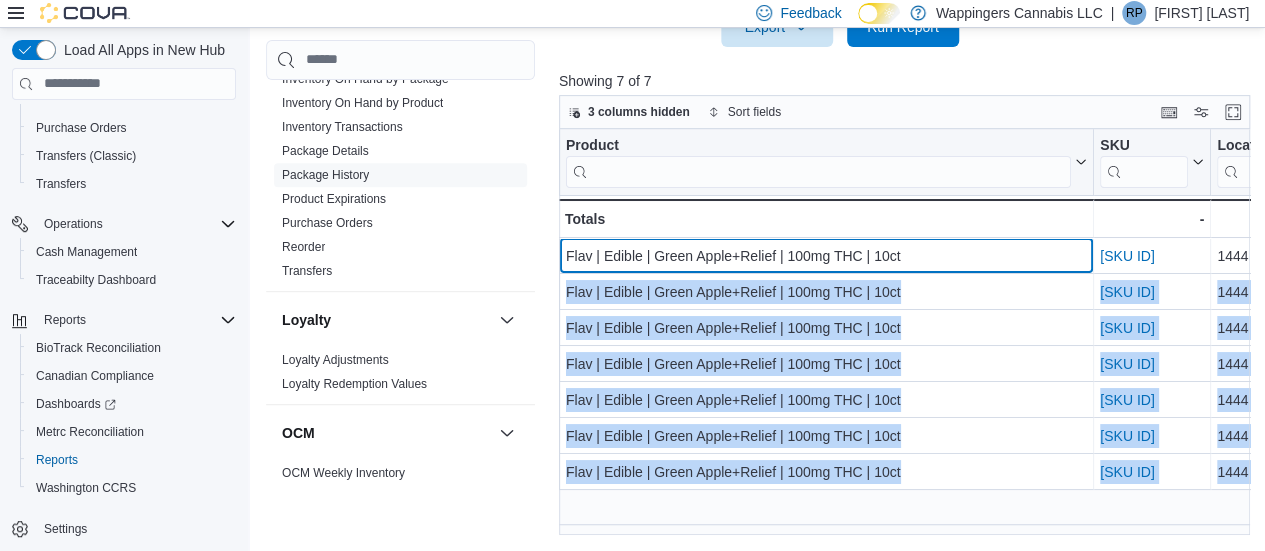 drag, startPoint x: 910, startPoint y: 255, endPoint x: 558, endPoint y: 263, distance: 352.0909 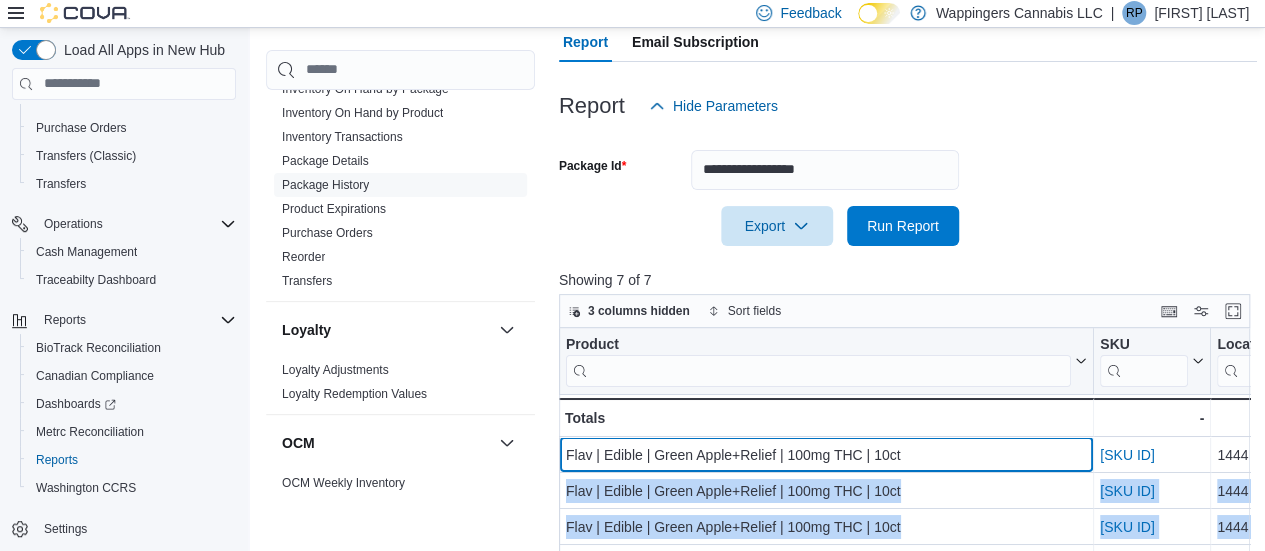 scroll, scrollTop: 187, scrollLeft: 0, axis: vertical 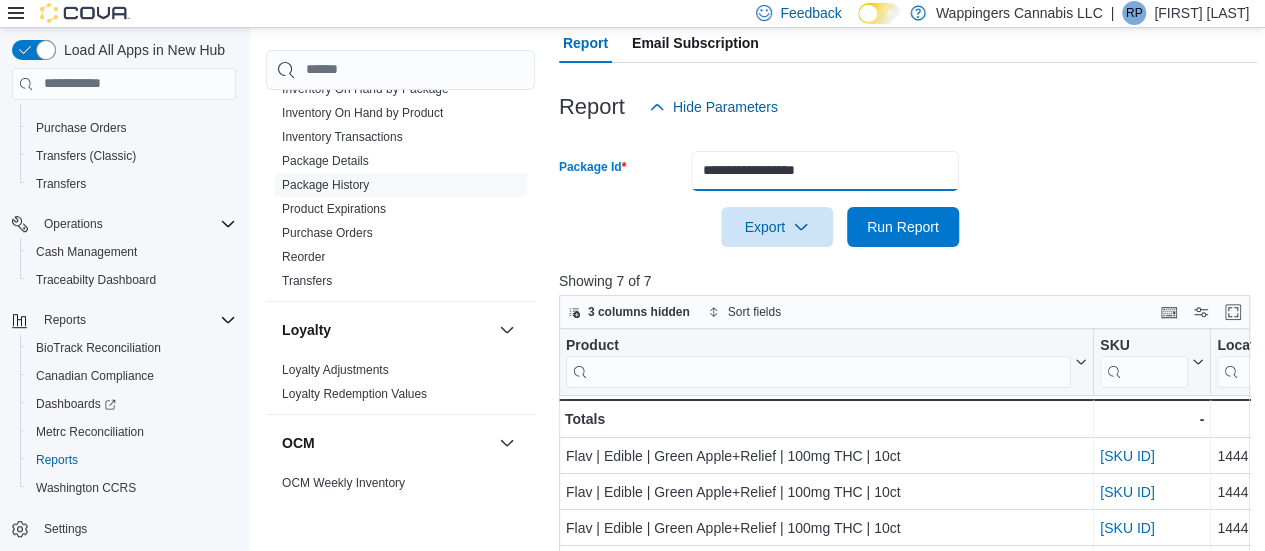 drag, startPoint x: 853, startPoint y: 173, endPoint x: 553, endPoint y: 147, distance: 301.12457 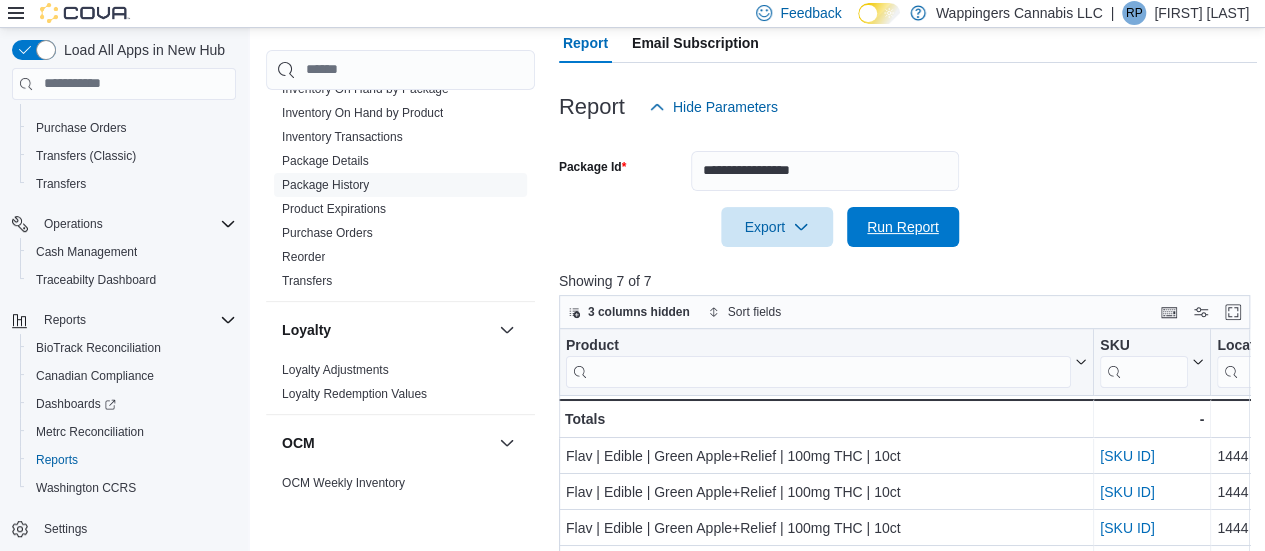 click on "Run Report" at bounding box center (903, 227) 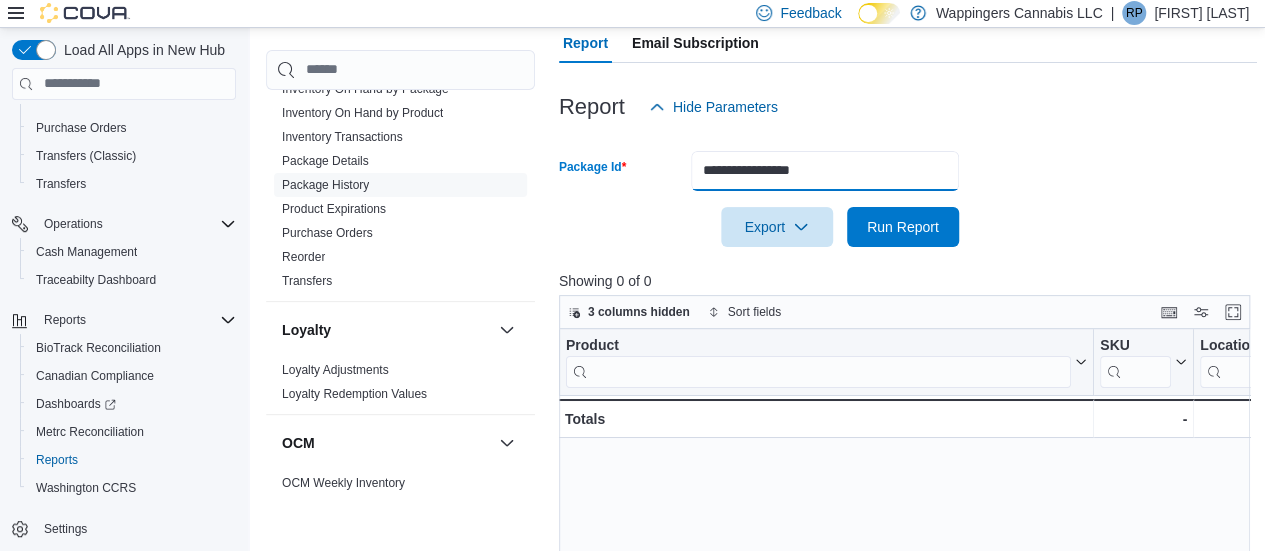 drag, startPoint x: 845, startPoint y: 175, endPoint x: 683, endPoint y: 171, distance: 162.04938 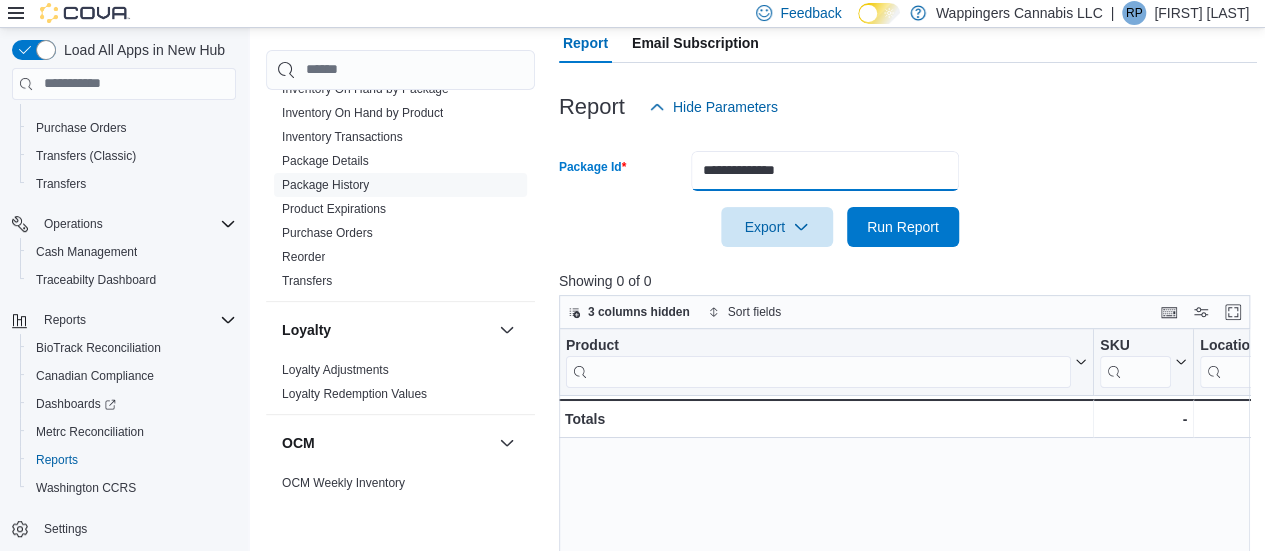click on "**********" at bounding box center (825, 171) 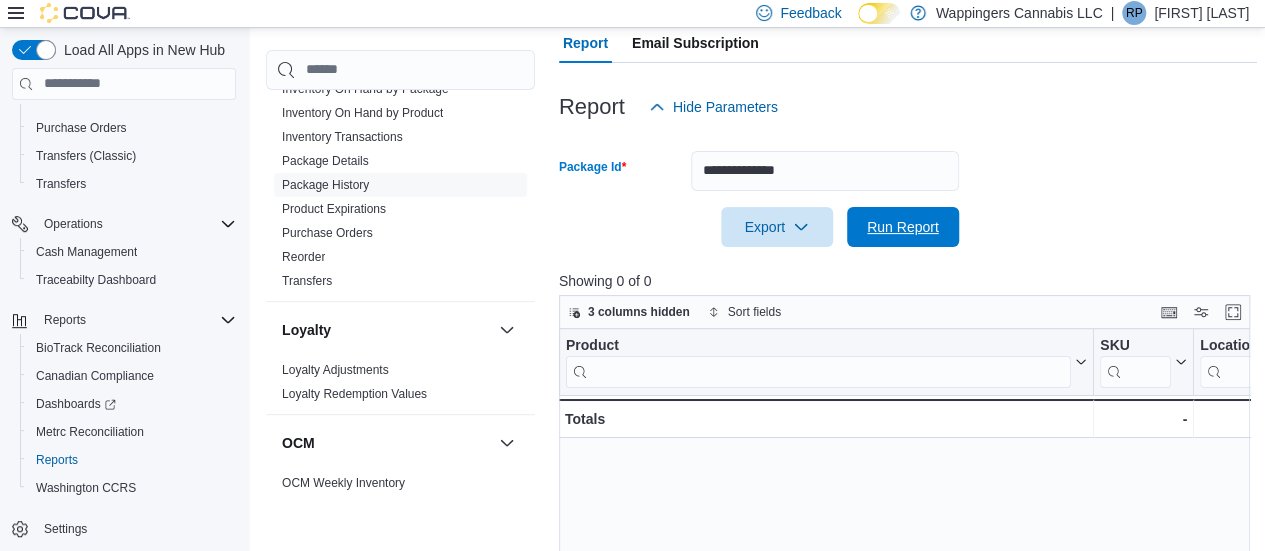 click on "Run Report" at bounding box center (903, 227) 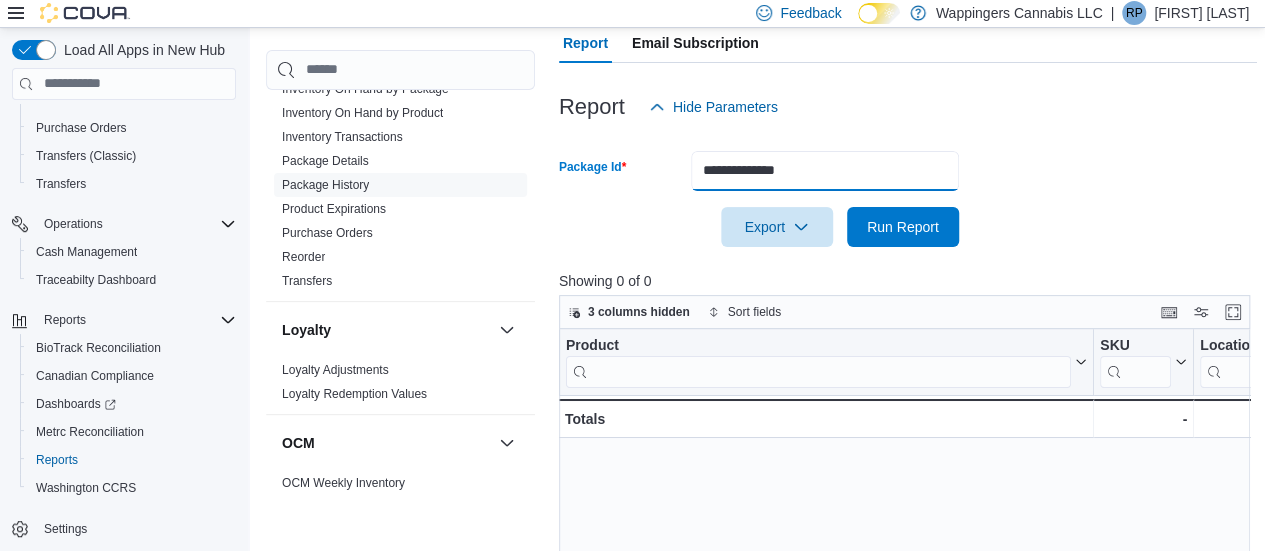 drag, startPoint x: 833, startPoint y: 165, endPoint x: 648, endPoint y: 167, distance: 185.0108 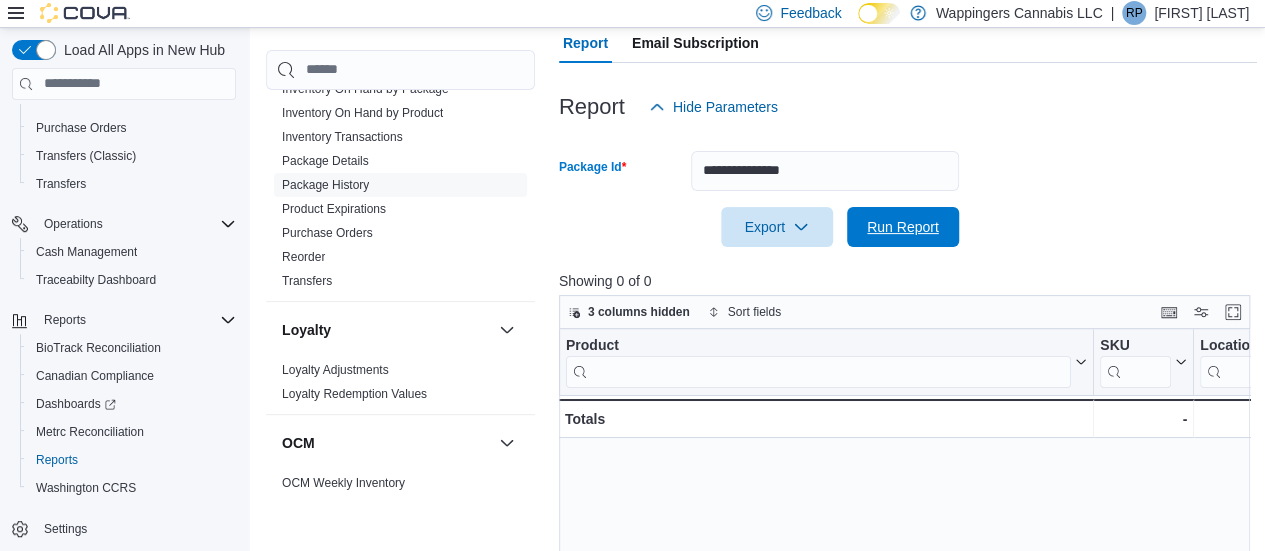 click on "Run Report" at bounding box center (903, 227) 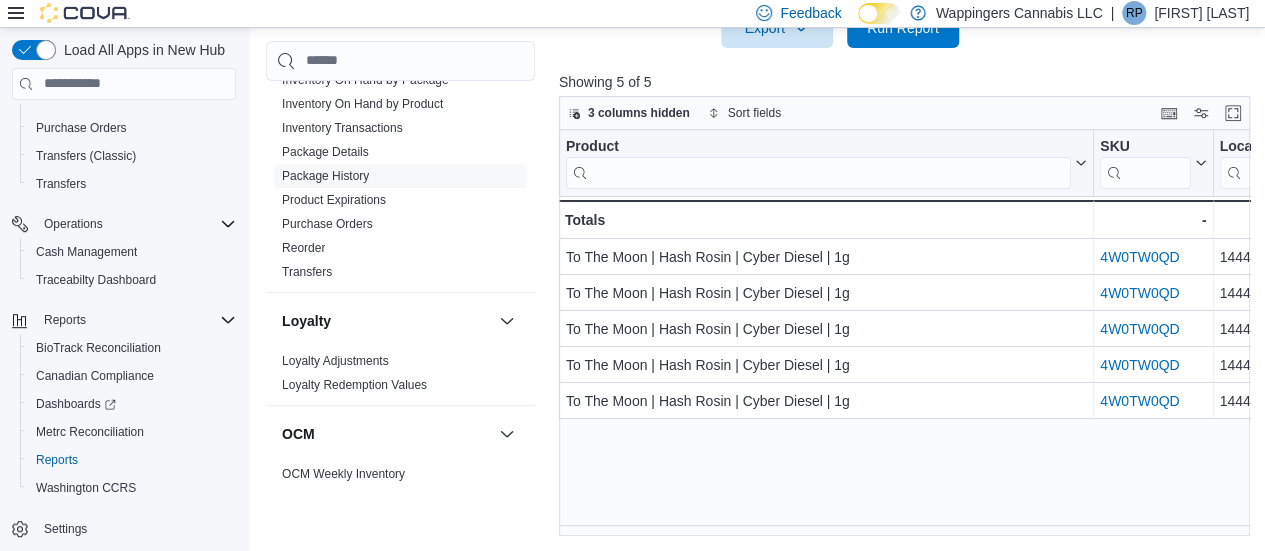 scroll, scrollTop: 387, scrollLeft: 0, axis: vertical 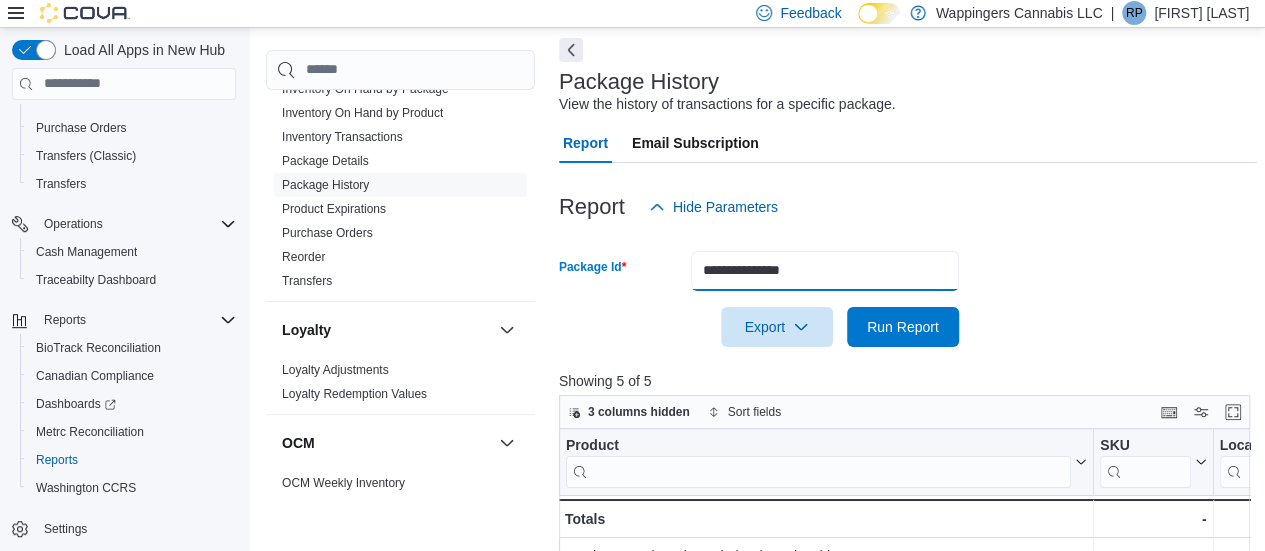 drag, startPoint x: 828, startPoint y: 262, endPoint x: 671, endPoint y: 268, distance: 157.11461 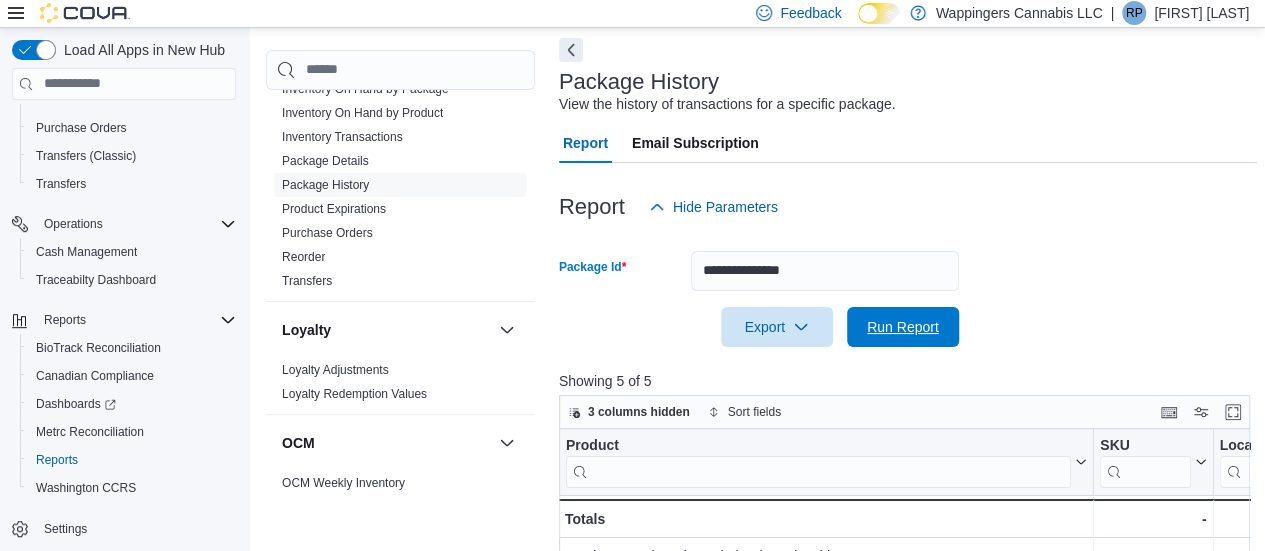 click on "Run Report" at bounding box center (903, 327) 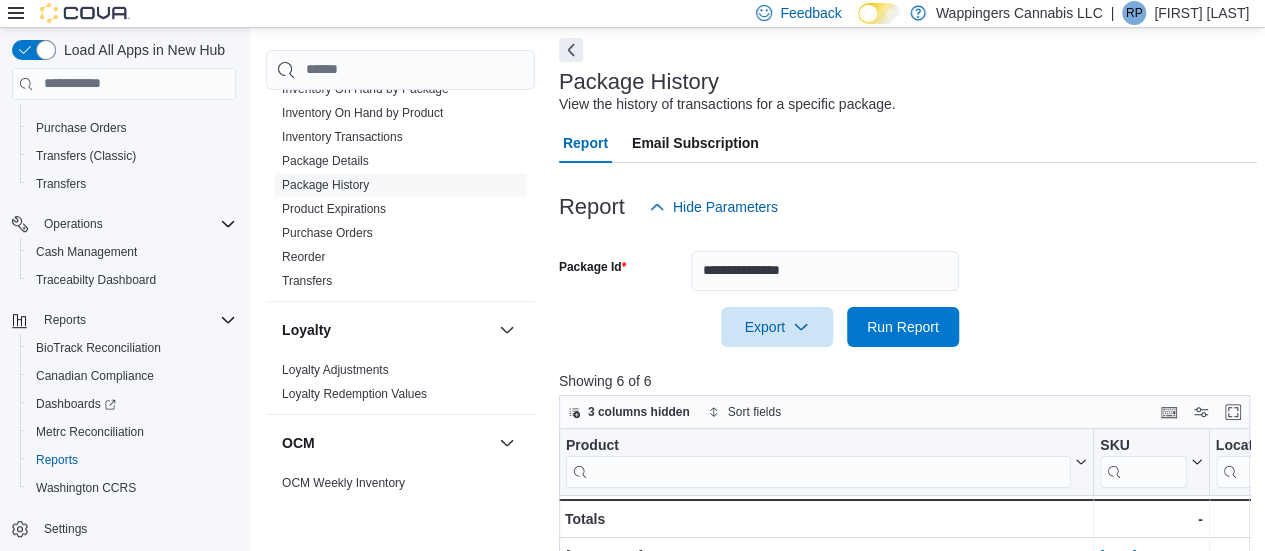 scroll, scrollTop: 387, scrollLeft: 0, axis: vertical 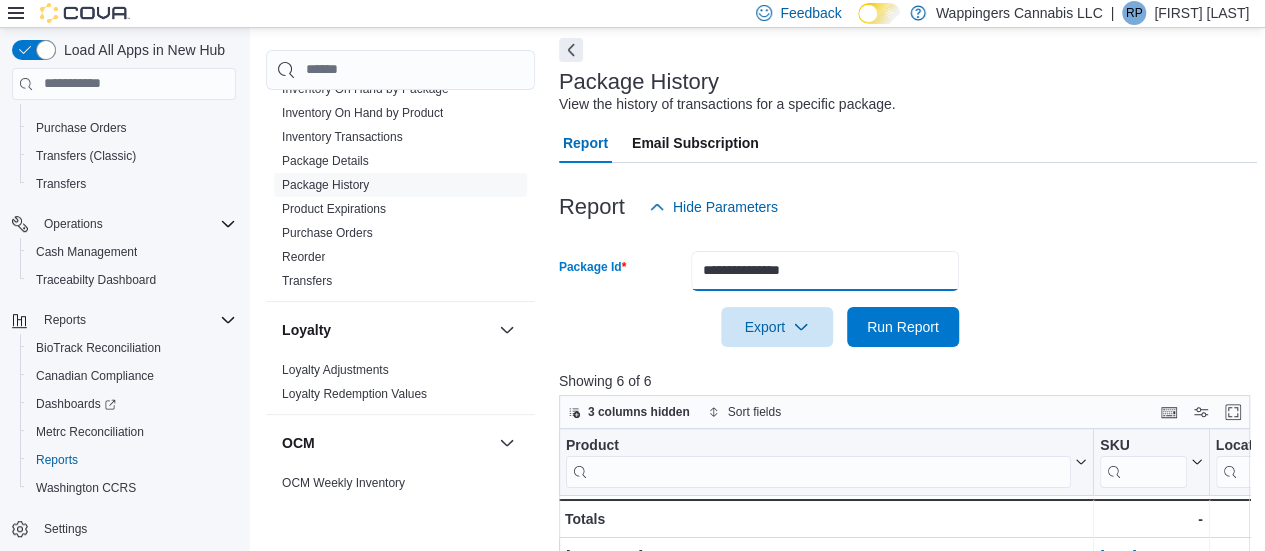 drag, startPoint x: 812, startPoint y: 271, endPoint x: 670, endPoint y: 269, distance: 142.01408 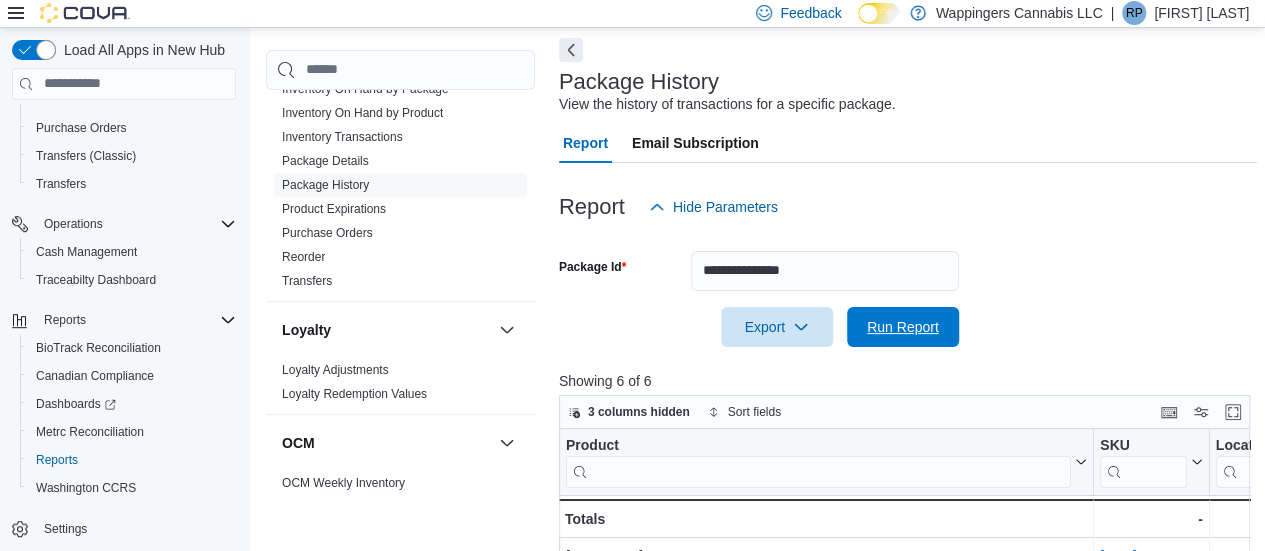 click on "Run Report" at bounding box center [903, 327] 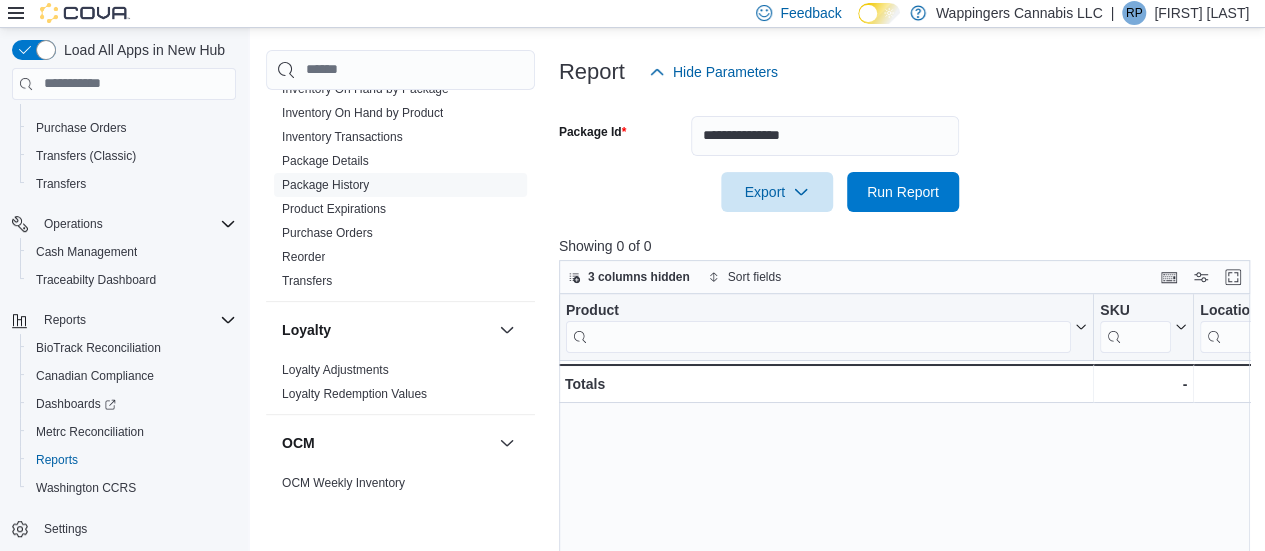 scroll, scrollTop: 0, scrollLeft: 0, axis: both 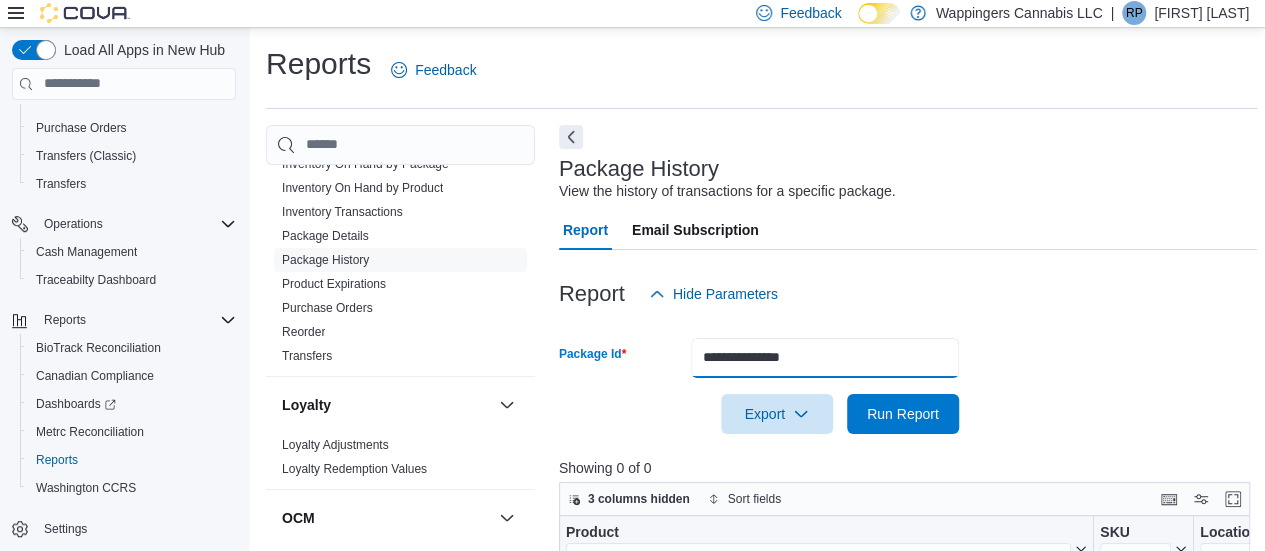 drag, startPoint x: 824, startPoint y: 362, endPoint x: 656, endPoint y: 342, distance: 169.1863 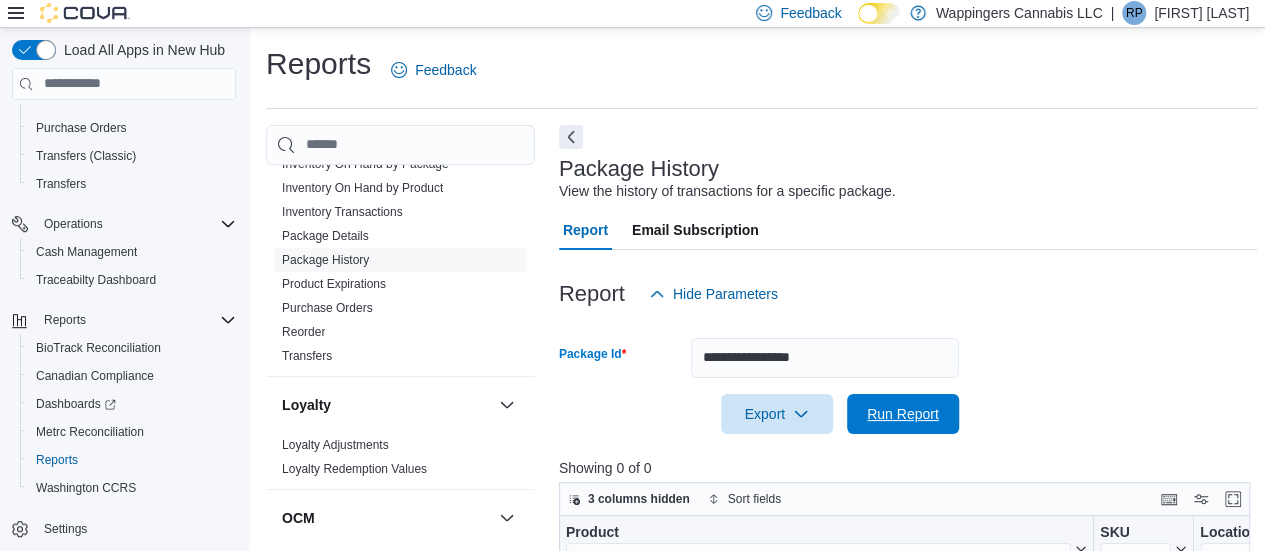 click on "Run Report" at bounding box center (903, 414) 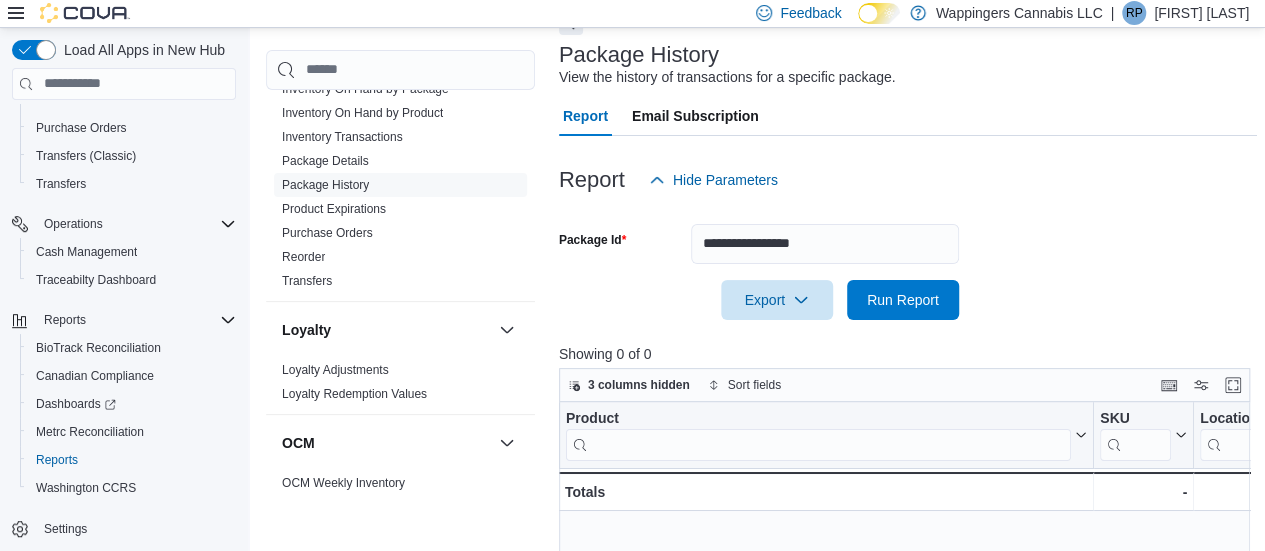 scroll, scrollTop: 0, scrollLeft: 0, axis: both 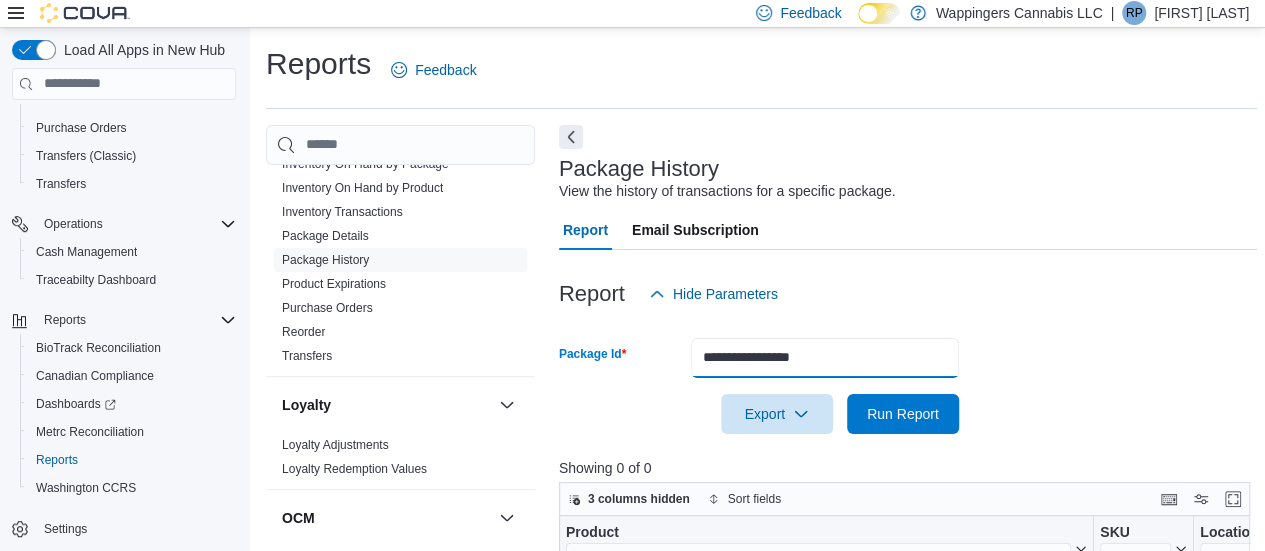 drag, startPoint x: 776, startPoint y: 357, endPoint x: 697, endPoint y: 354, distance: 79.05694 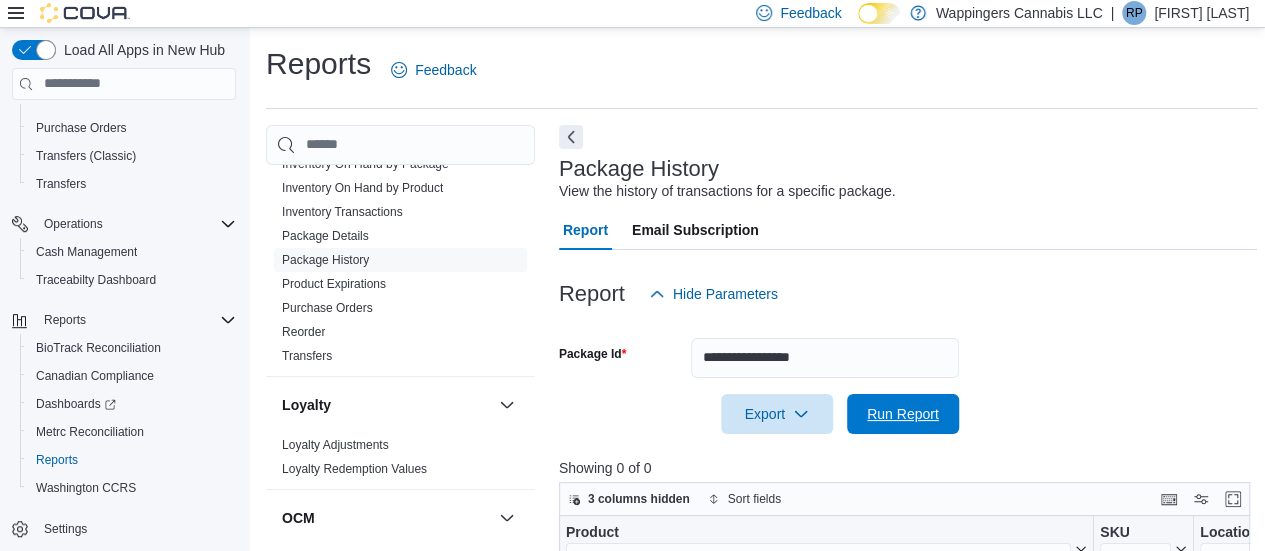 click on "Run Report" at bounding box center (903, 414) 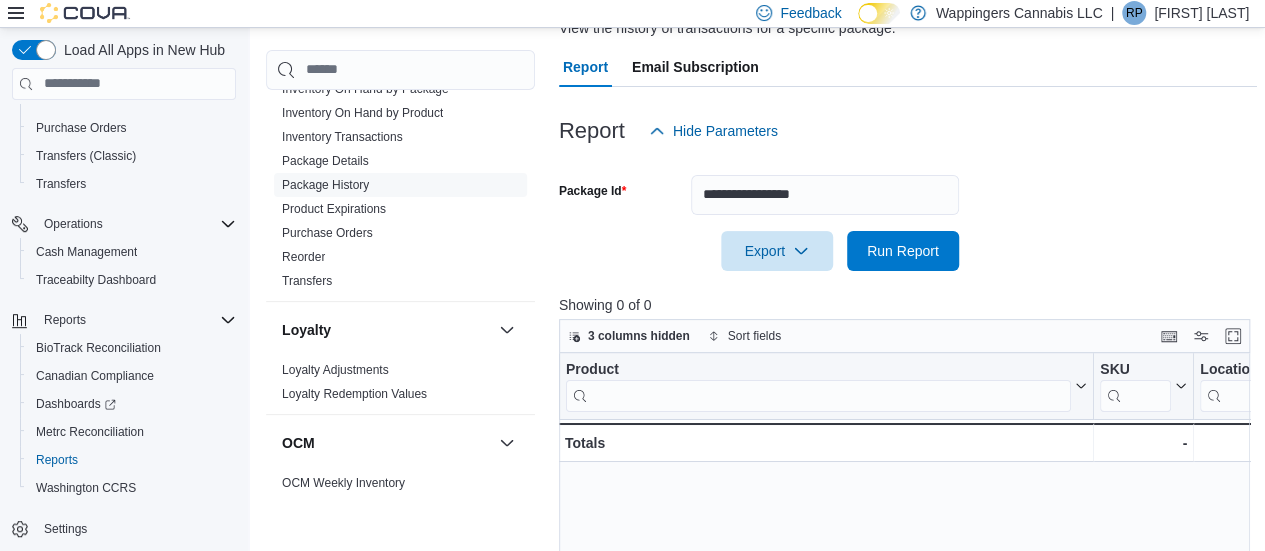 scroll, scrollTop: 0, scrollLeft: 0, axis: both 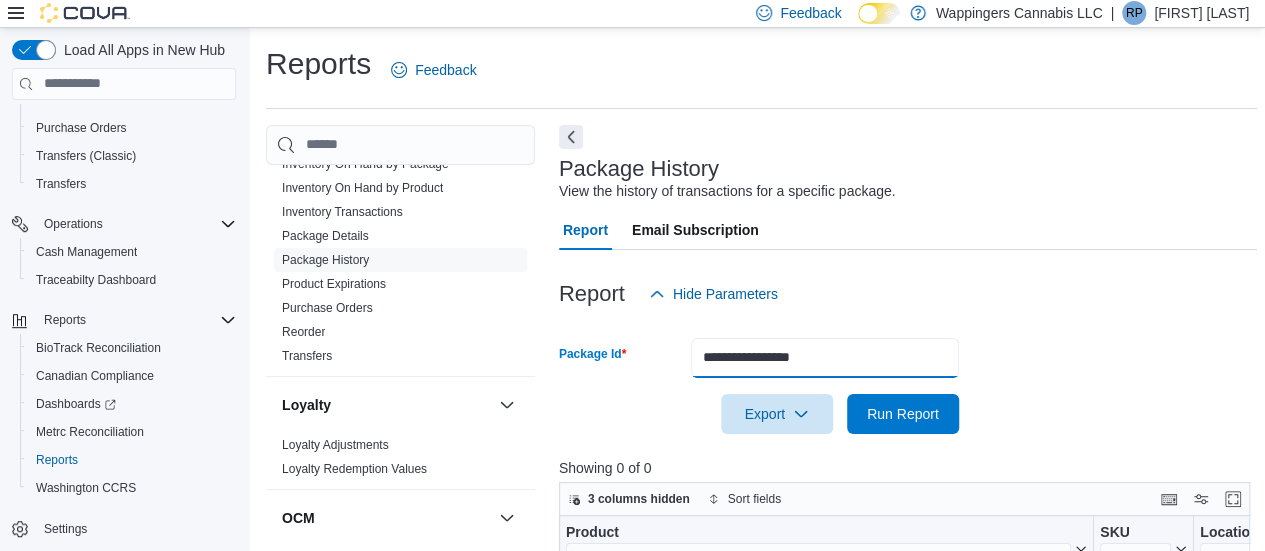 drag, startPoint x: 856, startPoint y: 358, endPoint x: 676, endPoint y: 359, distance: 180.00278 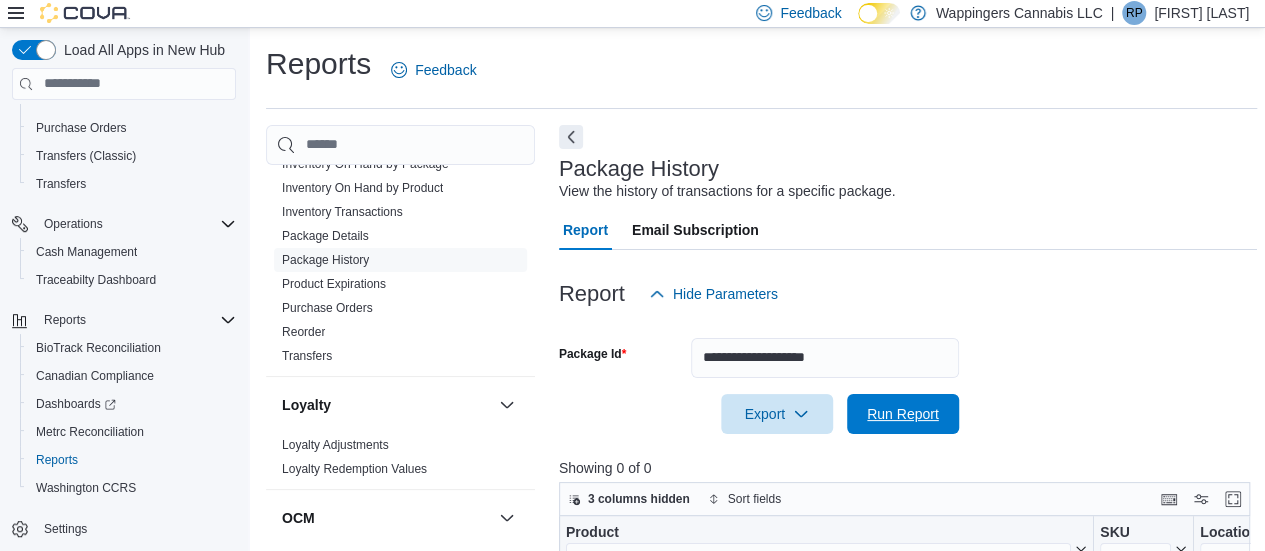click on "Run Report" at bounding box center [903, 414] 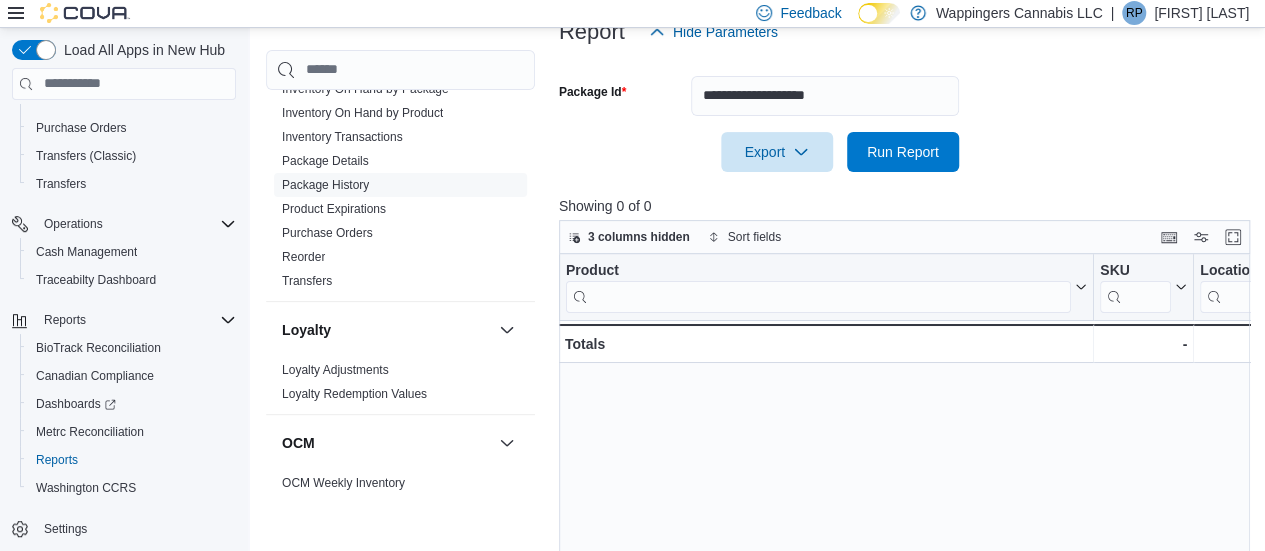 scroll, scrollTop: 87, scrollLeft: 0, axis: vertical 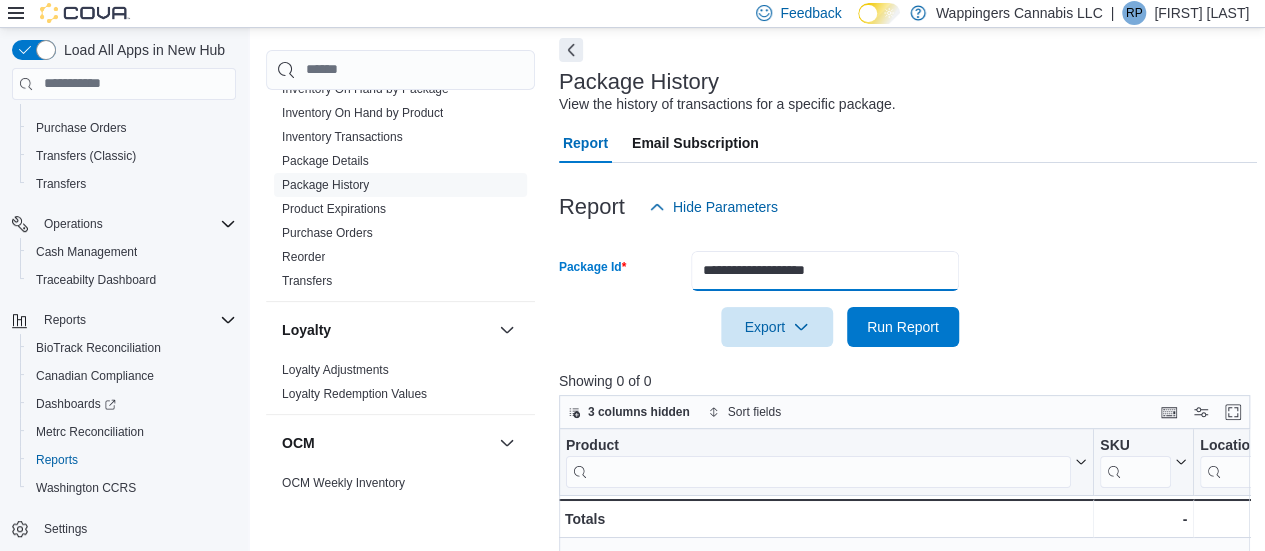 drag, startPoint x: 878, startPoint y: 273, endPoint x: 688, endPoint y: 265, distance: 190.16835 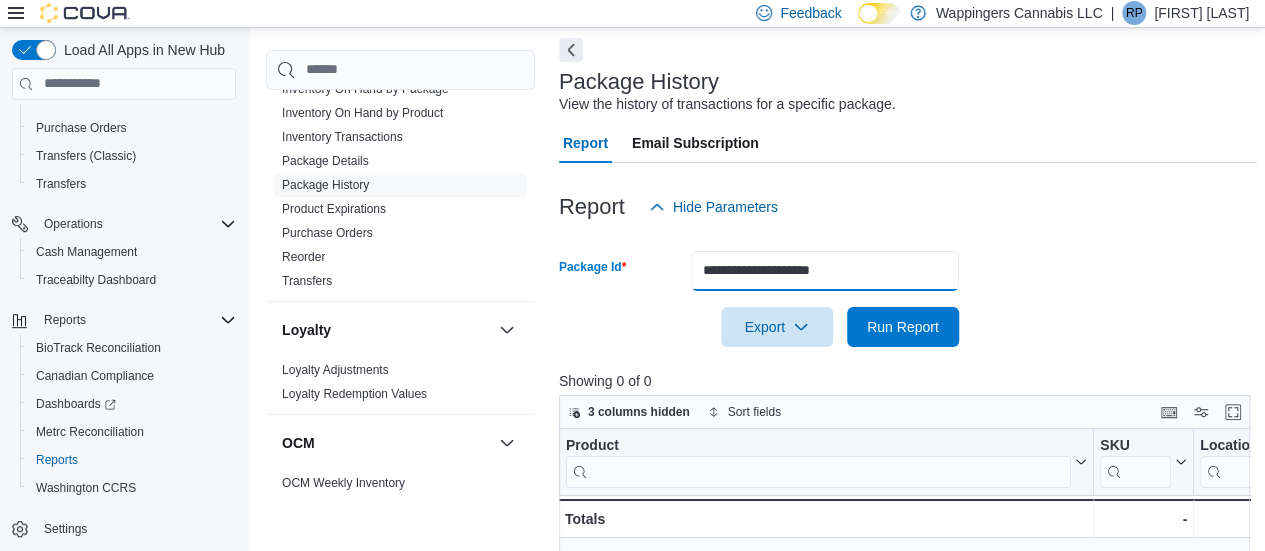 click on "**********" at bounding box center [825, 271] 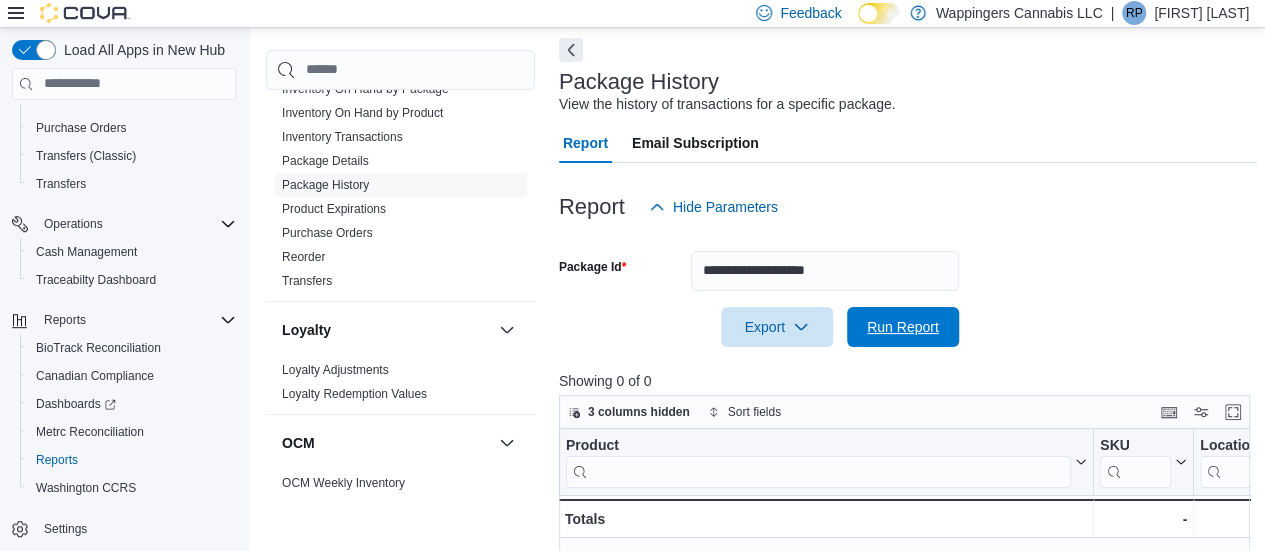 click on "Run Report" at bounding box center [903, 327] 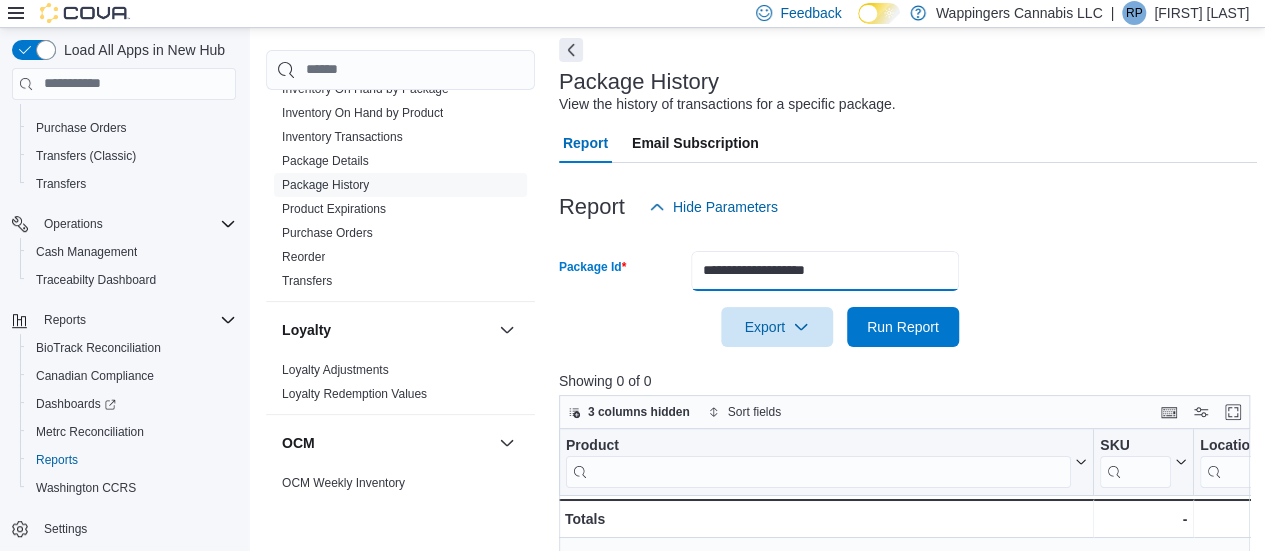 drag, startPoint x: 846, startPoint y: 273, endPoint x: 688, endPoint y: 271, distance: 158.01266 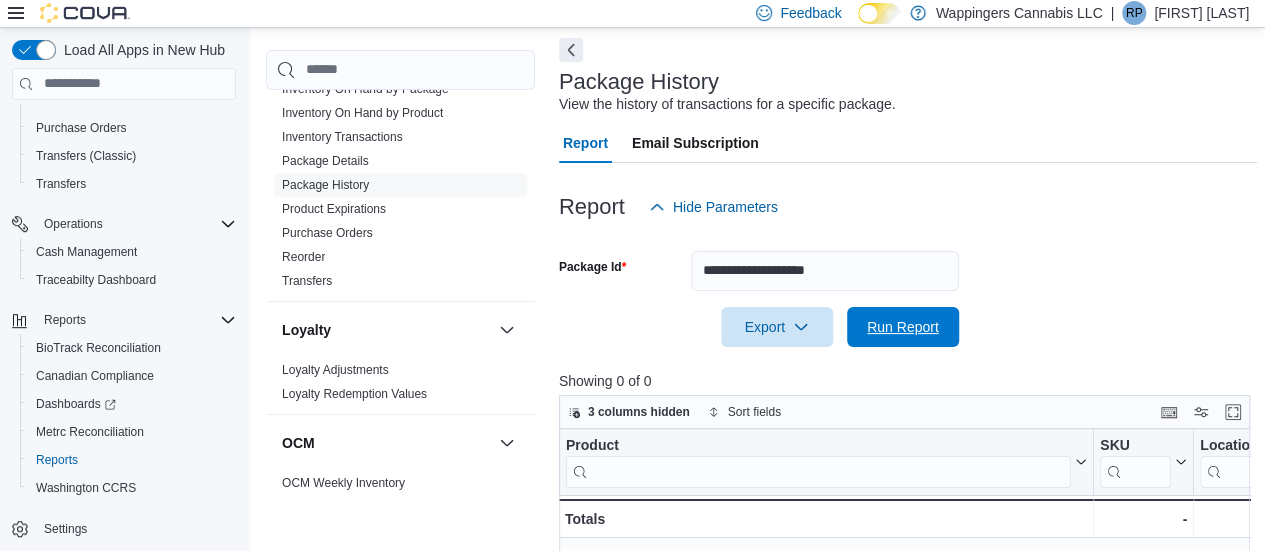 click on "Run Report" at bounding box center (903, 327) 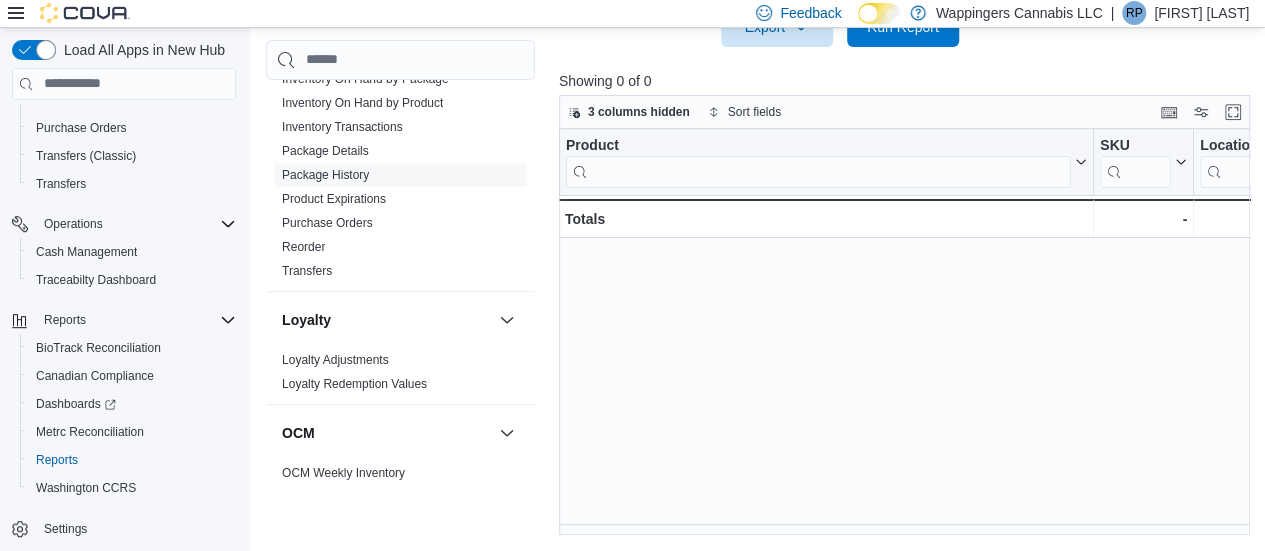 scroll, scrollTop: 0, scrollLeft: 0, axis: both 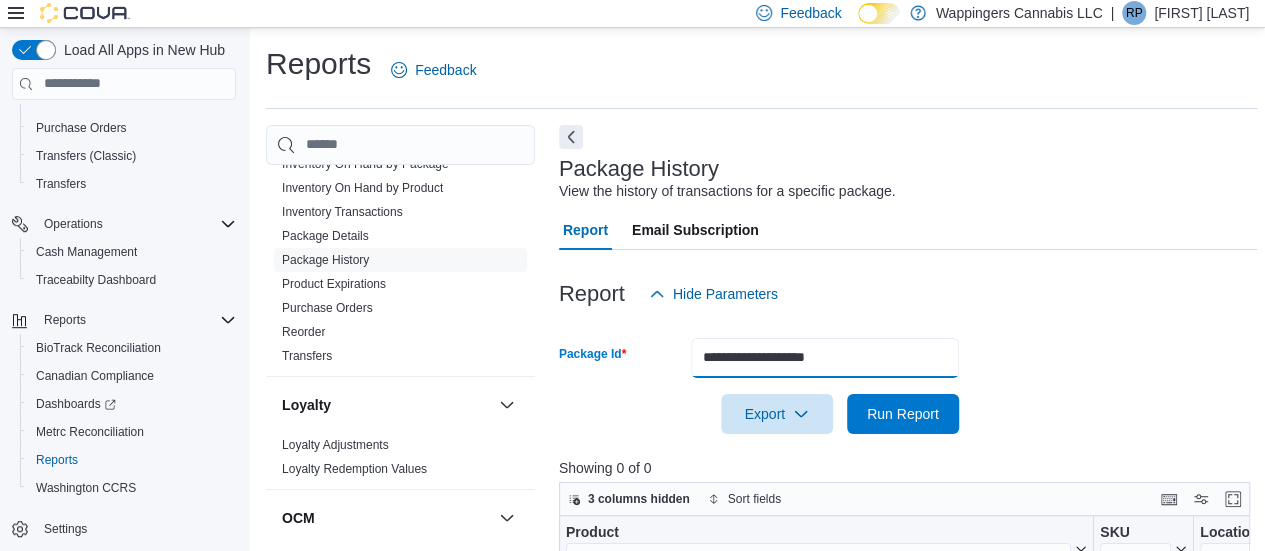 drag, startPoint x: 850, startPoint y: 356, endPoint x: 618, endPoint y: 341, distance: 232.4844 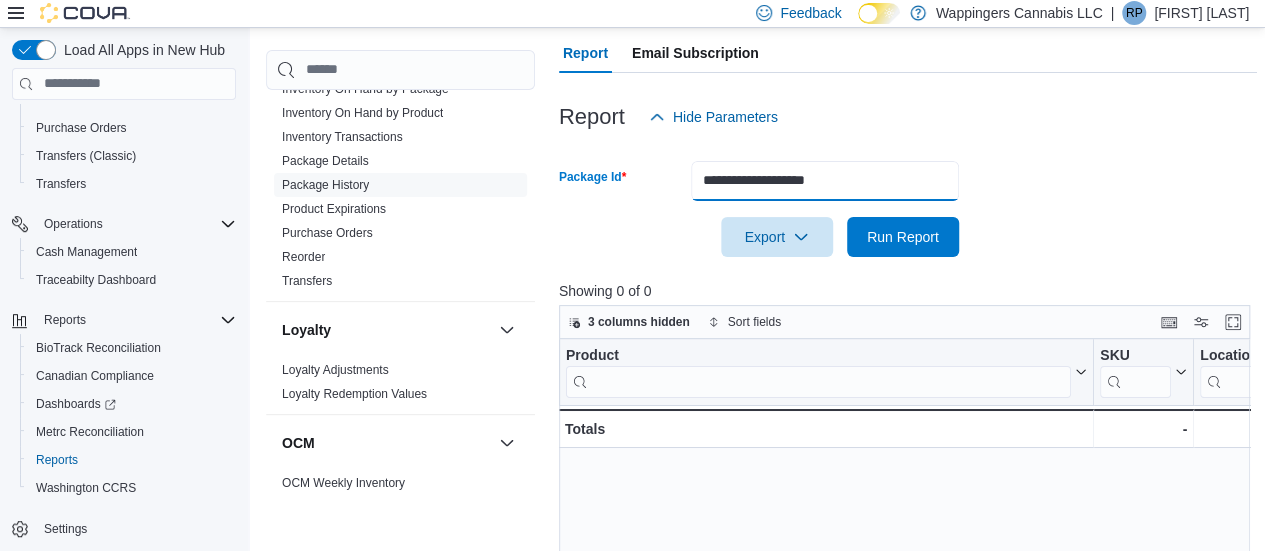 scroll, scrollTop: 178, scrollLeft: 0, axis: vertical 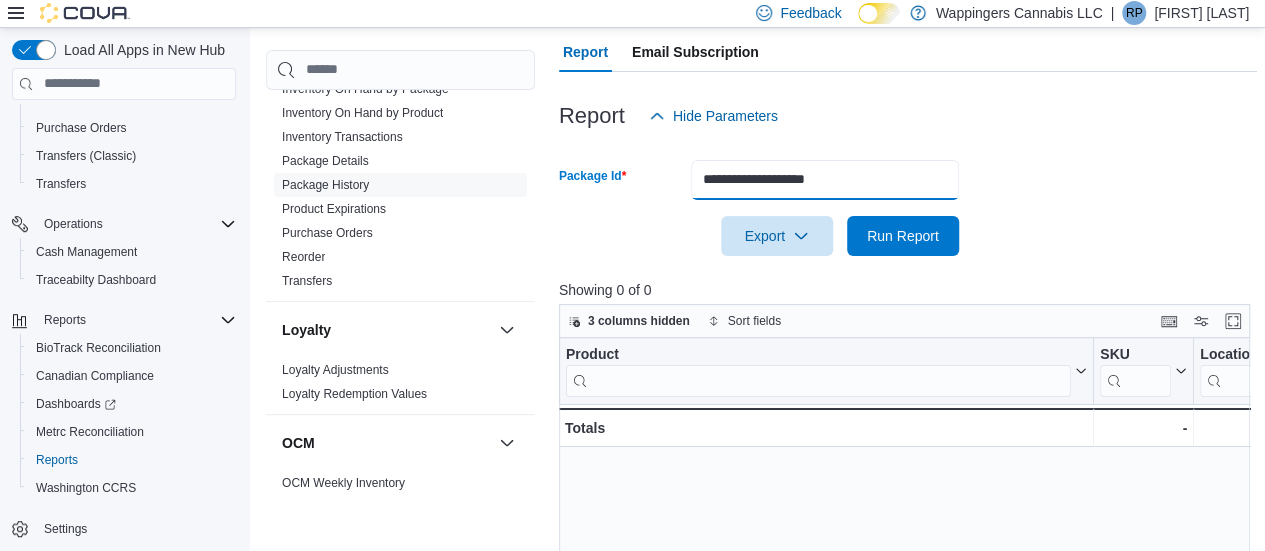 drag, startPoint x: 856, startPoint y: 179, endPoint x: 690, endPoint y: 183, distance: 166.04819 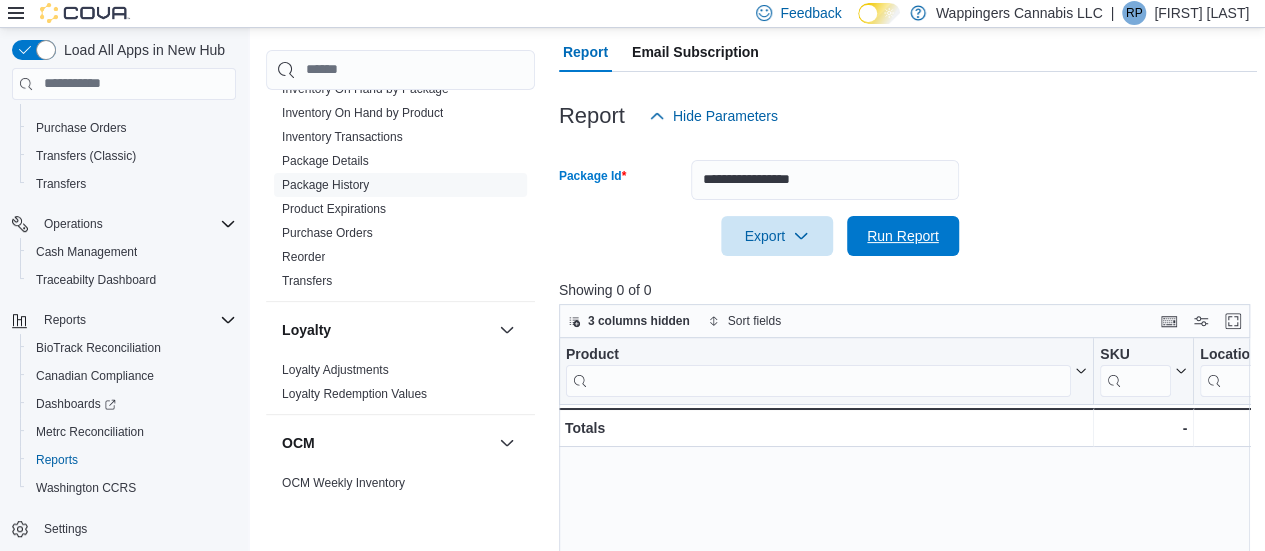 click on "Run Report" at bounding box center (903, 236) 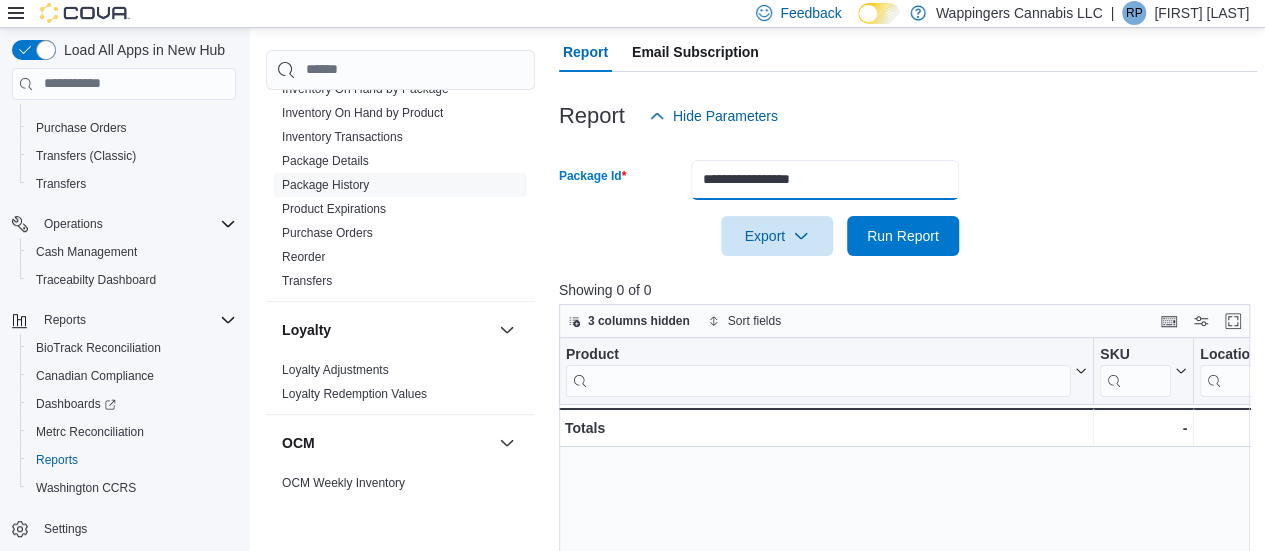drag, startPoint x: 854, startPoint y: 181, endPoint x: 669, endPoint y: 178, distance: 185.02432 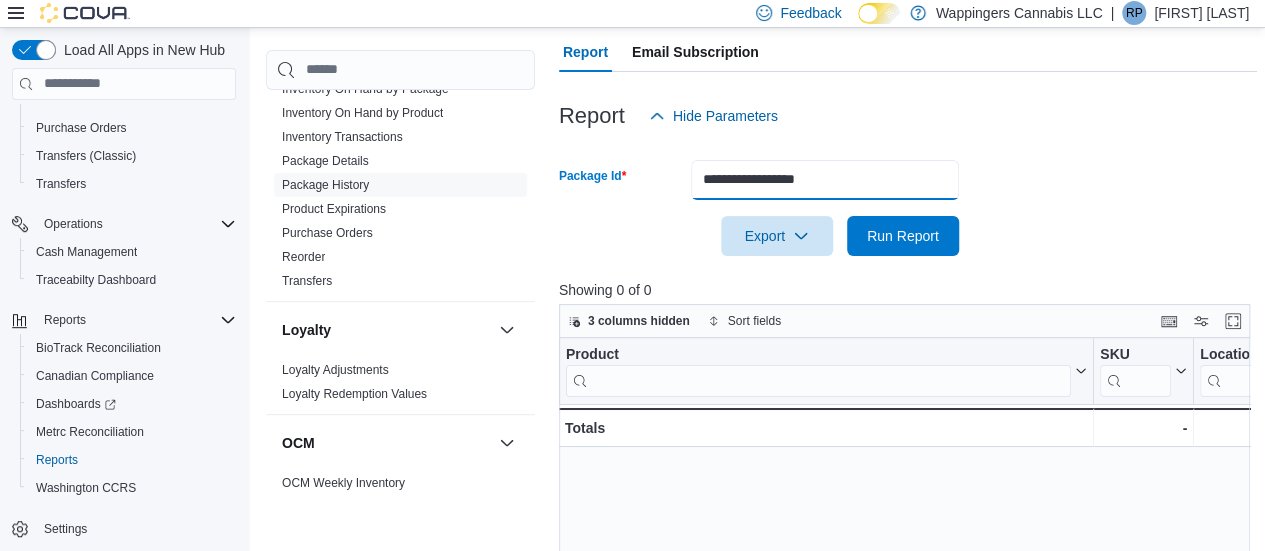 click on "**********" at bounding box center [825, 180] 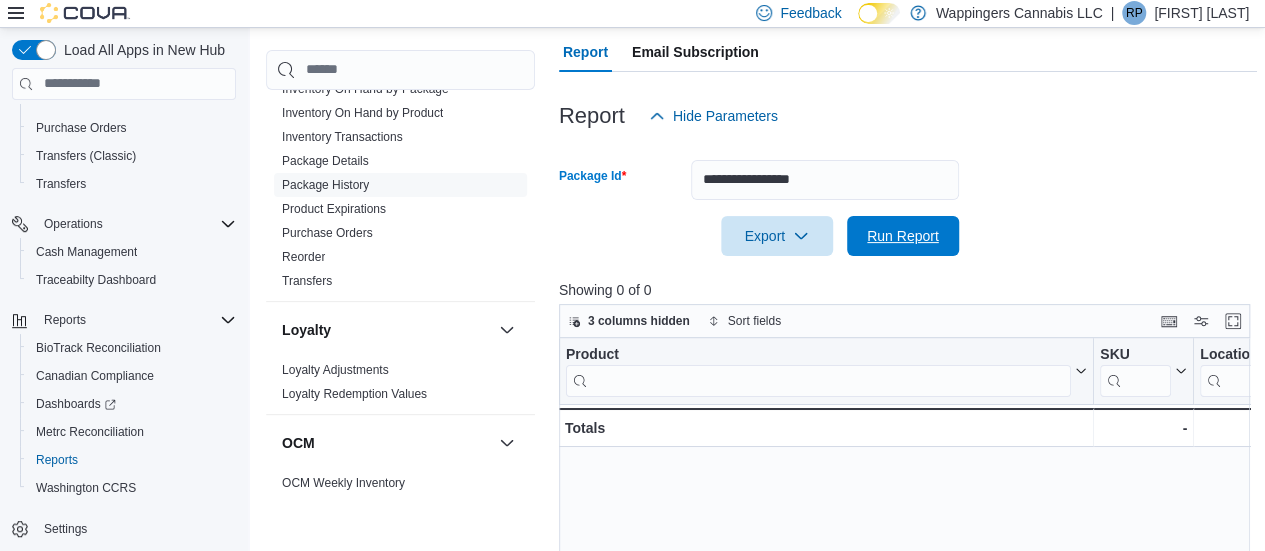 click on "Run Report" at bounding box center [903, 236] 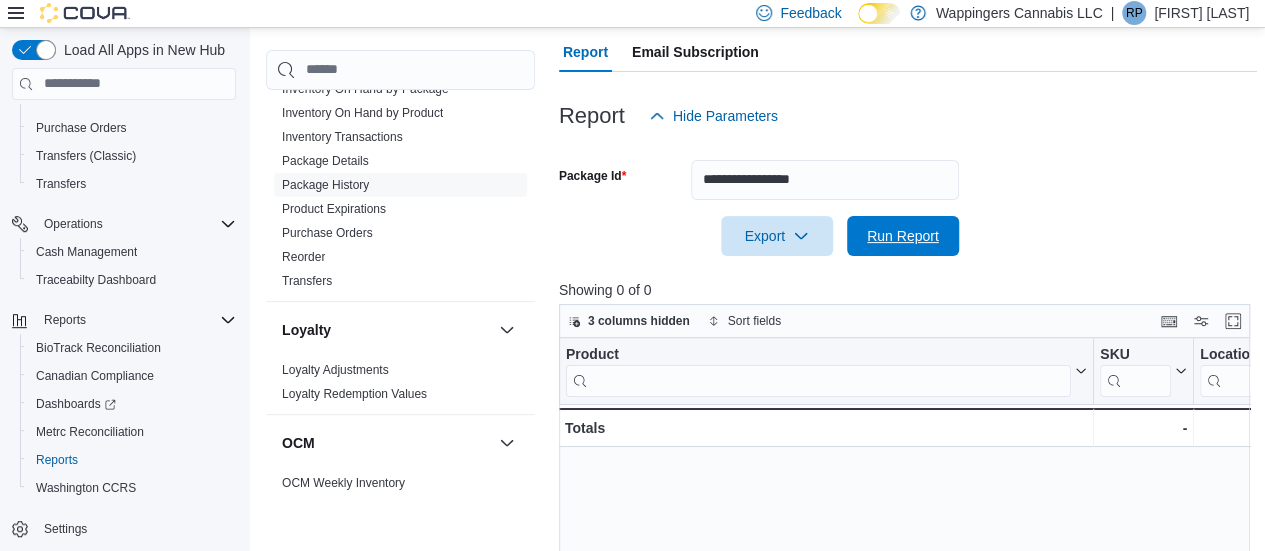 click on "Run Report" at bounding box center [903, 236] 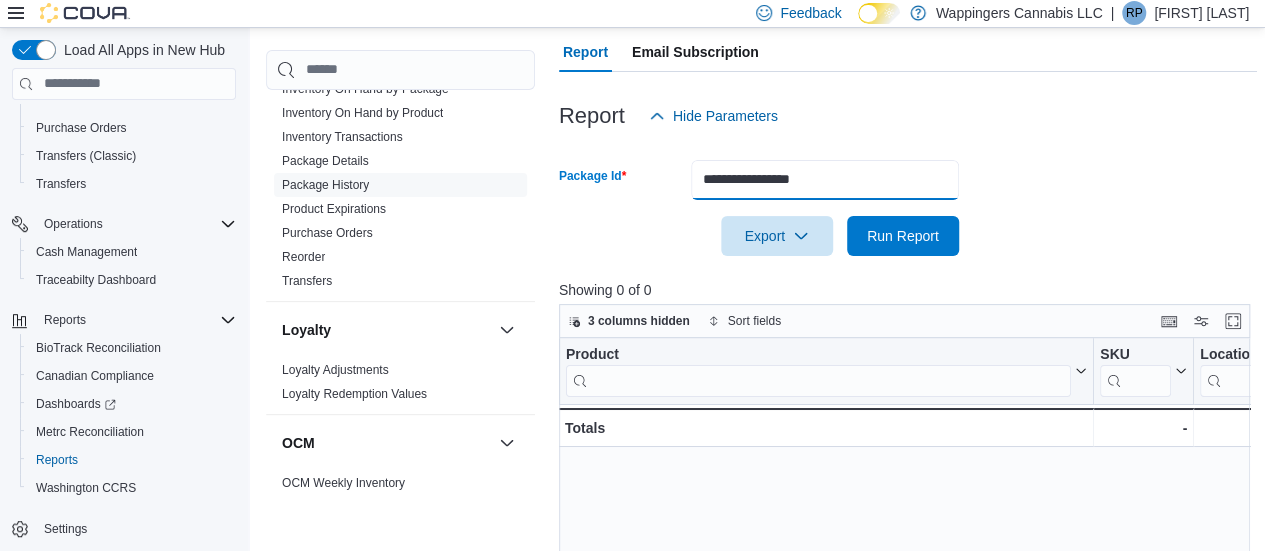 drag, startPoint x: 840, startPoint y: 179, endPoint x: 666, endPoint y: 180, distance: 174.00287 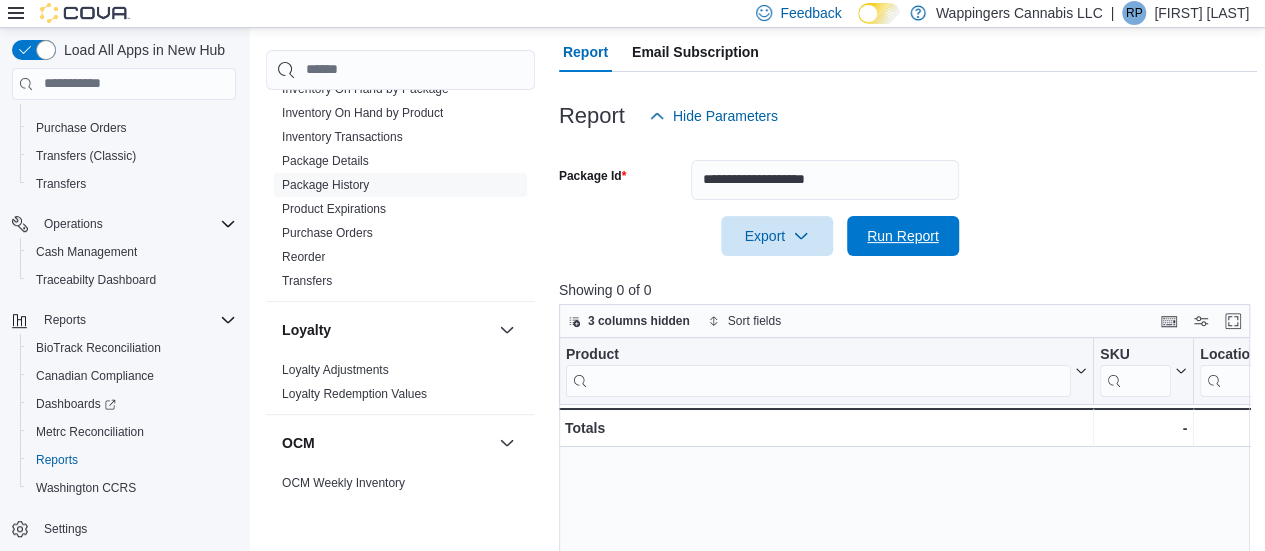 click on "Run Report" at bounding box center (903, 236) 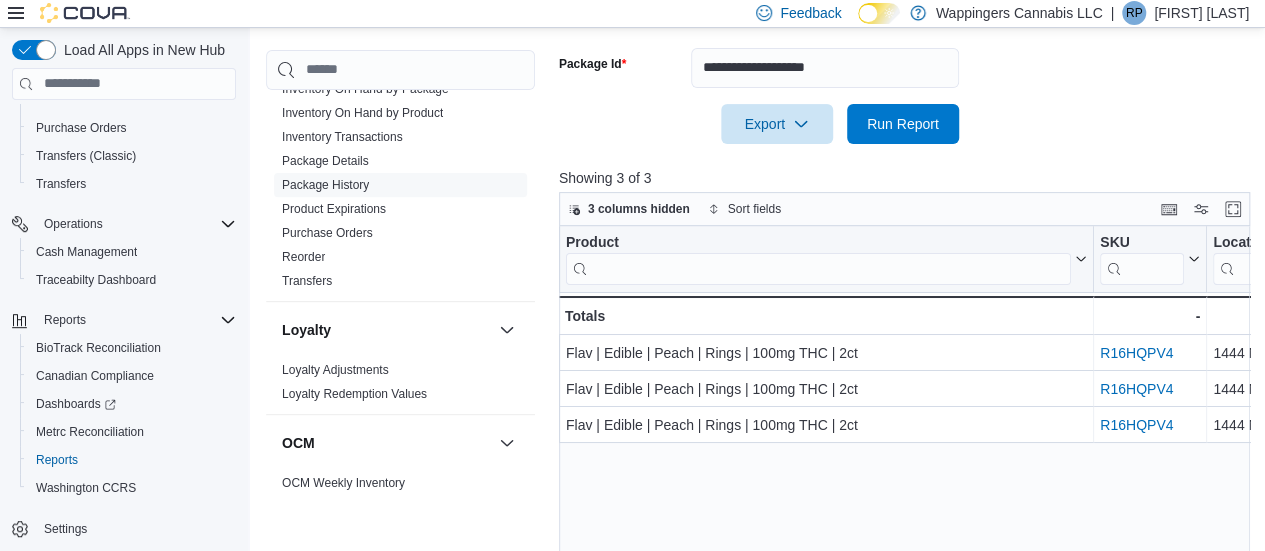 scroll, scrollTop: 387, scrollLeft: 0, axis: vertical 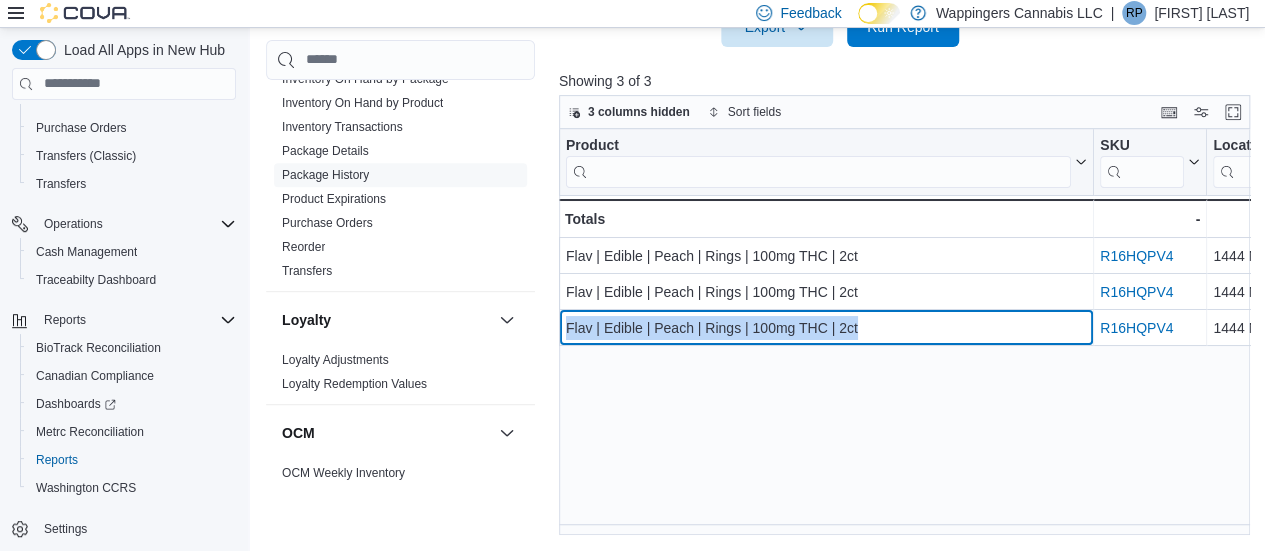 drag, startPoint x: 868, startPoint y: 324, endPoint x: 567, endPoint y: 325, distance: 301.00165 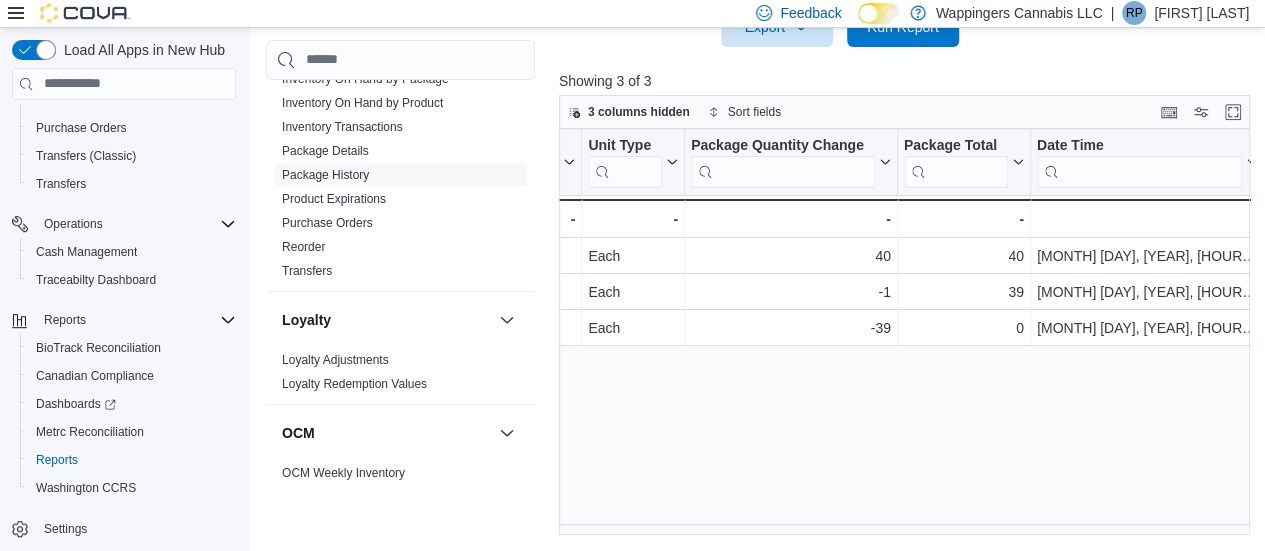 scroll, scrollTop: 0, scrollLeft: 1293, axis: horizontal 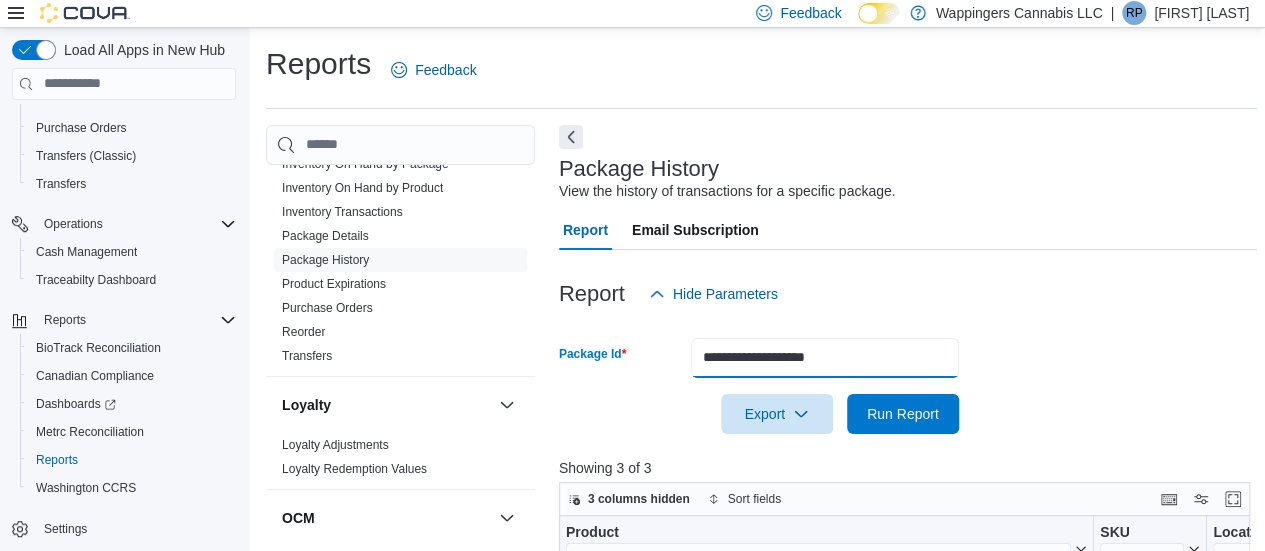 drag, startPoint x: 876, startPoint y: 350, endPoint x: 540, endPoint y: 329, distance: 336.6556 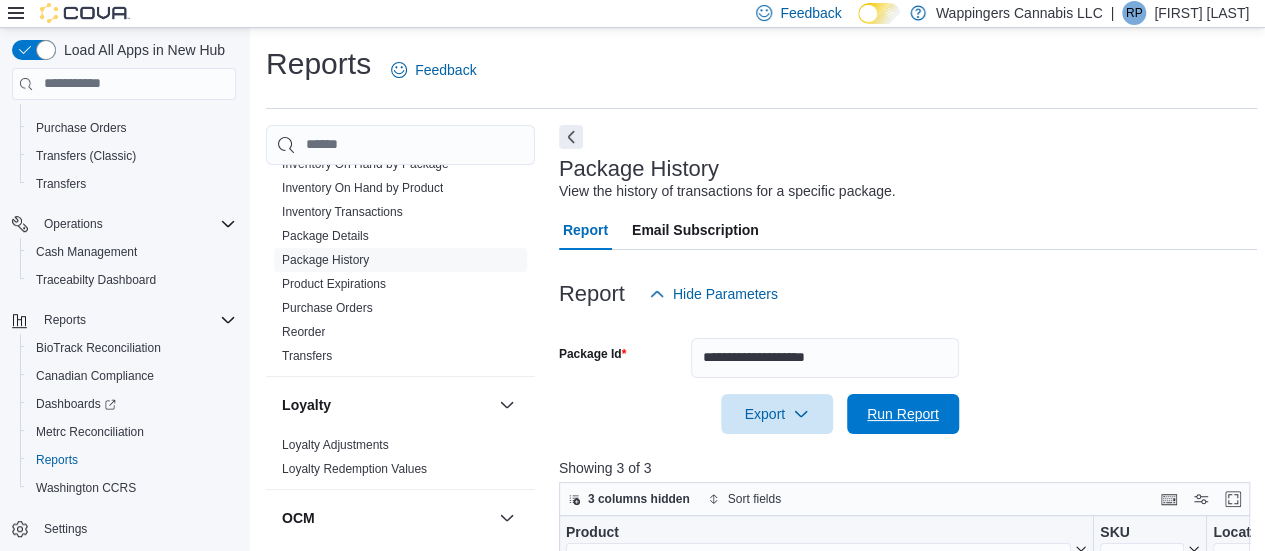 click on "Run Report" at bounding box center [903, 414] 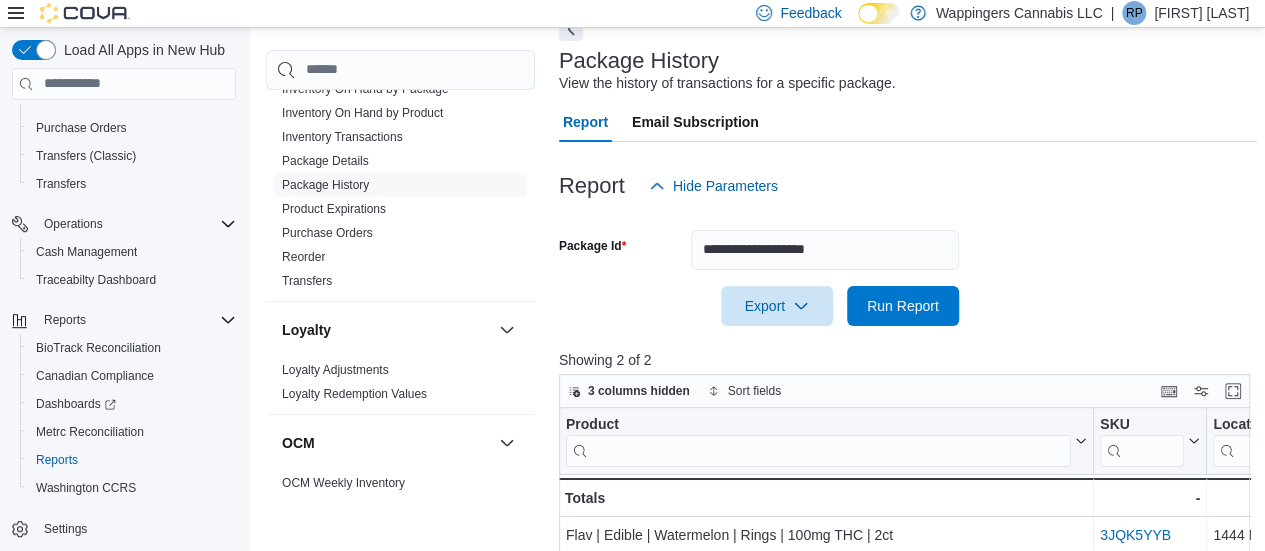 scroll, scrollTop: 387, scrollLeft: 0, axis: vertical 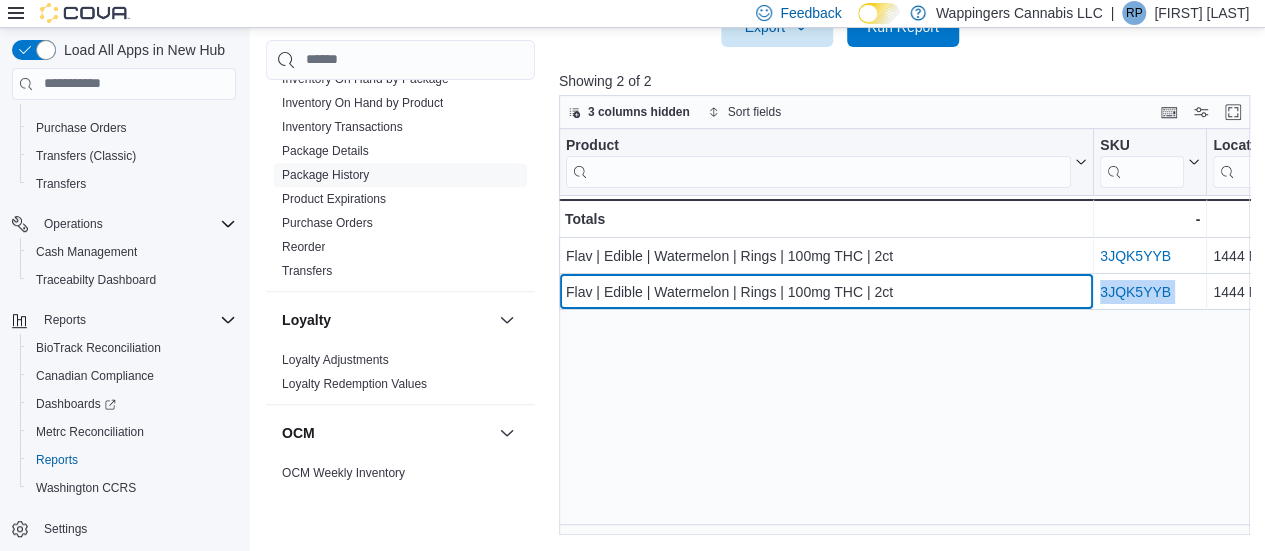 drag, startPoint x: 914, startPoint y: 289, endPoint x: 560, endPoint y: 290, distance: 354.0014 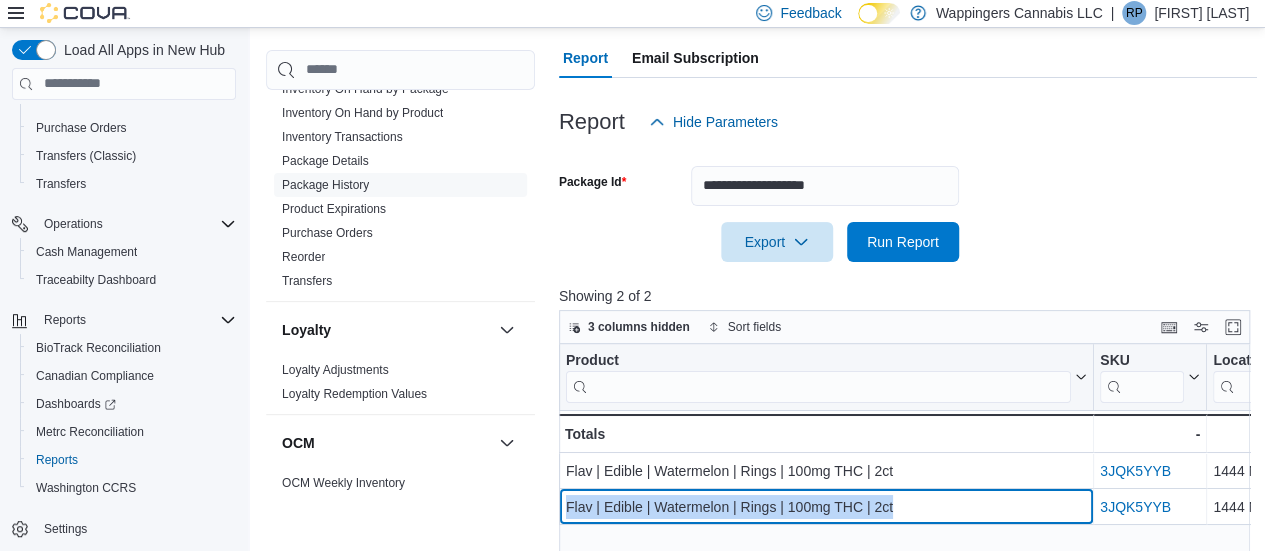 scroll, scrollTop: 0, scrollLeft: 0, axis: both 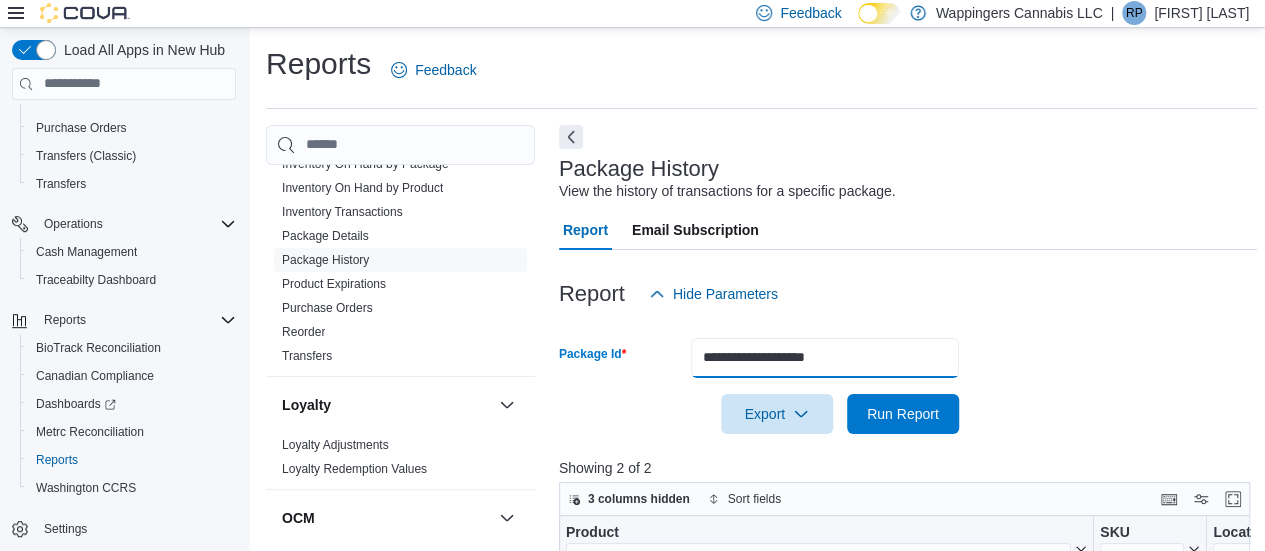drag, startPoint x: 874, startPoint y: 358, endPoint x: 657, endPoint y: 351, distance: 217.11287 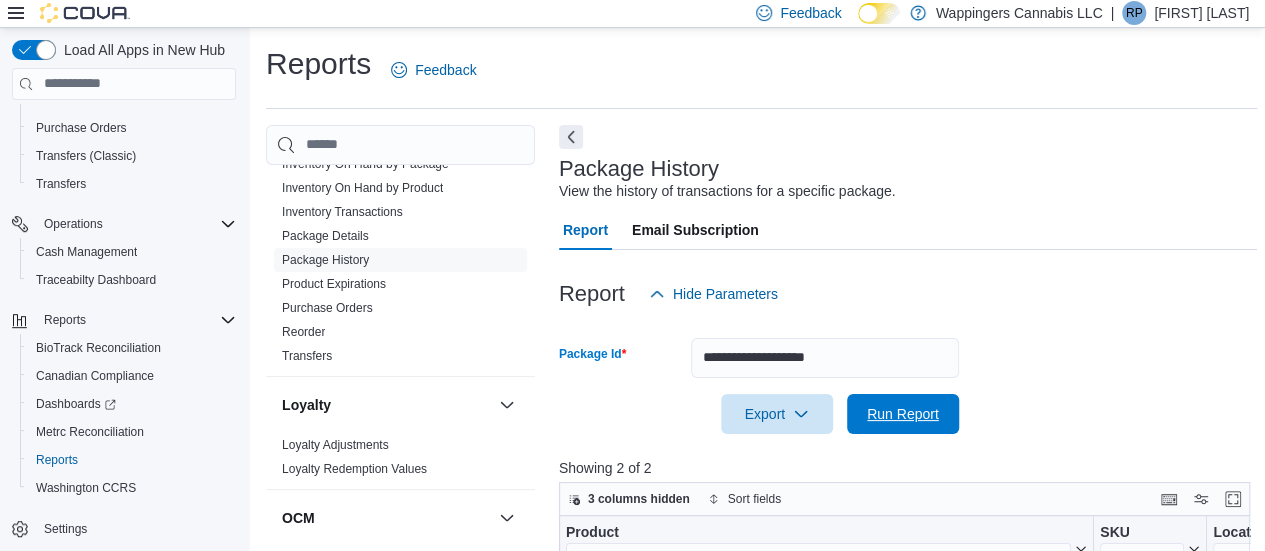 click on "Run Report" at bounding box center (903, 414) 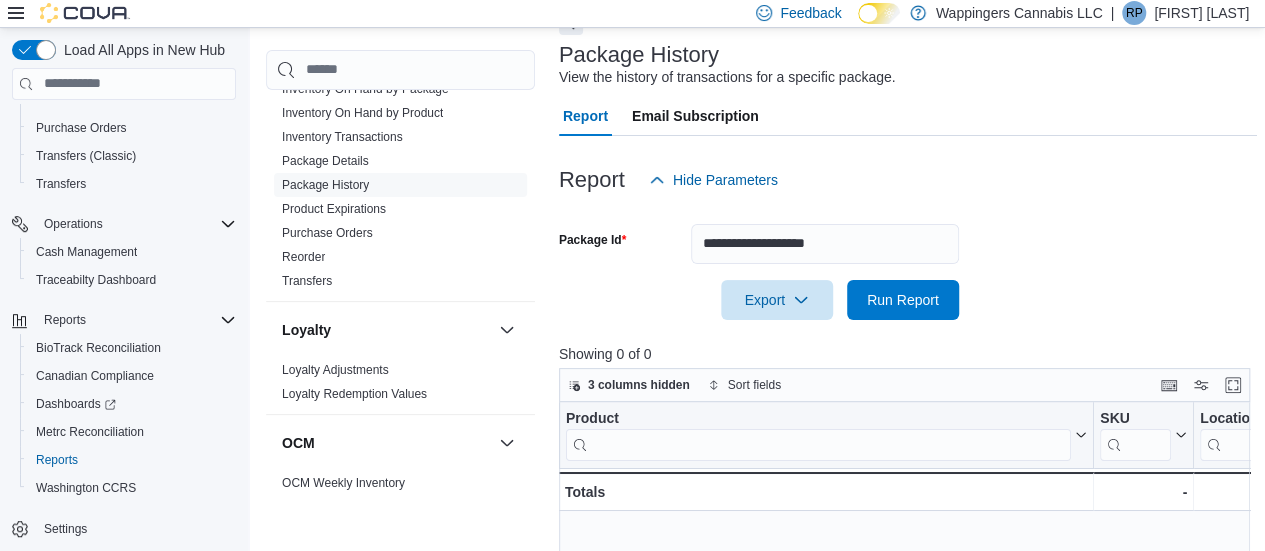 scroll, scrollTop: 87, scrollLeft: 0, axis: vertical 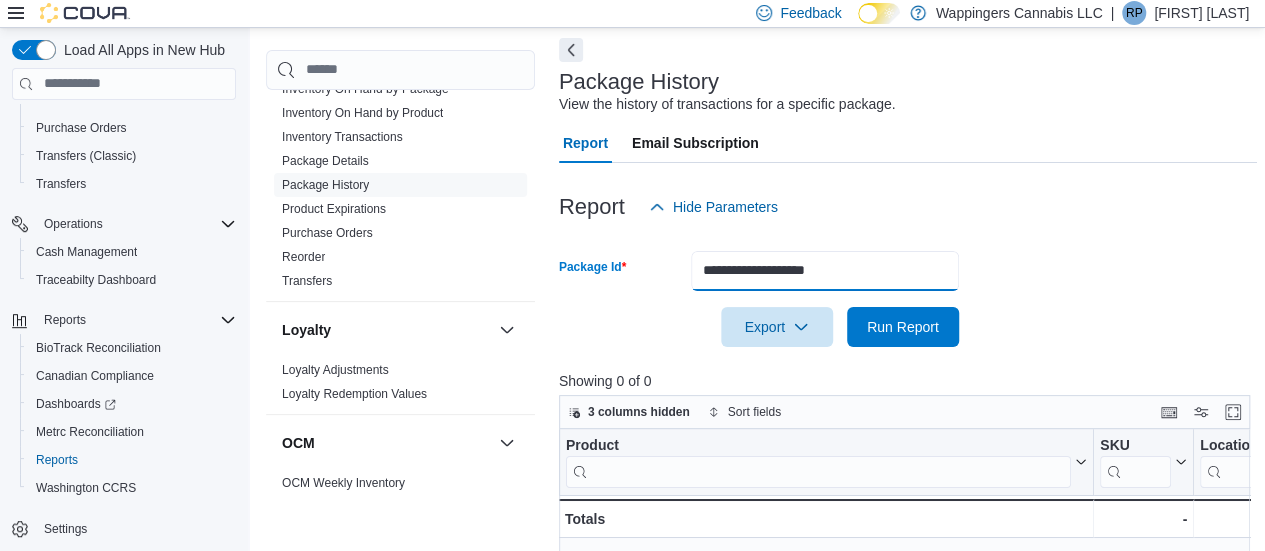 drag, startPoint x: 862, startPoint y: 263, endPoint x: 684, endPoint y: 265, distance: 178.01123 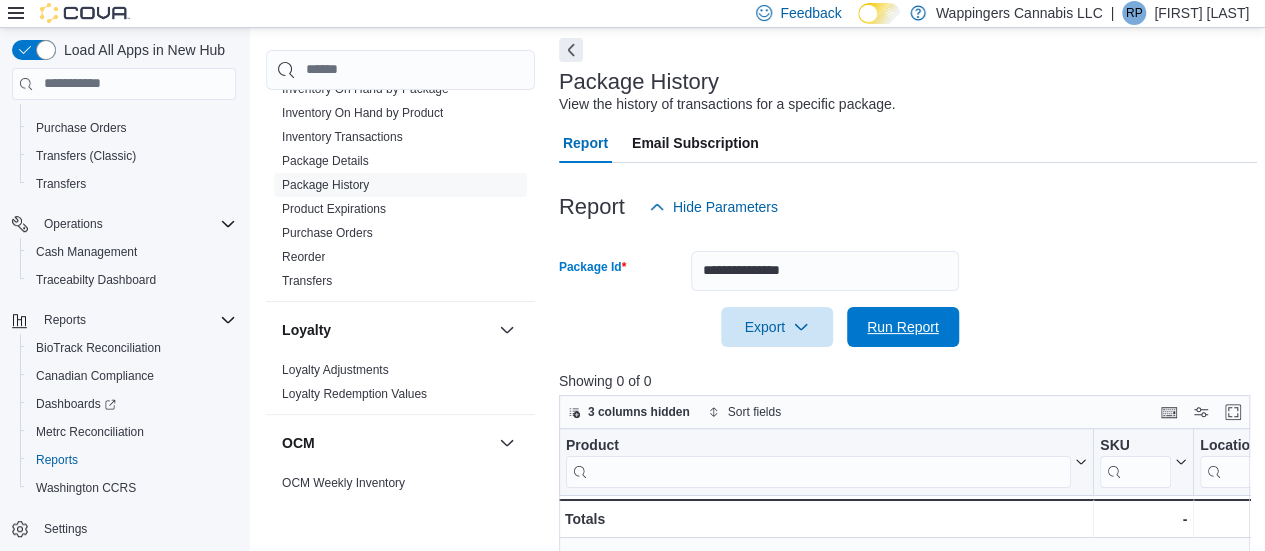 click on "Run Report" at bounding box center [903, 327] 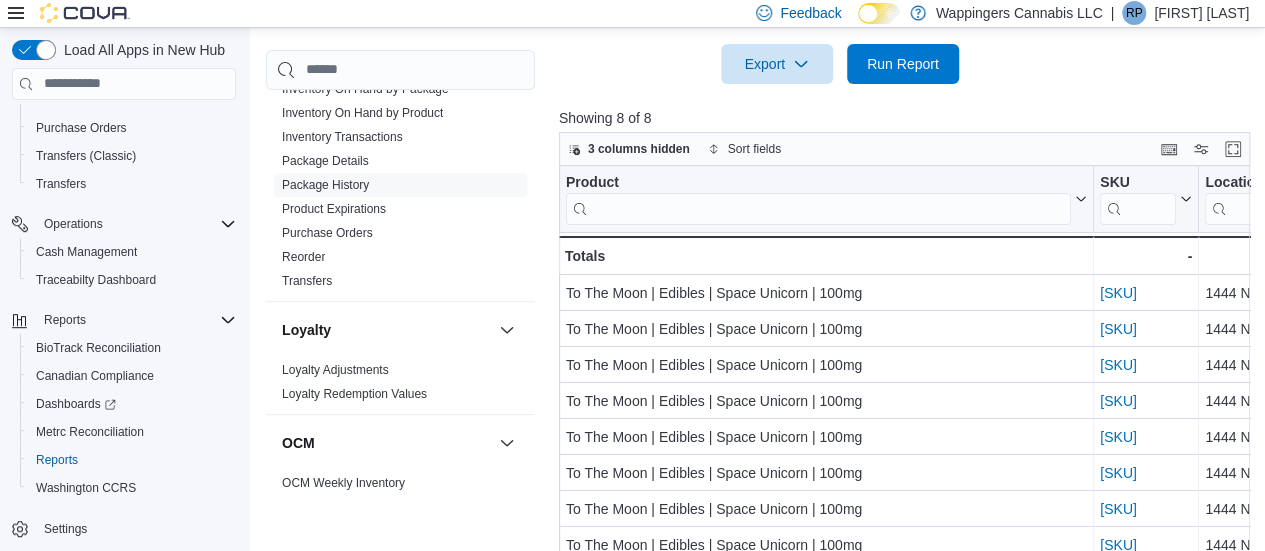 scroll, scrollTop: 387, scrollLeft: 0, axis: vertical 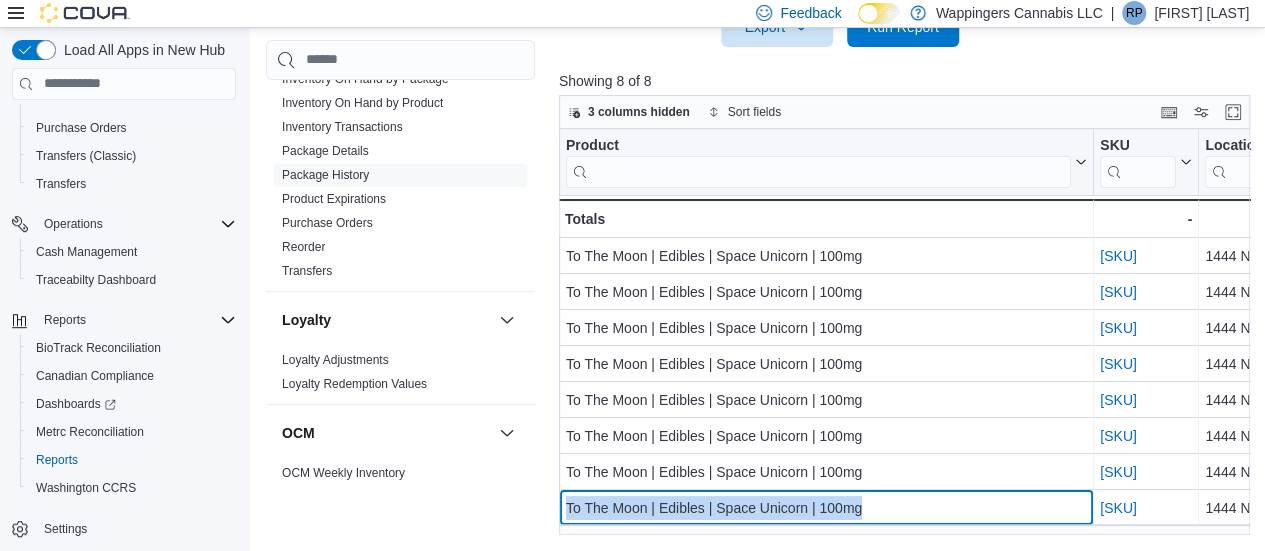 drag, startPoint x: 884, startPoint y: 501, endPoint x: 562, endPoint y: 513, distance: 322.2235 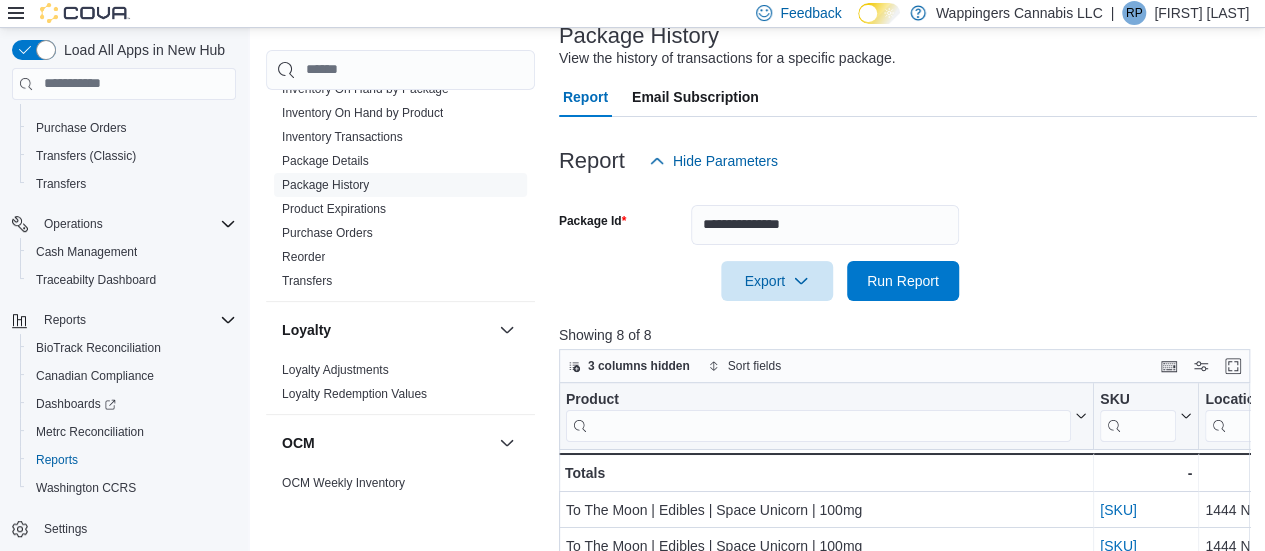 scroll, scrollTop: 0, scrollLeft: 0, axis: both 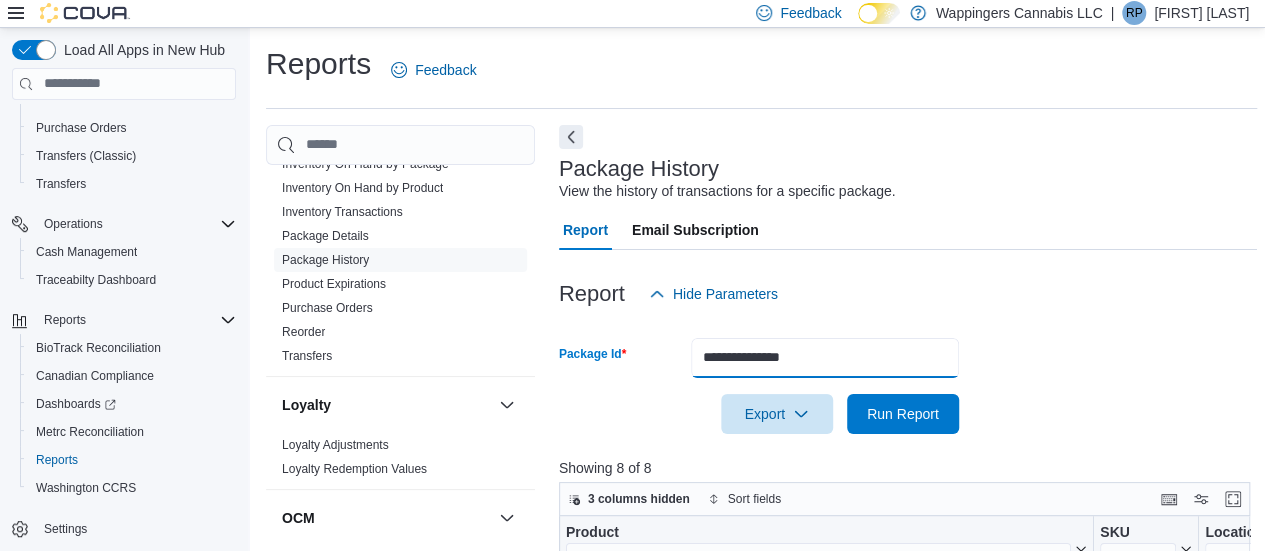 drag, startPoint x: 822, startPoint y: 353, endPoint x: 645, endPoint y: 358, distance: 177.0706 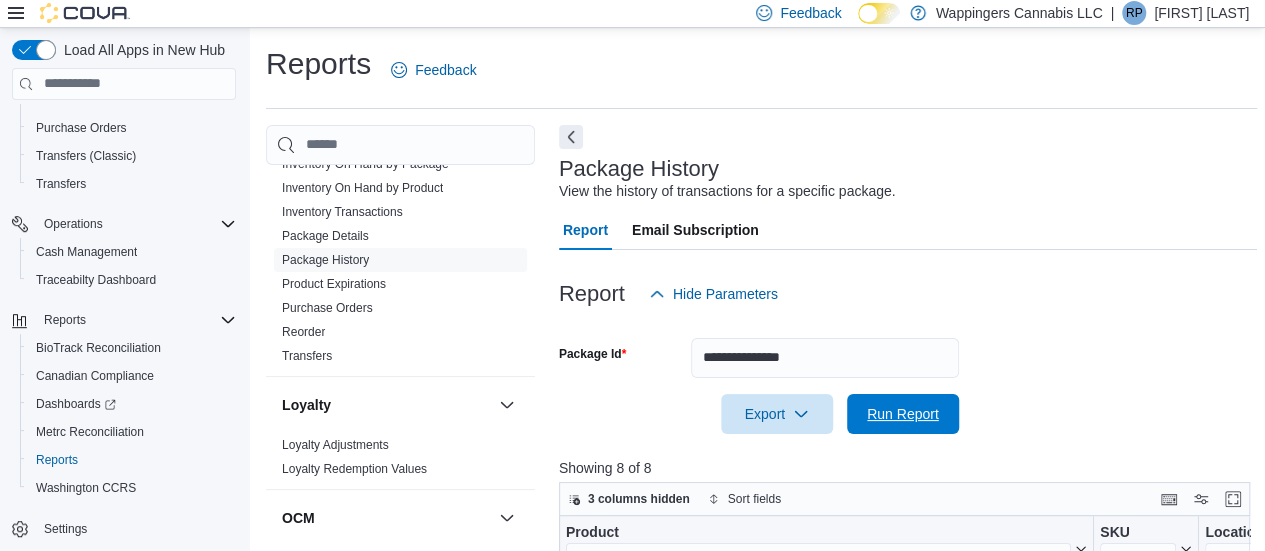 click on "Run Report" at bounding box center [903, 414] 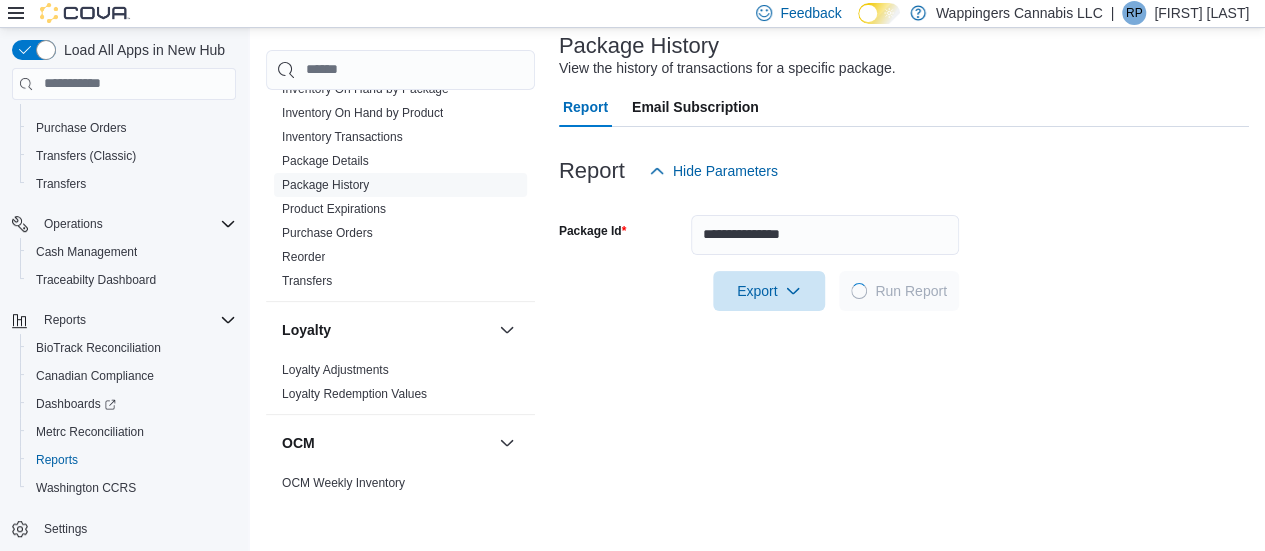 scroll, scrollTop: 300, scrollLeft: 0, axis: vertical 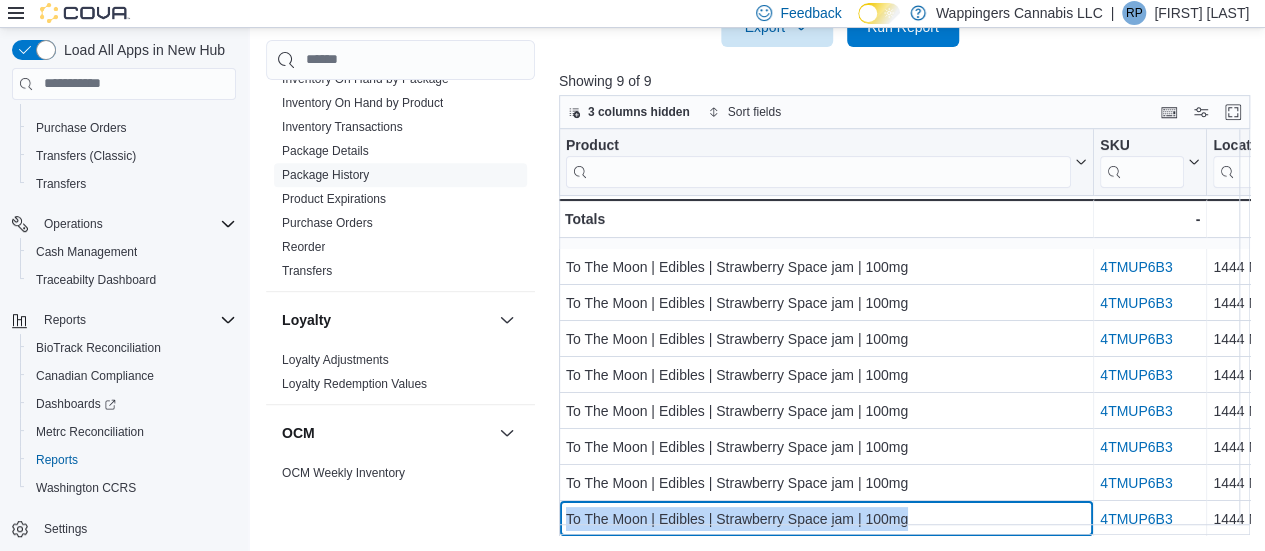 drag, startPoint x: 916, startPoint y: 505, endPoint x: 566, endPoint y: 508, distance: 350.01285 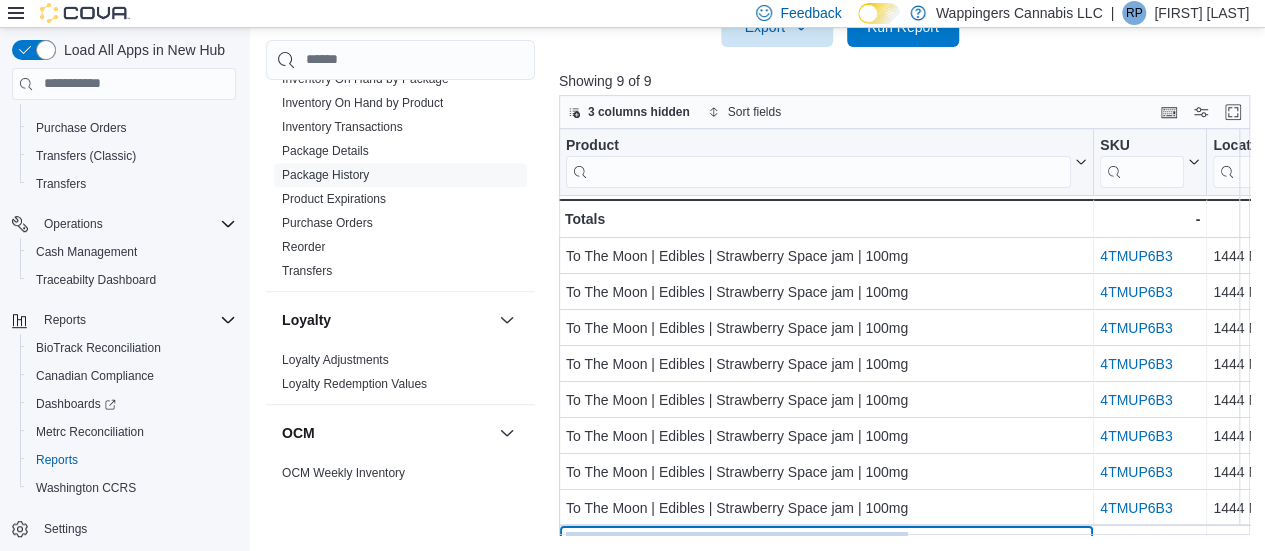 scroll, scrollTop: 35, scrollLeft: 0, axis: vertical 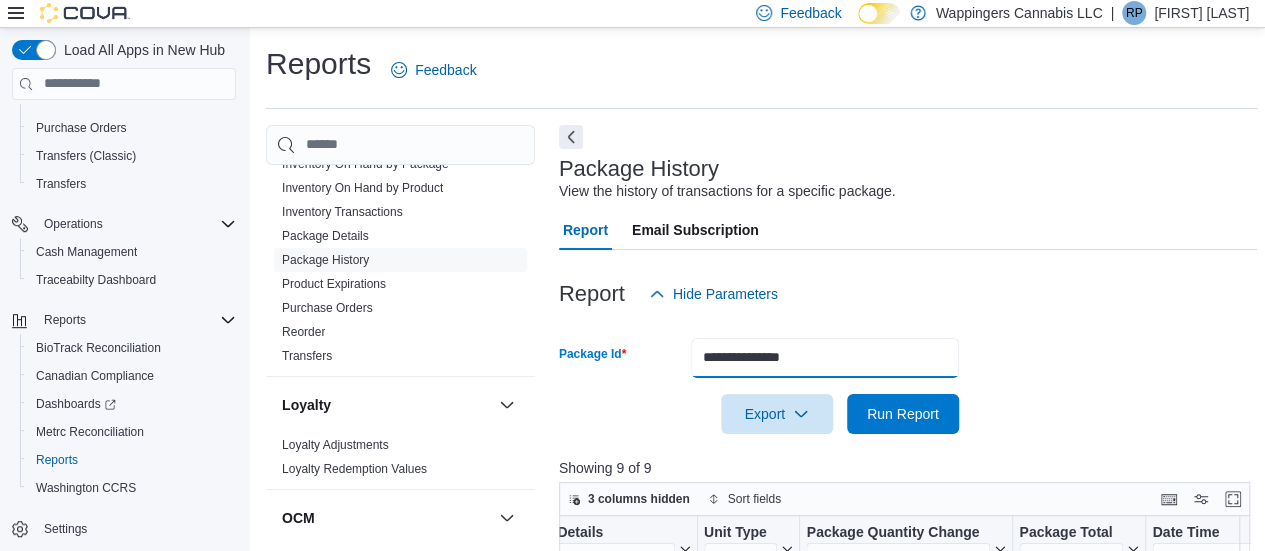 drag, startPoint x: 854, startPoint y: 345, endPoint x: 644, endPoint y: 346, distance: 210.00238 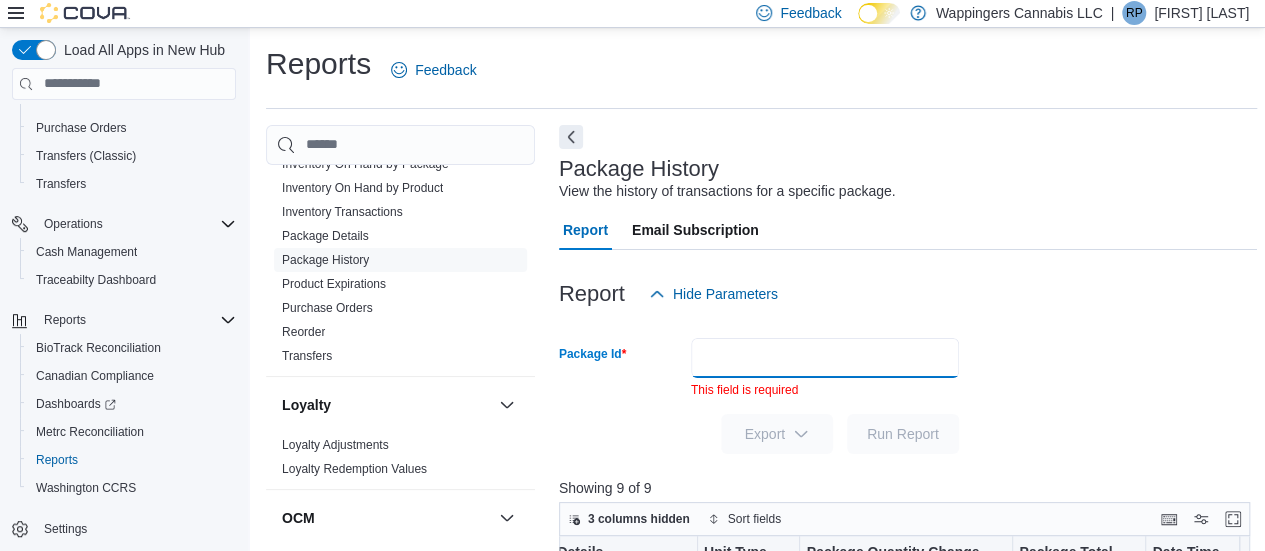 paste on "**********" 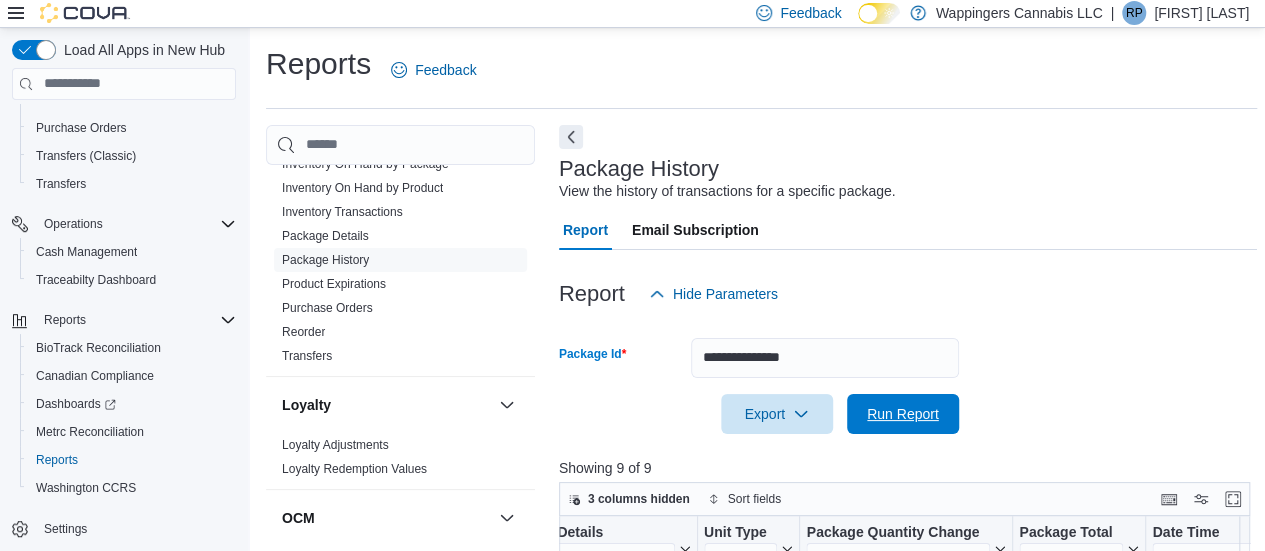 click on "Run Report" at bounding box center [903, 414] 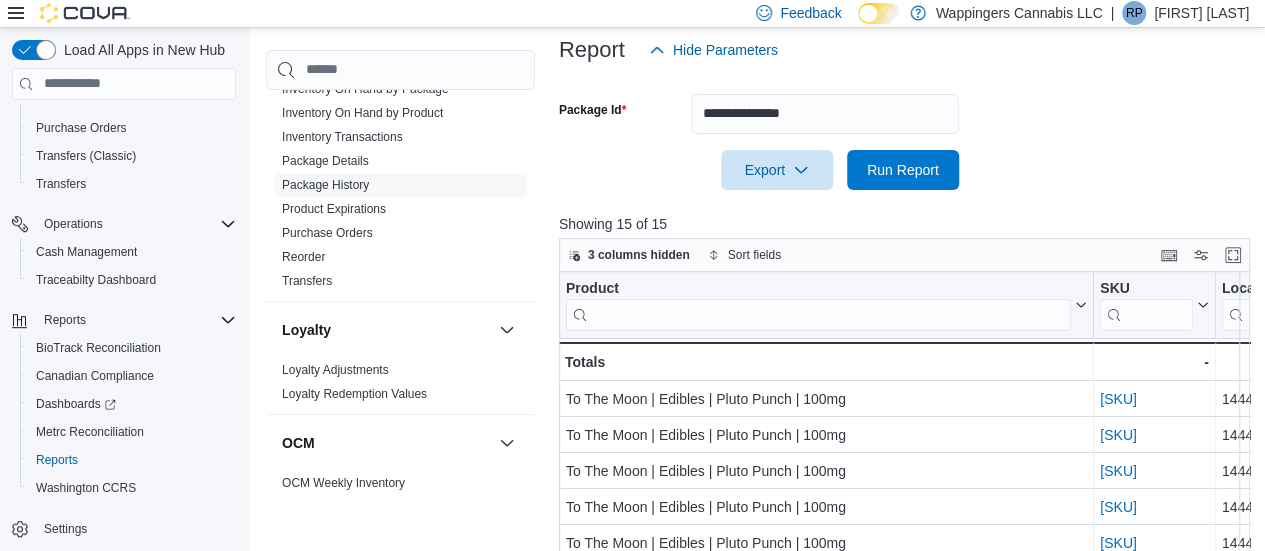 scroll, scrollTop: 387, scrollLeft: 0, axis: vertical 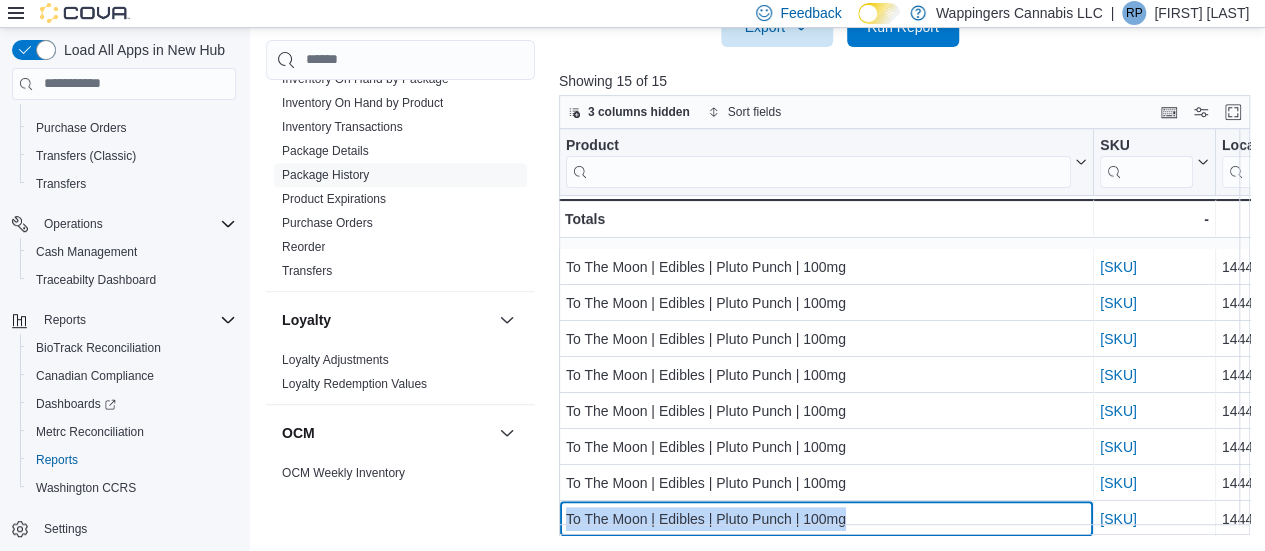 drag, startPoint x: 852, startPoint y: 507, endPoint x: 564, endPoint y: 510, distance: 288.01562 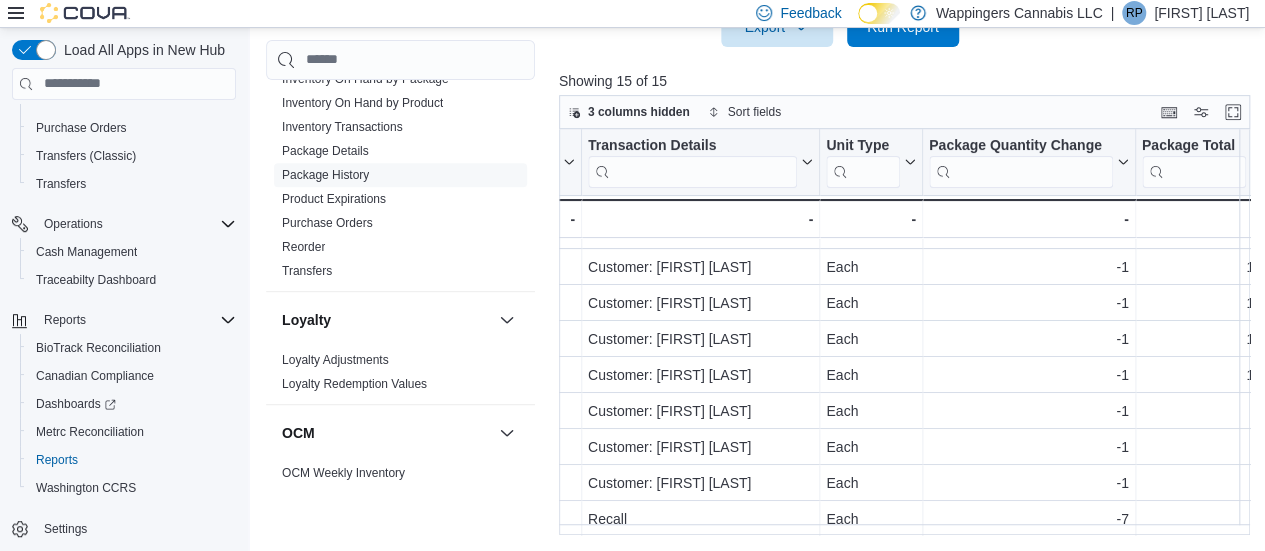 scroll, scrollTop: 251, scrollLeft: 1106, axis: both 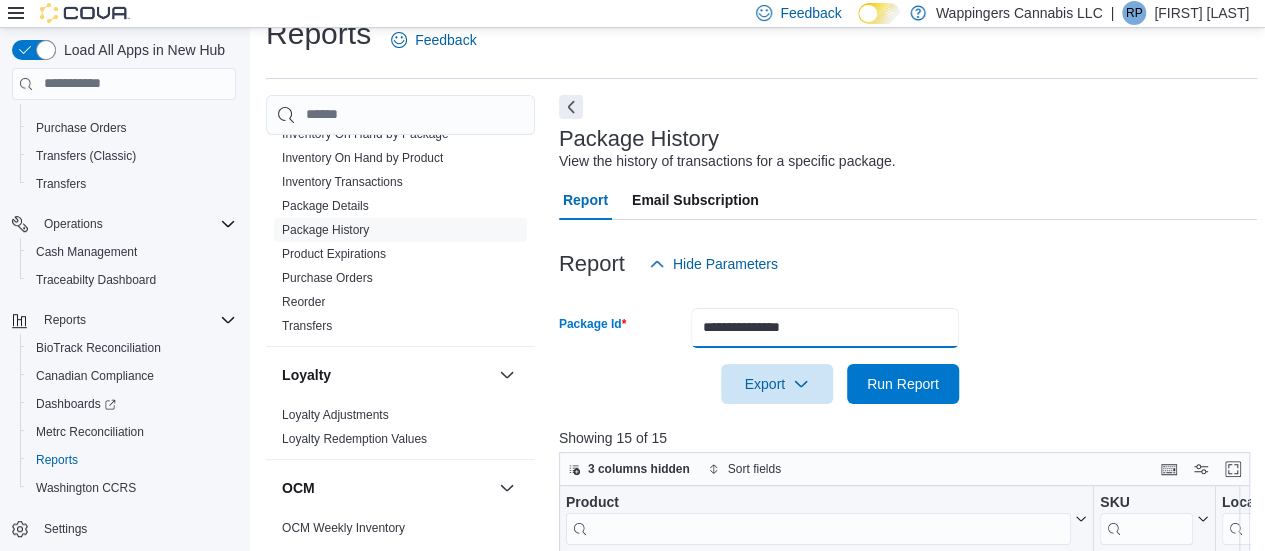 drag, startPoint x: 830, startPoint y: 329, endPoint x: 661, endPoint y: 322, distance: 169.14491 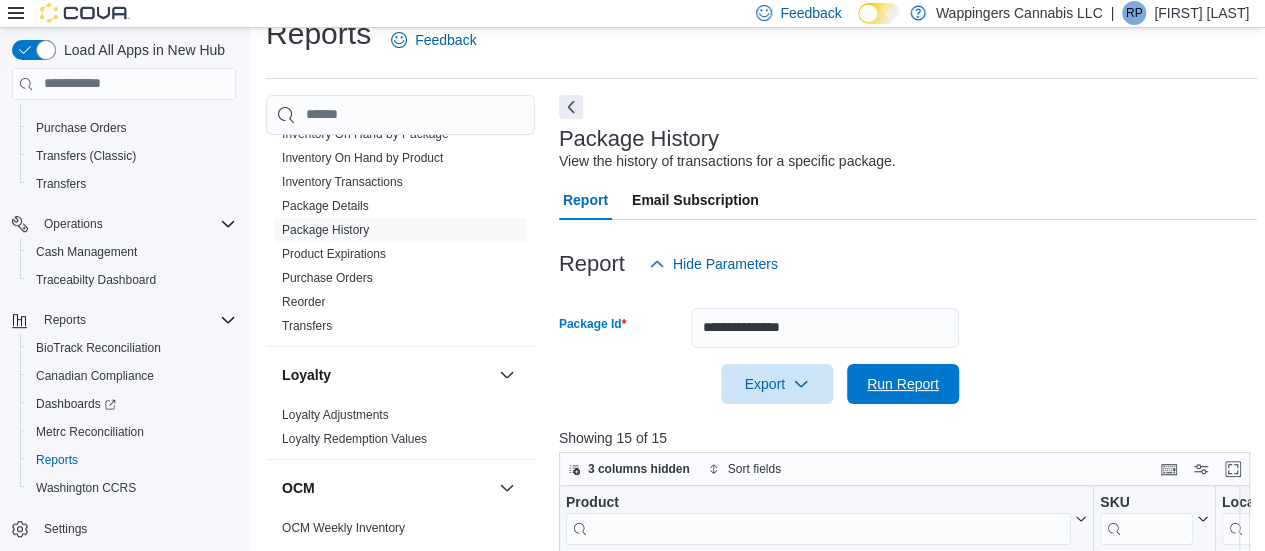 click on "Run Report" at bounding box center (903, 384) 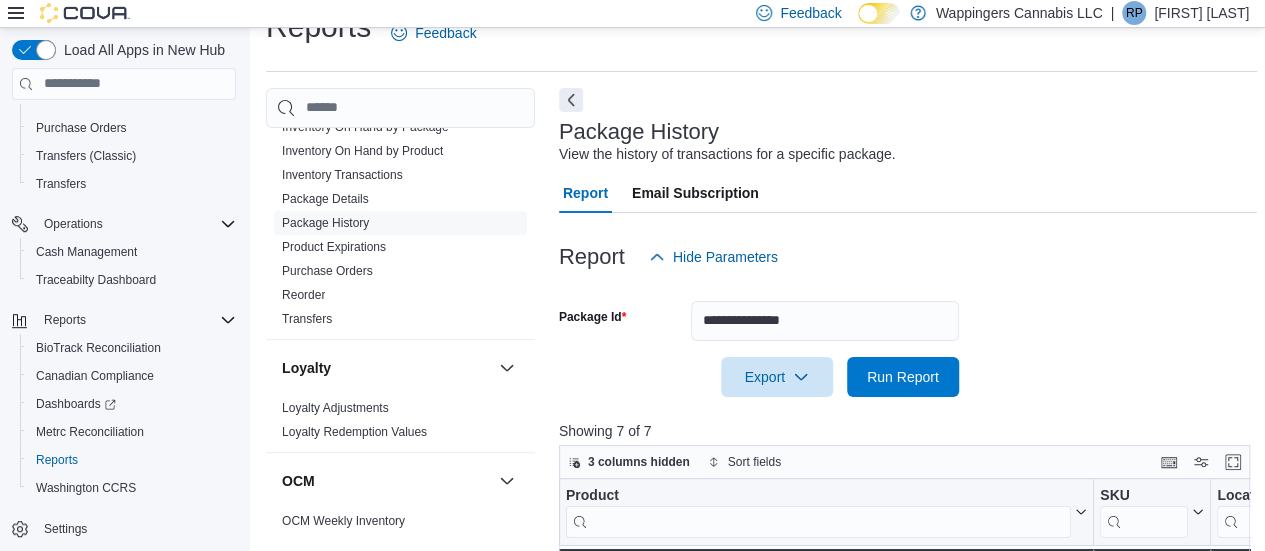 scroll, scrollTop: 387, scrollLeft: 0, axis: vertical 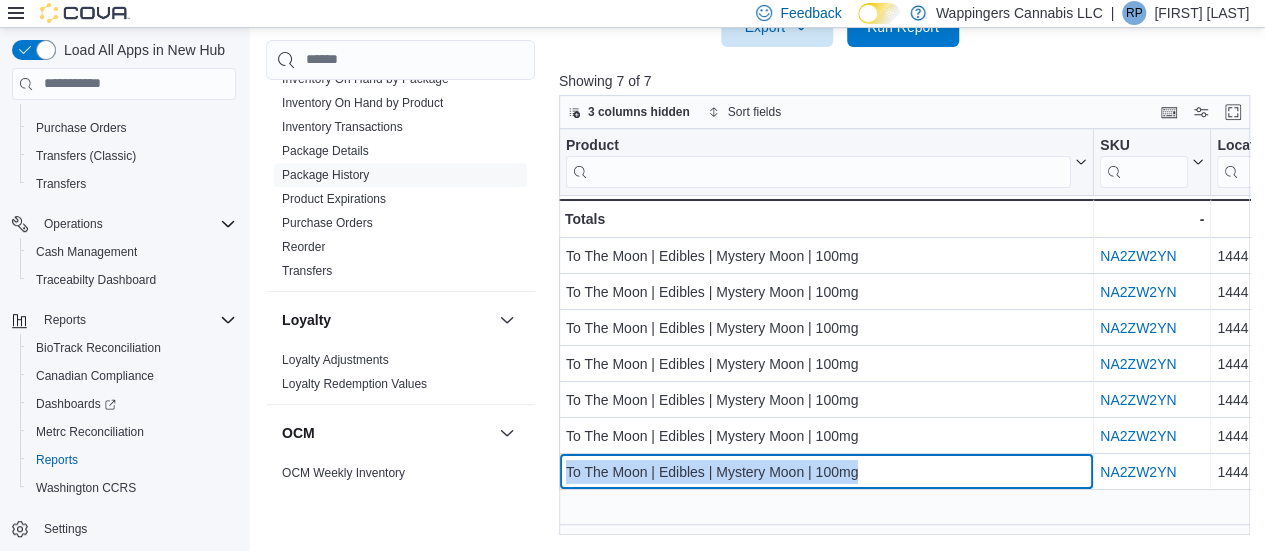 drag, startPoint x: 872, startPoint y: 470, endPoint x: 567, endPoint y: 469, distance: 305.00165 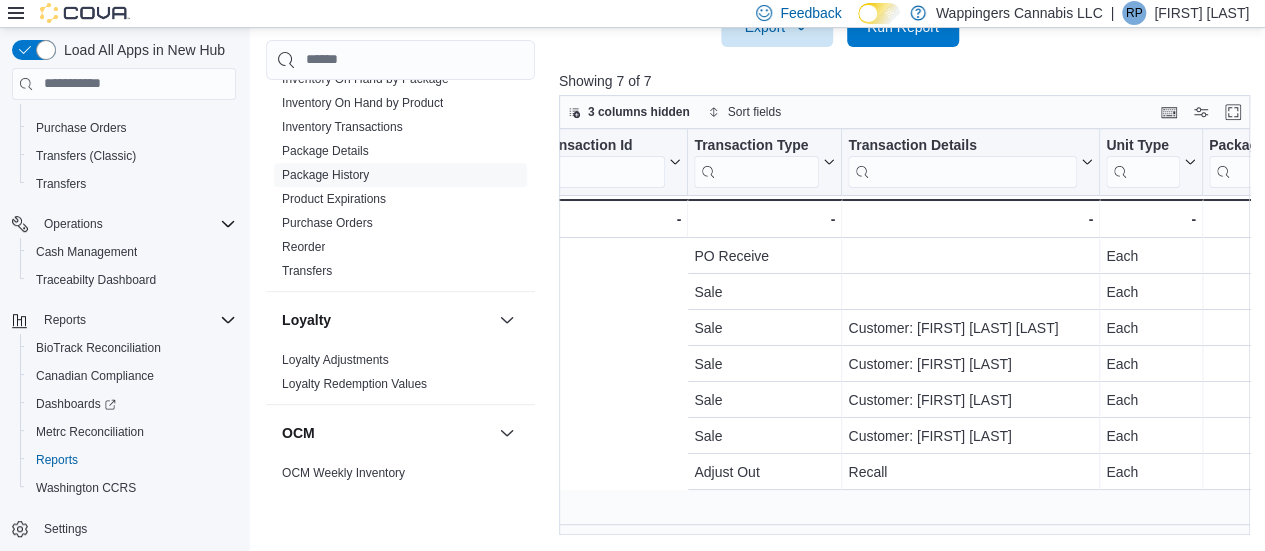 scroll, scrollTop: 0, scrollLeft: 0, axis: both 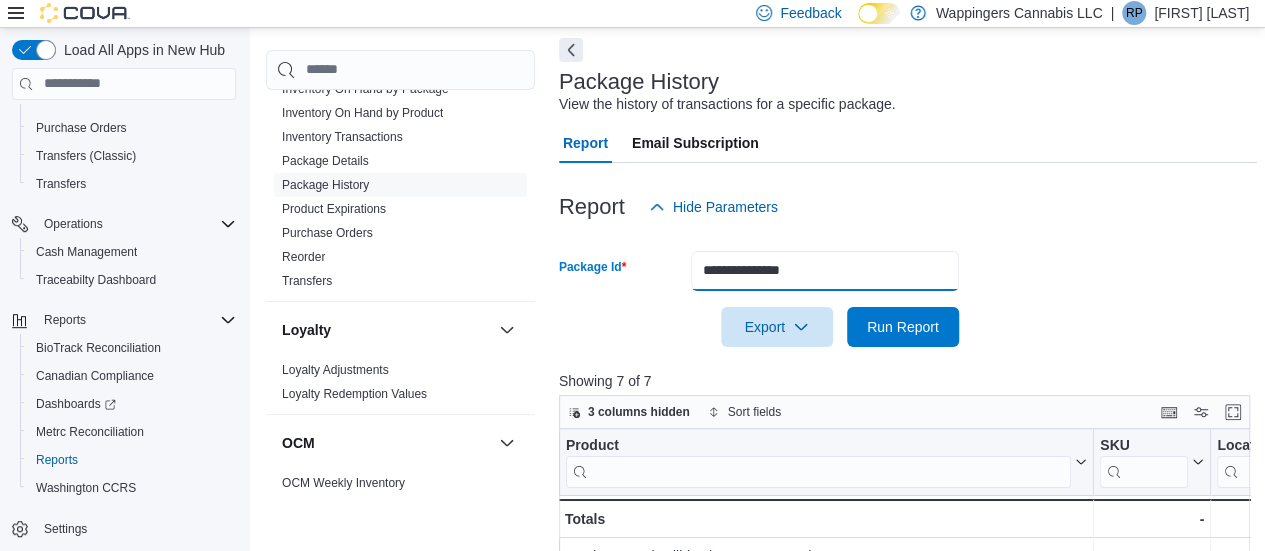 drag, startPoint x: 826, startPoint y: 272, endPoint x: 665, endPoint y: 271, distance: 161.00311 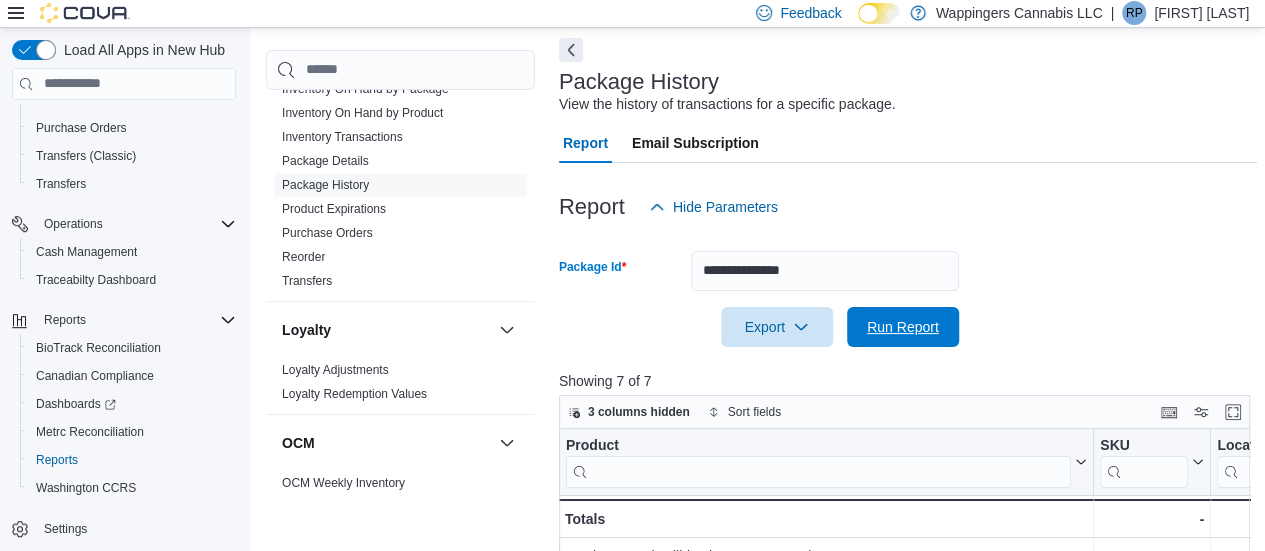 click on "Run Report" at bounding box center (903, 327) 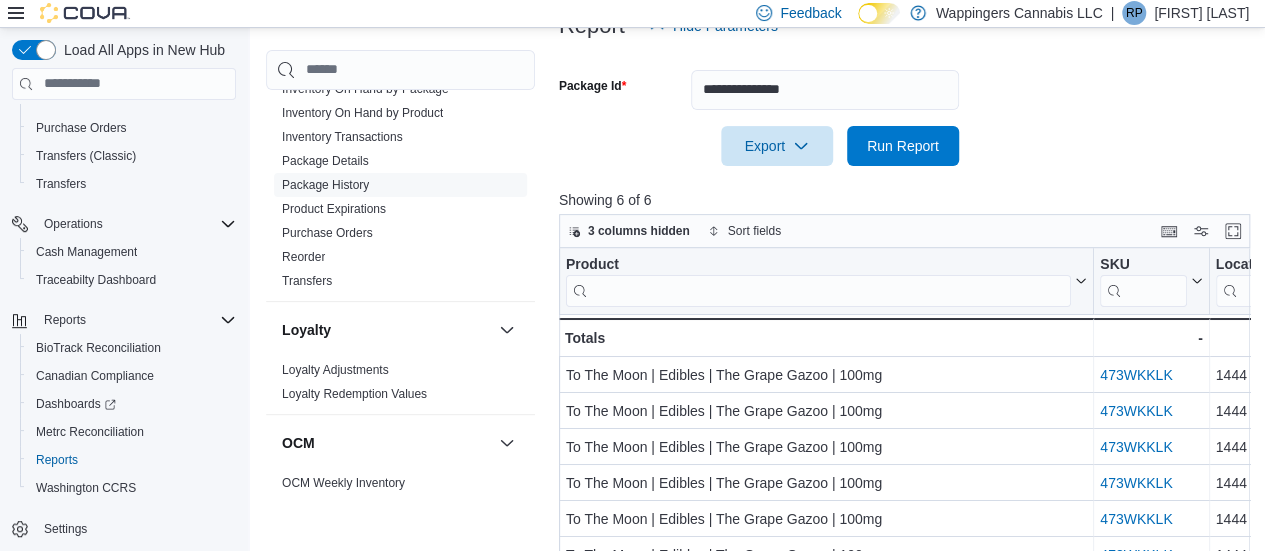 scroll, scrollTop: 387, scrollLeft: 0, axis: vertical 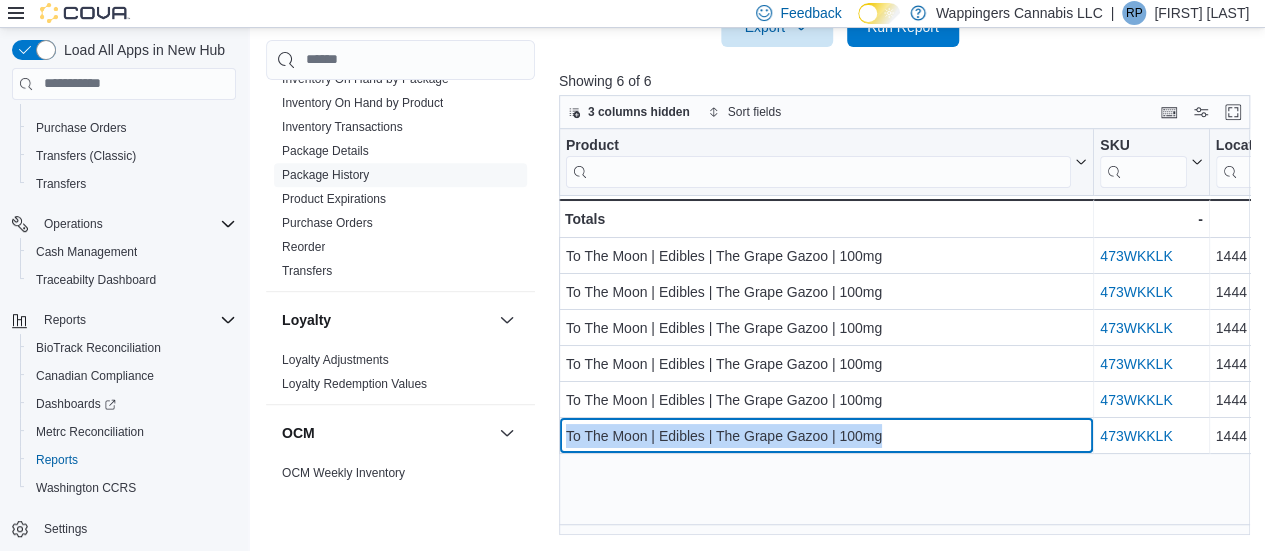 drag, startPoint x: 894, startPoint y: 435, endPoint x: 563, endPoint y: 427, distance: 331.09665 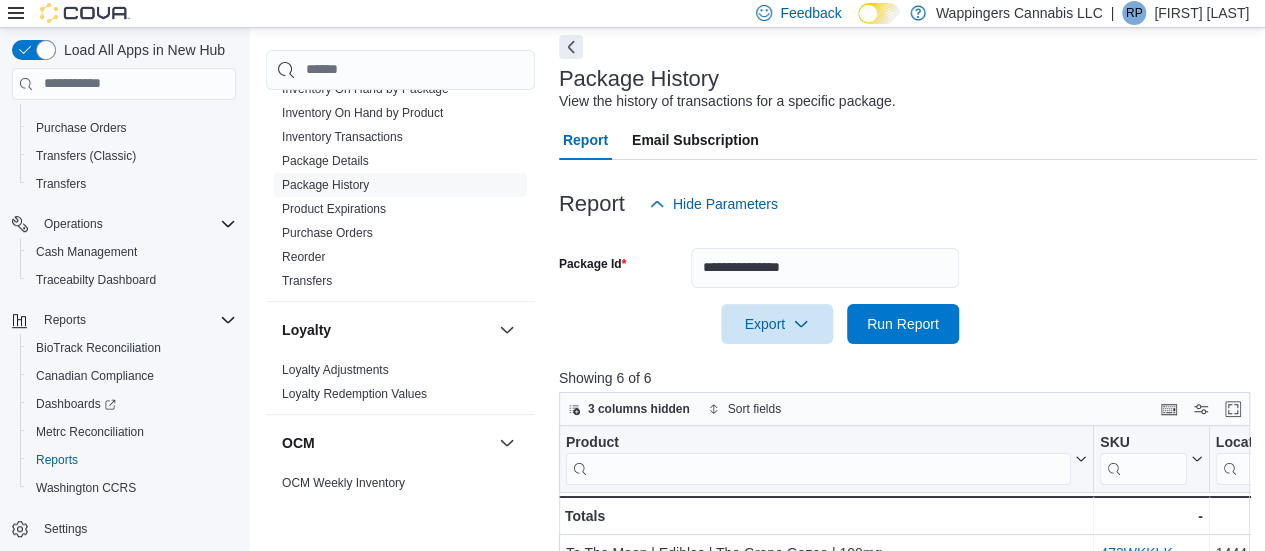 scroll, scrollTop: 0, scrollLeft: 0, axis: both 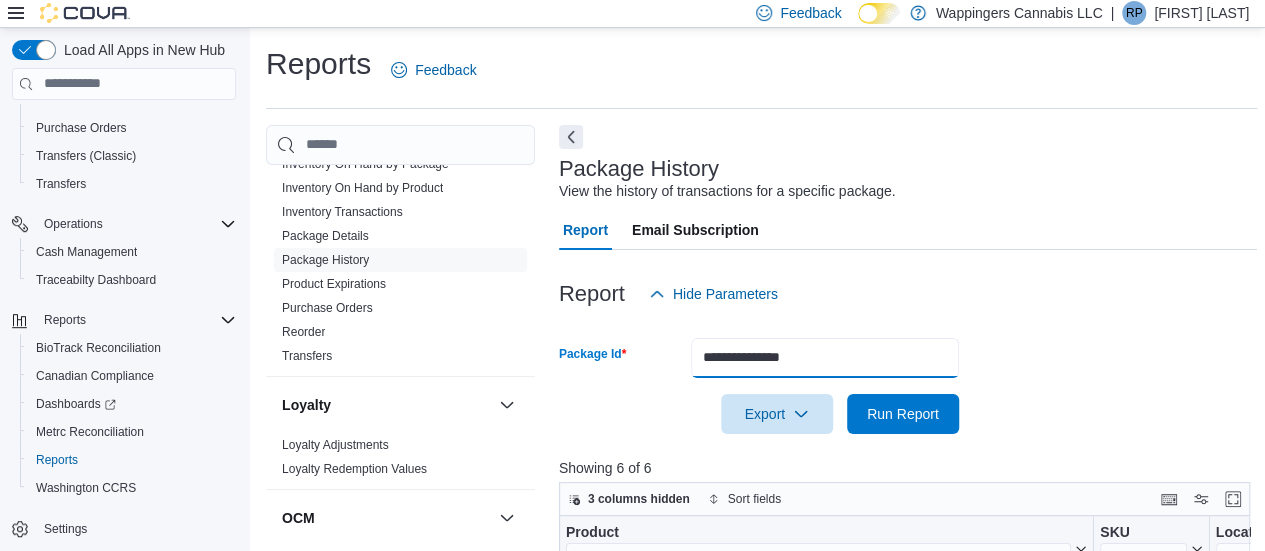 drag, startPoint x: 837, startPoint y: 352, endPoint x: 674, endPoint y: 351, distance: 163.00307 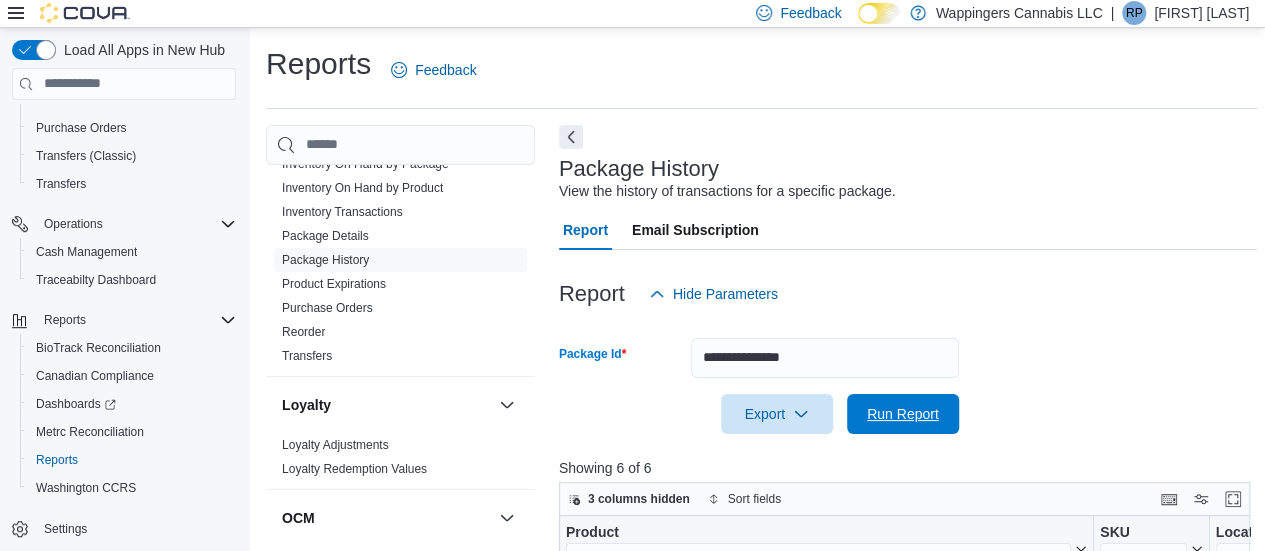 click on "Run Report" at bounding box center [903, 414] 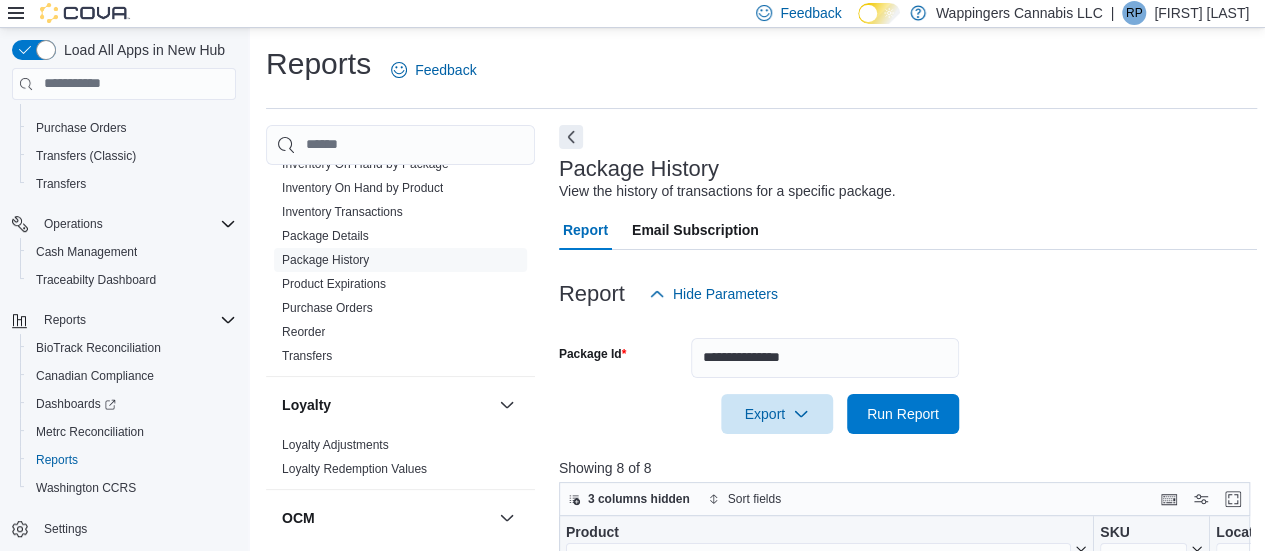 scroll, scrollTop: 387, scrollLeft: 0, axis: vertical 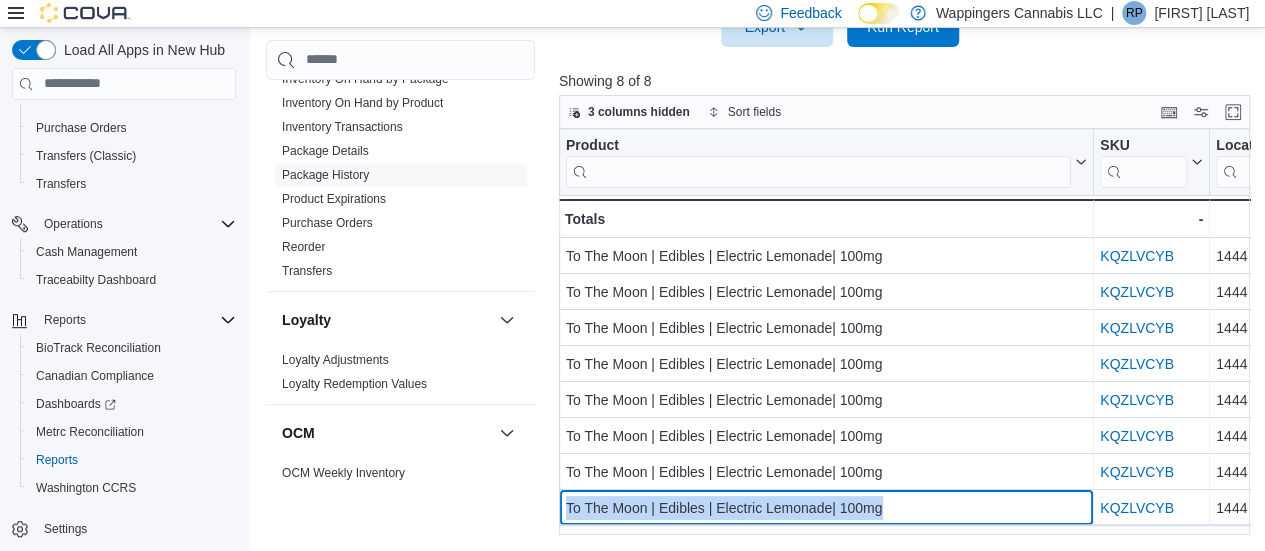 drag, startPoint x: 920, startPoint y: 506, endPoint x: 566, endPoint y: 503, distance: 354.01273 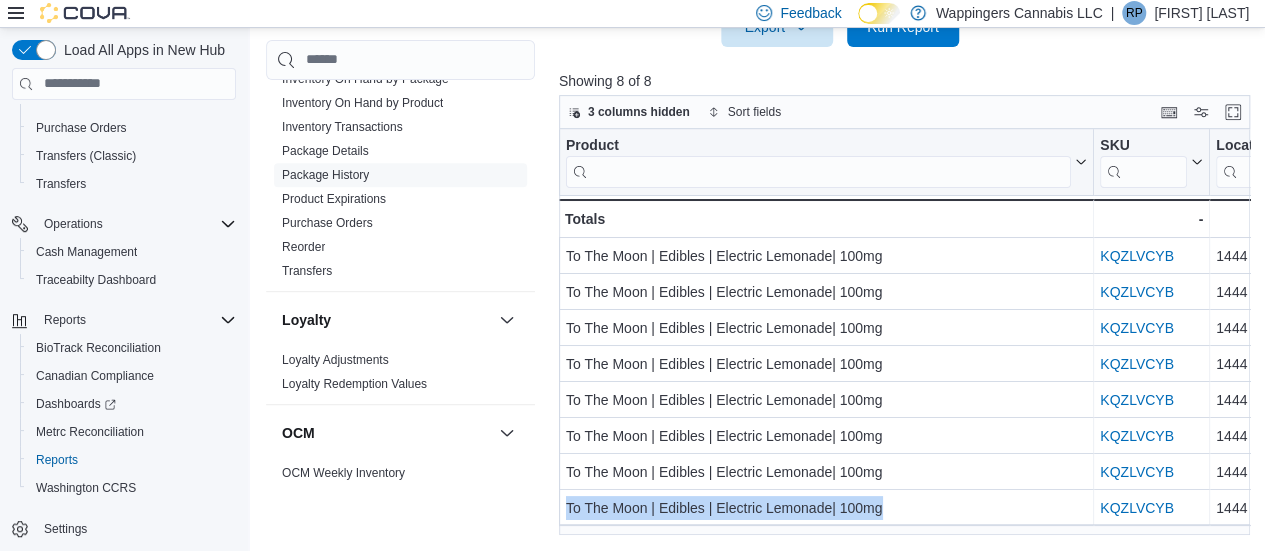 scroll, scrollTop: 0, scrollLeft: 4, axis: horizontal 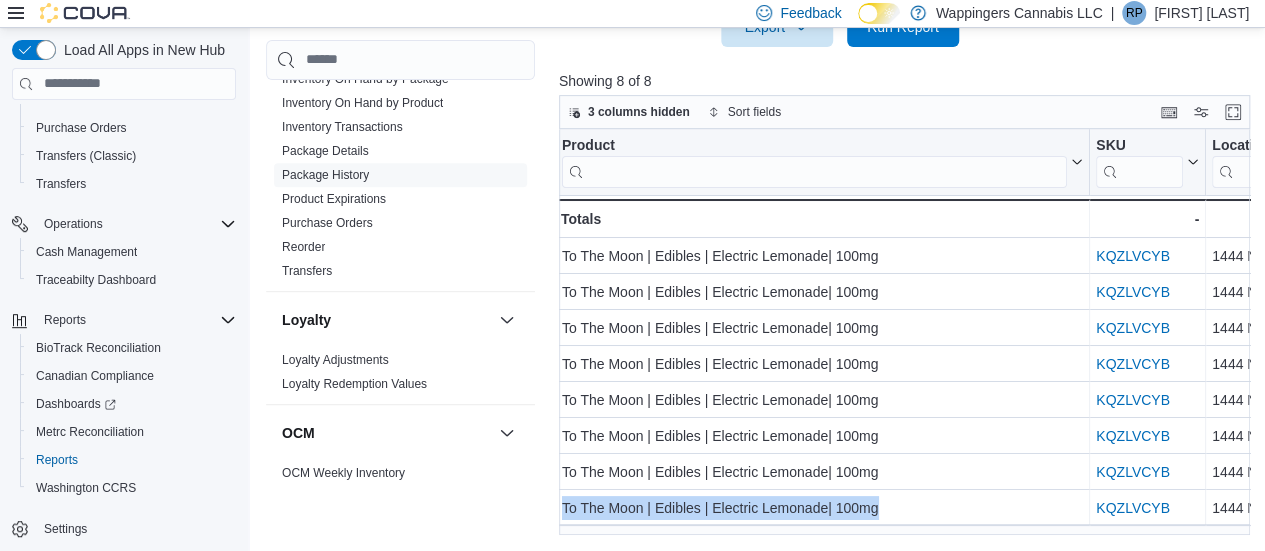 copy on "To The Moon | Edibles | Electric Lemonade| 100mg" 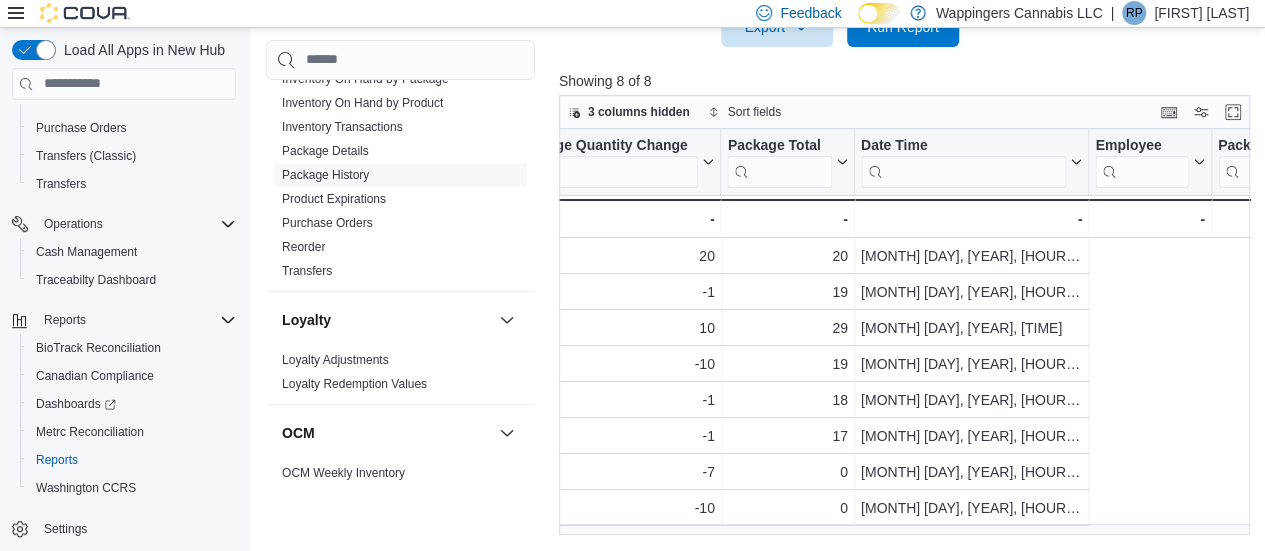 scroll, scrollTop: 0, scrollLeft: 0, axis: both 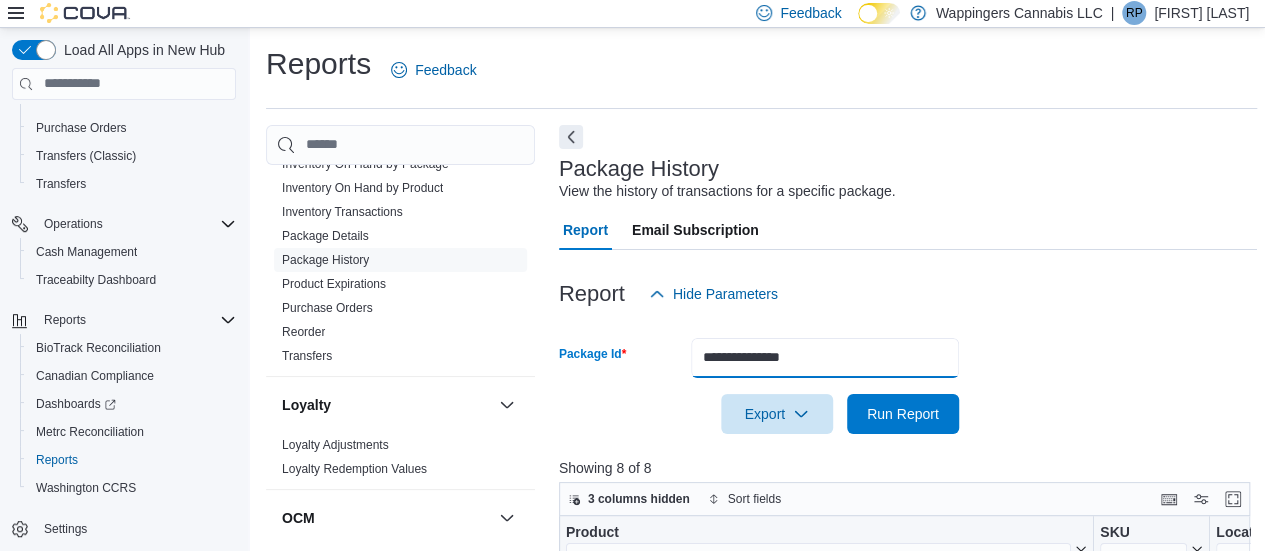 drag, startPoint x: 726, startPoint y: 361, endPoint x: 590, endPoint y: 348, distance: 136.6199 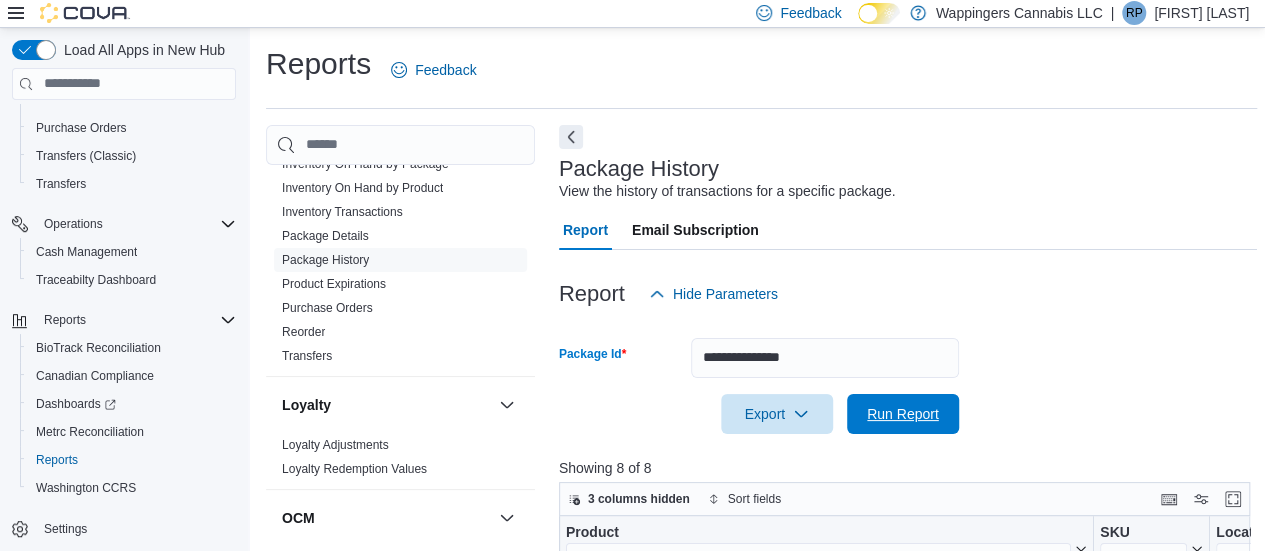 click on "Run Report" at bounding box center (903, 414) 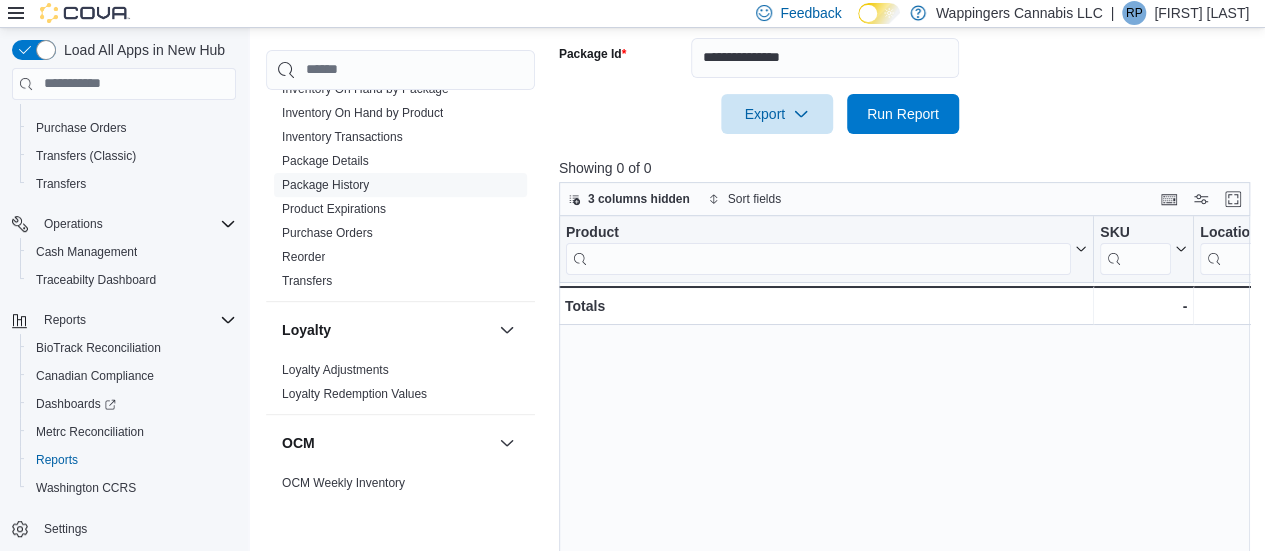 scroll, scrollTop: 0, scrollLeft: 0, axis: both 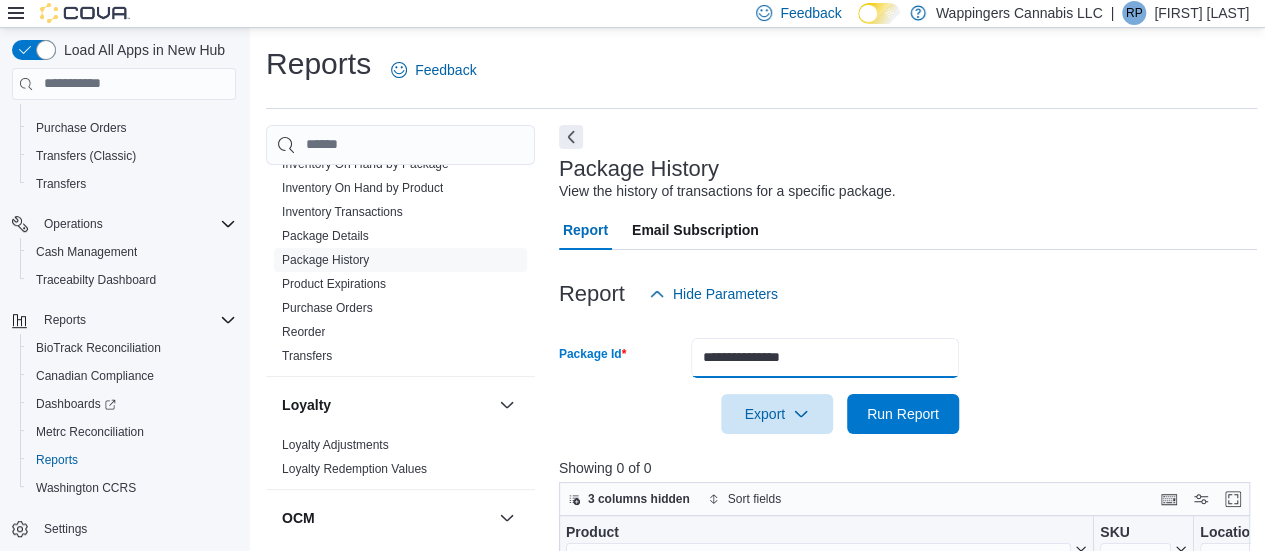 drag, startPoint x: 836, startPoint y: 355, endPoint x: 617, endPoint y: 344, distance: 219.27608 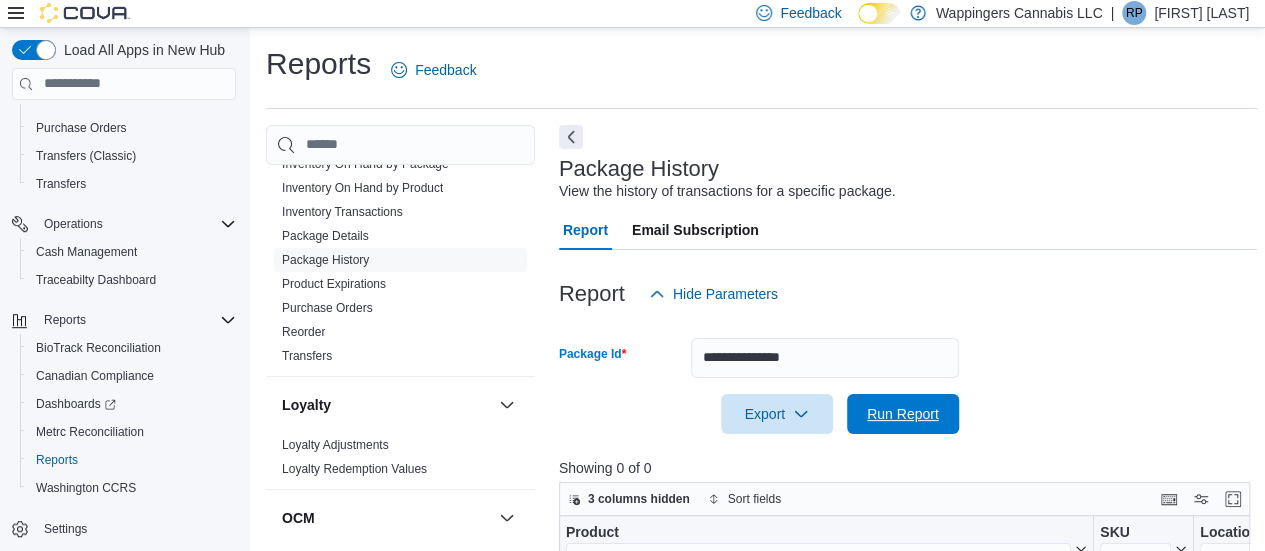 click on "Run Report" at bounding box center [903, 414] 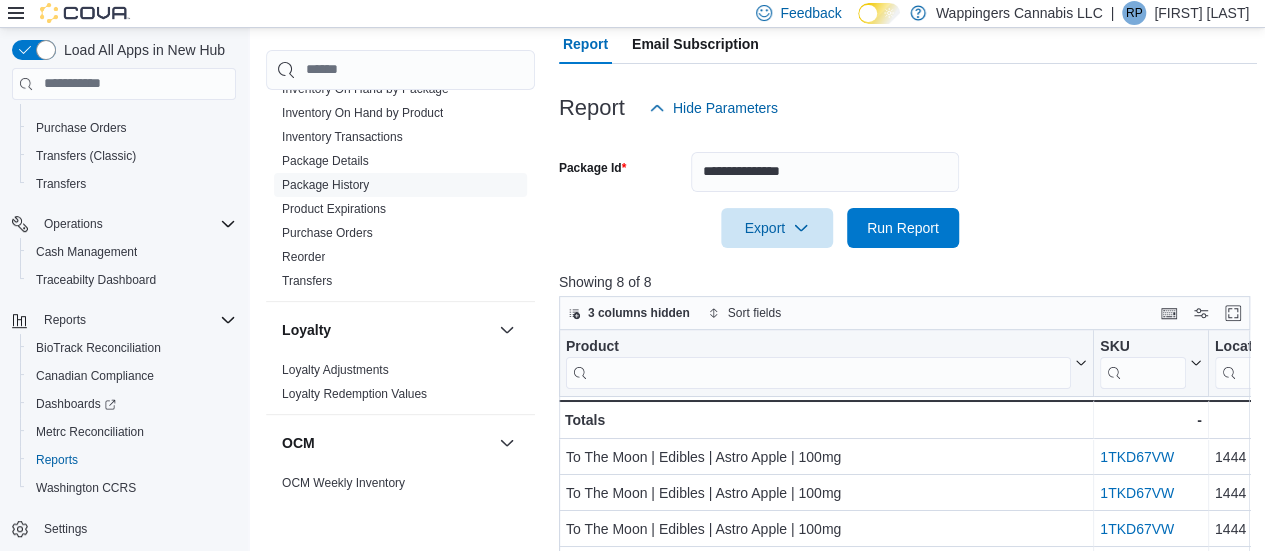 scroll, scrollTop: 387, scrollLeft: 0, axis: vertical 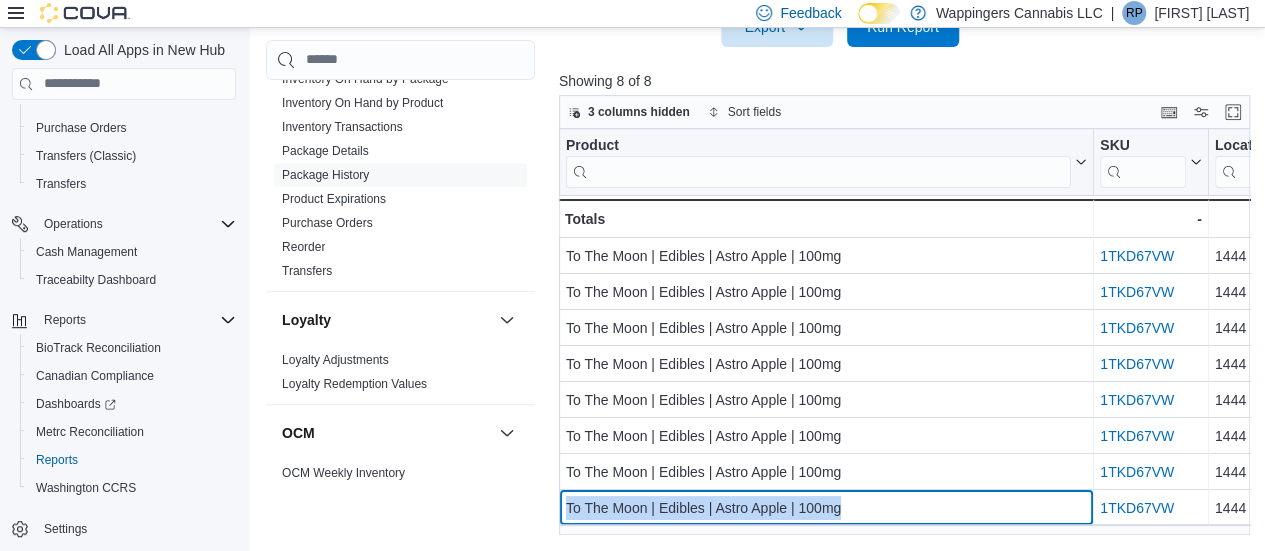 drag, startPoint x: 854, startPoint y: 504, endPoint x: 580, endPoint y: 494, distance: 274.18243 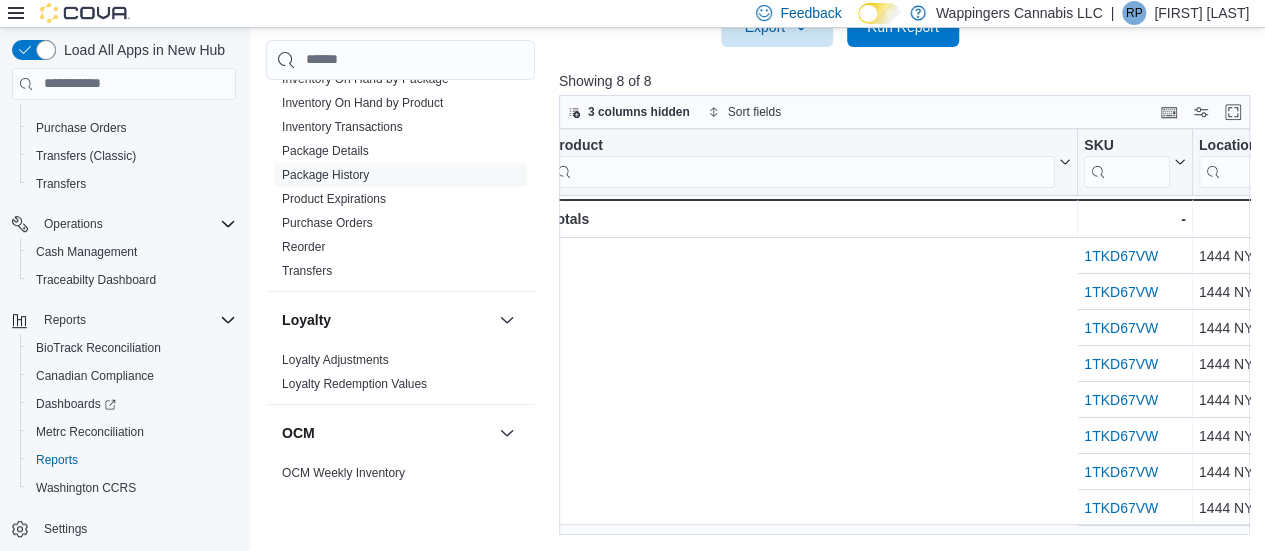 scroll, scrollTop: 0, scrollLeft: 0, axis: both 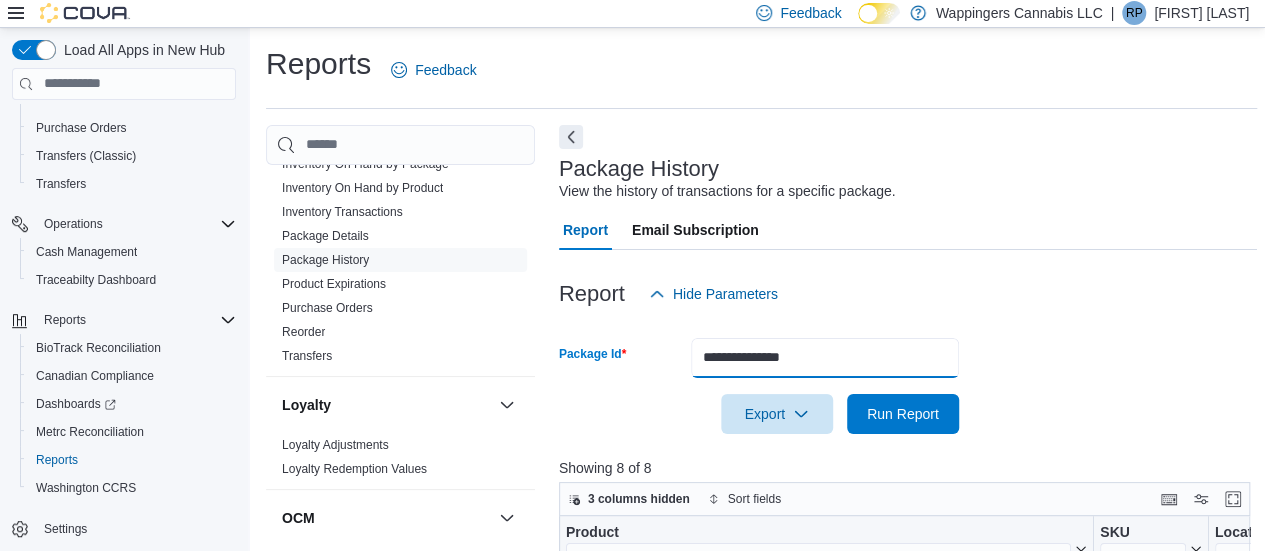 drag, startPoint x: 825, startPoint y: 361, endPoint x: 658, endPoint y: 352, distance: 167.24234 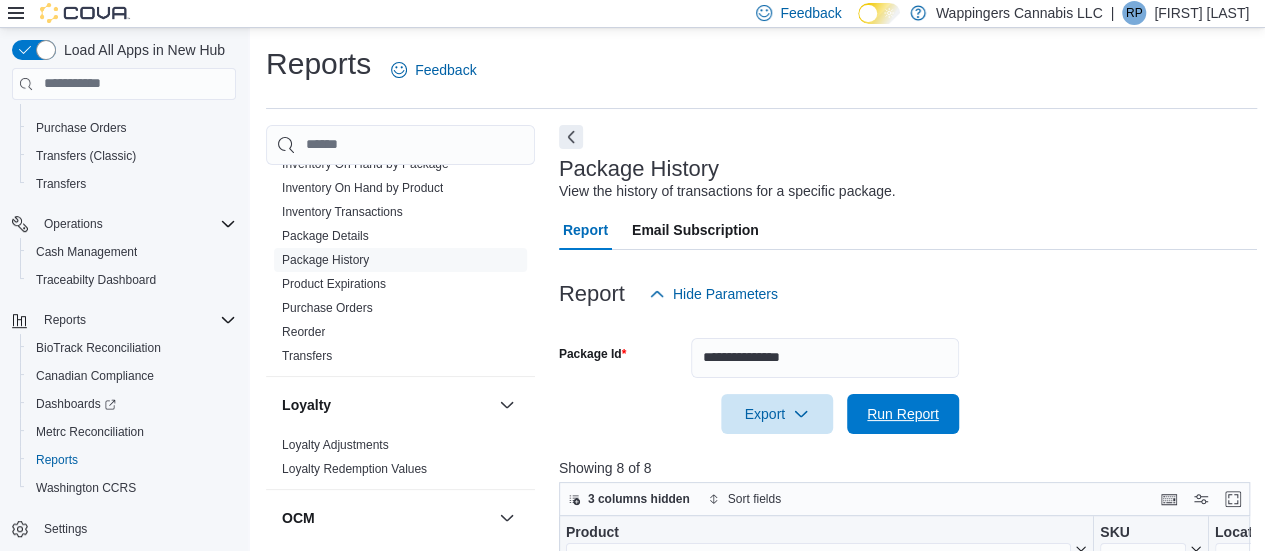 click on "Run Report" at bounding box center [903, 414] 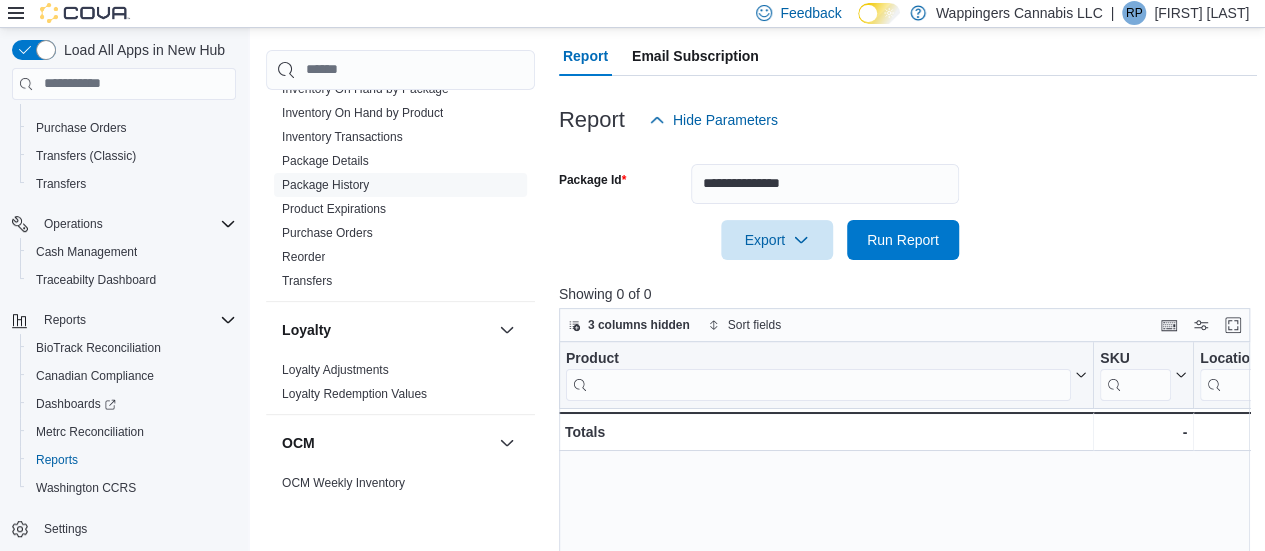 scroll, scrollTop: 0, scrollLeft: 0, axis: both 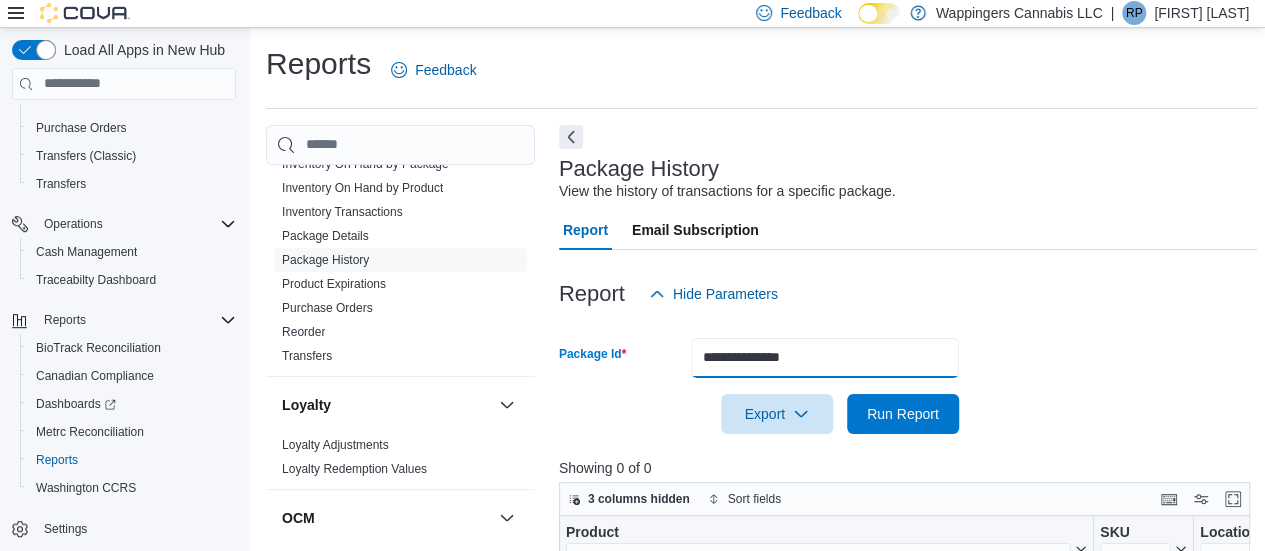 drag, startPoint x: 846, startPoint y: 352, endPoint x: 666, endPoint y: 353, distance: 180.00278 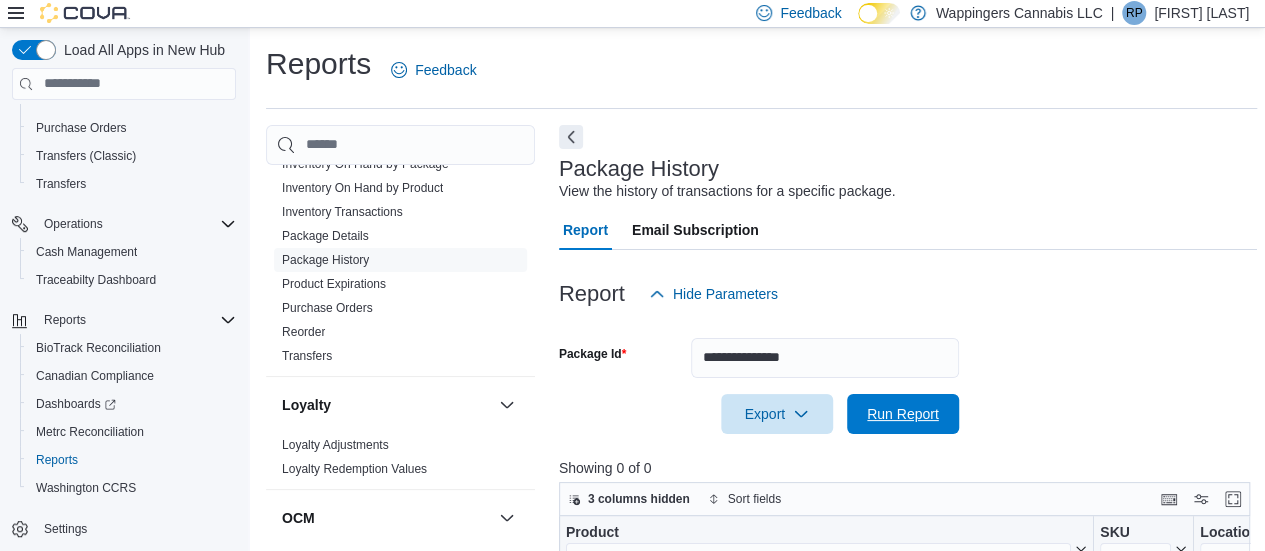 click on "Run Report" at bounding box center [903, 414] 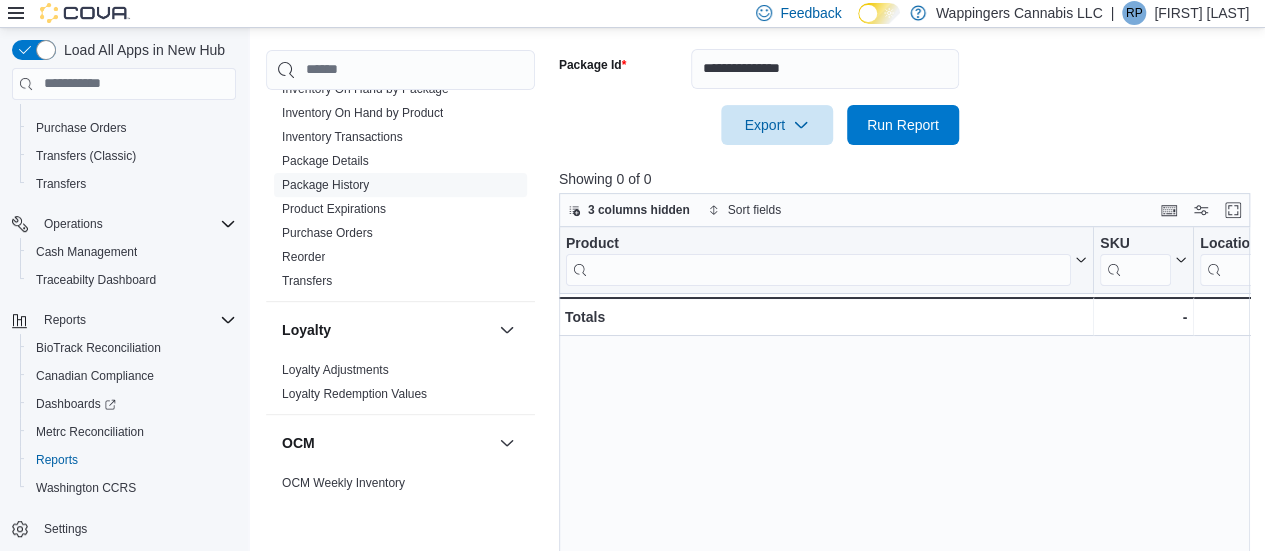 scroll, scrollTop: 87, scrollLeft: 0, axis: vertical 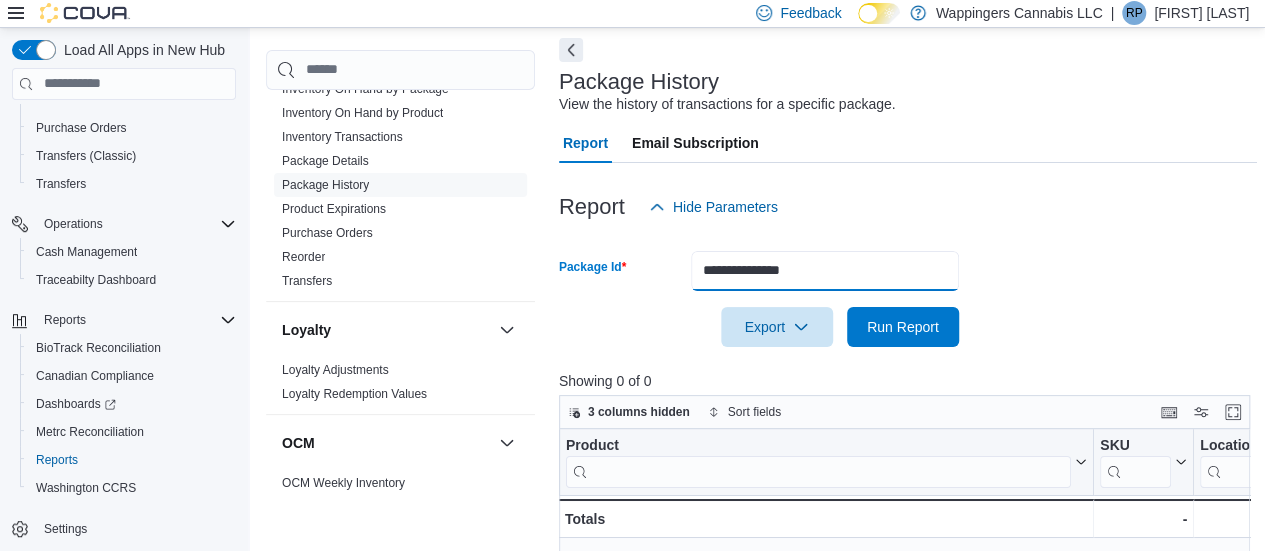 drag, startPoint x: 853, startPoint y: 269, endPoint x: 690, endPoint y: 267, distance: 163.01227 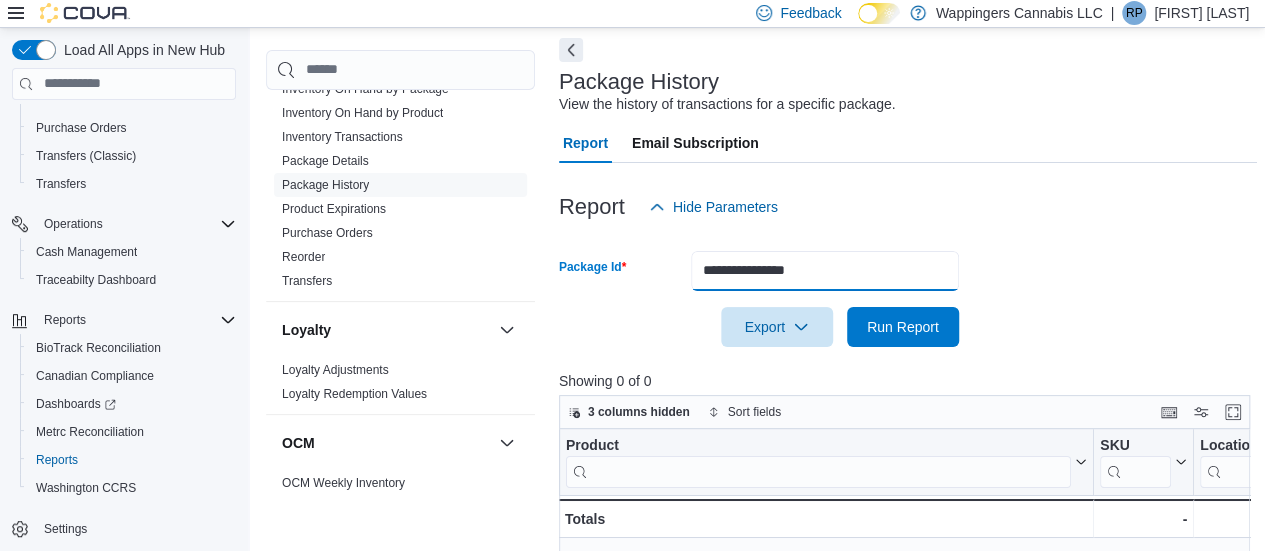 click on "**********" at bounding box center [825, 271] 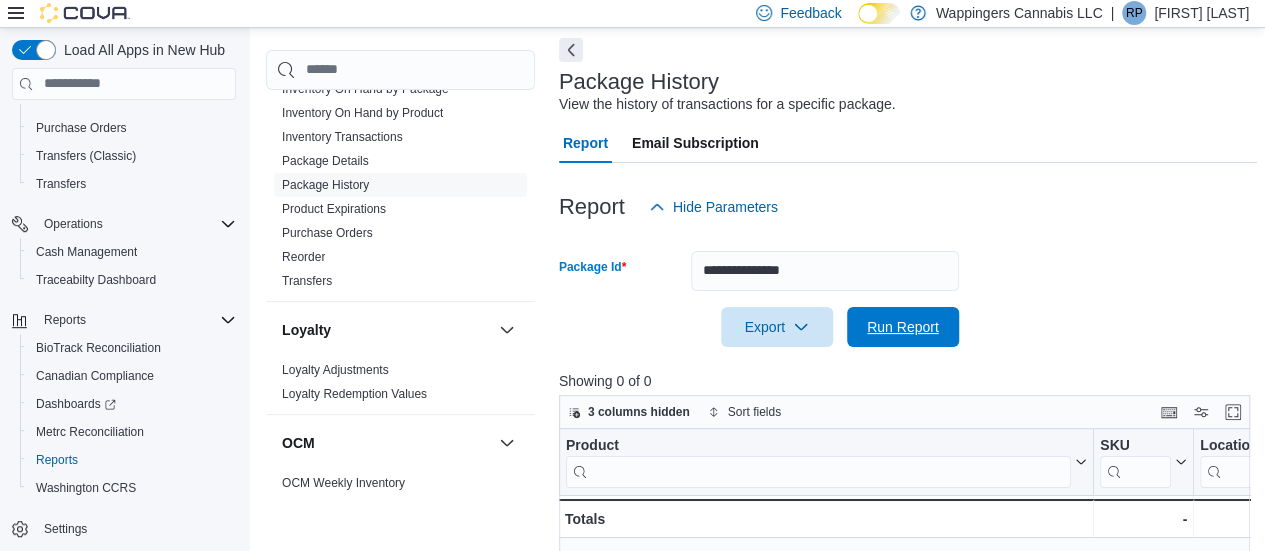 click on "Run Report" at bounding box center (903, 327) 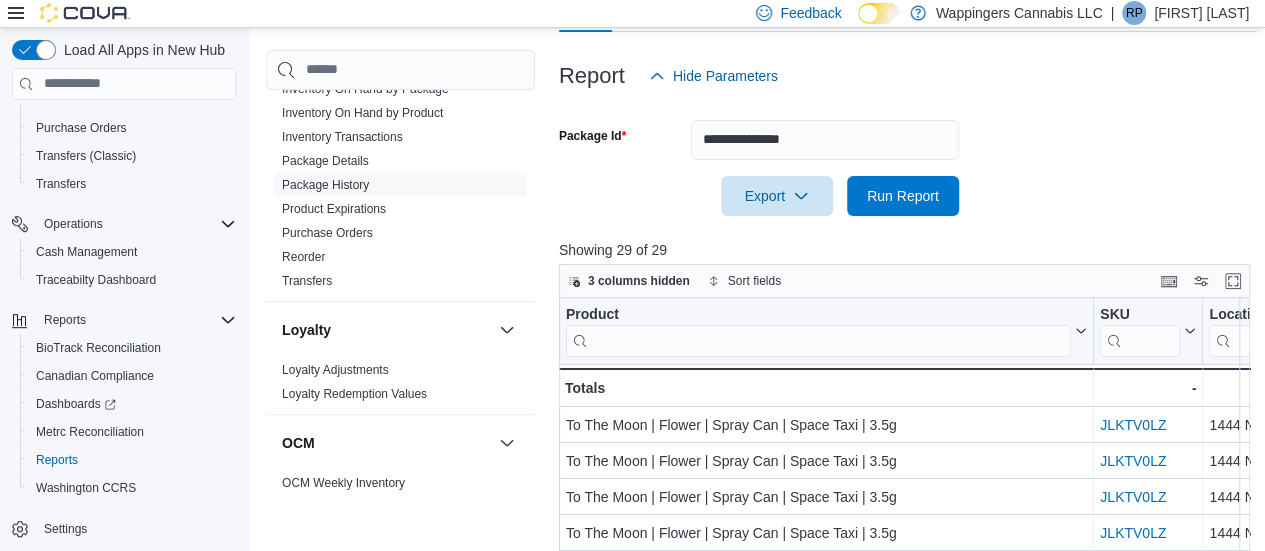scroll, scrollTop: 387, scrollLeft: 0, axis: vertical 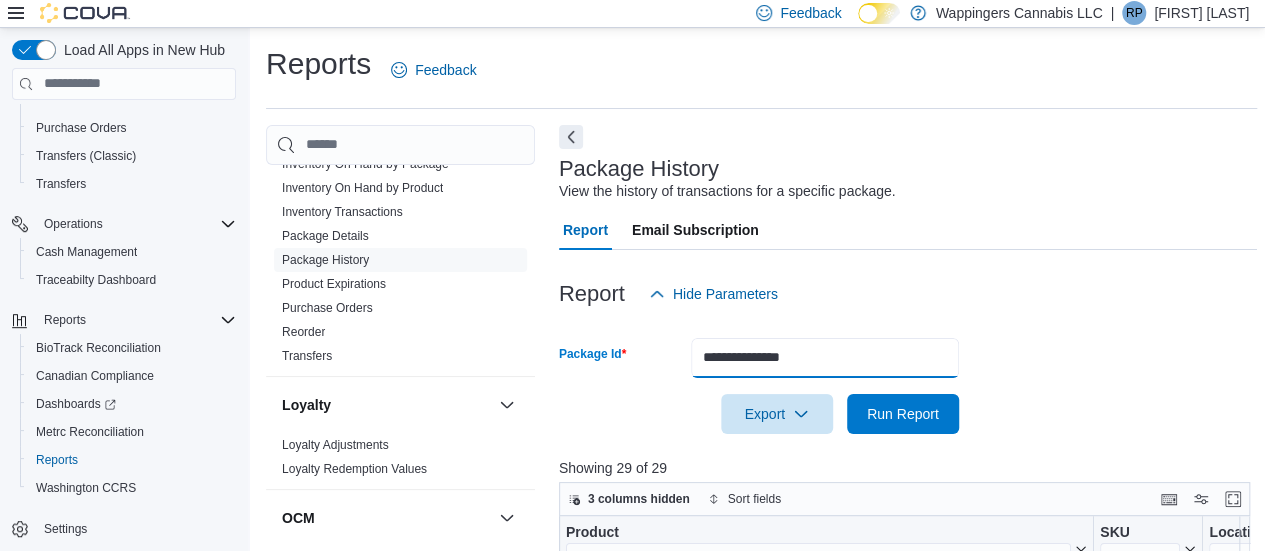 drag, startPoint x: 835, startPoint y: 351, endPoint x: 662, endPoint y: 351, distance: 173 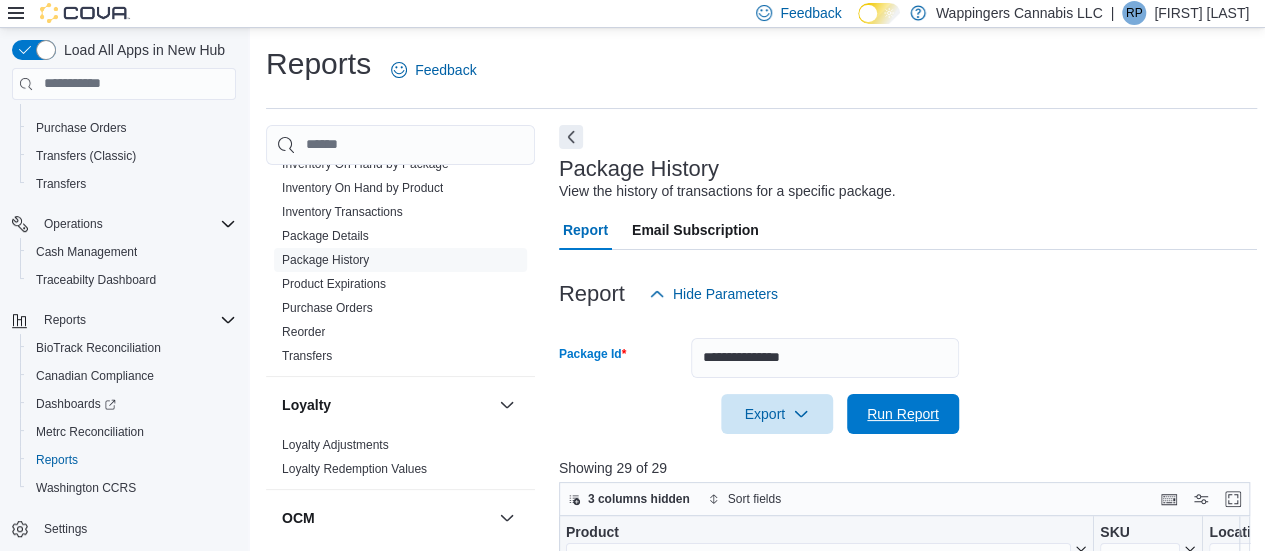 click on "Run Report" at bounding box center (903, 414) 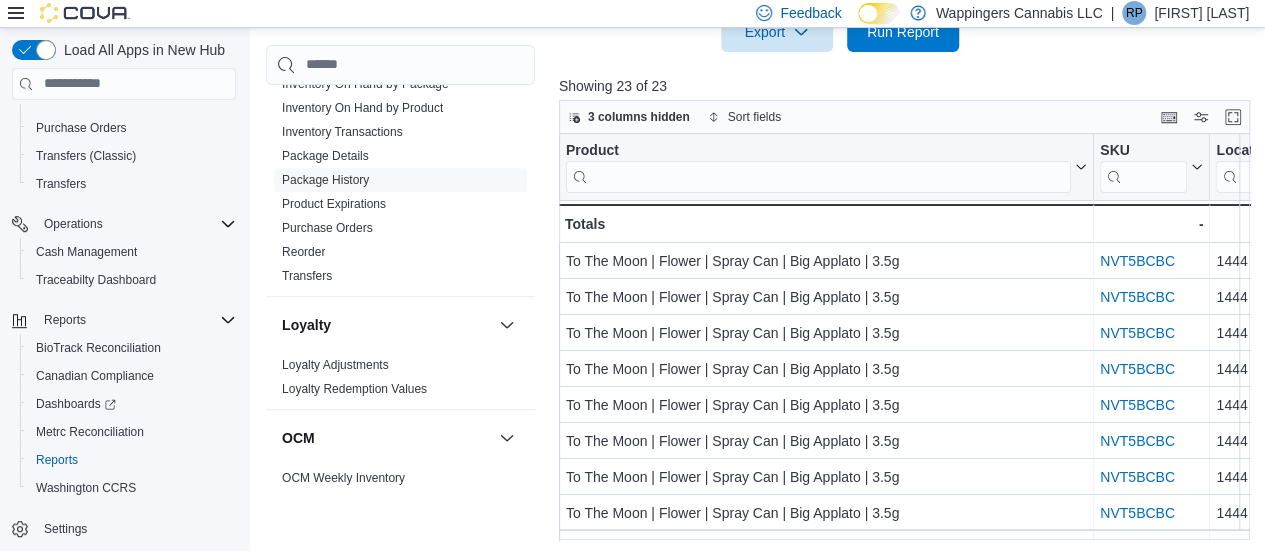 scroll, scrollTop: 387, scrollLeft: 0, axis: vertical 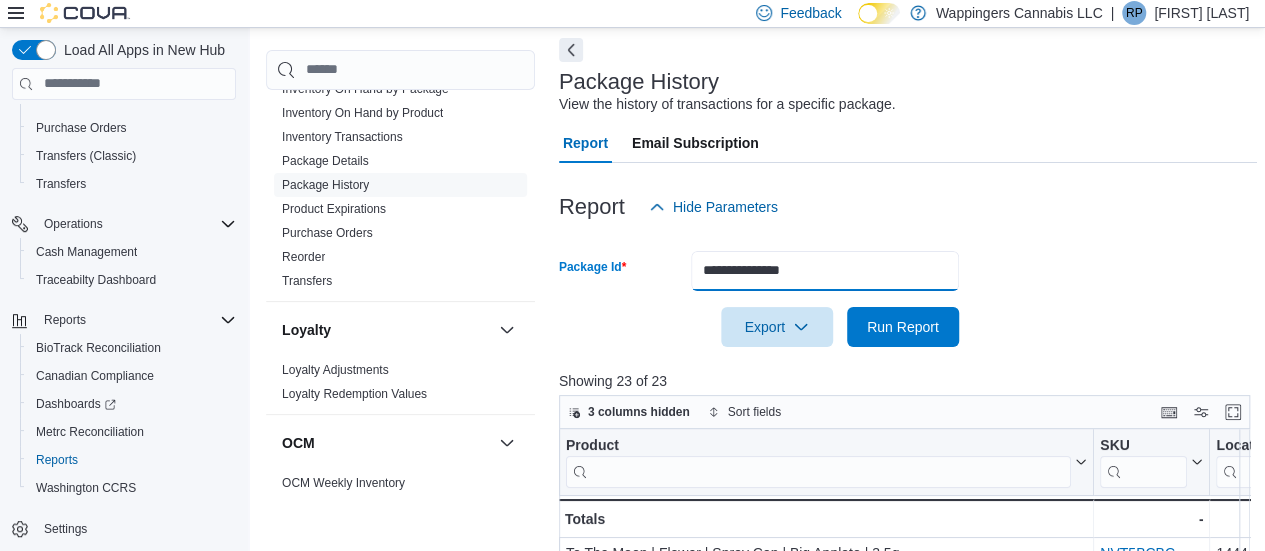 drag, startPoint x: 848, startPoint y: 267, endPoint x: 657, endPoint y: 265, distance: 191.01047 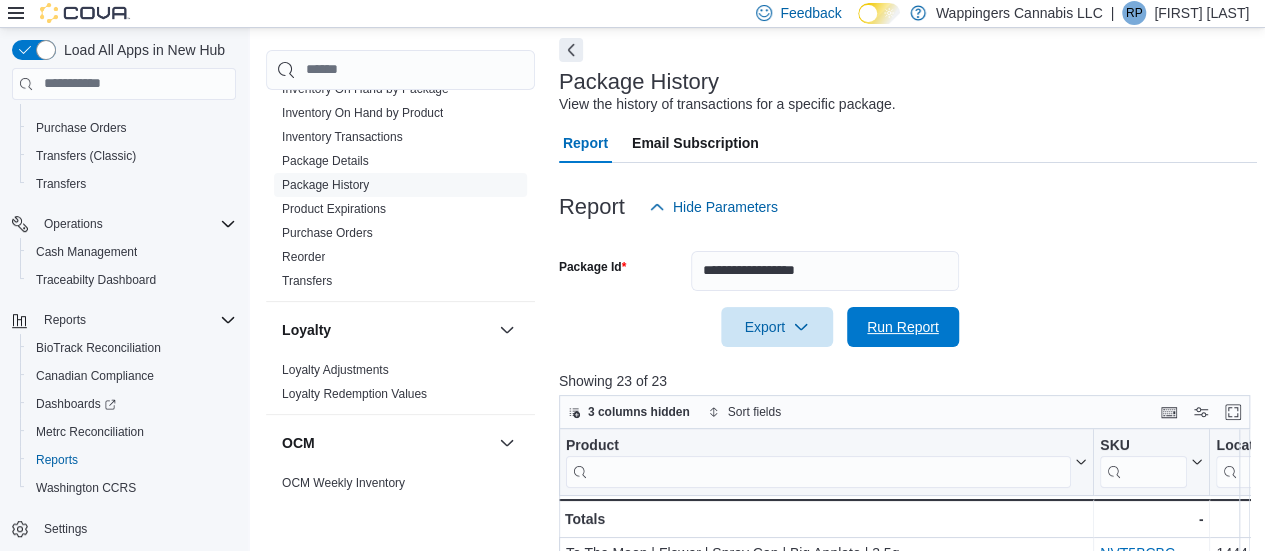 click on "Run Report" at bounding box center [903, 327] 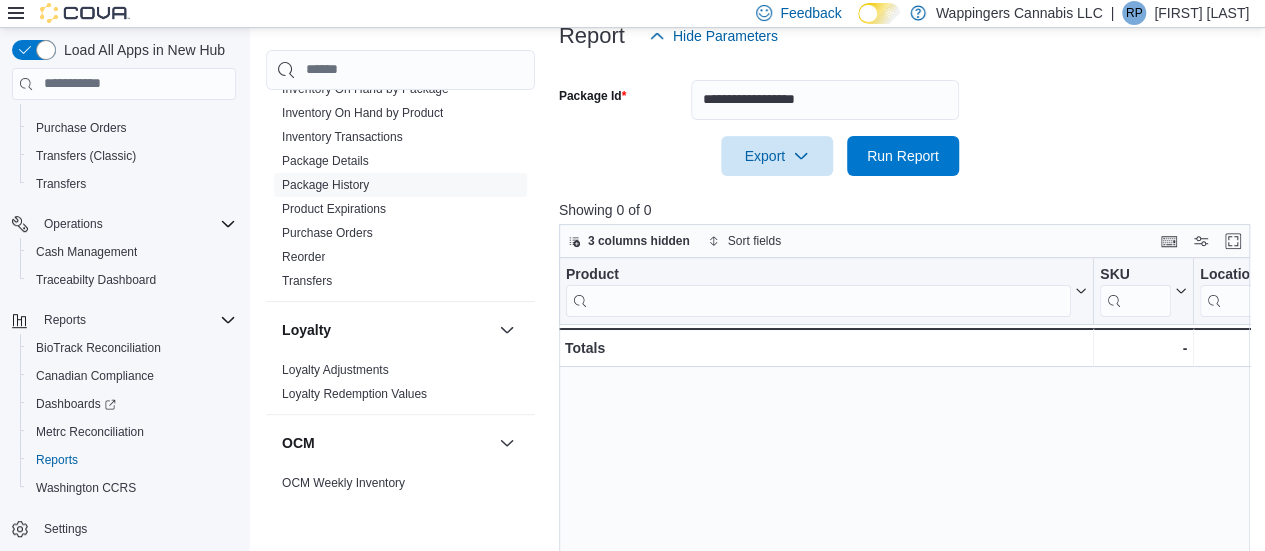 scroll, scrollTop: 87, scrollLeft: 0, axis: vertical 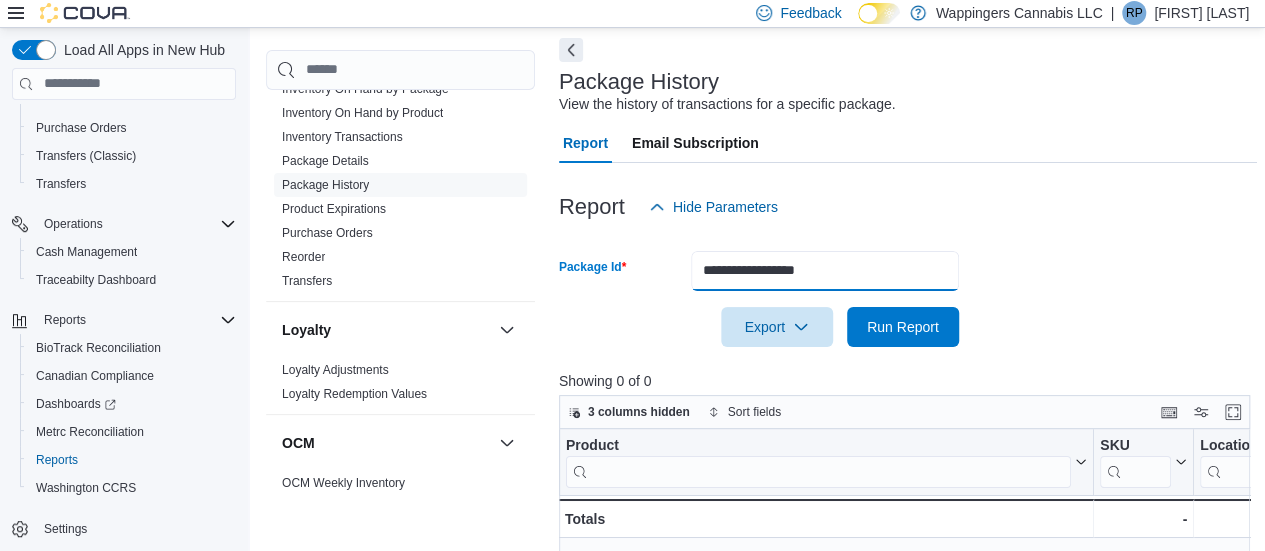 drag, startPoint x: 784, startPoint y: 270, endPoint x: 685, endPoint y: 273, distance: 99.04544 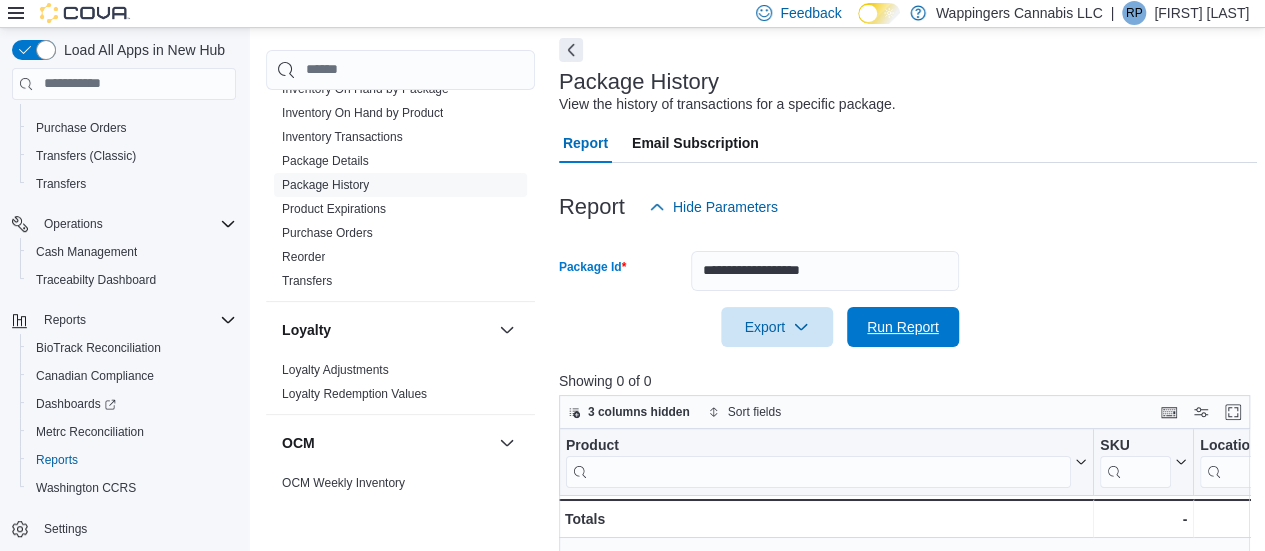 click on "Run Report" at bounding box center (903, 327) 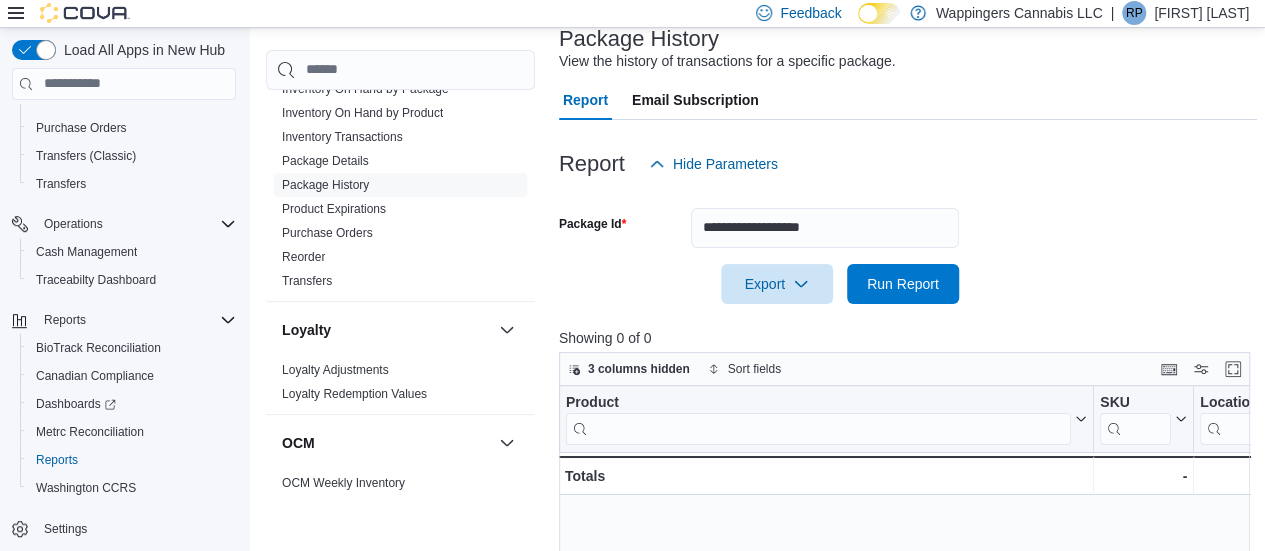 scroll, scrollTop: 87, scrollLeft: 0, axis: vertical 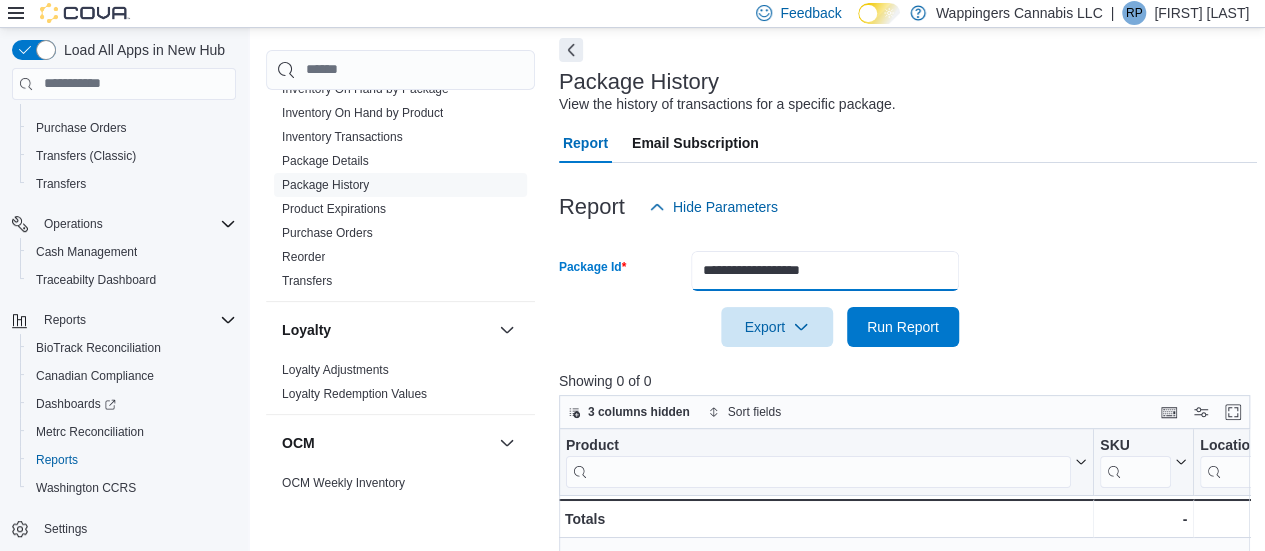 drag, startPoint x: 820, startPoint y: 273, endPoint x: 676, endPoint y: 272, distance: 144.00348 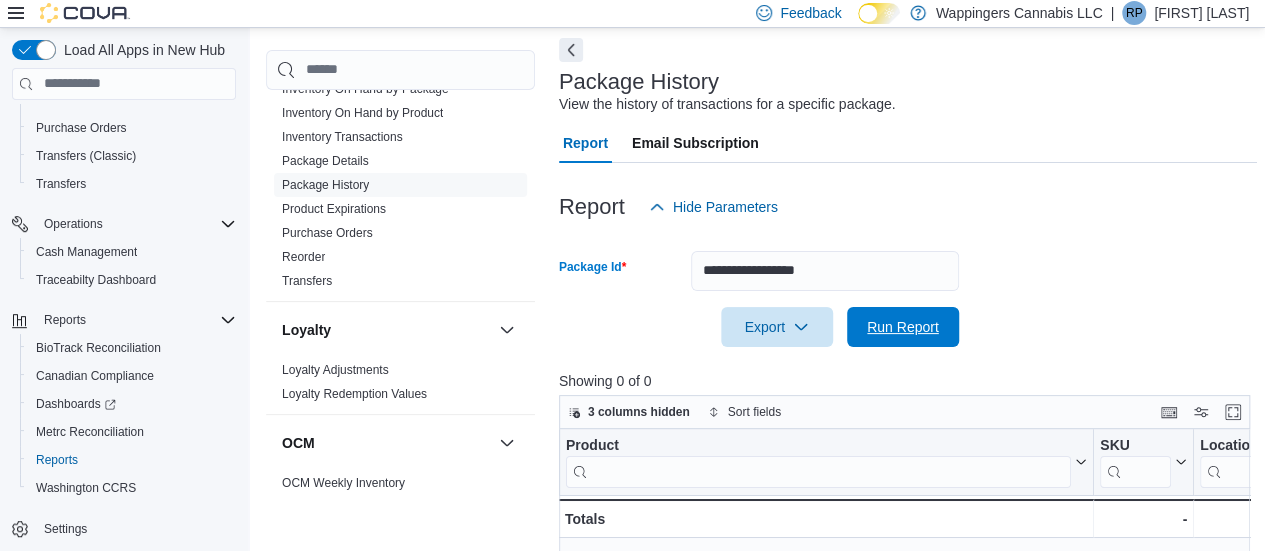 click on "Run Report" at bounding box center [903, 327] 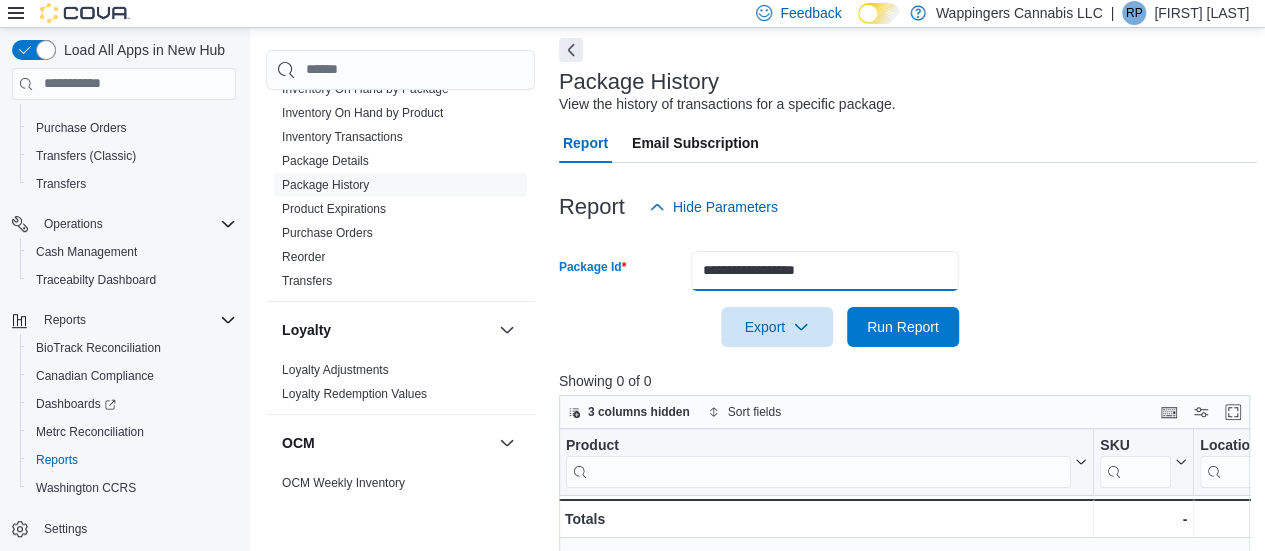 drag, startPoint x: 863, startPoint y: 270, endPoint x: 698, endPoint y: 267, distance: 165.02727 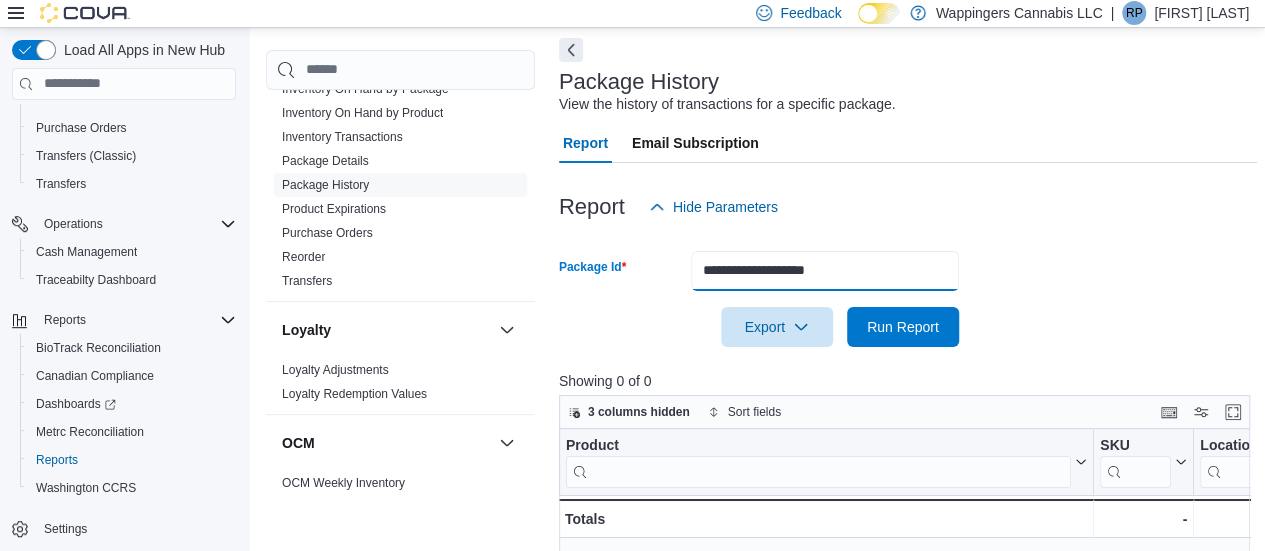 click on "**********" at bounding box center [825, 271] 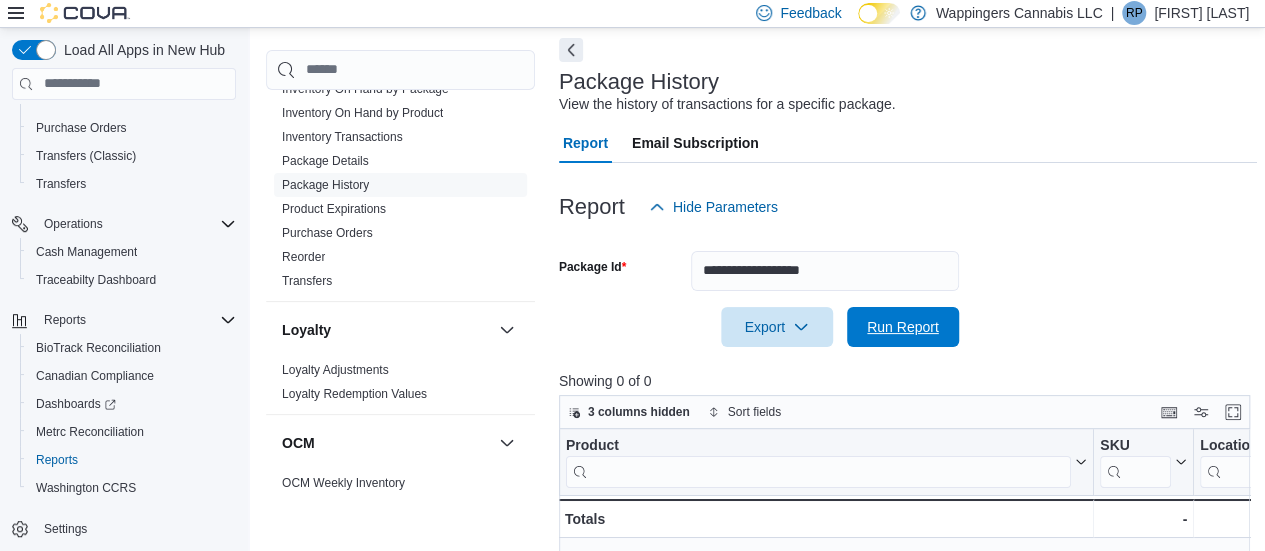 click on "Run Report" at bounding box center [903, 327] 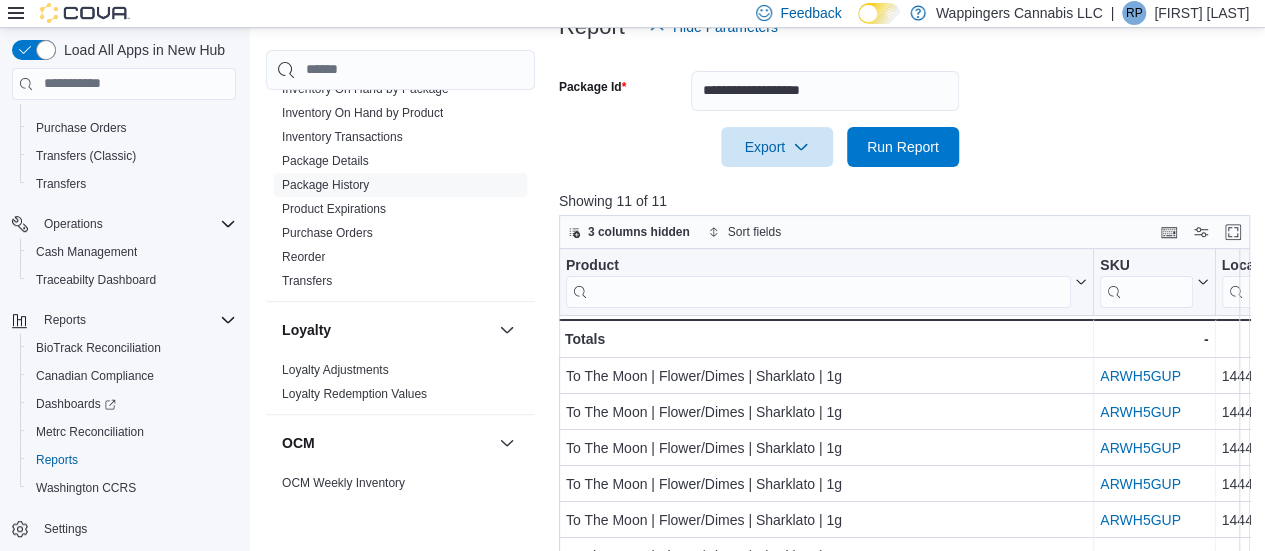 scroll, scrollTop: 387, scrollLeft: 0, axis: vertical 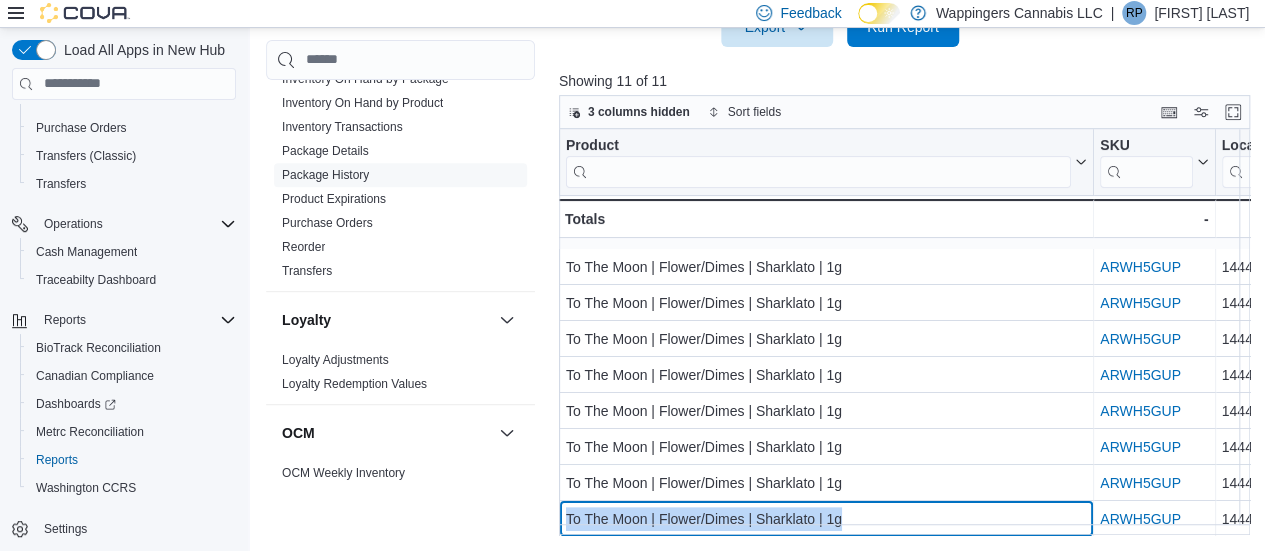 drag, startPoint x: 880, startPoint y: 509, endPoint x: 566, endPoint y: 509, distance: 314 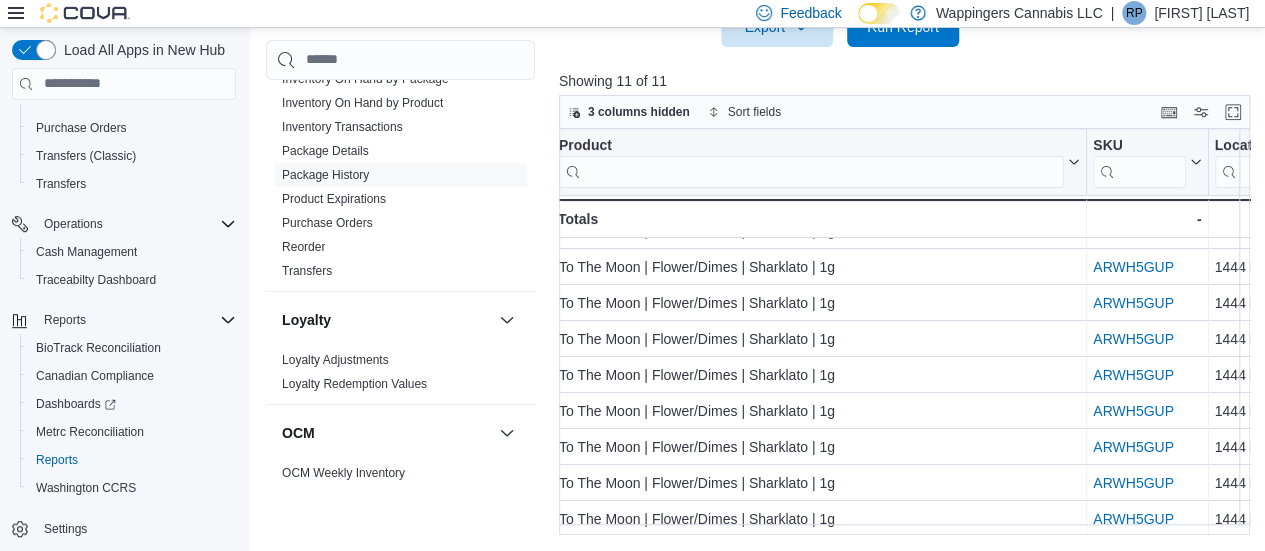 scroll, scrollTop: 107, scrollLeft: 0, axis: vertical 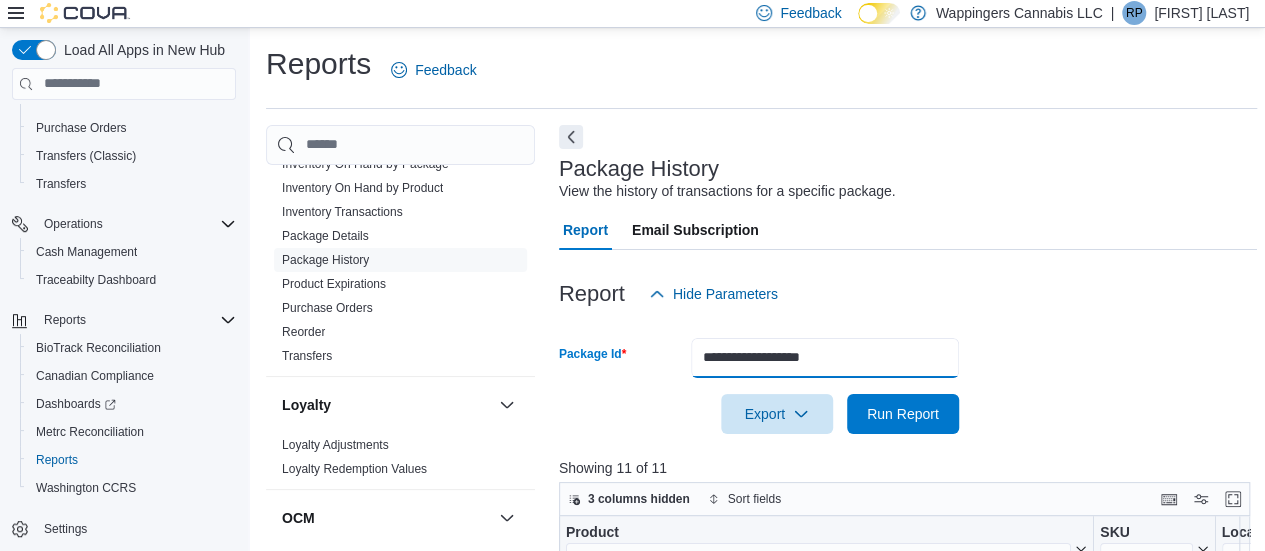 drag, startPoint x: 867, startPoint y: 359, endPoint x: 642, endPoint y: 341, distance: 225.71886 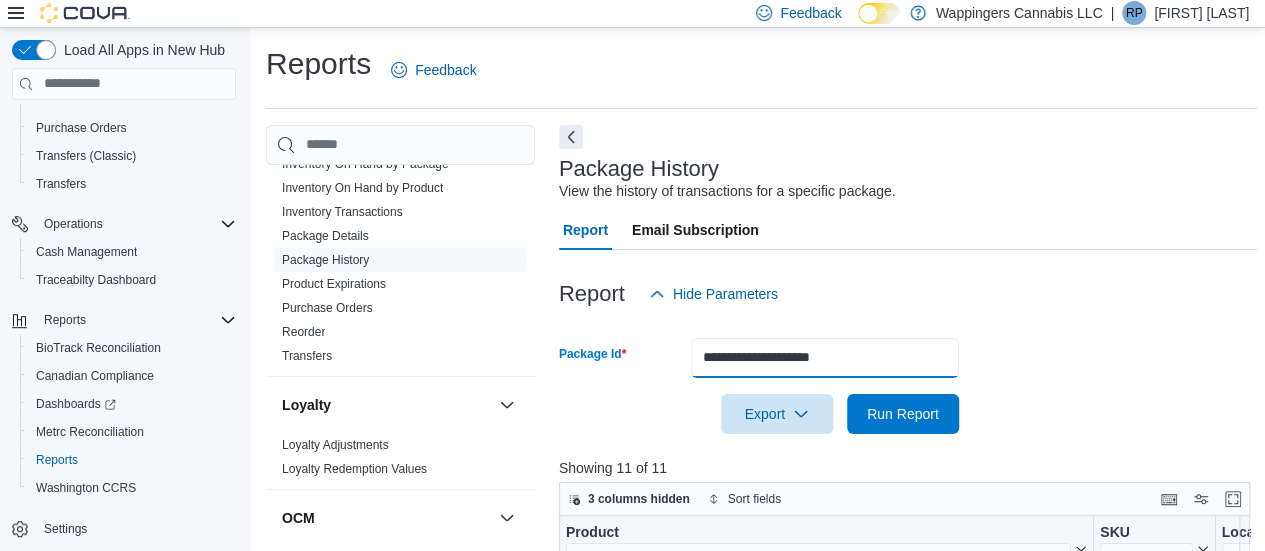 click on "**********" at bounding box center (825, 358) 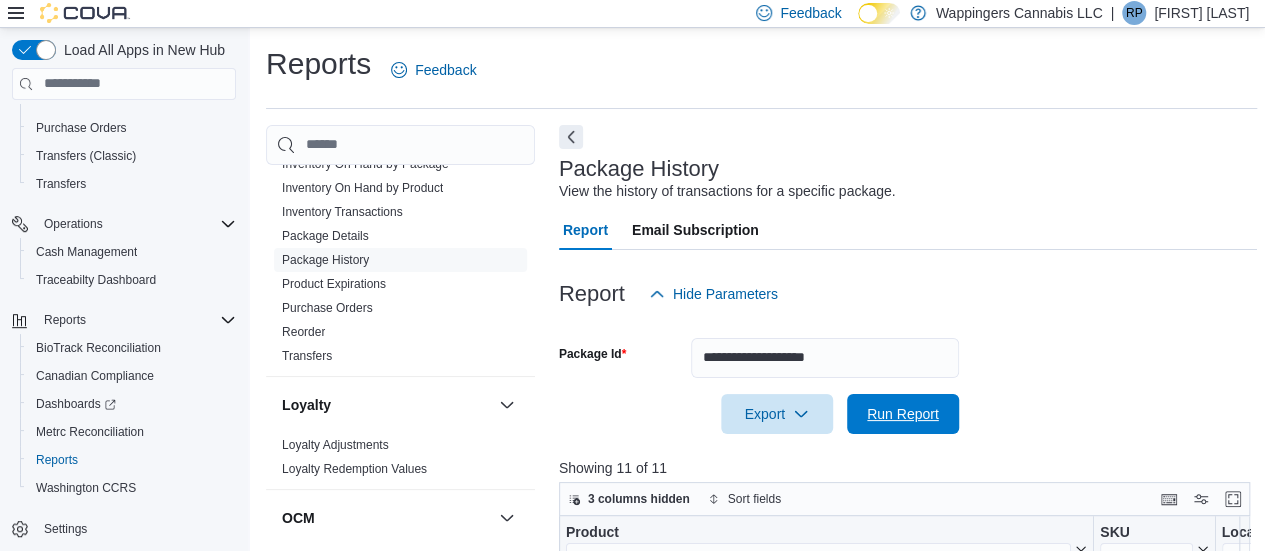 click on "Run Report" at bounding box center [903, 414] 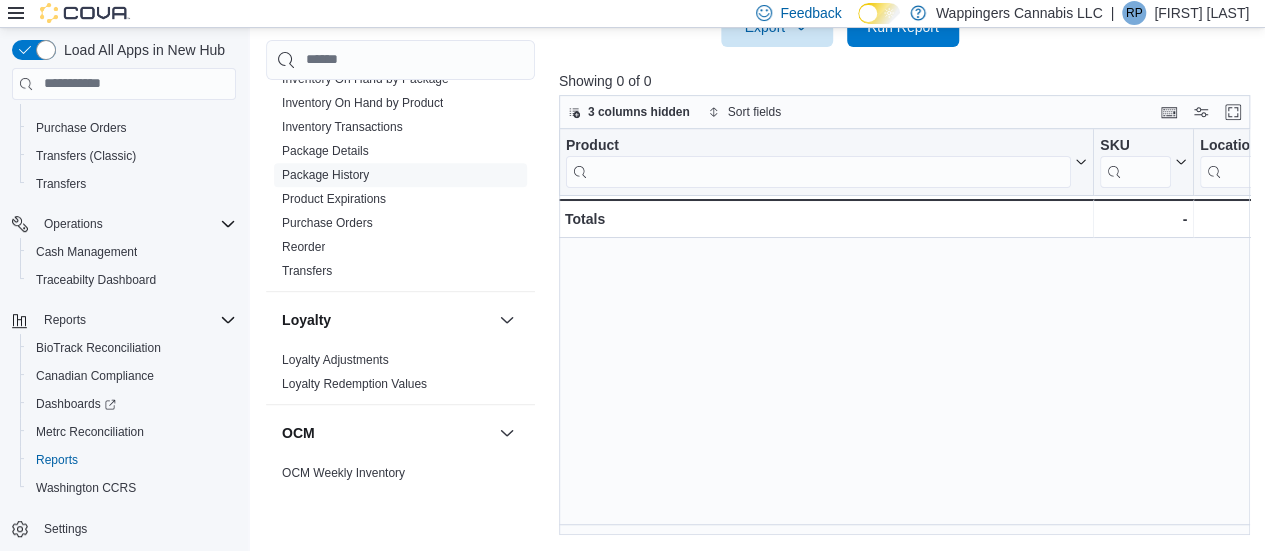 scroll, scrollTop: 0, scrollLeft: 0, axis: both 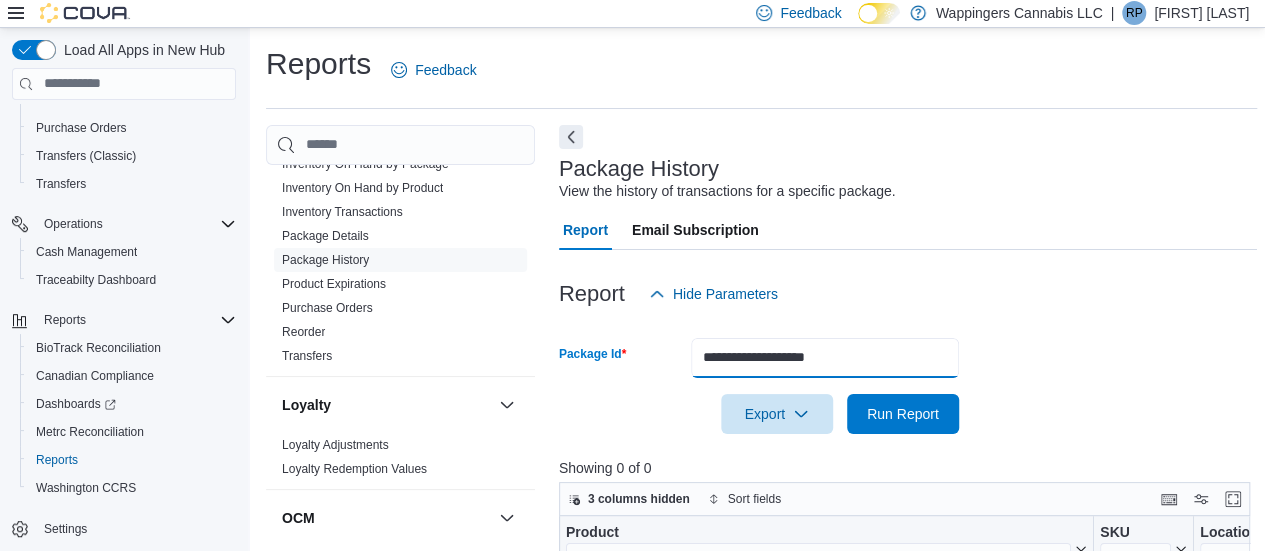 drag, startPoint x: 872, startPoint y: 365, endPoint x: 632, endPoint y: 351, distance: 240.40799 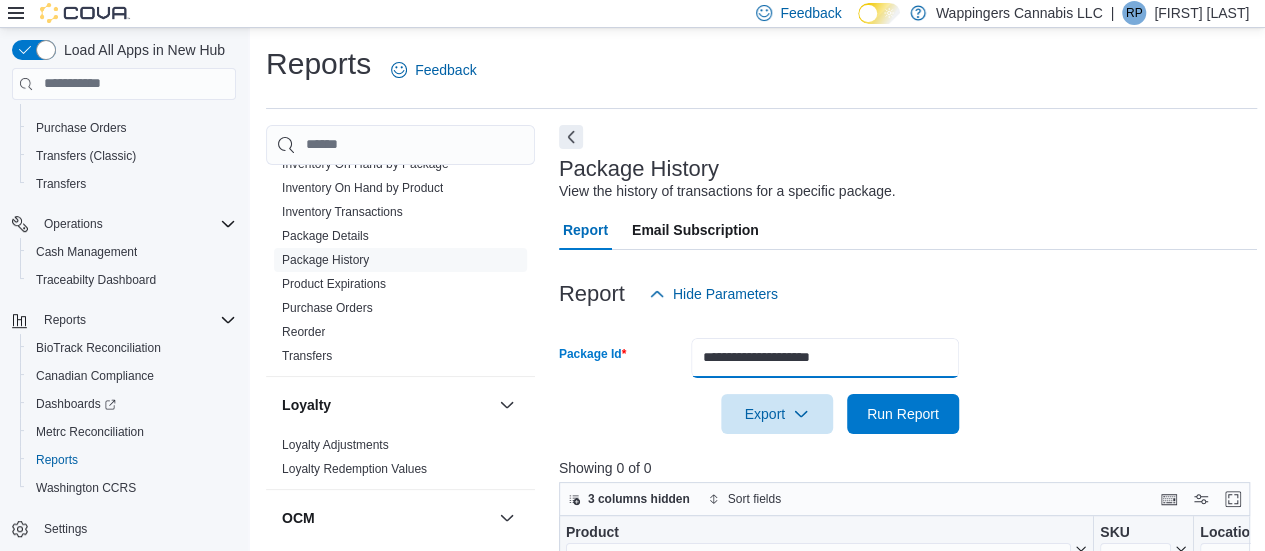 click on "**********" at bounding box center [825, 358] 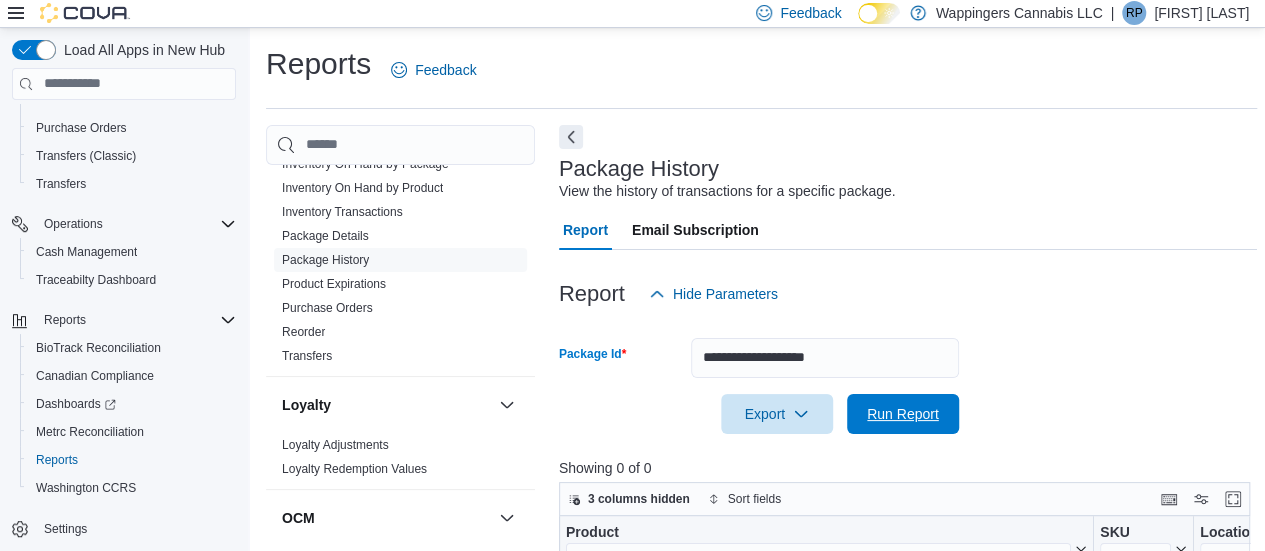 click on "Run Report" at bounding box center [903, 414] 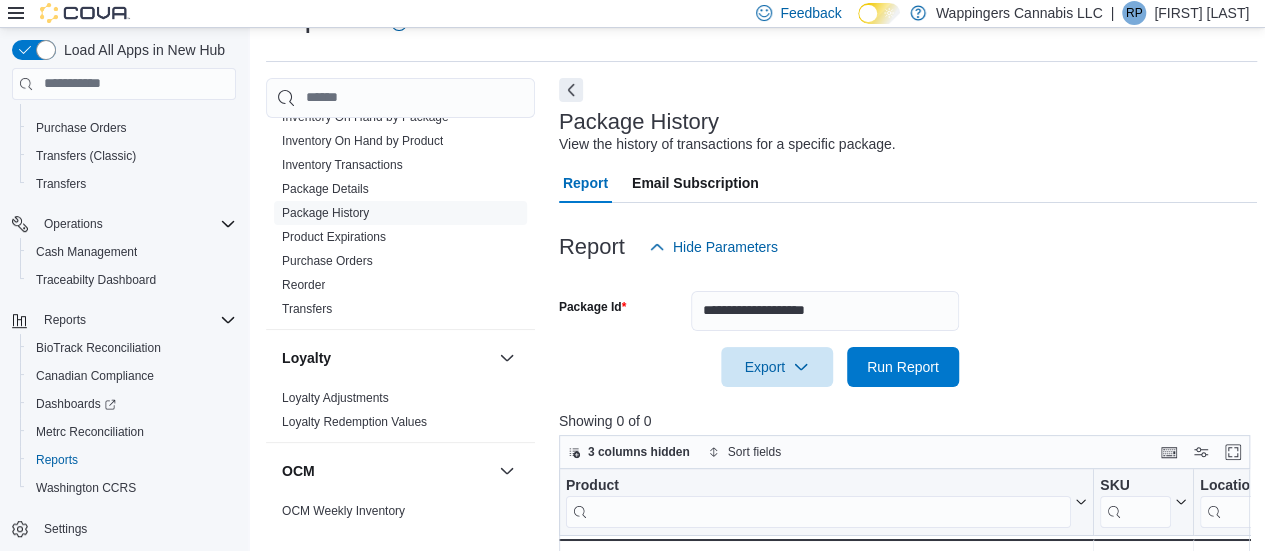 scroll, scrollTop: 0, scrollLeft: 0, axis: both 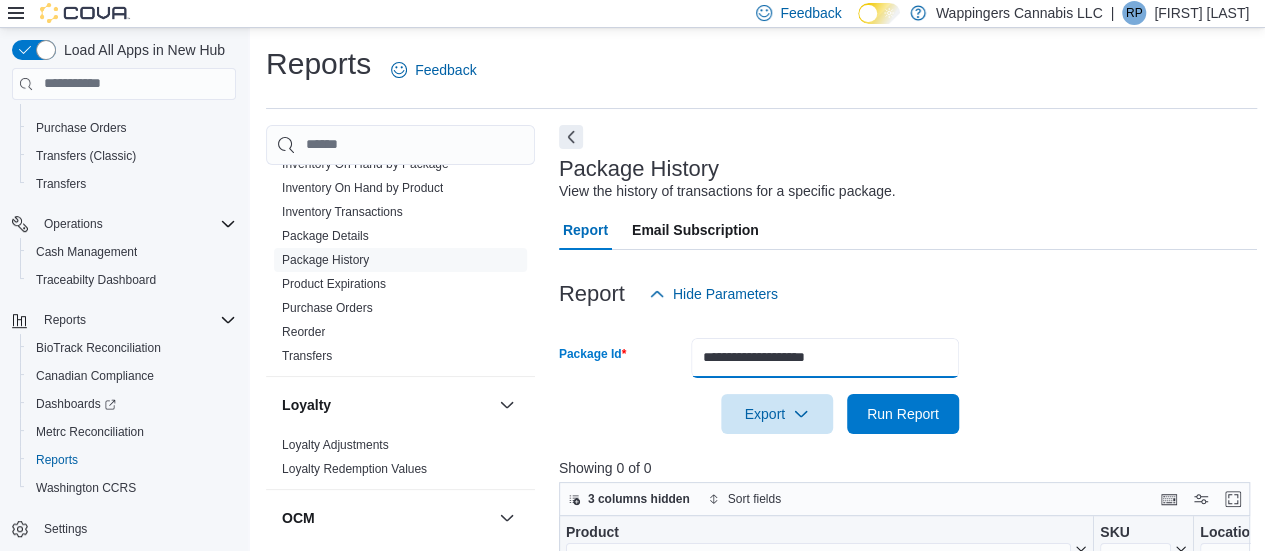 drag, startPoint x: 870, startPoint y: 353, endPoint x: 686, endPoint y: 356, distance: 184.02446 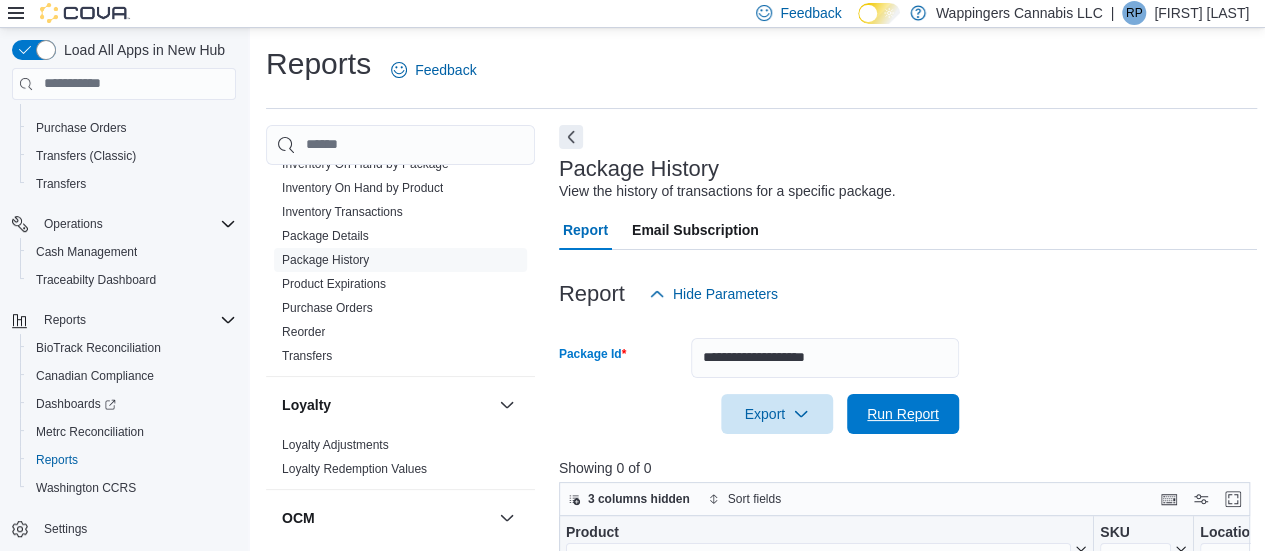 click on "Run Report" at bounding box center (903, 414) 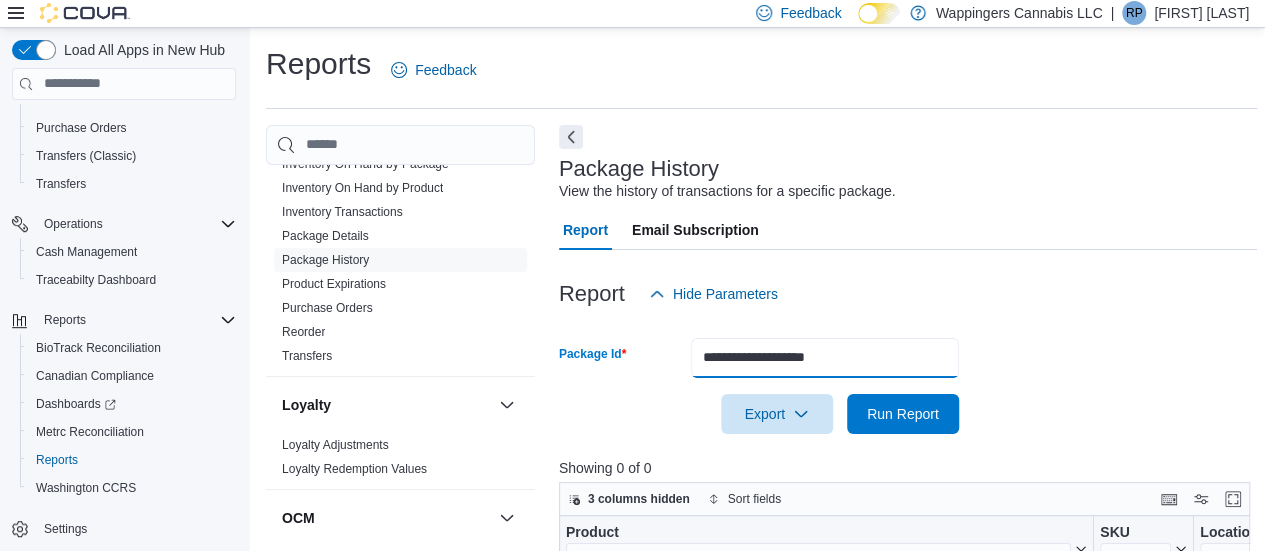 drag, startPoint x: 886, startPoint y: 357, endPoint x: 680, endPoint y: 355, distance: 206.0097 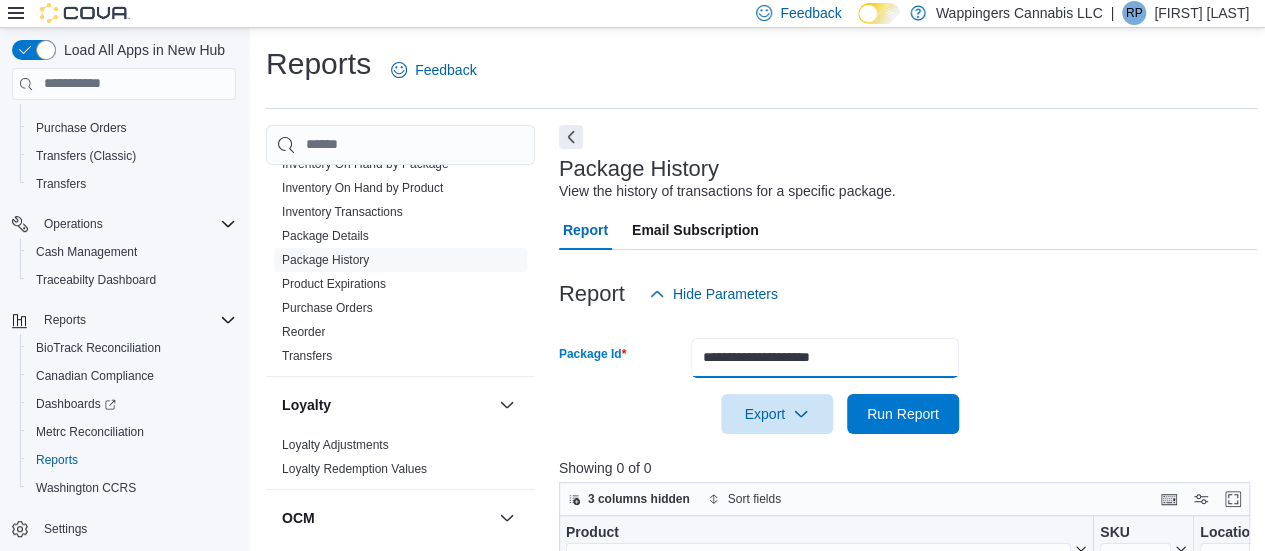 click on "**********" at bounding box center [825, 358] 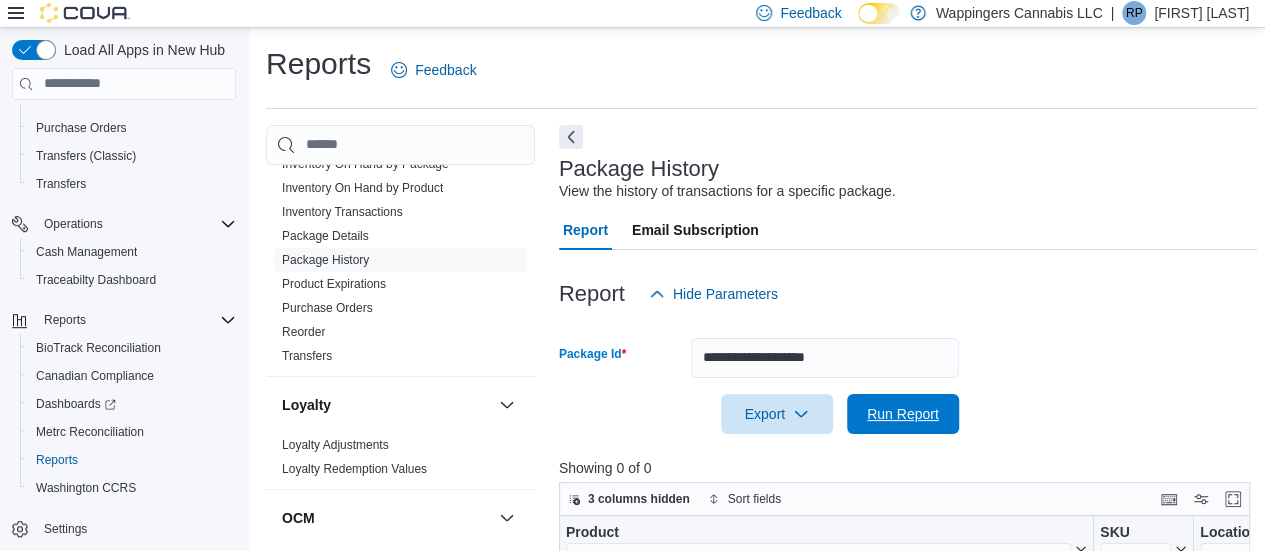 click on "Run Report" at bounding box center (903, 414) 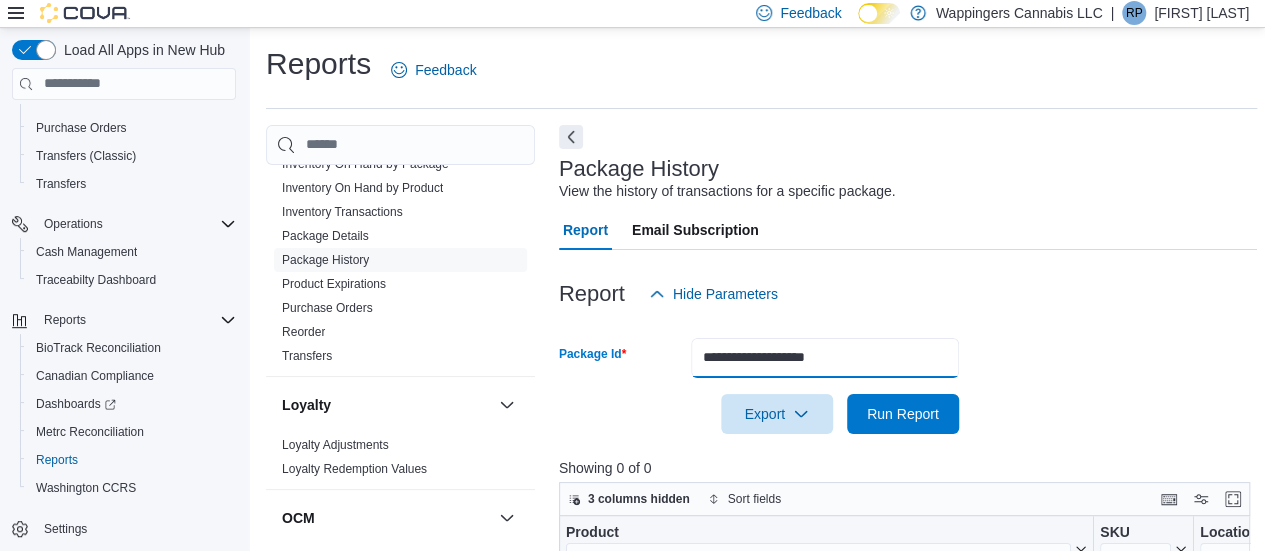 drag, startPoint x: 860, startPoint y: 351, endPoint x: 679, endPoint y: 353, distance: 181.01105 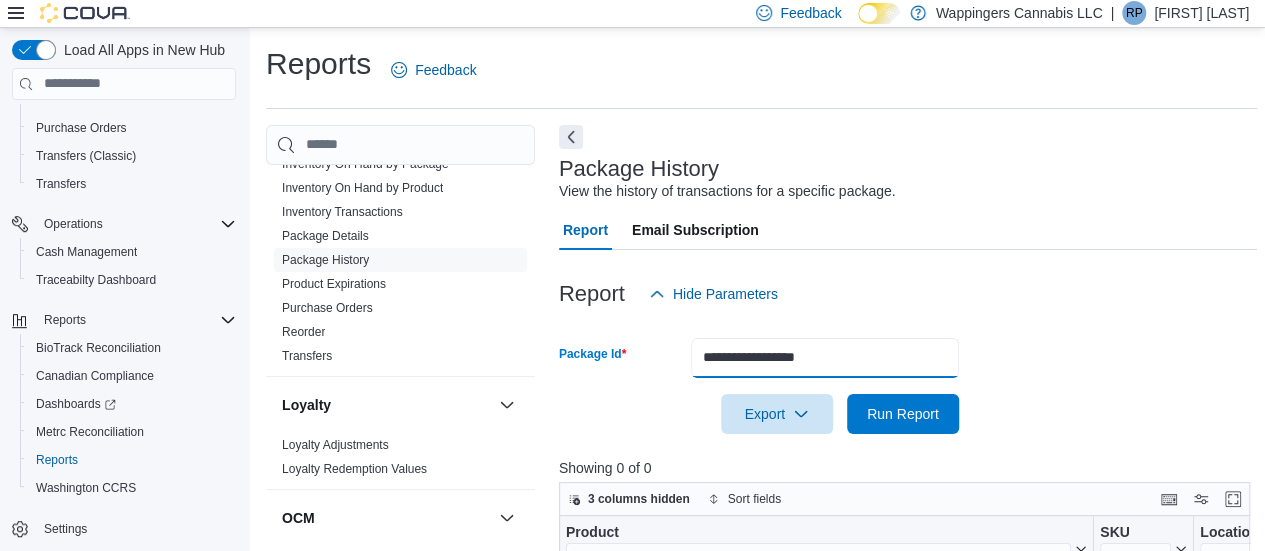 click on "**********" at bounding box center [825, 358] 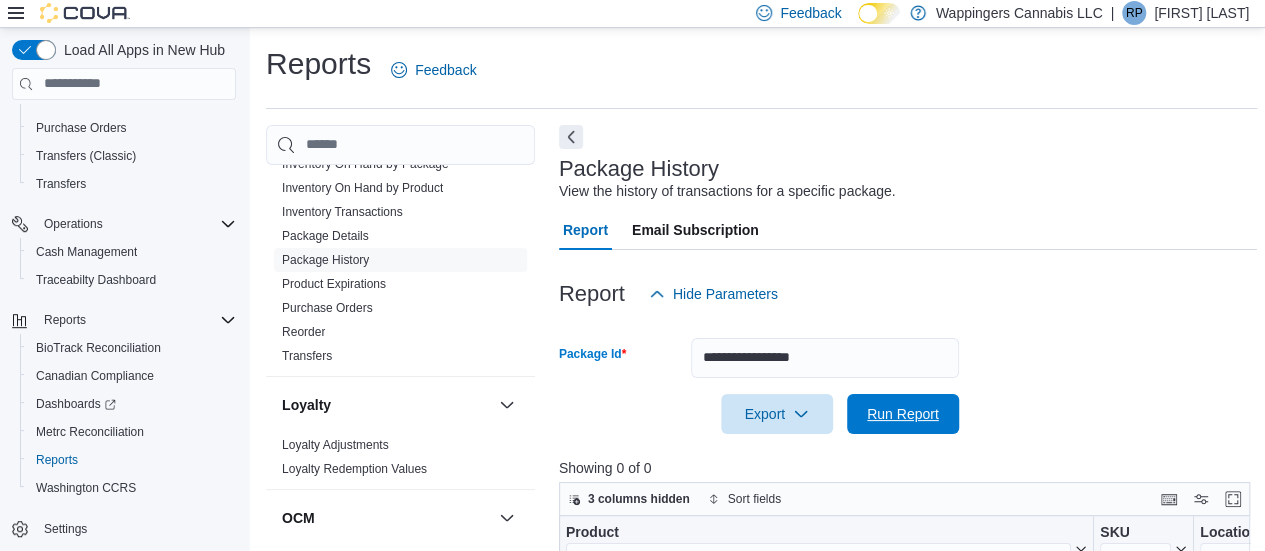 click on "Run Report" at bounding box center (903, 414) 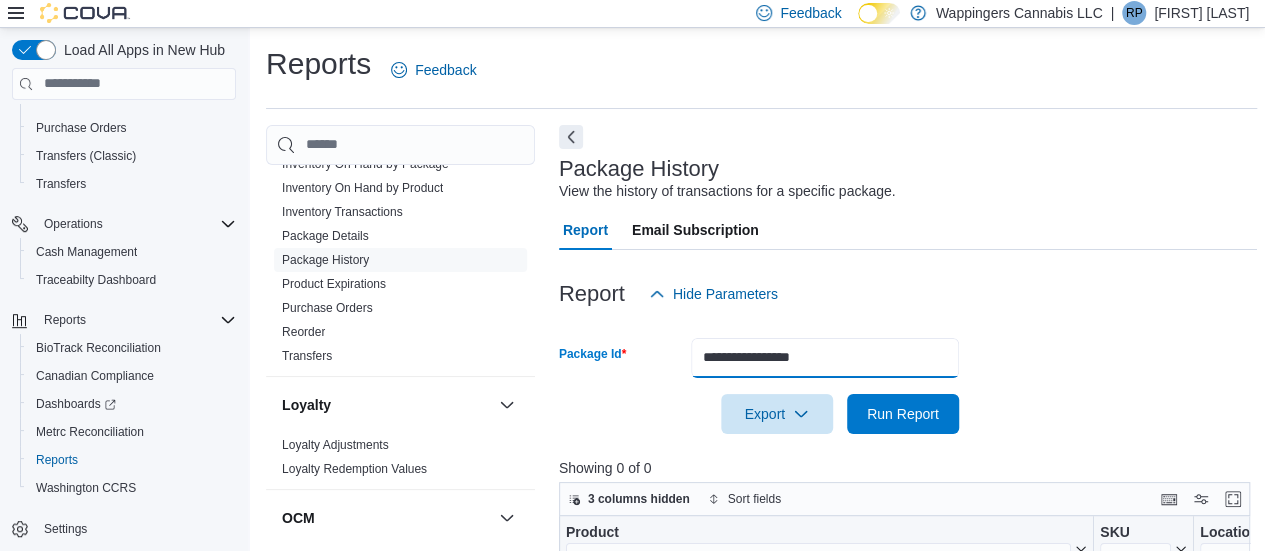 drag, startPoint x: 829, startPoint y: 353, endPoint x: 693, endPoint y: 366, distance: 136.6199 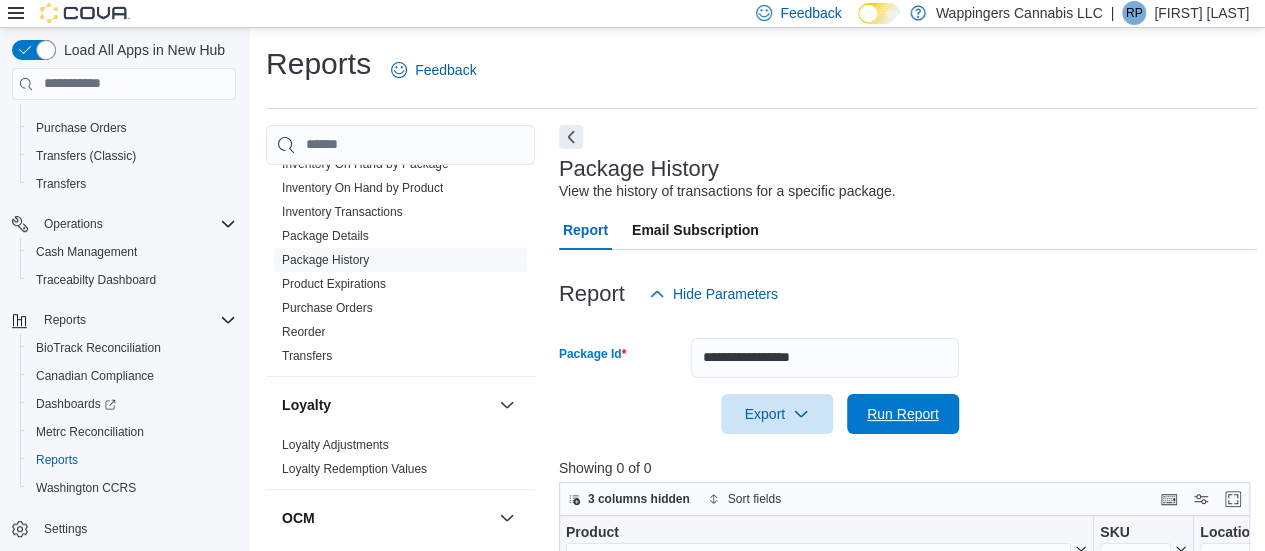 click on "Run Report" at bounding box center [903, 414] 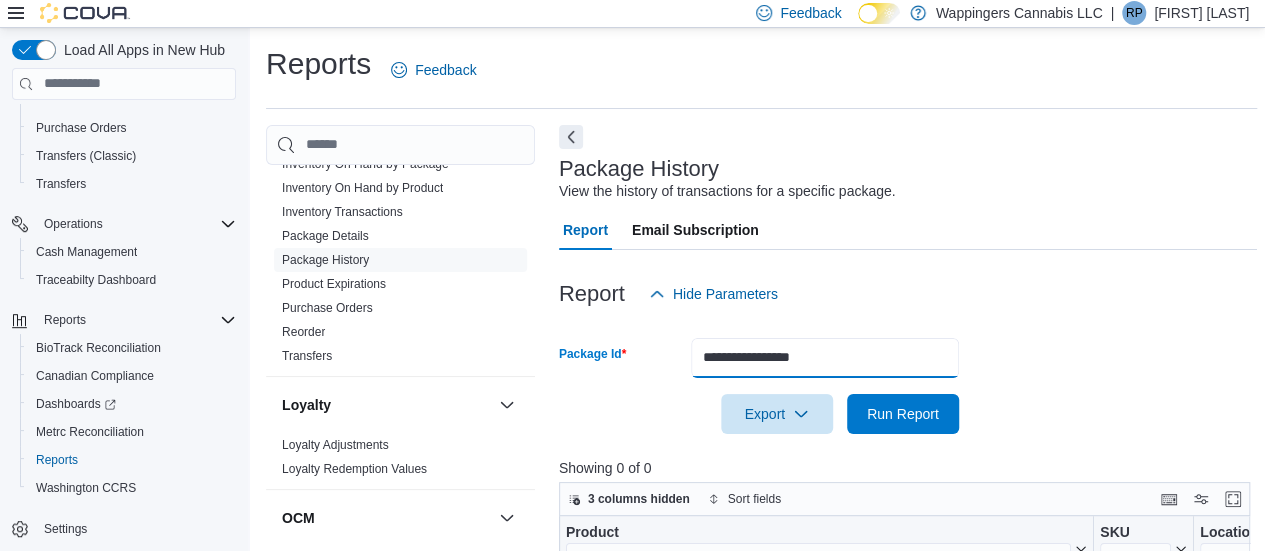 drag, startPoint x: 843, startPoint y: 356, endPoint x: 664, endPoint y: 357, distance: 179.00279 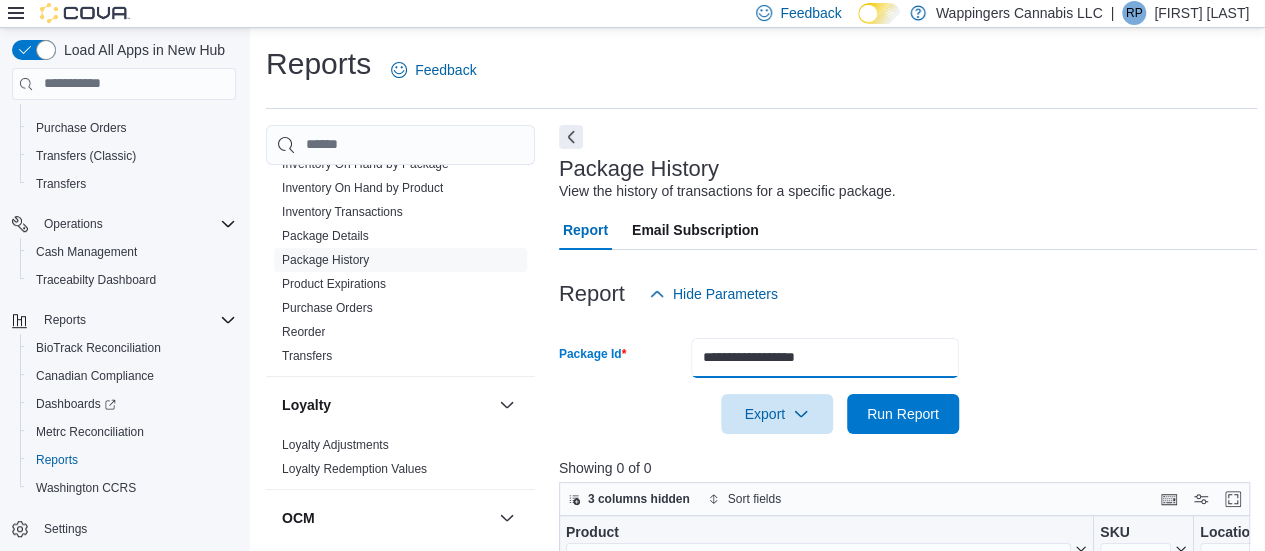 click on "**********" at bounding box center [825, 358] 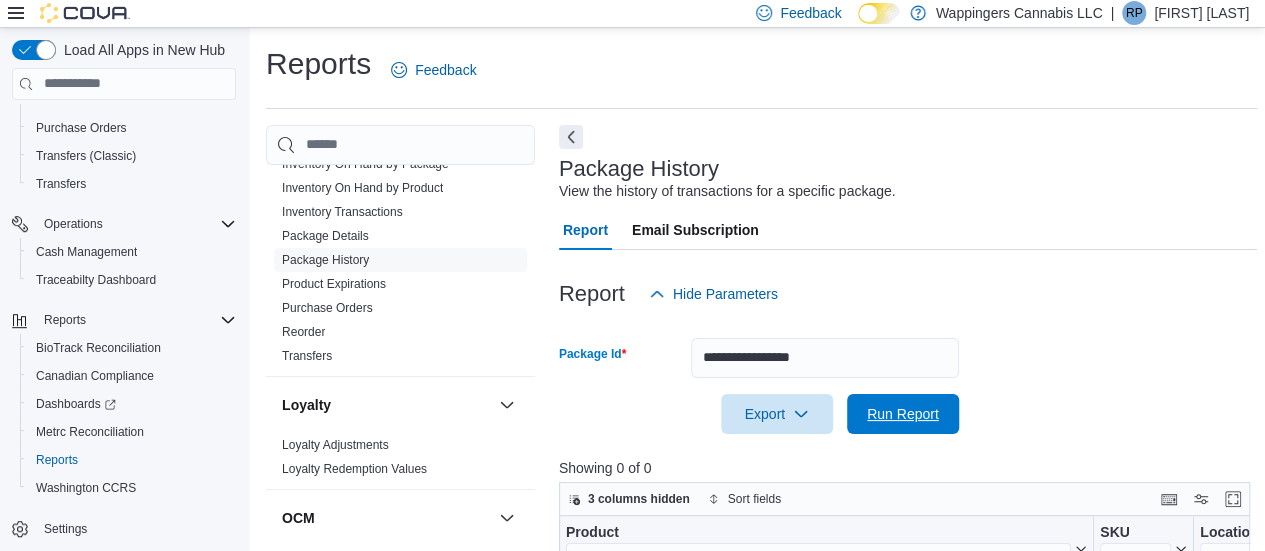 click on "Run Report" at bounding box center (903, 414) 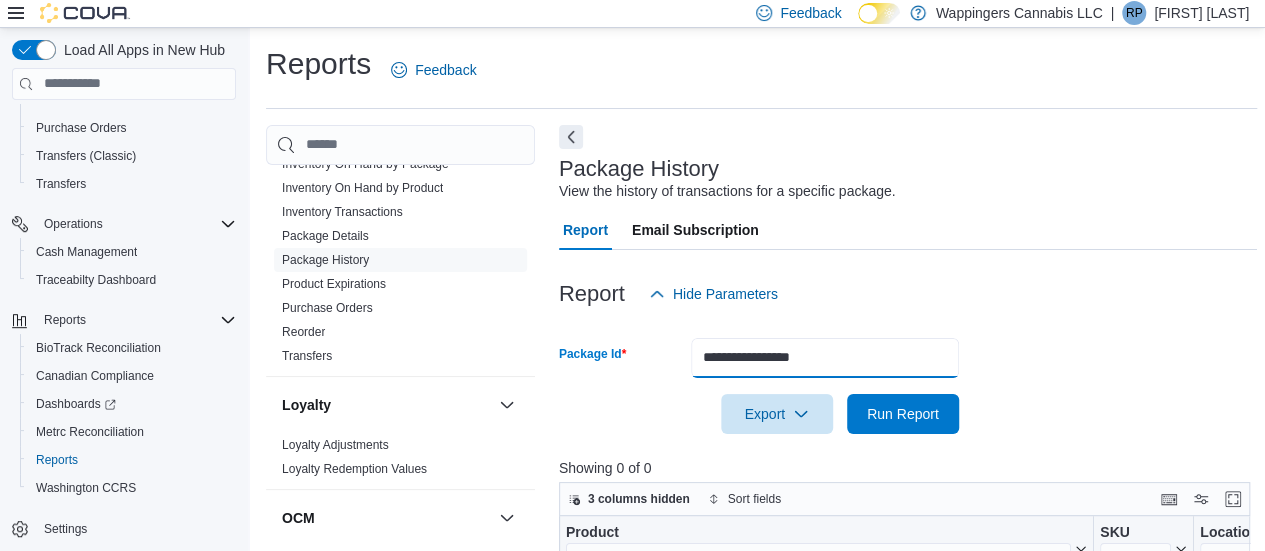 drag, startPoint x: 836, startPoint y: 357, endPoint x: 678, endPoint y: 346, distance: 158.38245 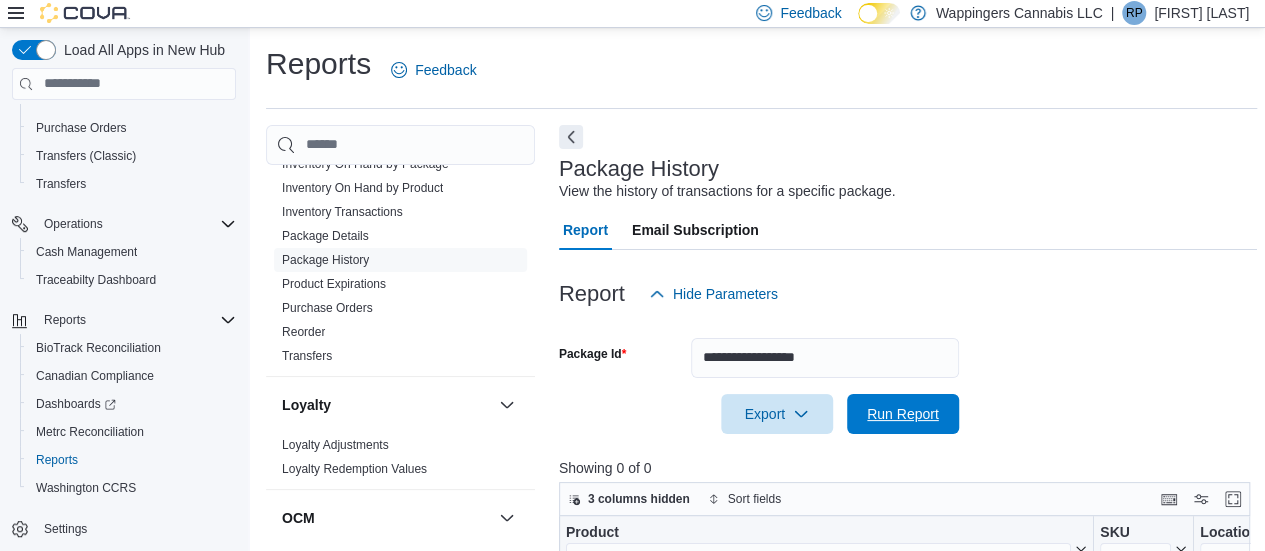 click on "Run Report" at bounding box center (903, 414) 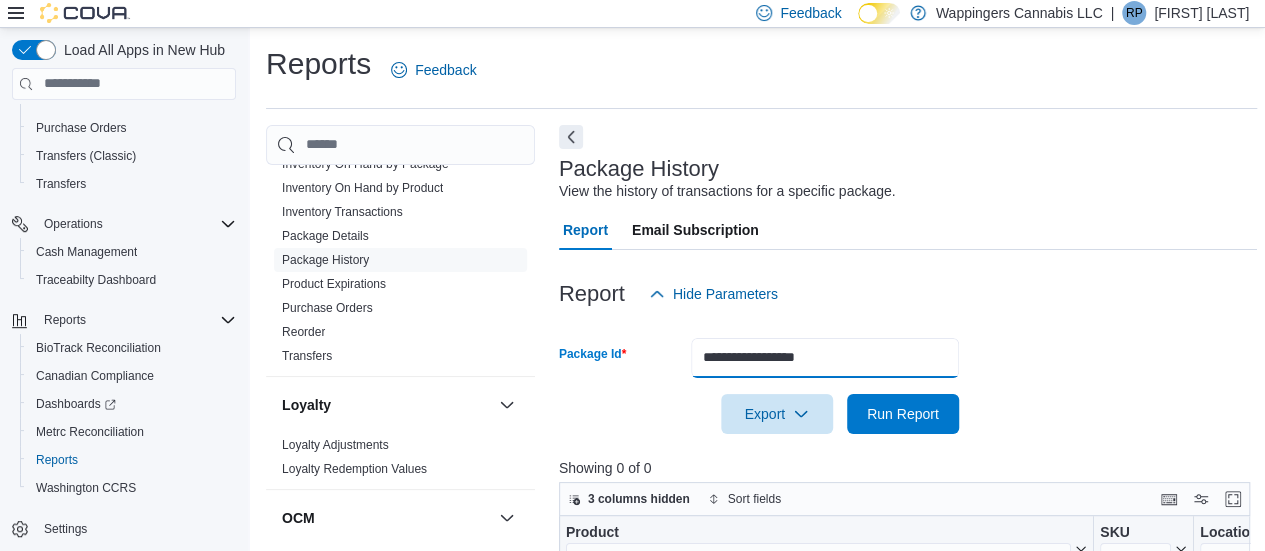 drag, startPoint x: 816, startPoint y: 359, endPoint x: 686, endPoint y: 358, distance: 130.00385 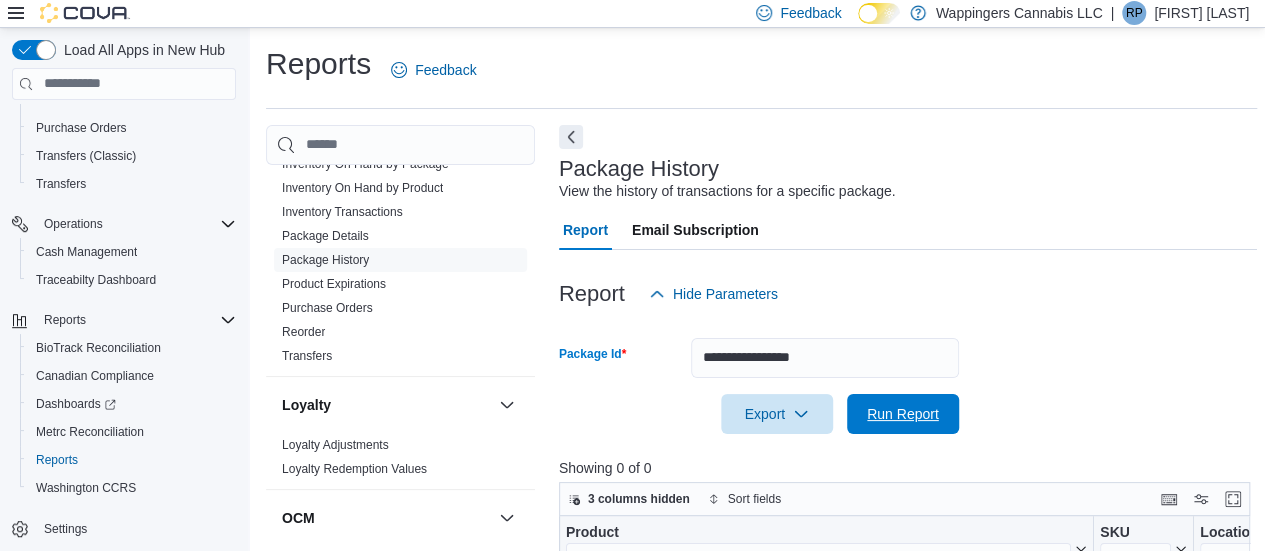 click on "Run Report" at bounding box center (903, 414) 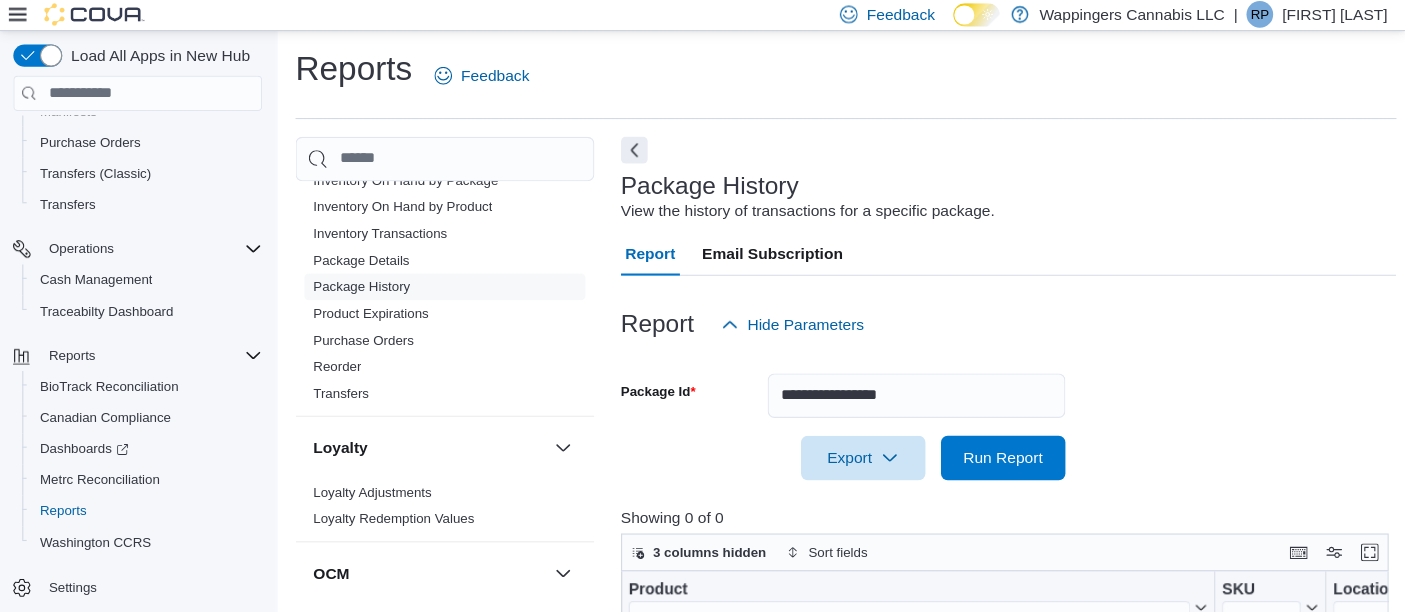 scroll, scrollTop: 0, scrollLeft: 0, axis: both 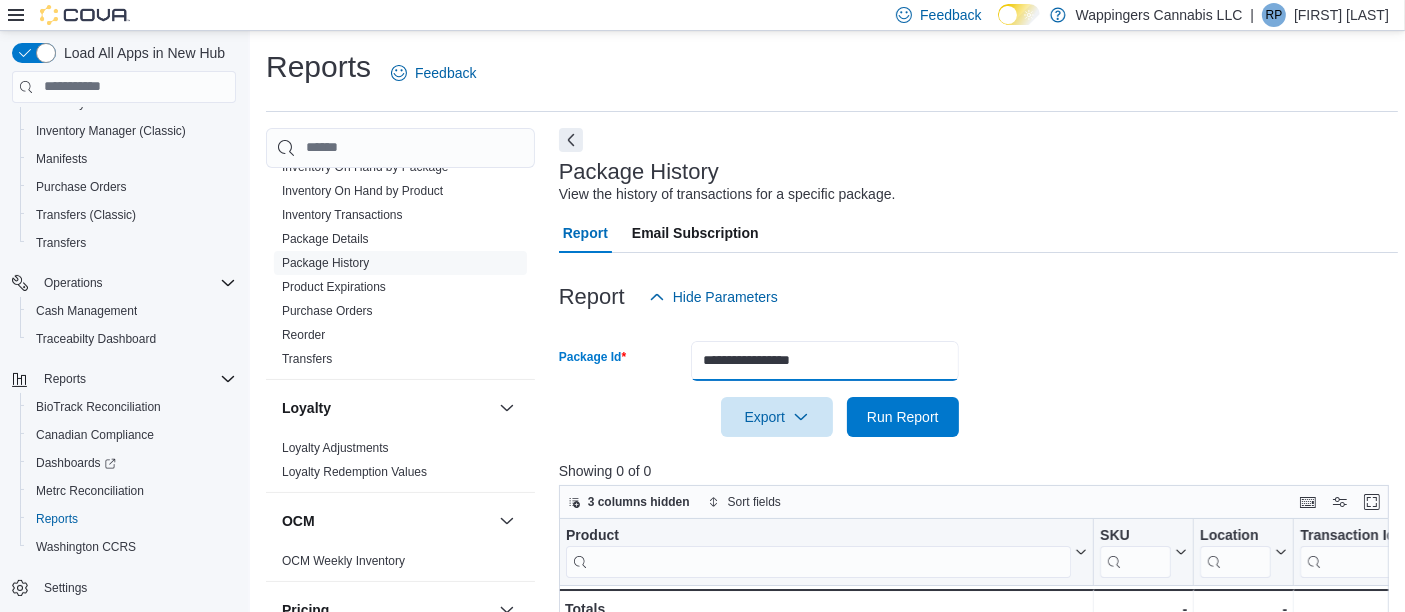 drag, startPoint x: 844, startPoint y: 360, endPoint x: 655, endPoint y: 350, distance: 189.26436 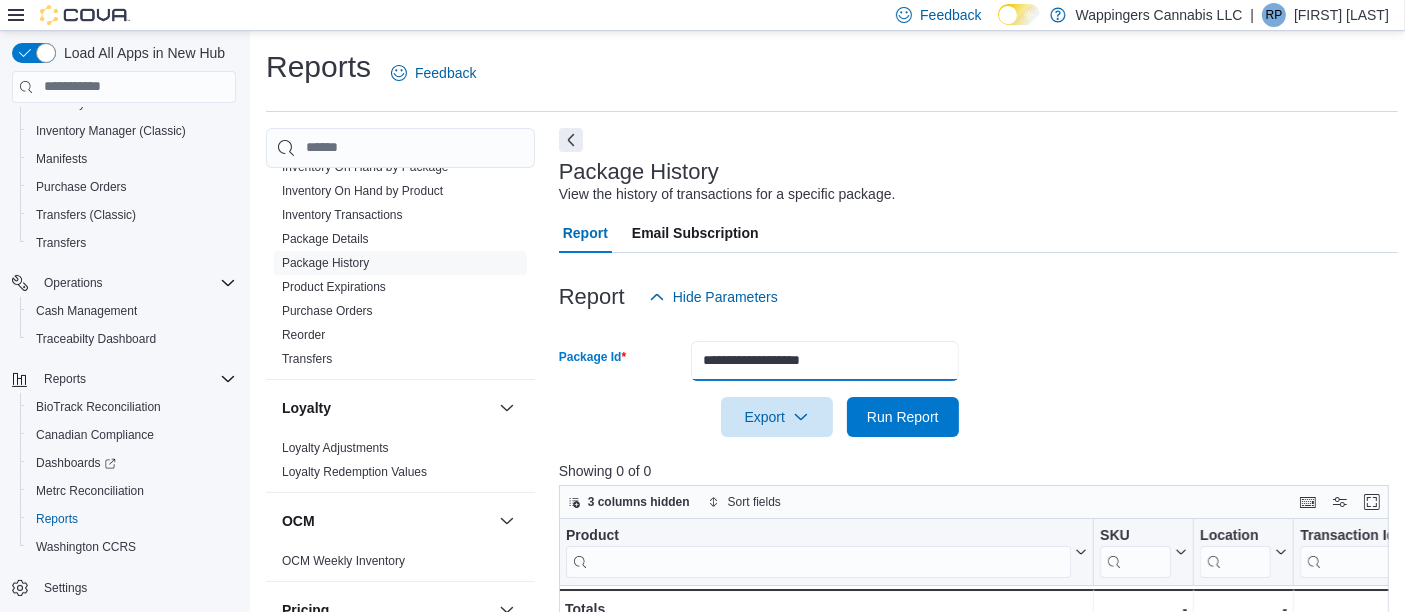type on "**********" 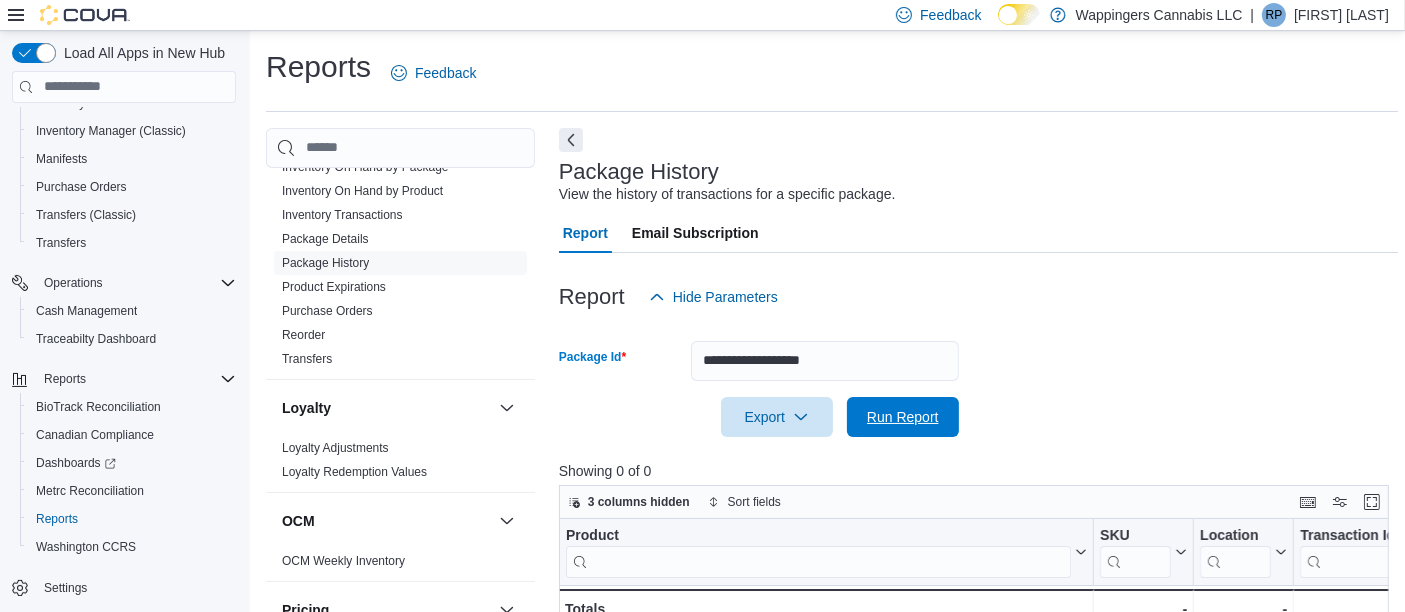 click on "Run Report" at bounding box center [903, 417] 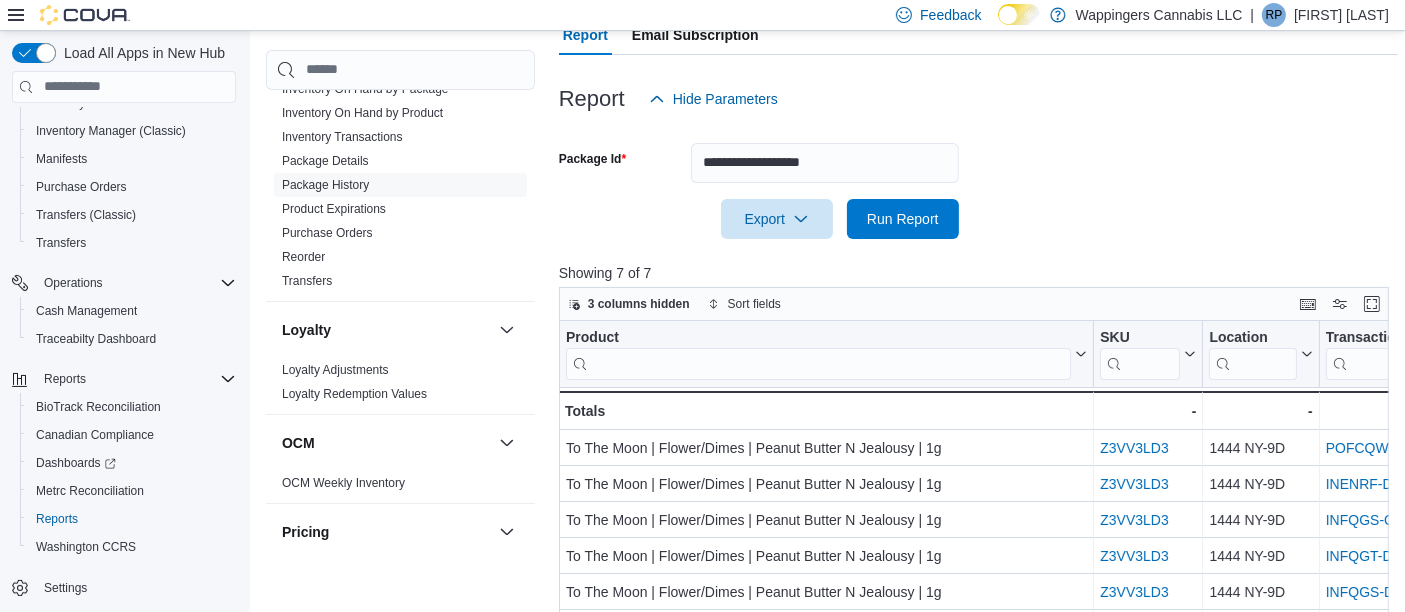 scroll, scrollTop: 377, scrollLeft: 0, axis: vertical 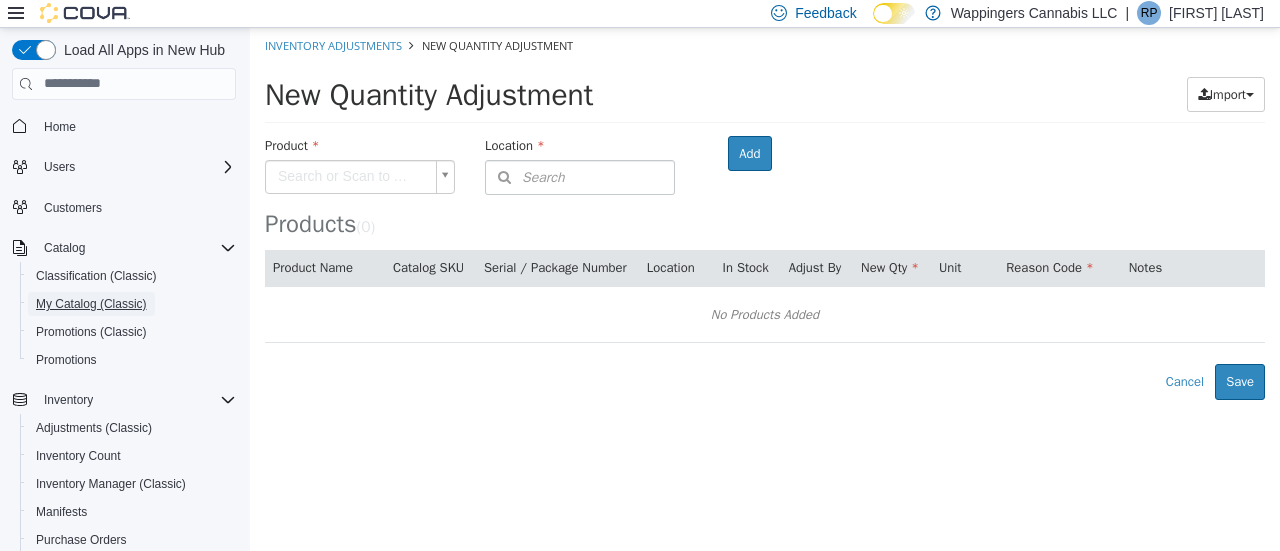 click on "My Catalog (Classic)" at bounding box center [91, 304] 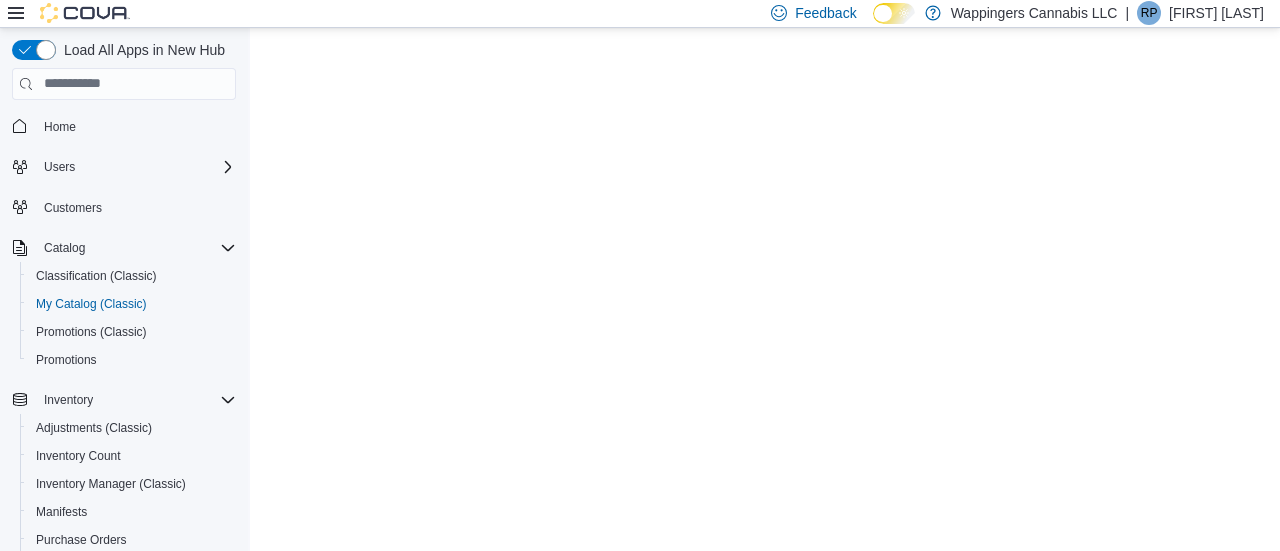 scroll, scrollTop: 0, scrollLeft: 0, axis: both 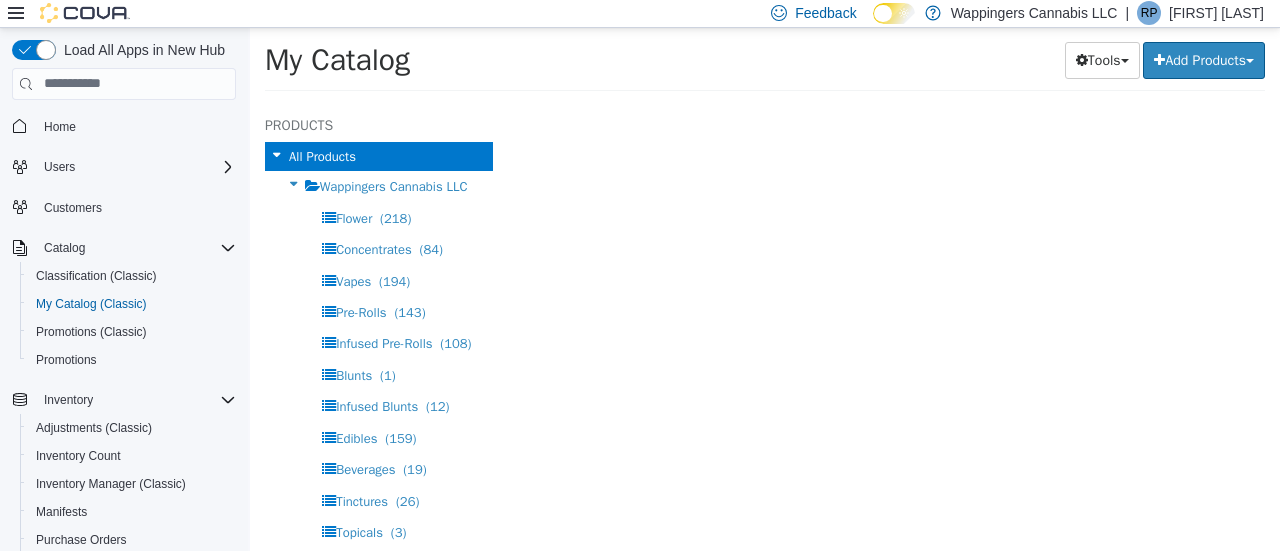 select on "**********" 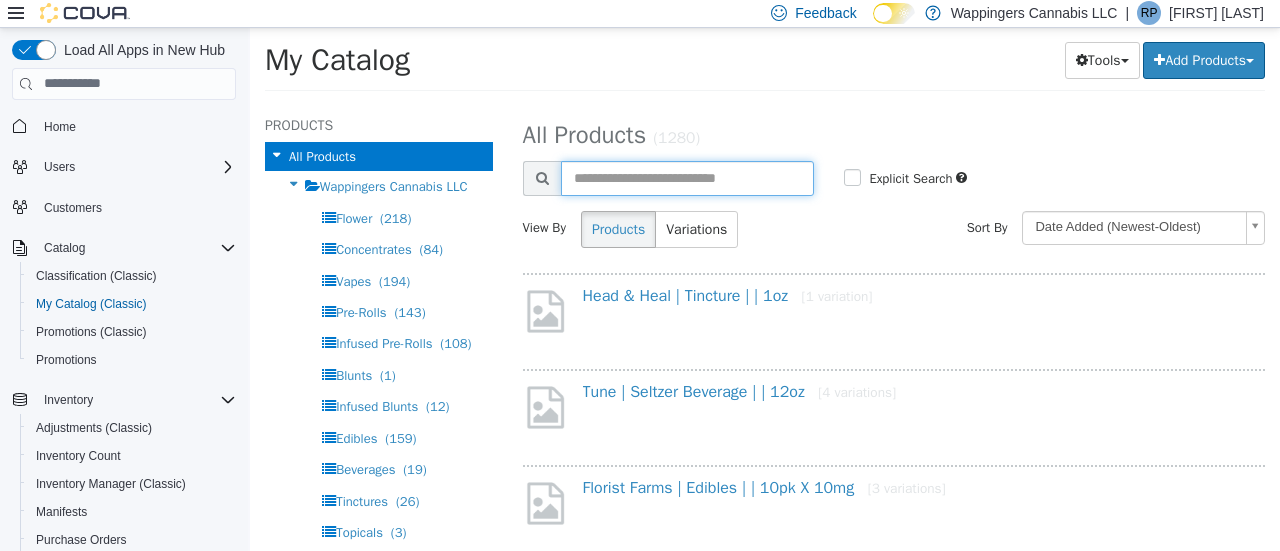 click at bounding box center (688, 177) 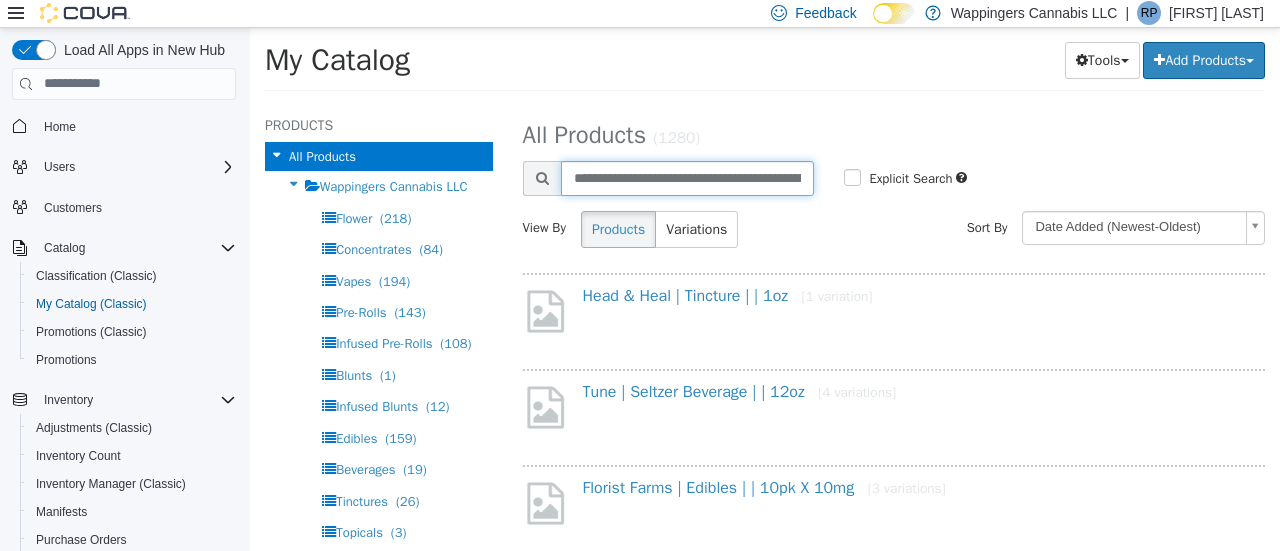 scroll, scrollTop: 0, scrollLeft: 94, axis: horizontal 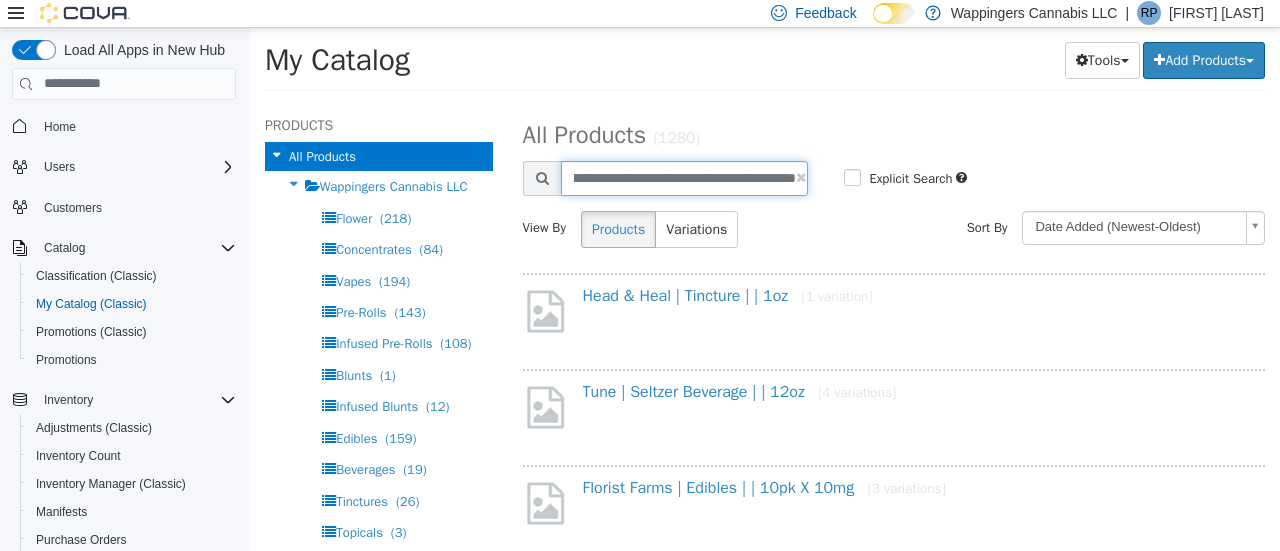 type on "**********" 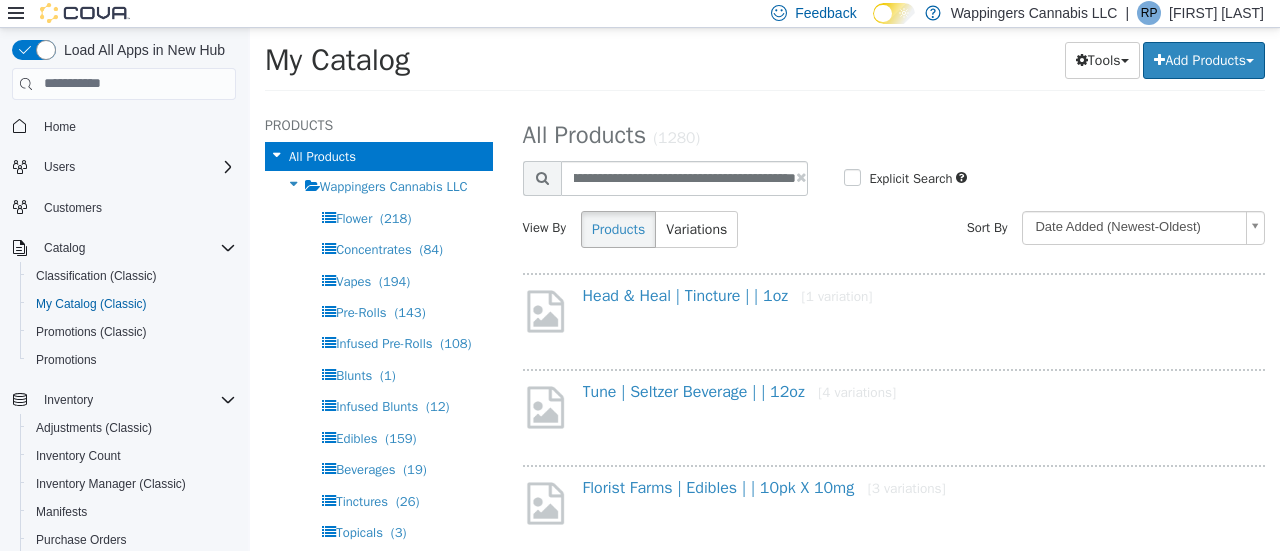 select on "**********" 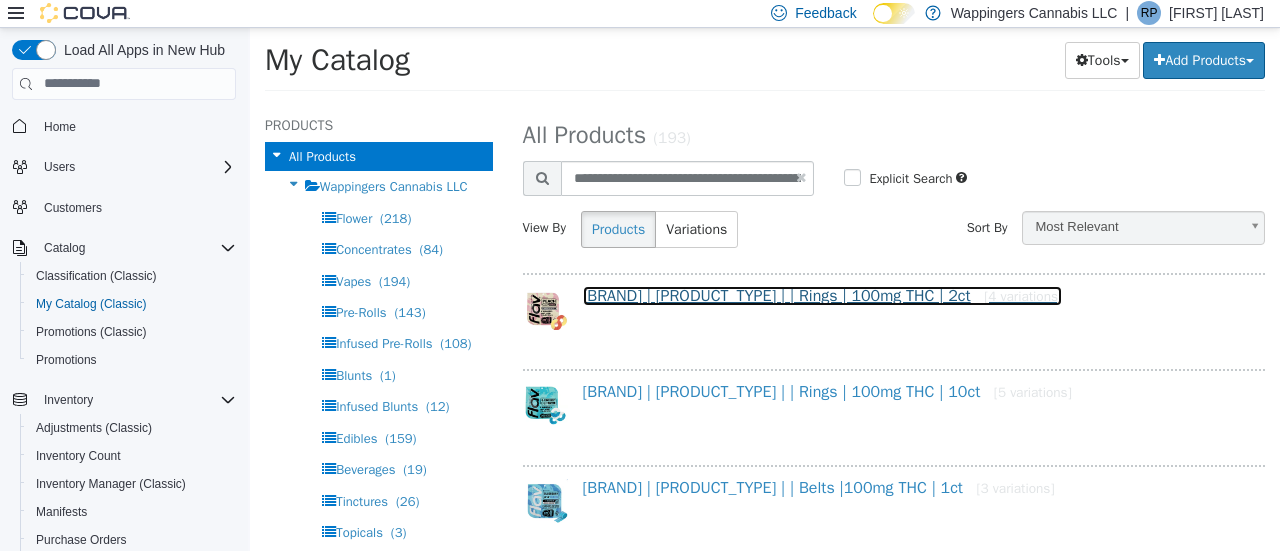 click on "Flav | Edible | | Rings | 100mg THC |  2ct
[4 variations]" at bounding box center [823, 295] 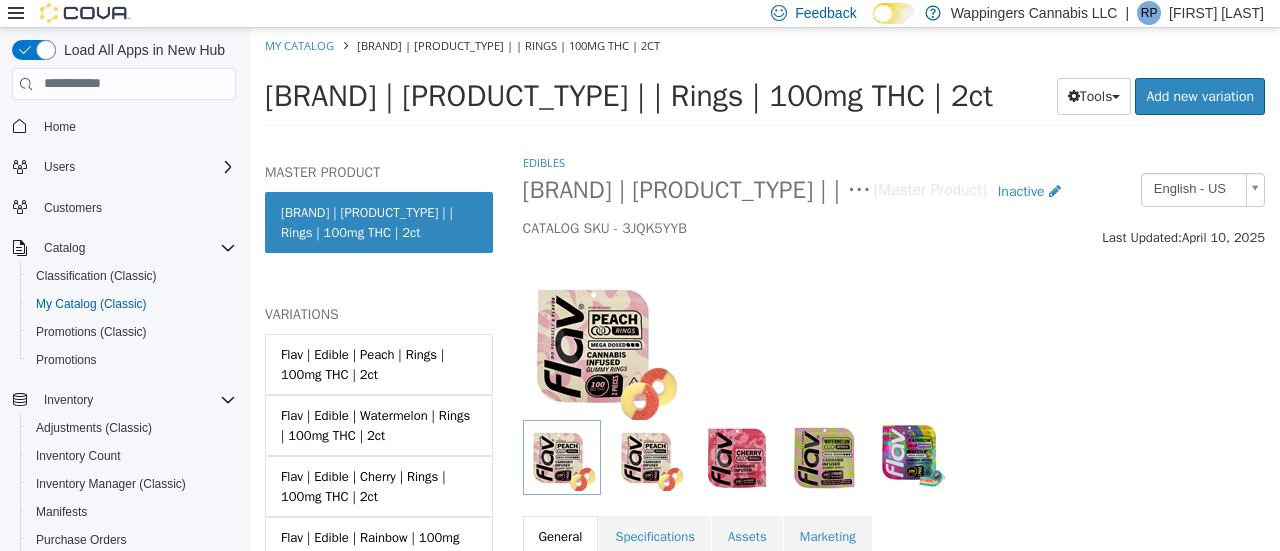 click on "Flav | Edible | Watermelon | Rings | 100mg THC | 2ct" at bounding box center [379, 424] 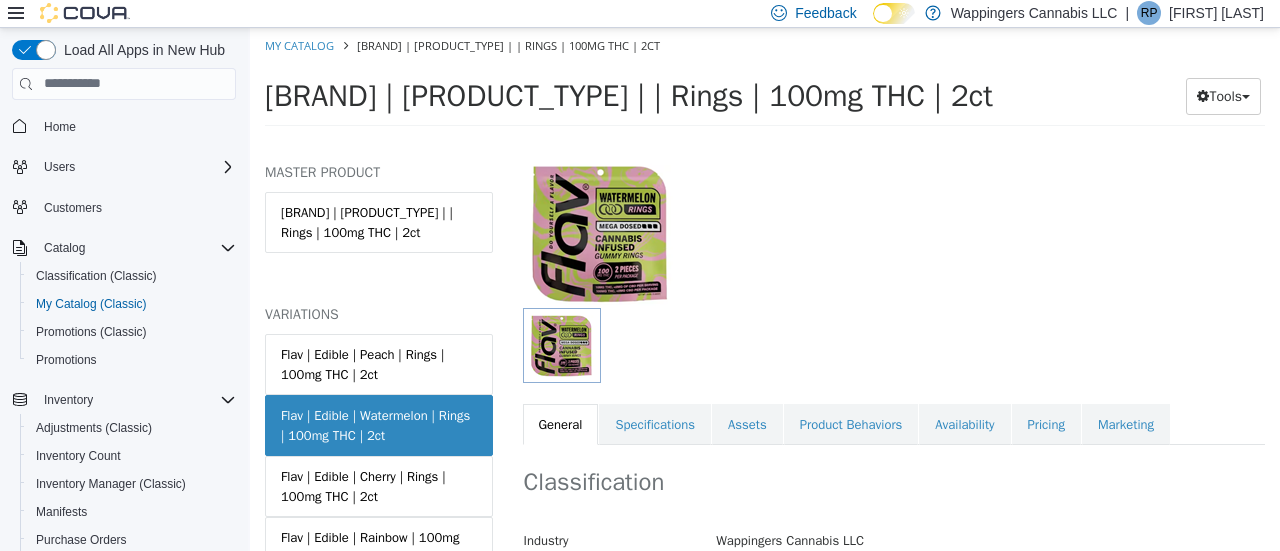 scroll, scrollTop: 0, scrollLeft: 0, axis: both 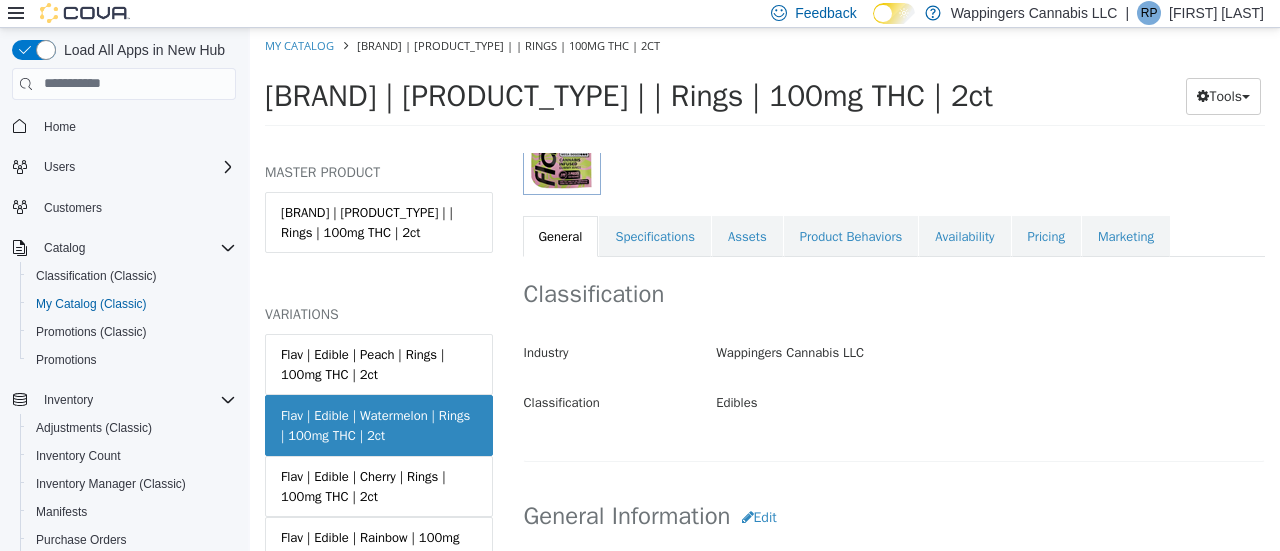 click on "Availability" at bounding box center (964, 236) 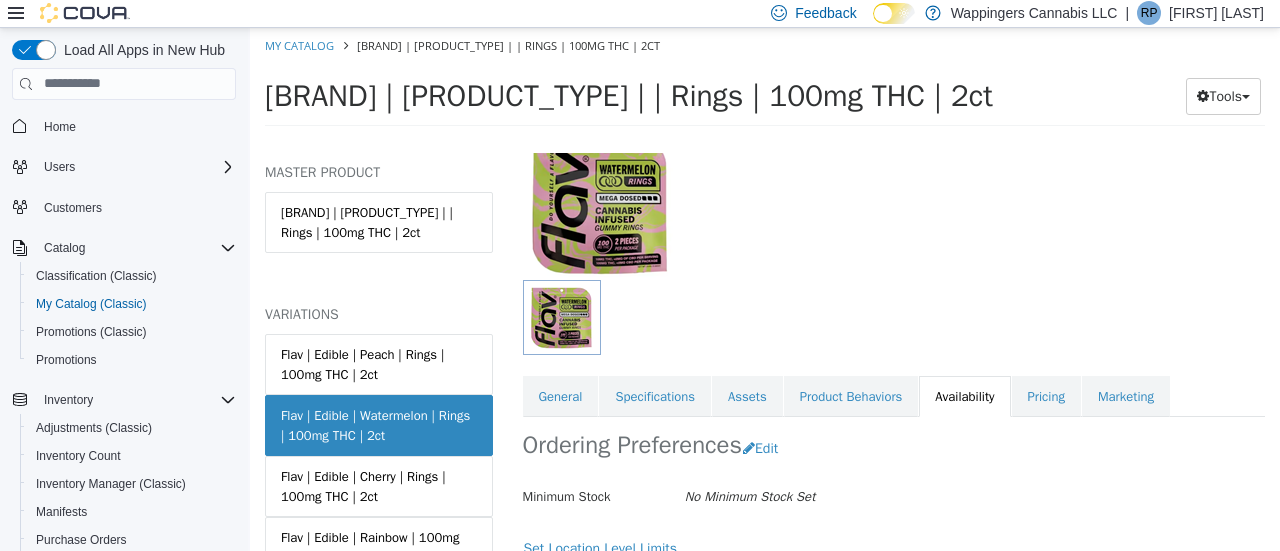 scroll, scrollTop: 0, scrollLeft: 0, axis: both 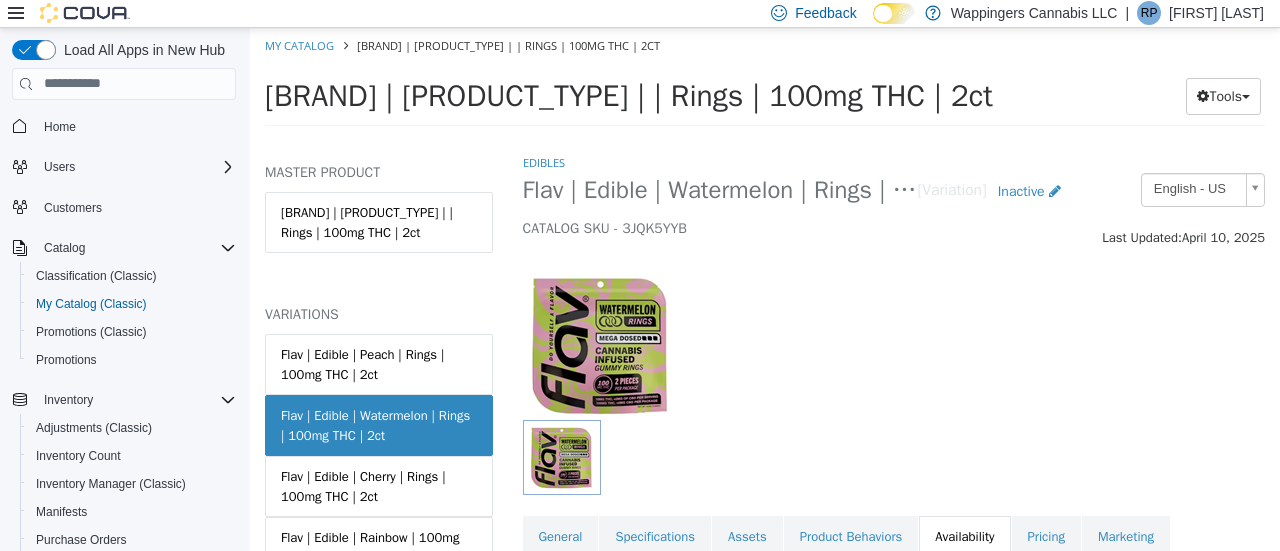 click on "Inactive" at bounding box center [1021, 190] 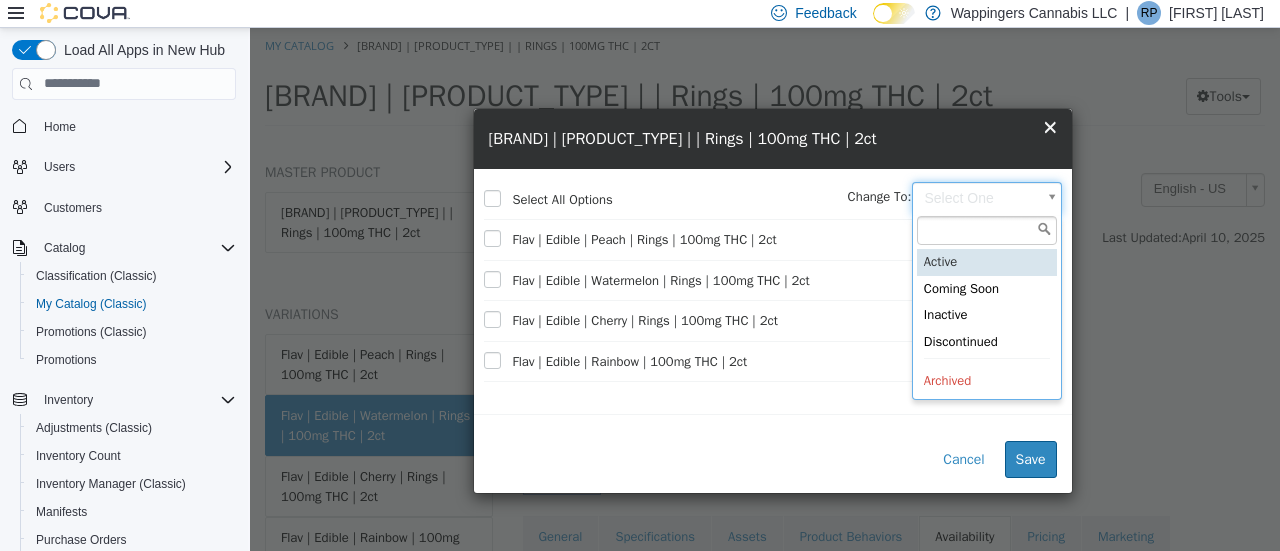 click on "Saving Bulk Changes...
×
My Catalog
Flav | Edible | | Rings | 100mg THC |  2ct
Flav | Edible | | Rings | 100mg THC |  2ct
Tools  Move Variations
Print Labels
MASTER PRODUCT
Flav | Edible | | Rings | 100mg THC |  2ct
VARIATIONS
Flav | Edible | Peach | Rings | 100mg THC | 2ct
Flav | Edible | Watermelon | Rings | 100mg THC | 2ct
Flav | Edible | Cherry | Rings | 100mg THC | 2ct
Flav | Edible | Rainbow | 100mg THC |  2ct
Edibles
Flav | Edible | Watermelon | Rings | 100mg THC | 2ct
[Variation] Inactive   CATALOG SKU - 3JQK5YYB     English - US                             Last Updated:  April 10, 2025
General Specifications Assets Product Behaviors Availability Pricing
Marketing Ordering Preferences    Edit Minimum Stock No Minimum Stock Set
Cancel Save
Set Location Level Limits
Quantity By Location Location Quantity On Order Transfer In Transfer Out 0" at bounding box center [765, 82] 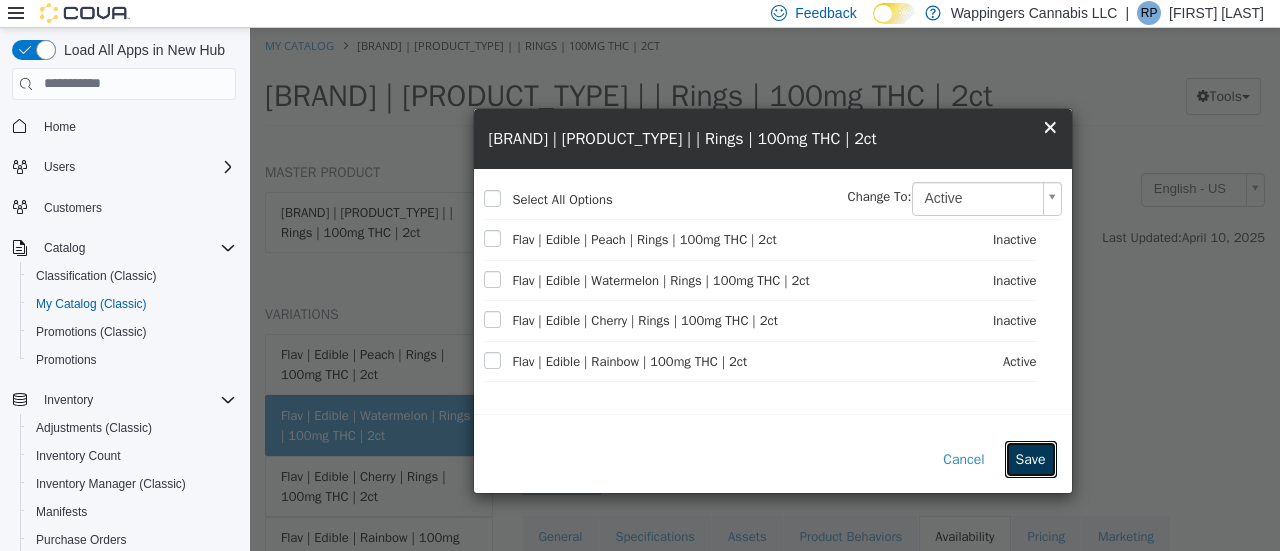 click on "Save" at bounding box center [1031, 458] 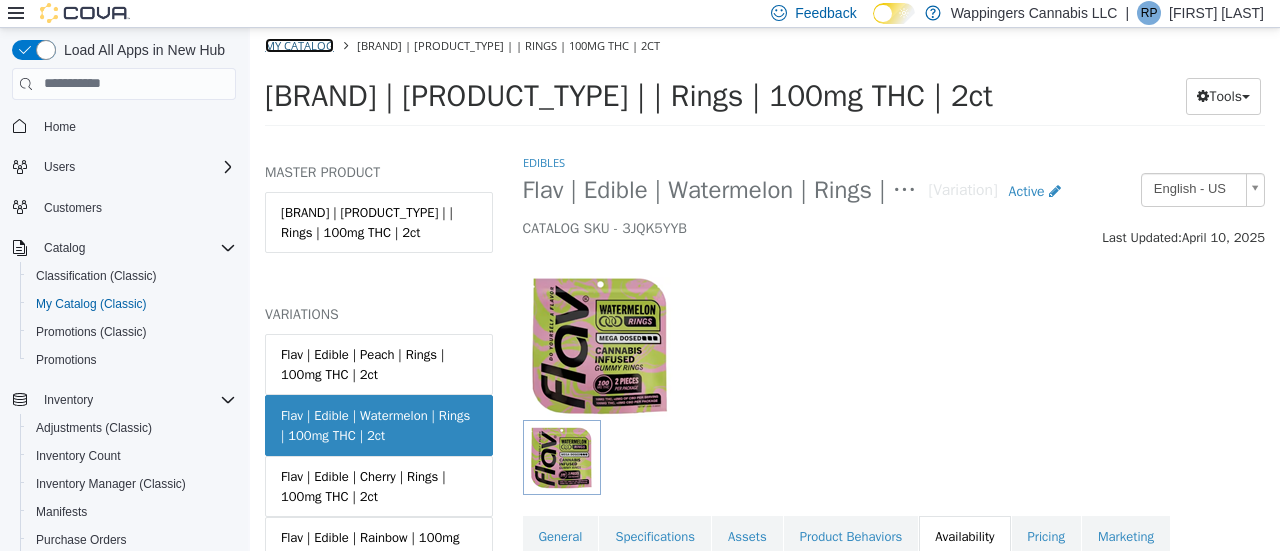 click on "My Catalog" at bounding box center (299, 44) 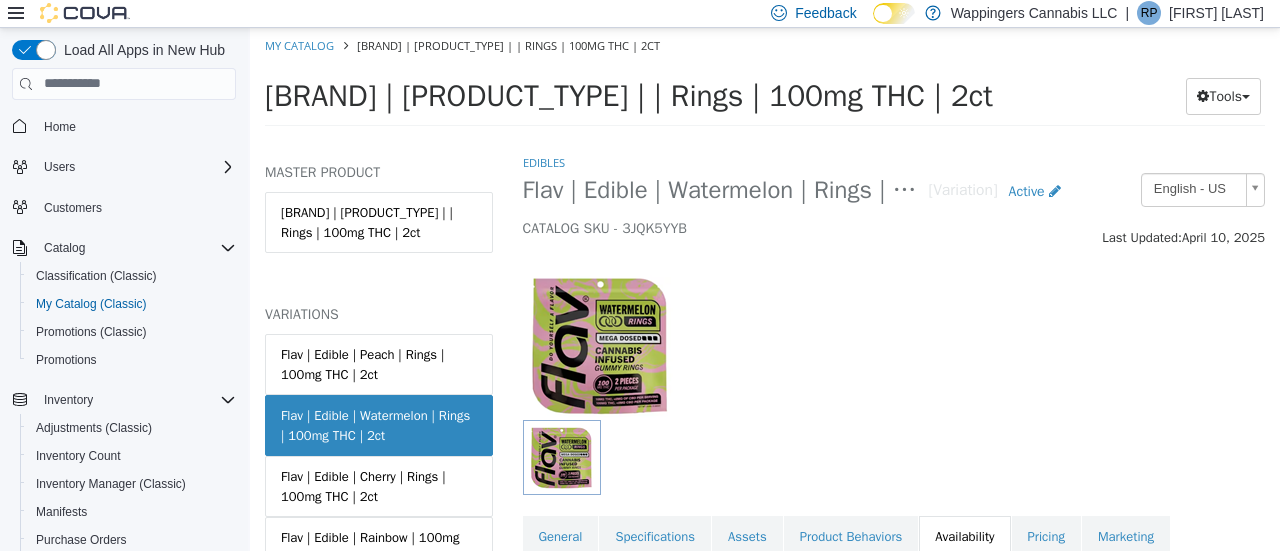 select on "**********" 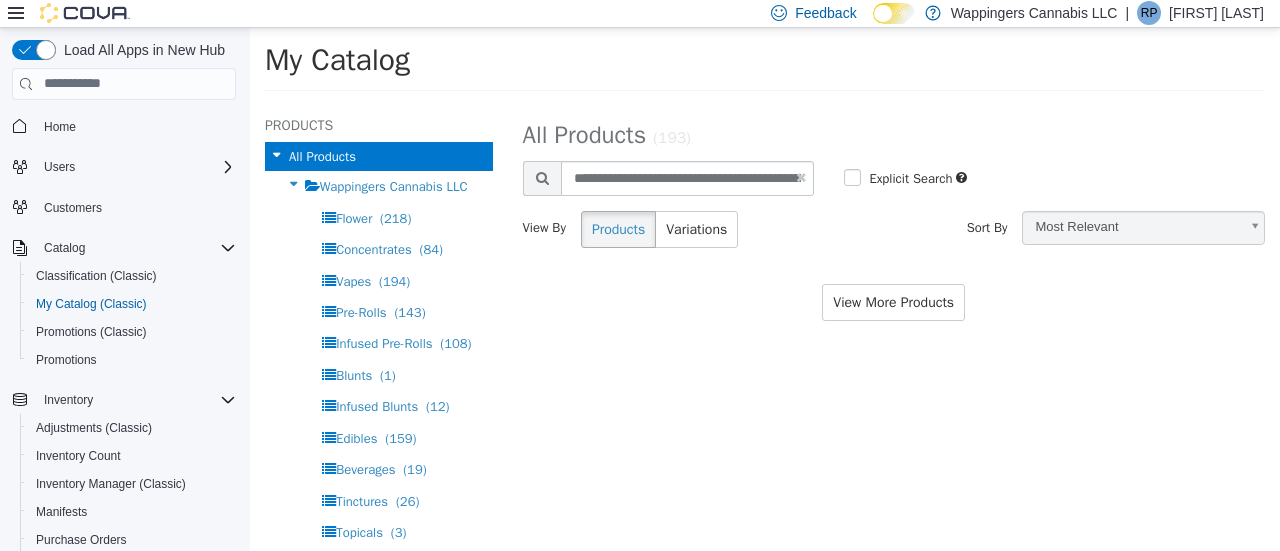 click at bounding box center (801, 176) 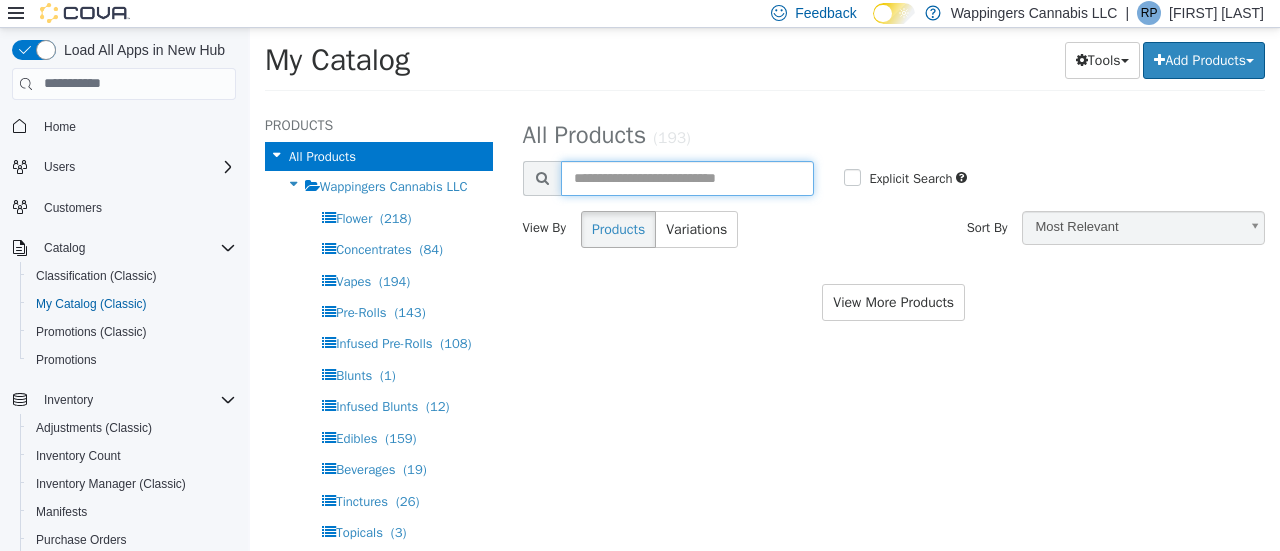 click at bounding box center [688, 177] 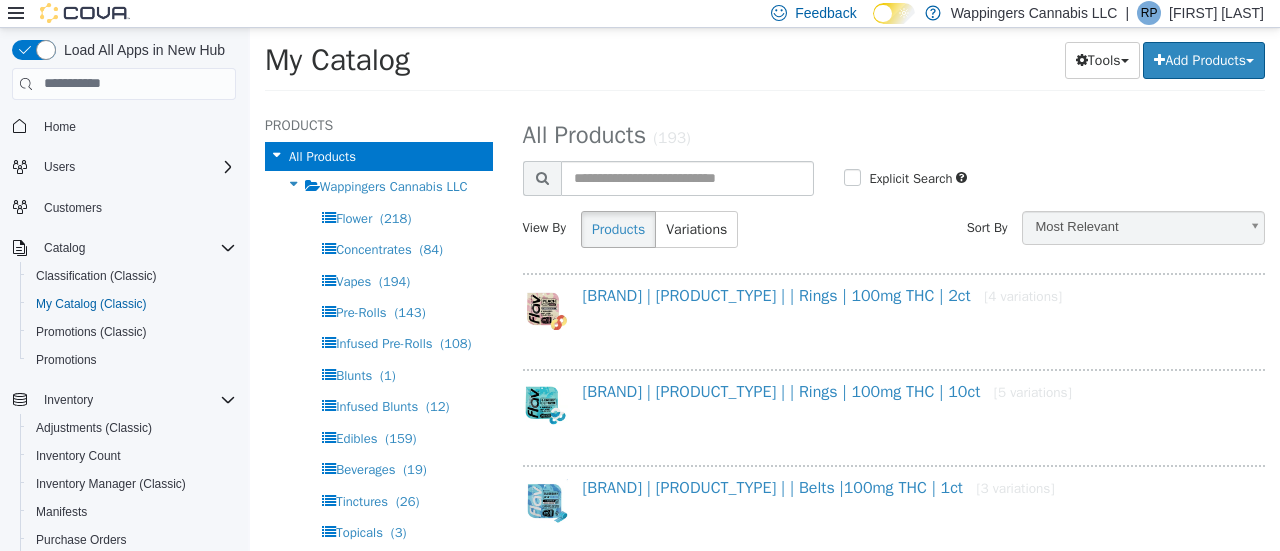 select on "**********" 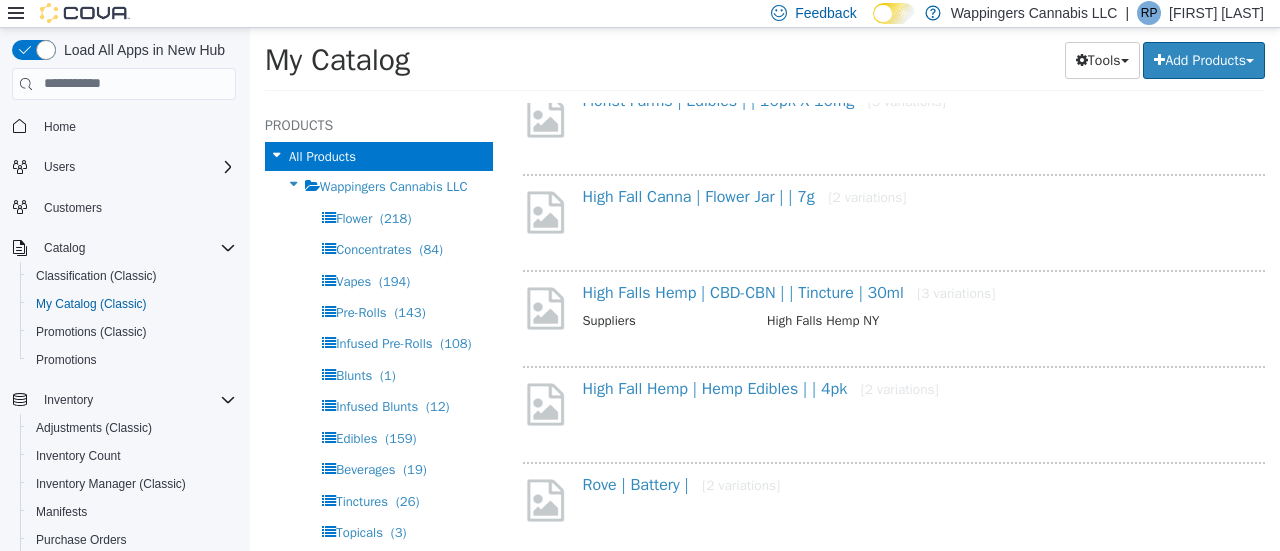scroll, scrollTop: 0, scrollLeft: 0, axis: both 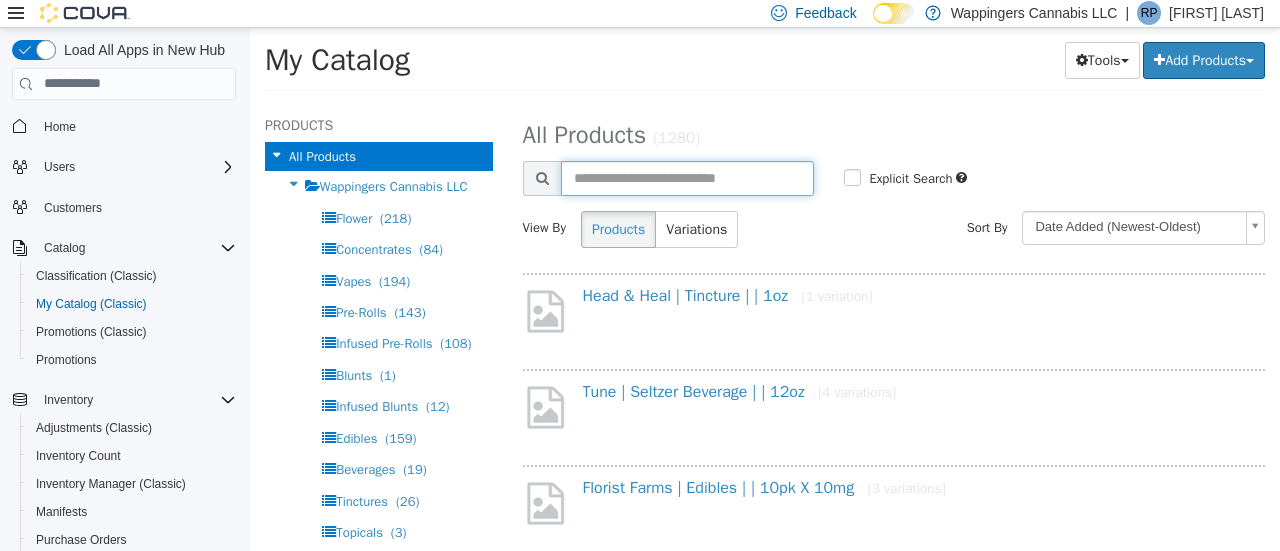 click at bounding box center [688, 177] 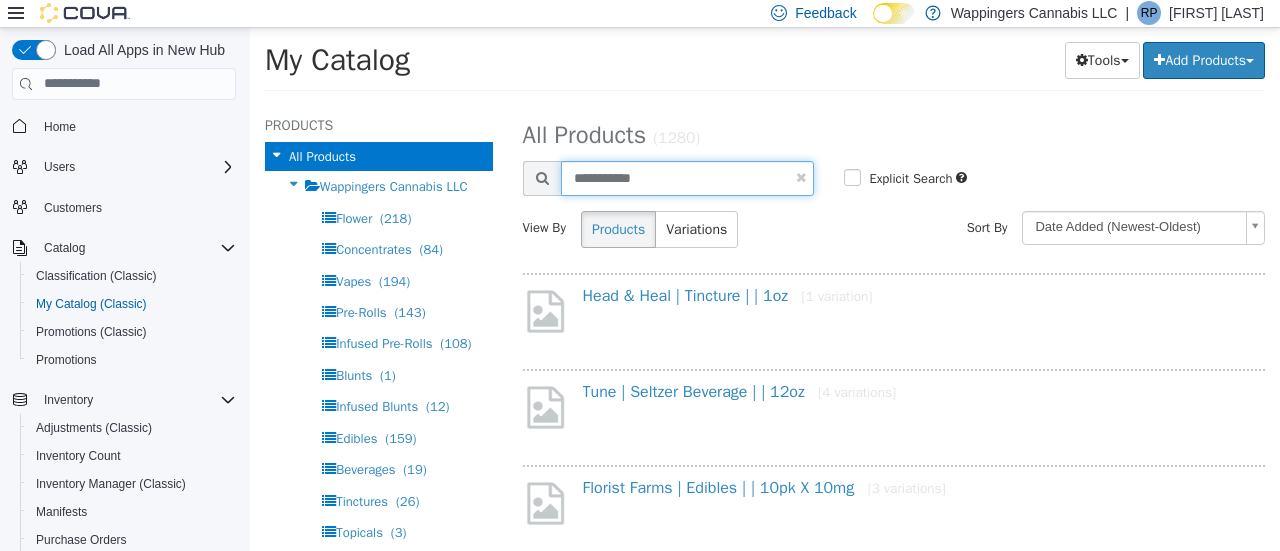 type on "**********" 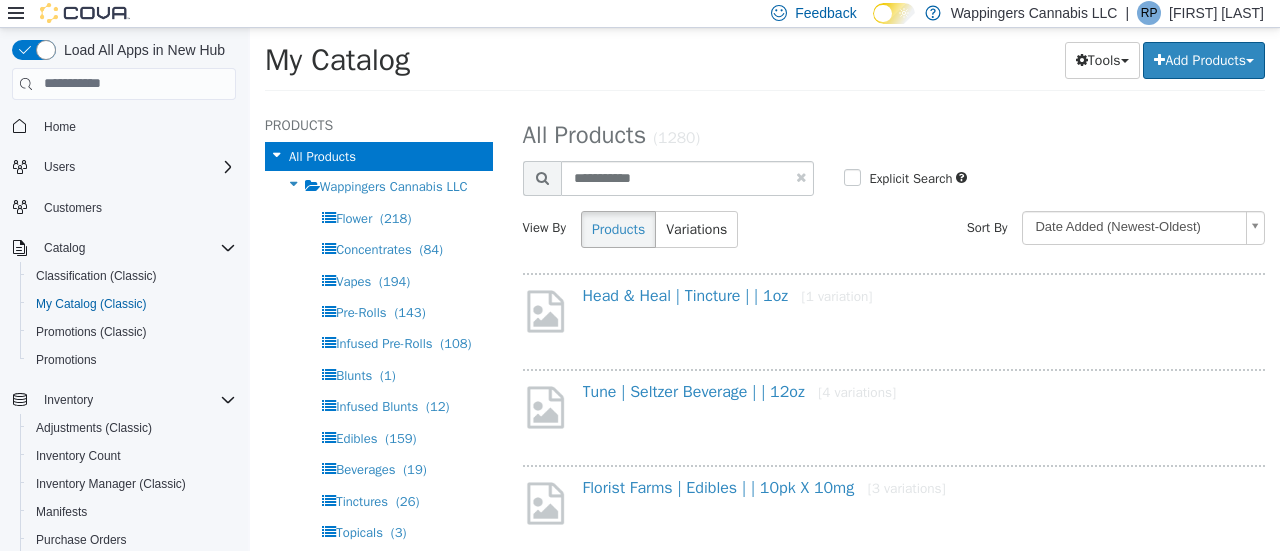 select on "**********" 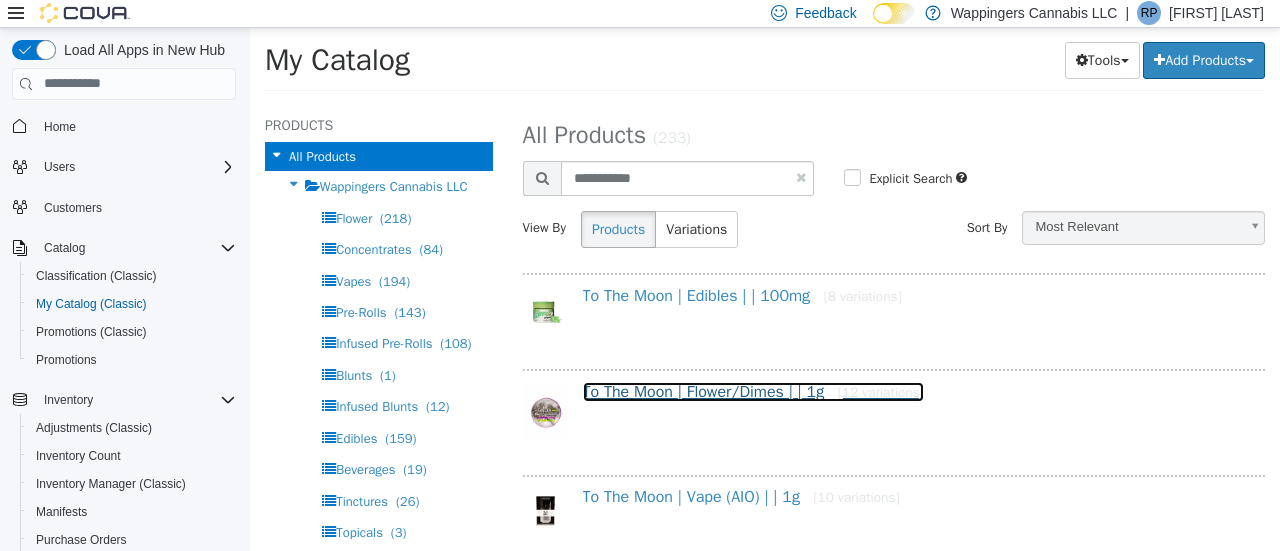 click on "To The Moon | Flower/Dimes |  | 1g
[12 variations]" at bounding box center (753, 391) 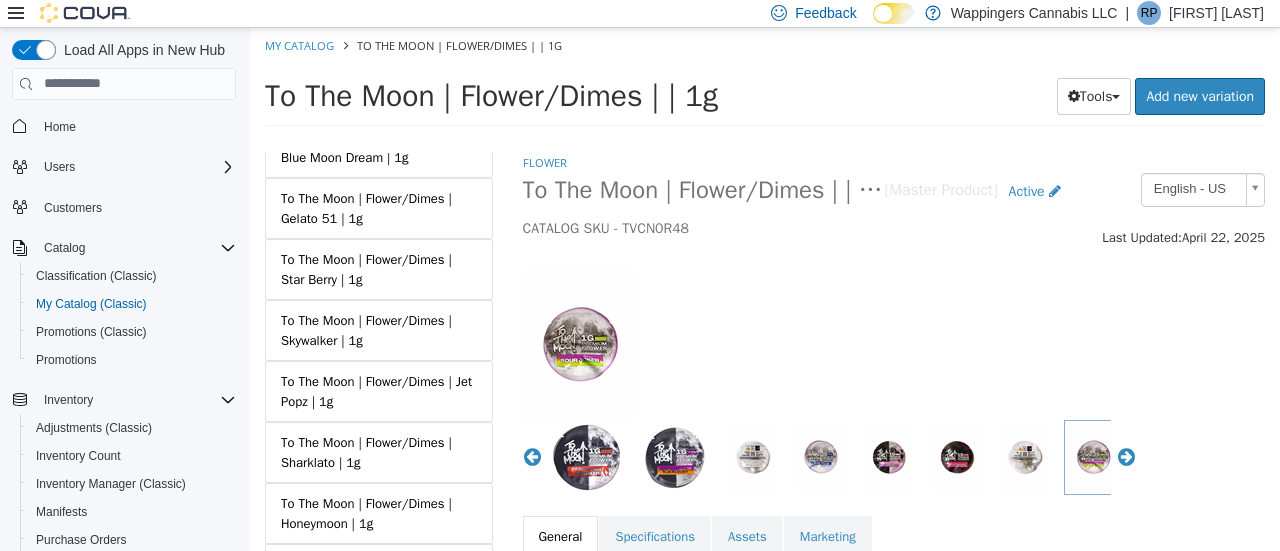 scroll, scrollTop: 500, scrollLeft: 0, axis: vertical 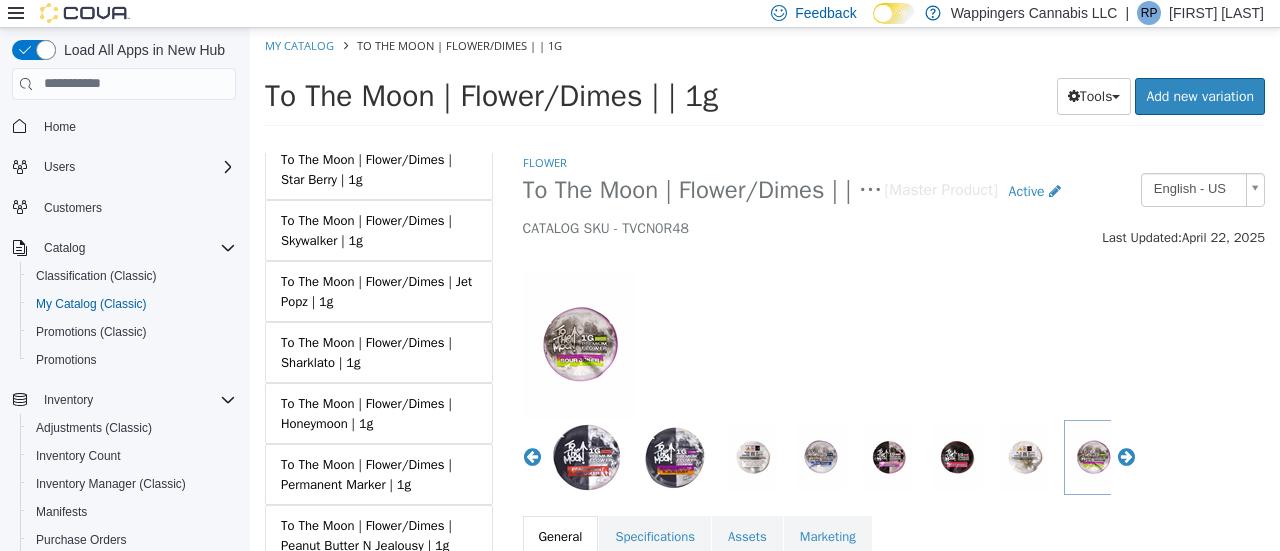 click on "To The Moon | Flower/Dimes | Skywalker | 1g" at bounding box center [379, 229] 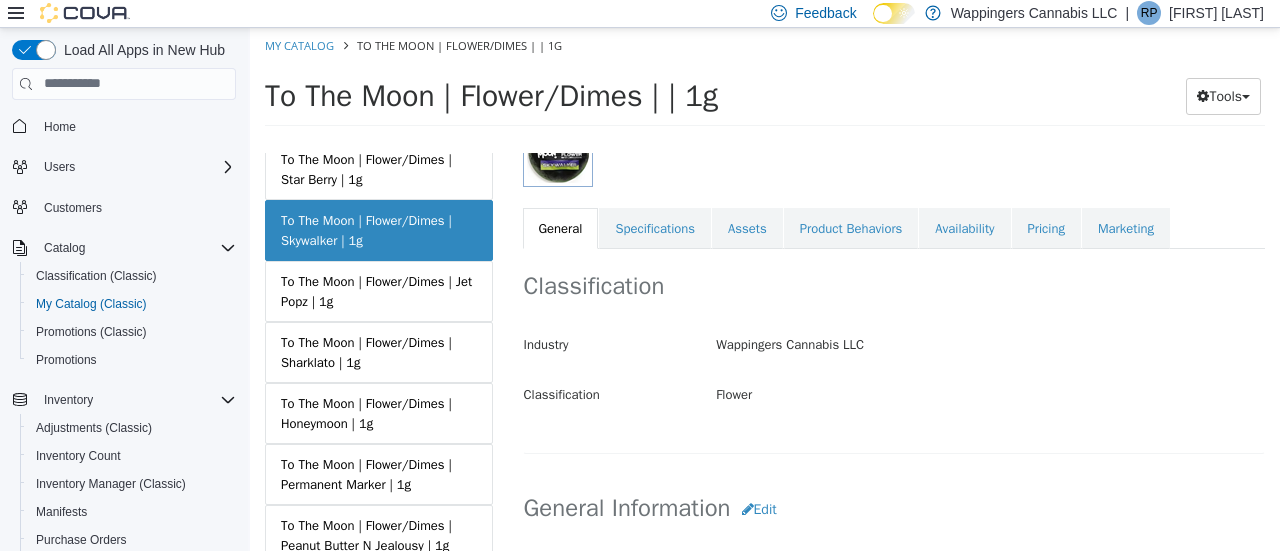 scroll, scrollTop: 202, scrollLeft: 0, axis: vertical 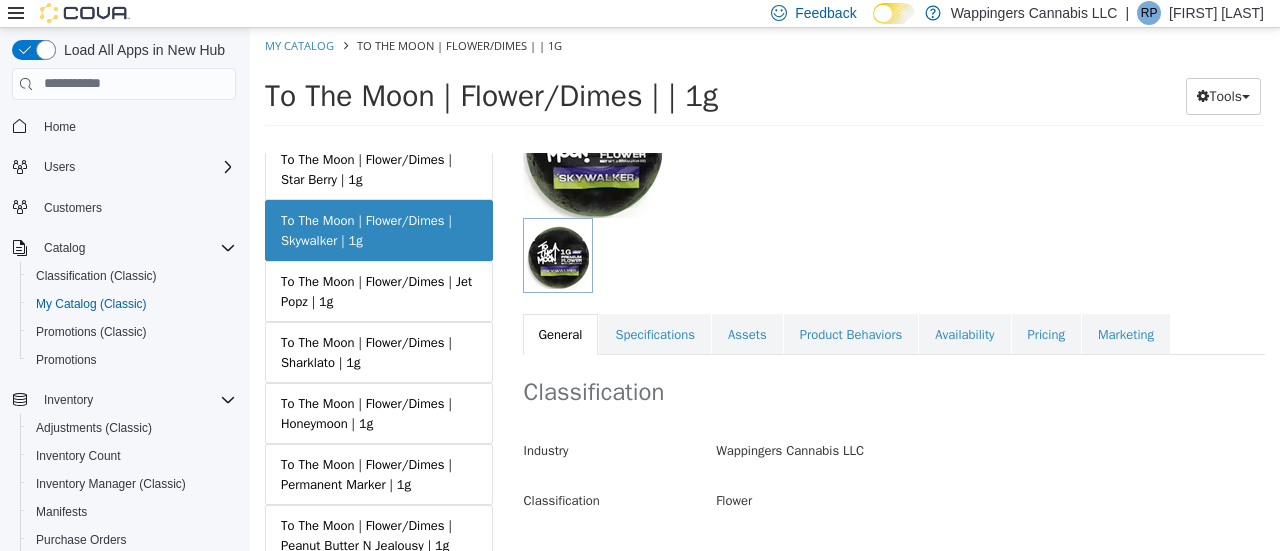click on "Availability" at bounding box center [964, 334] 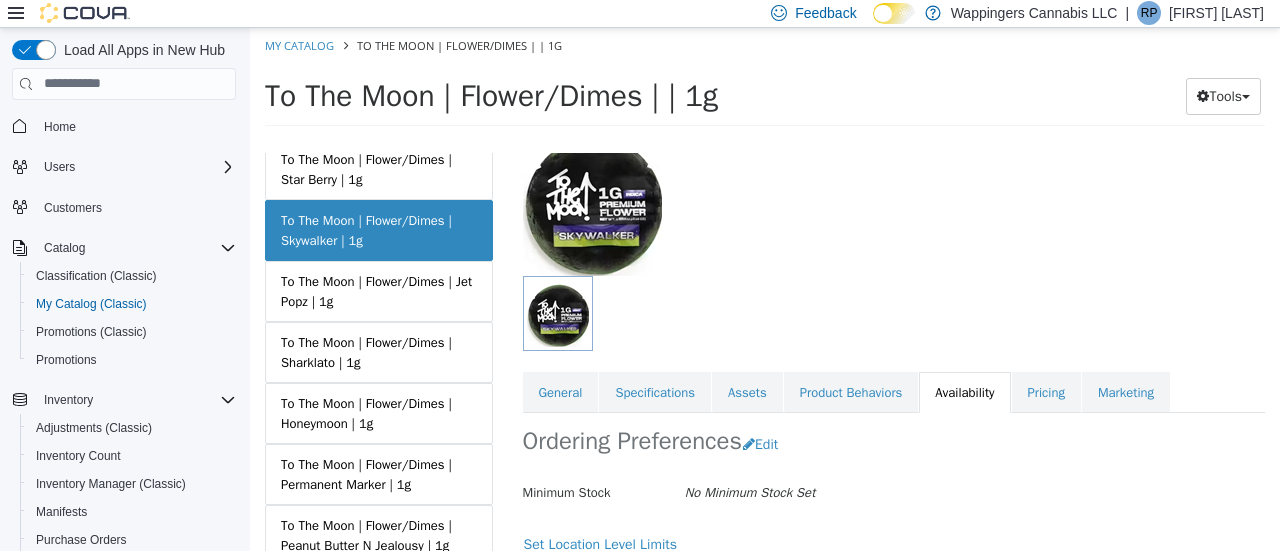 scroll, scrollTop: 0, scrollLeft: 0, axis: both 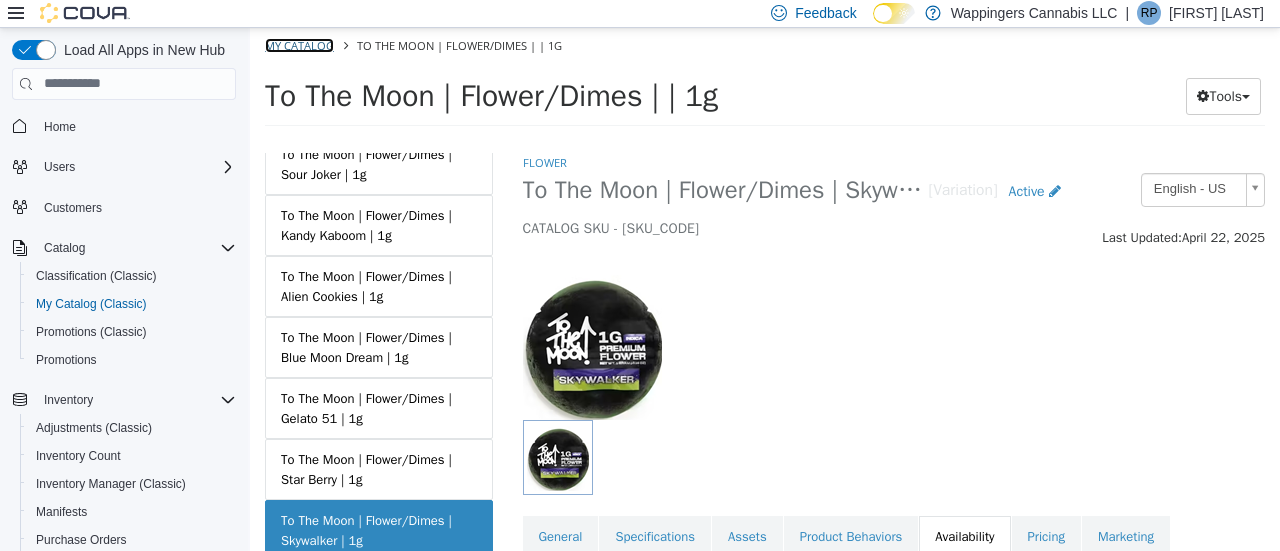 click on "My Catalog" at bounding box center [301, 44] 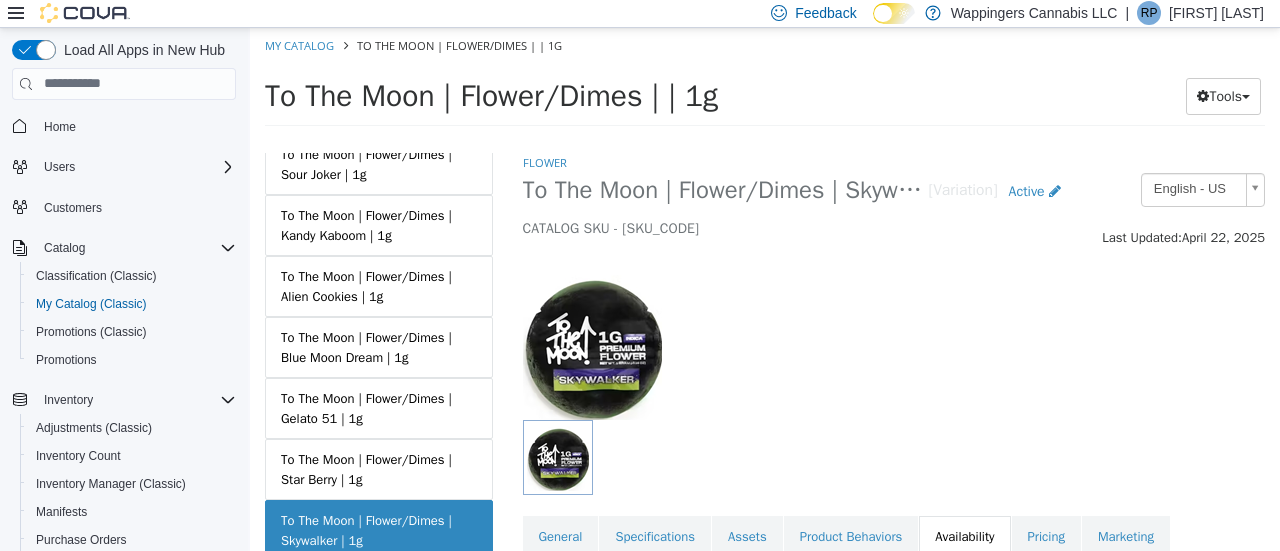 select on "**********" 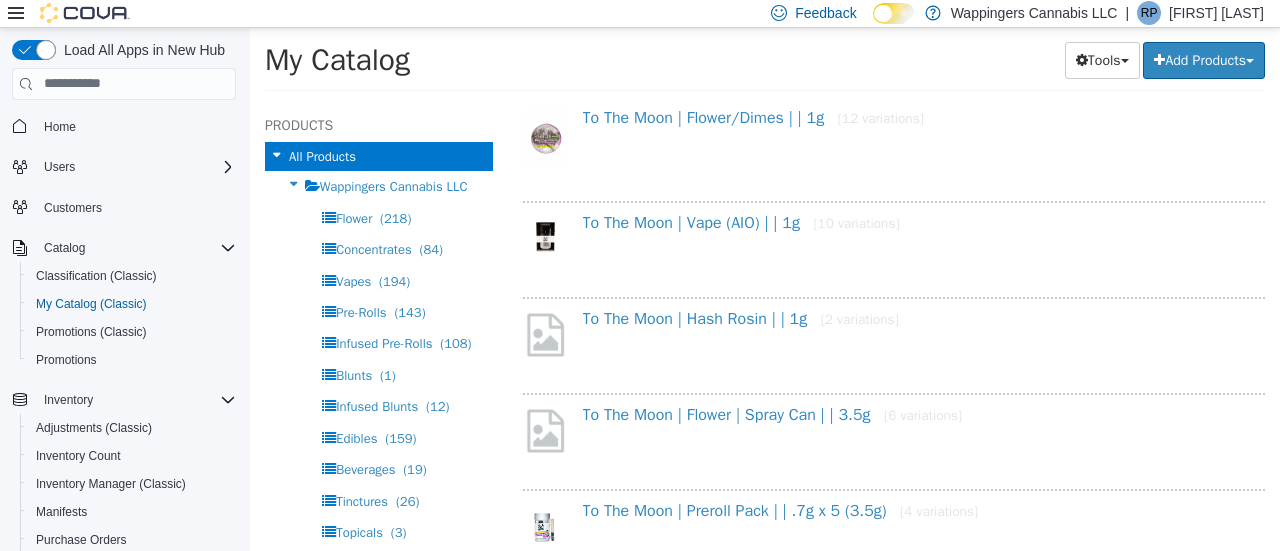 scroll, scrollTop: 300, scrollLeft: 0, axis: vertical 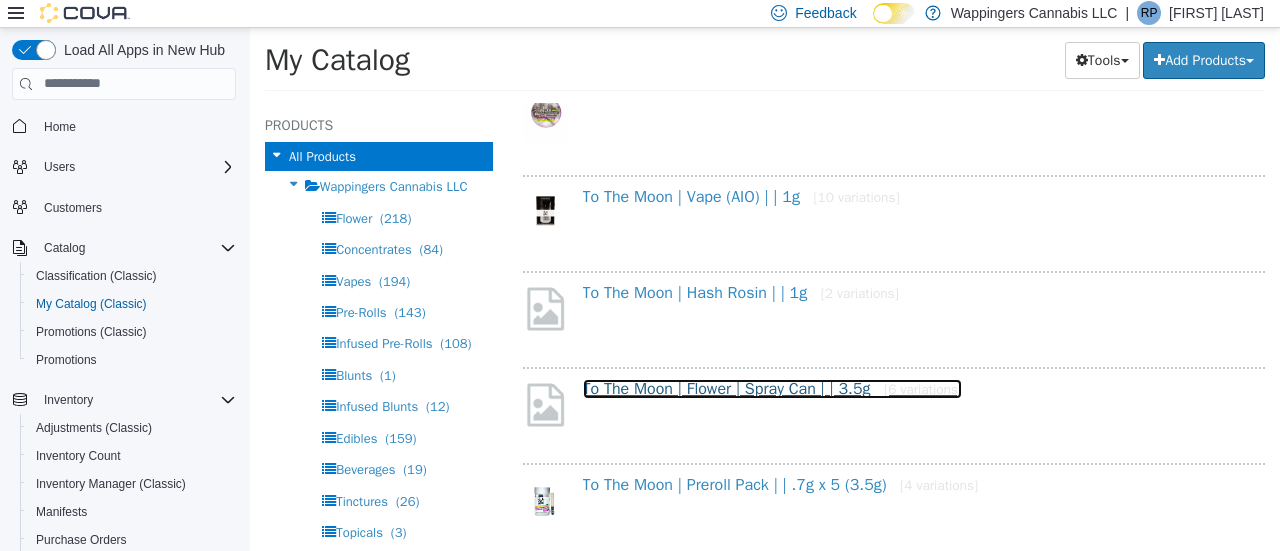 click on "To The Moon | Flower | Spray Can | | 3.5g
[6 variations]" at bounding box center (773, 388) 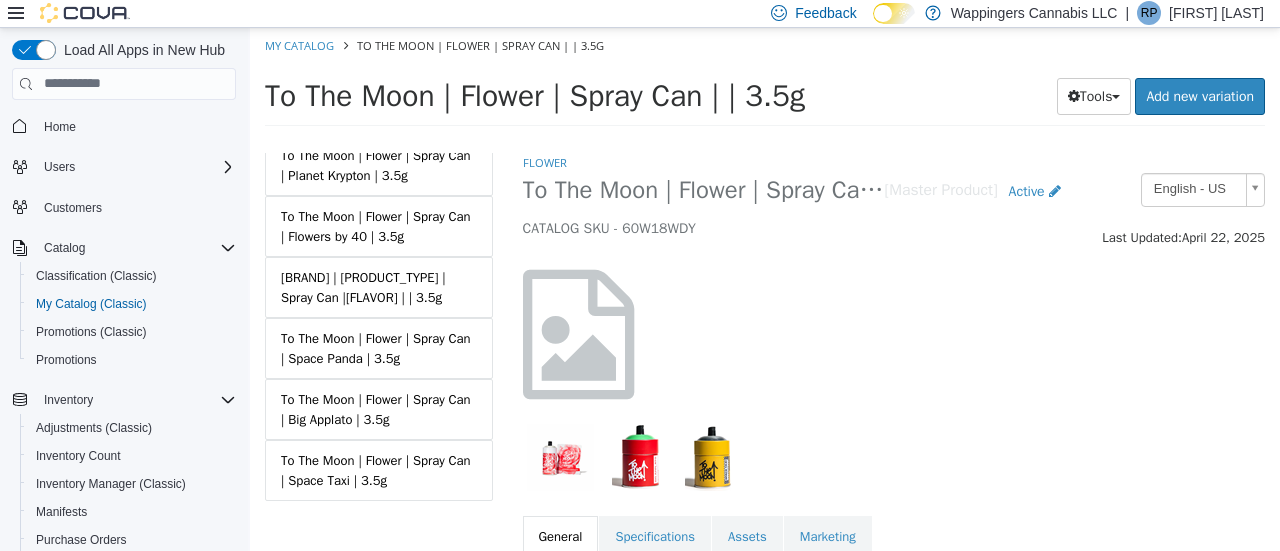 scroll, scrollTop: 200, scrollLeft: 0, axis: vertical 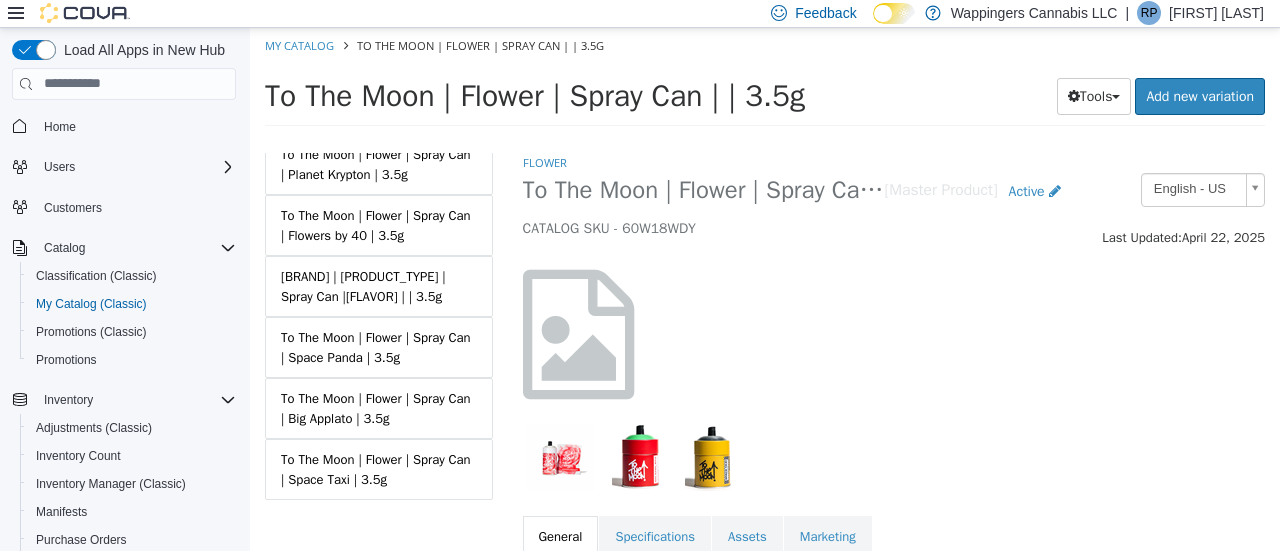 click on "To The Moon | Flower | Spray Can | Space Taxi | 3.5g" at bounding box center [379, 468] 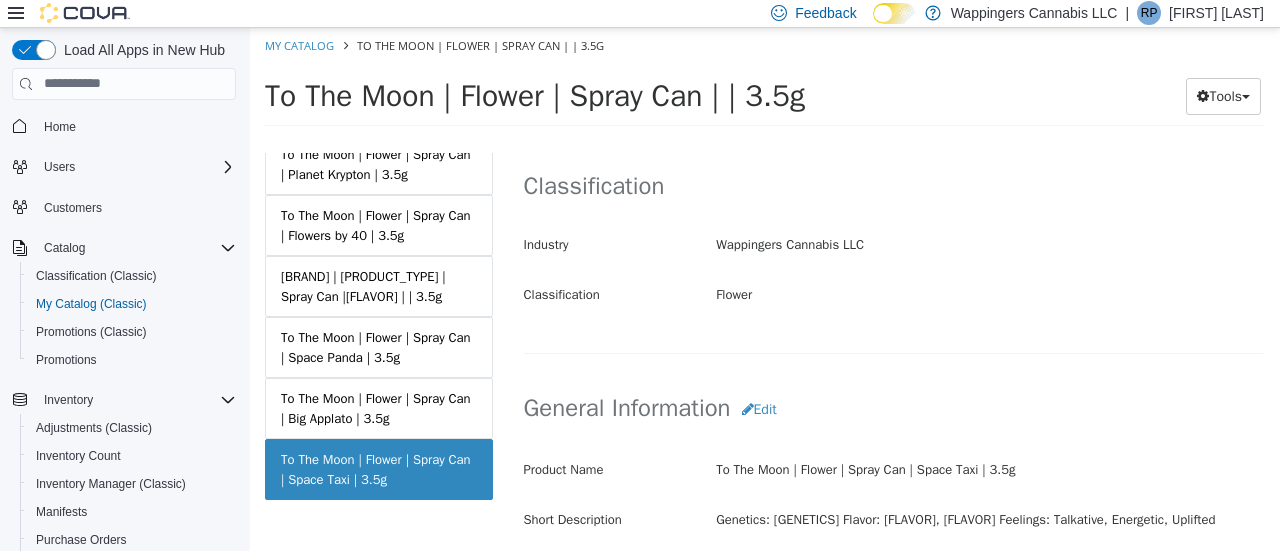 scroll, scrollTop: 300, scrollLeft: 0, axis: vertical 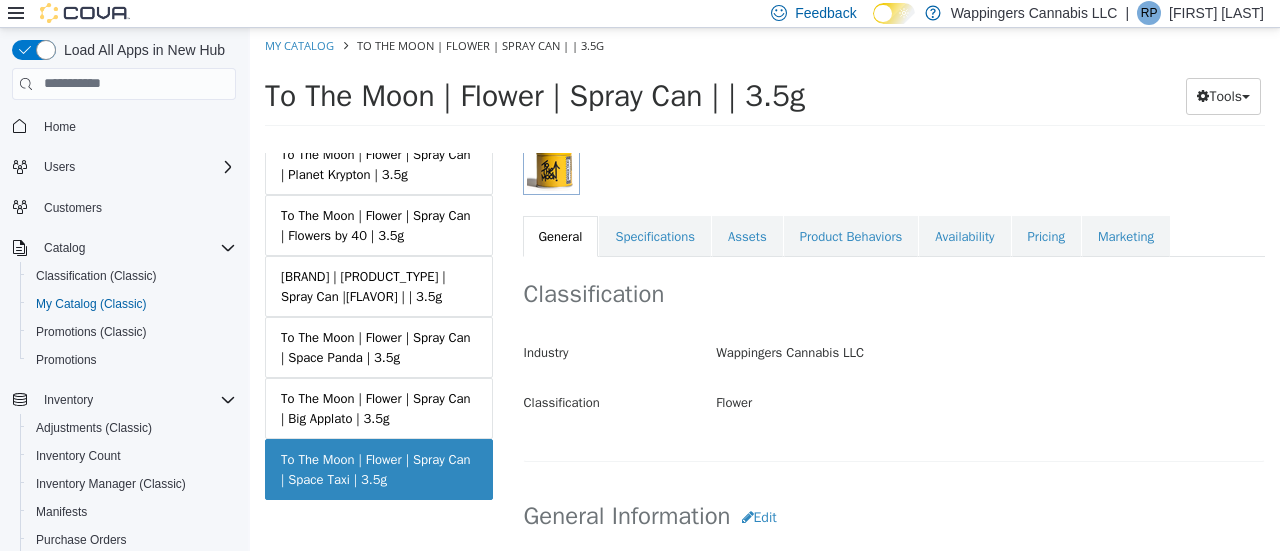click on "Availability" at bounding box center (964, 236) 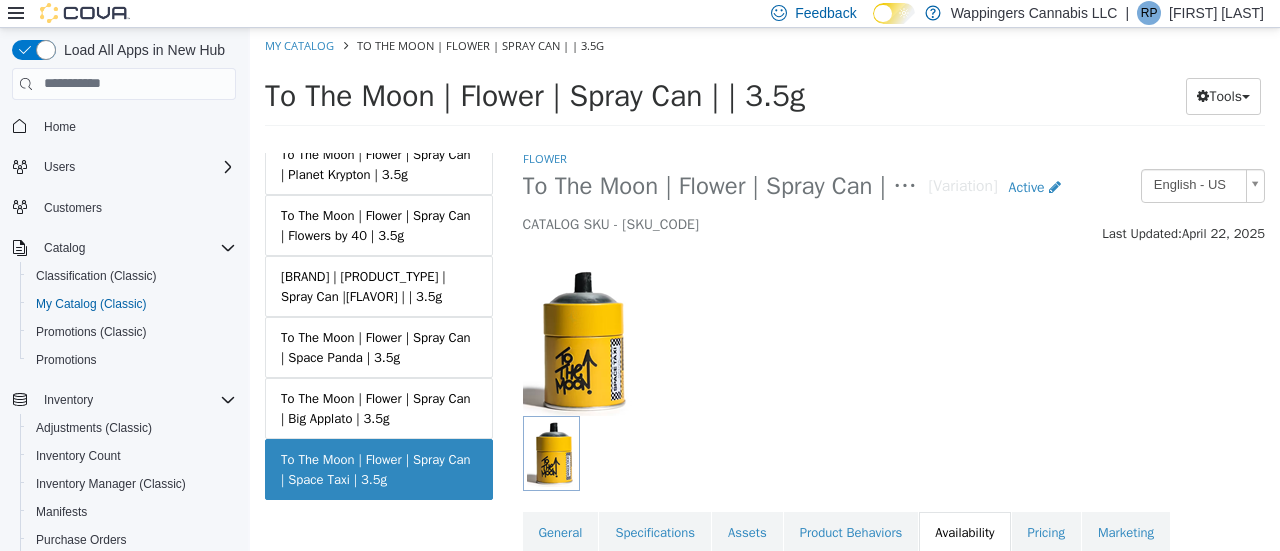 scroll, scrollTop: 0, scrollLeft: 0, axis: both 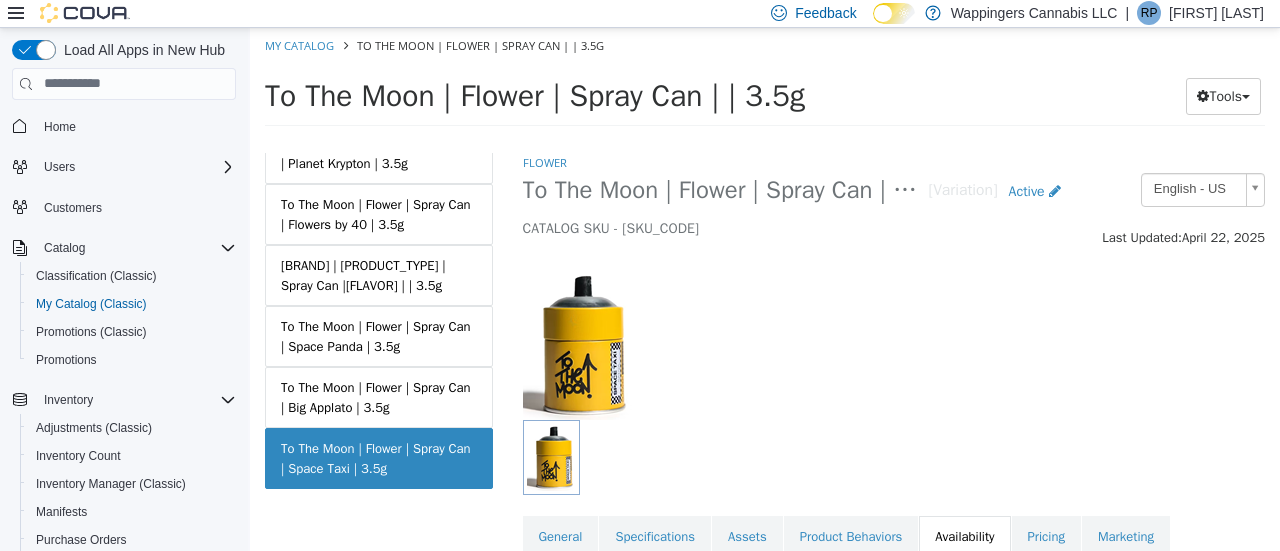 click on "To The Moon | Flower | Spray Can | Big Applato | 3.5g" at bounding box center [379, 396] 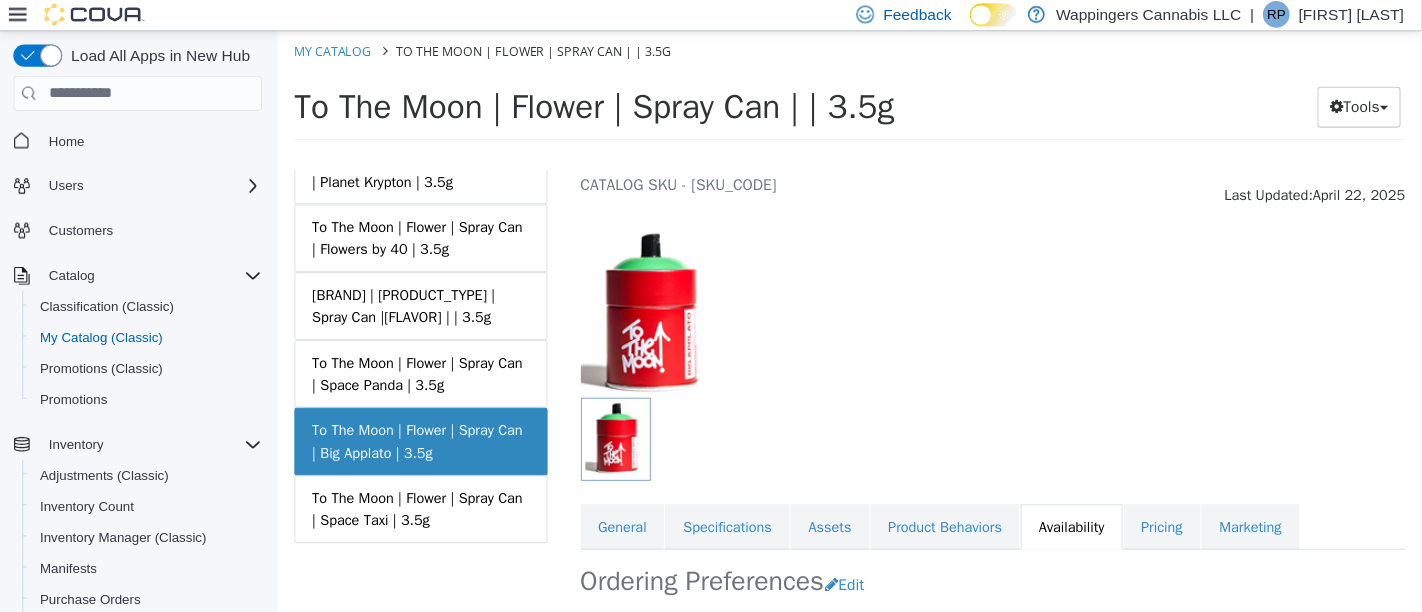 scroll, scrollTop: 0, scrollLeft: 0, axis: both 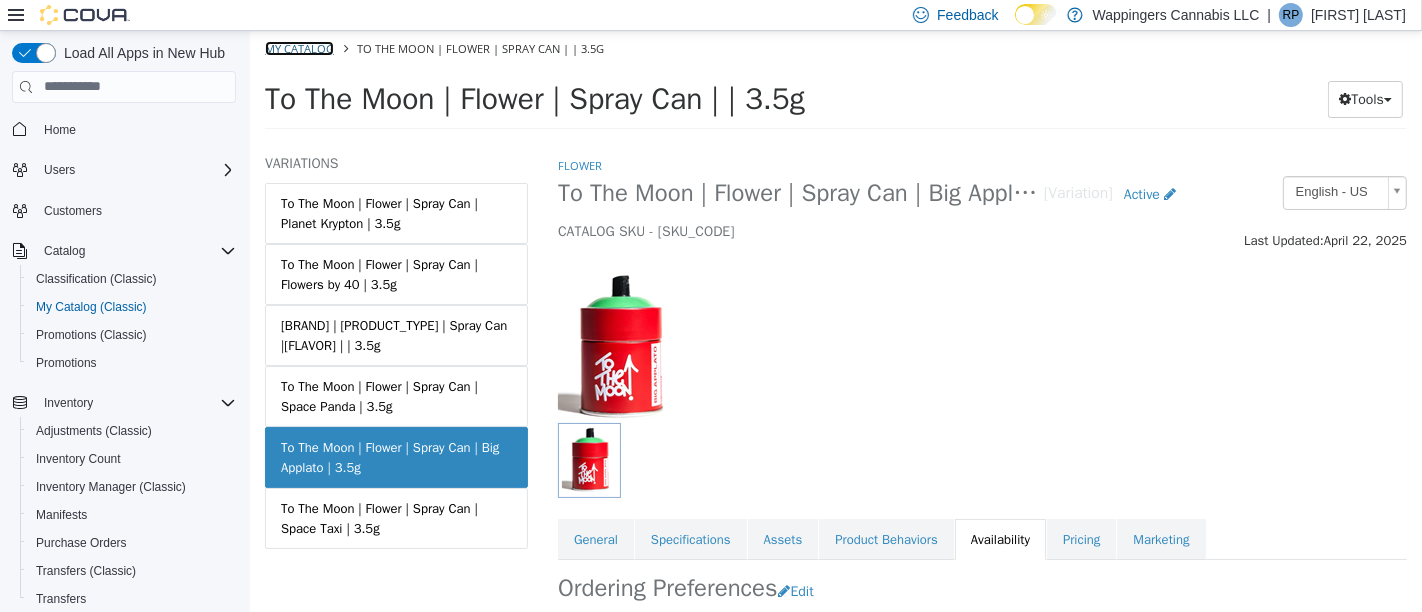 click on "My Catalog" at bounding box center [298, 47] 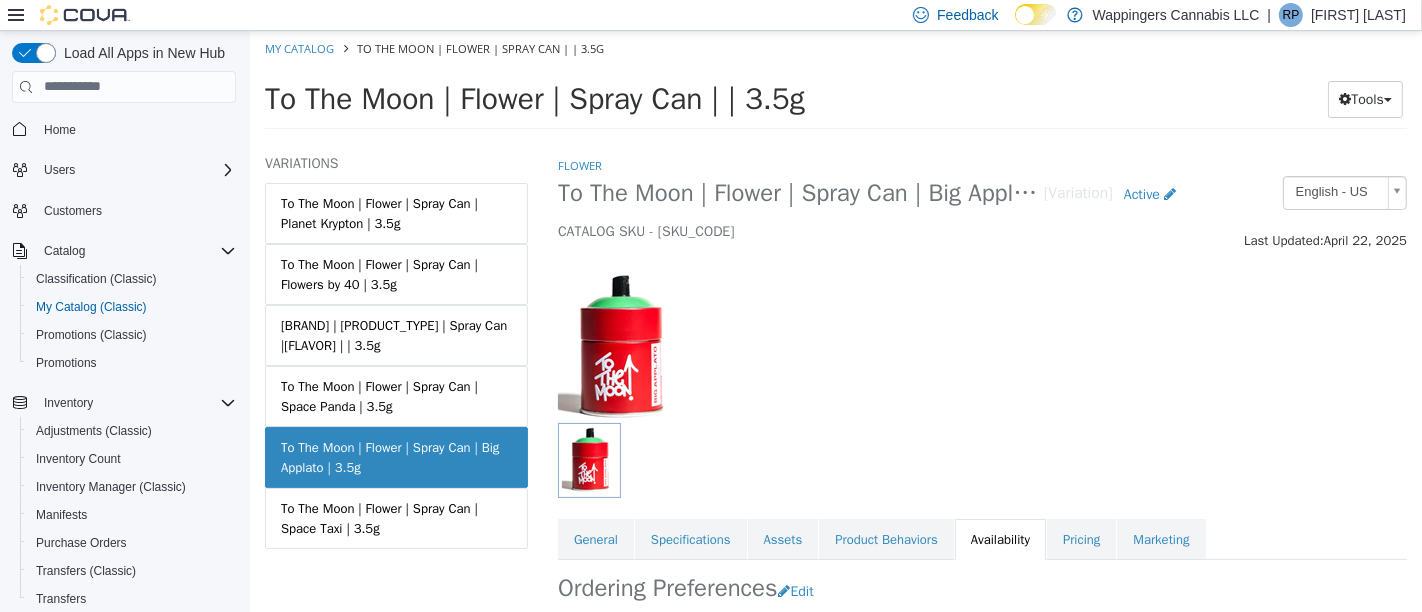 select on "**********" 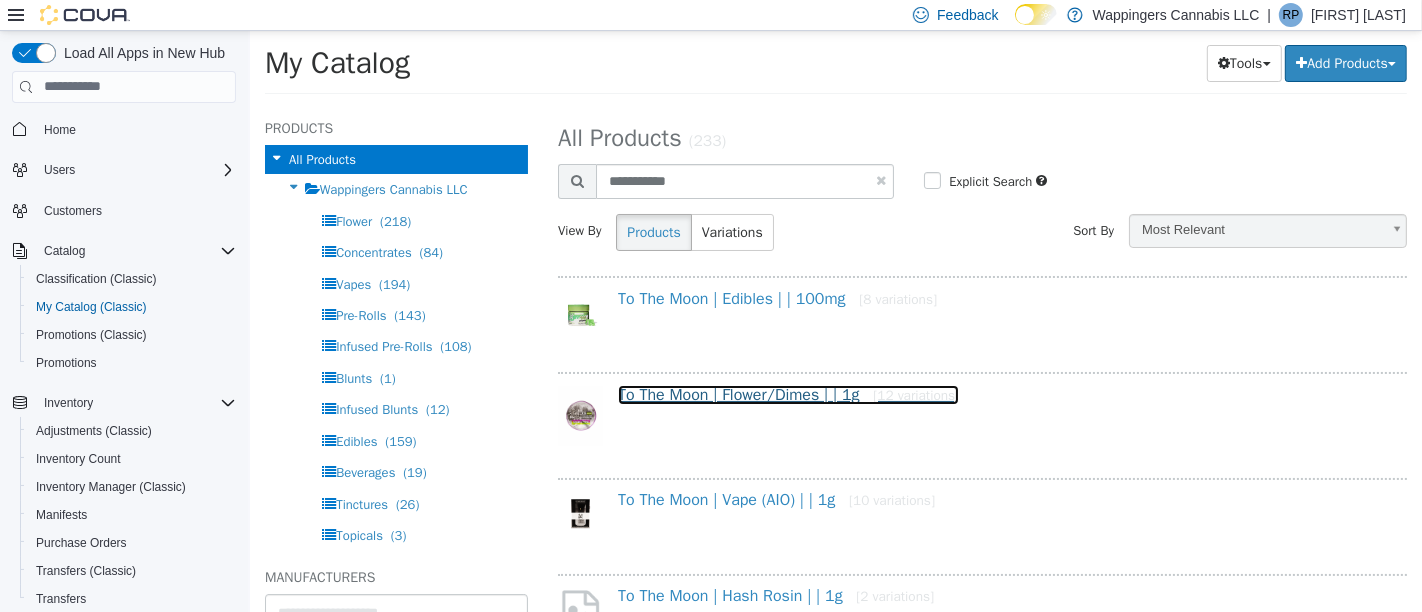 click on "To The Moon | Flower/Dimes |  | 1g
[12 variations]" at bounding box center [787, 394] 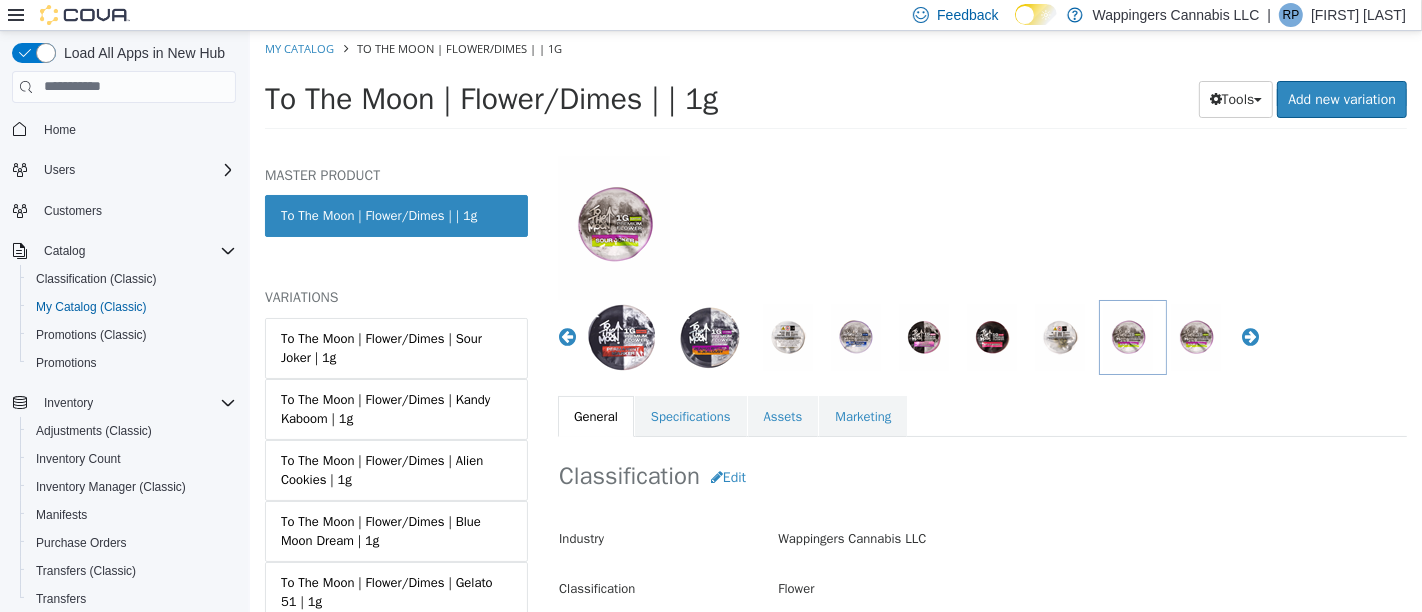 scroll, scrollTop: 0, scrollLeft: 0, axis: both 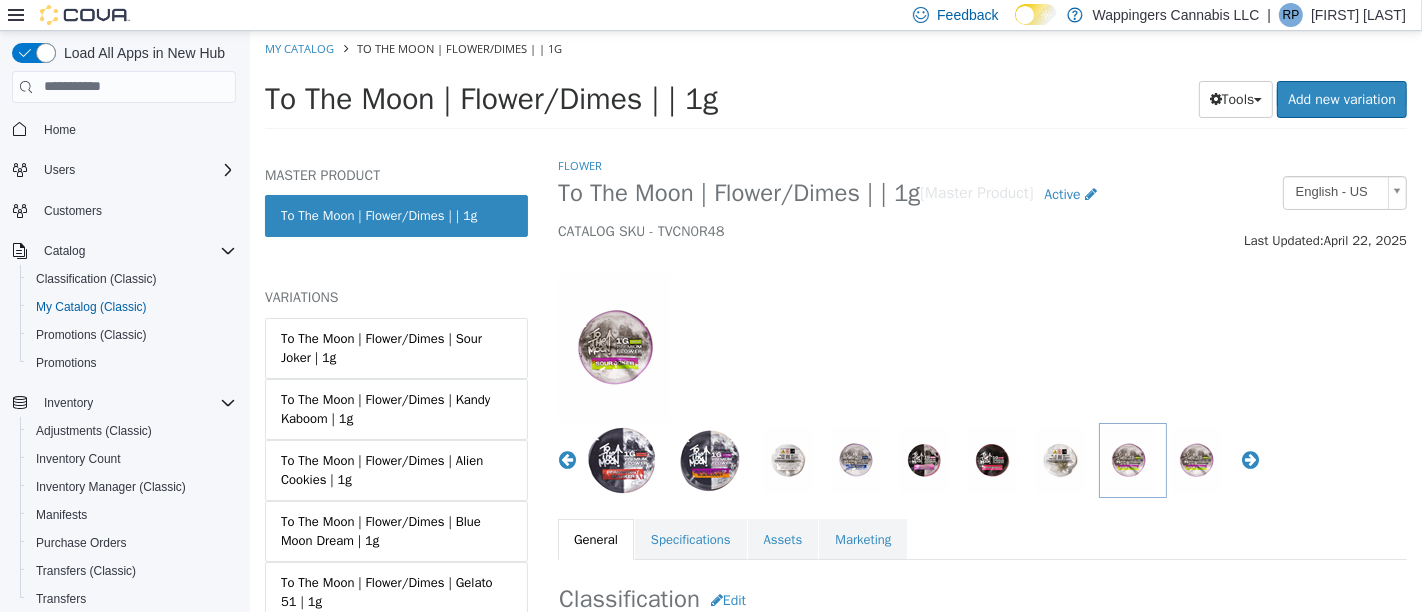 click on "Active" at bounding box center (1070, 193) 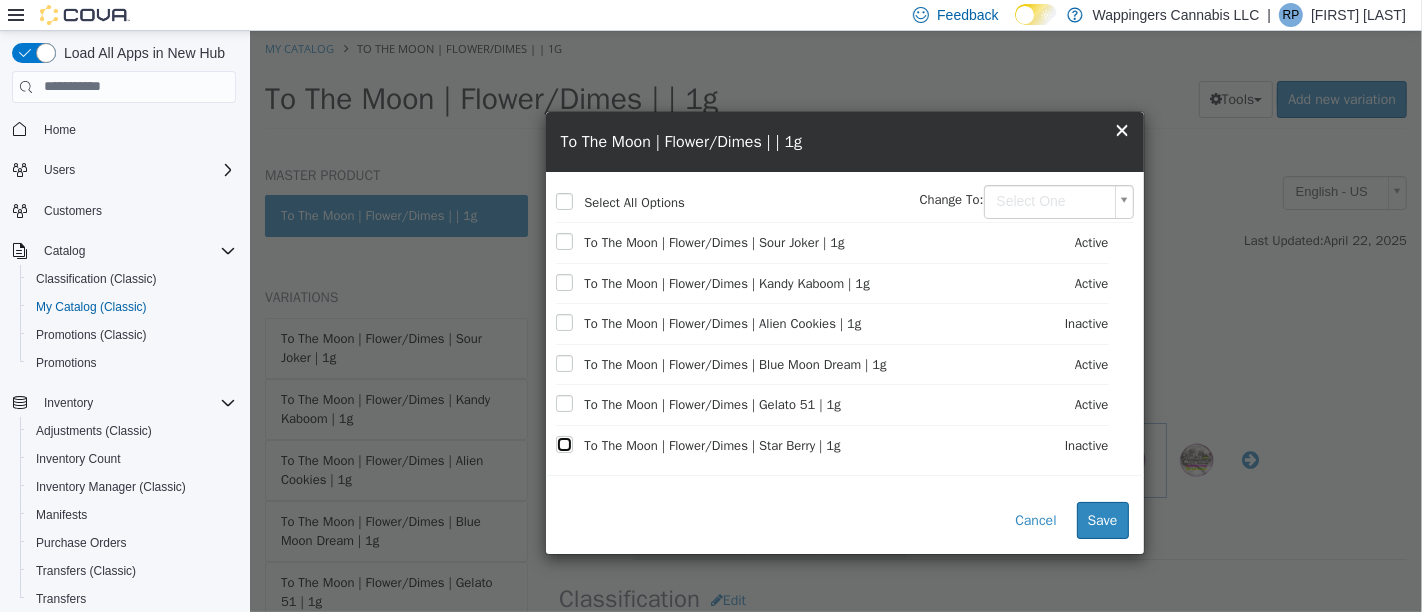 scroll, scrollTop: 222, scrollLeft: 0, axis: vertical 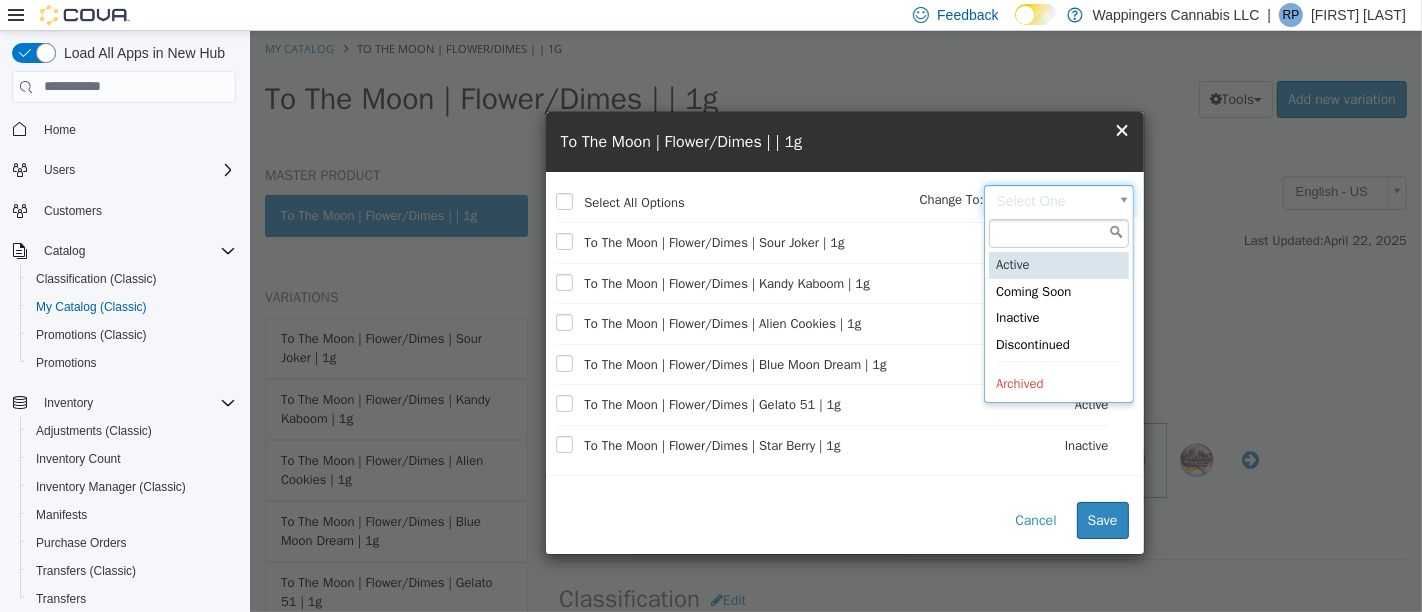click on "Saving Bulk Changes...
×
My Catalog
To The Moon | Flower/Dimes |  | 1g
To The Moon | Flower/Dimes |  | 1g
Tools
Clone Print Labels   Add new variation
MASTER PRODUCT
To The Moon | Flower/Dimes |  | 1g
VARIATIONS
To The Moon | Flower/Dimes | Sour Joker | 1g
To The Moon | Flower/Dimes | Kandy Kaboom | 1g
To The Moon | Flower/Dimes | Alien Cookies | 1g
To The Moon | Flower/Dimes | Blue Moon Dream | 1g
To The Moon | Flower/Dimes | Gelato 51 | 1g
To The Moon | Flower/Dimes | Star Berry | 1g
To The Moon | Flower/Dimes | Skywalker | 1g
To The Moon | Flower/Dimes | Jet Popz | 1g
To The Moon | Flower/Dimes | Sharklato | 1g
To The Moon | Flower/Dimes | Honeymoon | 1g
To The Moon | Flower/Dimes | Permanent Marker | 1g
To The Moon | Flower/Dimes | Peanut Butter N Jealousy | 1g
Flower
[Master Product]" at bounding box center [835, 85] 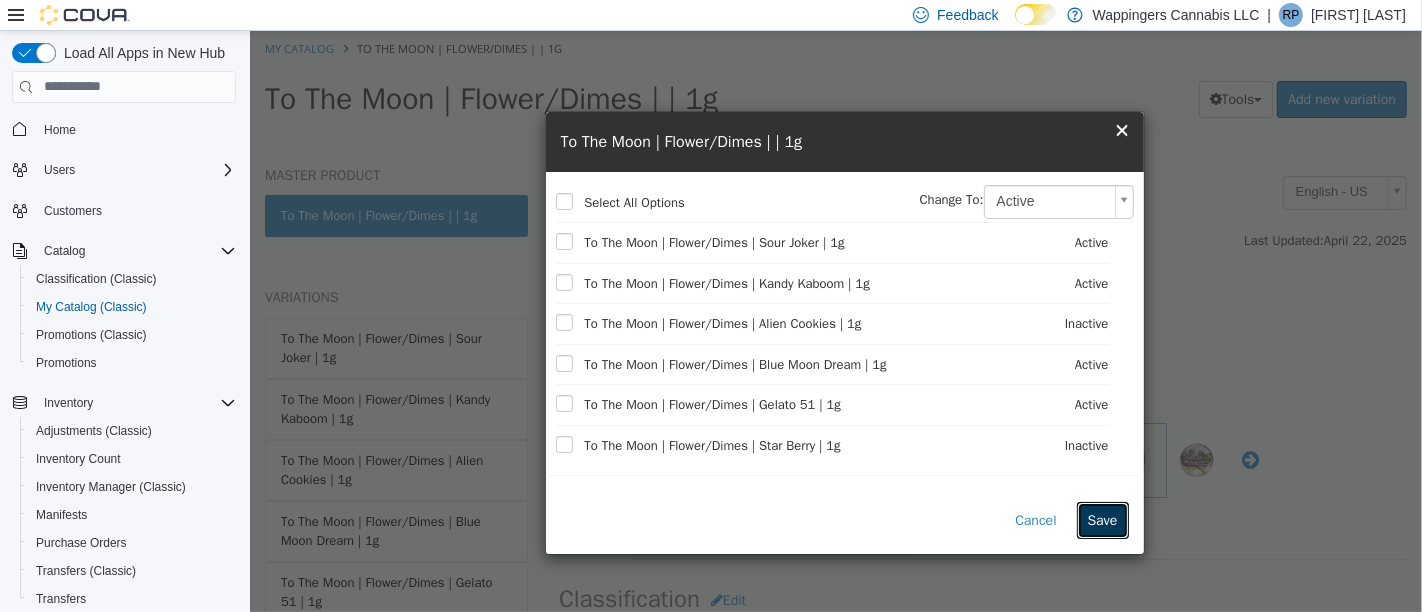 click on "Save" at bounding box center (1102, 519) 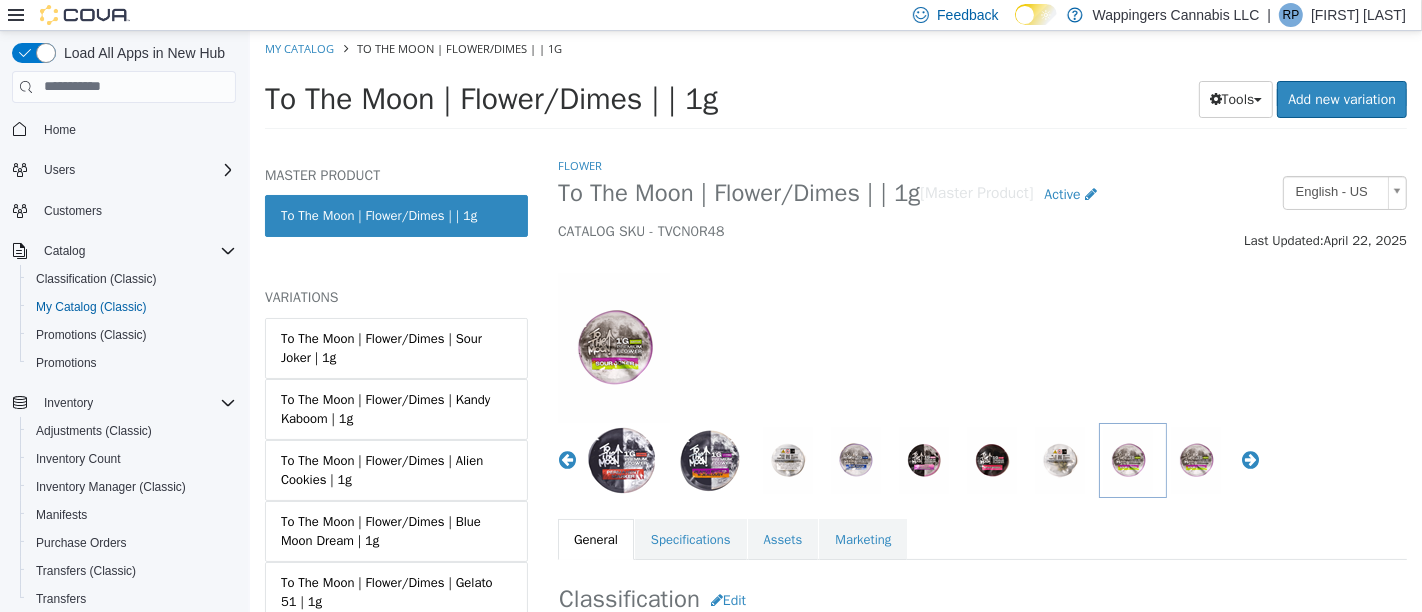 click on "Active" at bounding box center (1062, 193) 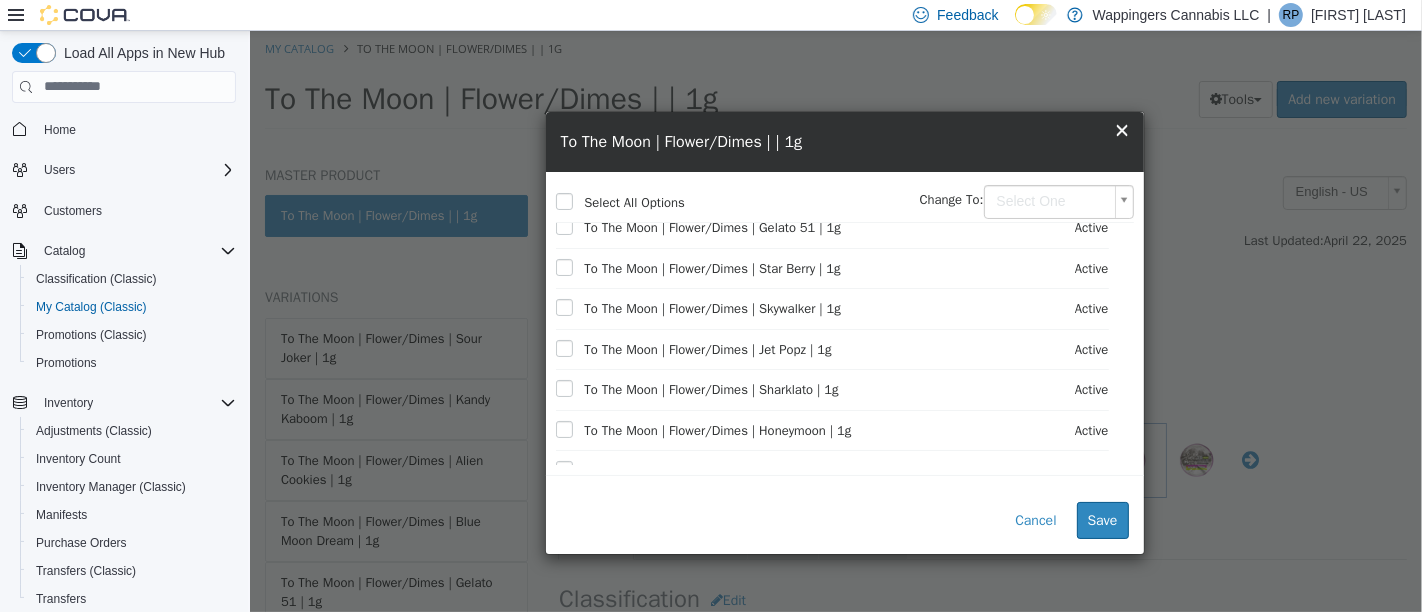 scroll, scrollTop: 240, scrollLeft: 0, axis: vertical 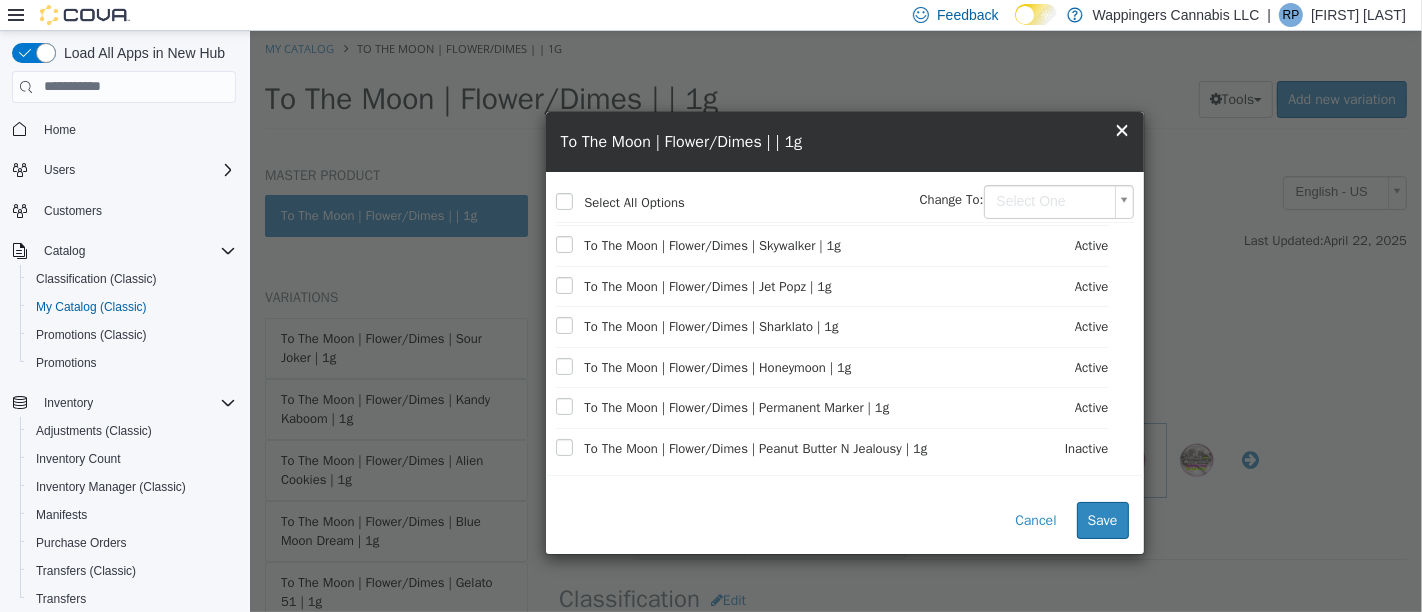 click on "×" at bounding box center [1121, 128] 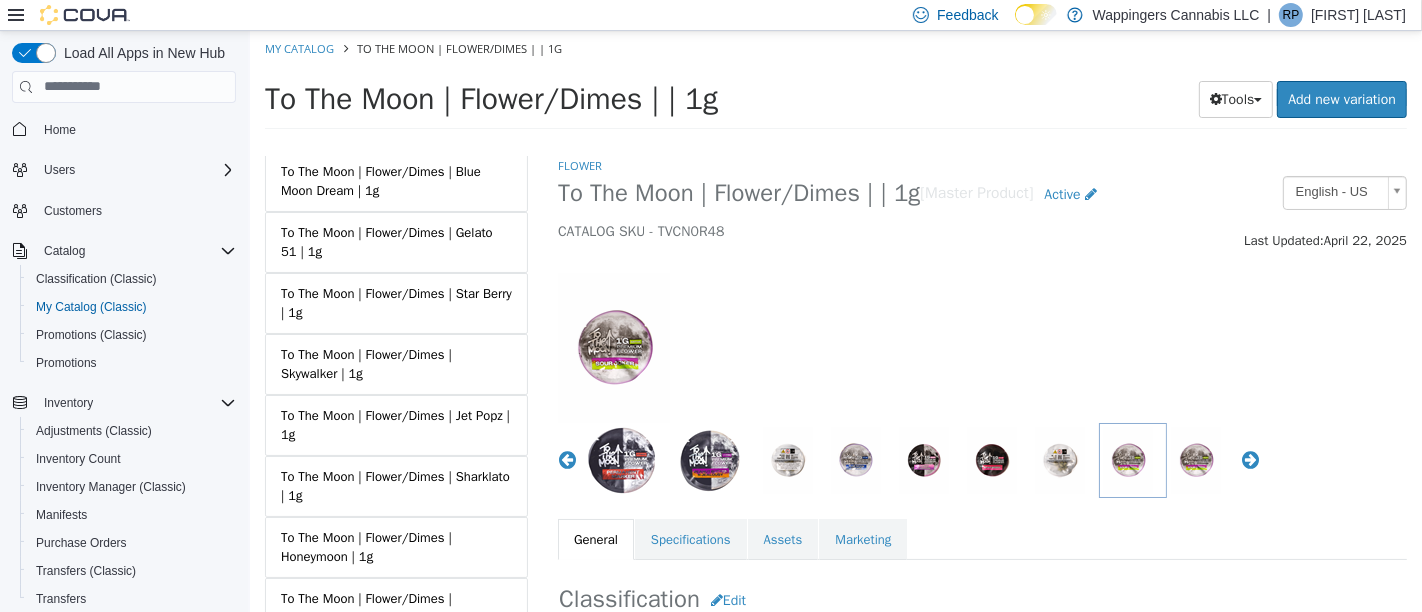 scroll, scrollTop: 497, scrollLeft: 0, axis: vertical 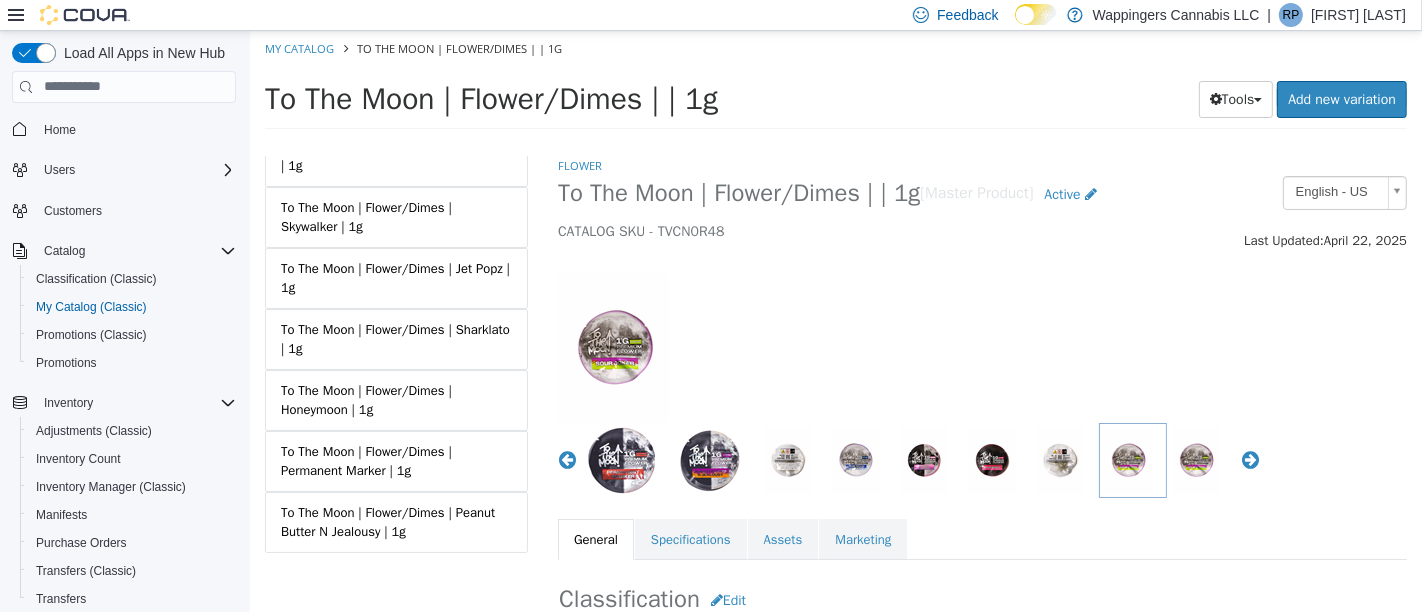 click on "To The Moon | Flower/Dimes | Peanut Butter N Jealousy | 1g" at bounding box center [395, 521] 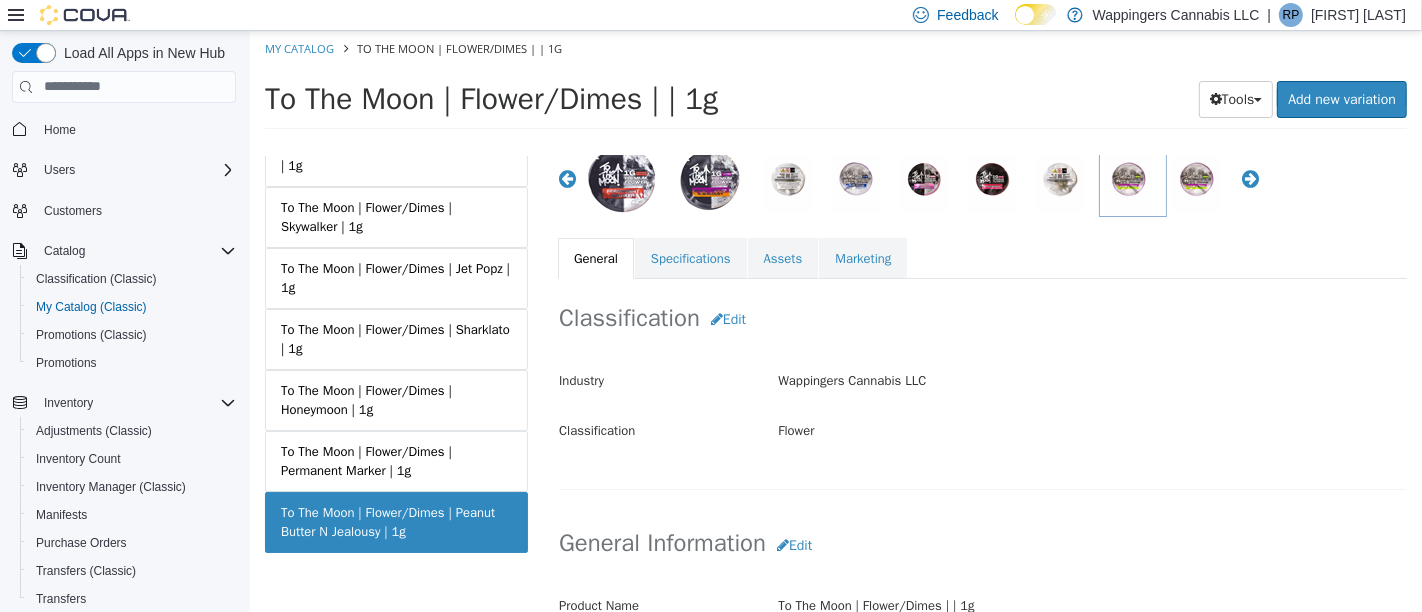 scroll, scrollTop: 222, scrollLeft: 0, axis: vertical 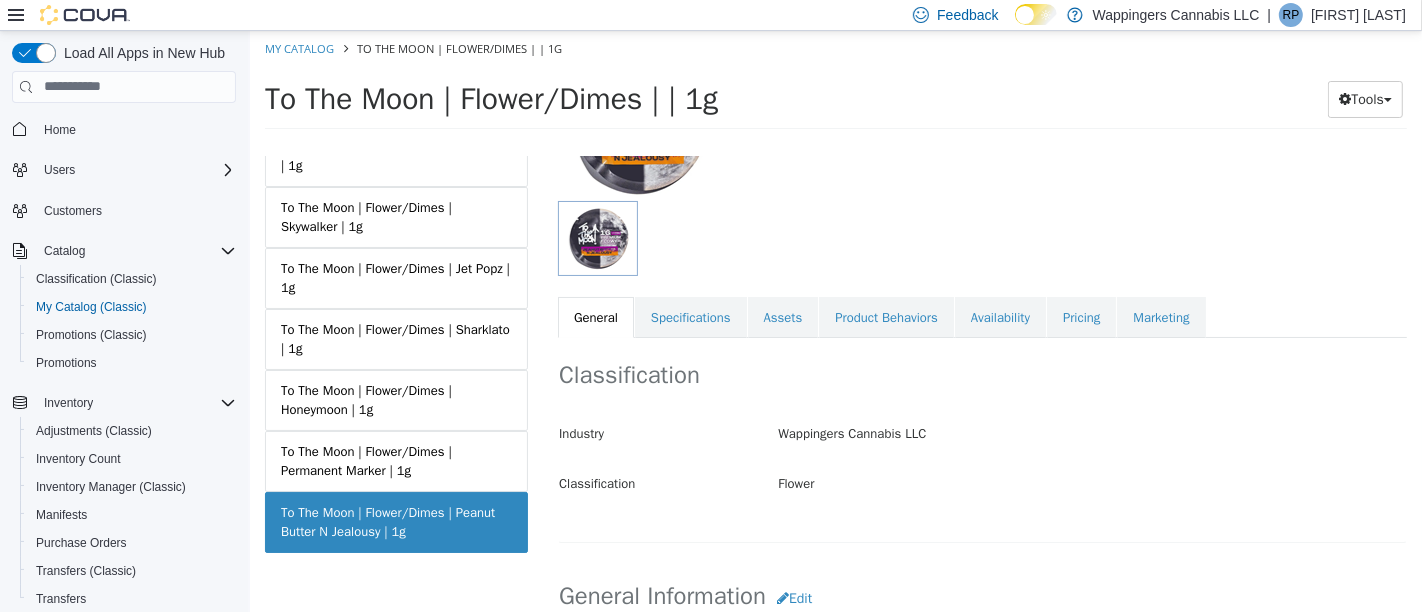 click on "Availability" at bounding box center (999, 317) 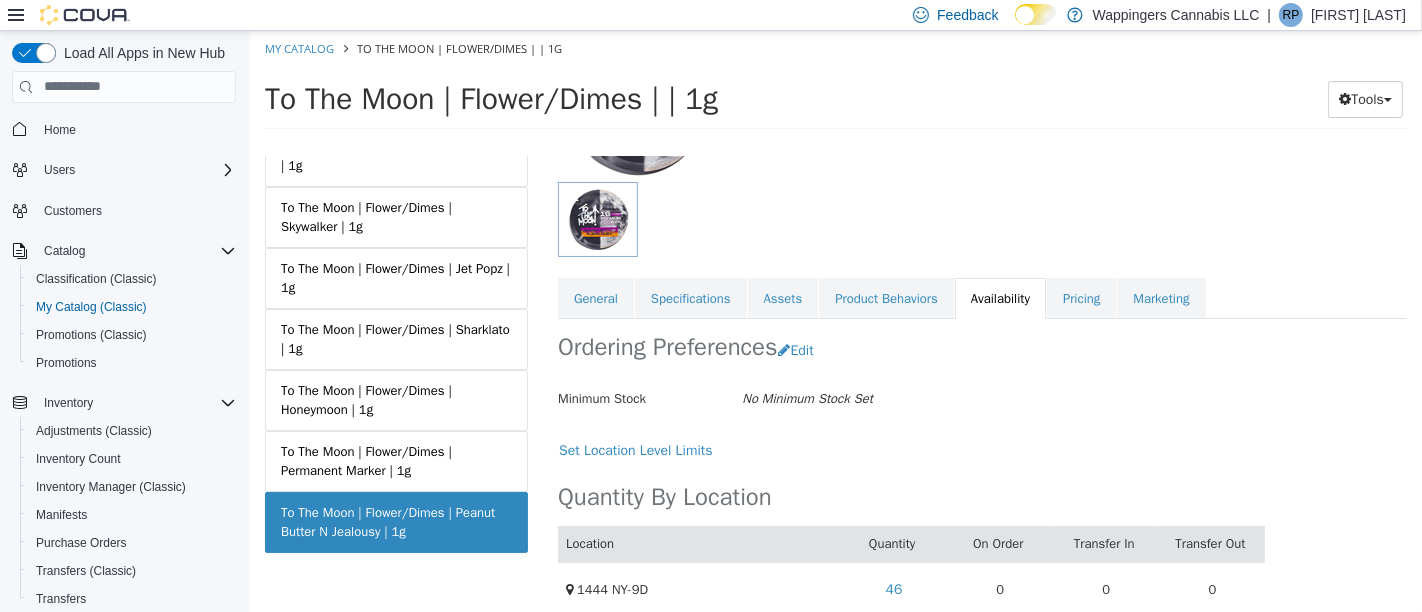 scroll, scrollTop: 245, scrollLeft: 0, axis: vertical 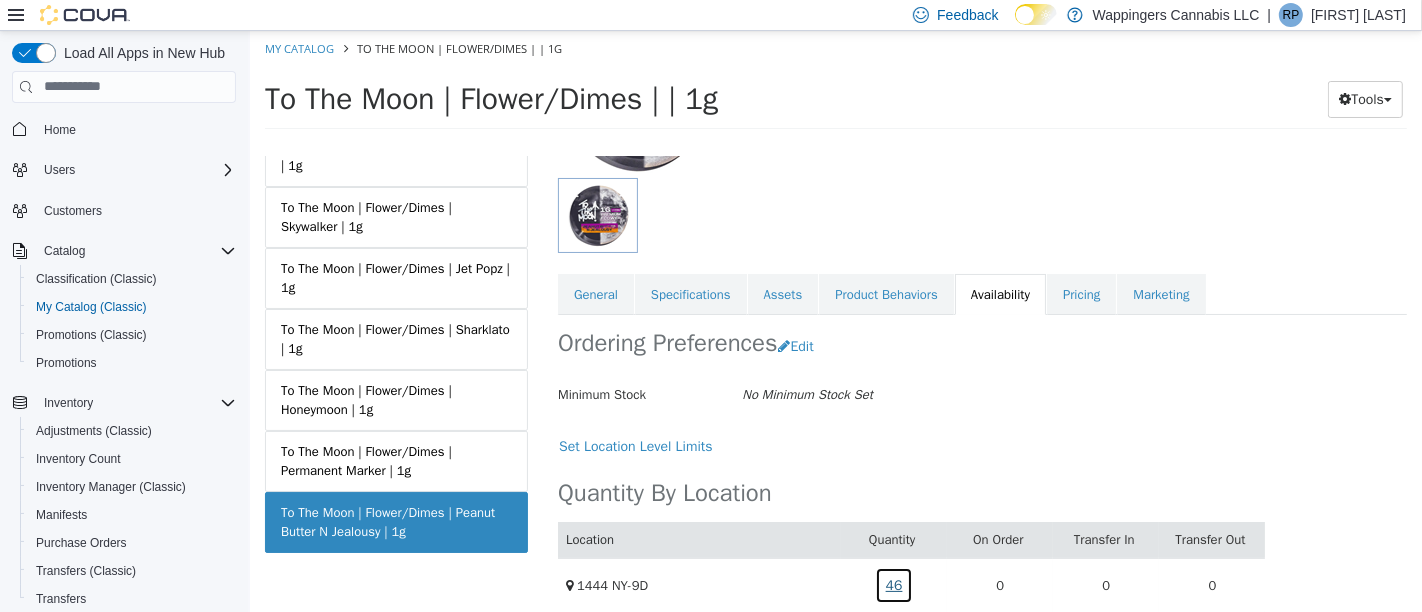 click on "46" at bounding box center [893, 584] 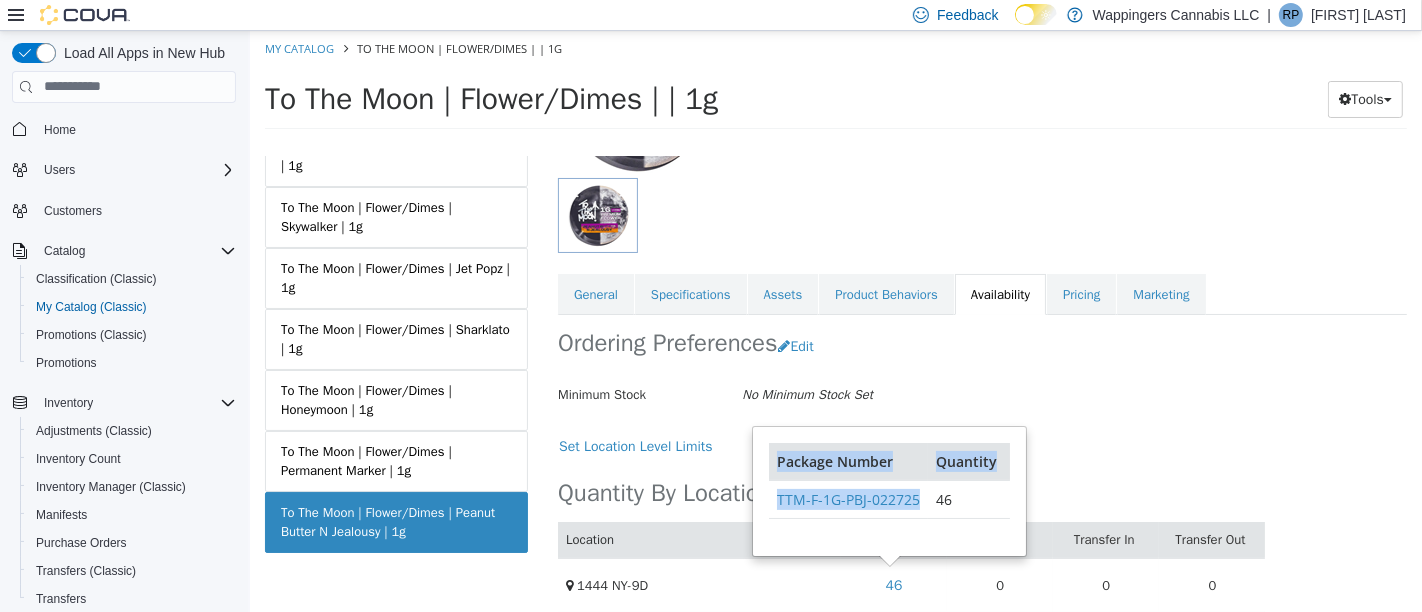 drag, startPoint x: 919, startPoint y: 490, endPoint x: 766, endPoint y: 504, distance: 153.63919 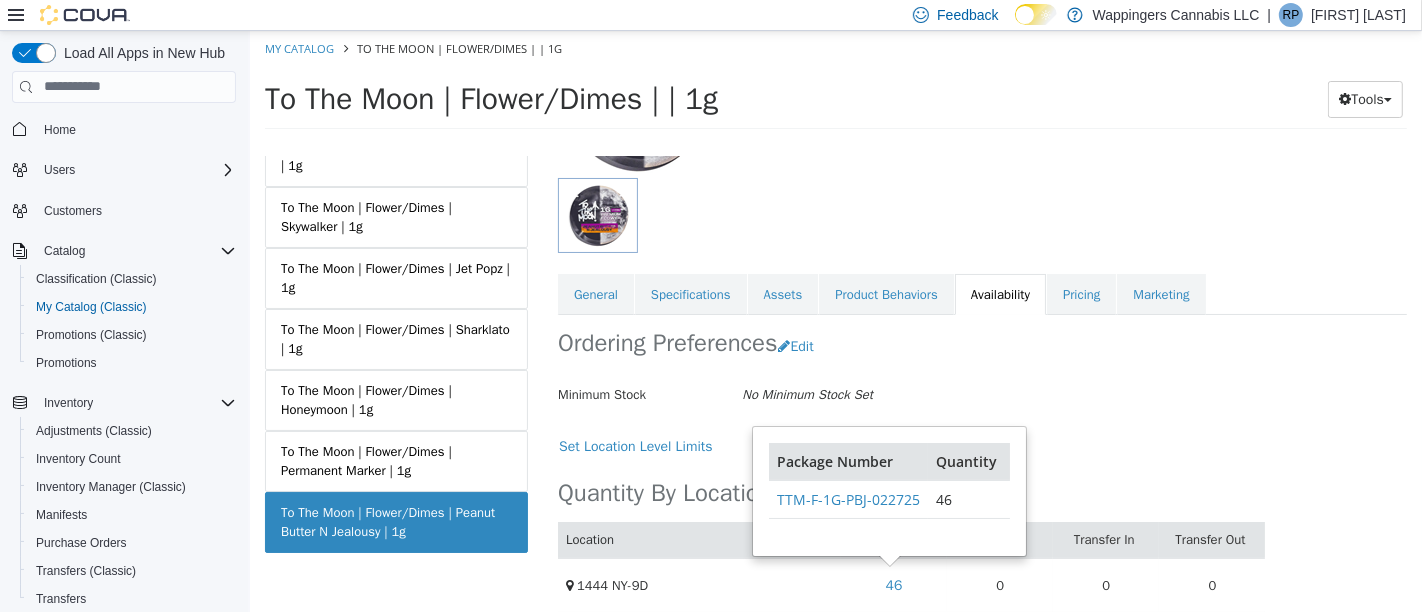 click on "Location Quantity On Order Transfer In Transfer Out   1444 NY-9D 46 0 0 0 Package Number Quantity TTM-F-1G-PBJ-022725 46" at bounding box center [910, 538] 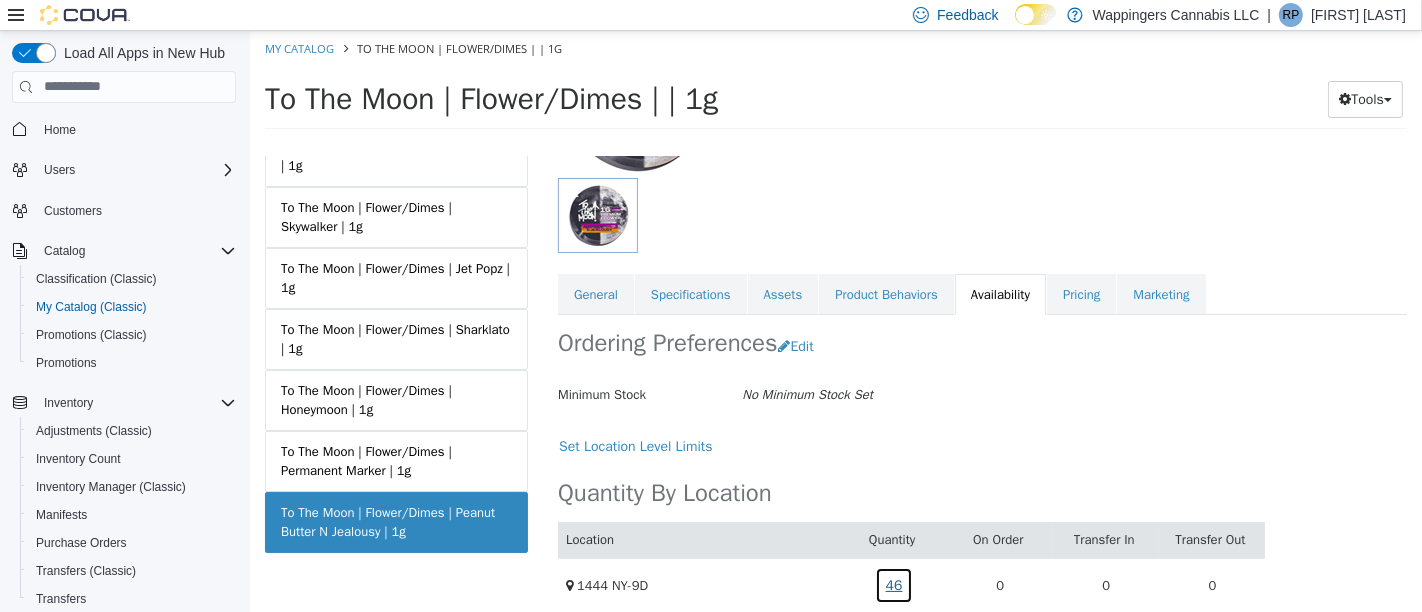 click on "46" at bounding box center (893, 584) 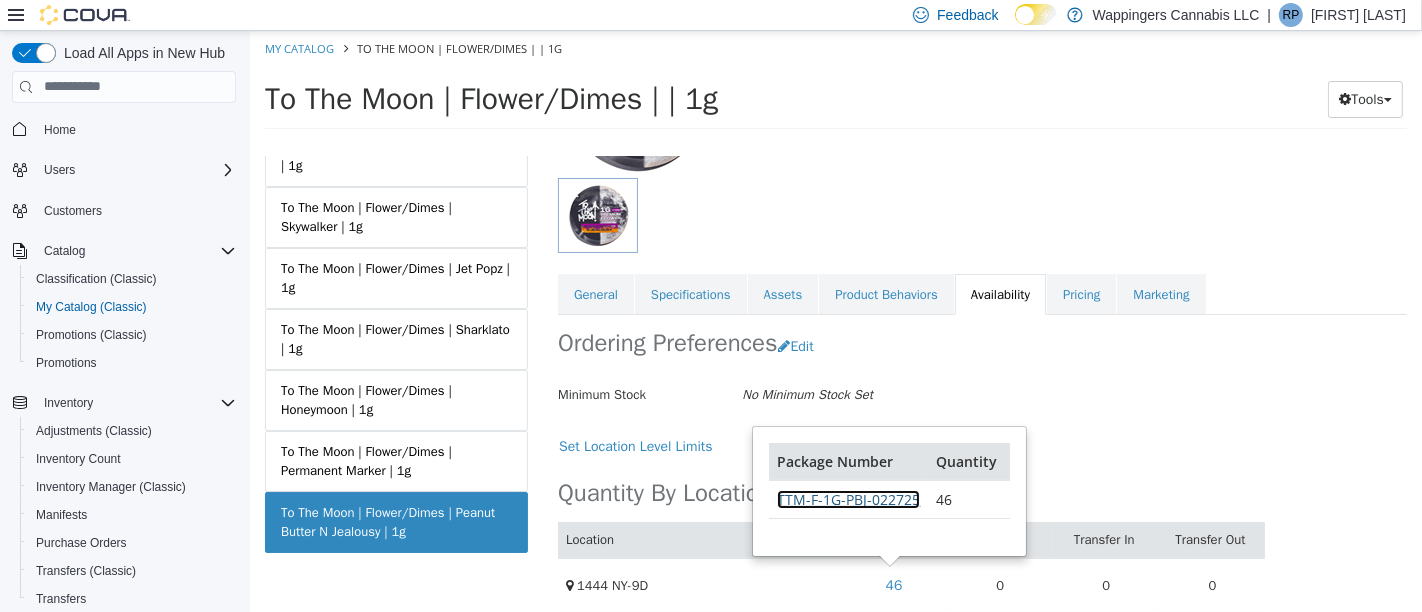 drag, startPoint x: 916, startPoint y: 492, endPoint x: 788, endPoint y: 493, distance: 128.0039 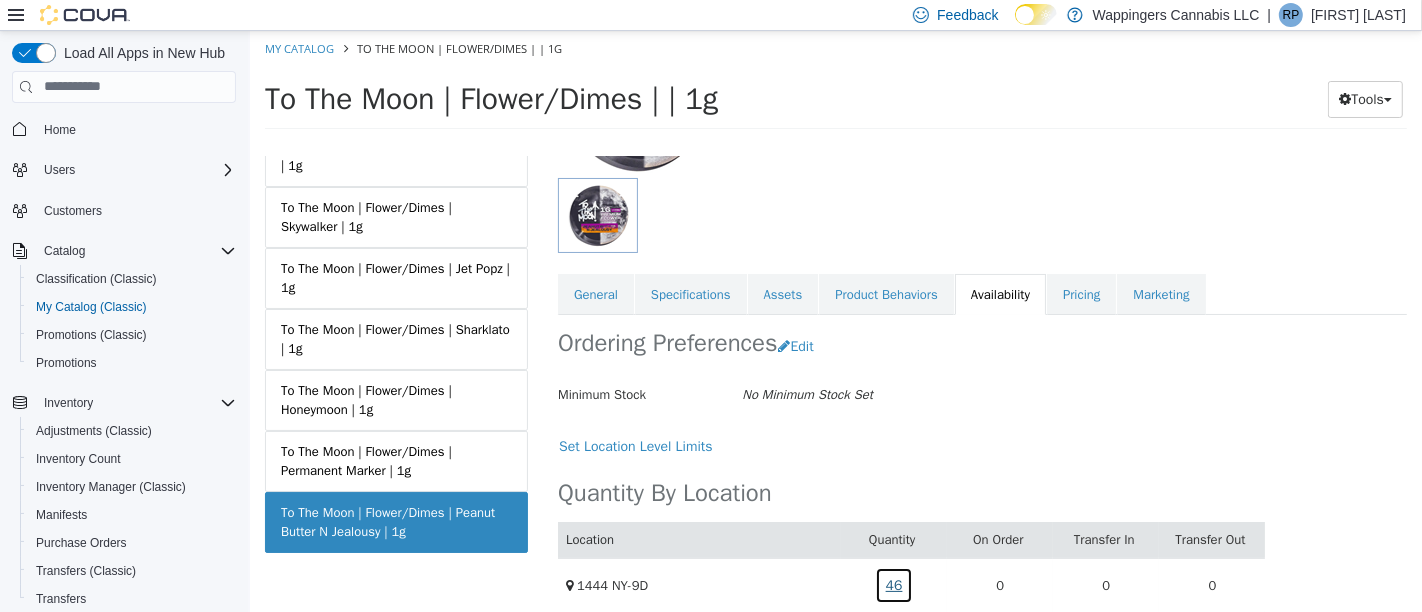 click on "46" at bounding box center (893, 584) 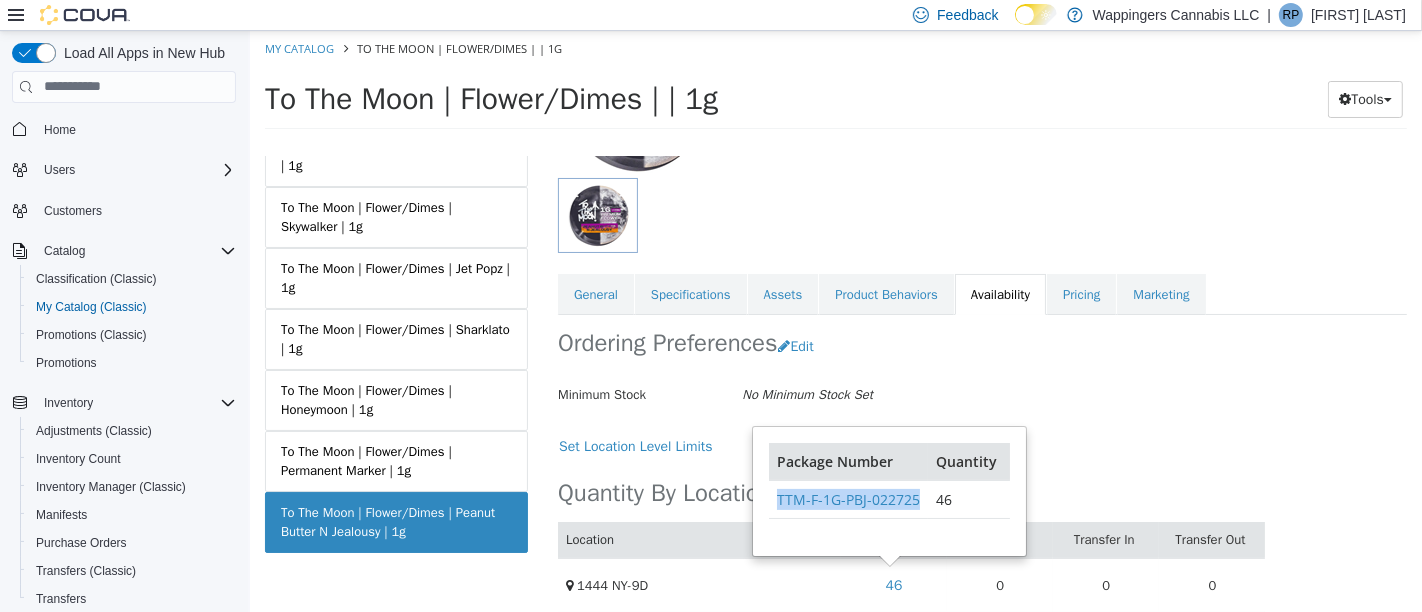 drag, startPoint x: 768, startPoint y: 490, endPoint x: 924, endPoint y: 495, distance: 156.08011 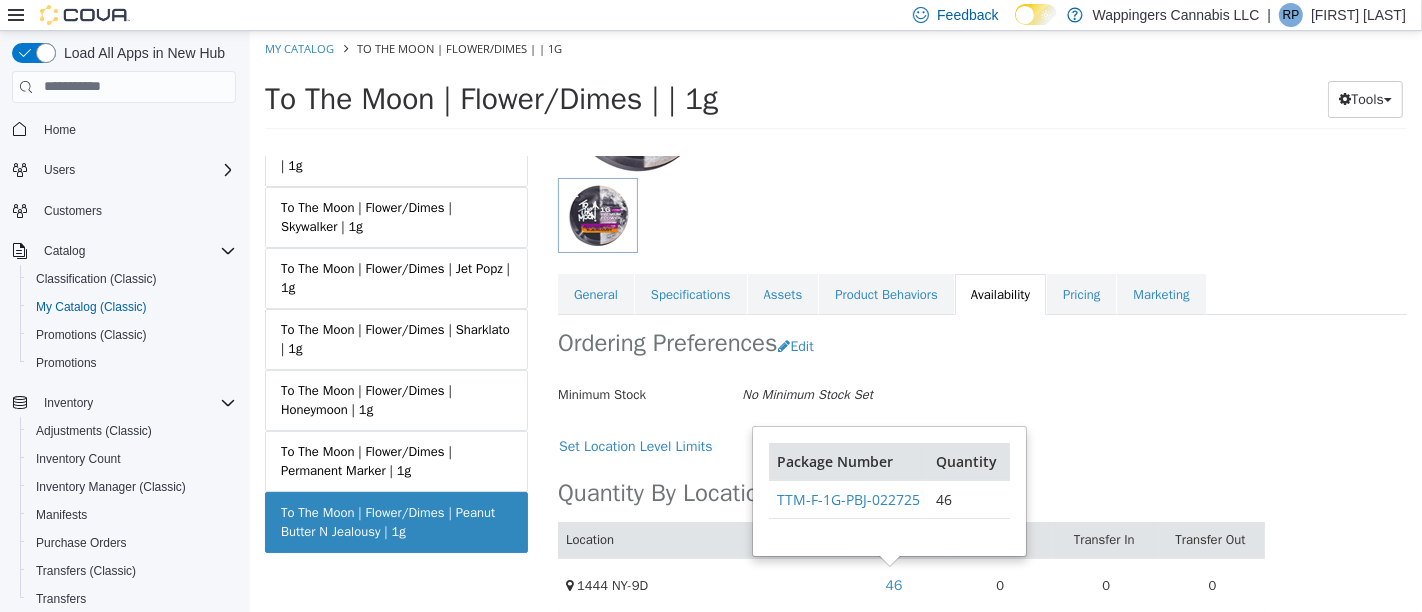 click on "Minimum Stock No Minimum Stock Set" at bounding box center [910, 394] 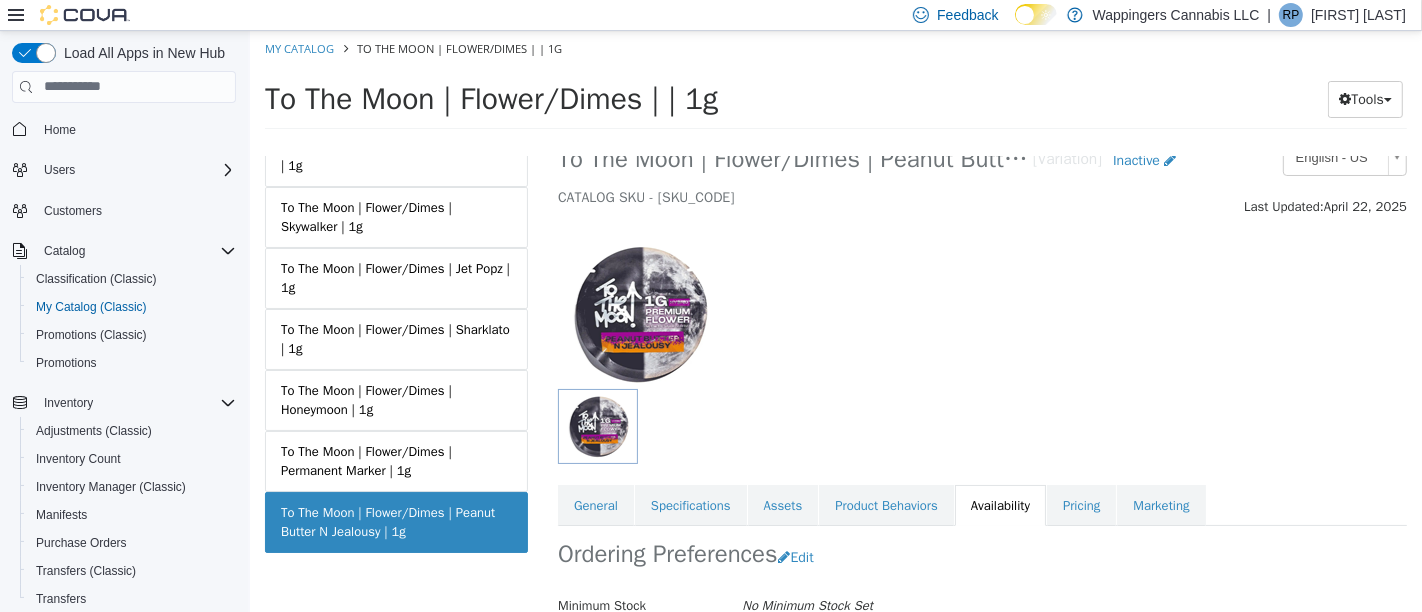 scroll, scrollTop: 0, scrollLeft: 0, axis: both 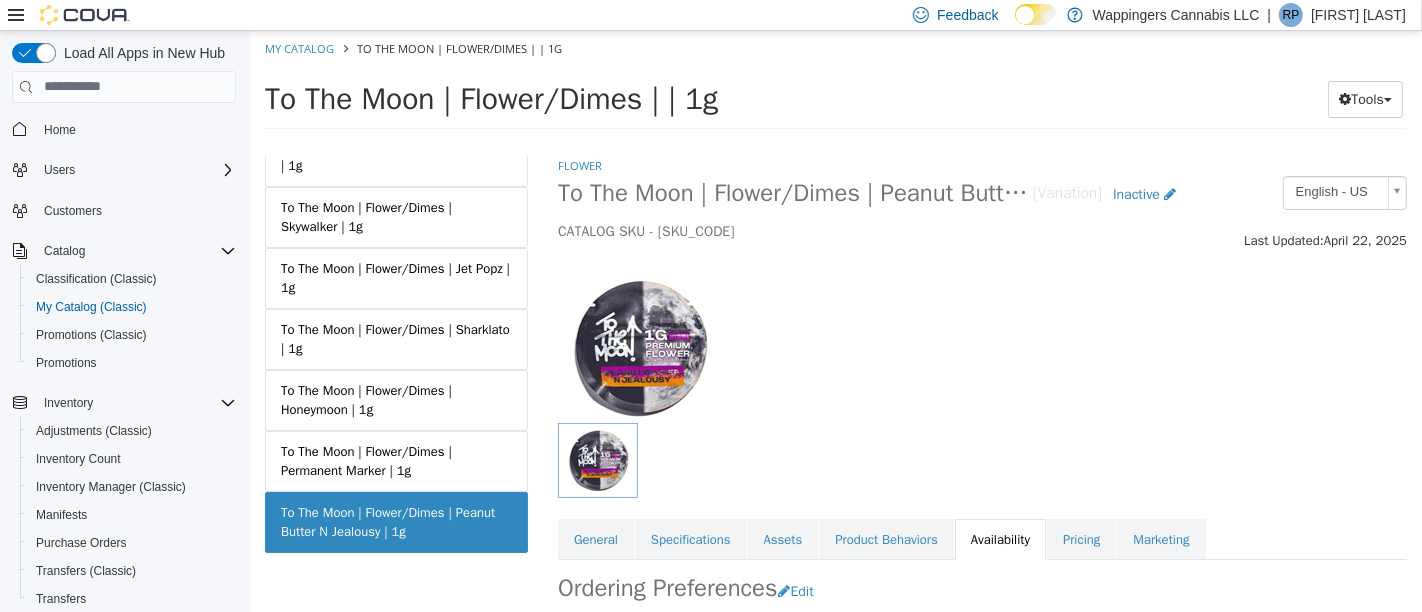 click on "Inactive" at bounding box center (1135, 193) 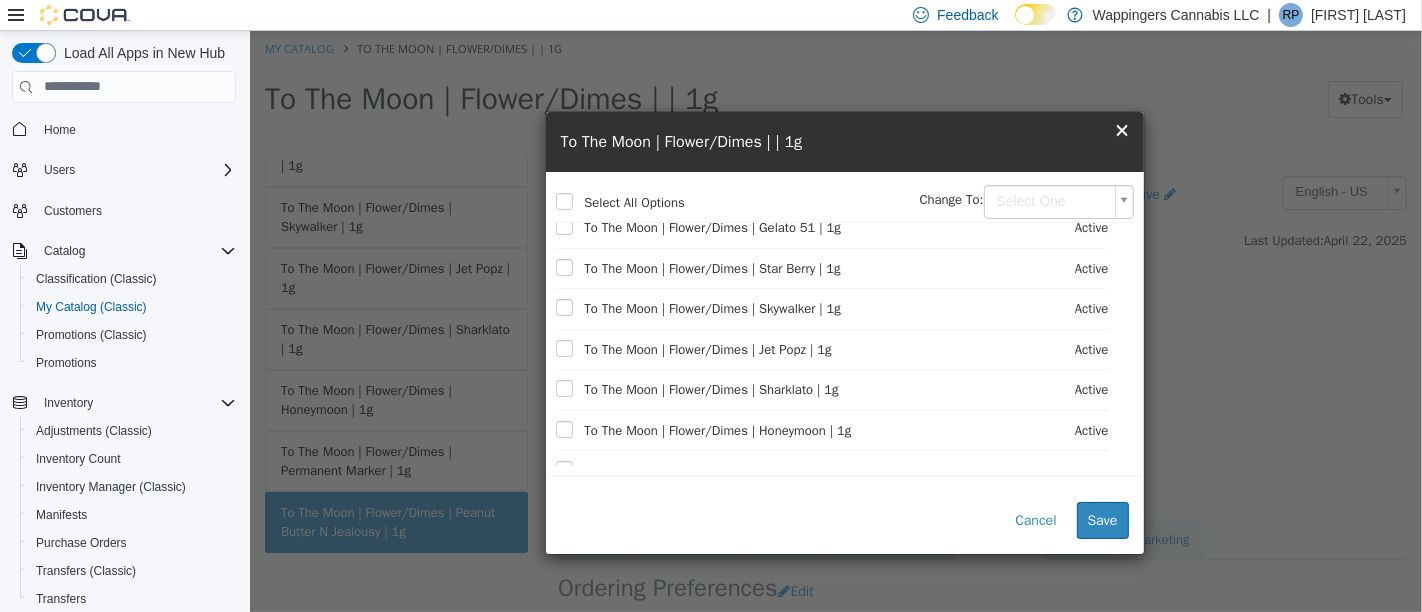 scroll, scrollTop: 240, scrollLeft: 0, axis: vertical 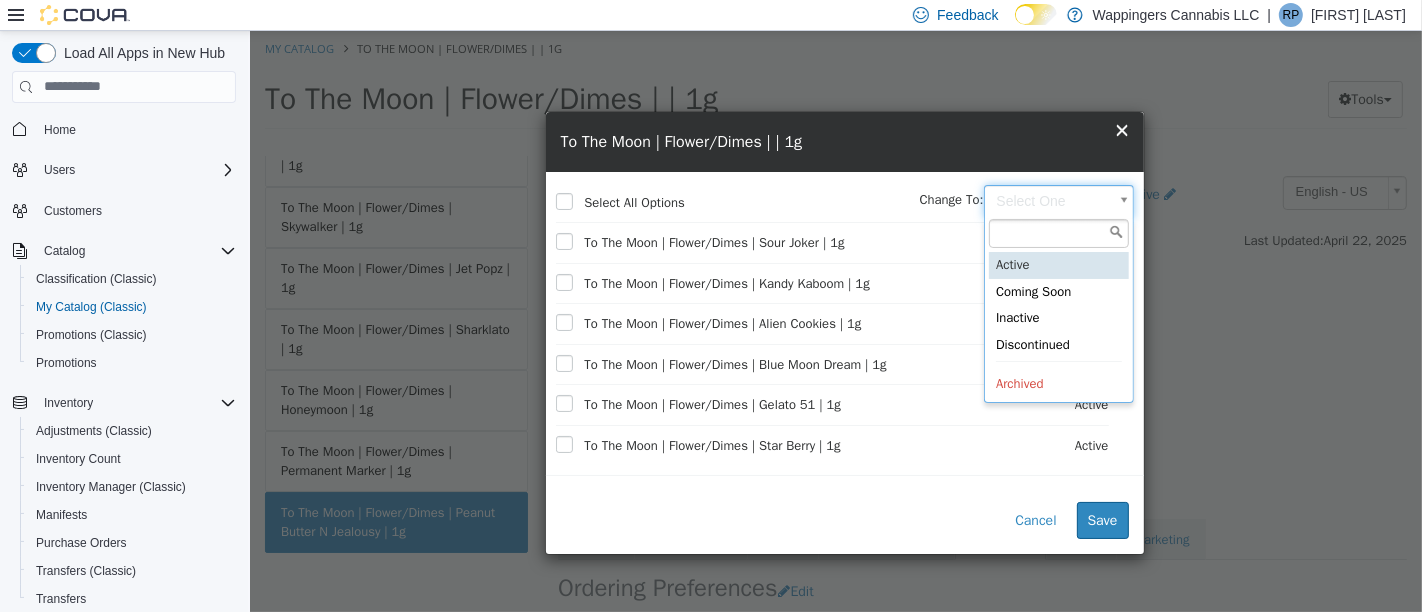 click on "Saving Bulk Changes...
×
My Catalog
To The Moon | Flower/Dimes |  | 1g
To The Moon | Flower/Dimes |  | 1g
Tools  Move Variations
Print Labels
MASTER PRODUCT
To The Moon | Flower/Dimes |  | 1g
VARIATIONS
To The Moon | Flower/Dimes | Sour Joker | 1g
To The Moon | Flower/Dimes | Kandy Kaboom | 1g
To The Moon | Flower/Dimes | Alien Cookies | 1g
To The Moon | Flower/Dimes | Blue Moon Dream | 1g
To The Moon | Flower/Dimes | Gelato 51 | 1g
To The Moon | Flower/Dimes | Star Berry | 1g
To The Moon | Flower/Dimes | Skywalker | 1g
To The Moon | Flower/Dimes | Jet Popz | 1g
To The Moon | Flower/Dimes | Sharklato | 1g
To The Moon | Flower/Dimes | Honeymoon | 1g
To The Moon | Flower/Dimes | Permanent Marker | 1g
To The Moon | Flower/Dimes | Peanut Butter N Jealousy | 1g
Flower
[Variation] Inactive" at bounding box center [835, 85] 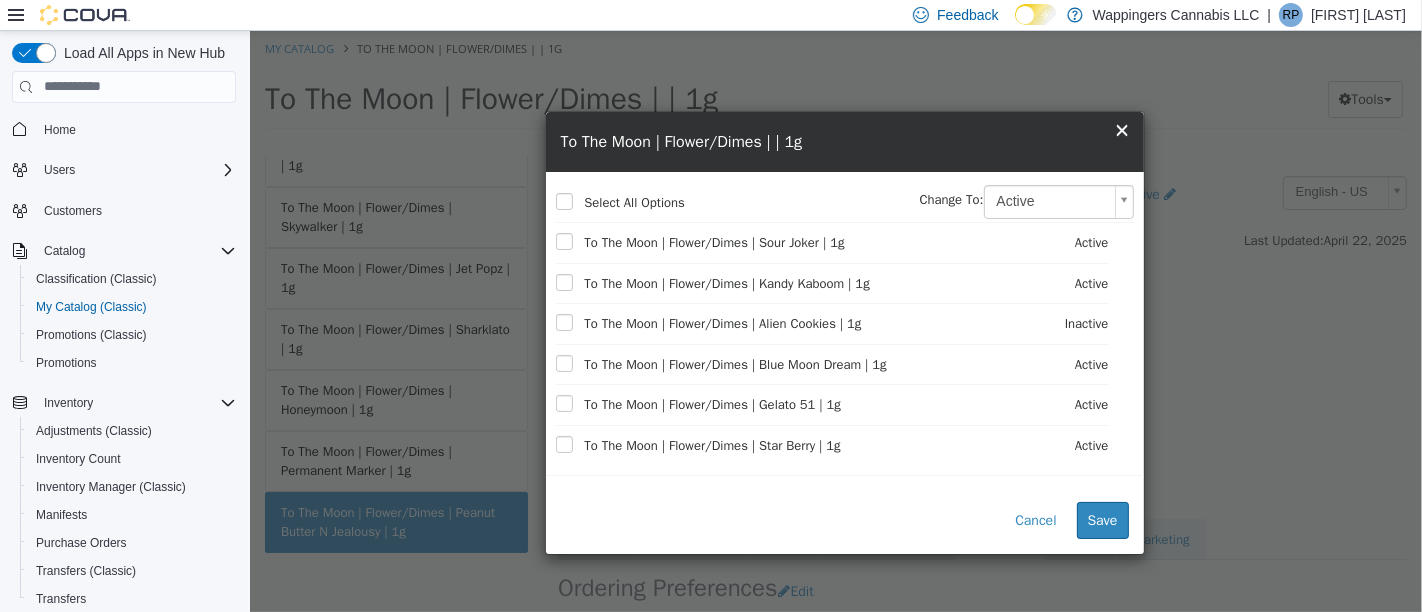 click on "Cancel
Save" at bounding box center (844, 513) 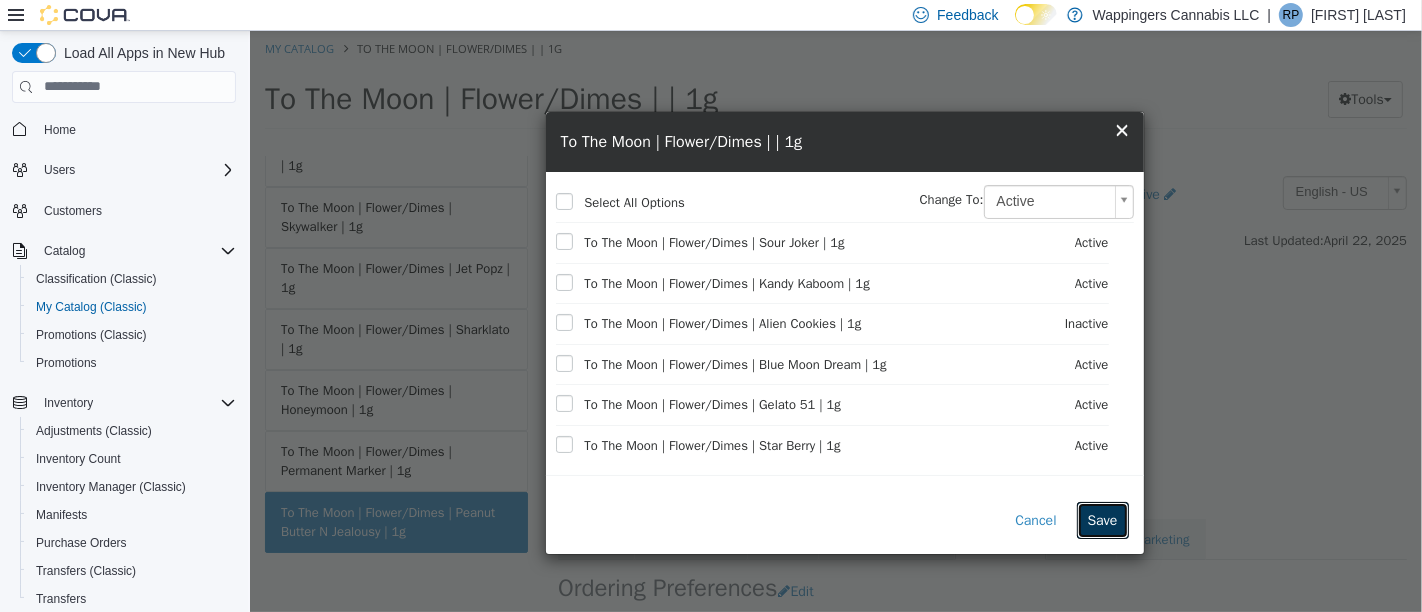 click on "Save" at bounding box center [1102, 519] 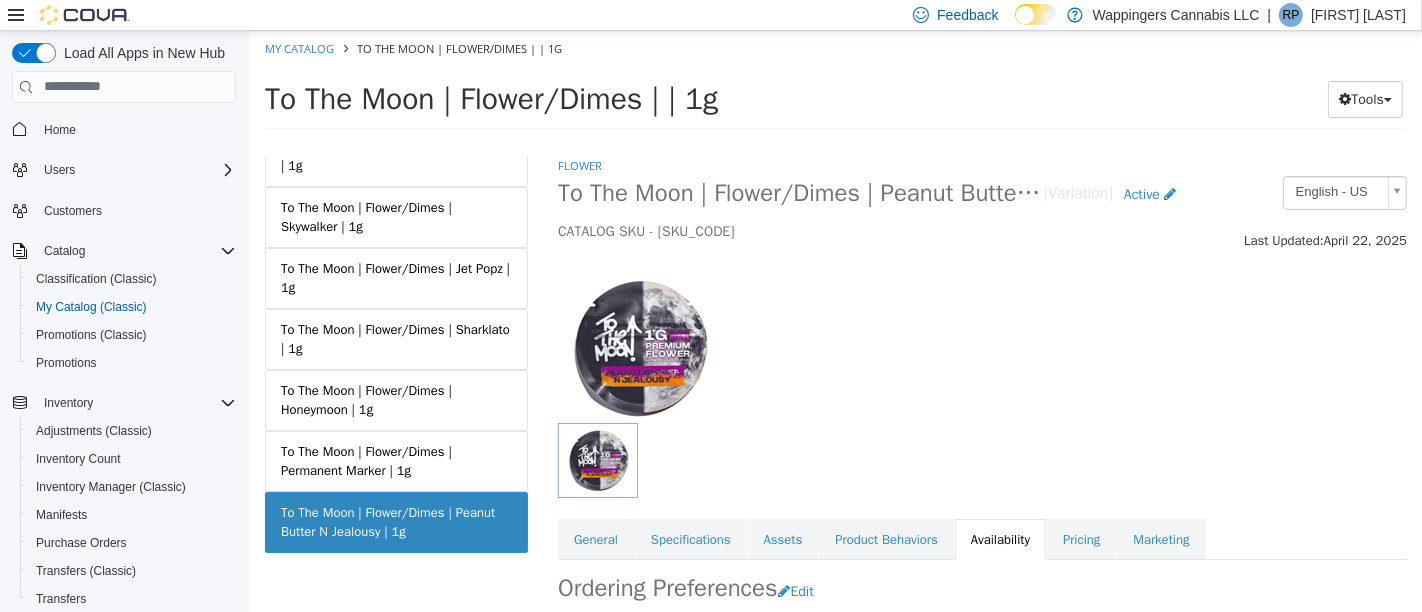 scroll, scrollTop: 0, scrollLeft: 0, axis: both 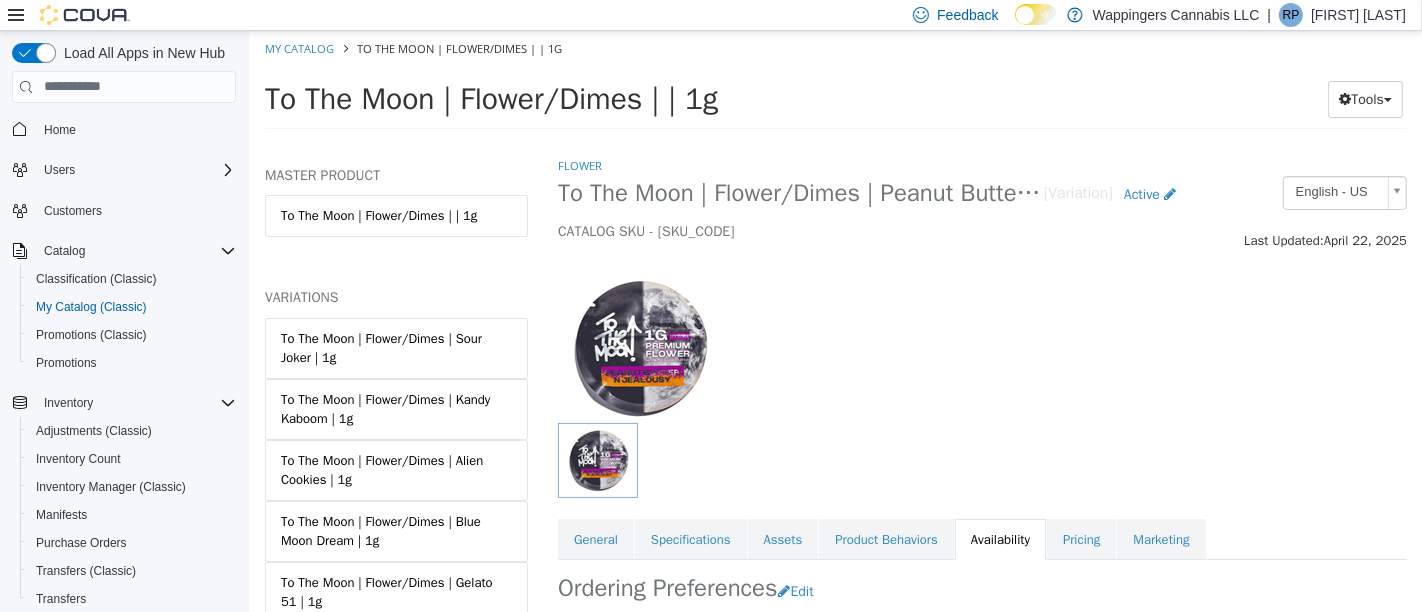 click on "To The Moon | Flower/Dimes | Alien Cookies | 1g" at bounding box center (395, 469) 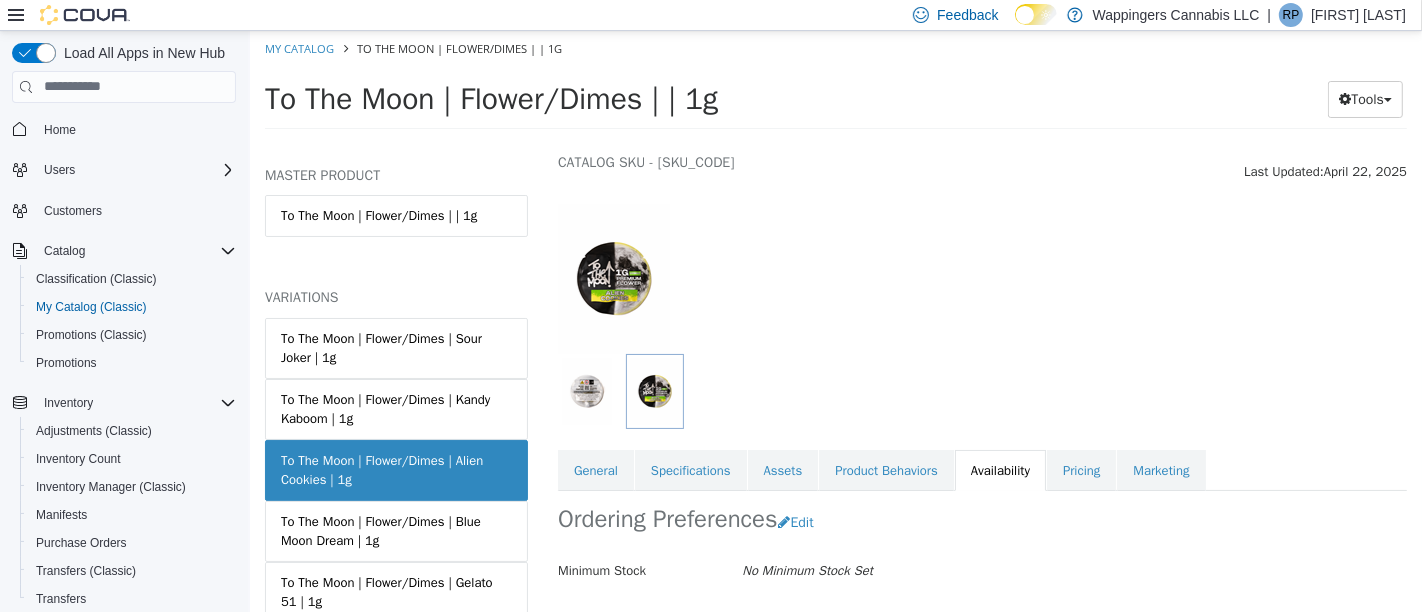 scroll, scrollTop: 0, scrollLeft: 0, axis: both 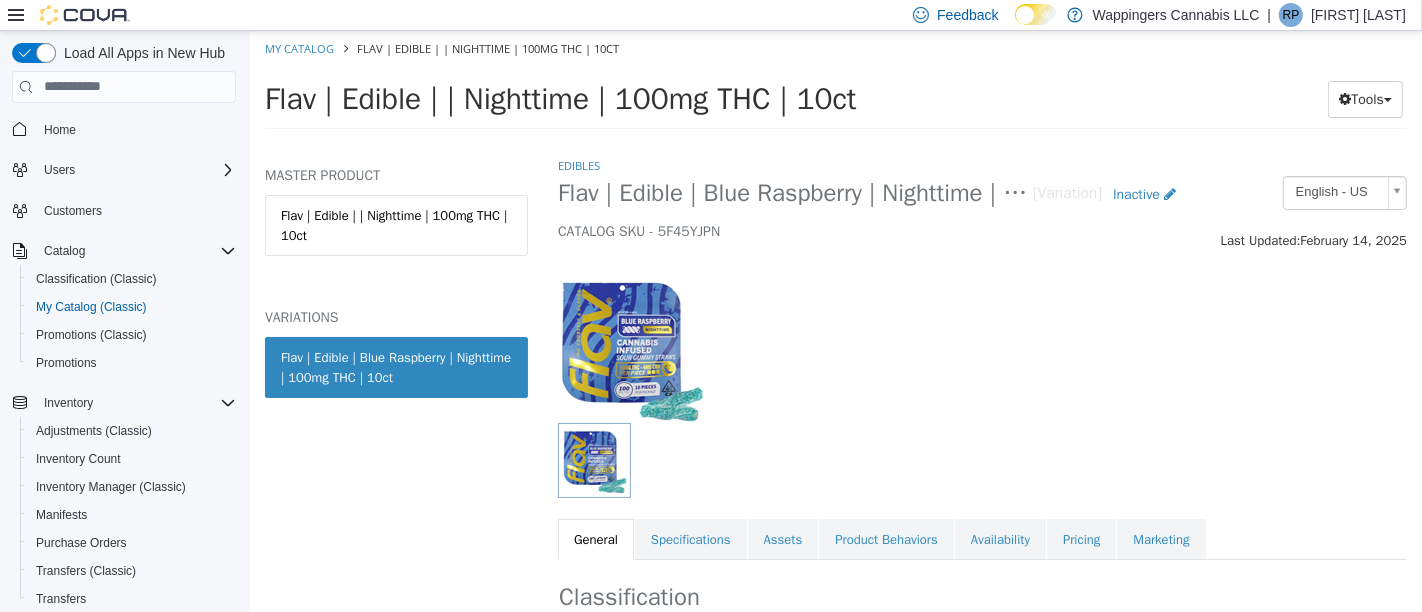 click on "Inactive" at bounding box center (1135, 193) 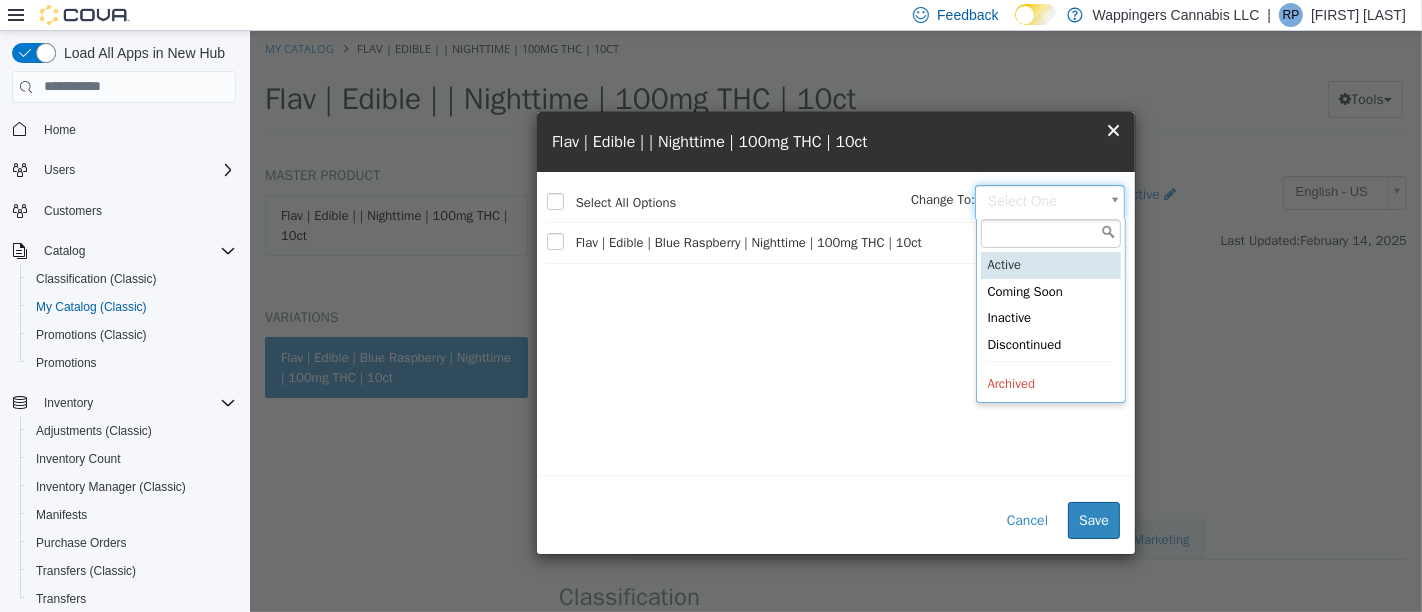 click on "Saving Bulk Changes...
×
My Catalog
Flav | Edible | | Nighttime | 100mg THC | 10ct
Flav | Edible | | Nighttime | 100mg THC | 10ct
Tools  Move Variations
Print Labels
MASTER PRODUCT
Flav | Edible | | Nighttime | 100mg THC | 10ct
VARIATIONS
Flav | Edible | Blue Raspberry | Nighttime | 100mg THC | 10ct
Edibles
Flav | Edible | Blue Raspberry | Nighttime | 100mg THC | 10ct
[Variation] Inactive  CATALOG SKU - 5F45YJPN     English - US                             Last Updated:  [DATE]
General Specifications Assets Product Behaviors Availability Pricing
Marketing Classification Industry
[COMPANY]
Classification
Edibles
Cancel Save Changes General Information  Edit Product Name
Flav | Edible | Blue Raspberry | Nighttime | 100mg THC | 10ct
Short Description
< empty >
Long Description
< empty >
MSRP
< empty >
Release Date
< empty >" at bounding box center [835, 85] 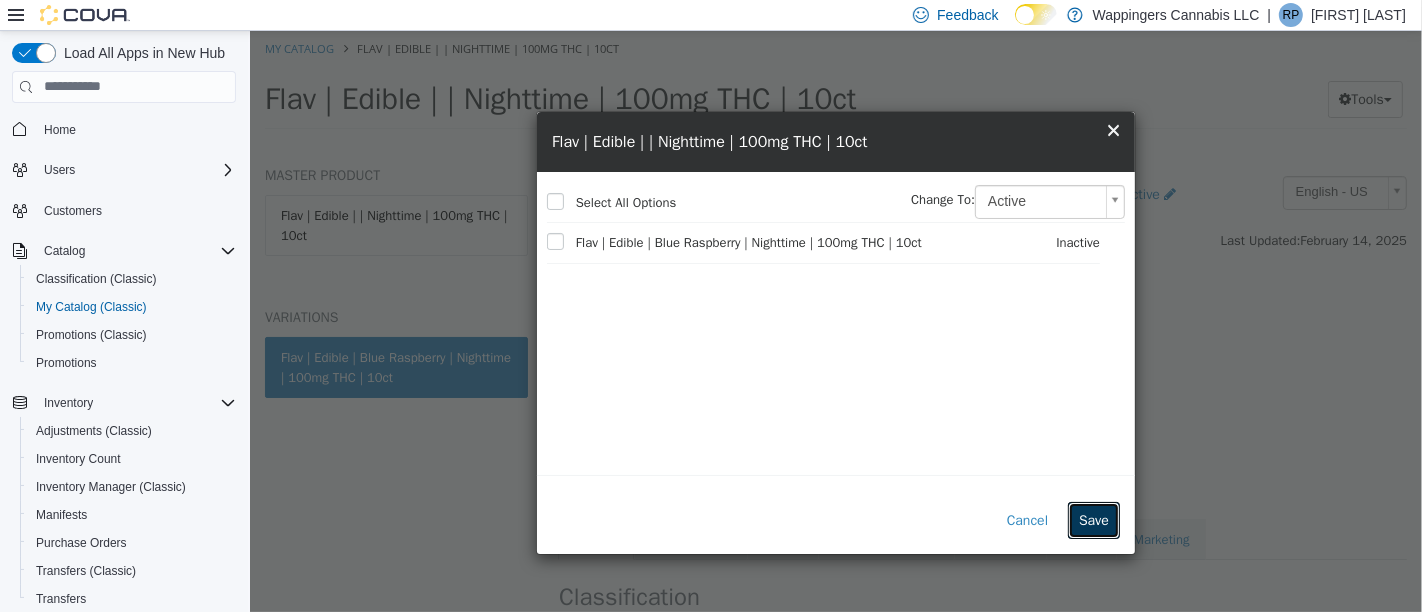 click on "Save" at bounding box center [1093, 519] 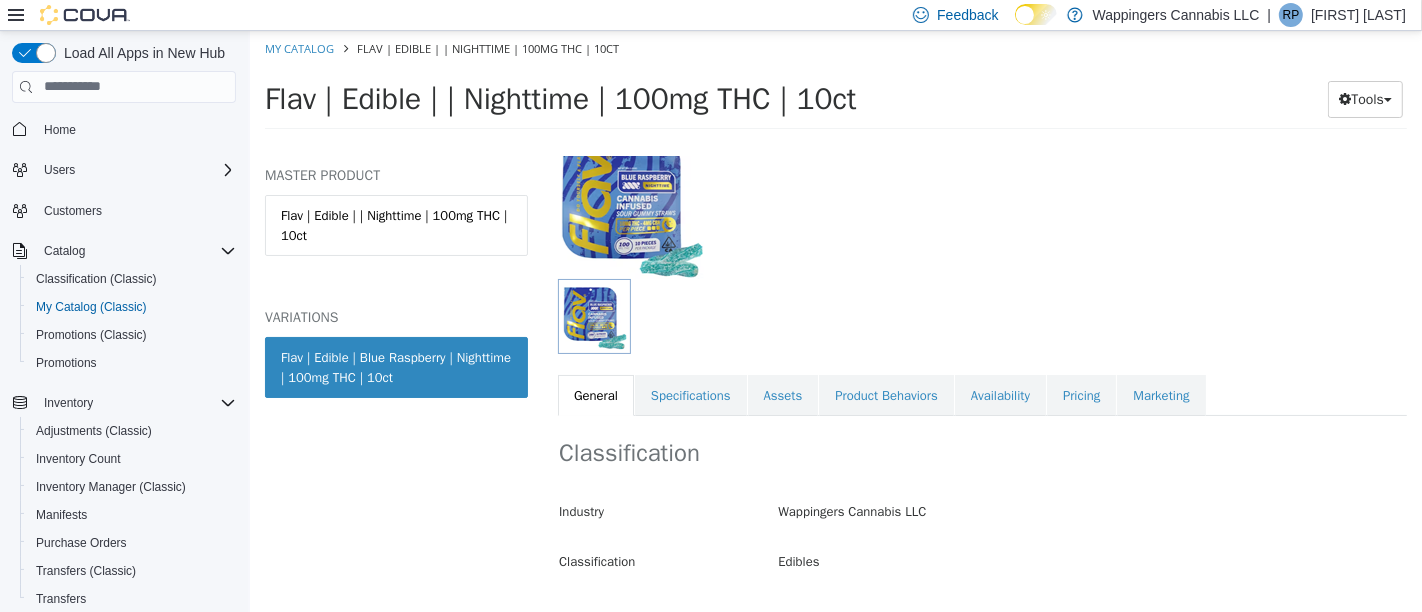 scroll, scrollTop: 111, scrollLeft: 0, axis: vertical 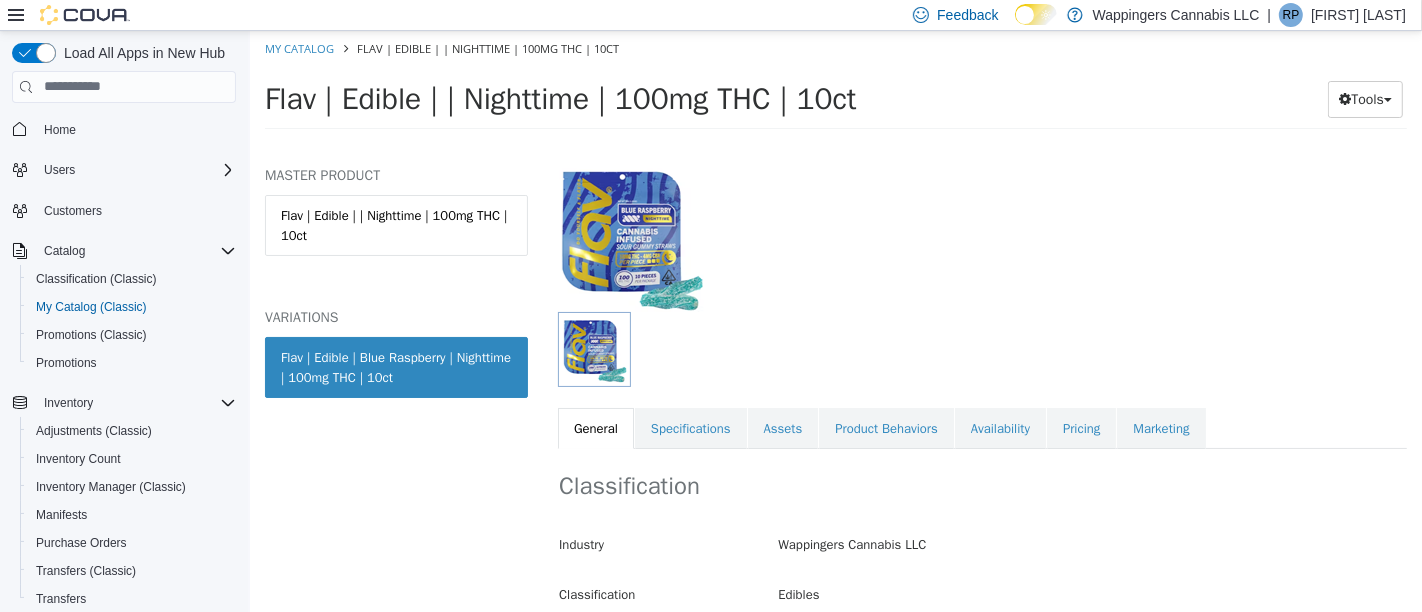 click on "Availability" at bounding box center (999, 428) 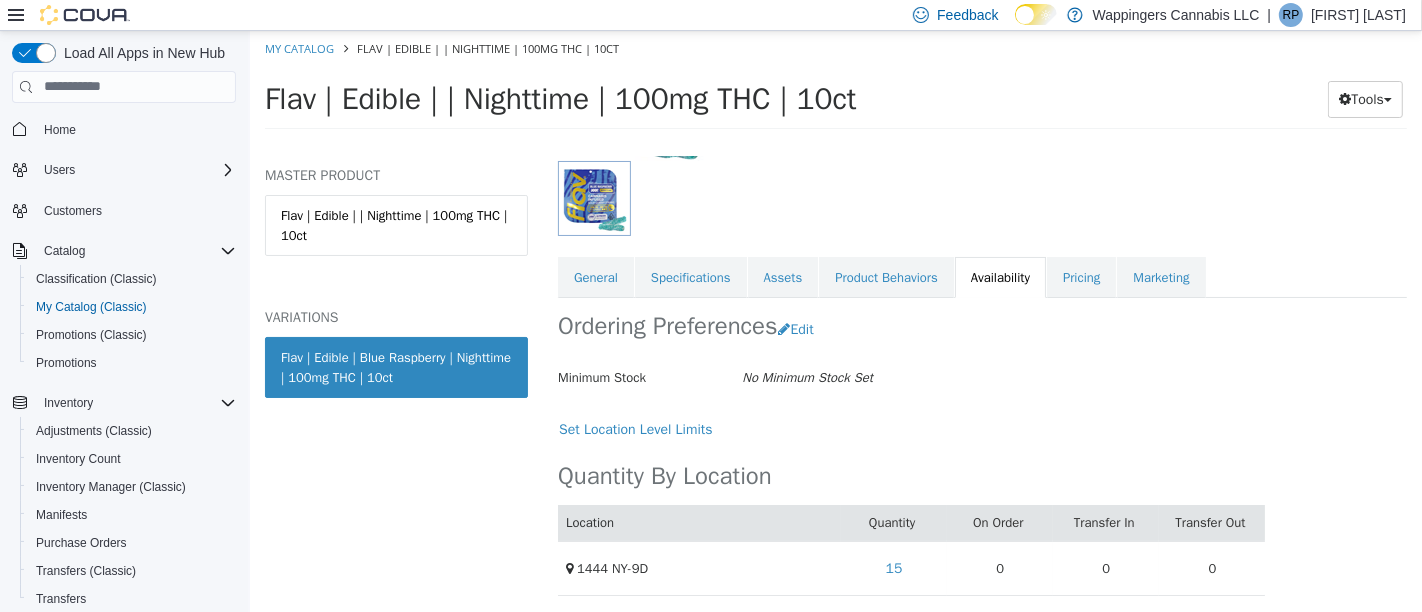 scroll, scrollTop: 0, scrollLeft: 0, axis: both 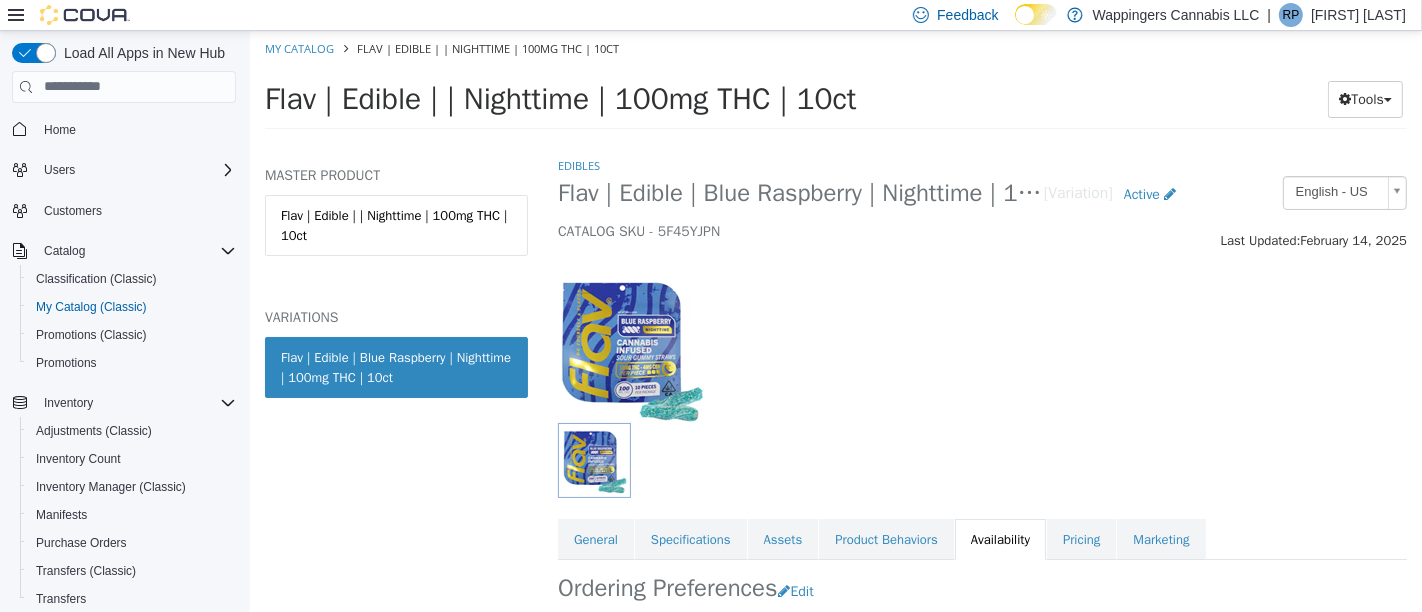 click on "General" at bounding box center [595, 539] 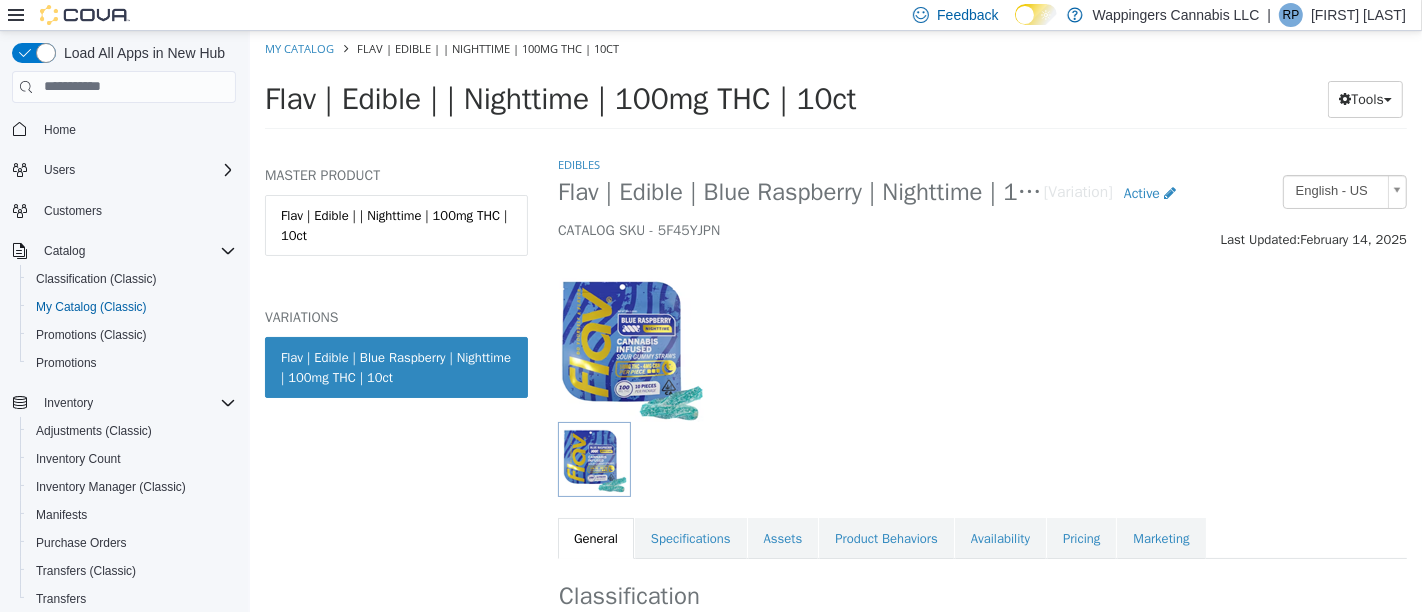 scroll, scrollTop: 0, scrollLeft: 0, axis: both 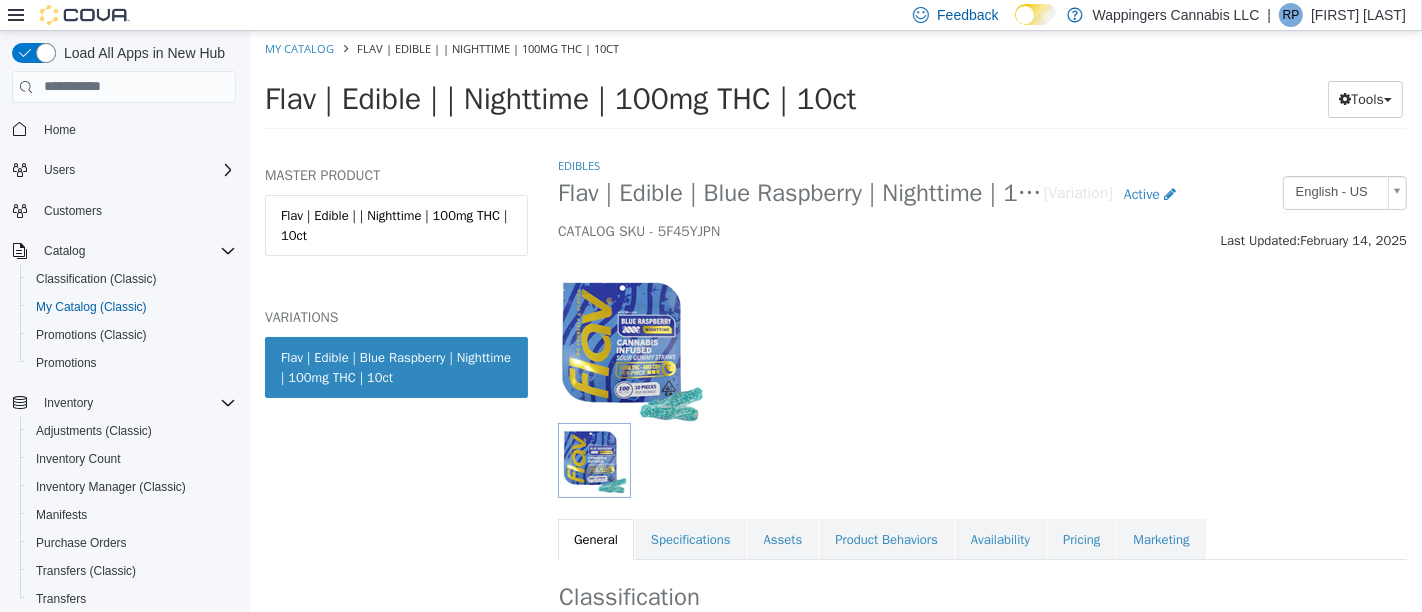 drag, startPoint x: 276, startPoint y: 349, endPoint x: 422, endPoint y: 385, distance: 150.37286 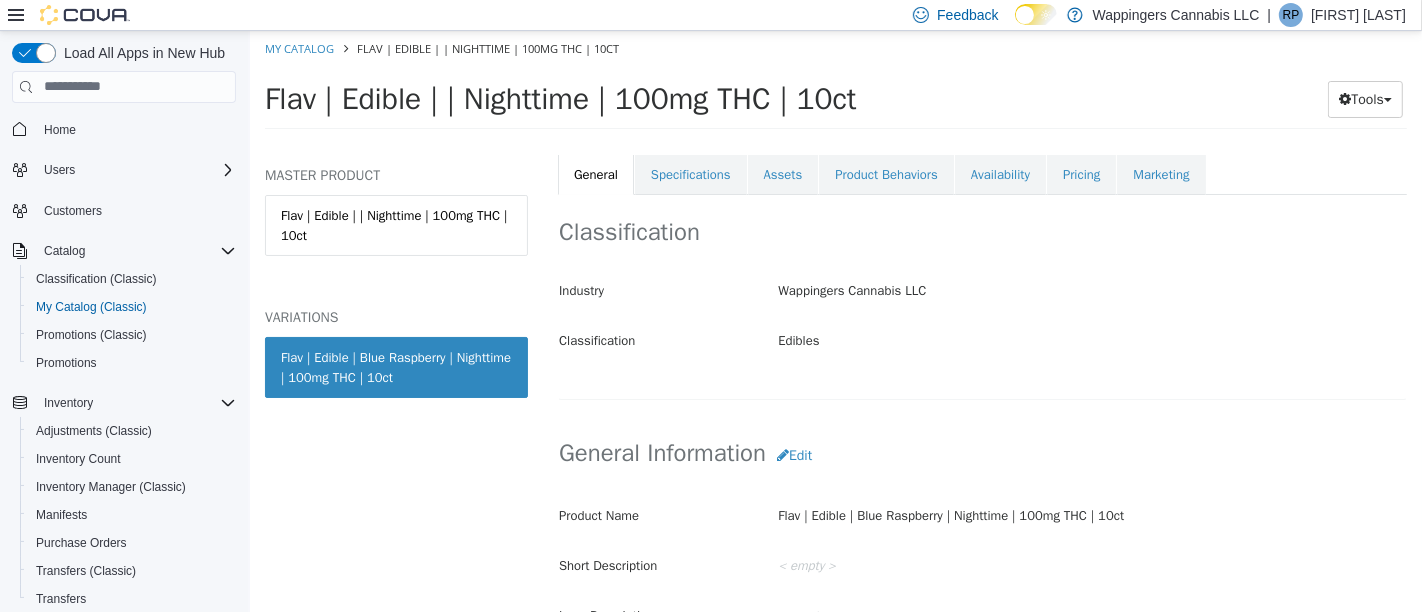 scroll, scrollTop: 555, scrollLeft: 0, axis: vertical 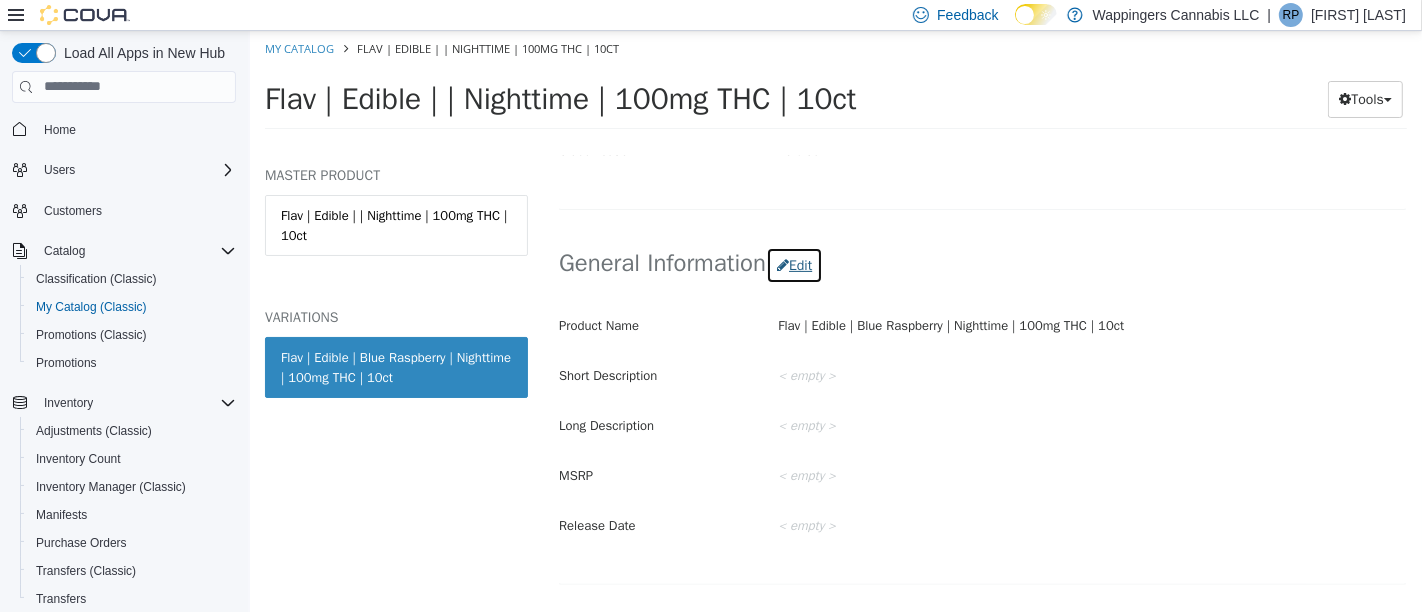 click on "Edit" at bounding box center (793, 264) 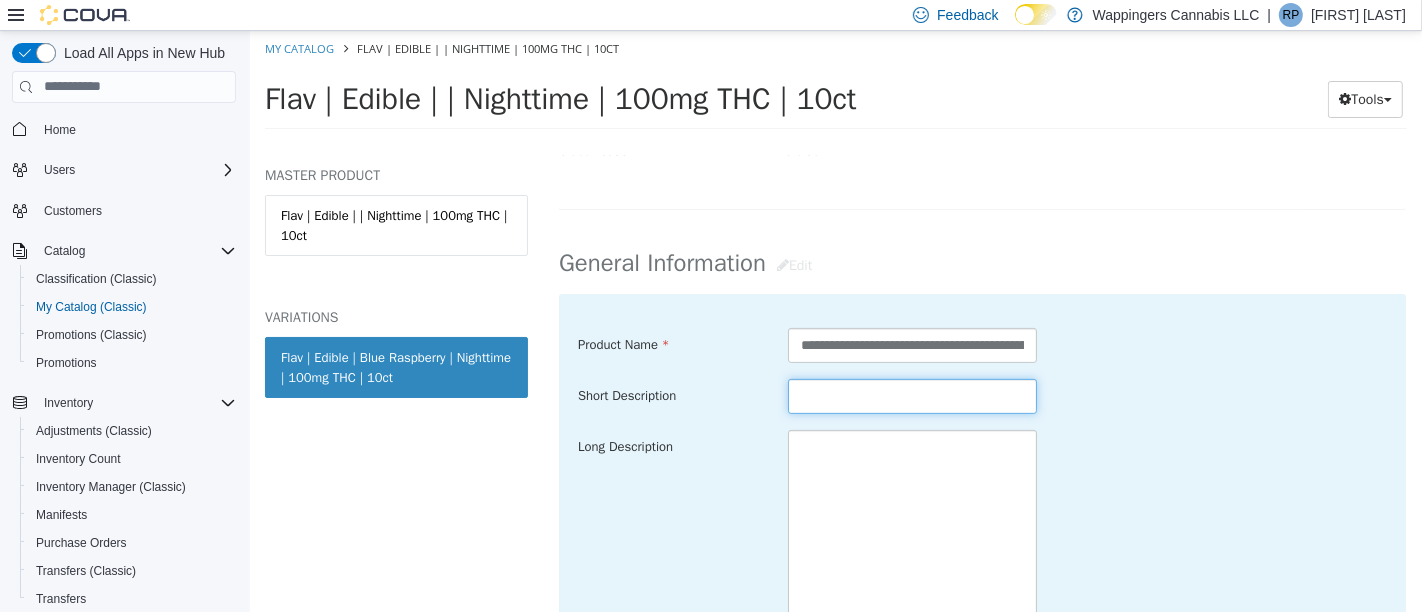click at bounding box center [912, 395] 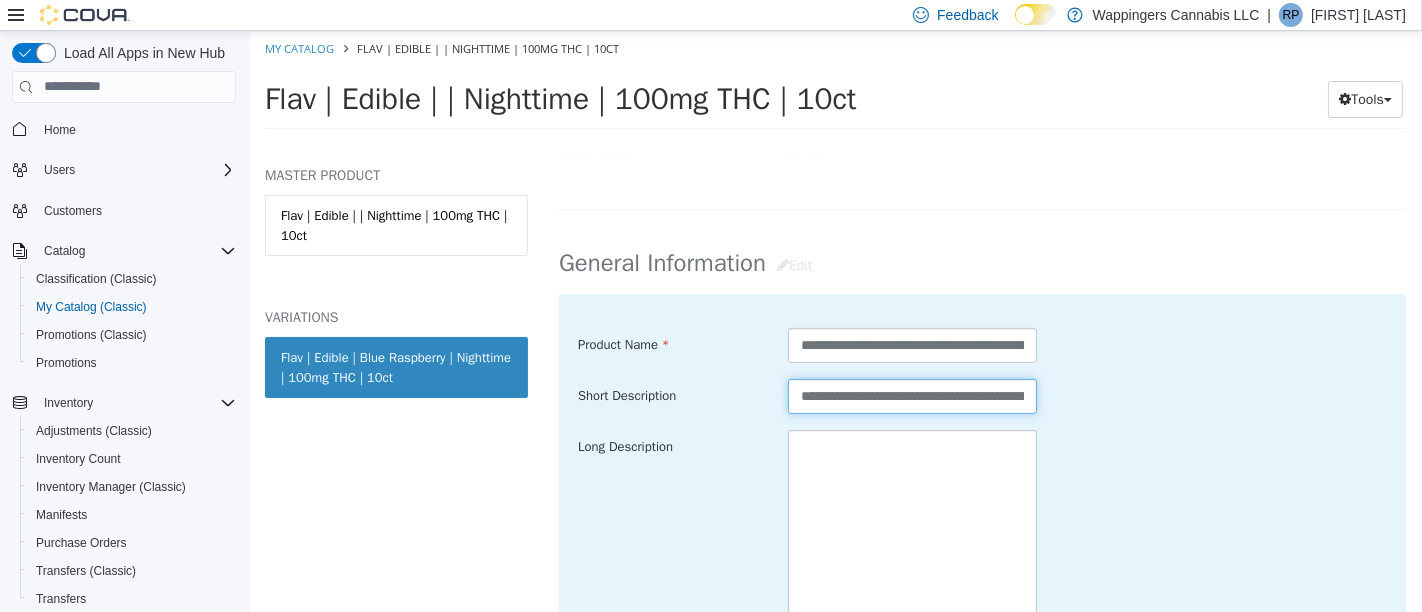 scroll, scrollTop: 0, scrollLeft: 201, axis: horizontal 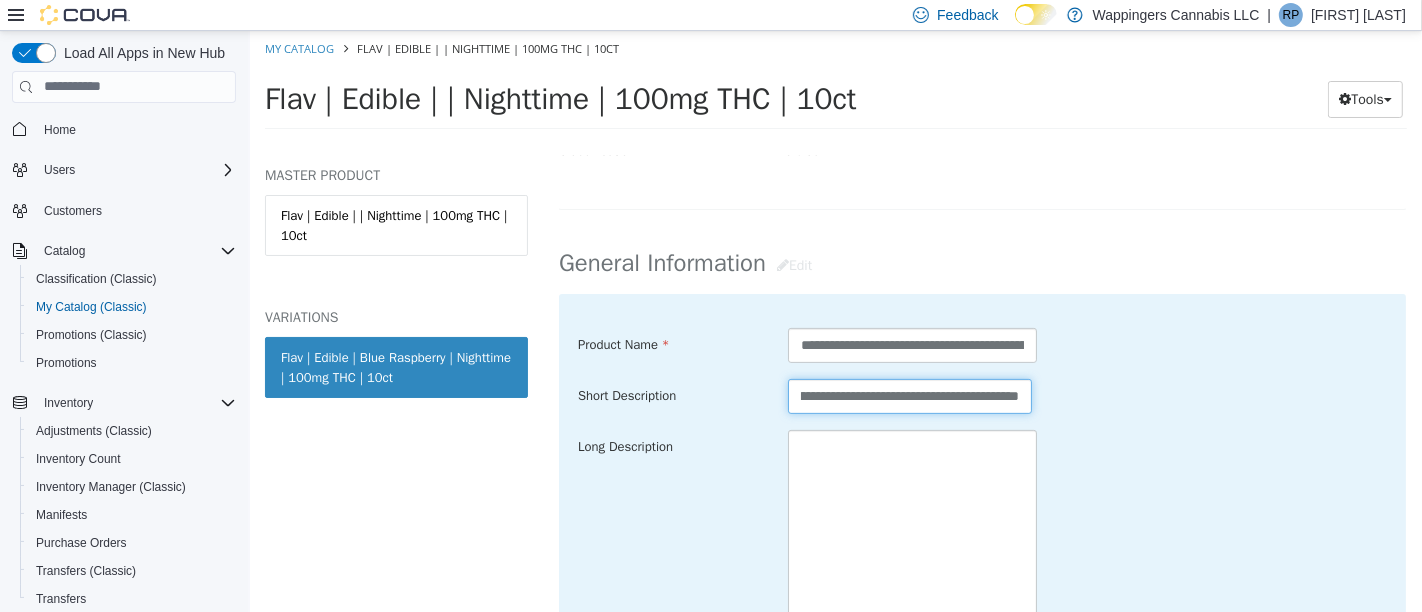 click on "**********" at bounding box center (909, 395) 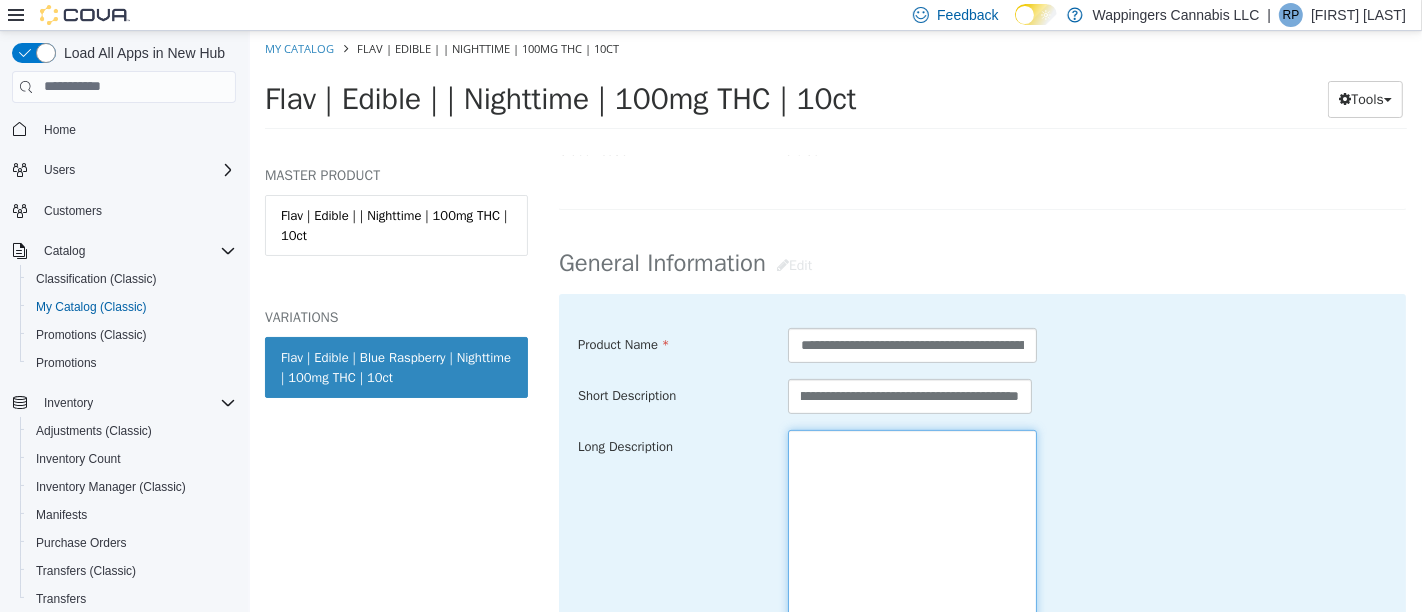 click at bounding box center [912, 541] 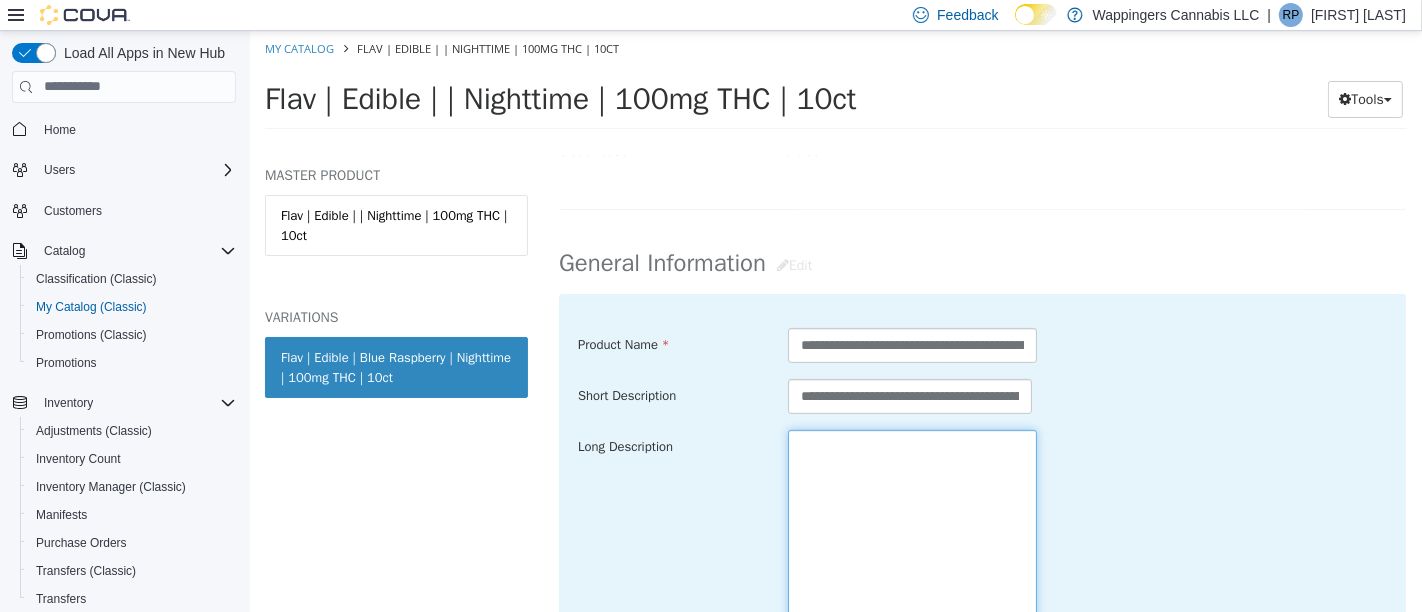 paste on "**********" 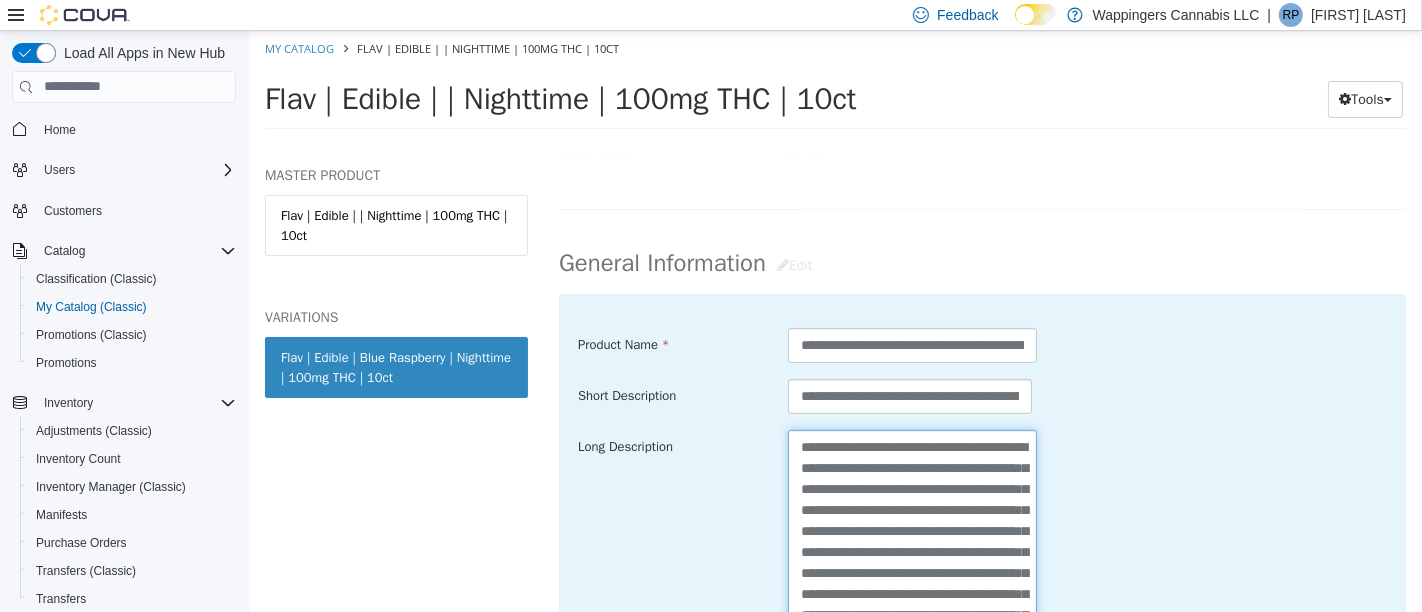 scroll, scrollTop: 118, scrollLeft: 0, axis: vertical 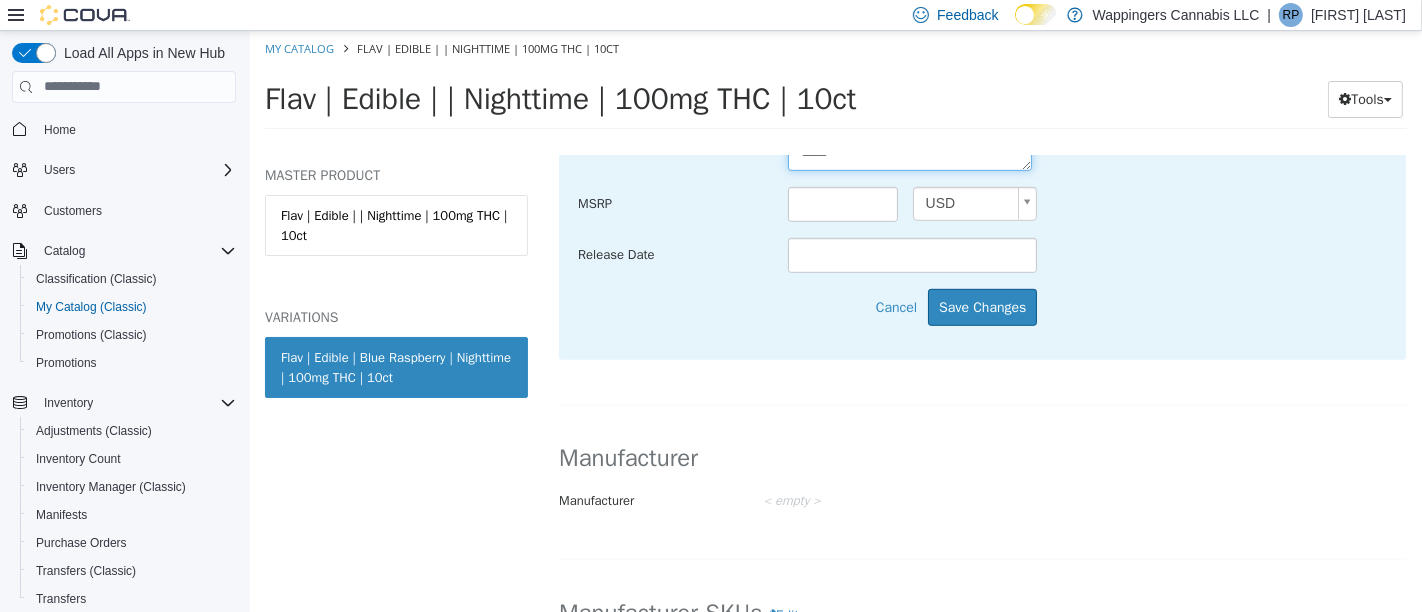 type on "**********" 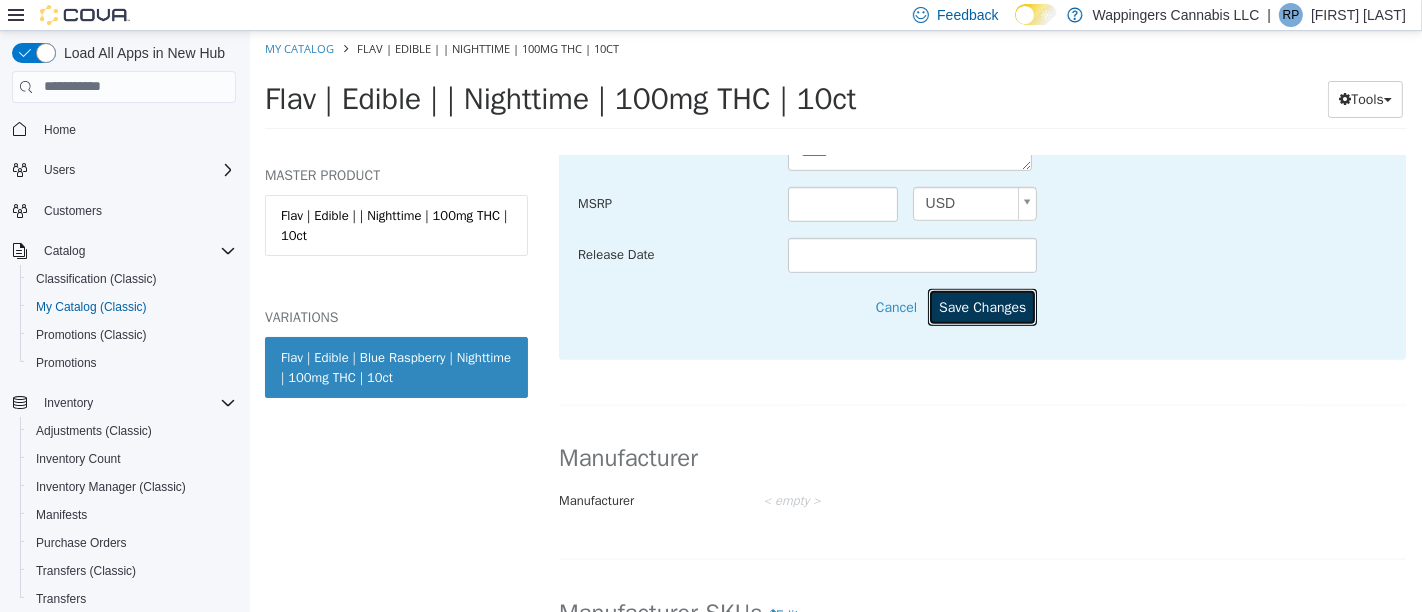 click on "Save Changes" at bounding box center [981, 306] 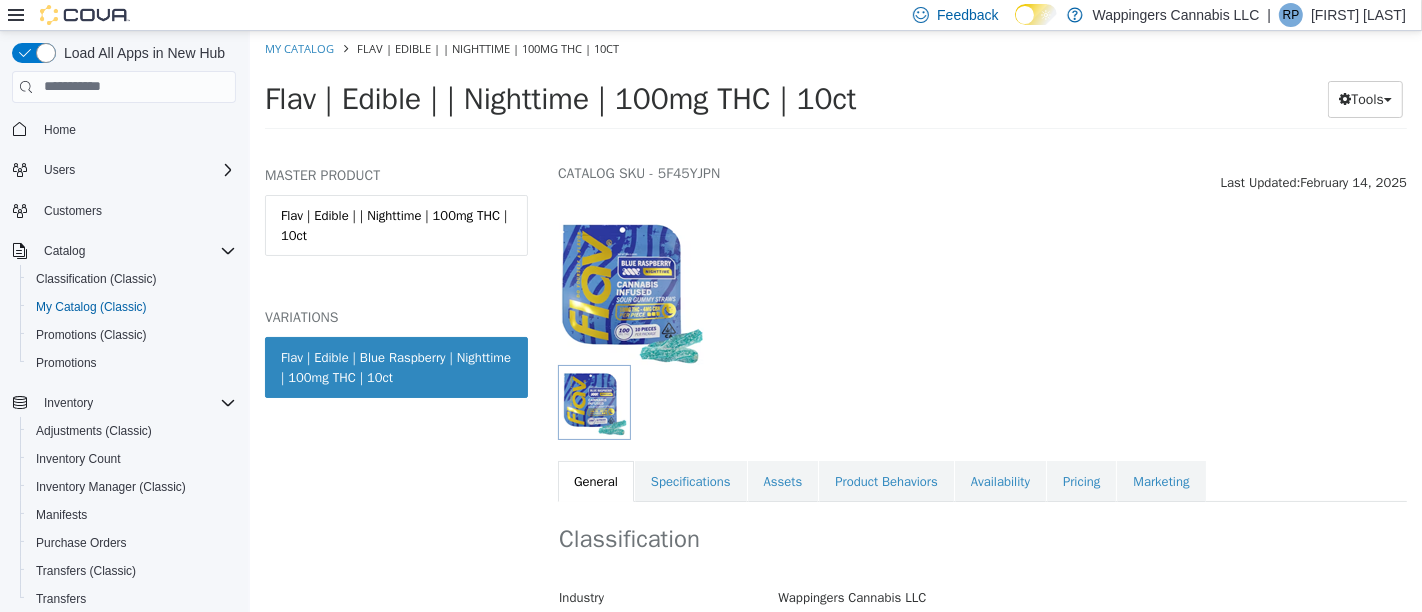 scroll, scrollTop: 0, scrollLeft: 0, axis: both 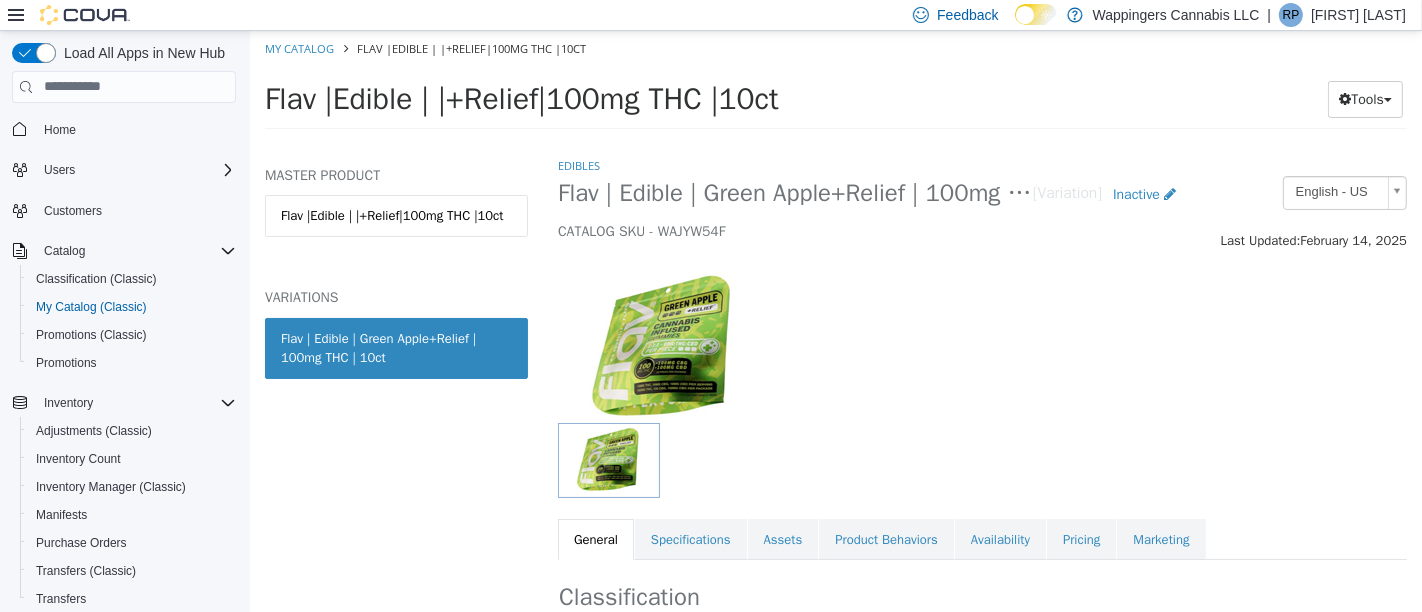 click on "Inactive" at bounding box center (1135, 193) 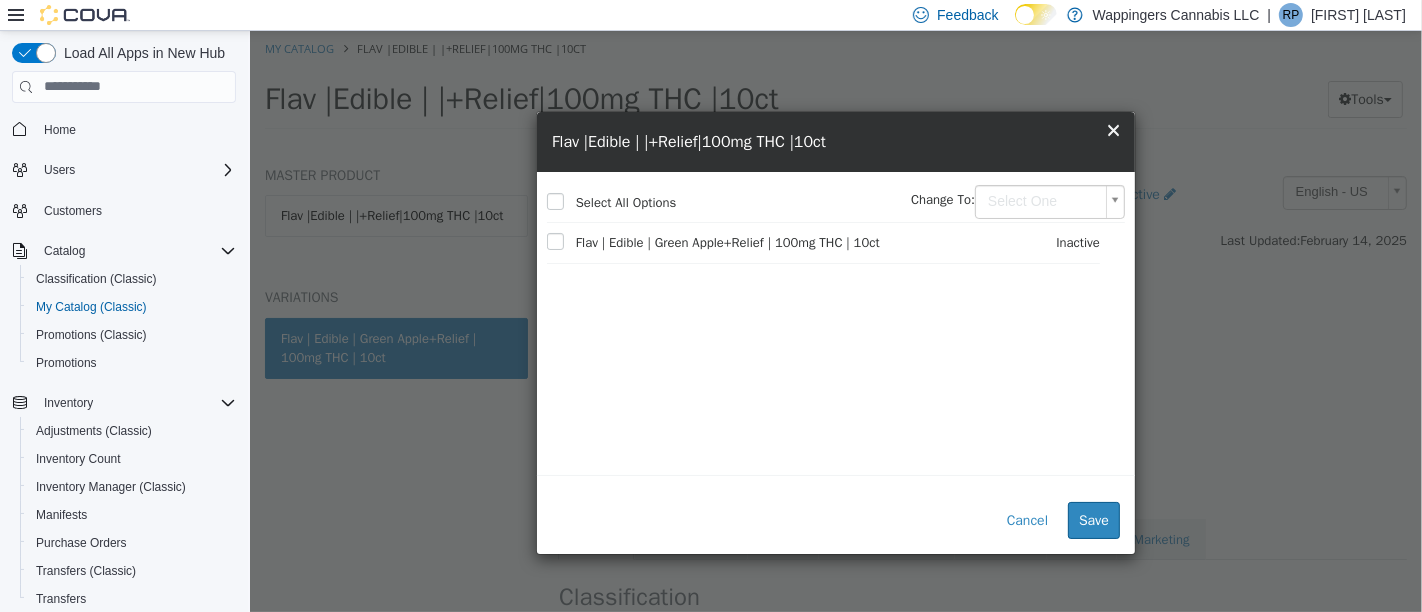 click on "Saving Bulk Changes...
×
My Catalog
Flav |Edible | |+Relief|100mg THC |10ct
Flav |Edible | |+Relief|100mg THC |10ct
Tools  Move Variations
Print Labels
MASTER PRODUCT
Flav |Edible | |+Relief|100mg THC |10ct
VARIATIONS
Flav | Edible | Green Apple+Relief | 100mg THC | 10ct
Edibles
Flav | Edible | Green Apple+Relief | 100mg THC | 10ct
[Variation] Inactive   CATALOG SKU - WAJYW54F     English - US                             Last Updated:  [DATE]
General Specifications Assets Product Behaviors Availability Pricing
Marketing Classification Industry
Wappingers Cannabis LLC
Classification
Edibles
Cancel Save Changes General Information  Edit Product Name
Flav | Edible | Green Apple+Relief | 100mg THC | 10ct
Short Description
< empty >
Long Description
MSRP
< empty >
Release Date
< empty >
Cancel Save Changes Manufacturer Manufacturer Cancel SKU" at bounding box center (835, 85) 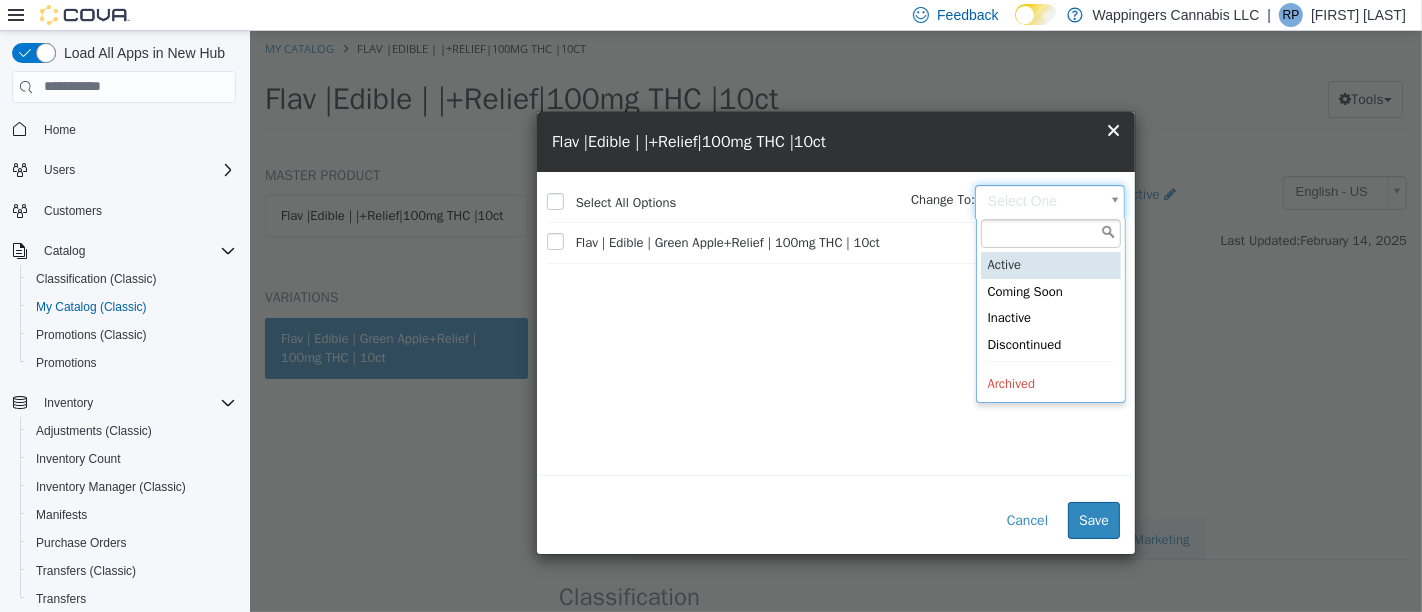 type on "******" 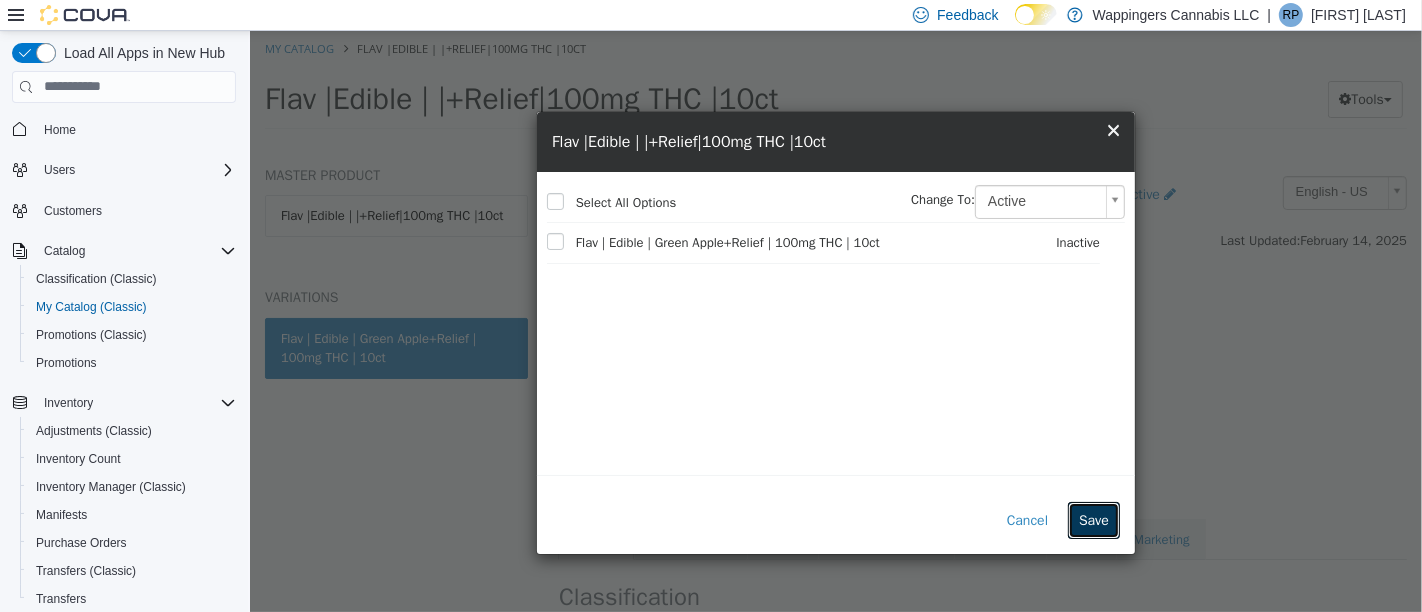 click on "Save" at bounding box center [1093, 519] 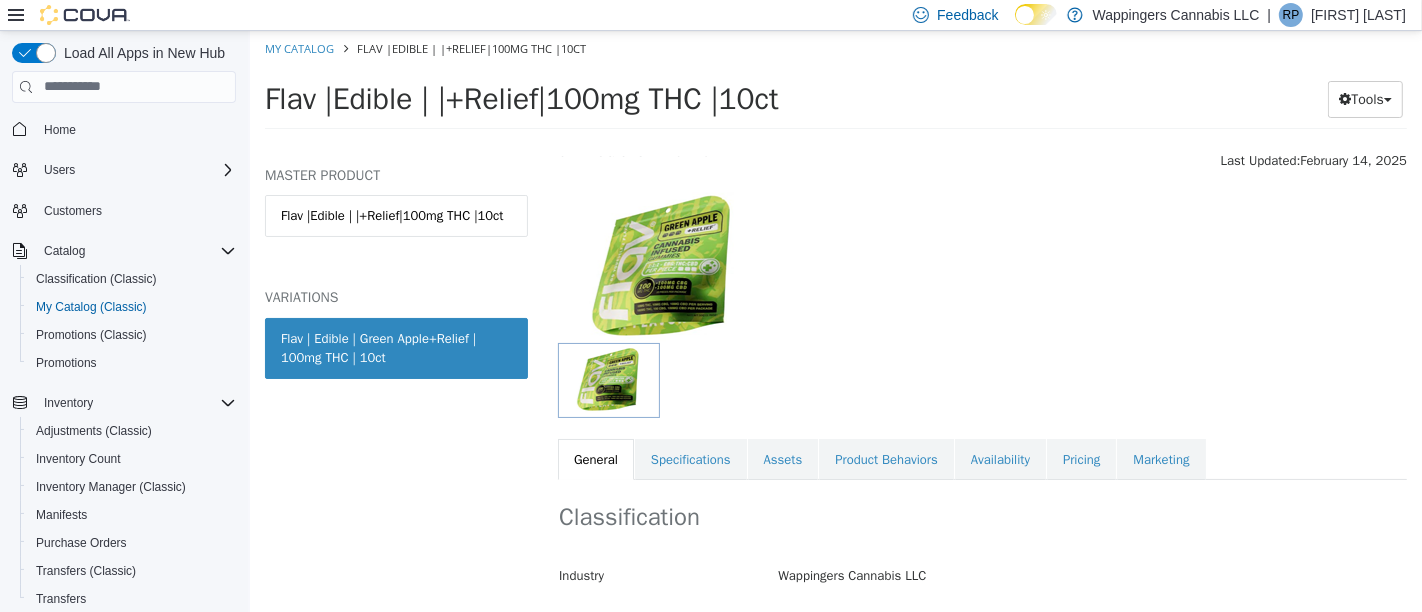 scroll, scrollTop: 0, scrollLeft: 0, axis: both 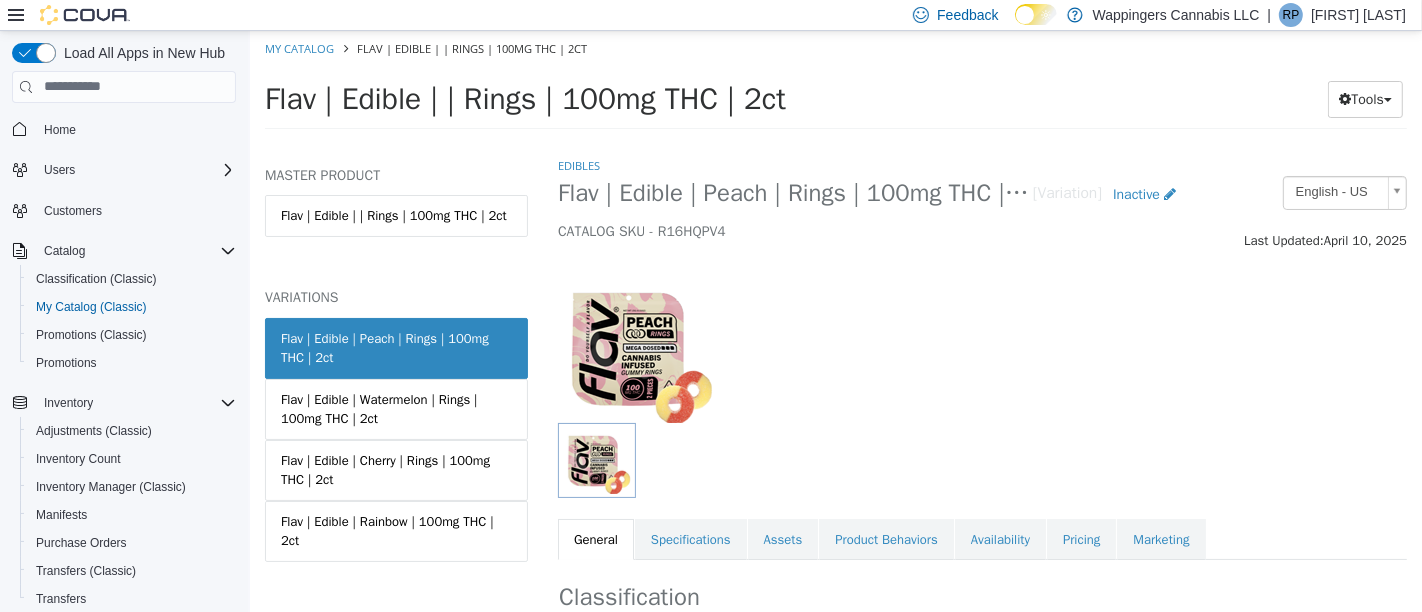click on "Inactive" at bounding box center [1135, 193] 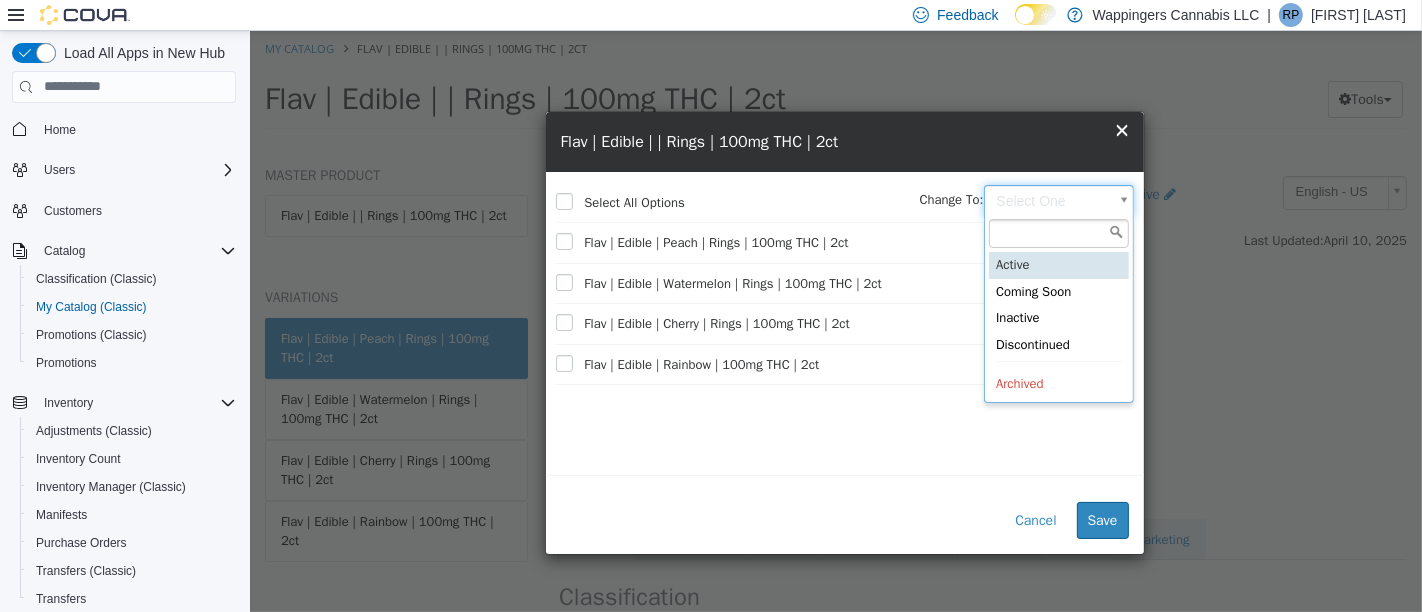click on "Saving Bulk Changes...
×
My Catalog
Flav | Edible | | Rings | 100mg THC |  2ct
Flav | Edible | | Rings | 100mg THC |  2ct
Tools  Move Variations
Print Labels
MASTER PRODUCT
Flav | Edible | | Rings | 100mg THC |  2ct
VARIATIONS
Flav | Edible | Peach | Rings | 100mg THC | 2ct
Flav | Edible | Watermelon | Rings | 100mg THC | 2ct
Flav | Edible | Cherry | Rings | 100mg THC | 2ct
Flav | Edible | Rainbow | 100mg THC |  2ct
Edibles
Flav | Edible | Peach | Rings | 100mg THC | 2ct
[Variation] Inactive   CATALOG SKU - R16HQPV4     English - US                             Last Updated:  [DATE]
General Specifications Assets Product Behaviors Availability Pricing
Marketing Classification Industry
[COMPANY]
Classification
Edibles
Cancel Save Changes General Information  Edit Product Name
Short Description
< empty >
MSRP" at bounding box center (835, 85) 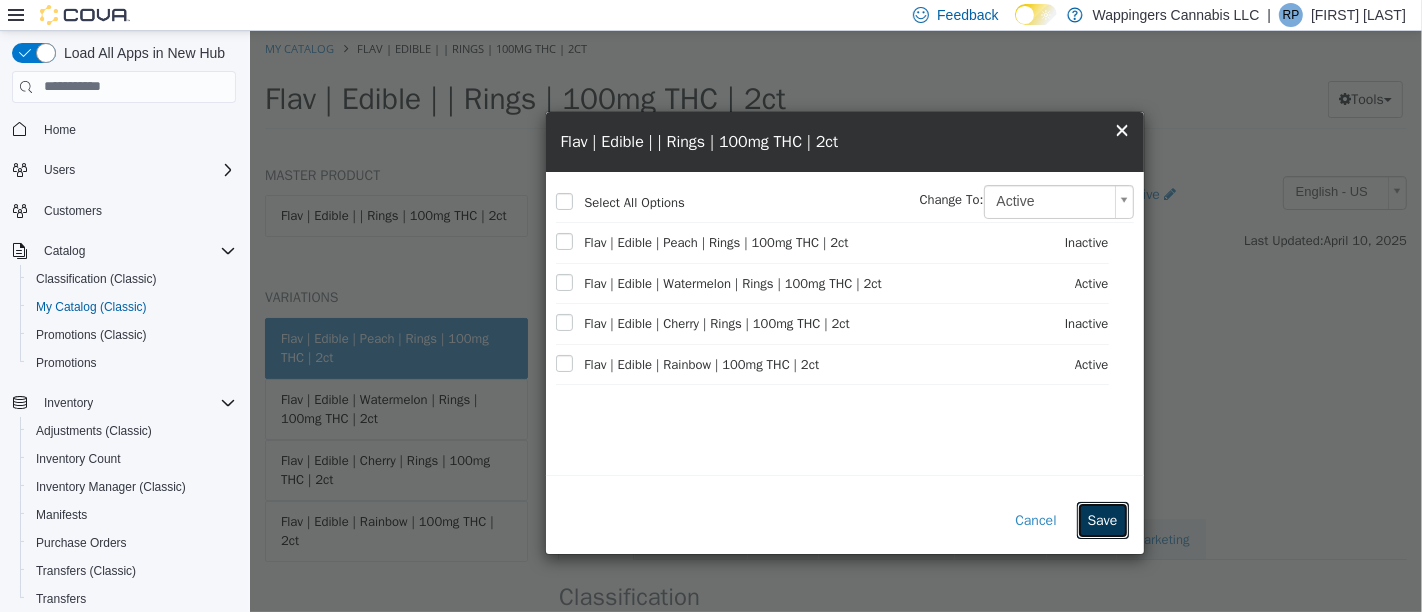 click on "Save" at bounding box center (1102, 519) 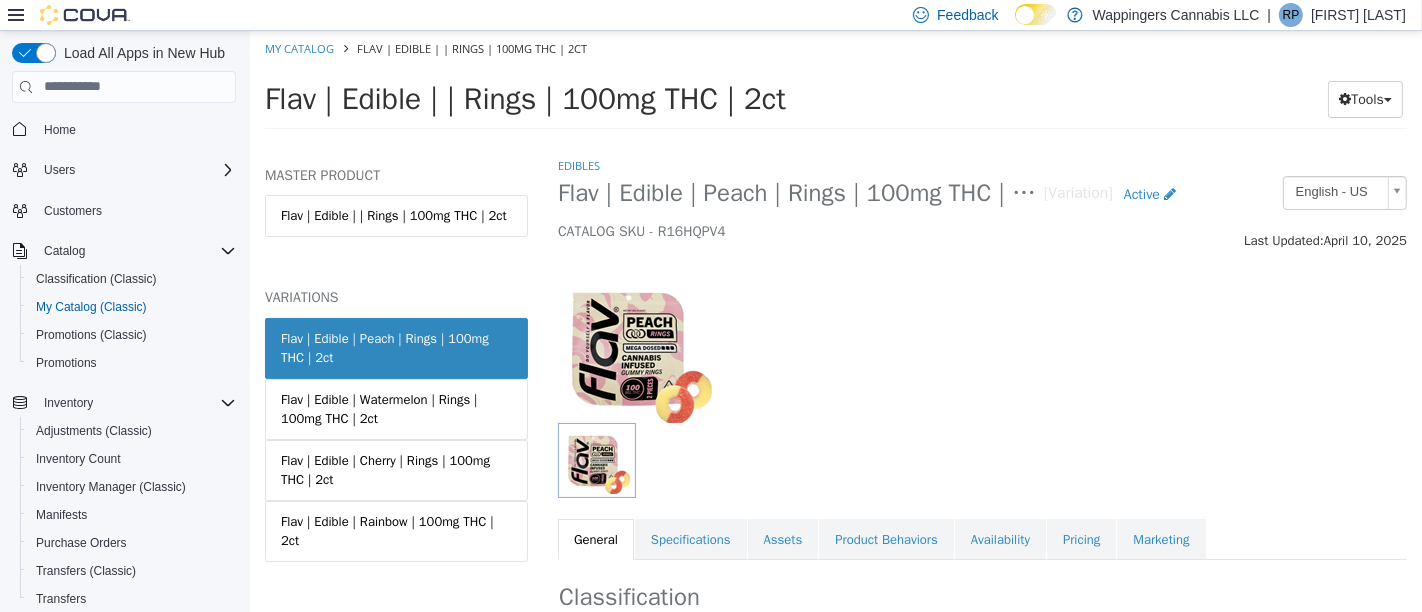click on "Flav | Edible | Cherry | Rings | 100mg THC | 2ct" at bounding box center (395, 469) 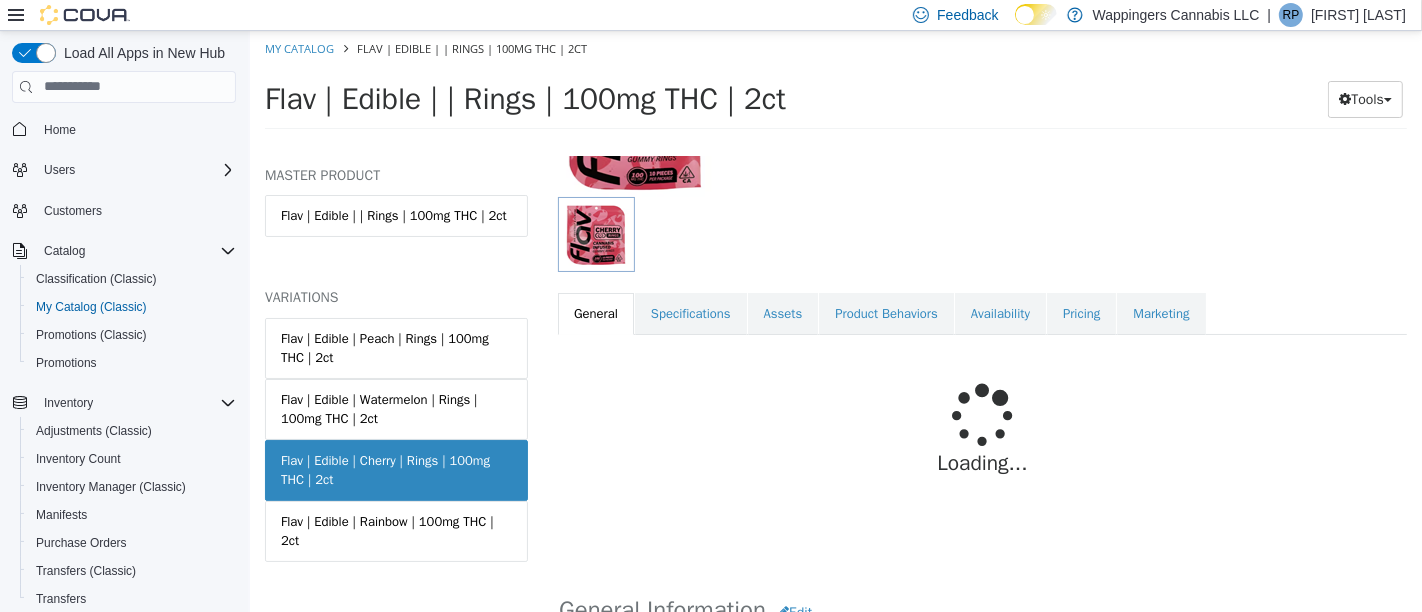 scroll, scrollTop: 111, scrollLeft: 0, axis: vertical 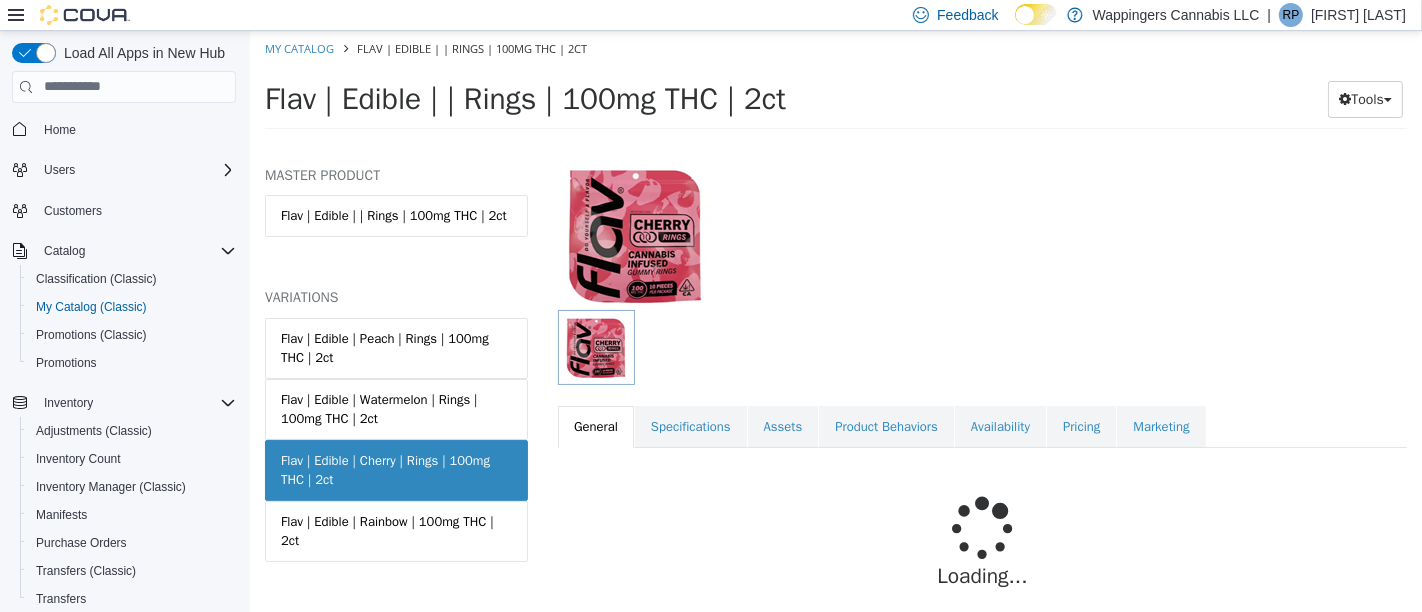 click on "Availability" at bounding box center (999, 426) 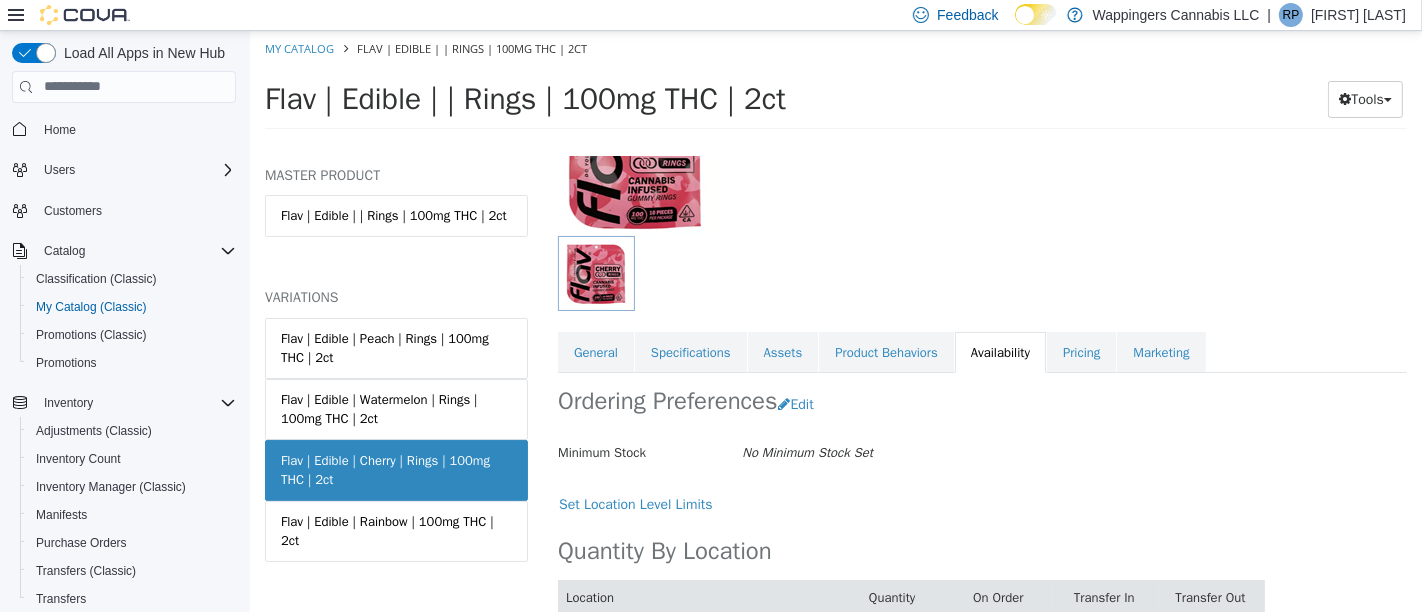 scroll, scrollTop: 245, scrollLeft: 0, axis: vertical 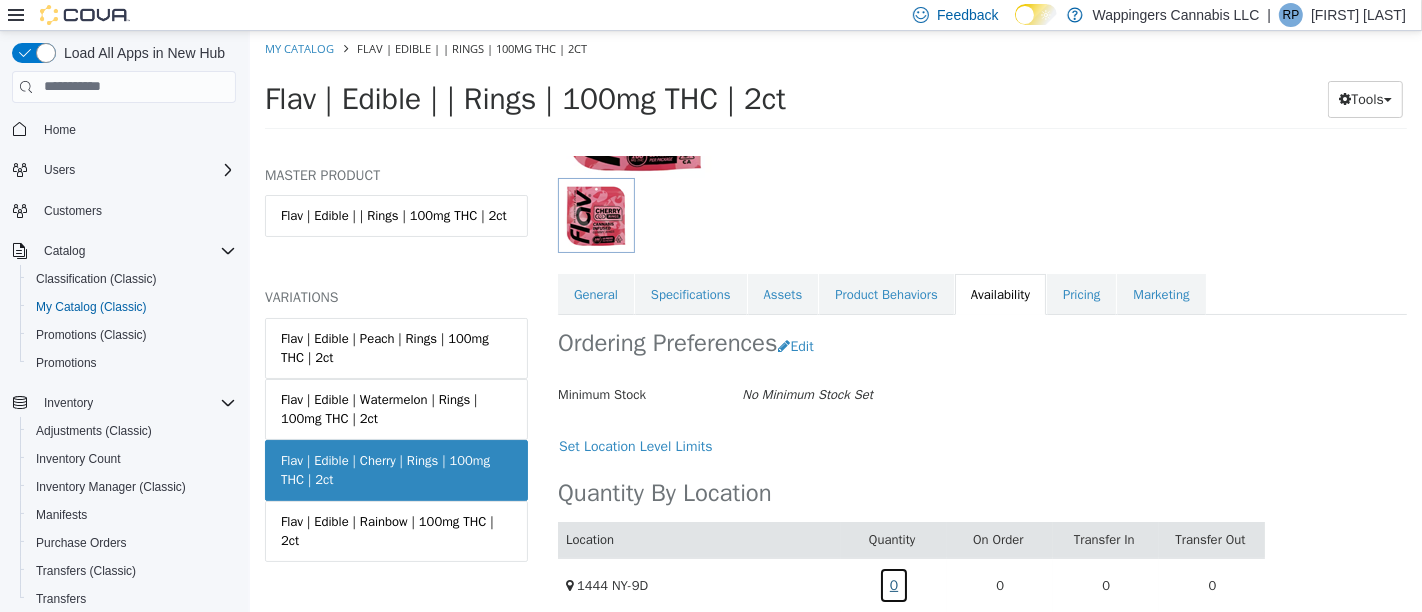 click on "0" at bounding box center [893, 584] 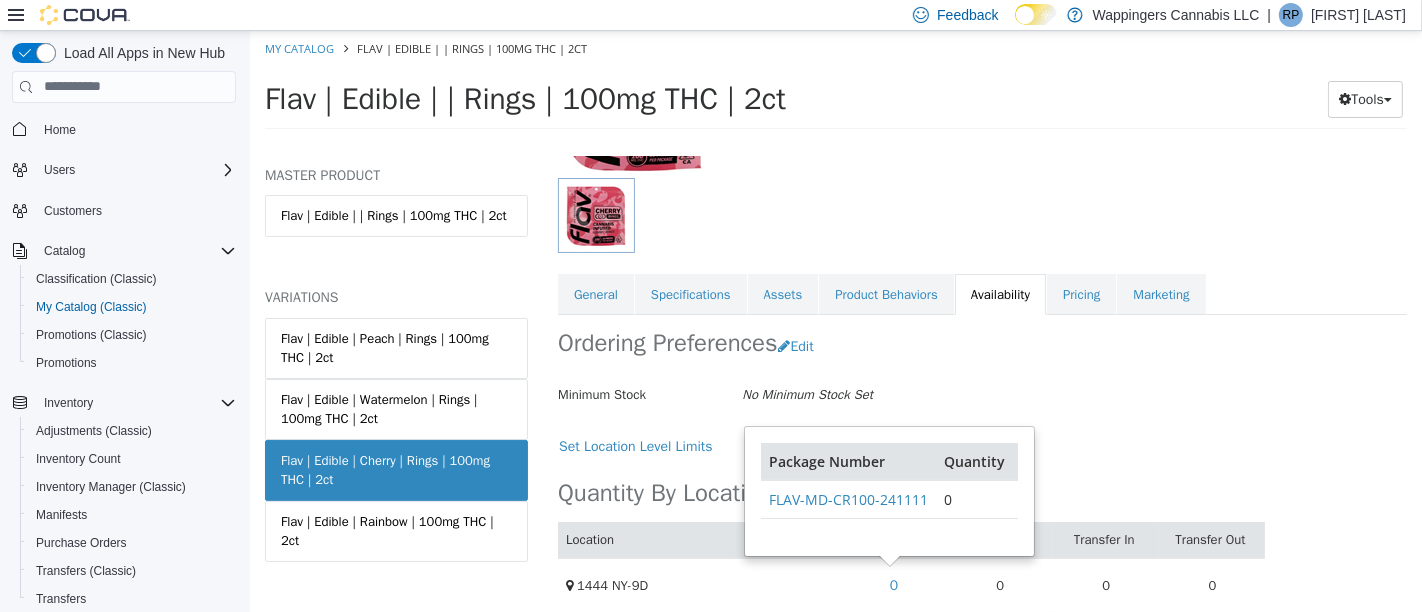 click on "Ordering Preferences    Edit" at bounding box center [910, 345] 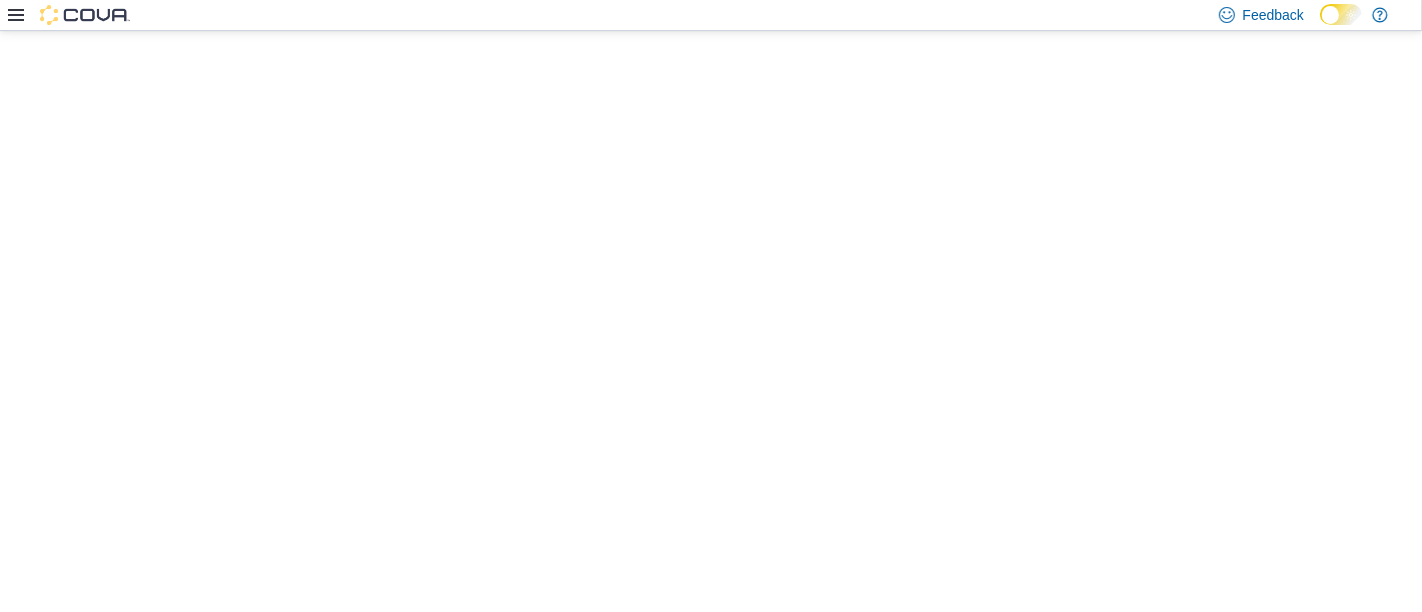 scroll, scrollTop: 0, scrollLeft: 0, axis: both 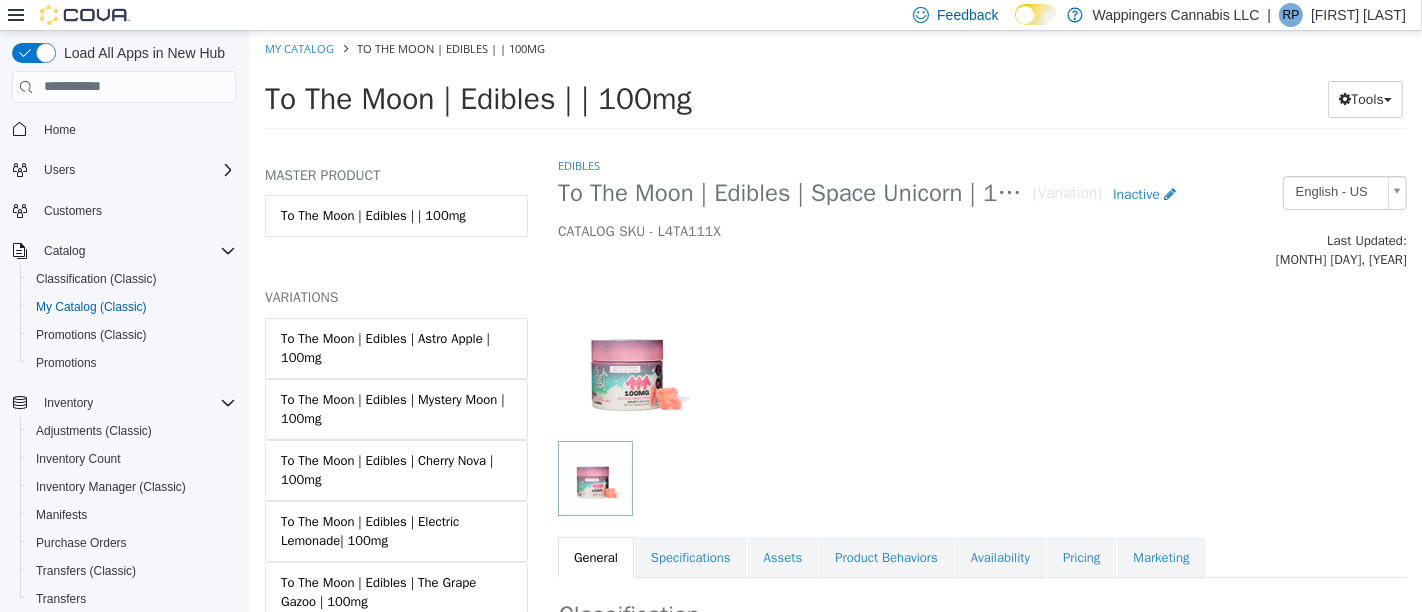 click on "To The Moon | Edibles | | 100mg" at bounding box center (395, 215) 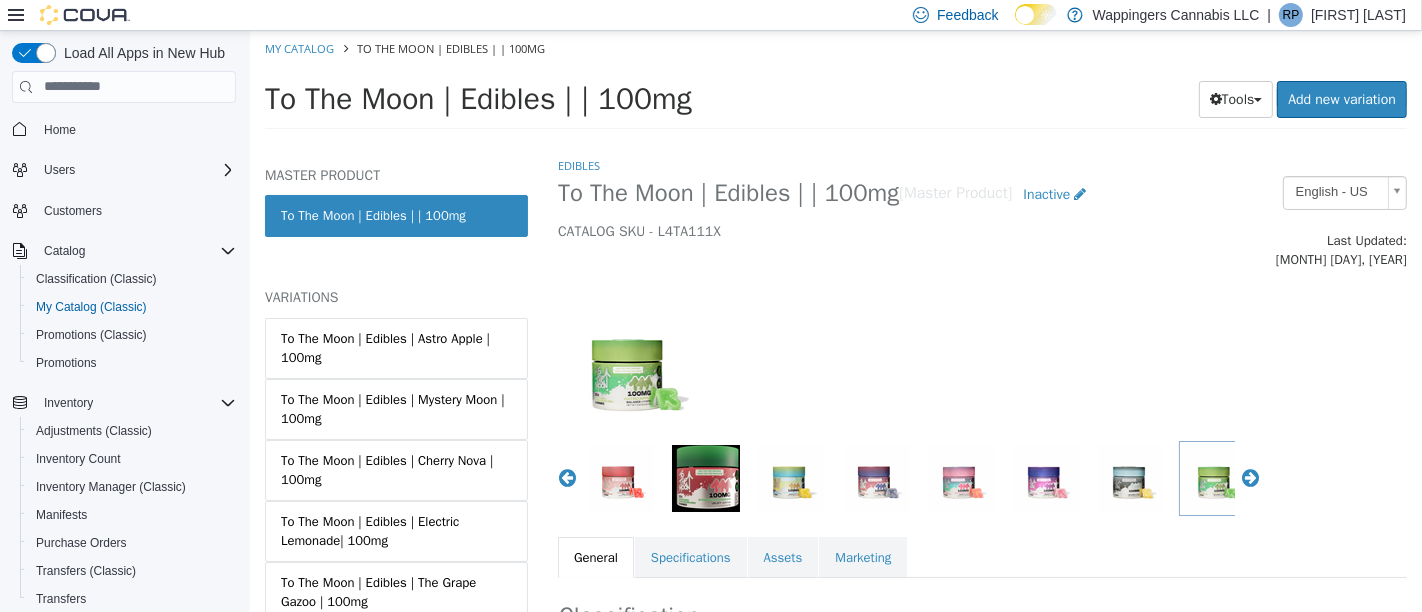 click on "Inactive" at bounding box center [1045, 193] 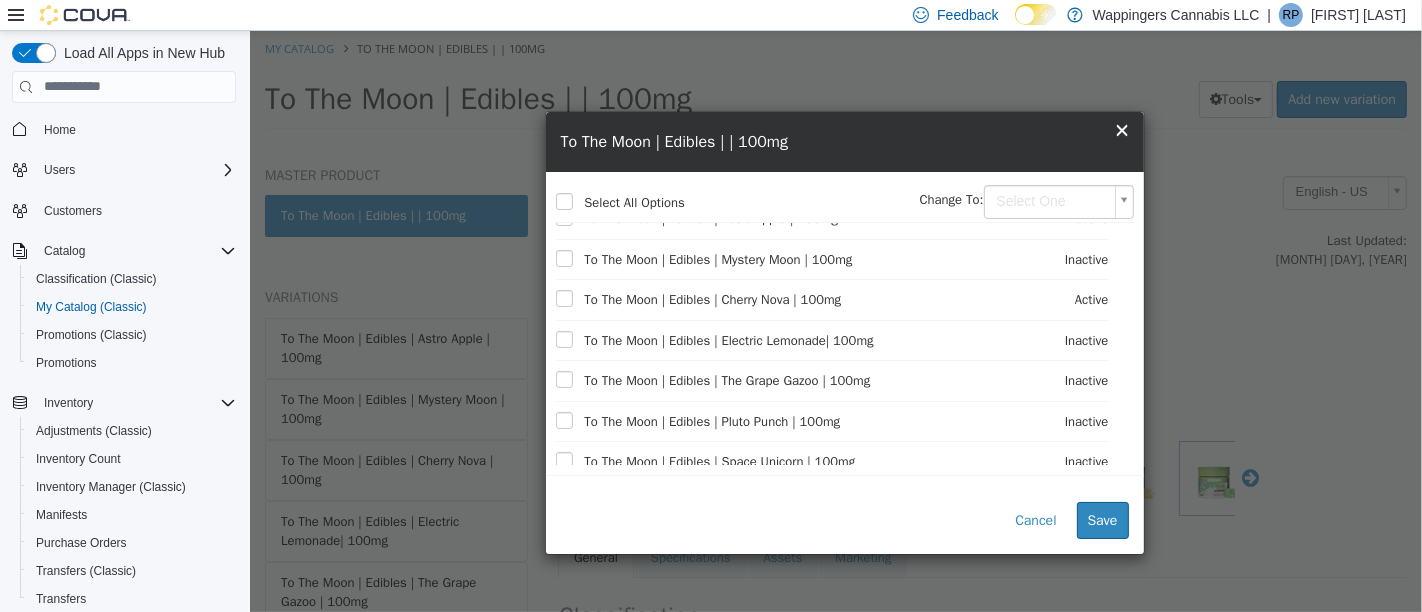 scroll, scrollTop: 0, scrollLeft: 0, axis: both 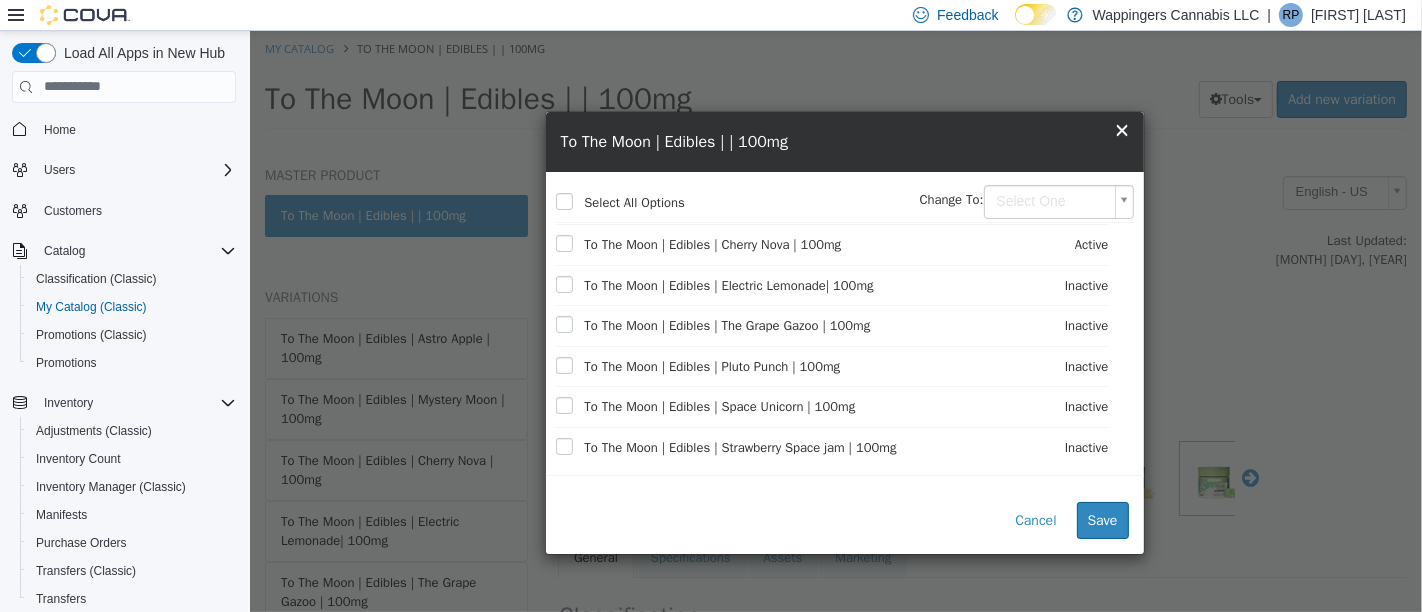 click at bounding box center (579, 366) 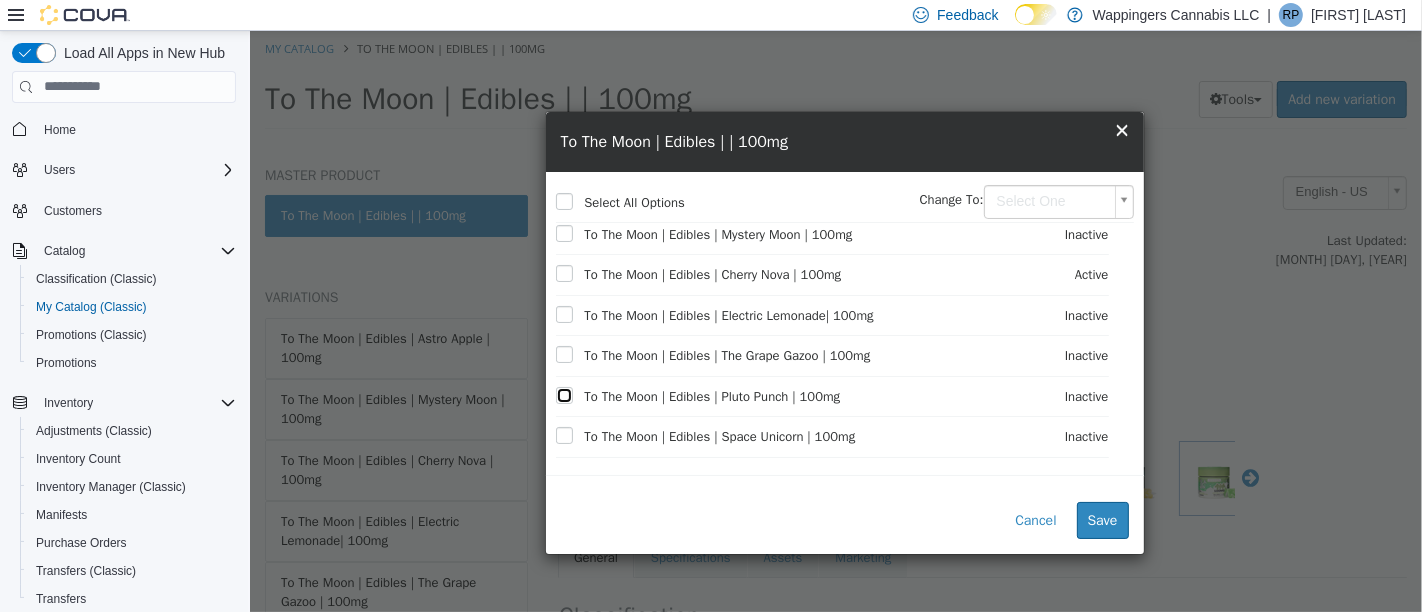 scroll, scrollTop: 0, scrollLeft: 0, axis: both 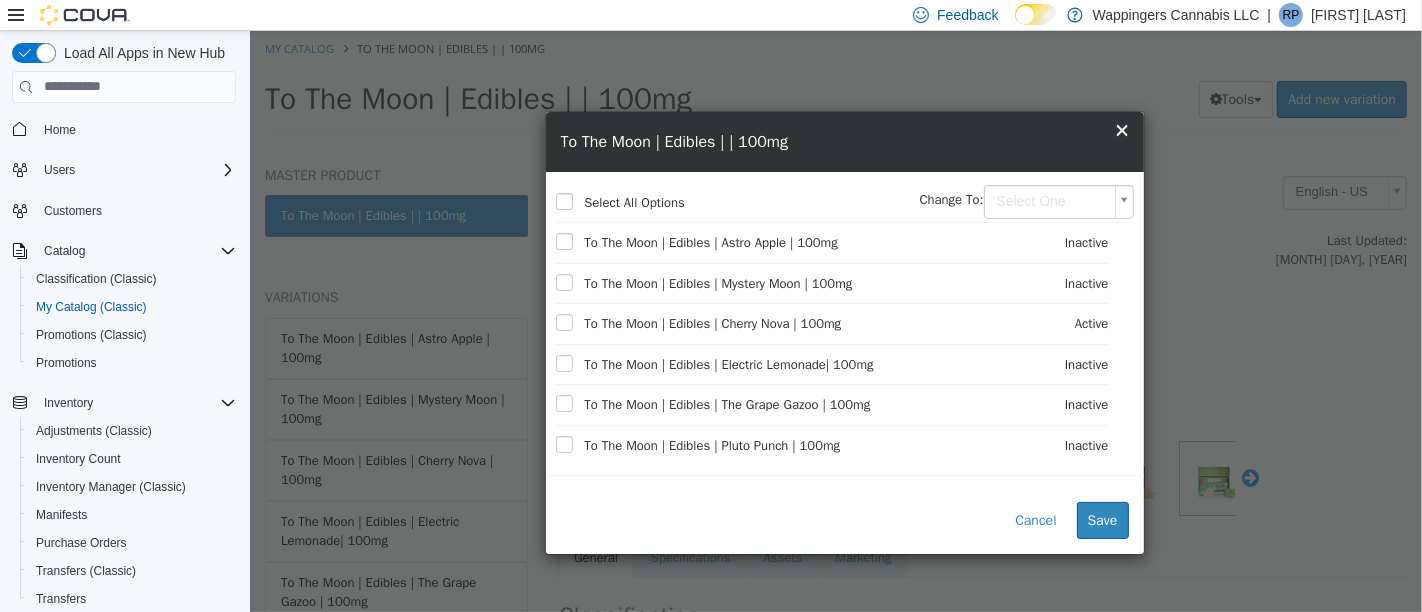 click at bounding box center [579, 364] 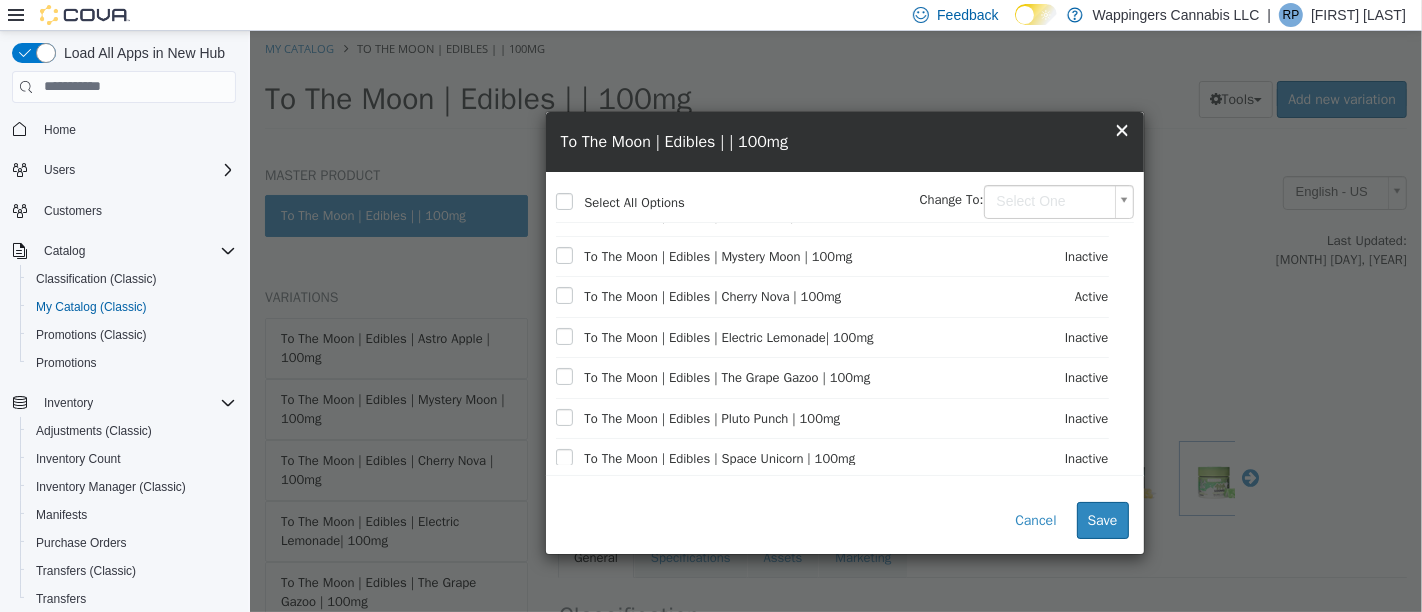 scroll, scrollTop: 0, scrollLeft: 0, axis: both 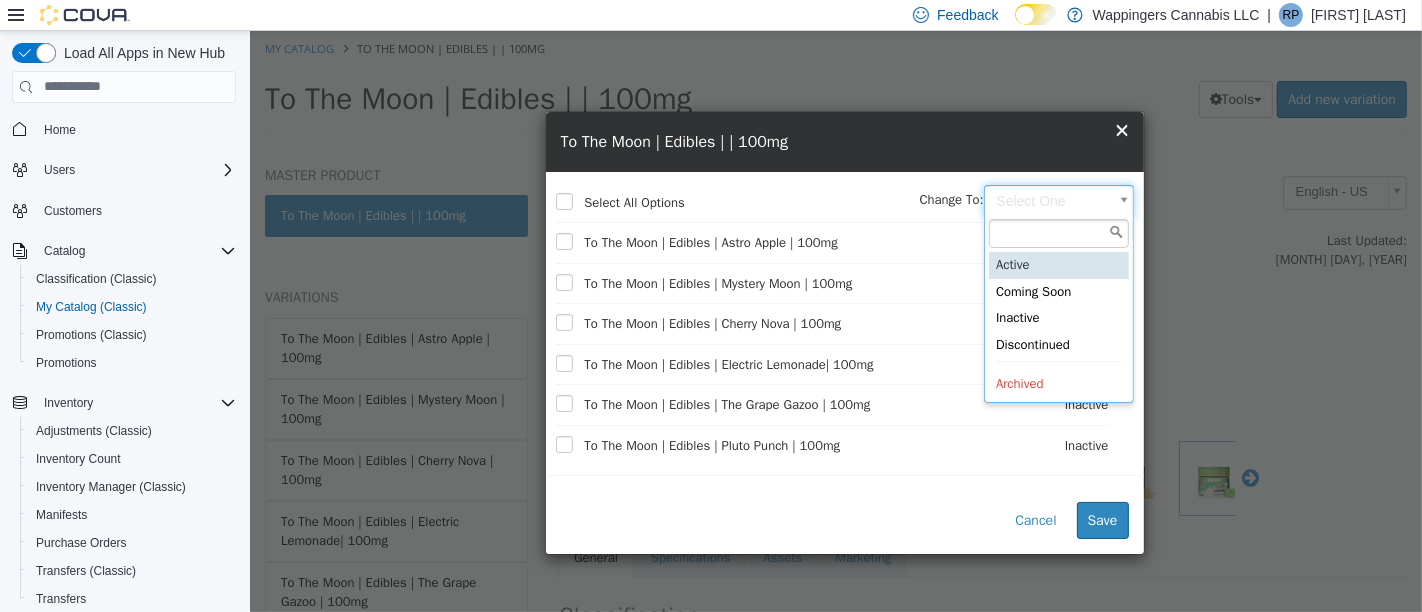 click on "Saving Bulk Changes...
×
My Catalog
To The Moon | Edibles | | 100mg
To The Moon | Edibles | | 100mg
Tools
Clone Print Labels   Add new variation
MASTER PRODUCT
To The Moon | Edibles | | 100mg
VARIATIONS
To The Moon | Edibles | Astro Apple | 100mg
To The Moon | Edibles | Mystery Moon | 100mg
To The Moon | Edibles | Cherry Nova | 100mg
To The Moon | Edibles | Electric Lemonade| 100mg
To The Moon | Edibles | The Grape Gazoo | 100mg
To The Moon | Edibles | Pluto Punch | 100mg
To The Moon | Edibles | Space Unicorn | 100mg
To The Moon | Edibles | Strawberry Space jam | 100mg
Edibles
To The Moon | Edibles | | 100mg
[Master Product] Inactive   CATALOG SKU - L4TA111X     English - US                             Last Updated:  March 1, 2025
Previous Next General Specifications Assets Marketing Classification  Edit Industry" at bounding box center [835, 85] 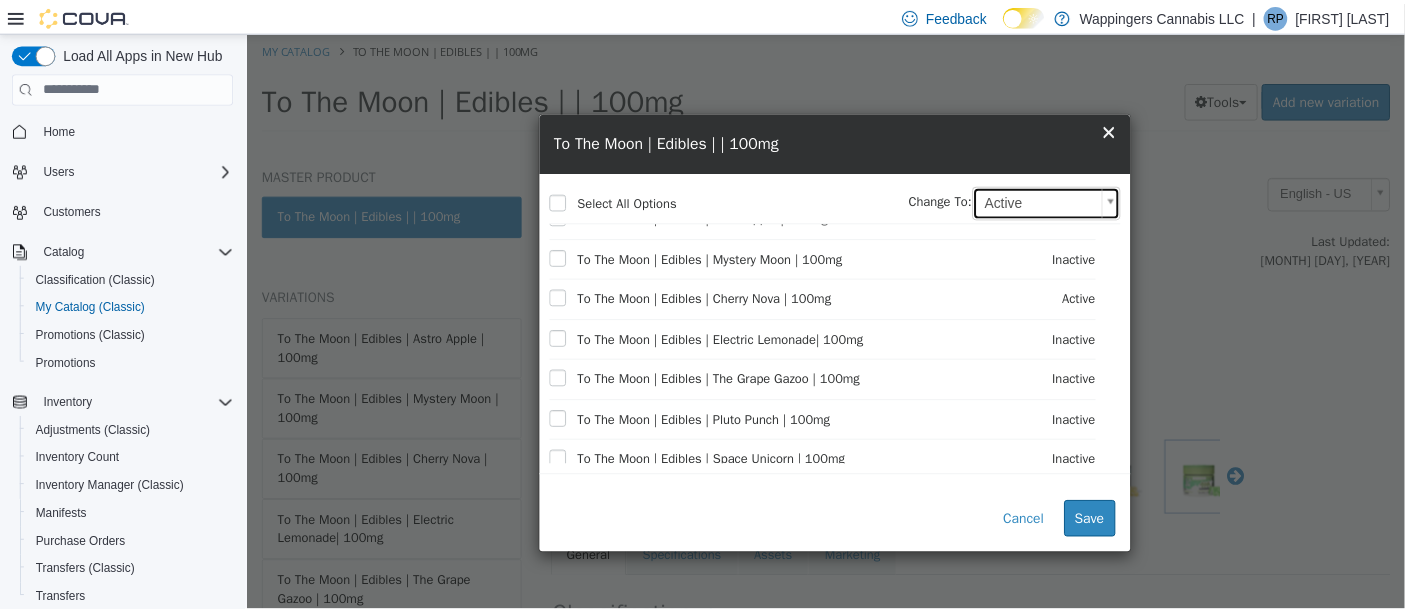 scroll, scrollTop: 0, scrollLeft: 0, axis: both 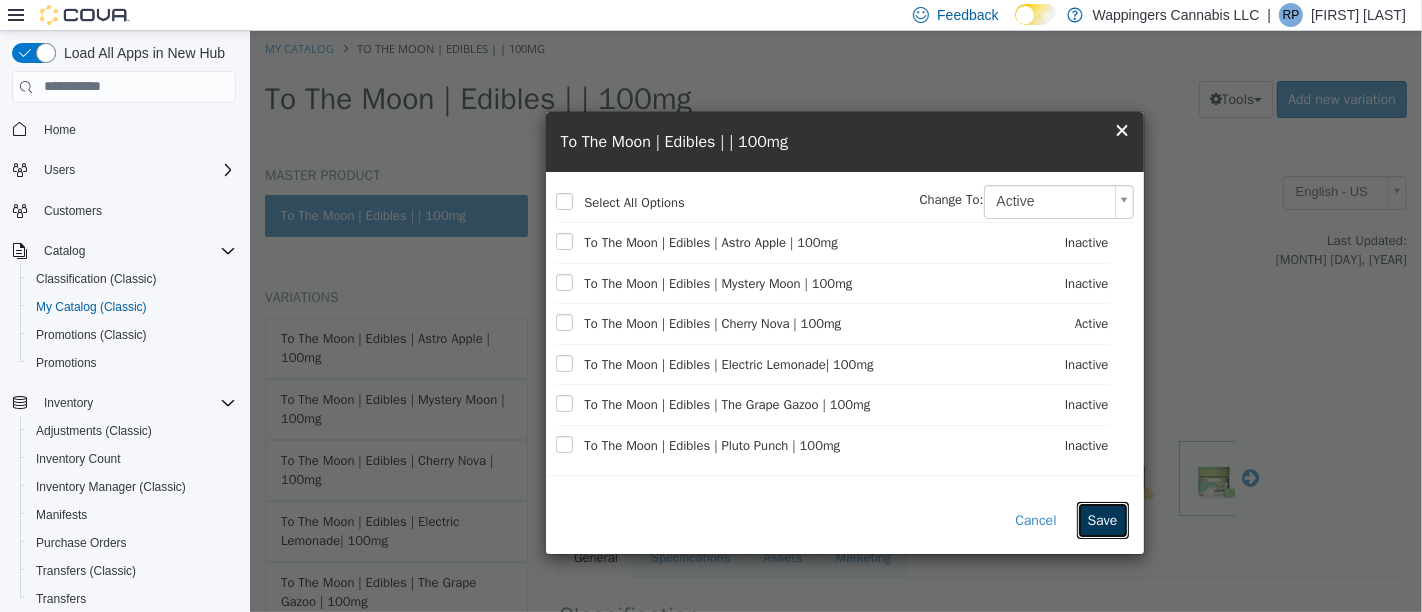 click on "Save" at bounding box center (1102, 519) 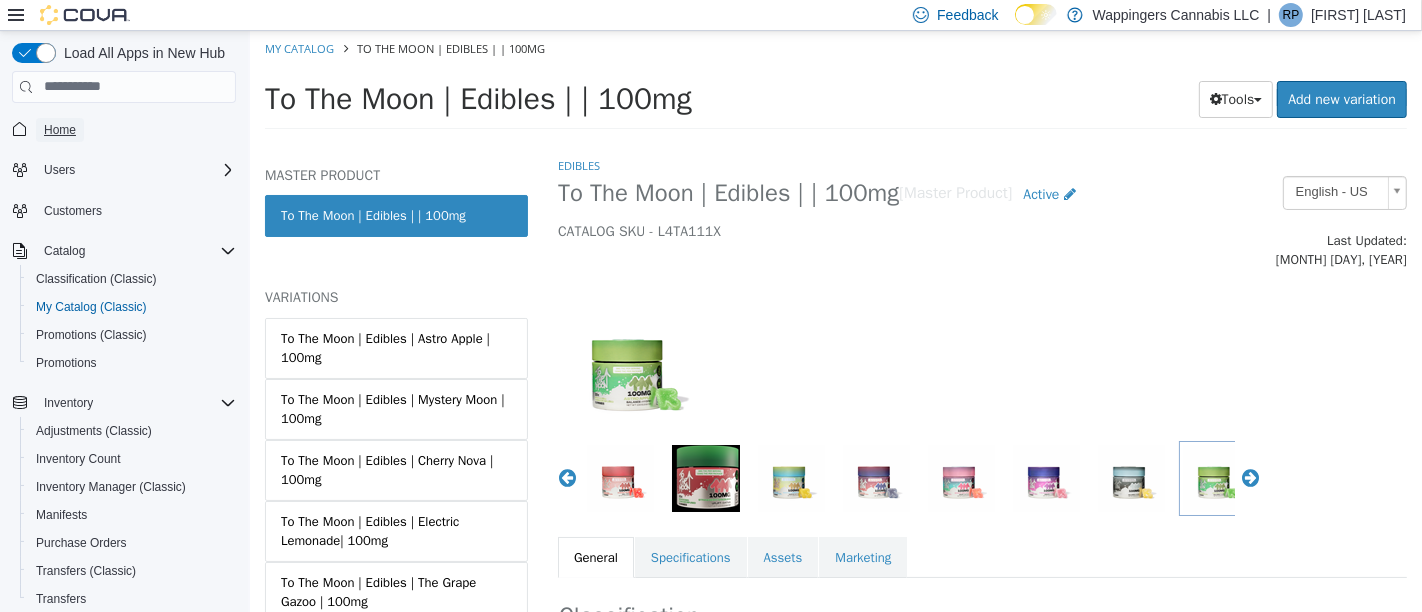 click on "Home" at bounding box center [60, 130] 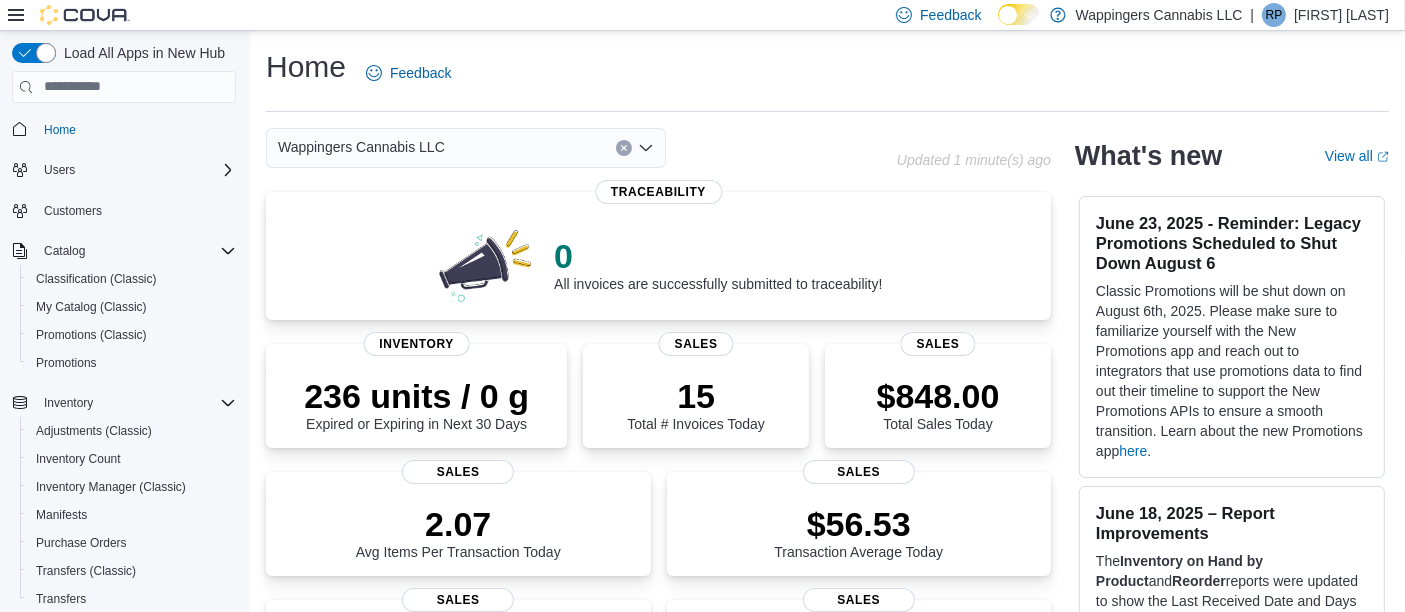 click on "236 units / 0 g Expired or Expiring in Next 30 Days" at bounding box center (416, 400) 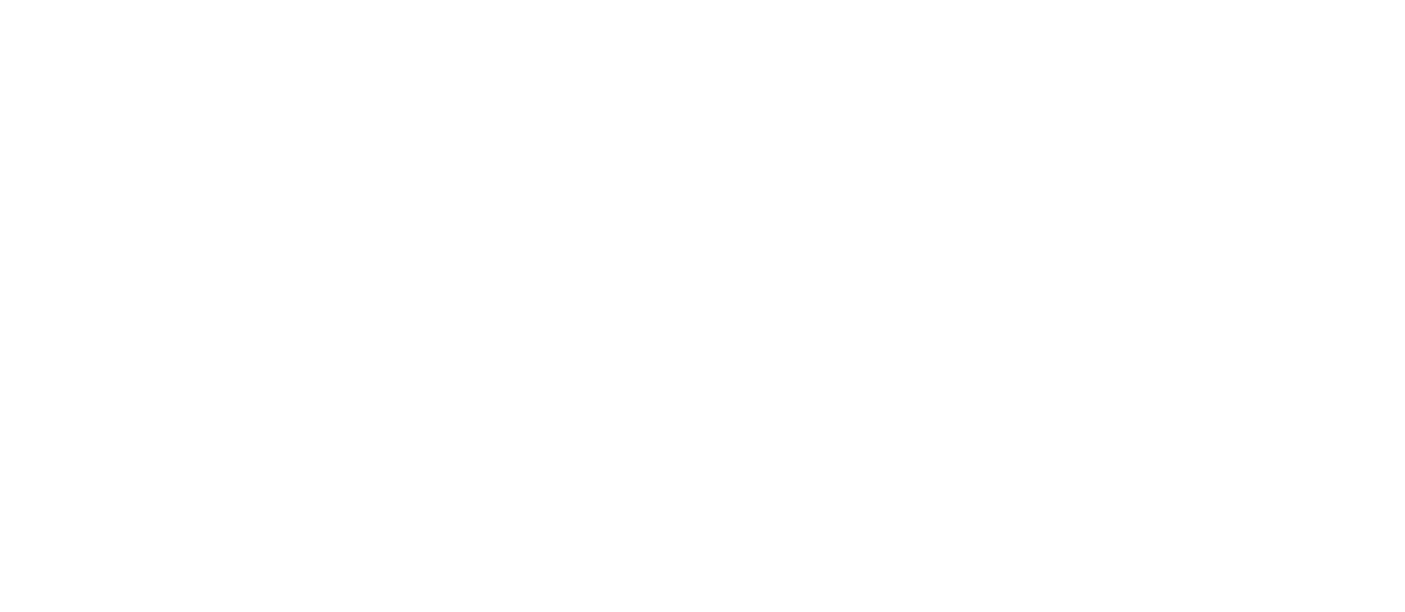 scroll, scrollTop: 0, scrollLeft: 0, axis: both 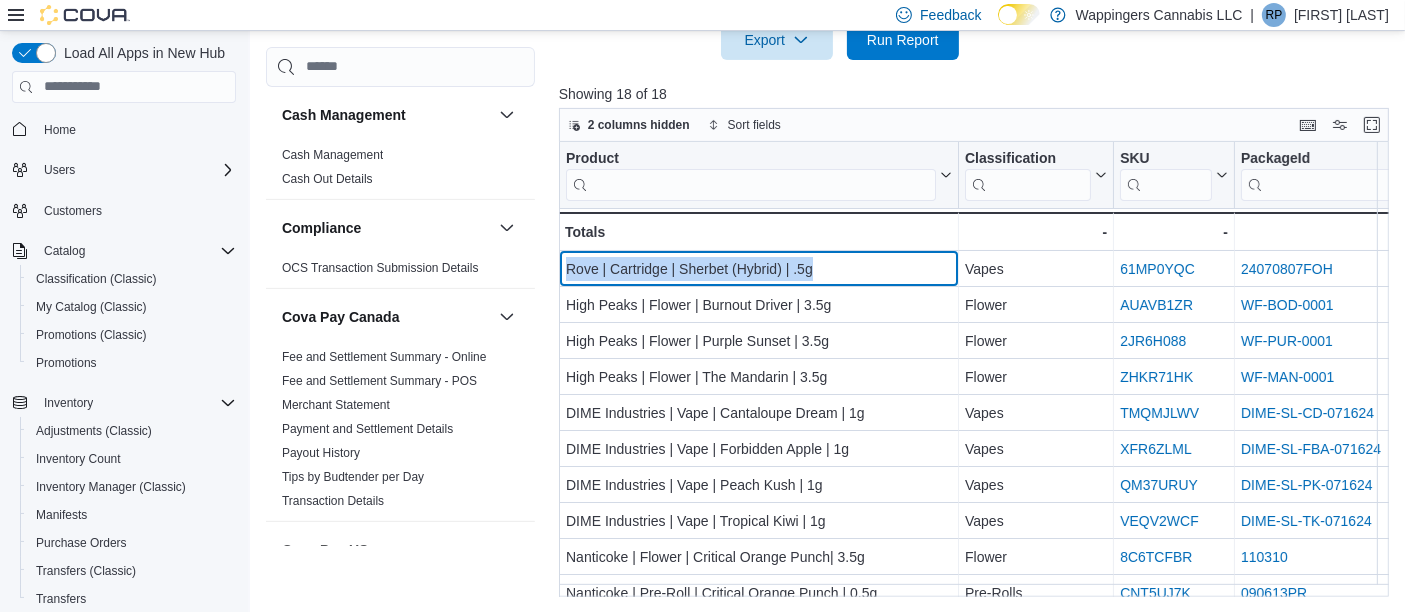 drag, startPoint x: 733, startPoint y: 262, endPoint x: 562, endPoint y: 261, distance: 171.00293 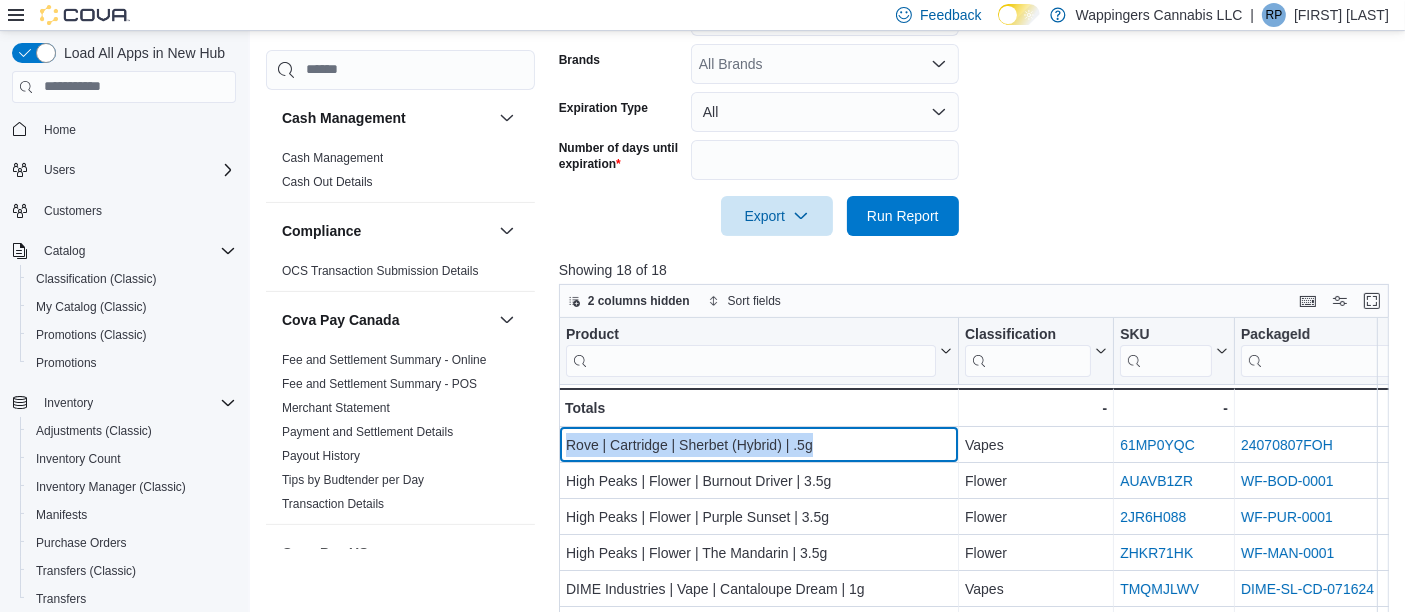 scroll, scrollTop: 332, scrollLeft: 0, axis: vertical 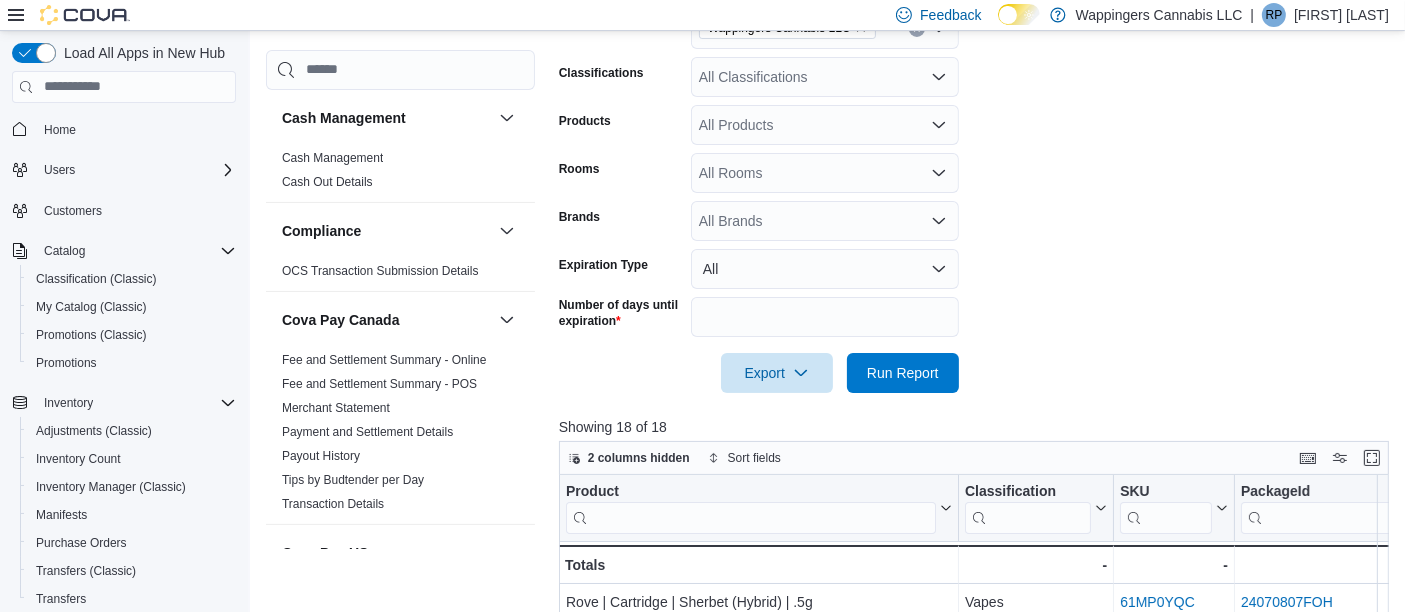 click on "All Brands" at bounding box center [825, 221] 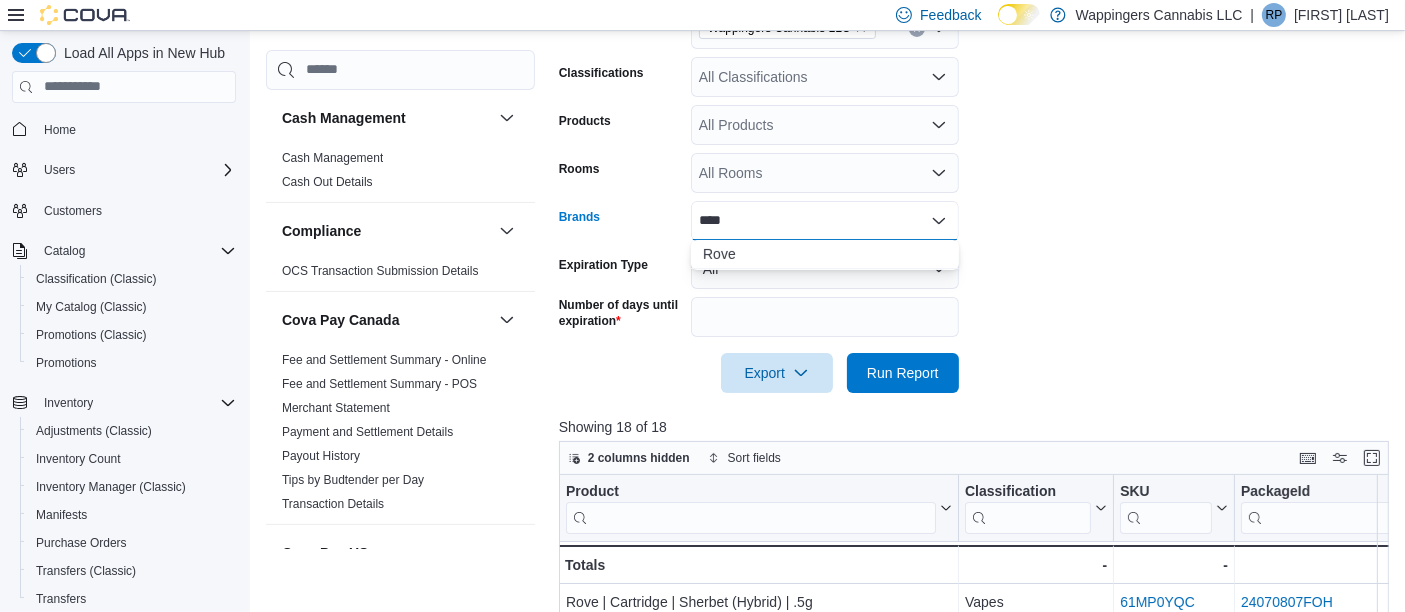 type on "****" 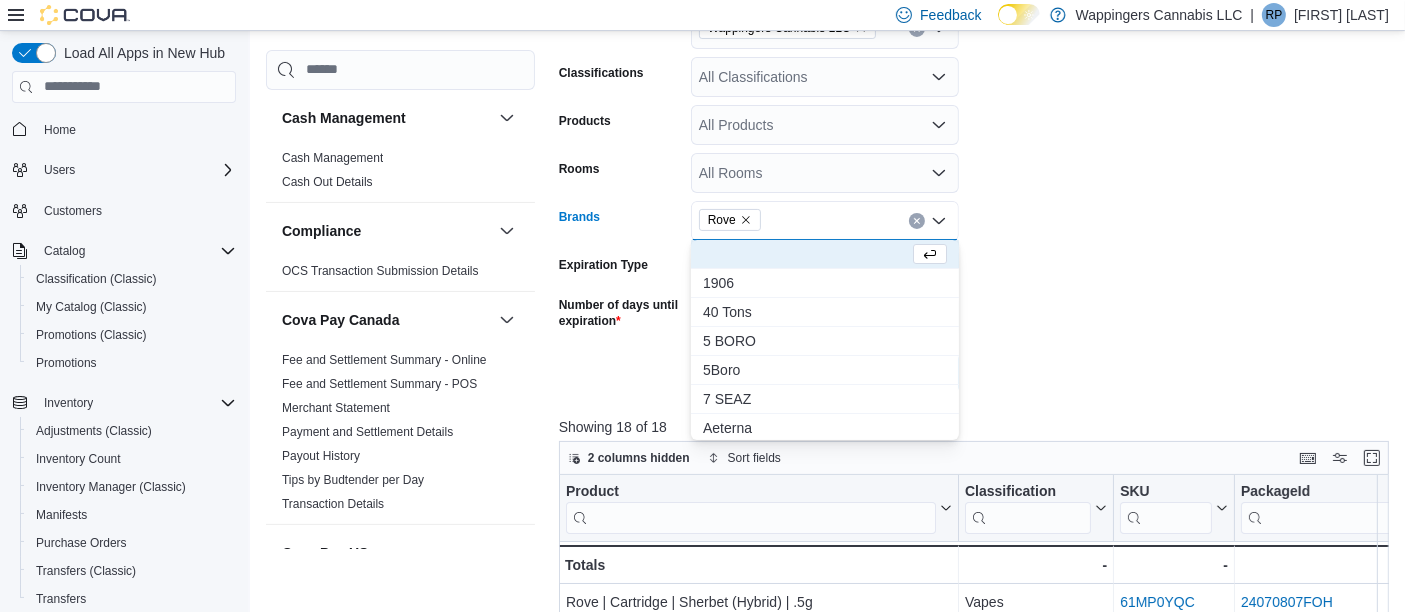 click on "Locations Wappingers Cannabis LLC Classifications All Classifications Products All Products Rooms All Rooms Brands Rove Combo box. Selected. Rove. Press Backspace to delete Rove. Combo box input. All Brands. Type some text or, to display a list of choices, press Down Arrow. To exit the list of choices, press Escape. Expiration Type All Number of days until expiration ** Export  Run Report" at bounding box center (978, 189) 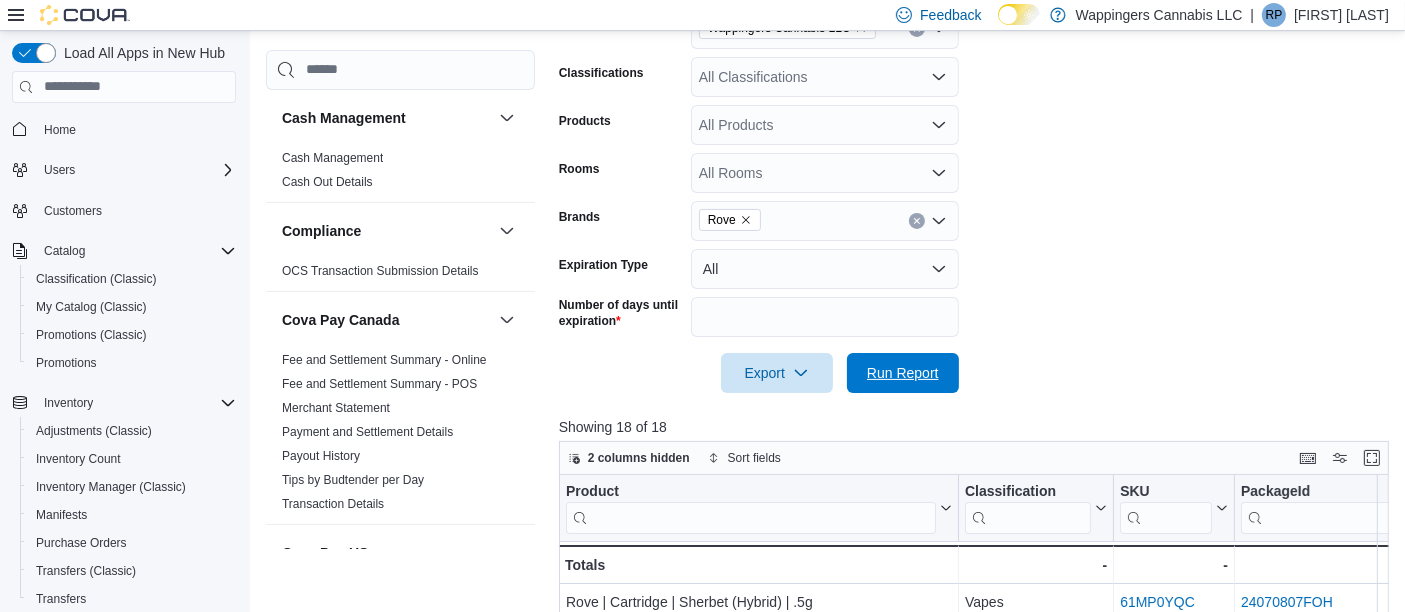 click on "Run Report" at bounding box center [903, 373] 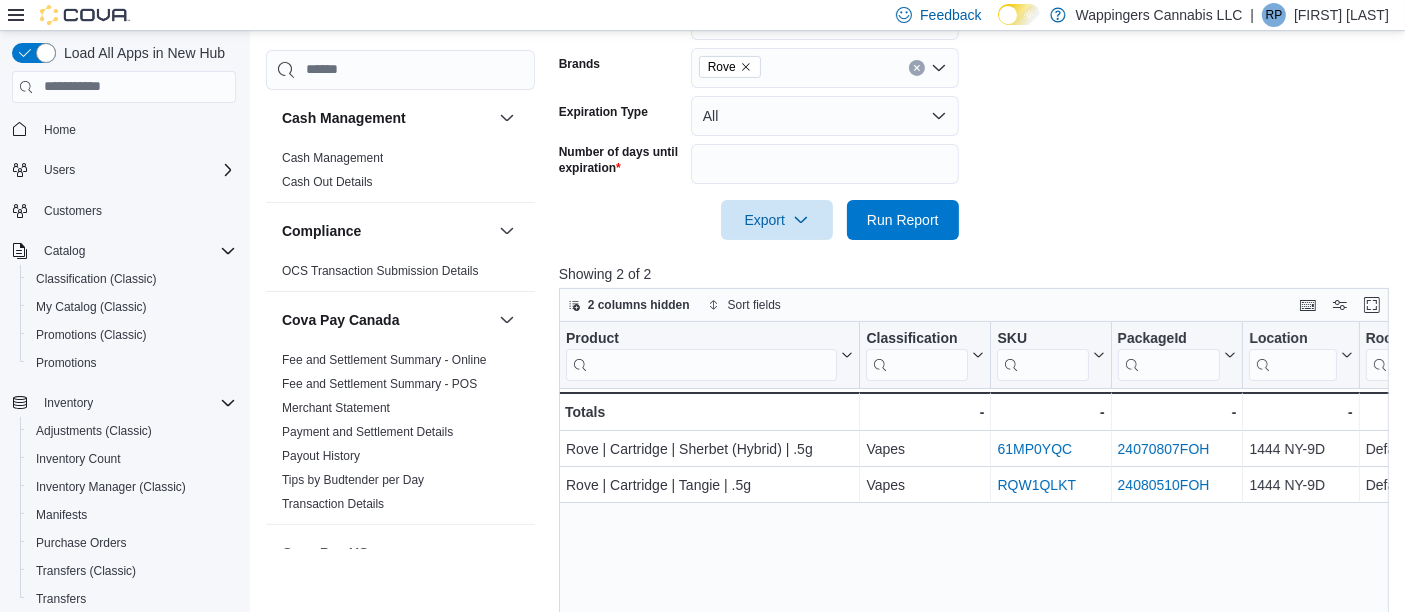 scroll, scrollTop: 665, scrollLeft: 0, axis: vertical 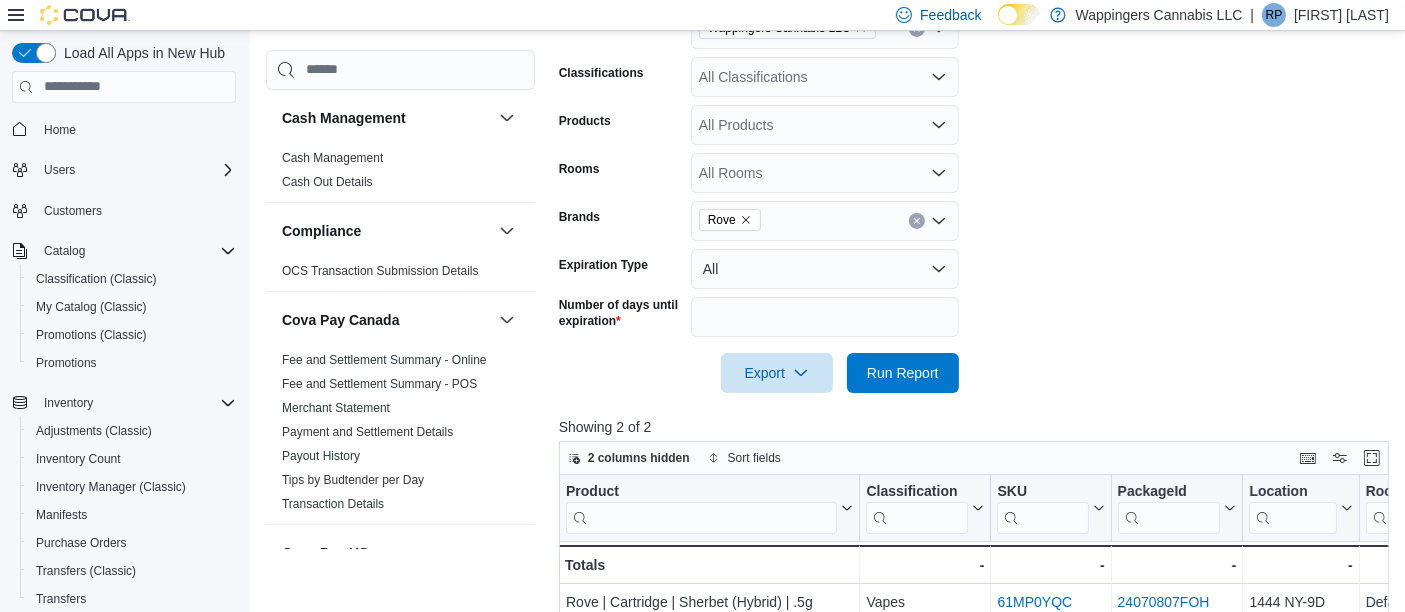 click on "Report Hide Parameters   Locations Wappingers Cannabis LLC Classifications All Classifications Products All Products Rooms All Rooms Brands Rove Expiration Type All Number of days until expiration ** Export  Run Report Showing 2 of 2 2 columns hidden Sort fields Product Click to view column header actions Classification Click to view column header actions SKU Click to view column header actions PackageId Click to view column header actions Location Click to view column header actions Room Click to view column header actions In Stock Qty Click to view column header actions Unit Type Click to view column header actions Expiration State Click to view column header actions Days Until Expiration Click to view column header actions Expiration Date Click to view column header actions Use By Date Click to view column header actions Received Date Click to view column header actions BatchId Click to view column header actions Packaged Date Click to view column header actions Unit Cost Total Cost Transfer In Qty Brand 2" at bounding box center [978, 426] 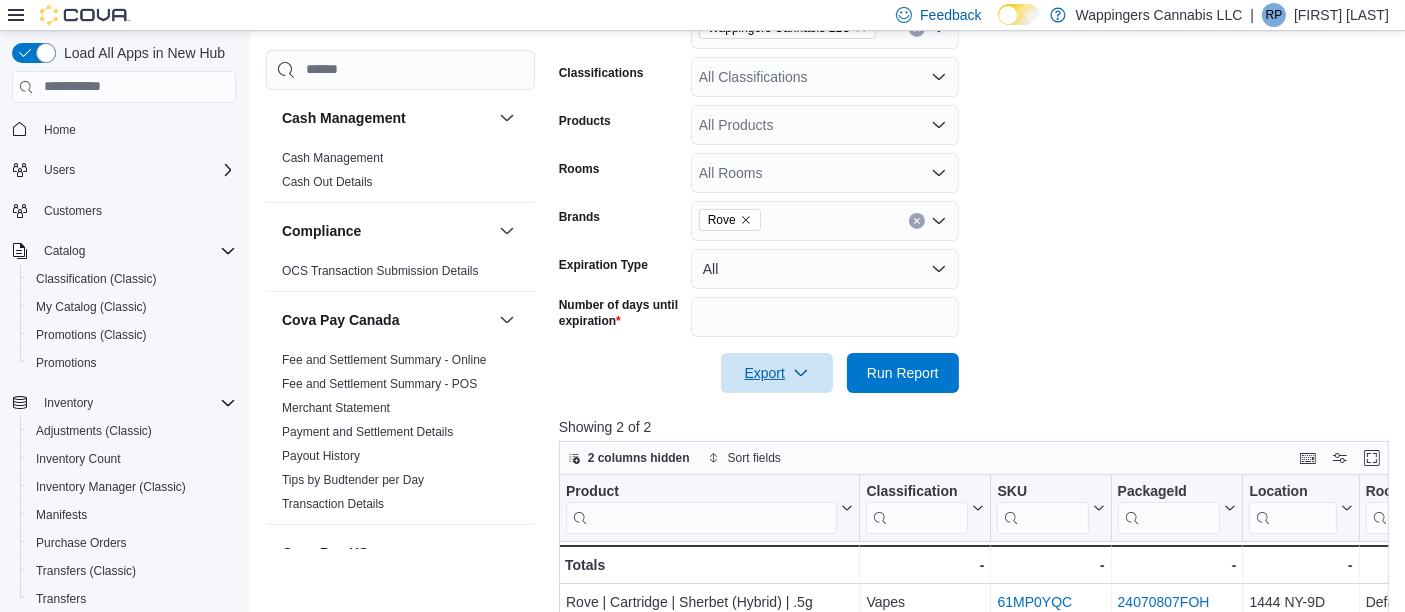 click 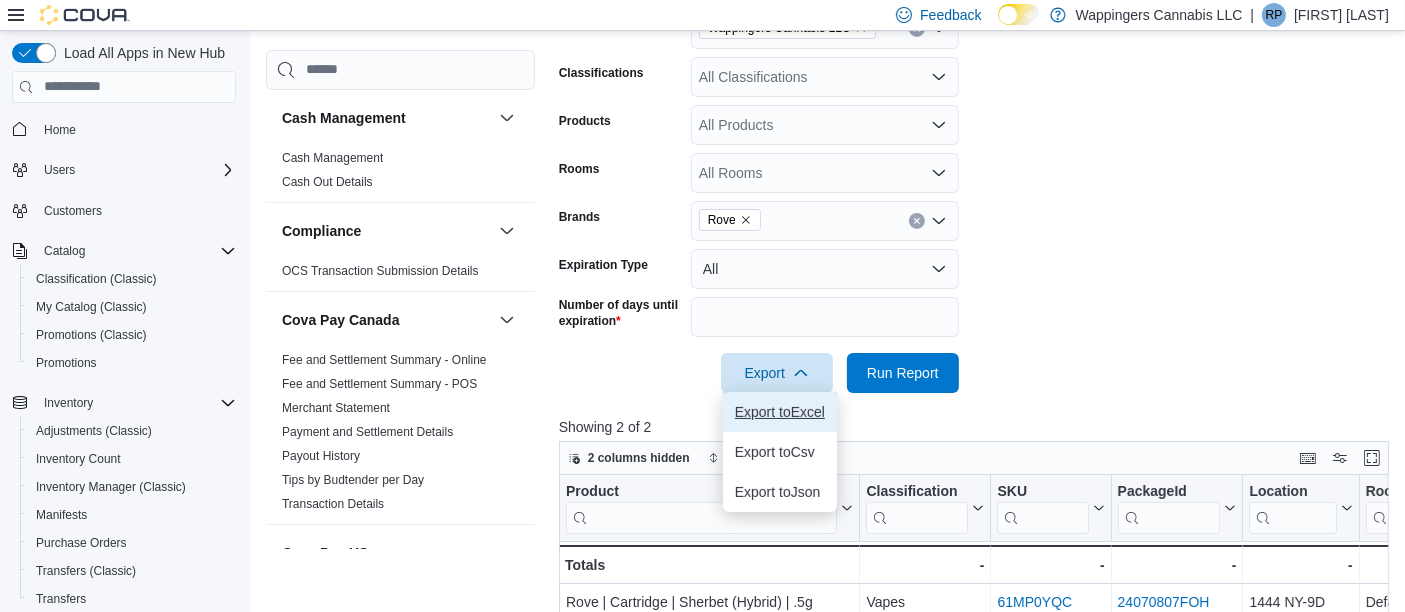 click on "Export to  Excel" at bounding box center (780, 412) 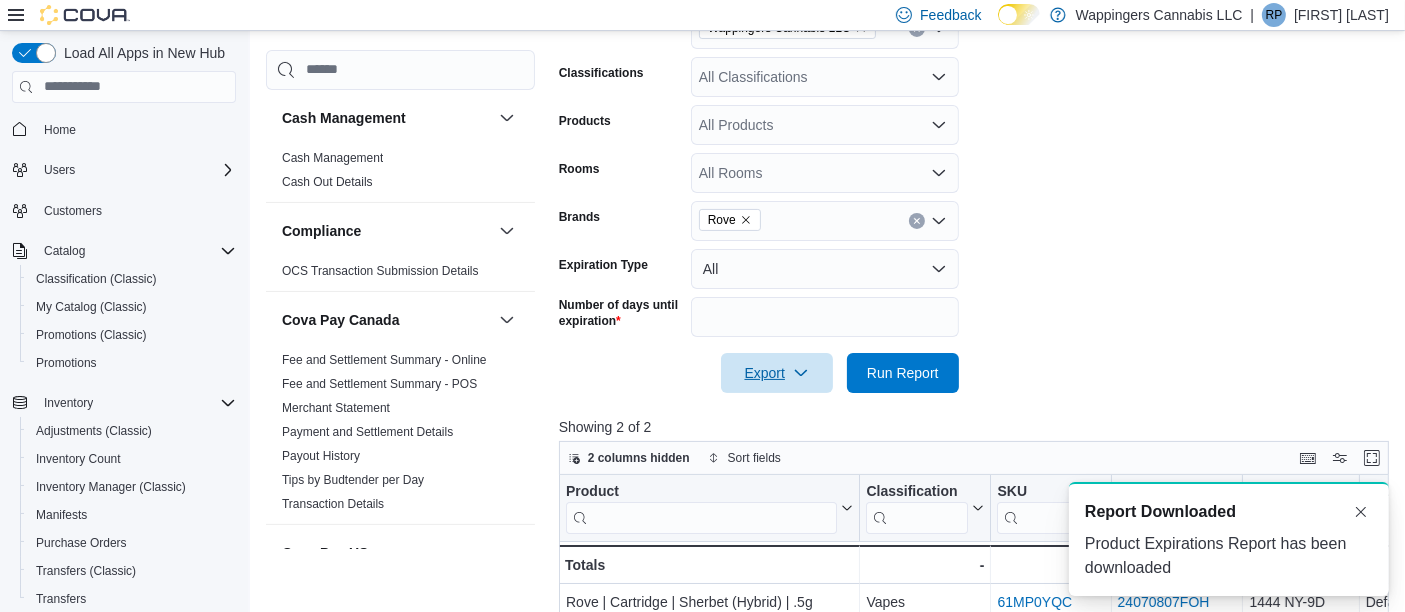 scroll, scrollTop: 0, scrollLeft: 0, axis: both 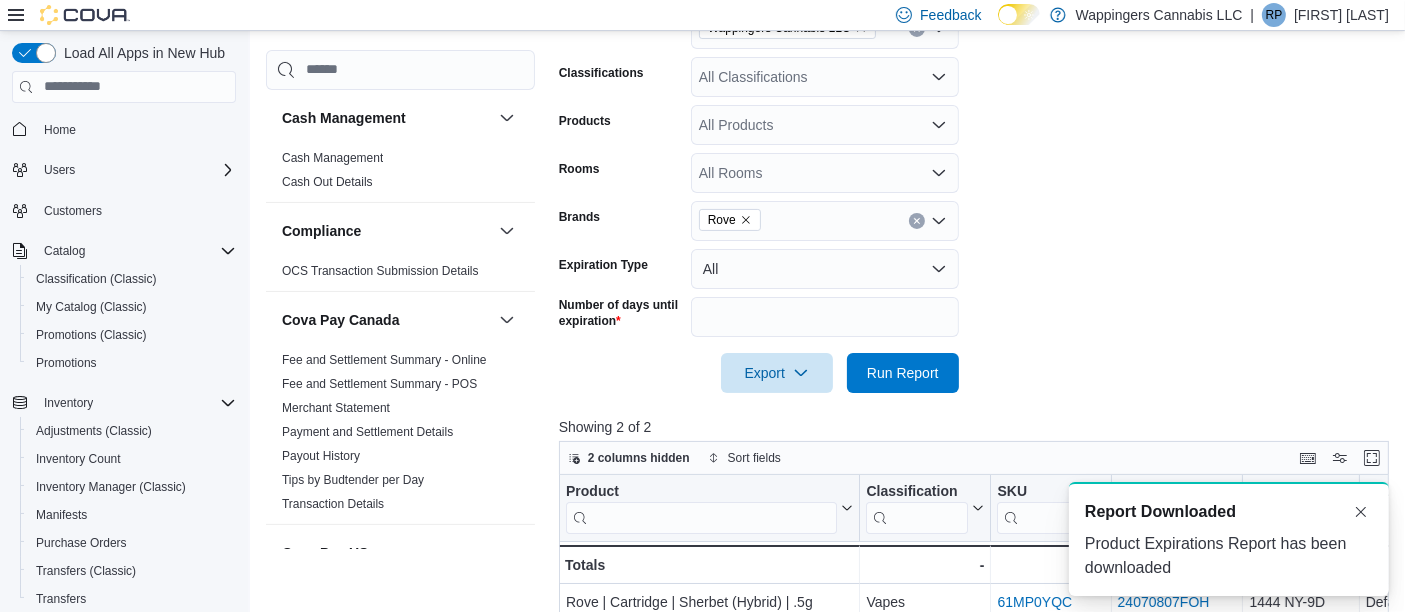 click on "Locations Wappingers Cannabis LLC Classifications All Classifications Products All Products Rooms All Rooms Brands Rove Expiration Type All Number of days until expiration ** Export  Run Report" at bounding box center (978, 189) 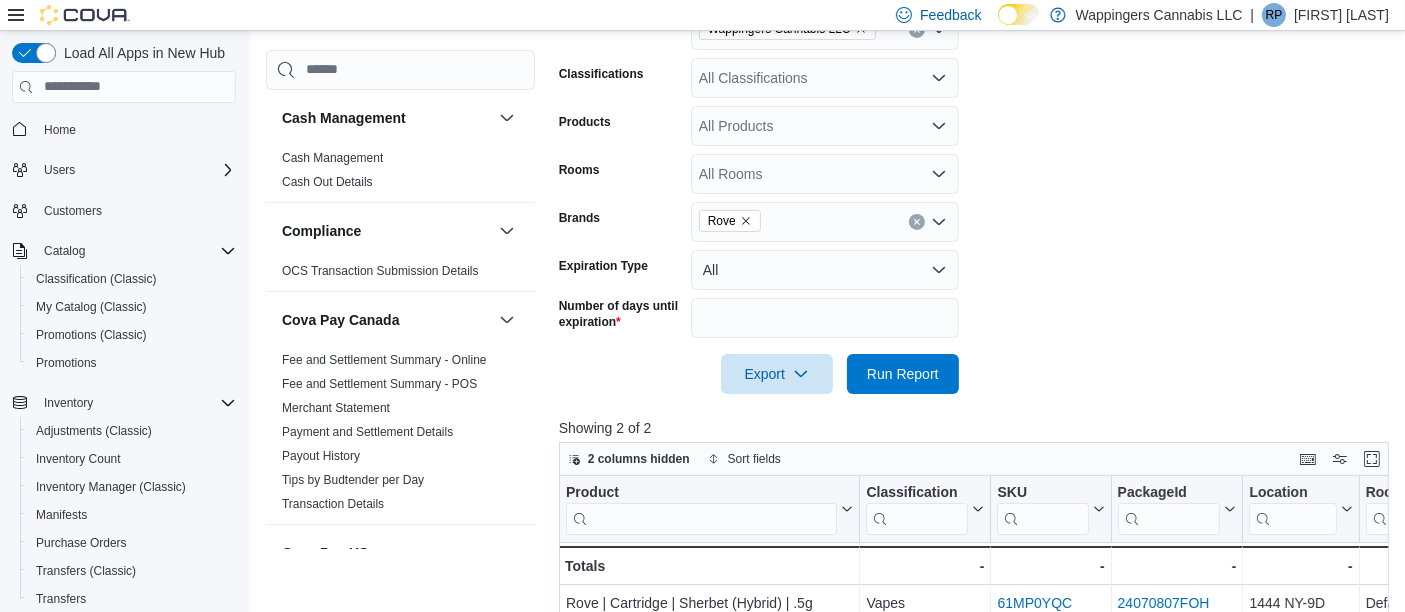 scroll, scrollTop: 332, scrollLeft: 0, axis: vertical 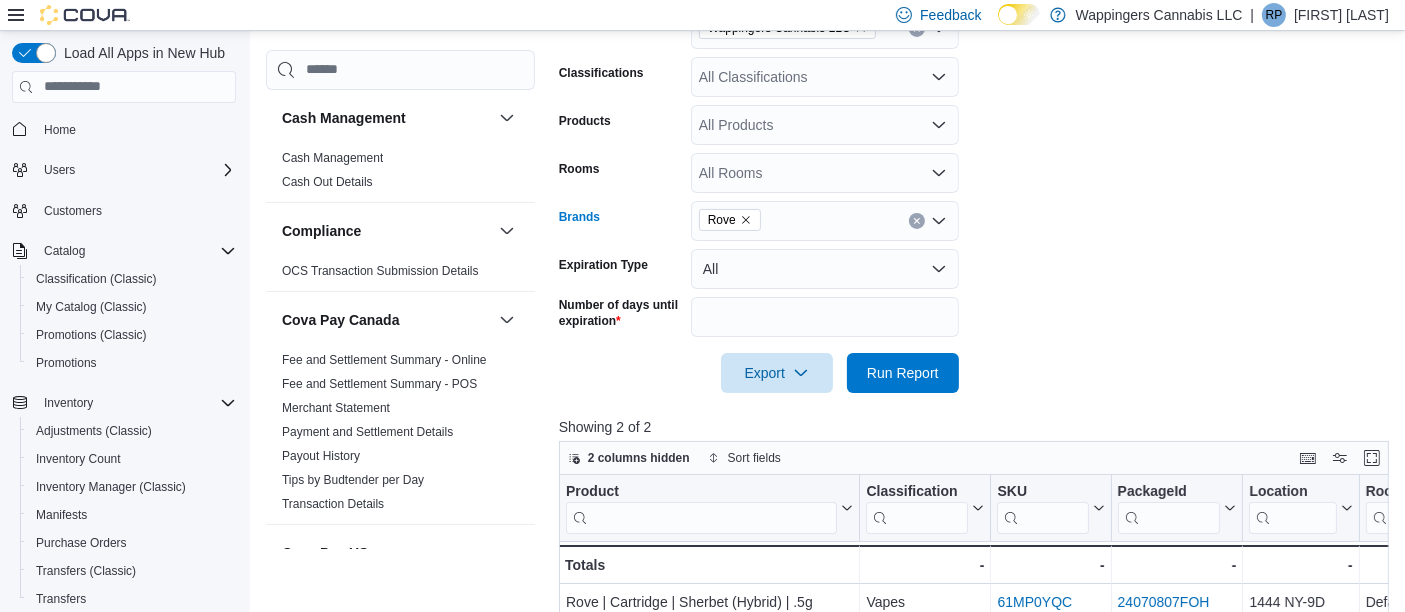 click on "Rove" at bounding box center [730, 220] 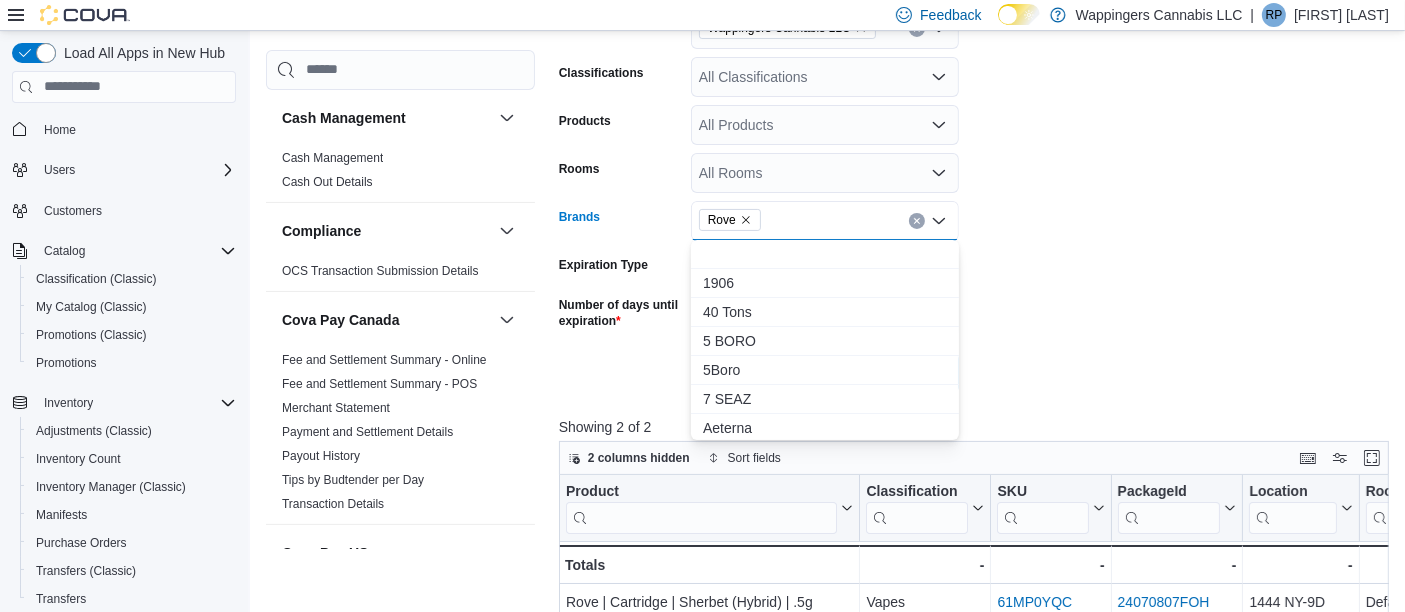 click 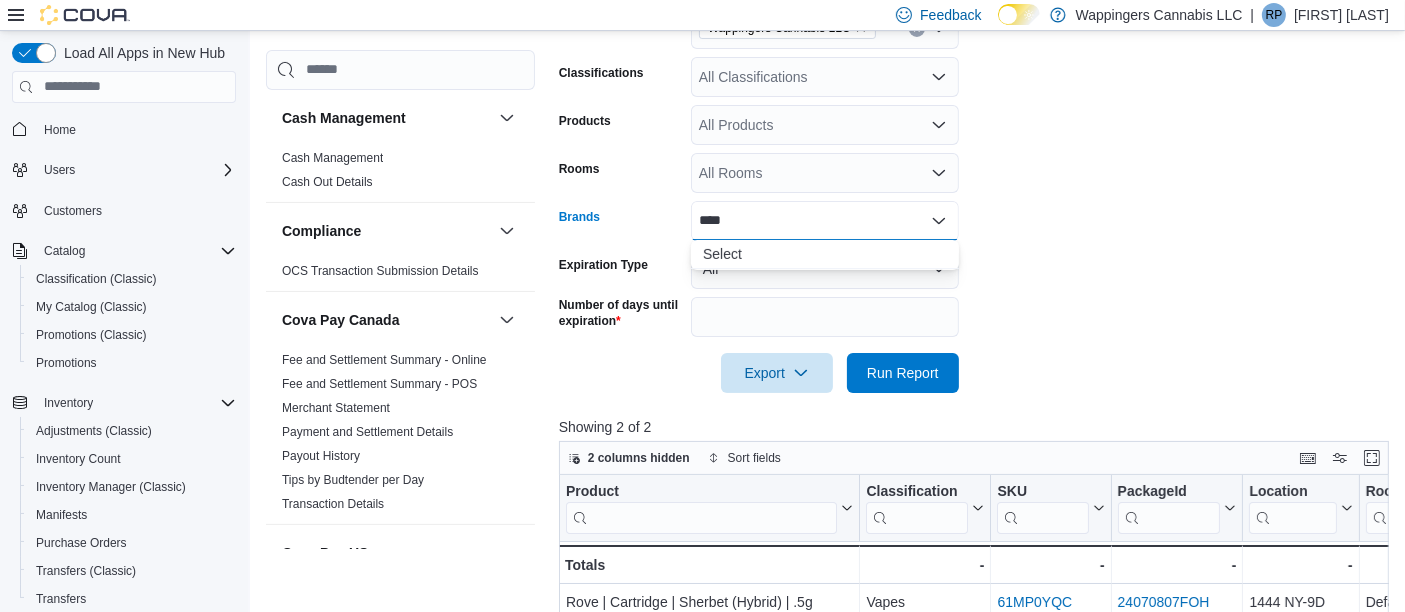 type on "****" 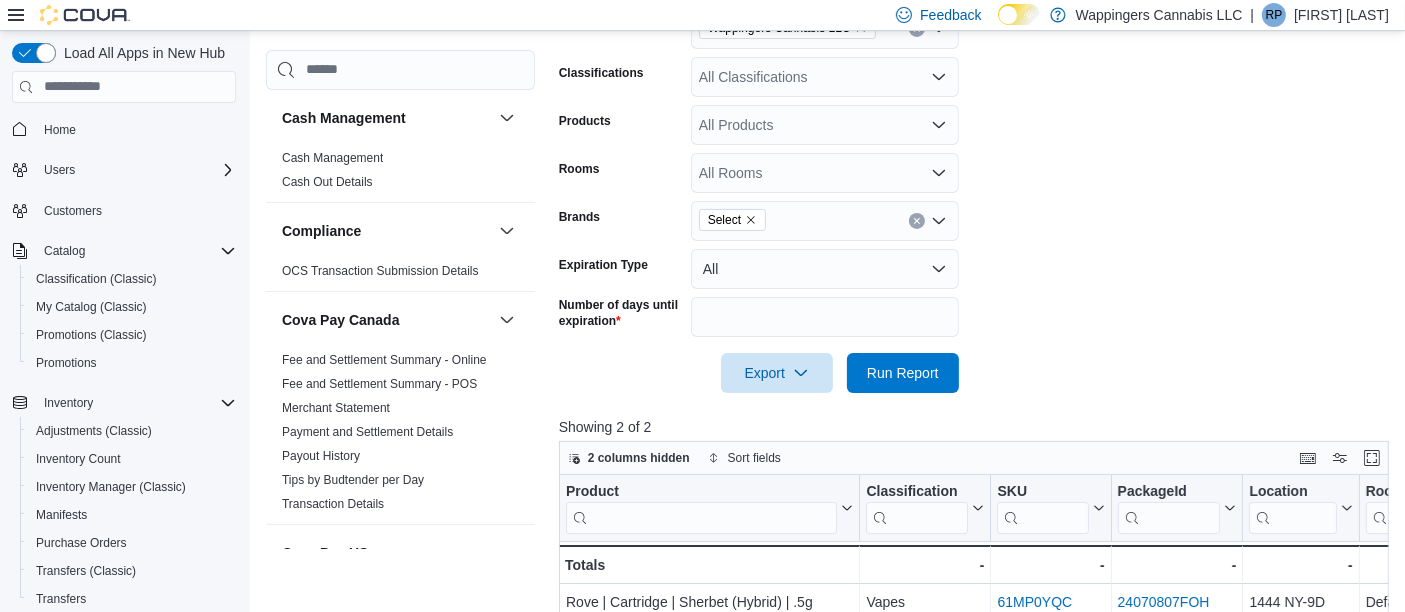click on "Locations Wappingers Cannabis LLC Classifications All Classifications Products All Products Rooms All Rooms Brands Select Expiration Type All Number of days until expiration ** Export  Run Report" at bounding box center [978, 189] 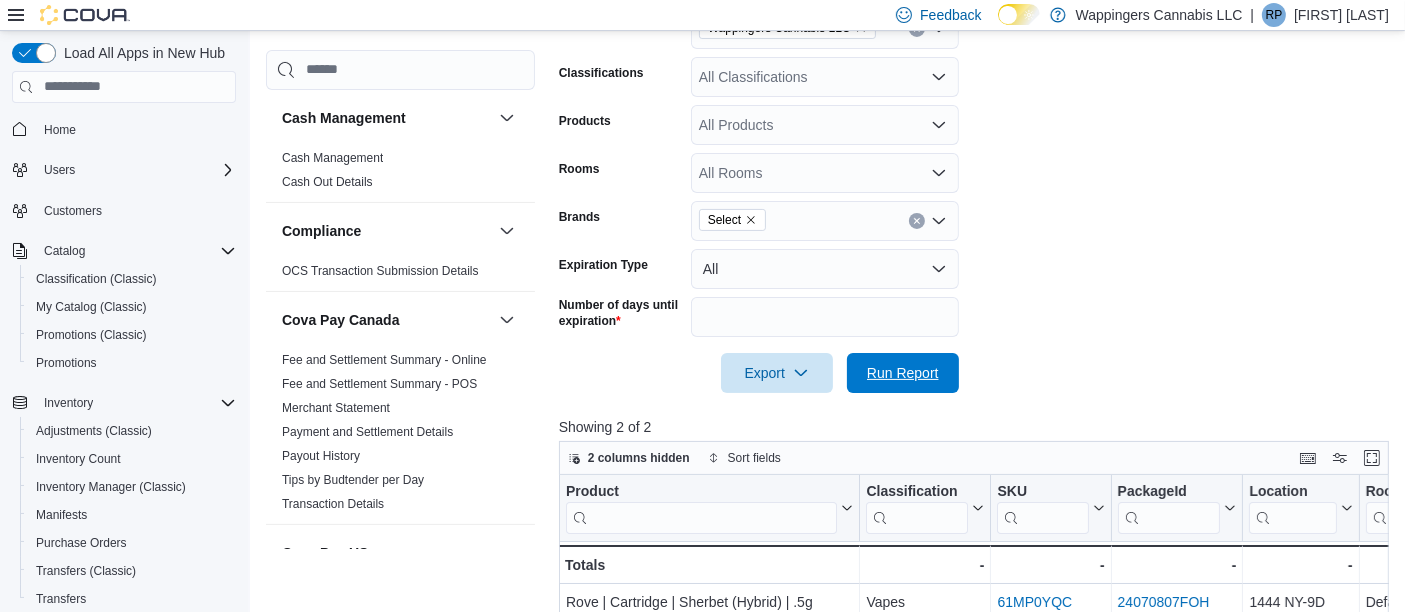 click on "Run Report" at bounding box center (903, 373) 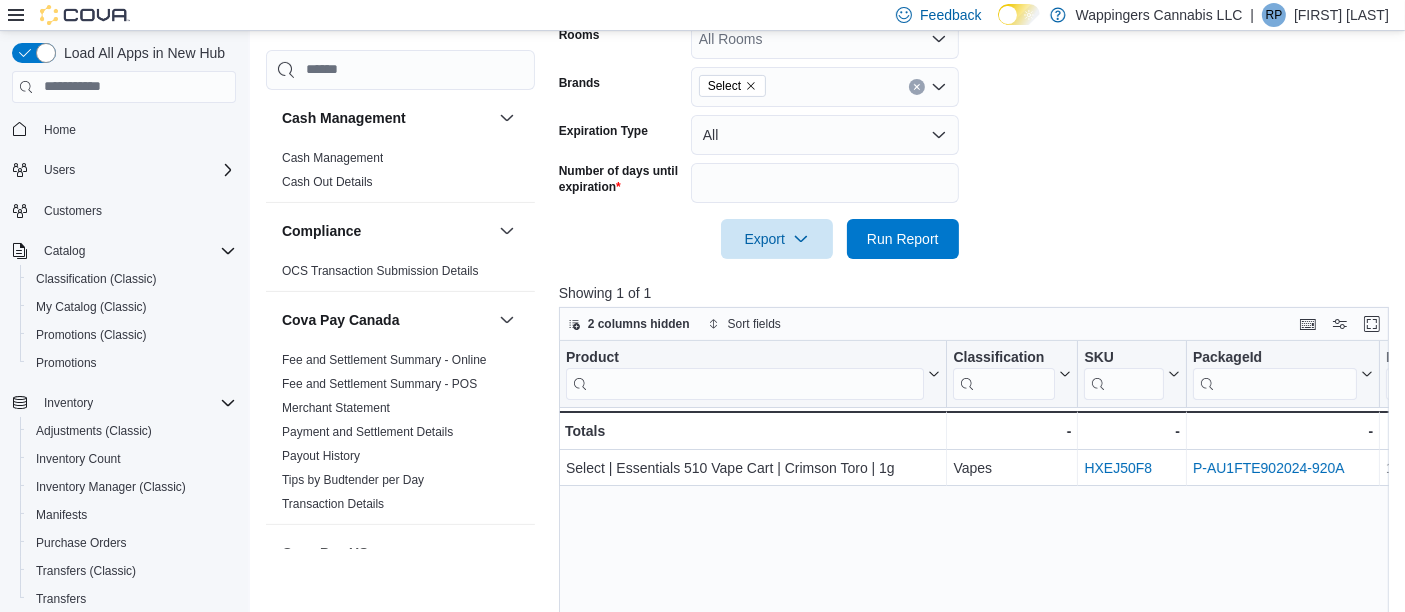 scroll, scrollTop: 665, scrollLeft: 0, axis: vertical 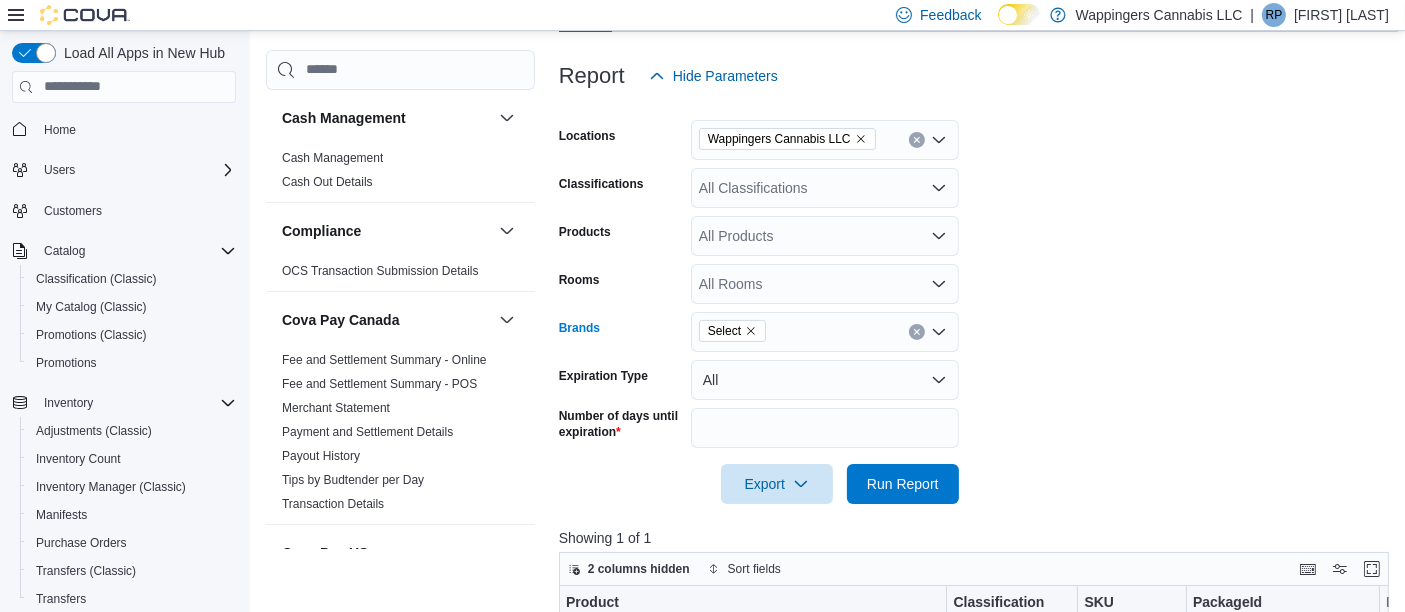 click on "Select" at bounding box center [732, 331] 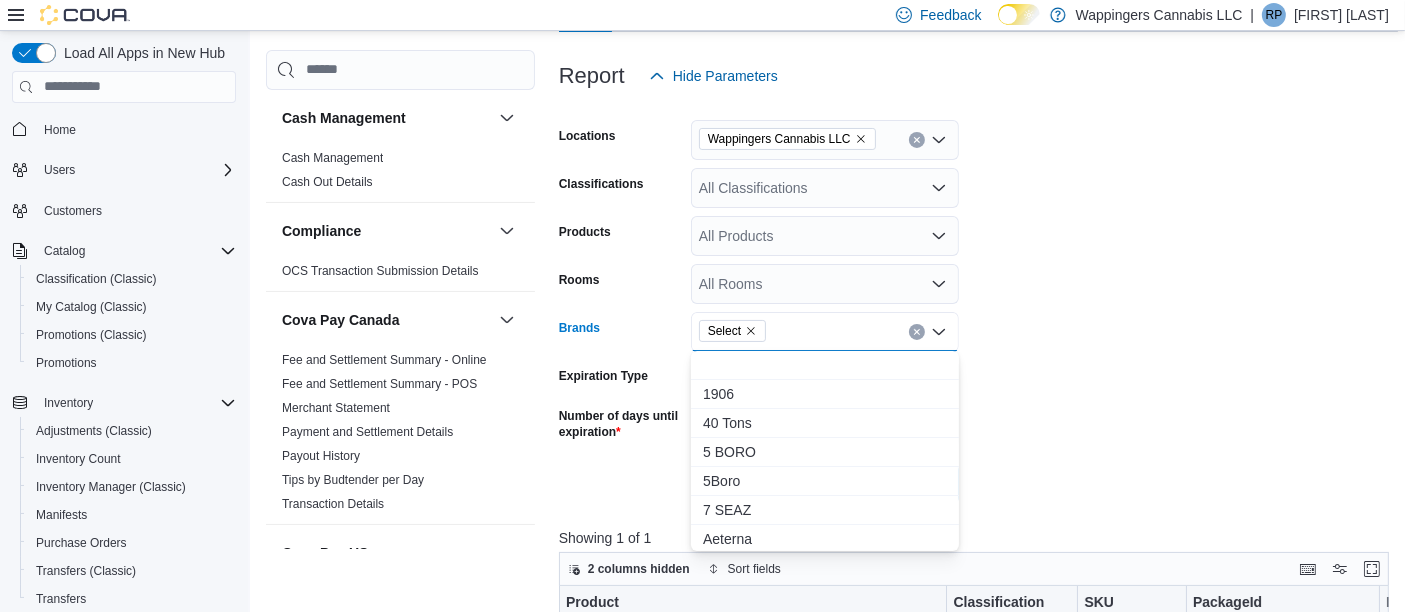 click 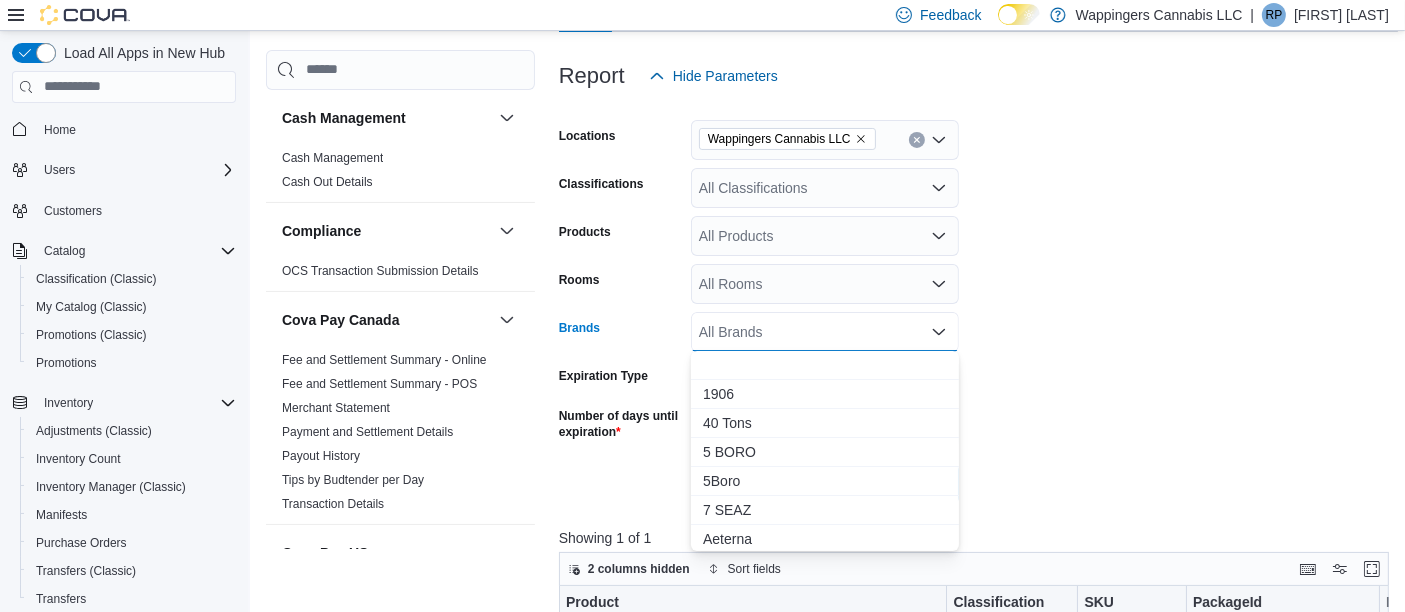 click on "Locations Wappingers Cannabis LLC Classifications All Classifications Products All Products Rooms All Rooms Brands All Brands Combo box. Selected. Combo box input. All Brands. Type some text or, to display a list of choices, press Down Arrow. To exit the list of choices, press Escape. Expiration Type All Number of days until expiration ** Export  Run Report" at bounding box center [978, 300] 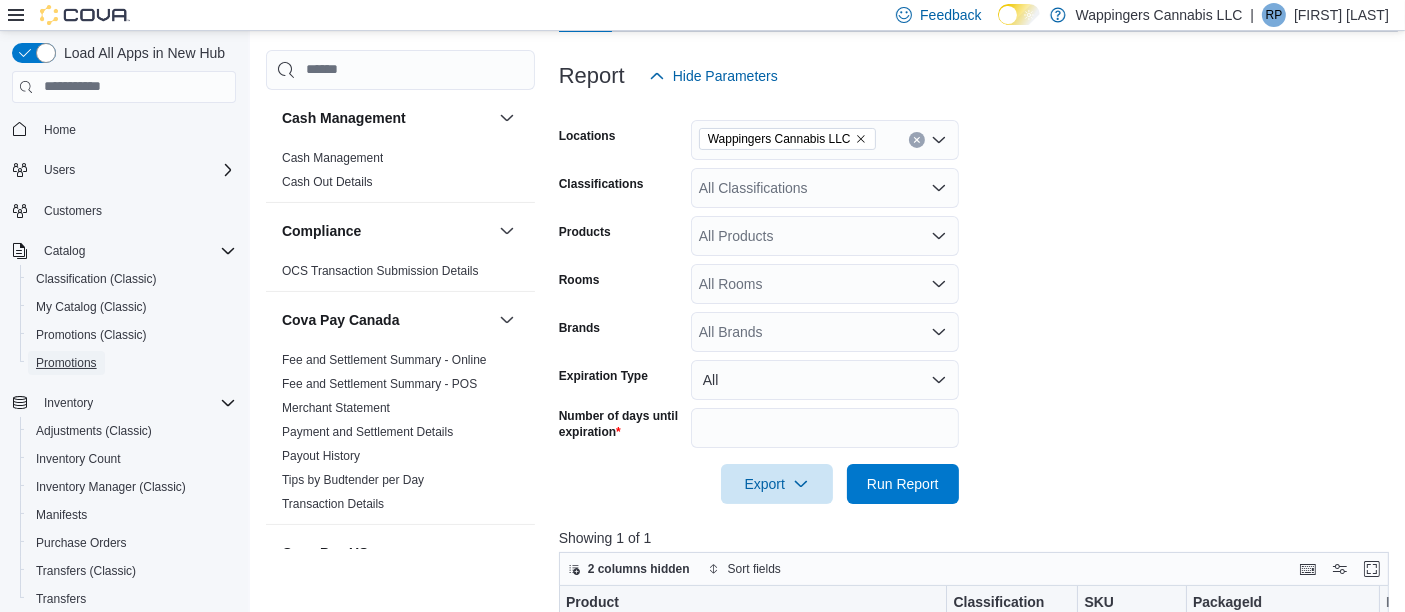 click on "Promotions" at bounding box center [66, 363] 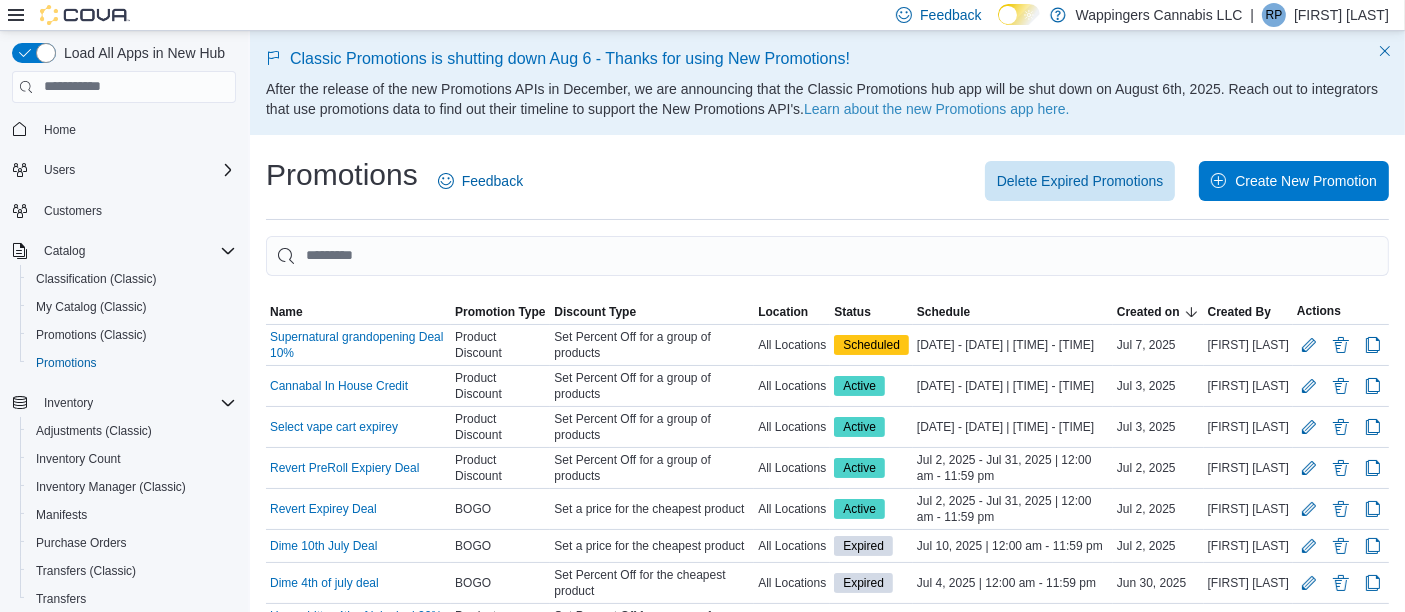 scroll, scrollTop: 174, scrollLeft: 0, axis: vertical 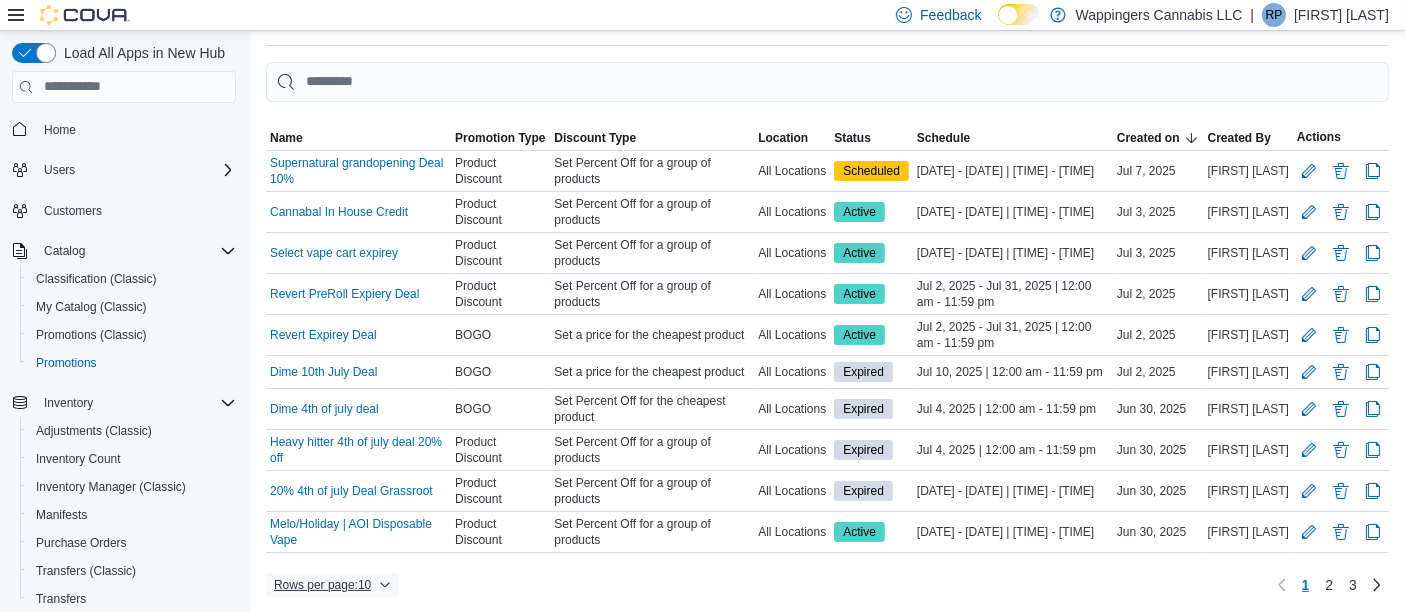 click on "Rows per page :  10" at bounding box center [332, 585] 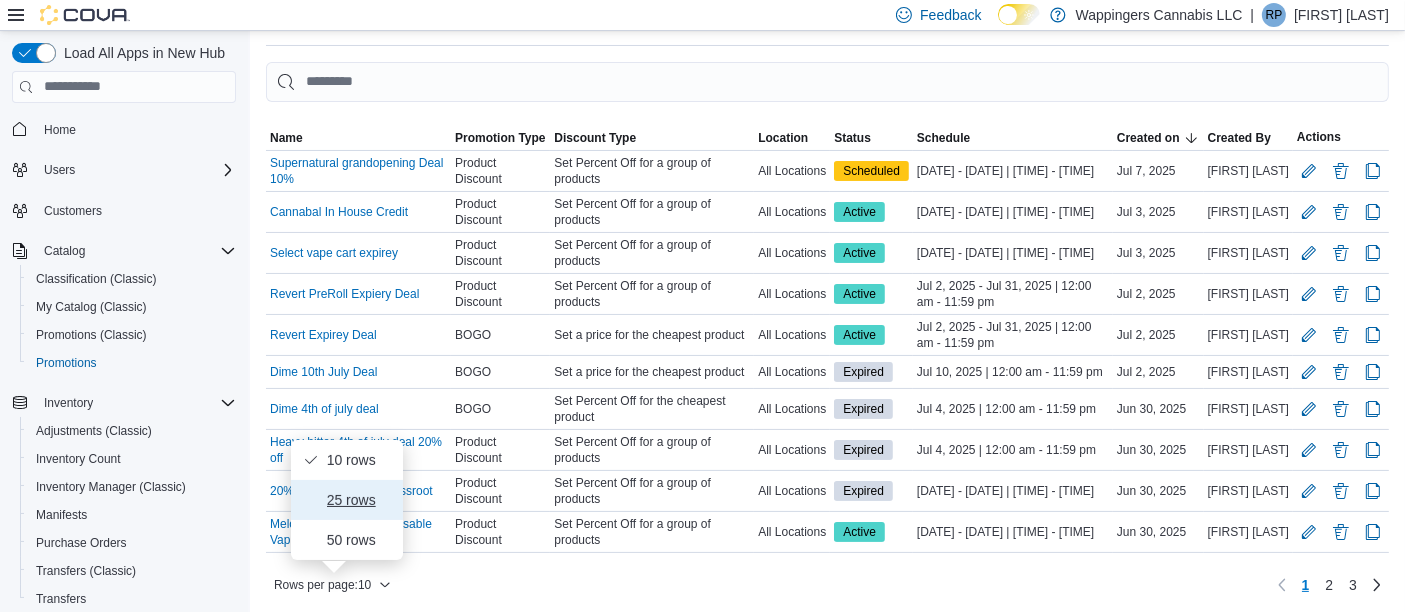 click on "25 rows" at bounding box center [359, 500] 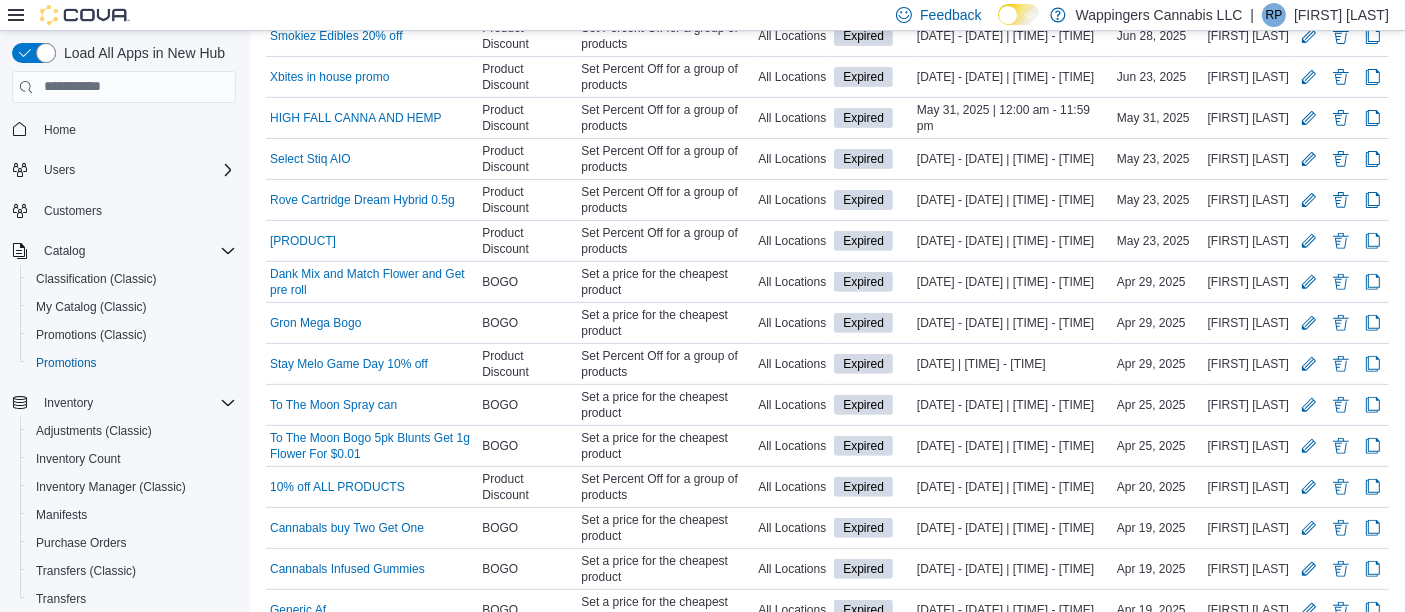 scroll, scrollTop: 793, scrollLeft: 0, axis: vertical 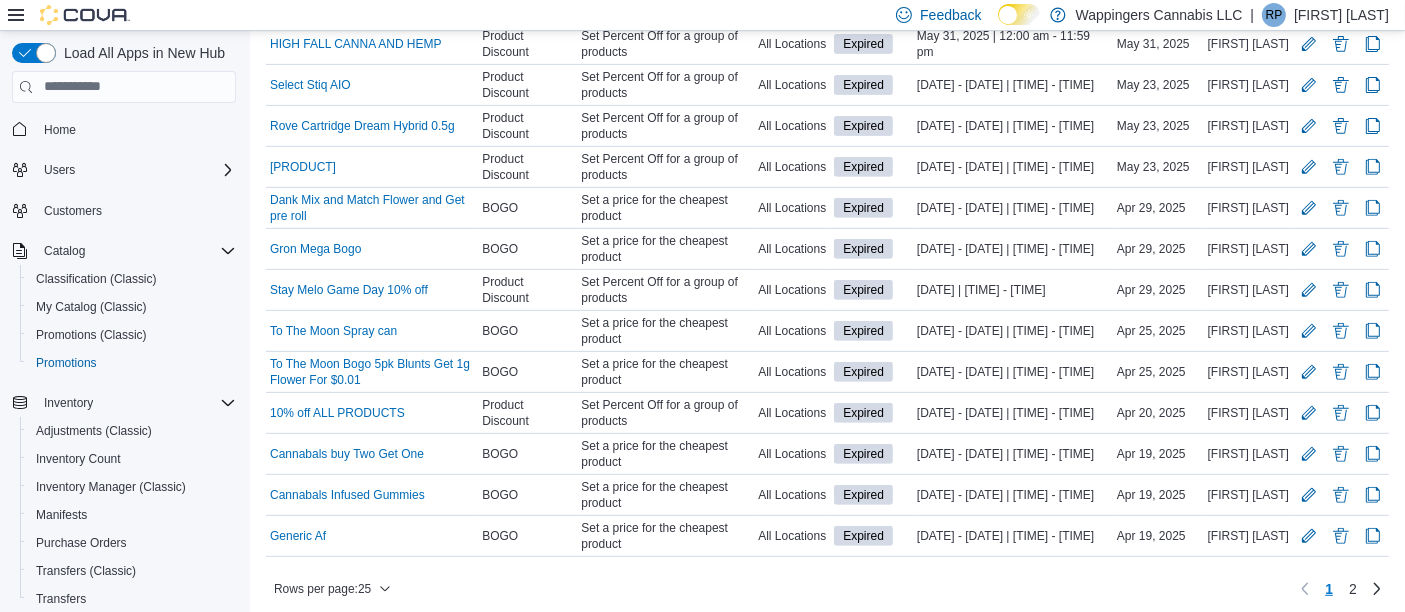 click on "Rows per page :  25 Page 1 of 2 1 2" at bounding box center (827, 589) 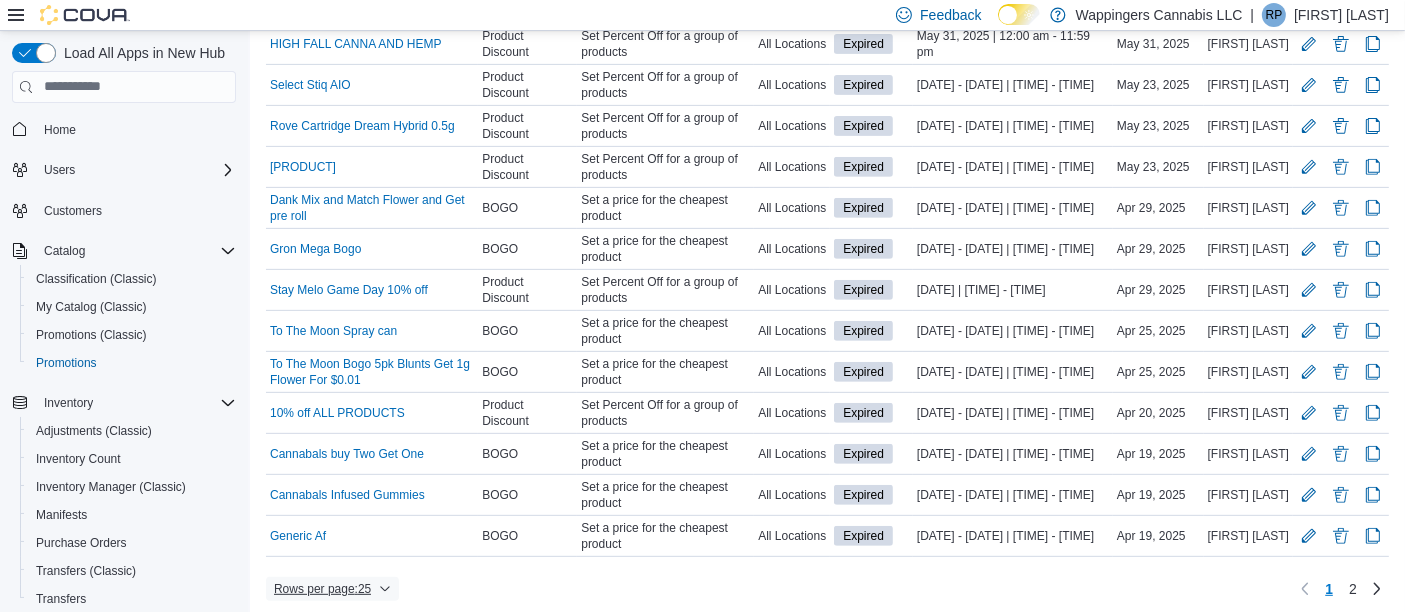 click on "Rows per page :  25" at bounding box center (322, 589) 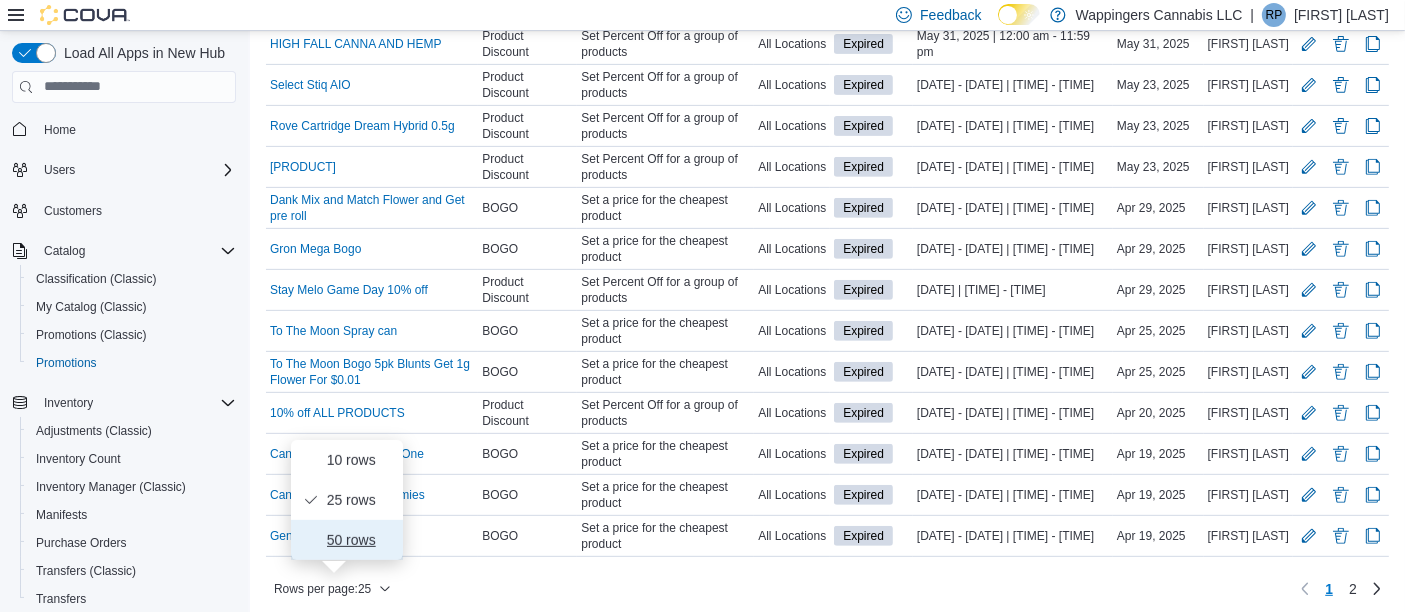 click on "50 rows" at bounding box center [359, 540] 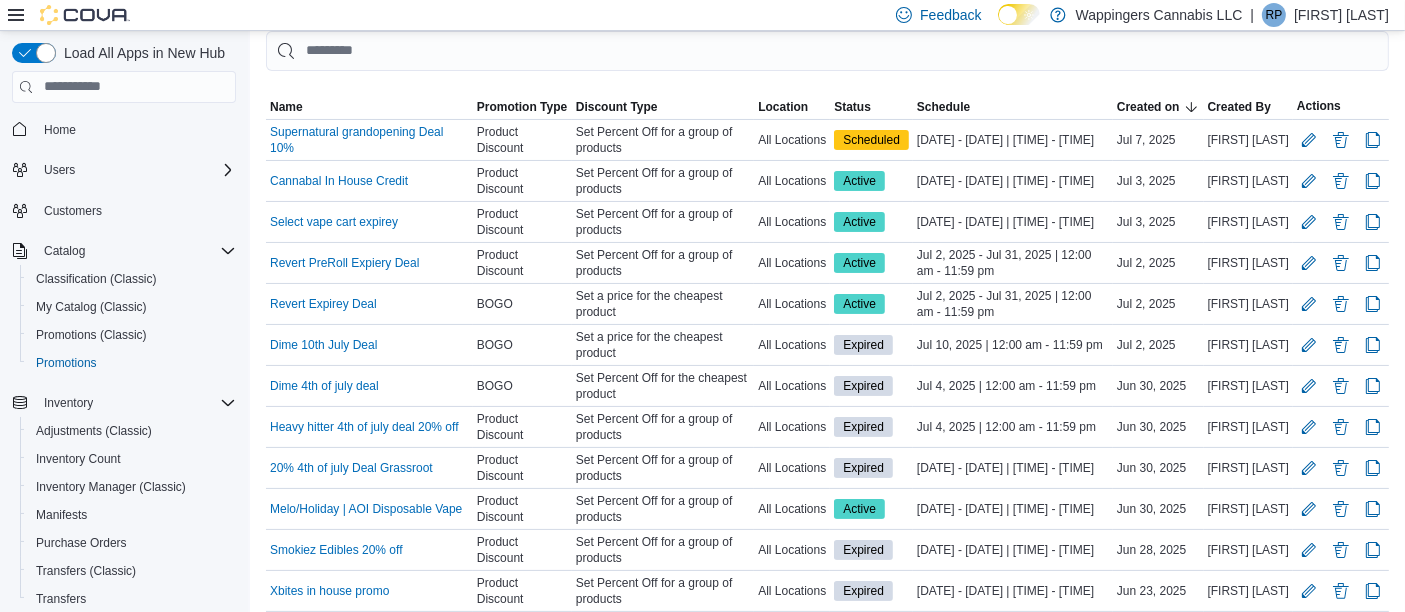 scroll, scrollTop: 0, scrollLeft: 0, axis: both 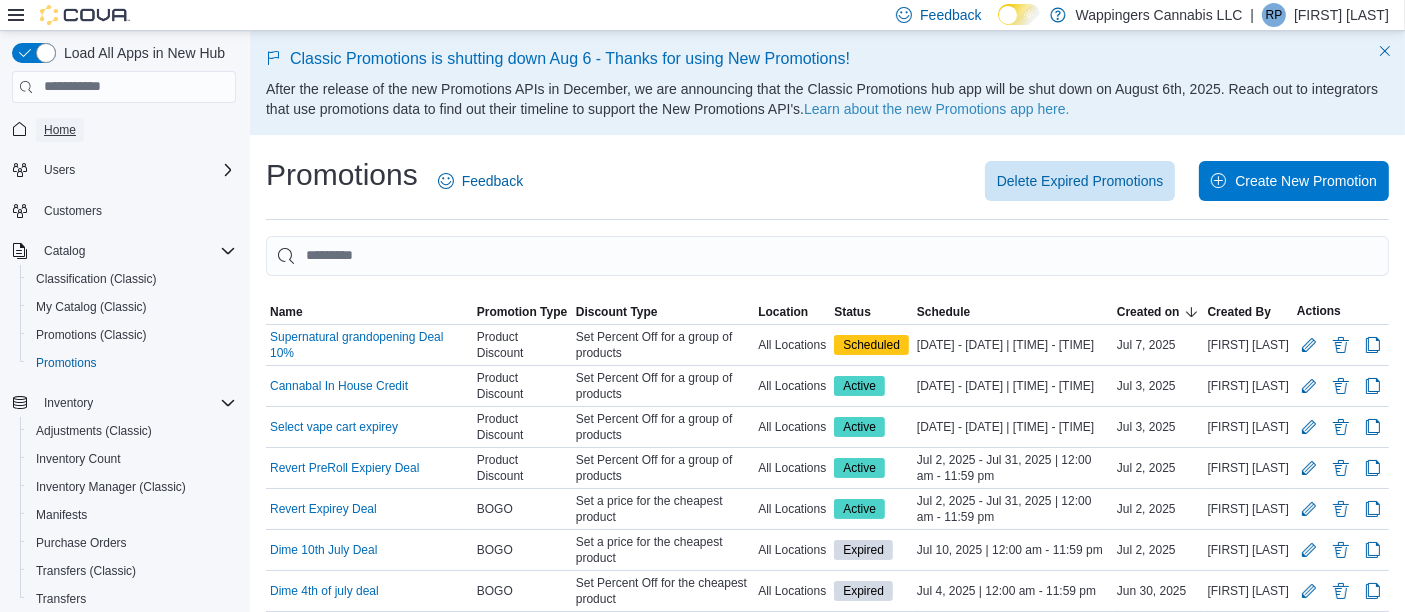 click on "Home" at bounding box center [60, 130] 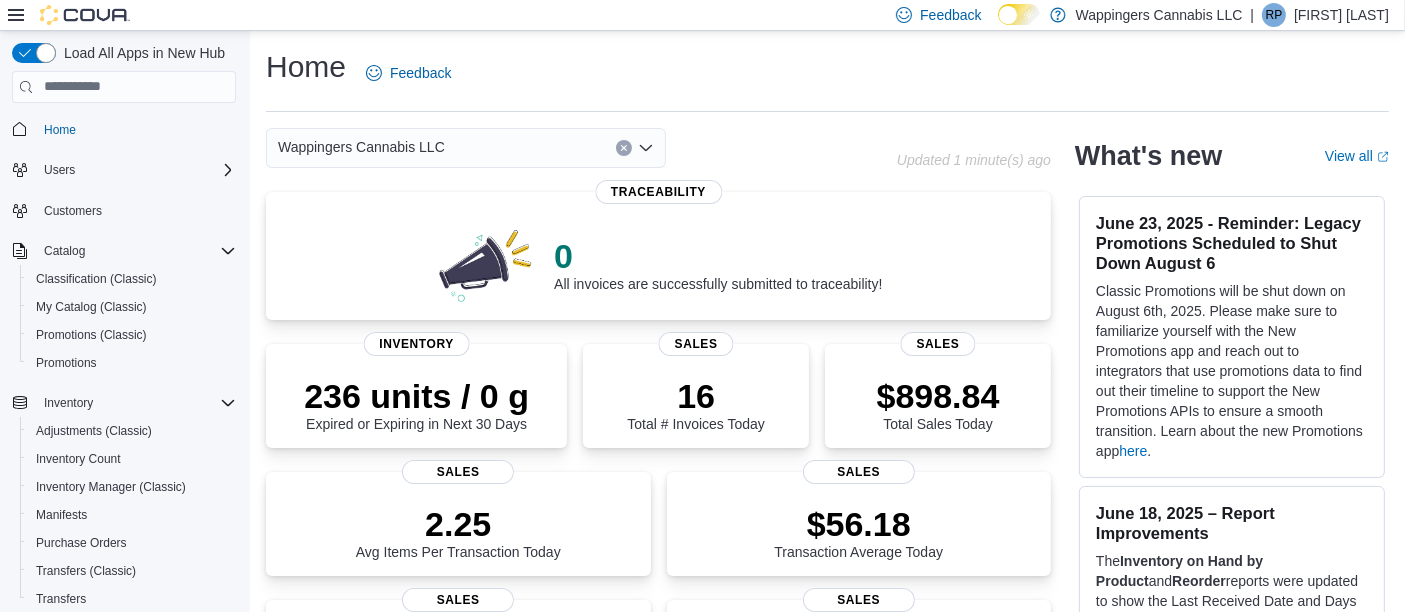 click on "236 units / 0 g" at bounding box center [416, 396] 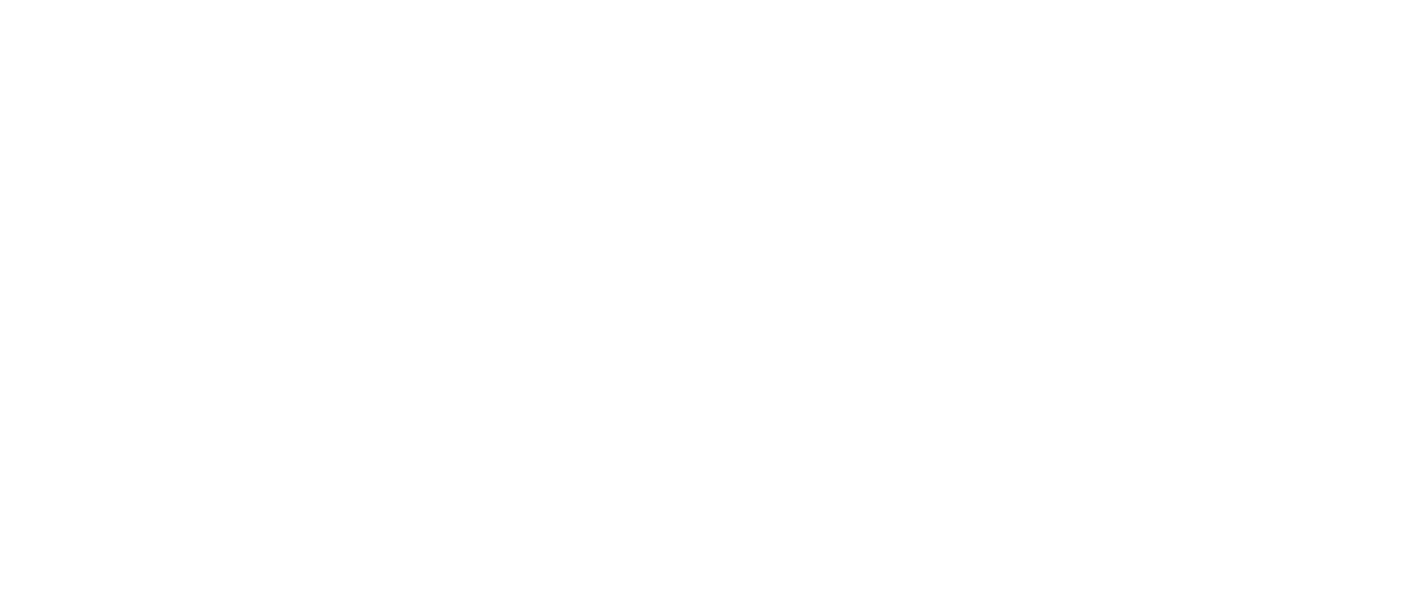 scroll, scrollTop: 0, scrollLeft: 0, axis: both 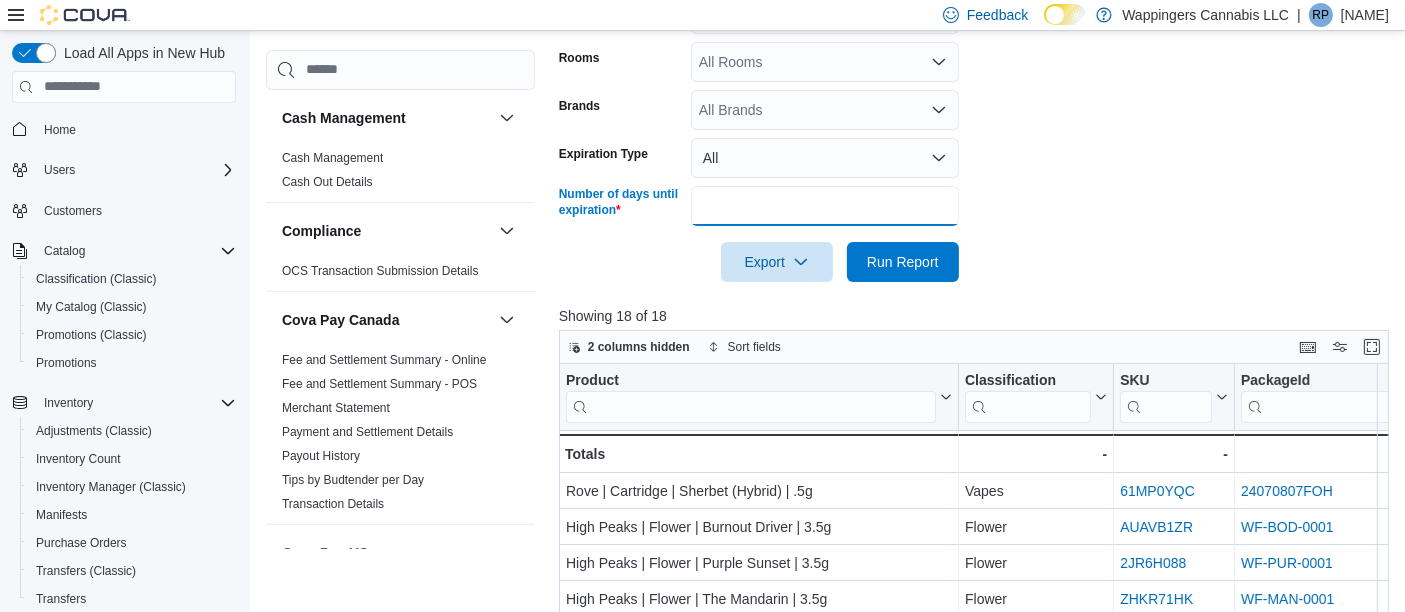 drag, startPoint x: 685, startPoint y: 190, endPoint x: 662, endPoint y: 187, distance: 23.194826 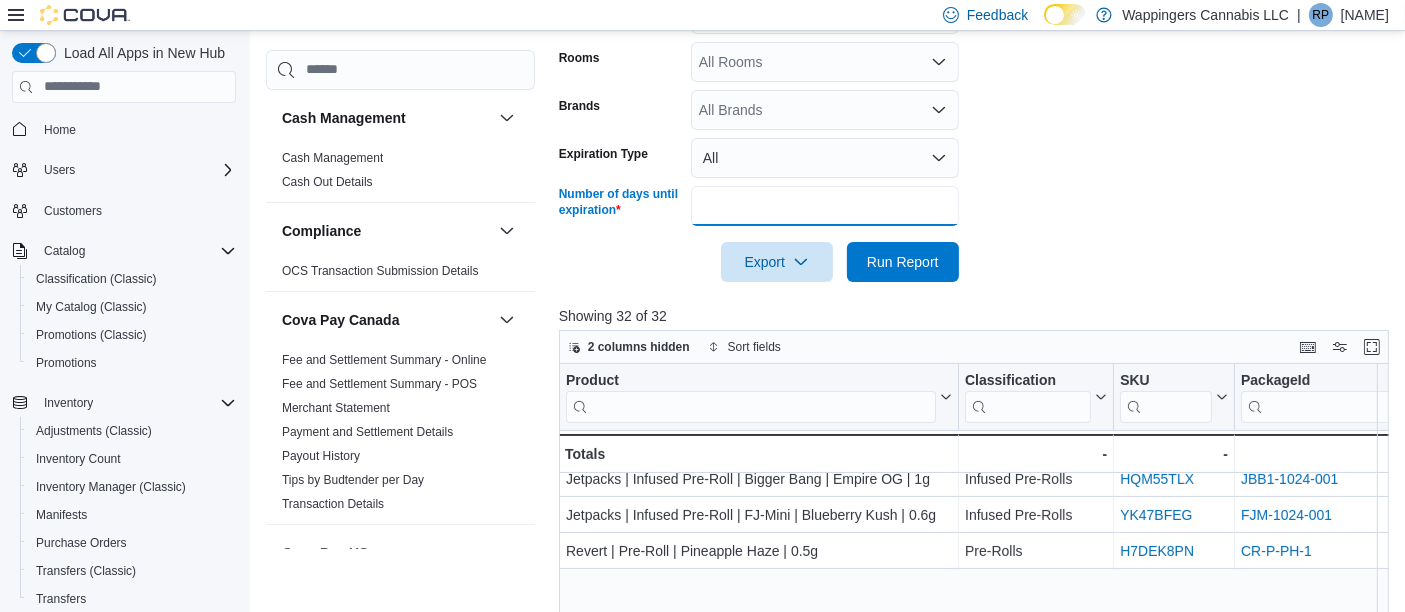 scroll, scrollTop: 0, scrollLeft: 0, axis: both 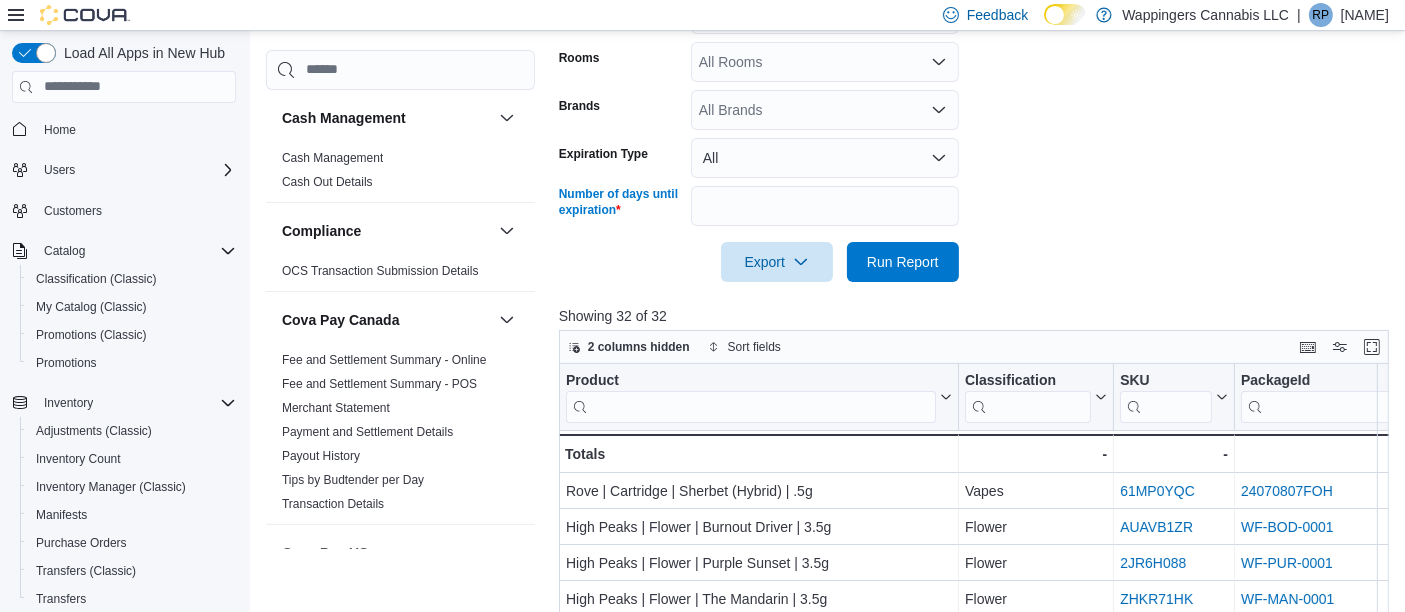 click on "All Brands" at bounding box center [825, 110] 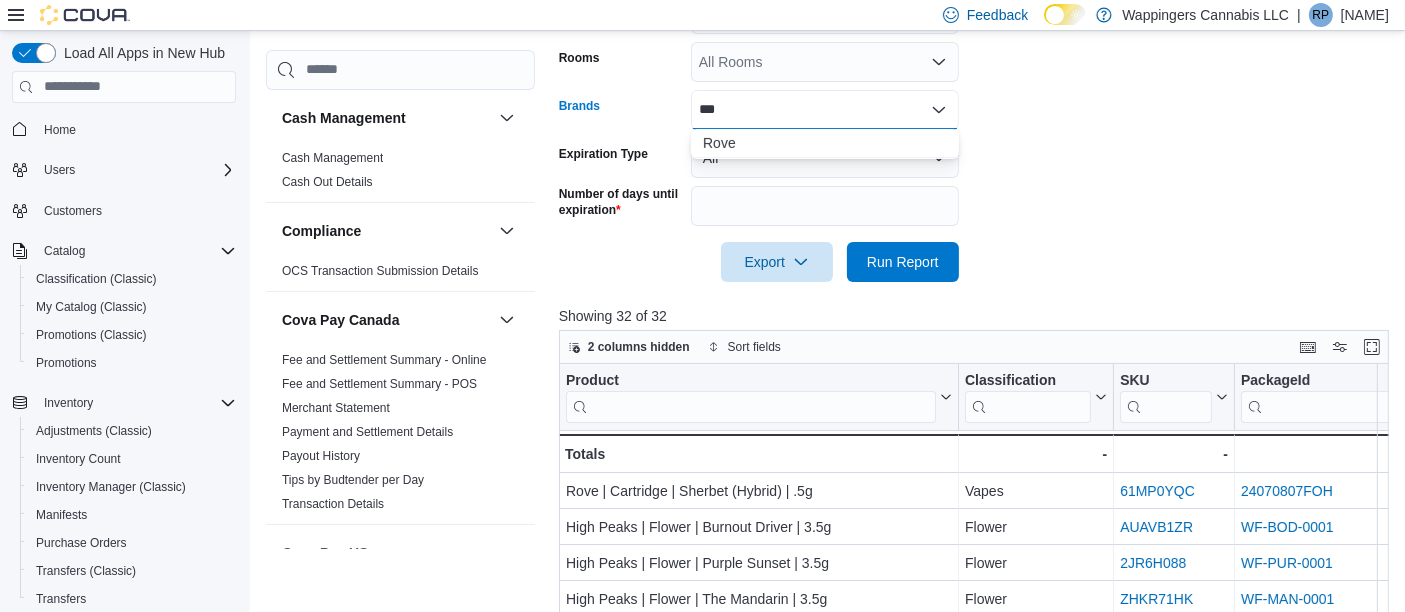 type on "****" 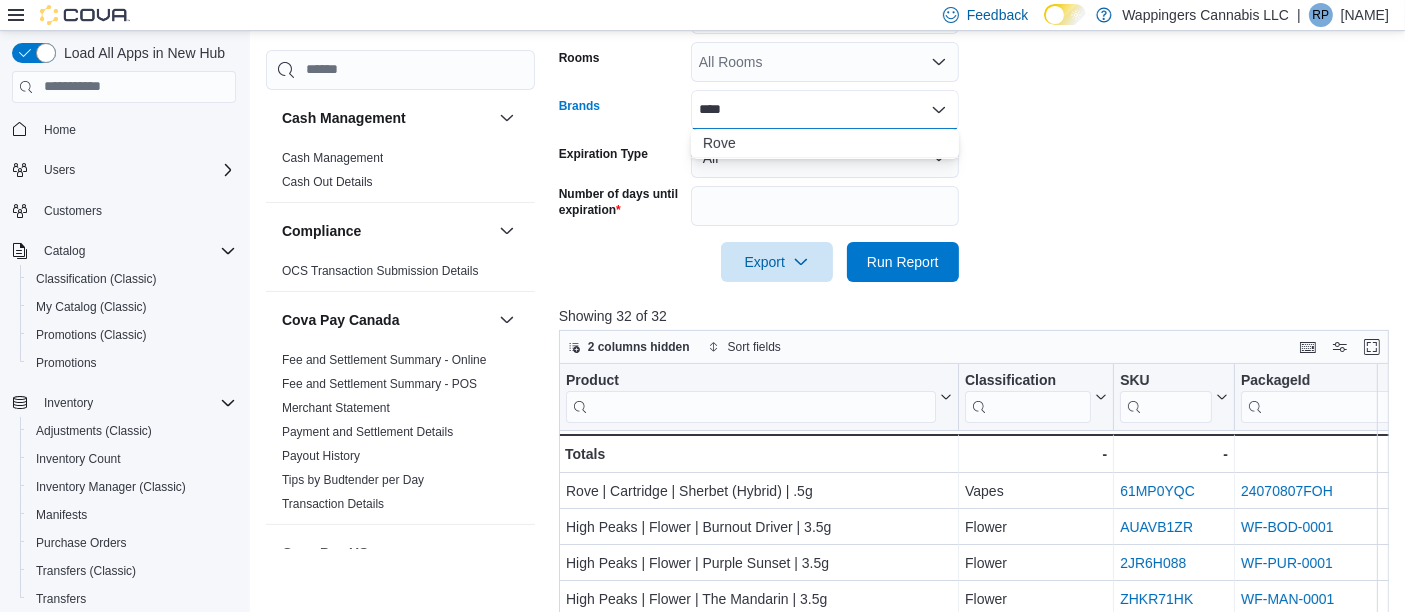 type 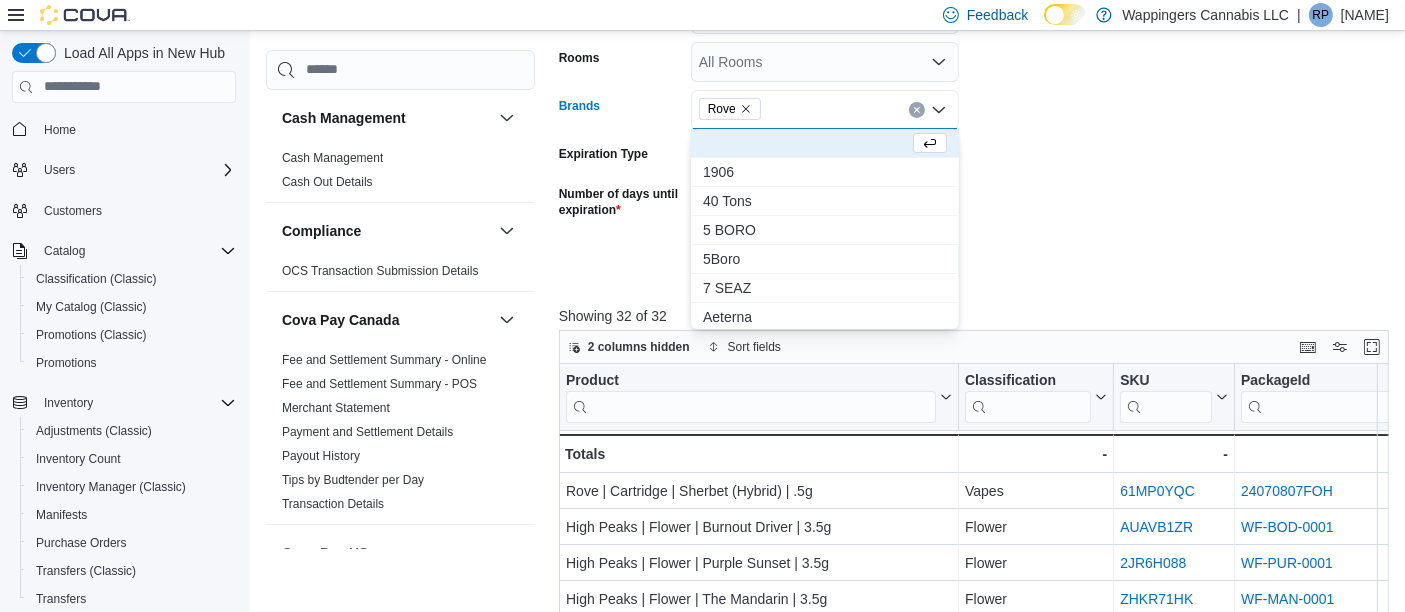 click on "Locations Wappingers Cannabis LLC Classifications All Classifications Products All Products Rooms All Rooms Brands Rove Combo box. Selected. Rove. Press Backspace to delete Rove. Combo box input. All Brands. Type some text or, to display a list of choices, press Down Arrow. To exit the list of choices, press Escape. Expiration Type All Number of days until expiration ** Export  Run Report" at bounding box center (978, 78) 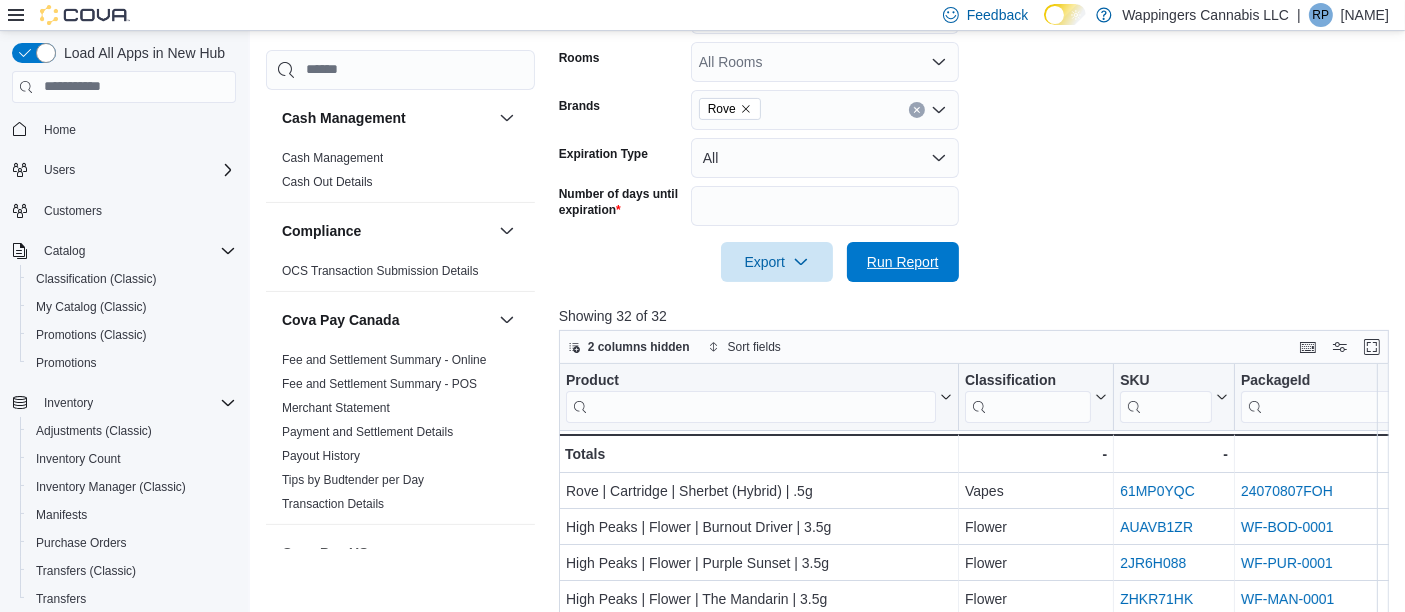 click on "Run Report" at bounding box center (903, 262) 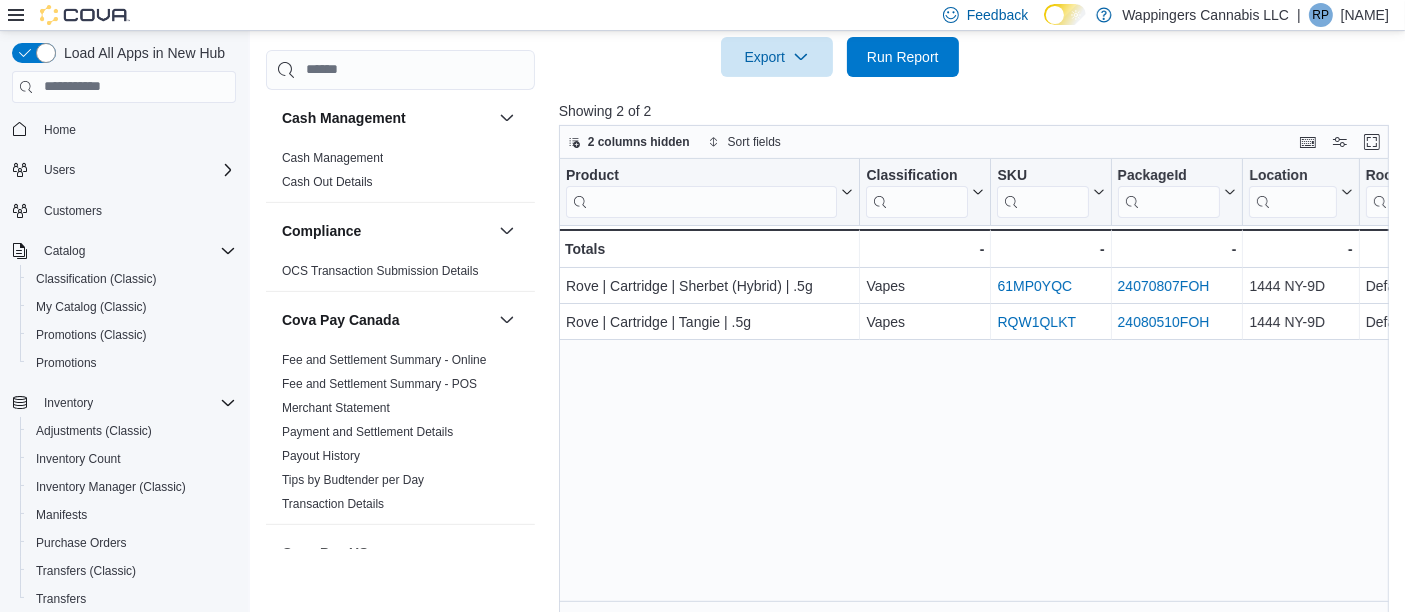 scroll, scrollTop: 665, scrollLeft: 0, axis: vertical 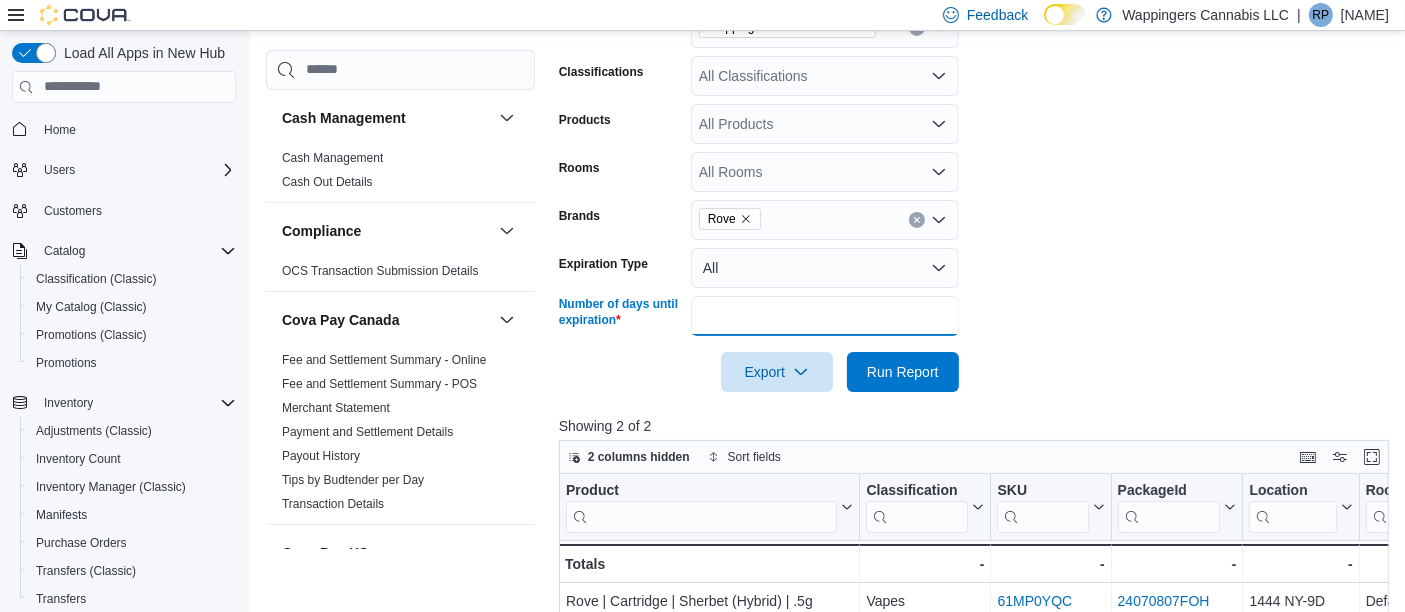 drag, startPoint x: 784, startPoint y: 306, endPoint x: 644, endPoint y: 283, distance: 141.87671 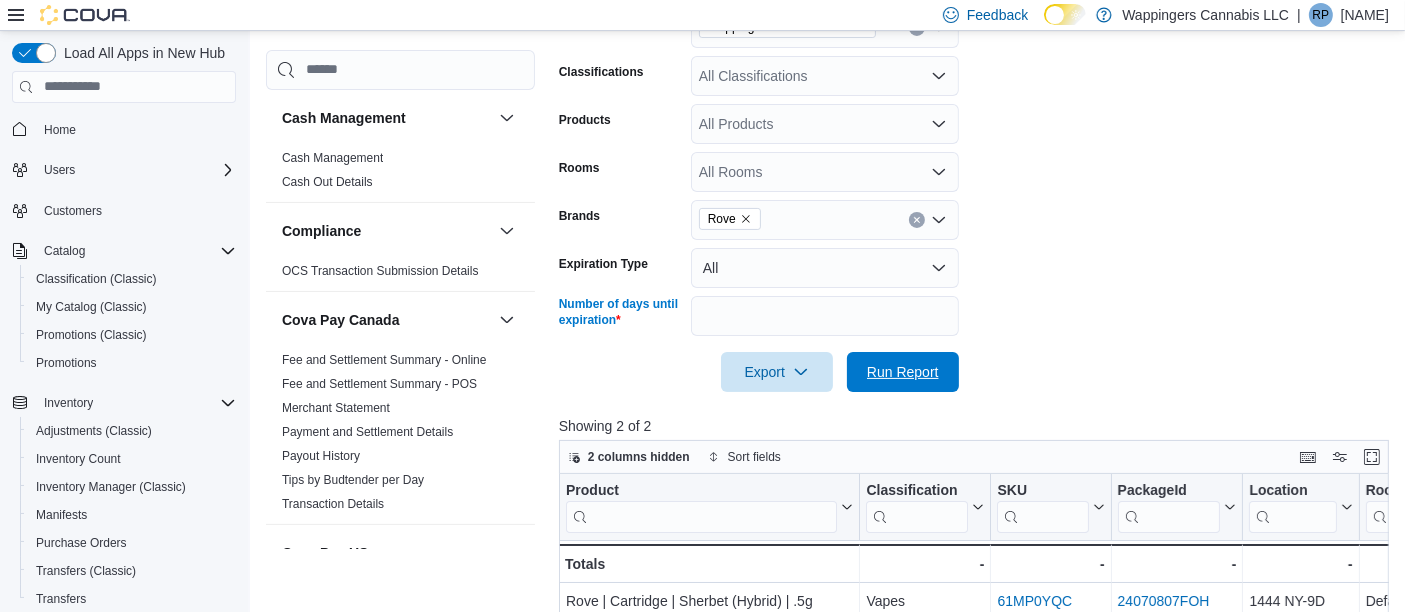click on "Run Report" at bounding box center [903, 372] 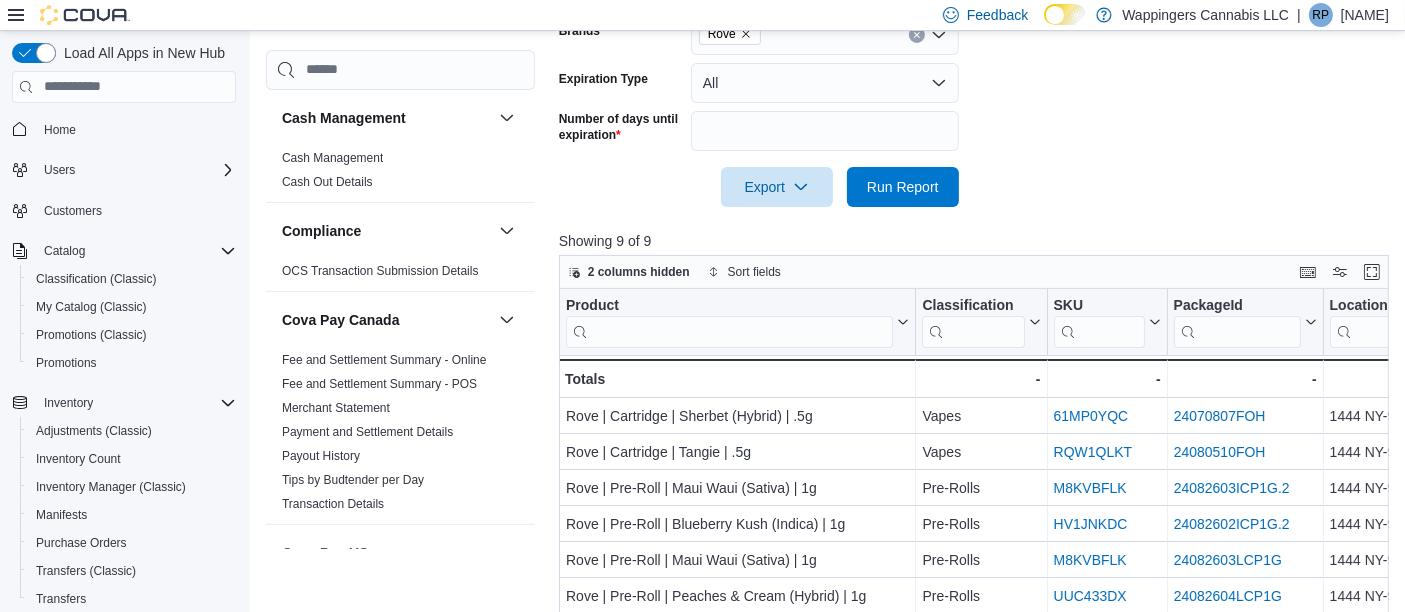 scroll, scrollTop: 665, scrollLeft: 0, axis: vertical 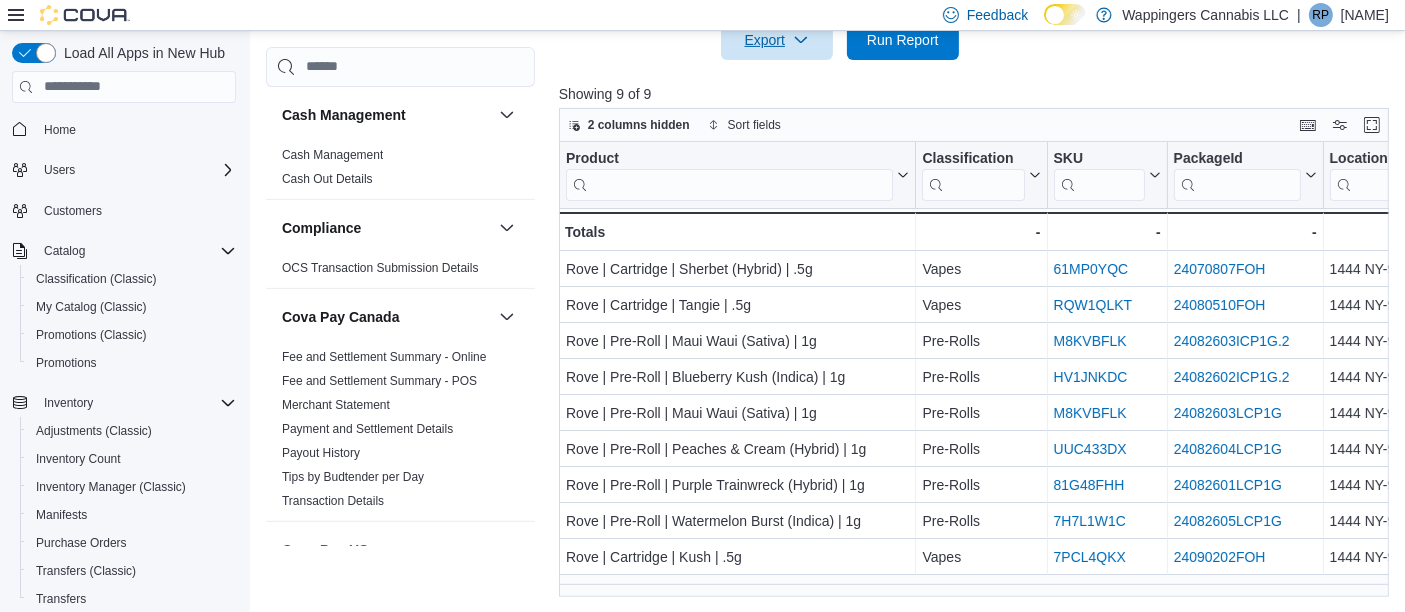 click on "Export" at bounding box center [777, 40] 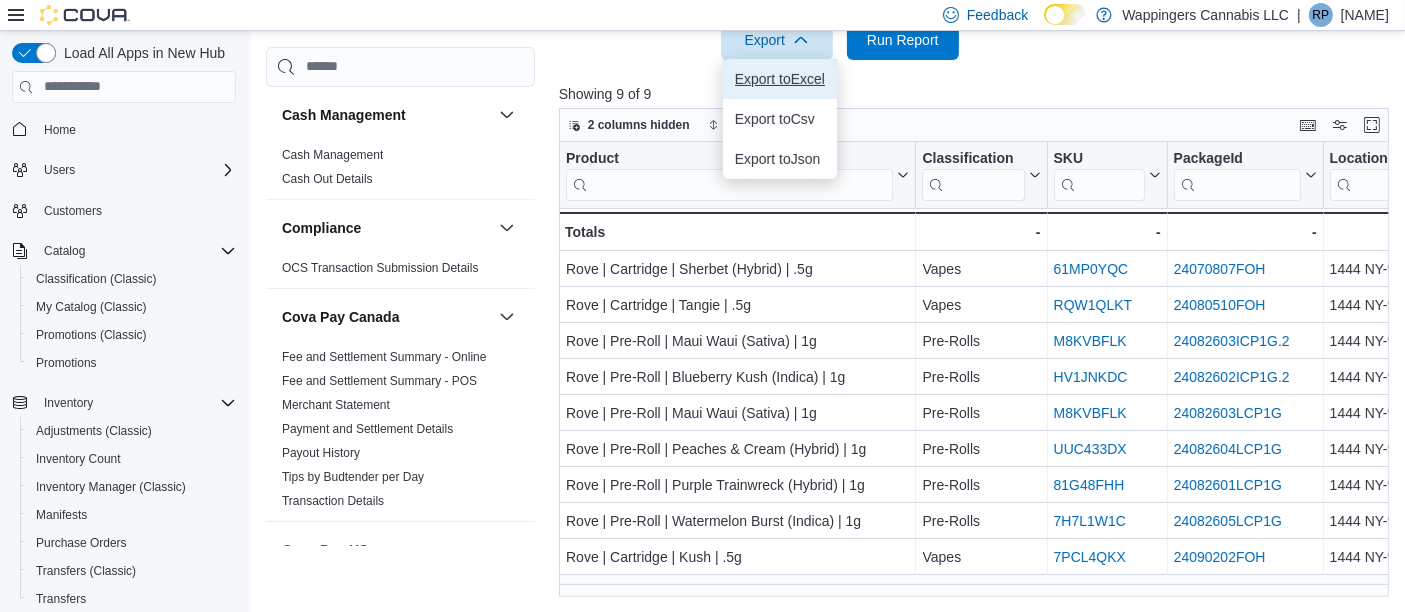 click on "Export to  Excel" at bounding box center [780, 79] 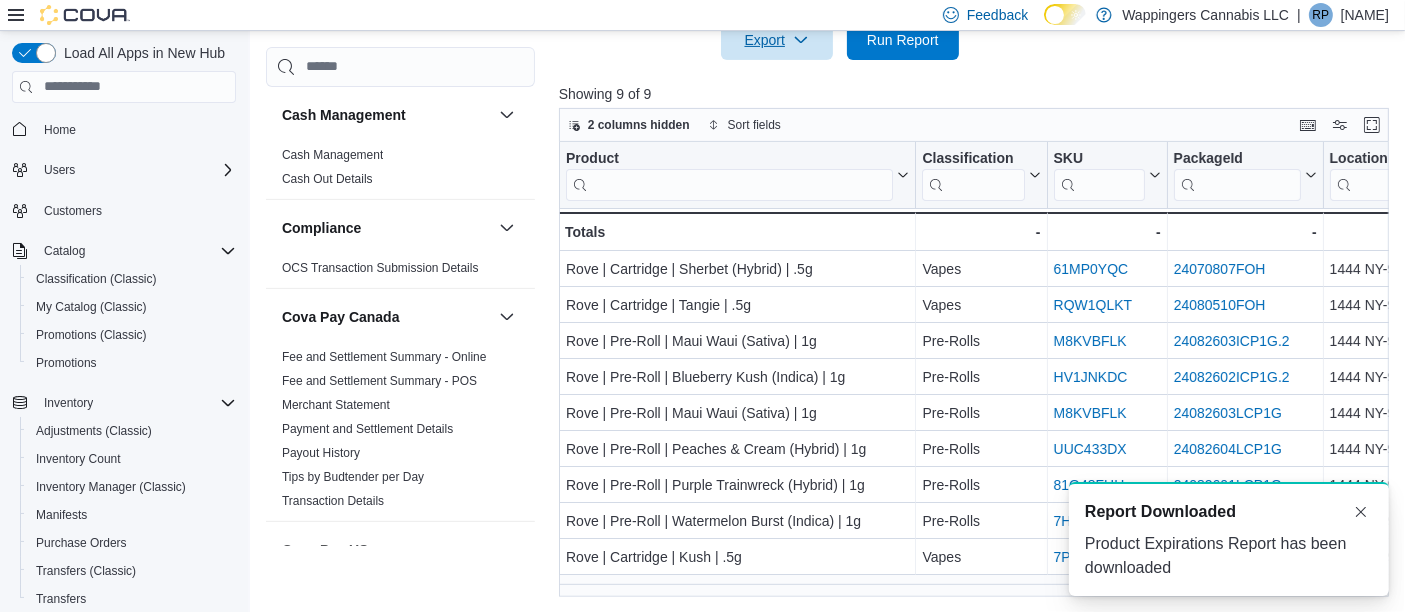 scroll, scrollTop: 0, scrollLeft: 0, axis: both 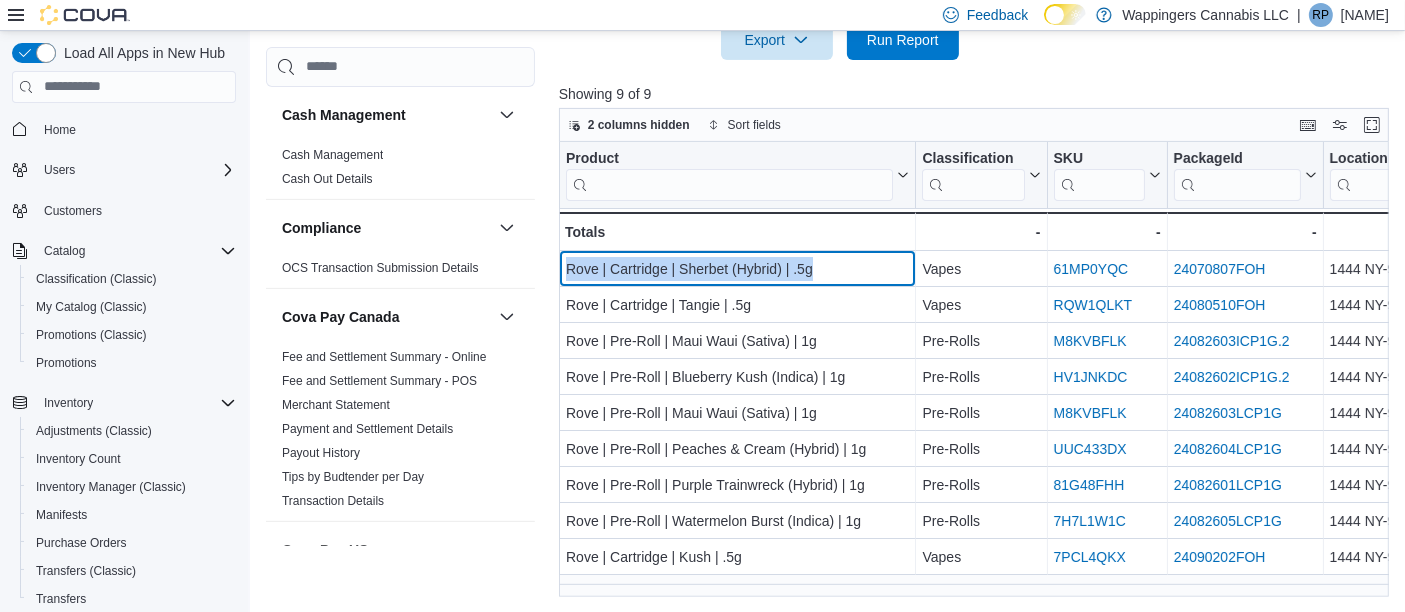 drag, startPoint x: 827, startPoint y: 258, endPoint x: 567, endPoint y: 264, distance: 260.0692 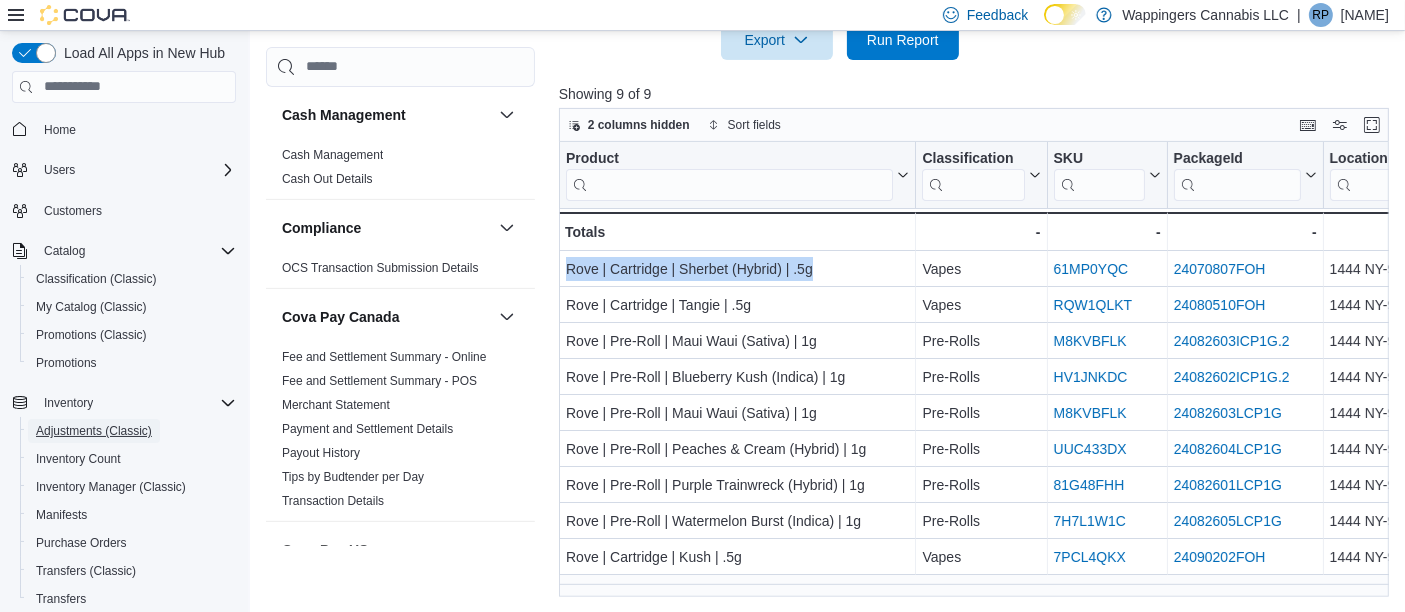 click on "Adjustments (Classic)" at bounding box center [94, 431] 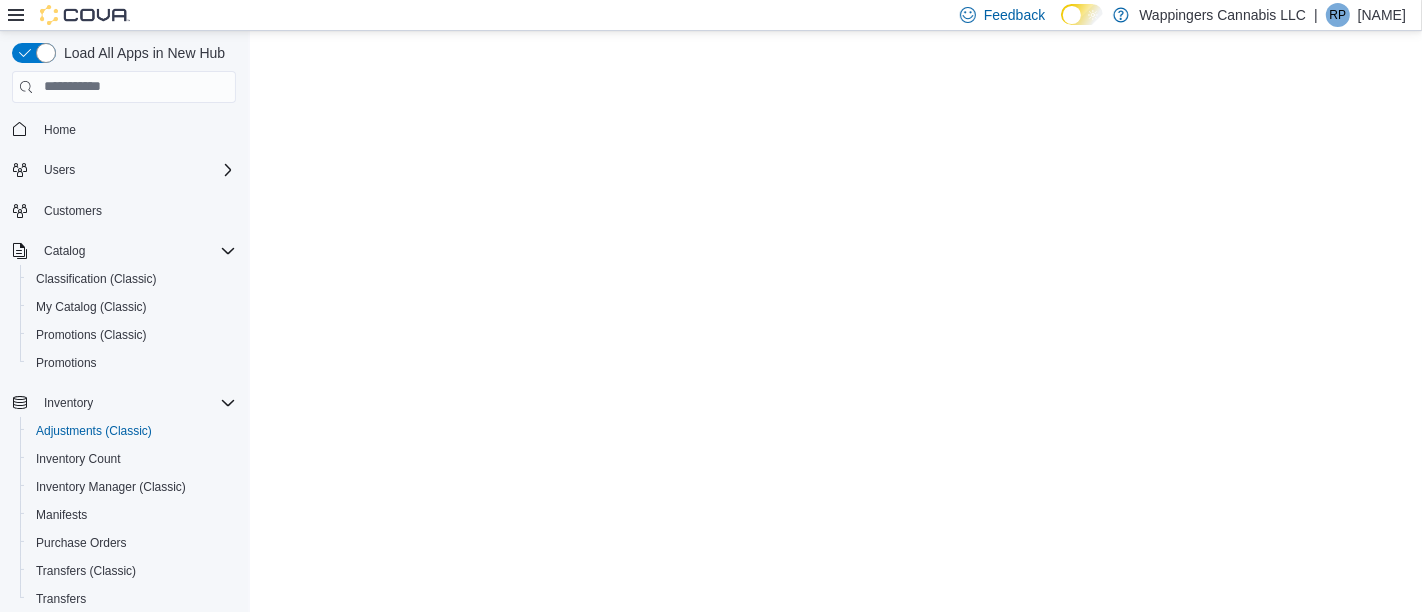 scroll, scrollTop: 0, scrollLeft: 0, axis: both 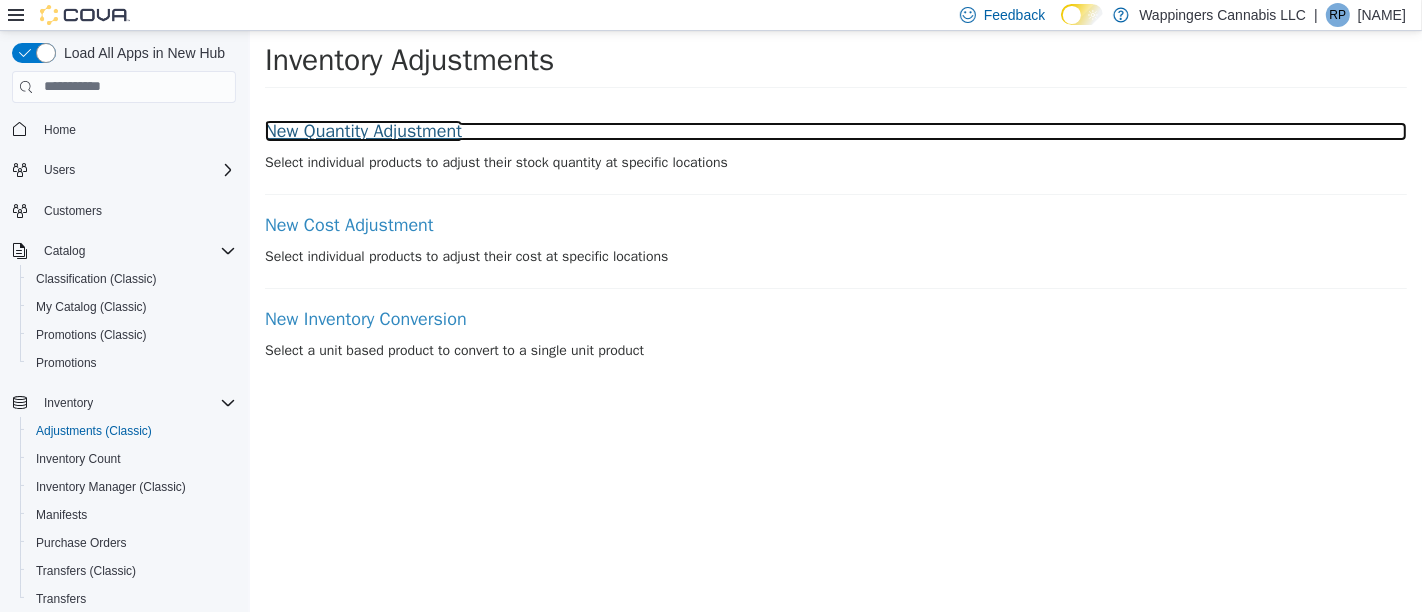 click on "New Quantity Adjustment" at bounding box center (835, 131) 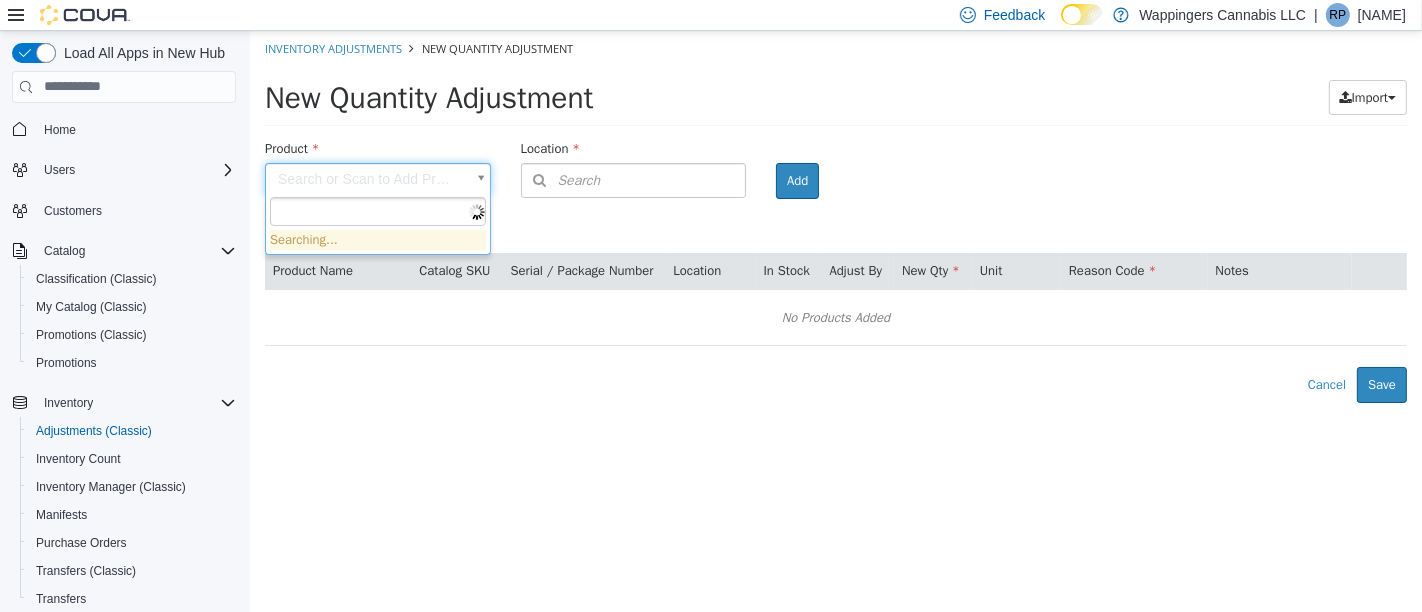 click on "1444 NY-9D" at bounding box center [835, 216] 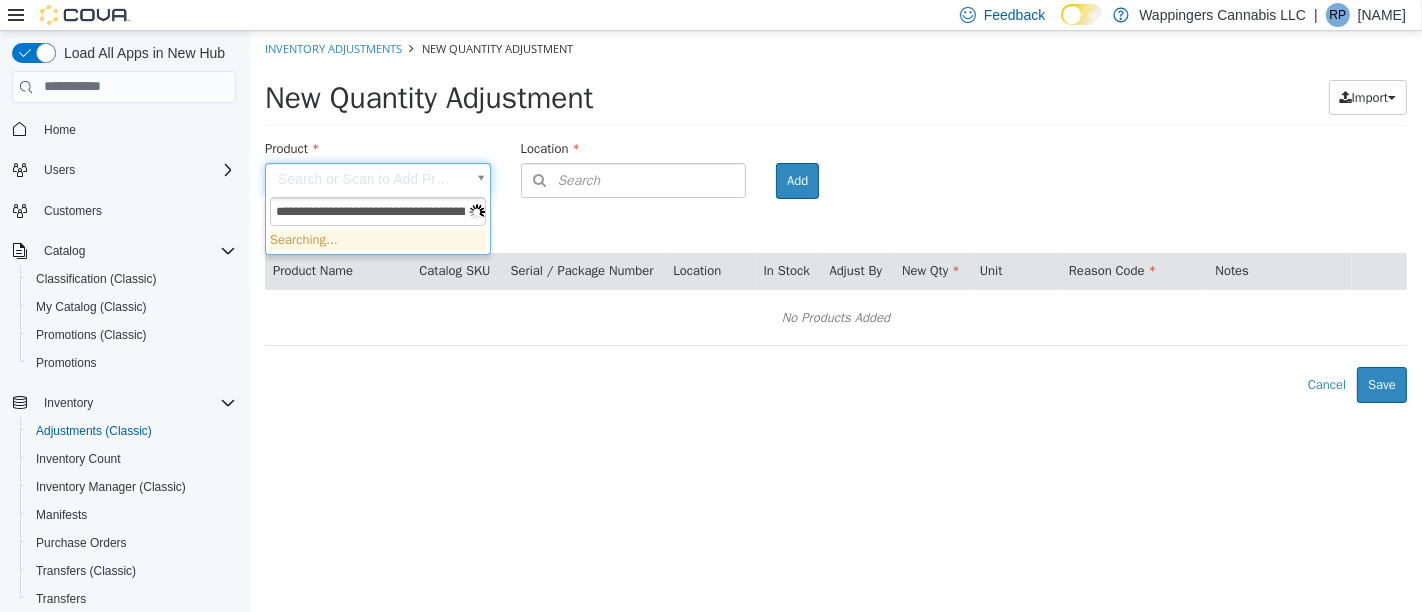 scroll, scrollTop: 0, scrollLeft: 38, axis: horizontal 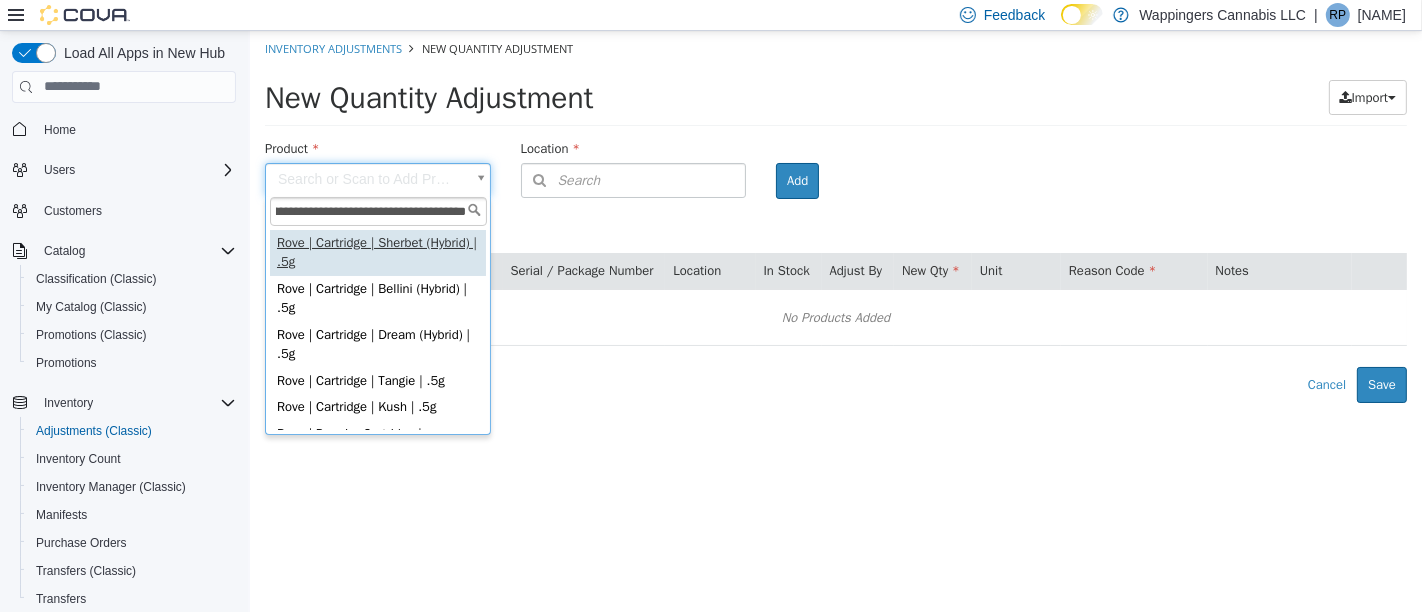 type on "**********" 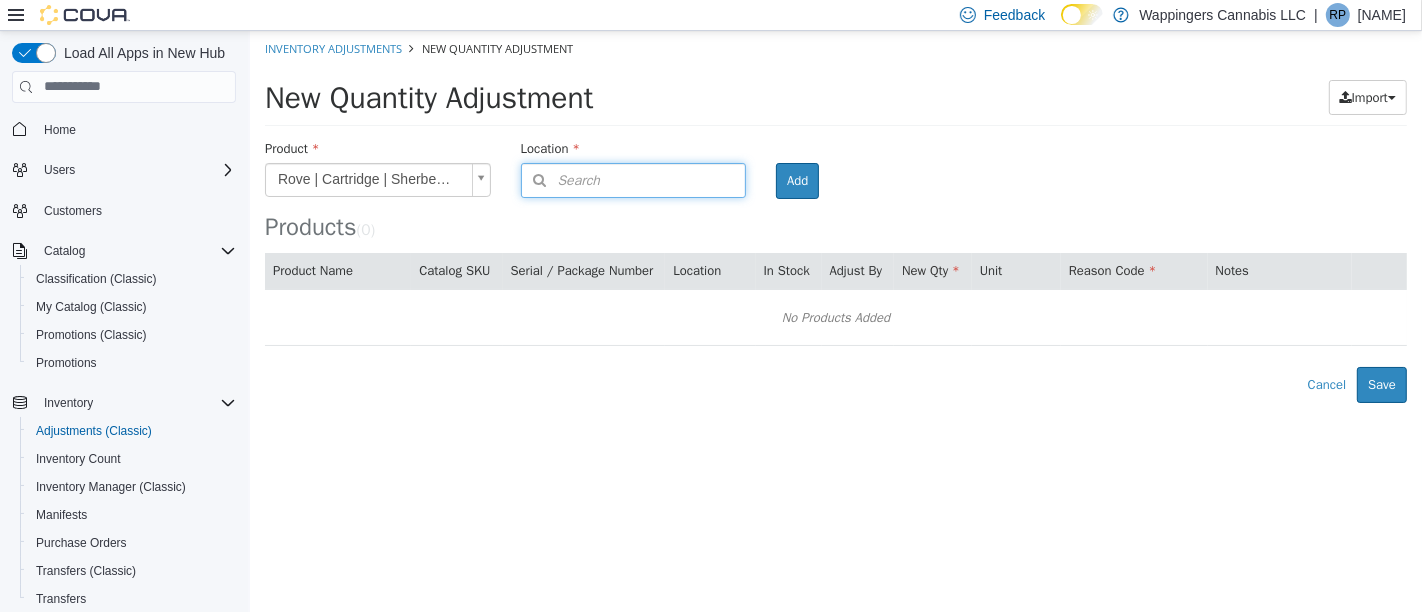 click on "Search" at bounding box center [633, 179] 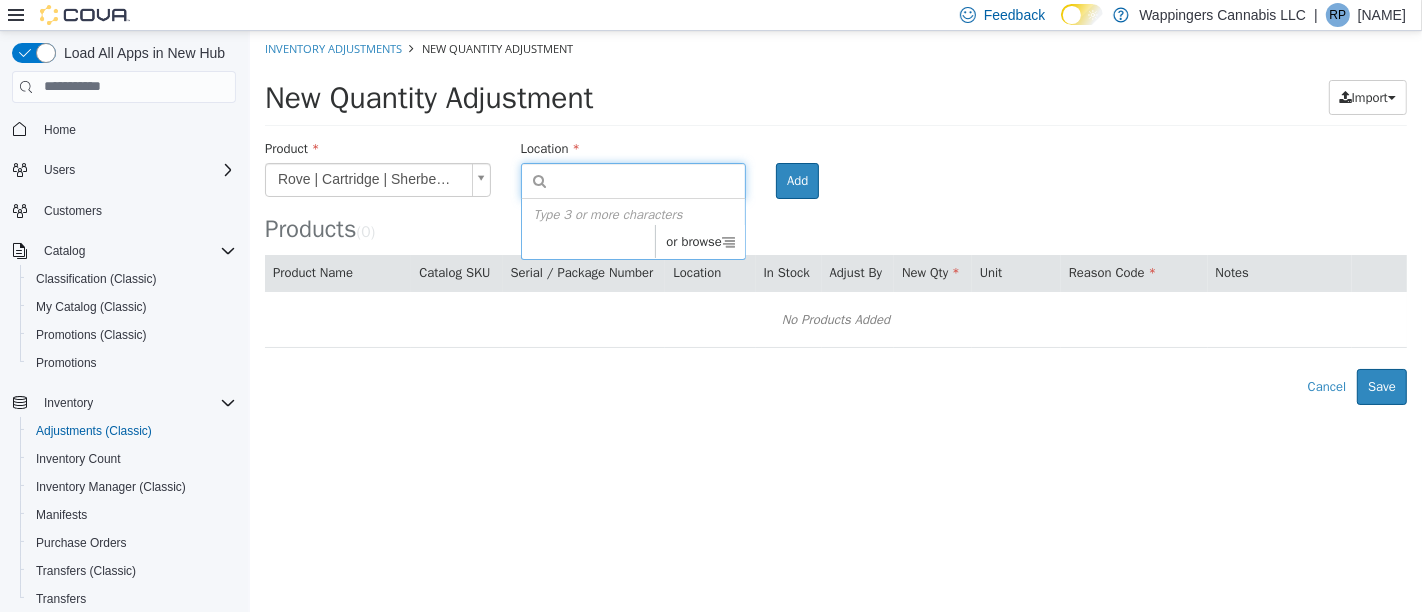 click on "or browse" at bounding box center (699, 241) 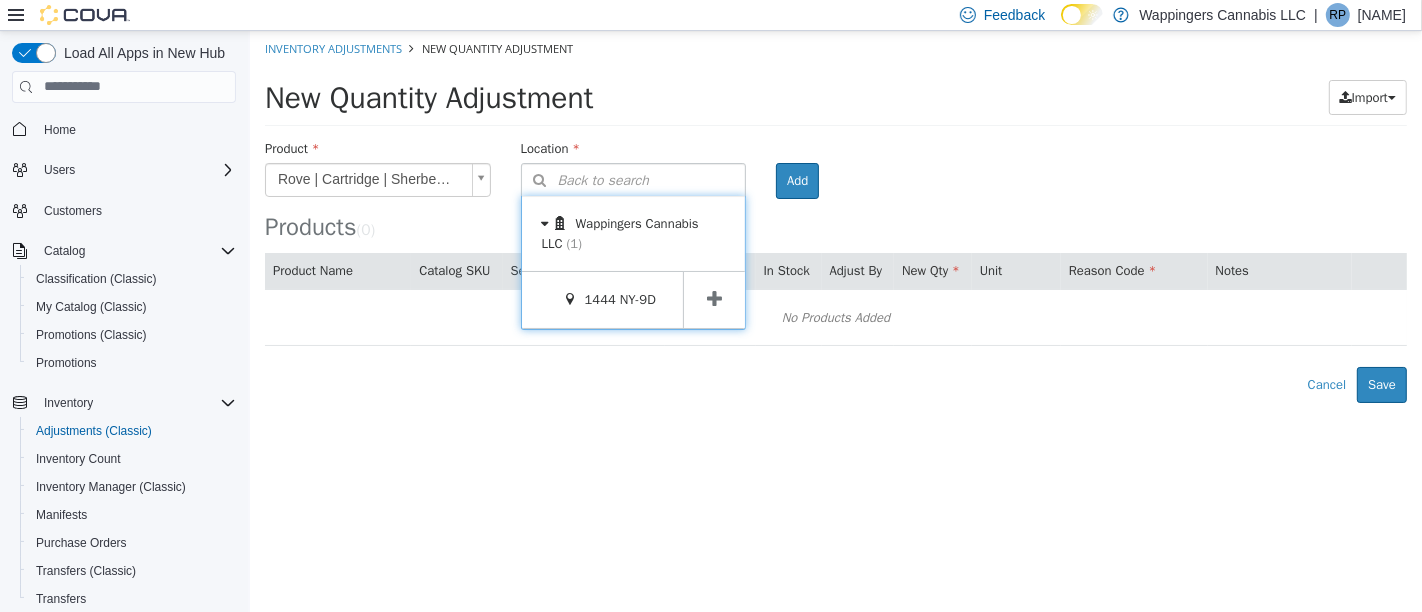 click at bounding box center (713, 299) 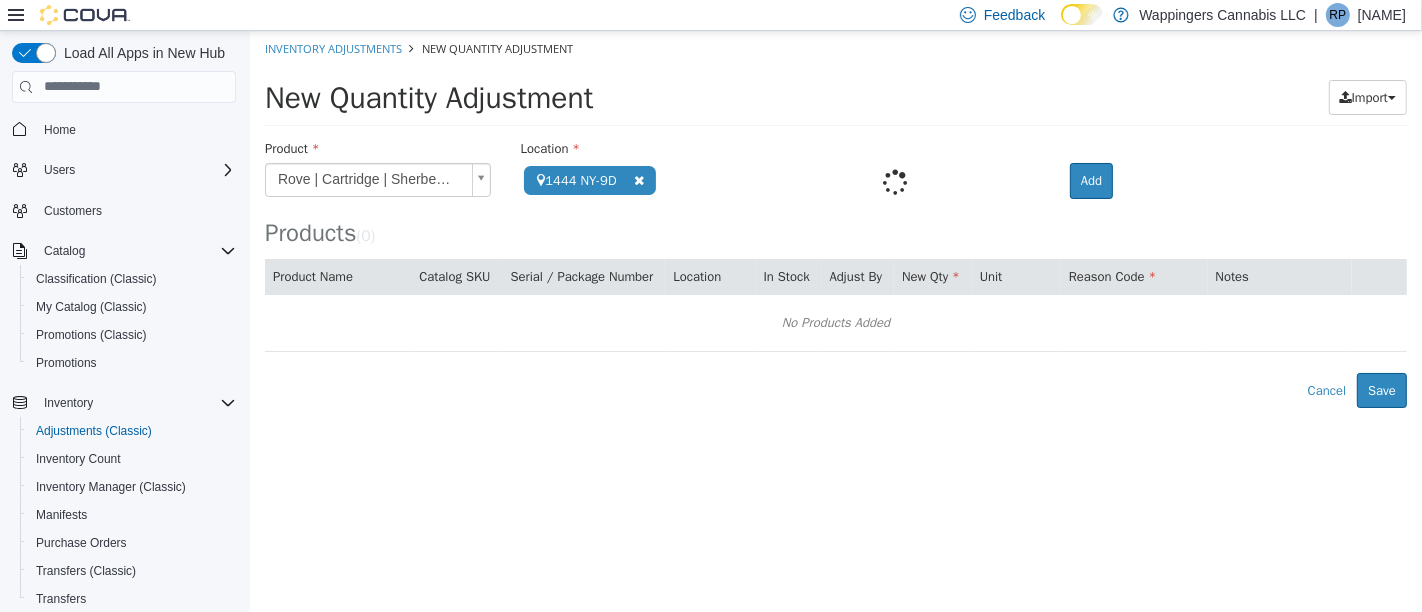 click at bounding box center (893, 181) 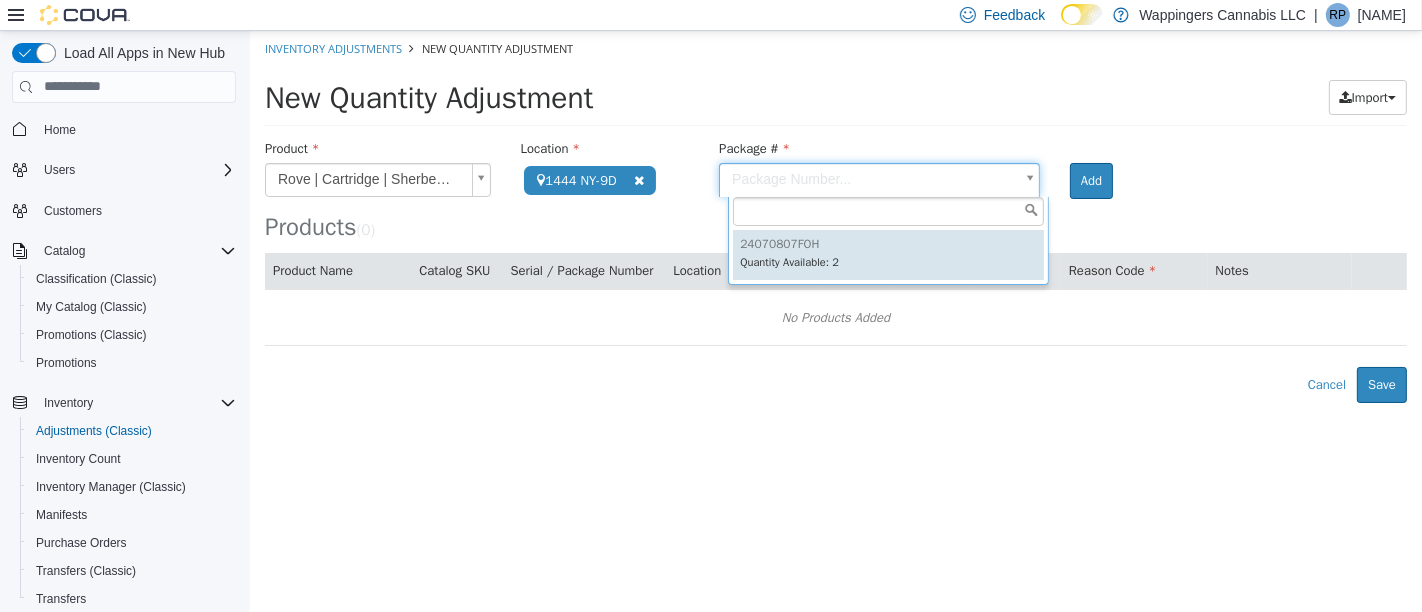 click on "1444 NY-9D" at bounding box center [835, 216] 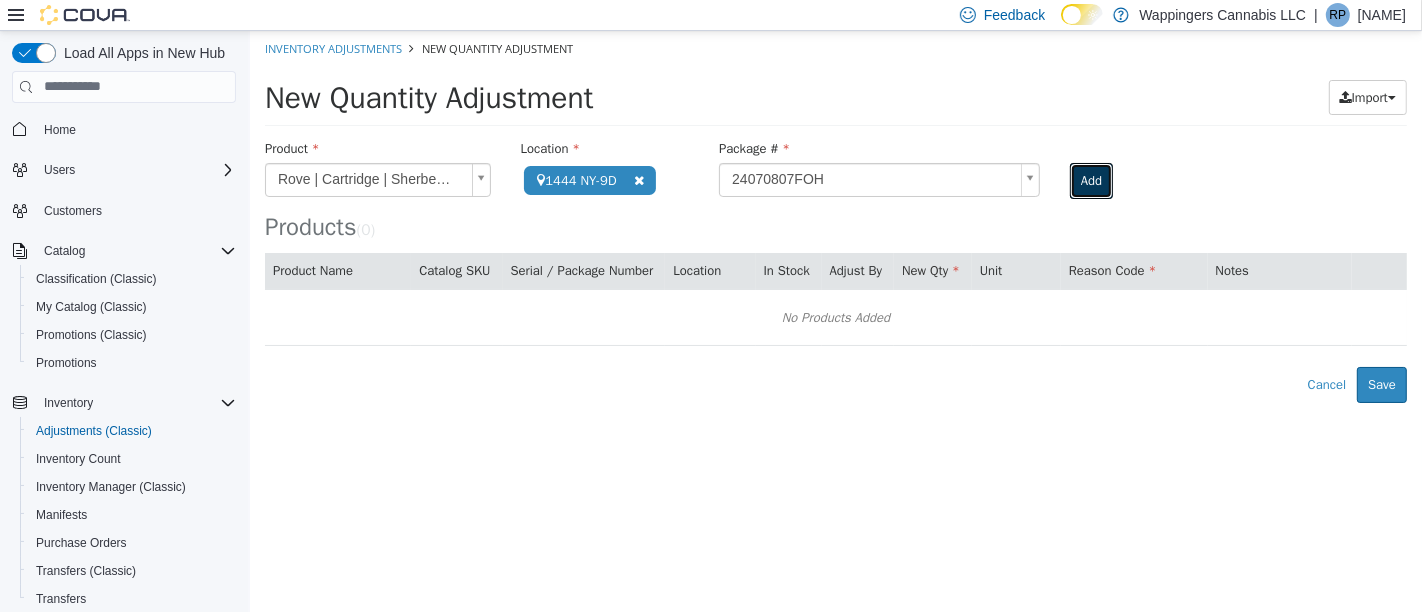click on "Add" at bounding box center (1090, 180) 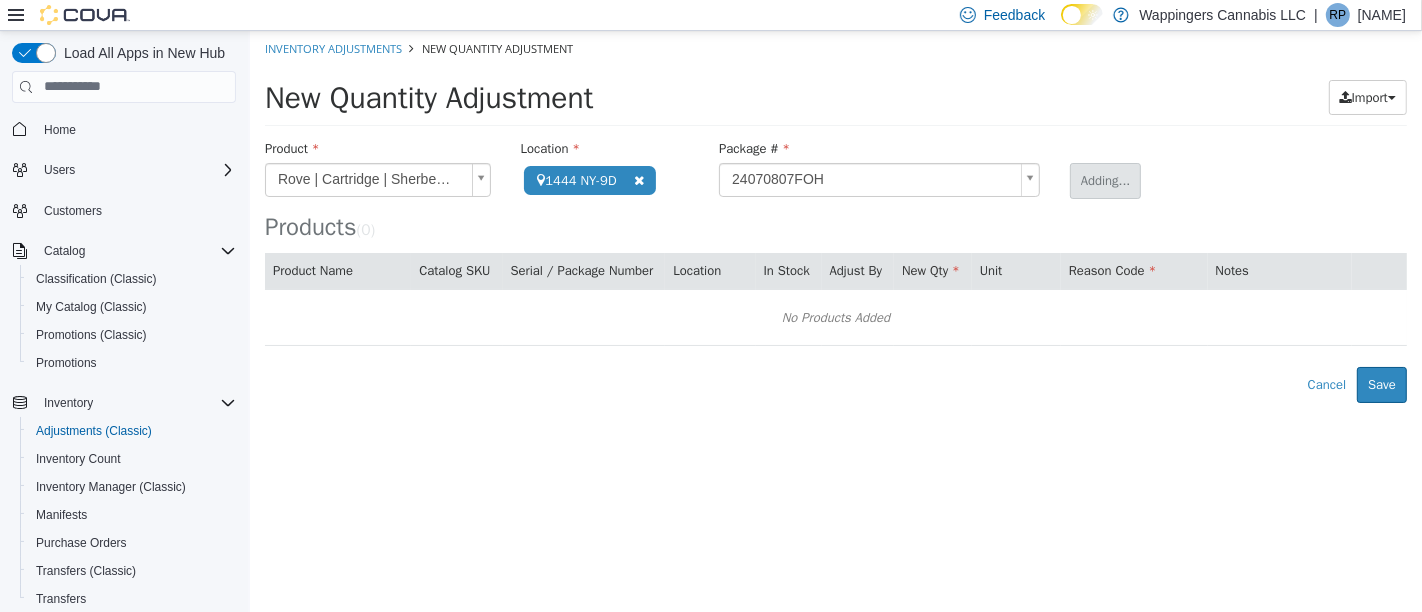 type 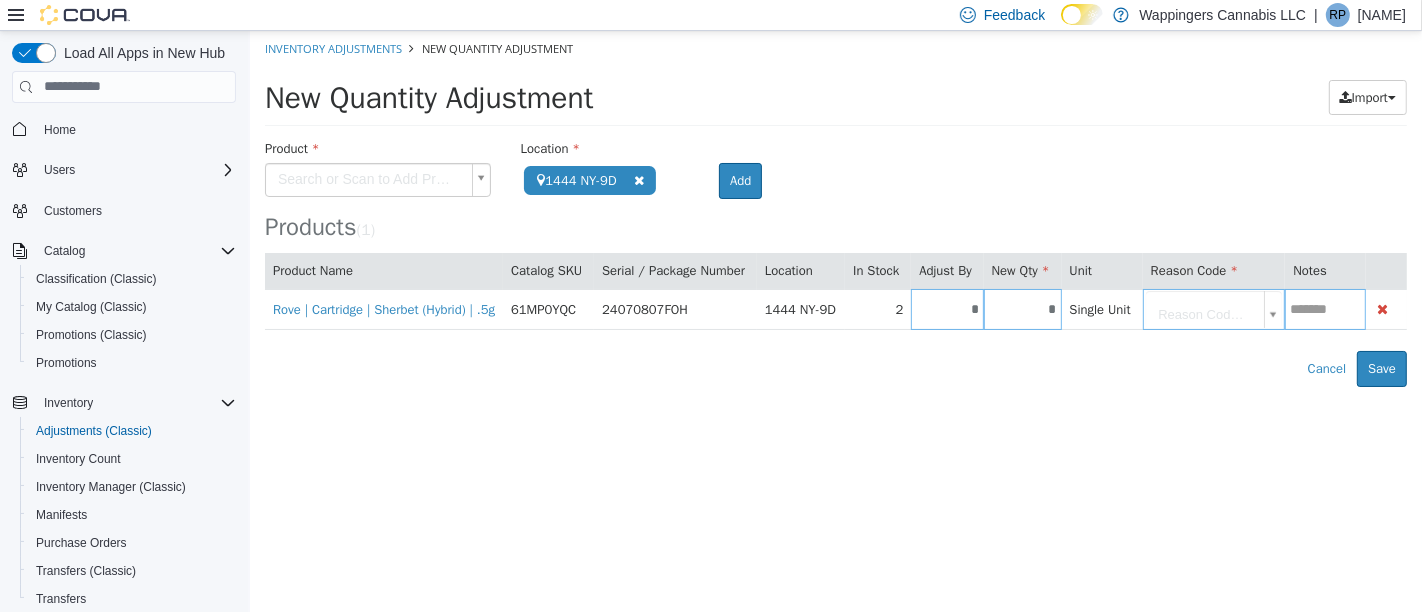 click on "*" at bounding box center (946, 308) 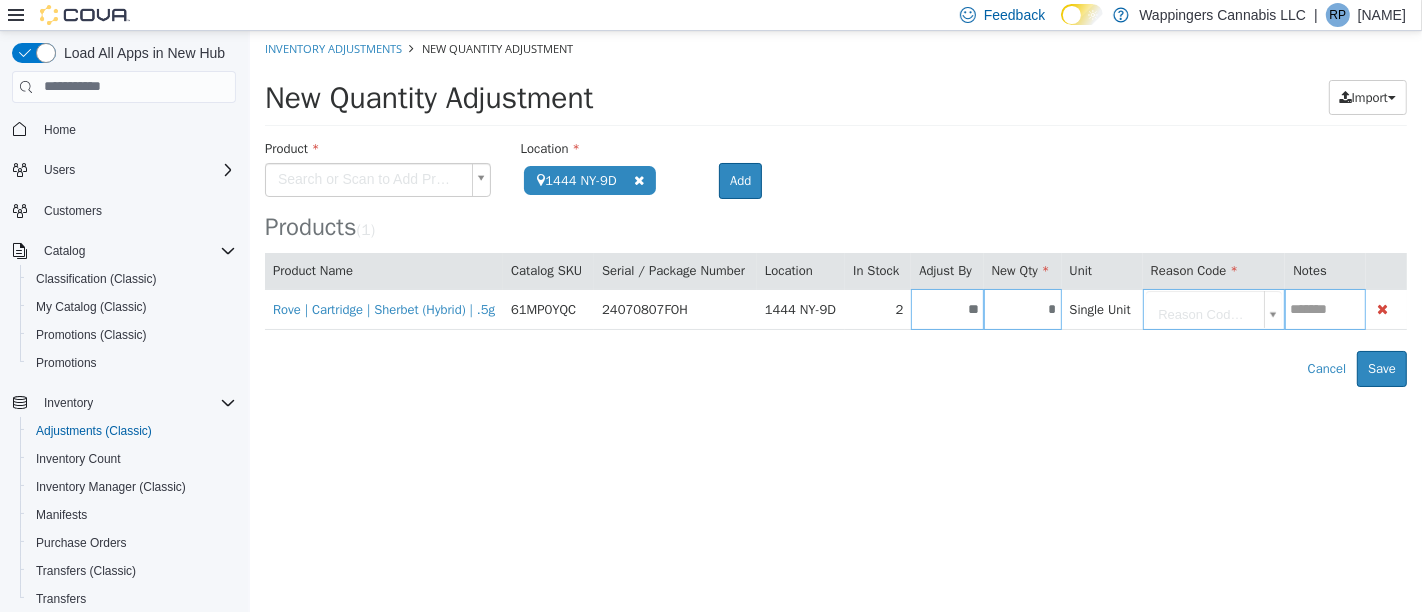 type on "**" 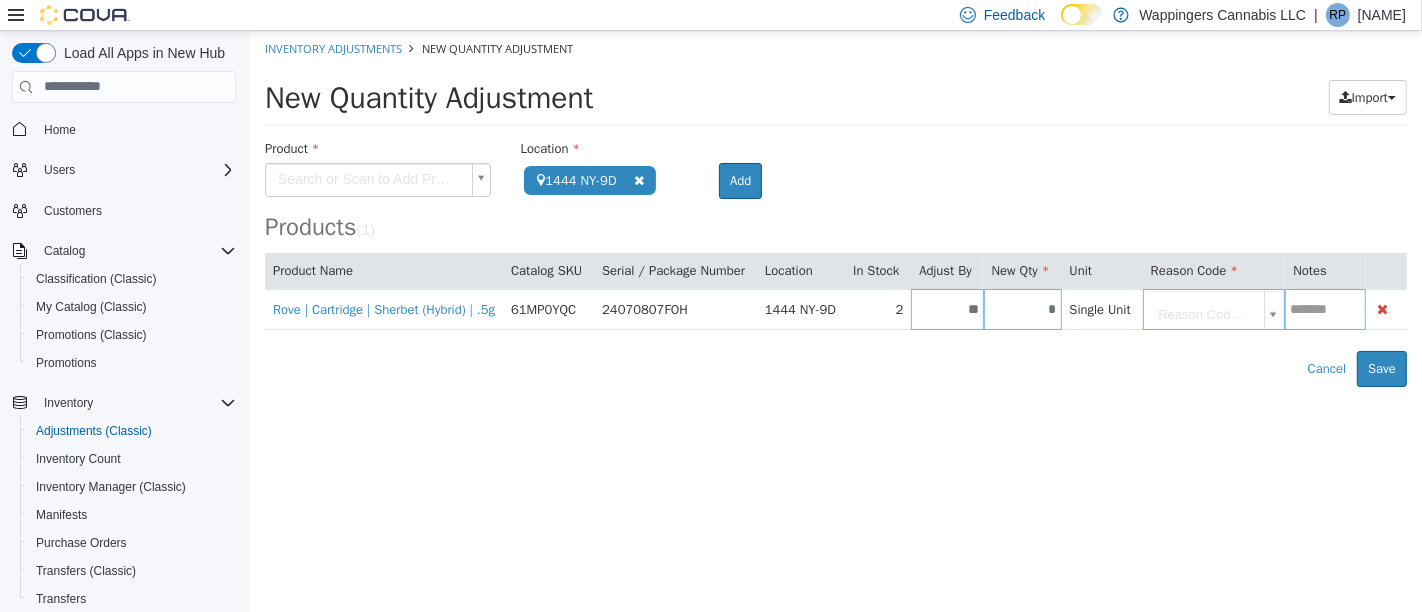 type on "*" 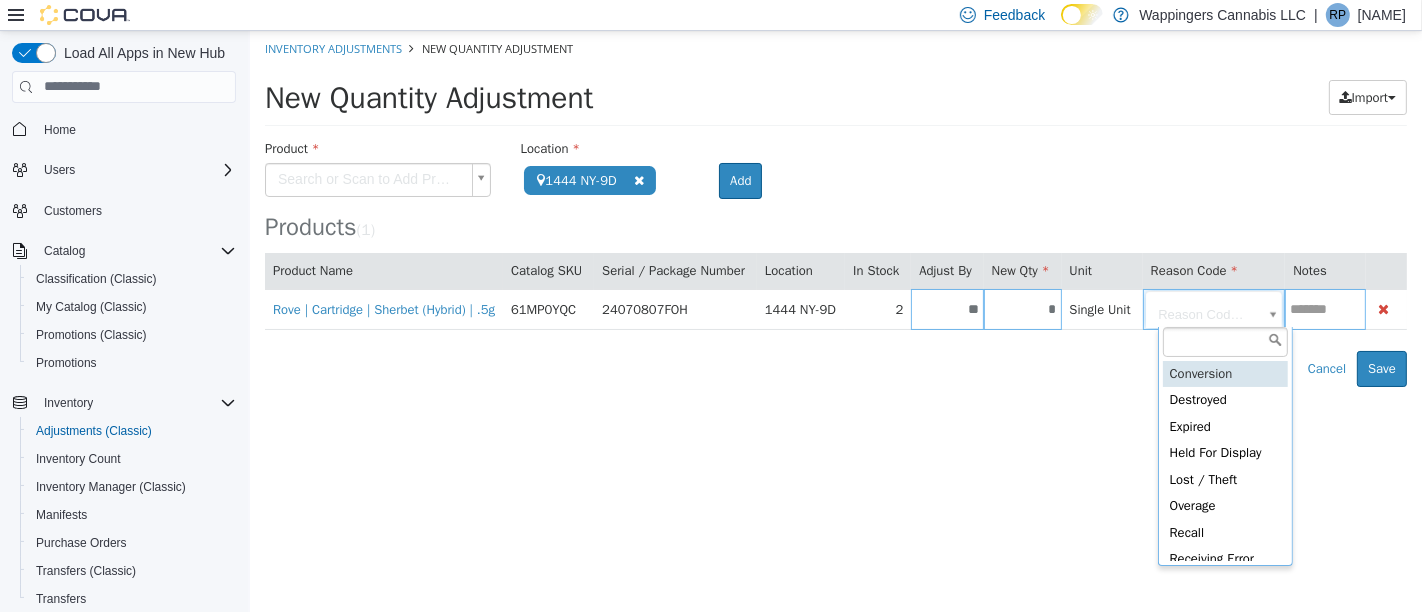 click on "1444 NY-9D" at bounding box center (835, 208) 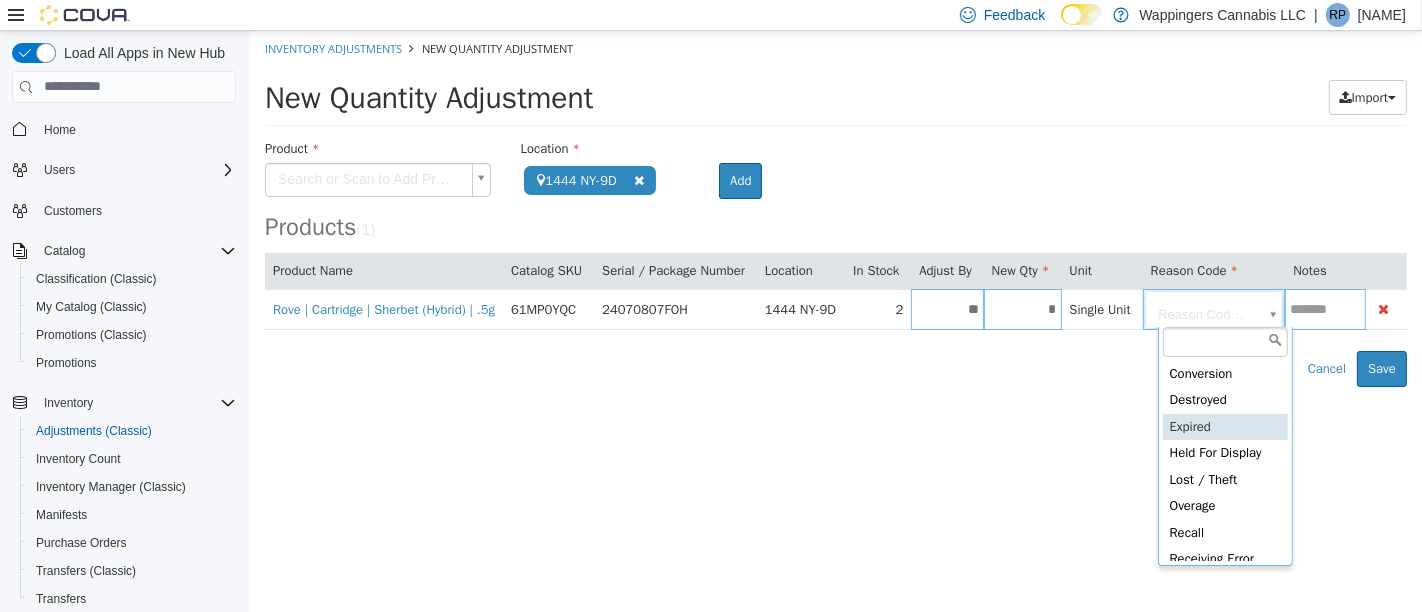 type on "**********" 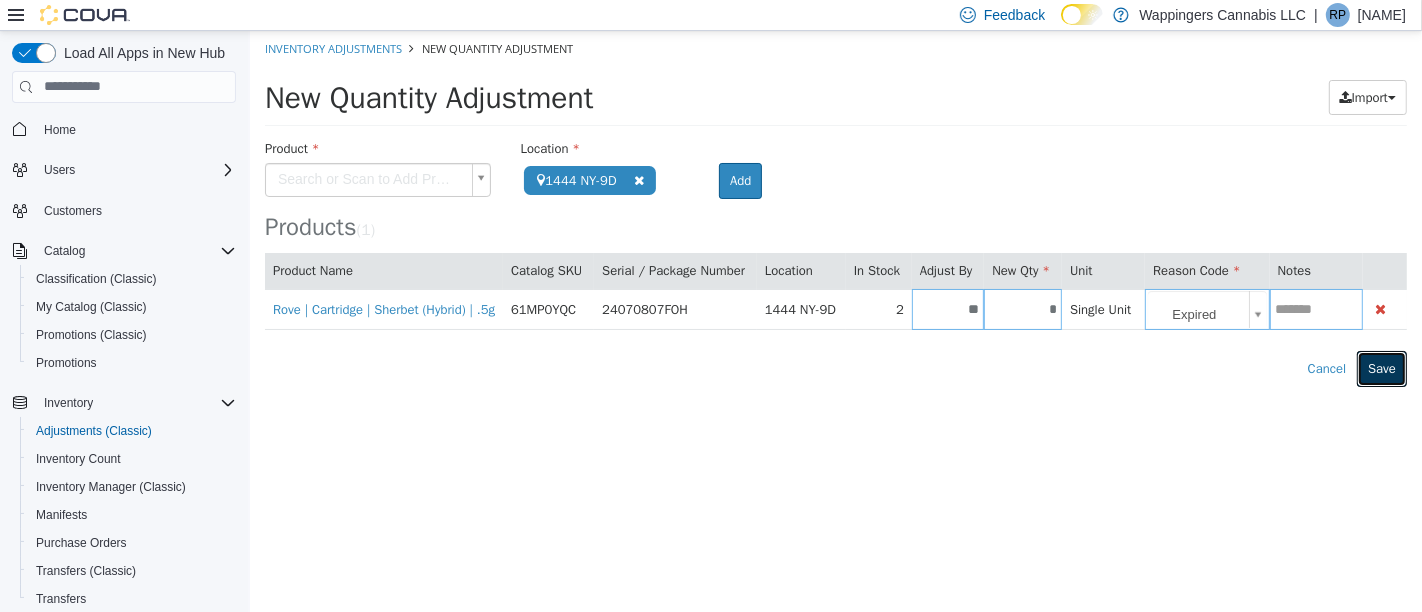 click on "Save" at bounding box center (1381, 368) 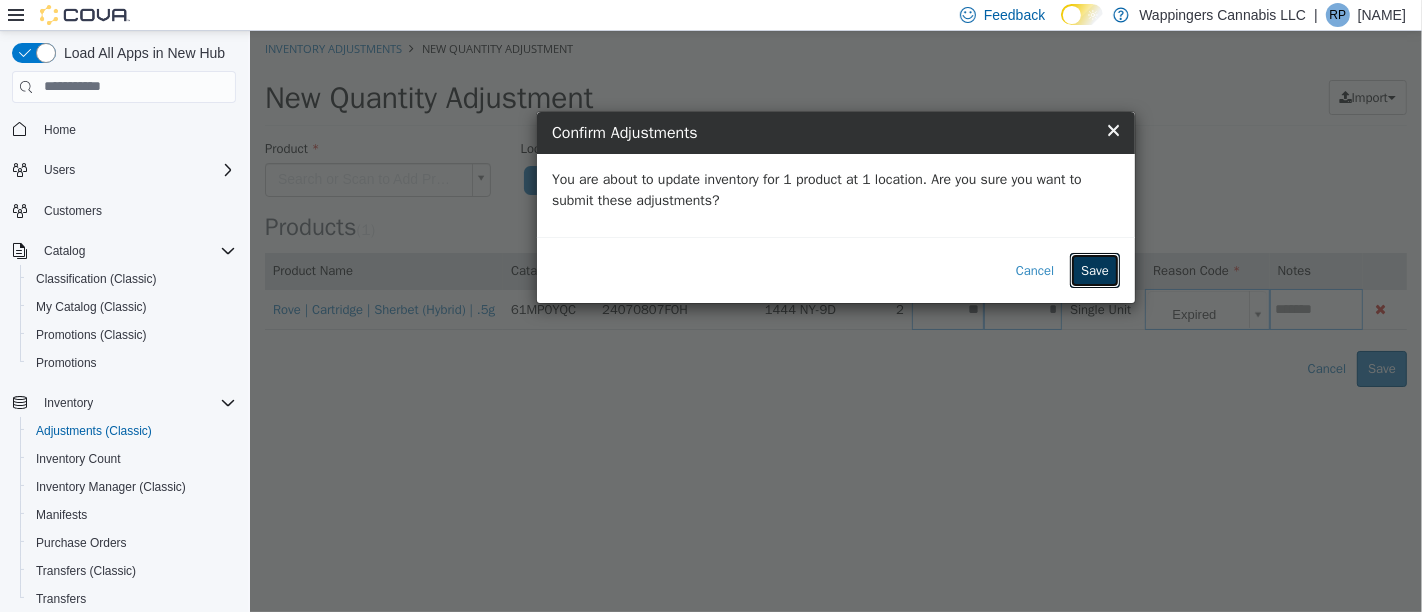 click on "Save" at bounding box center [1094, 270] 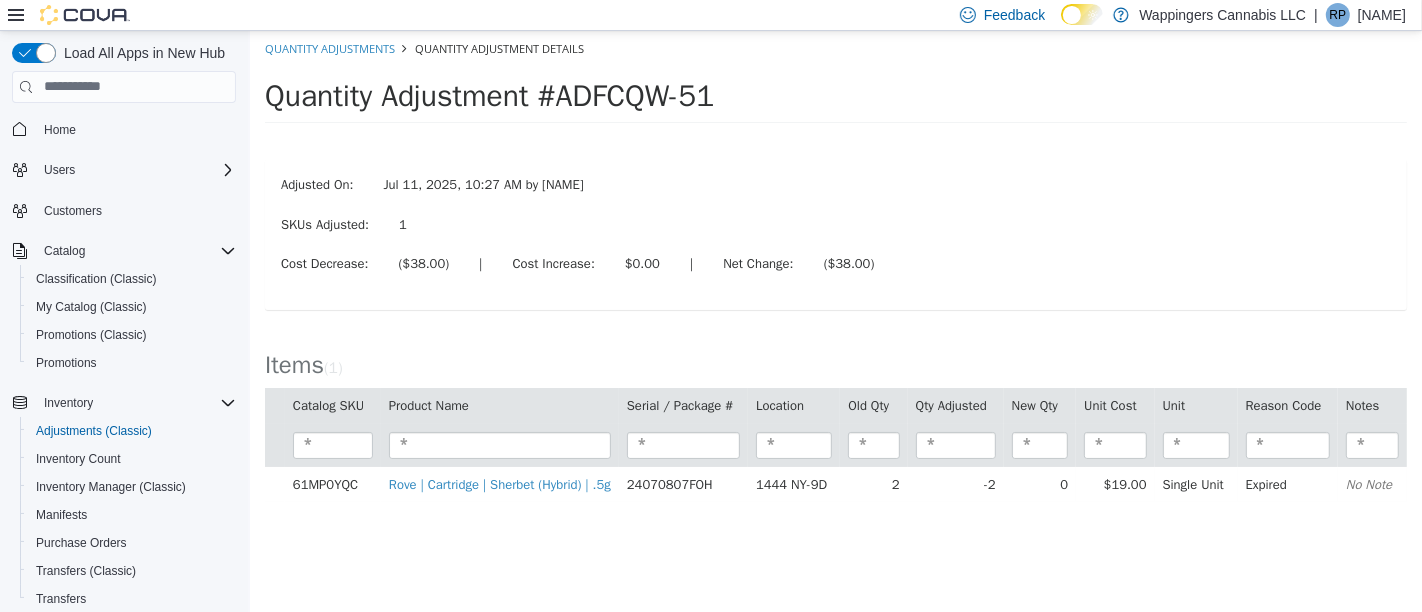 click on "Jul 11, 2025, 10:27 AM by [NAME]" at bounding box center [835, 276] 